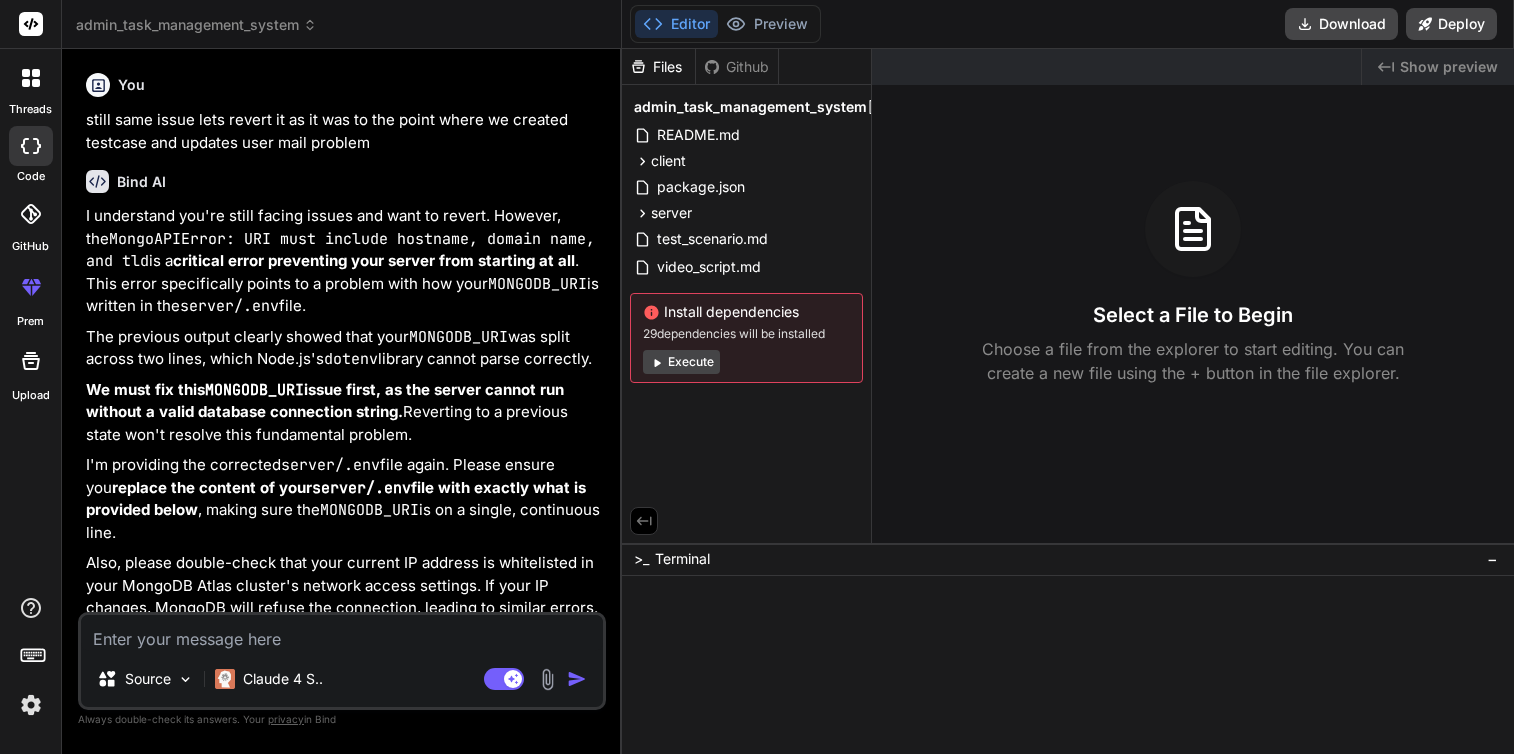 type on "x" 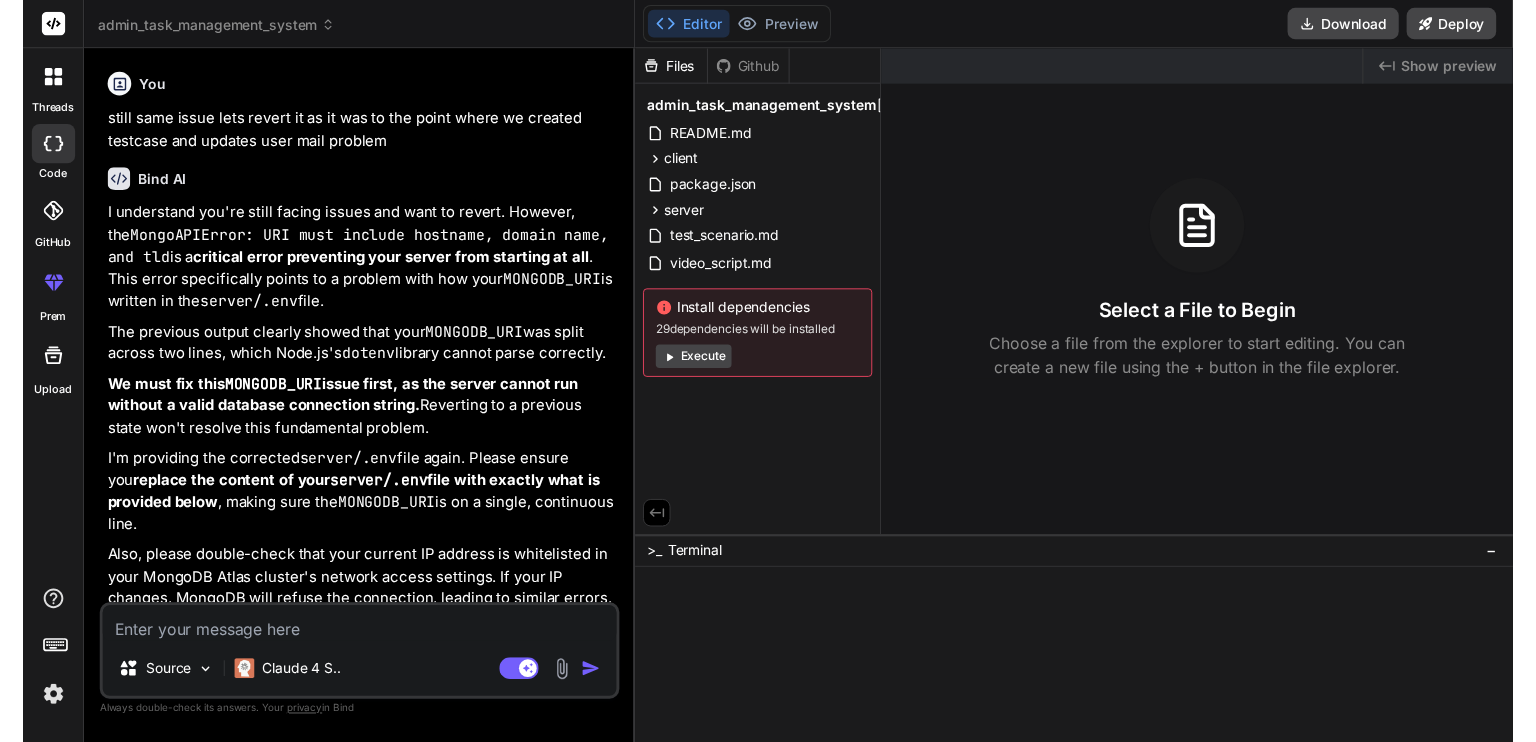 scroll, scrollTop: 0, scrollLeft: 0, axis: both 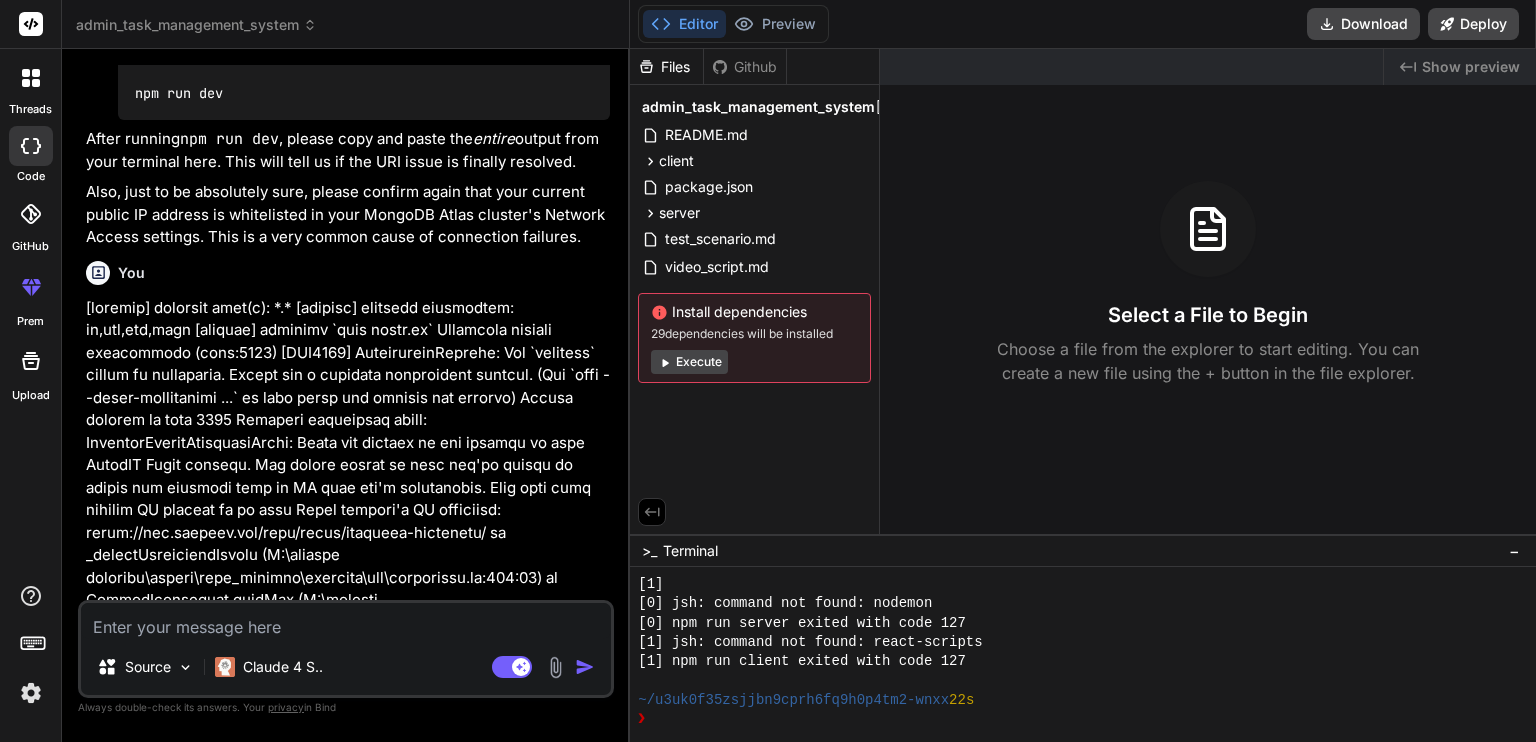 click at bounding box center (346, 621) 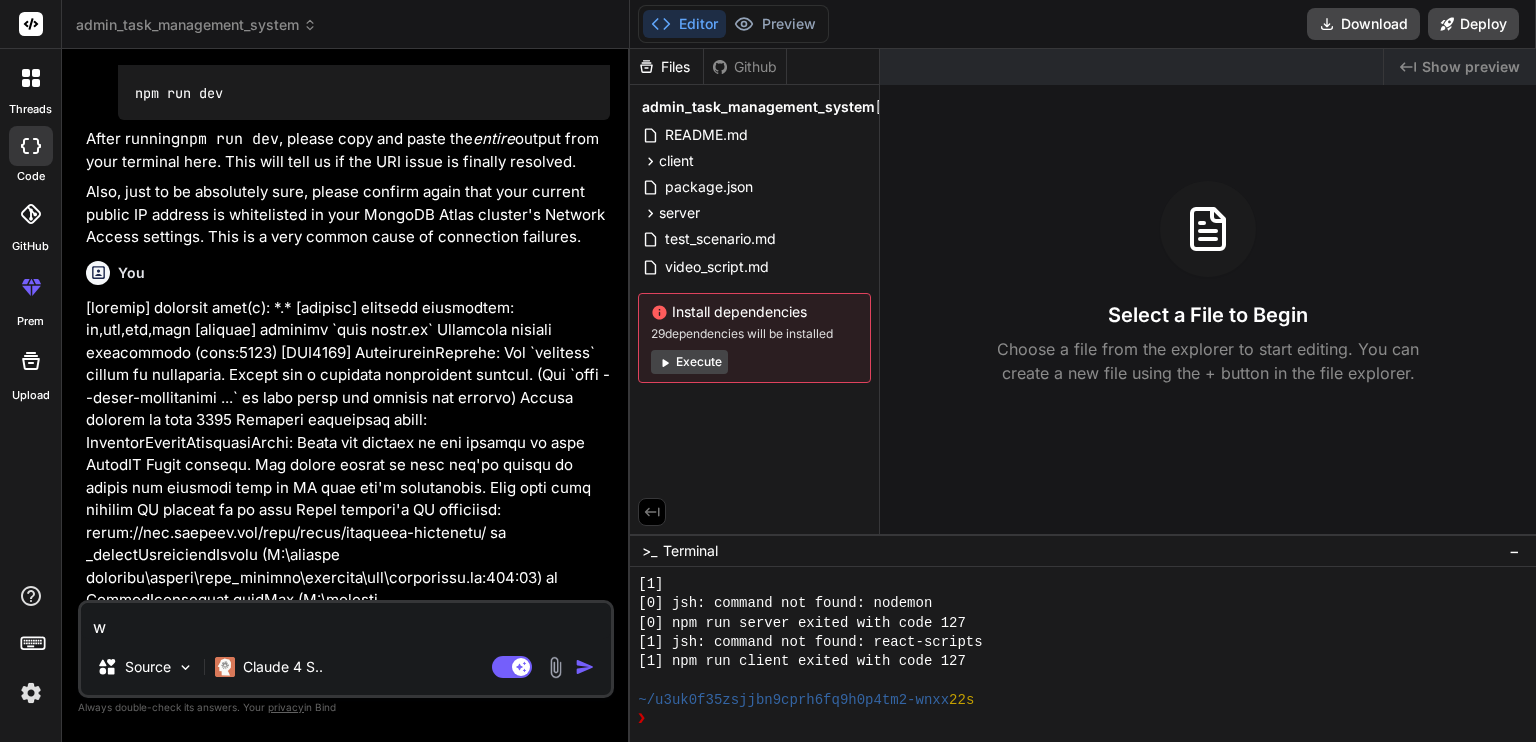 type on "we" 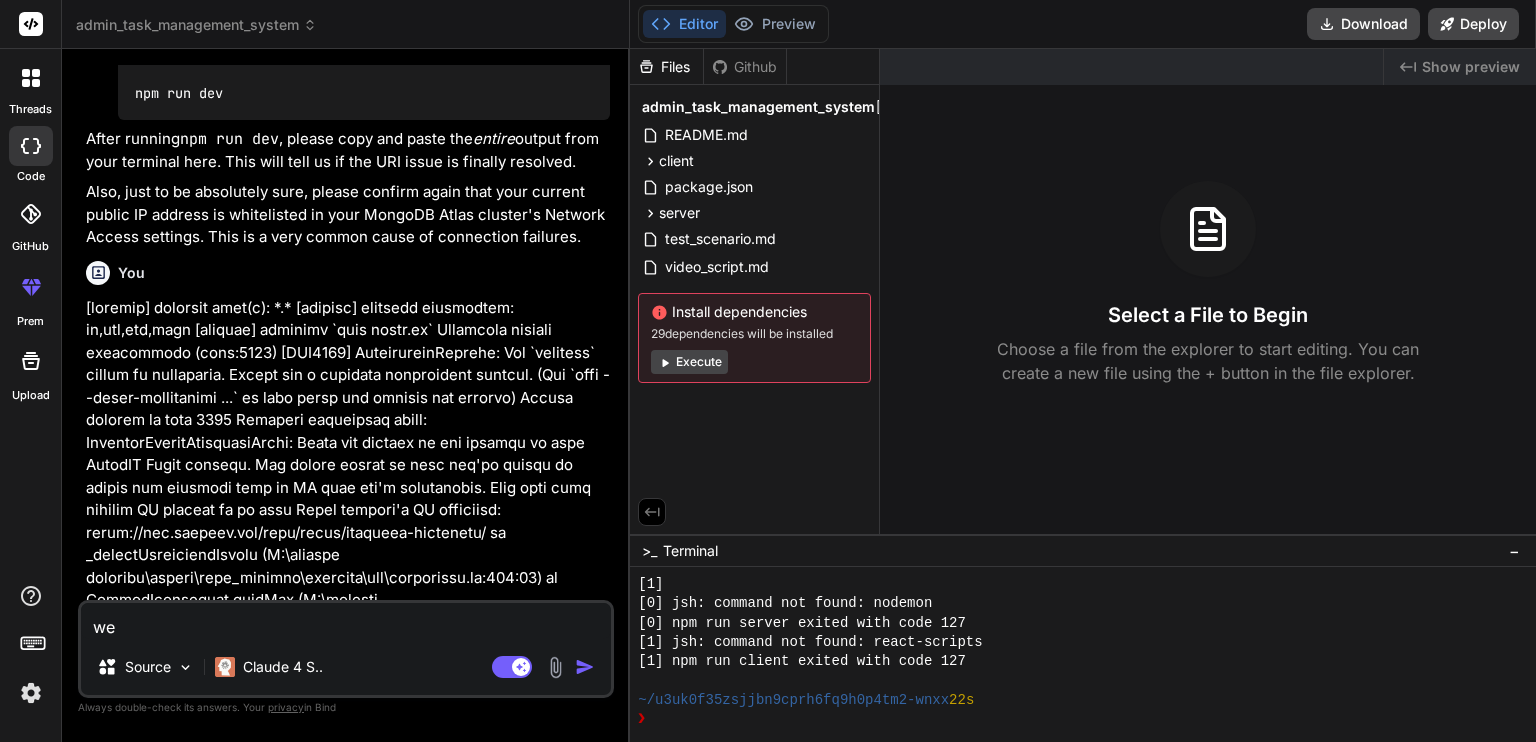 type on "weh" 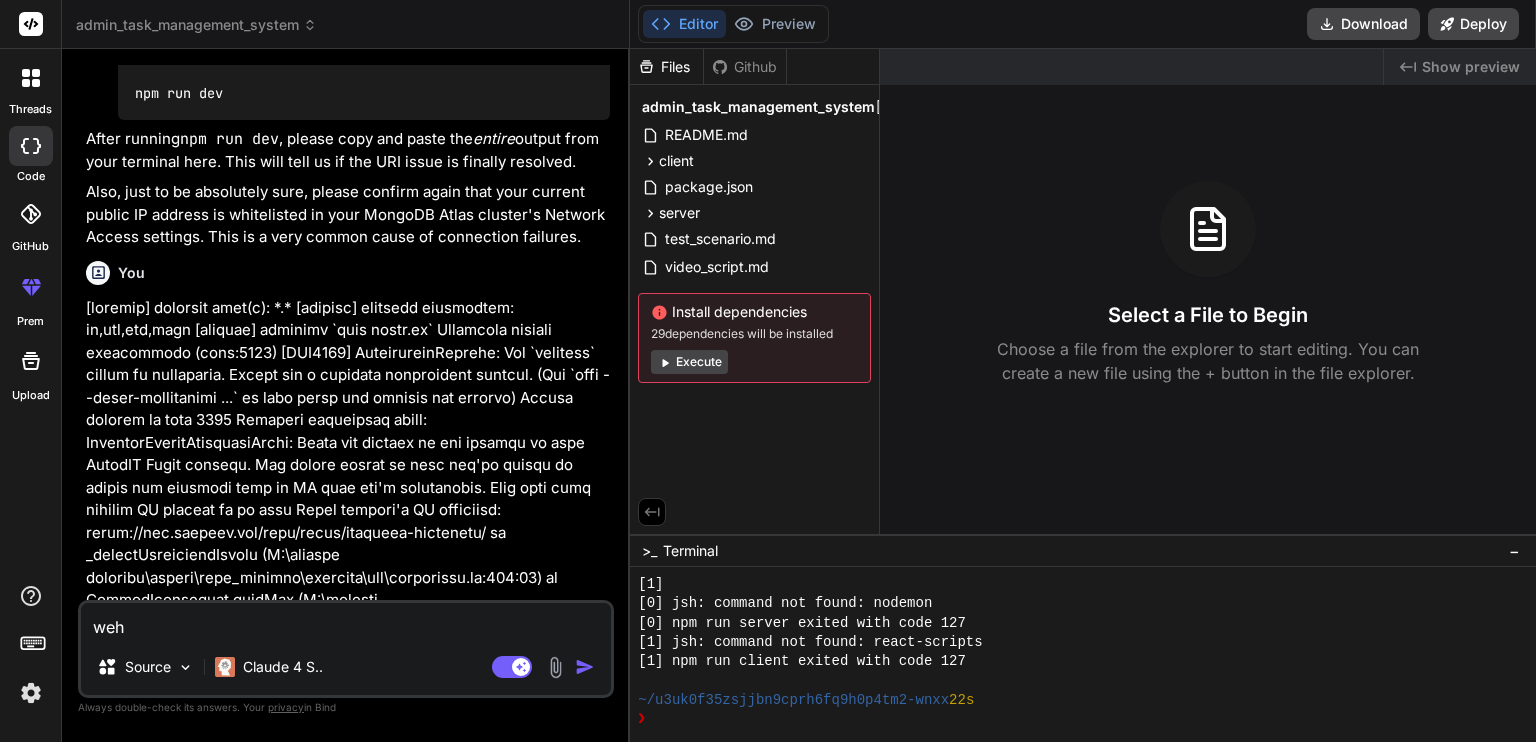 type on "we" 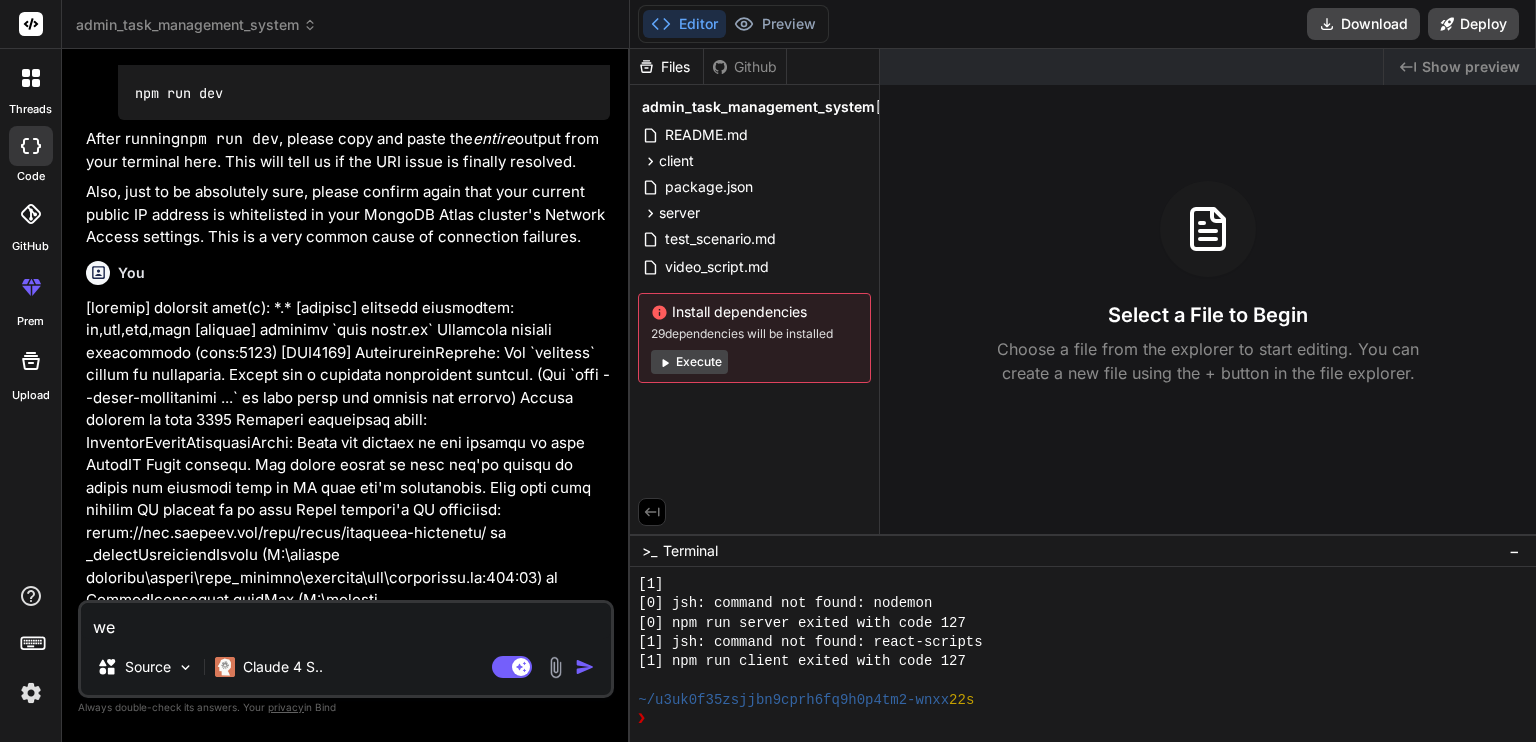 type on "w" 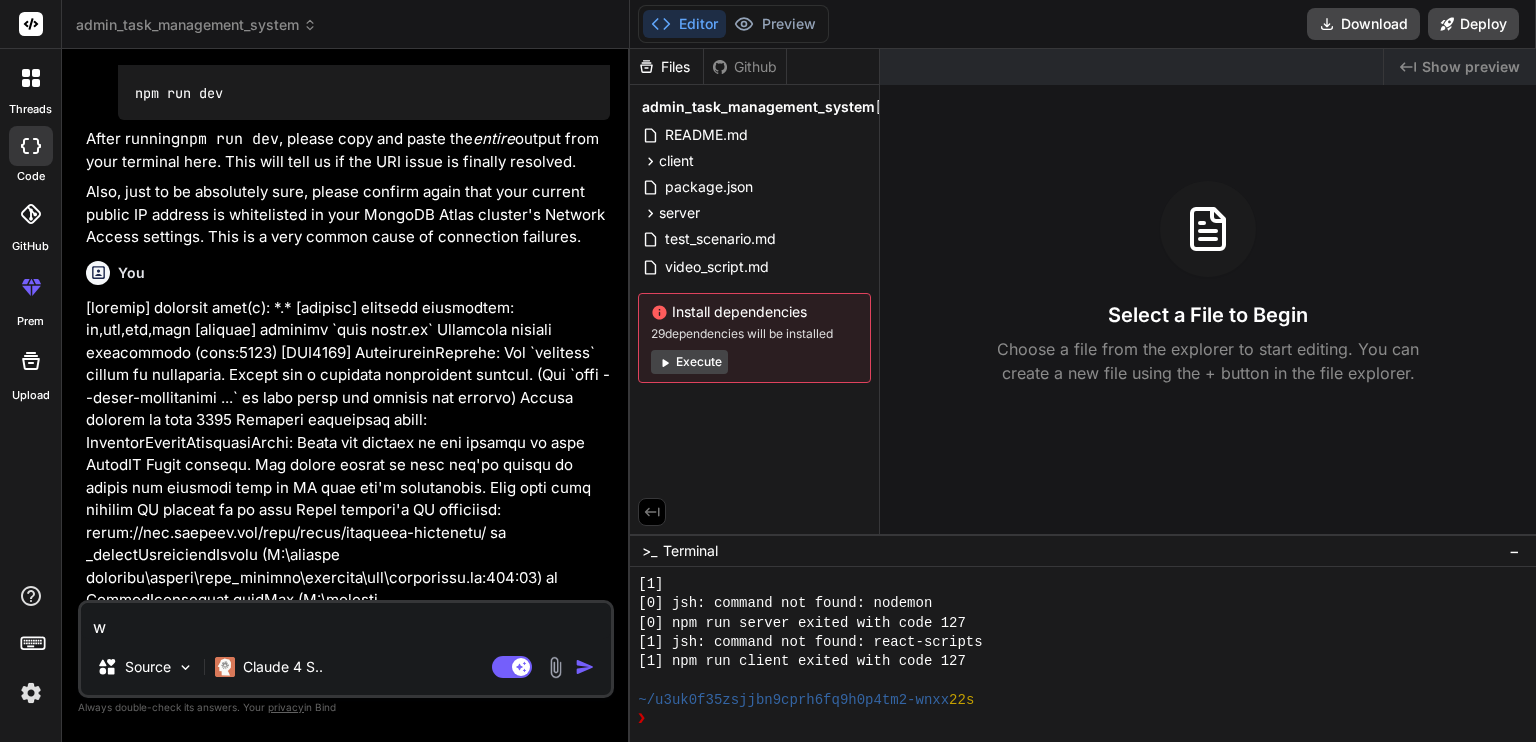 type on "wh" 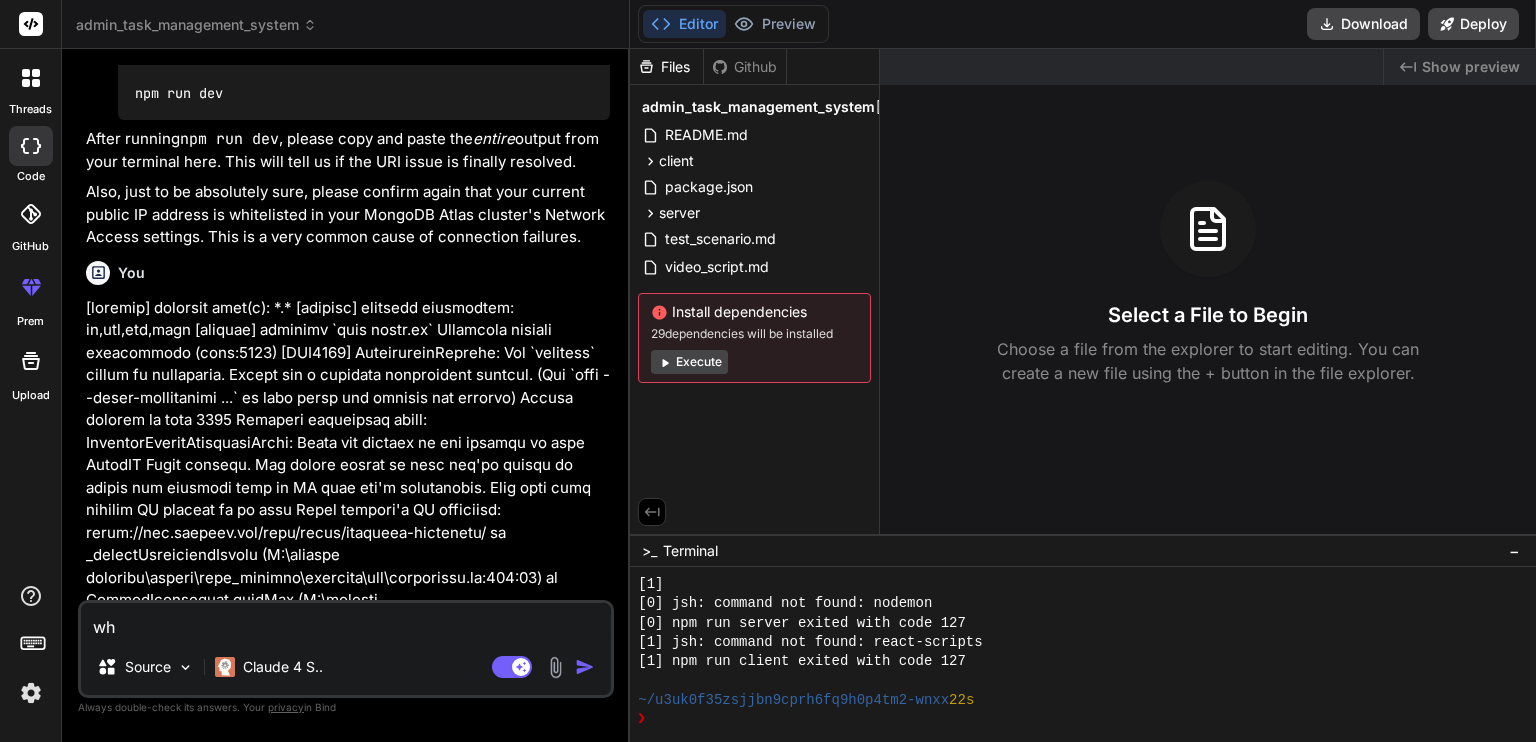 type on "x" 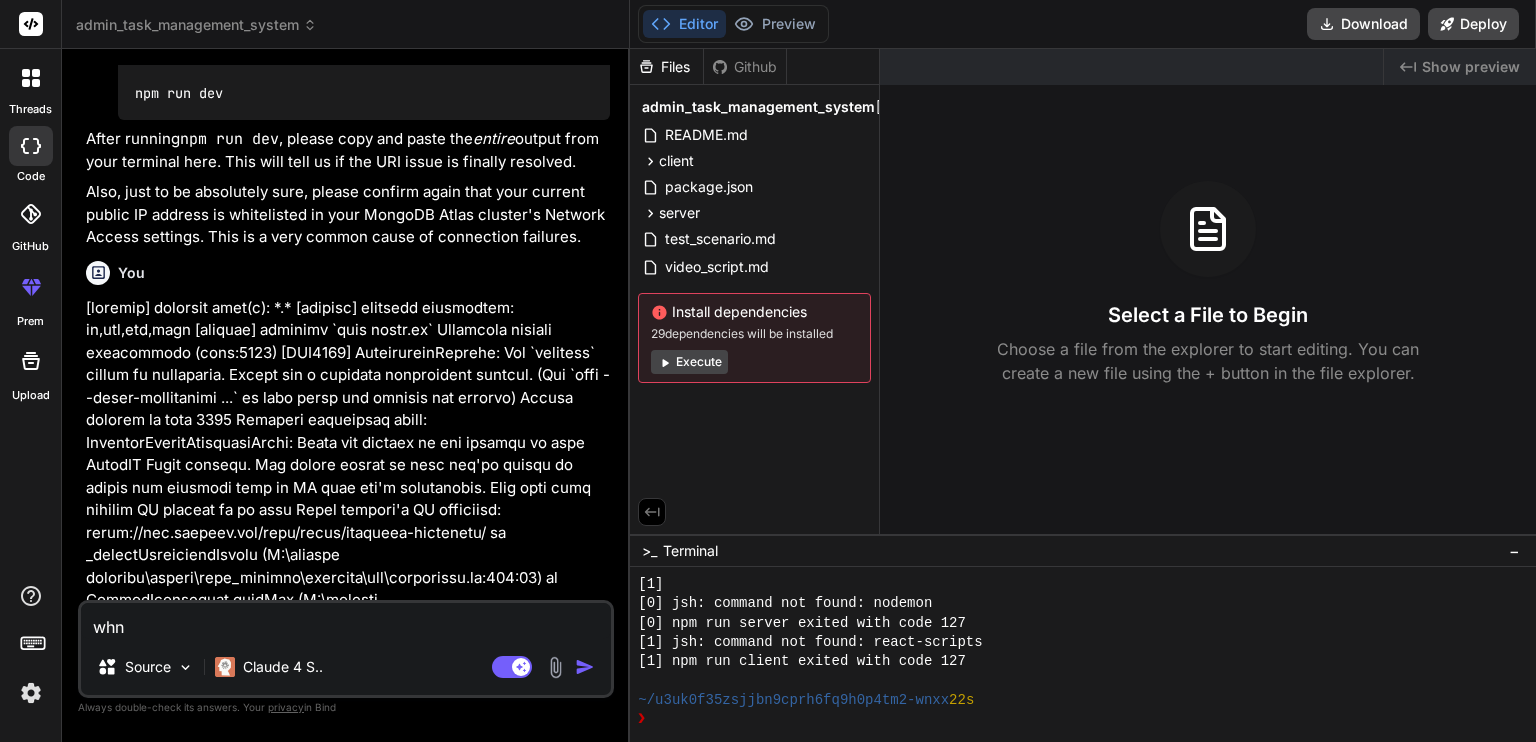 type on "wh" 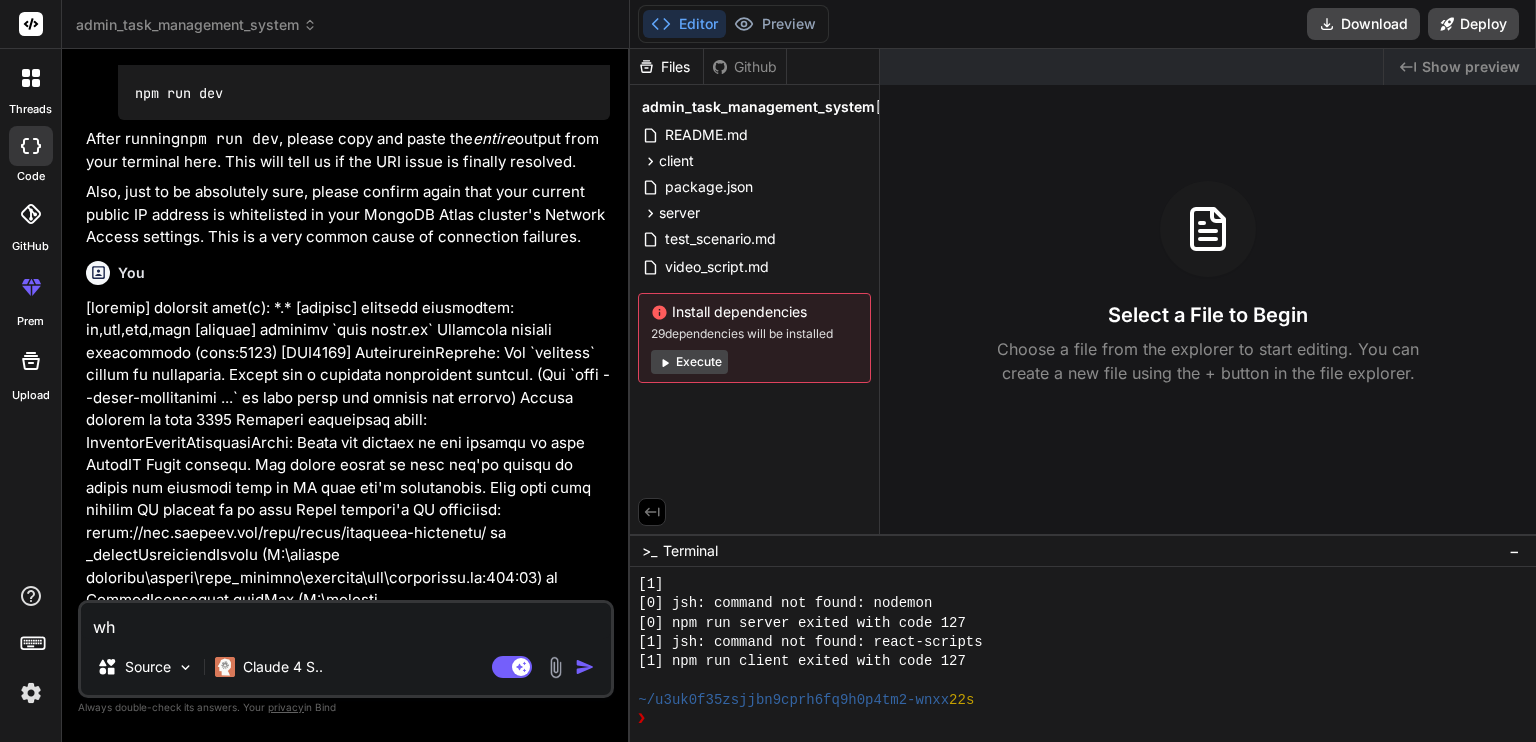 type on "whe" 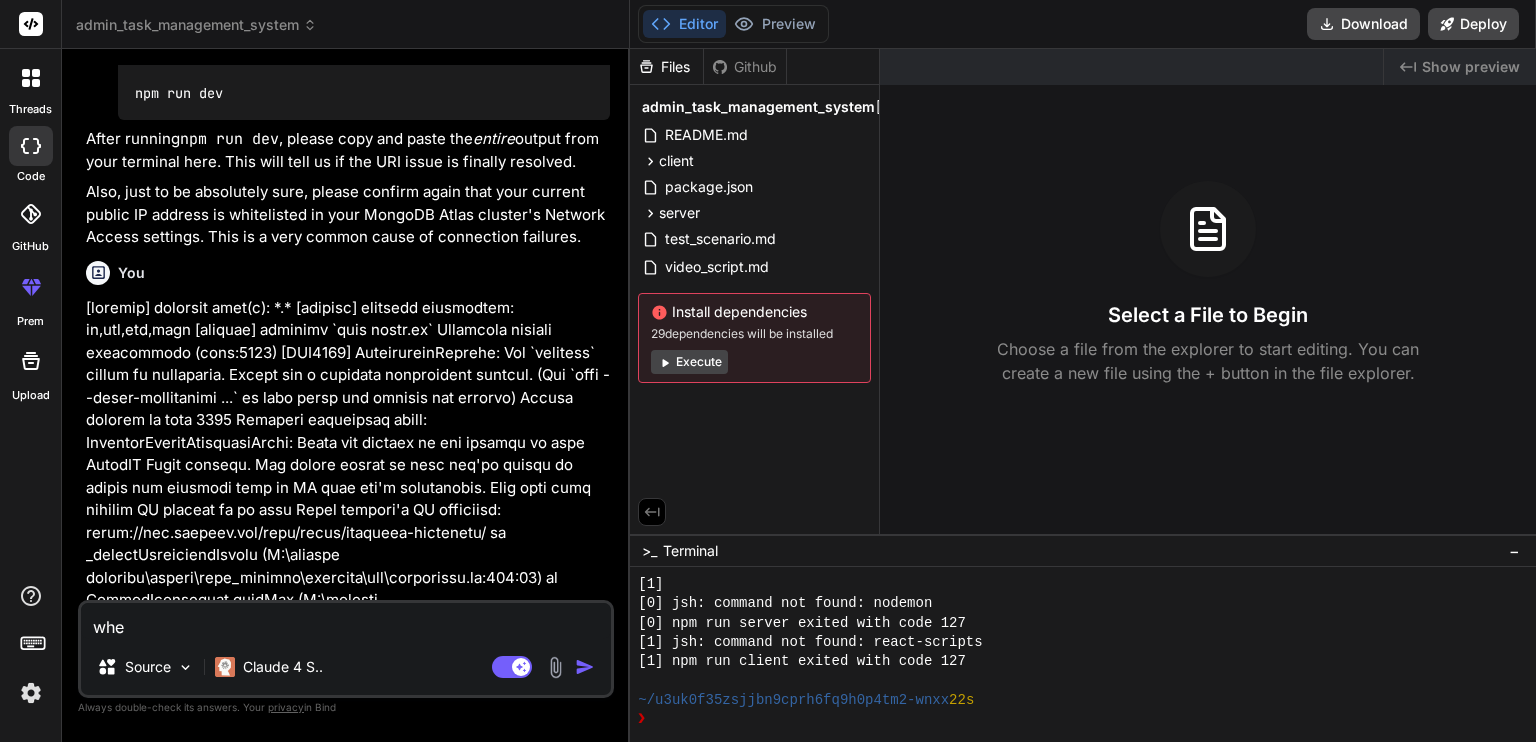 type on "whe" 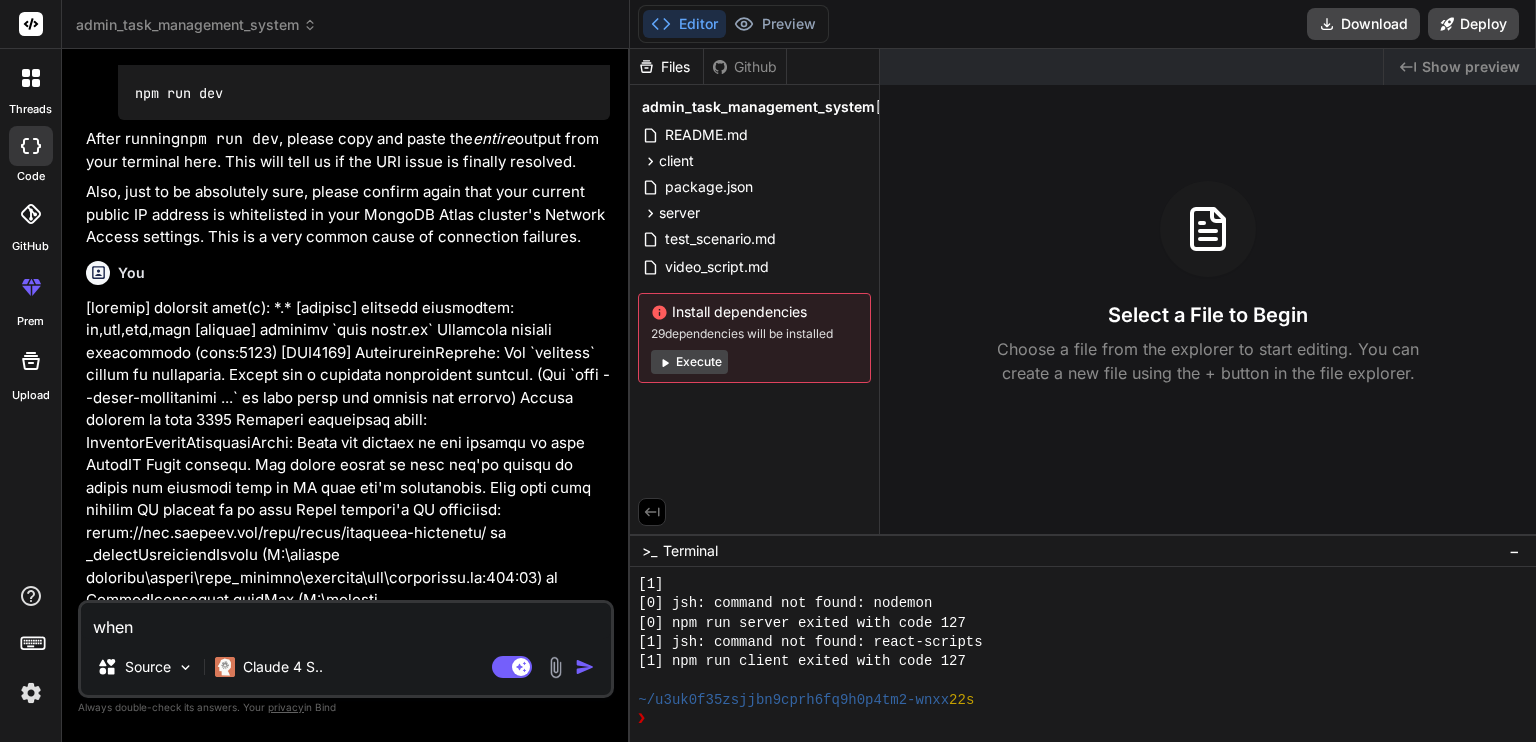 type on "when" 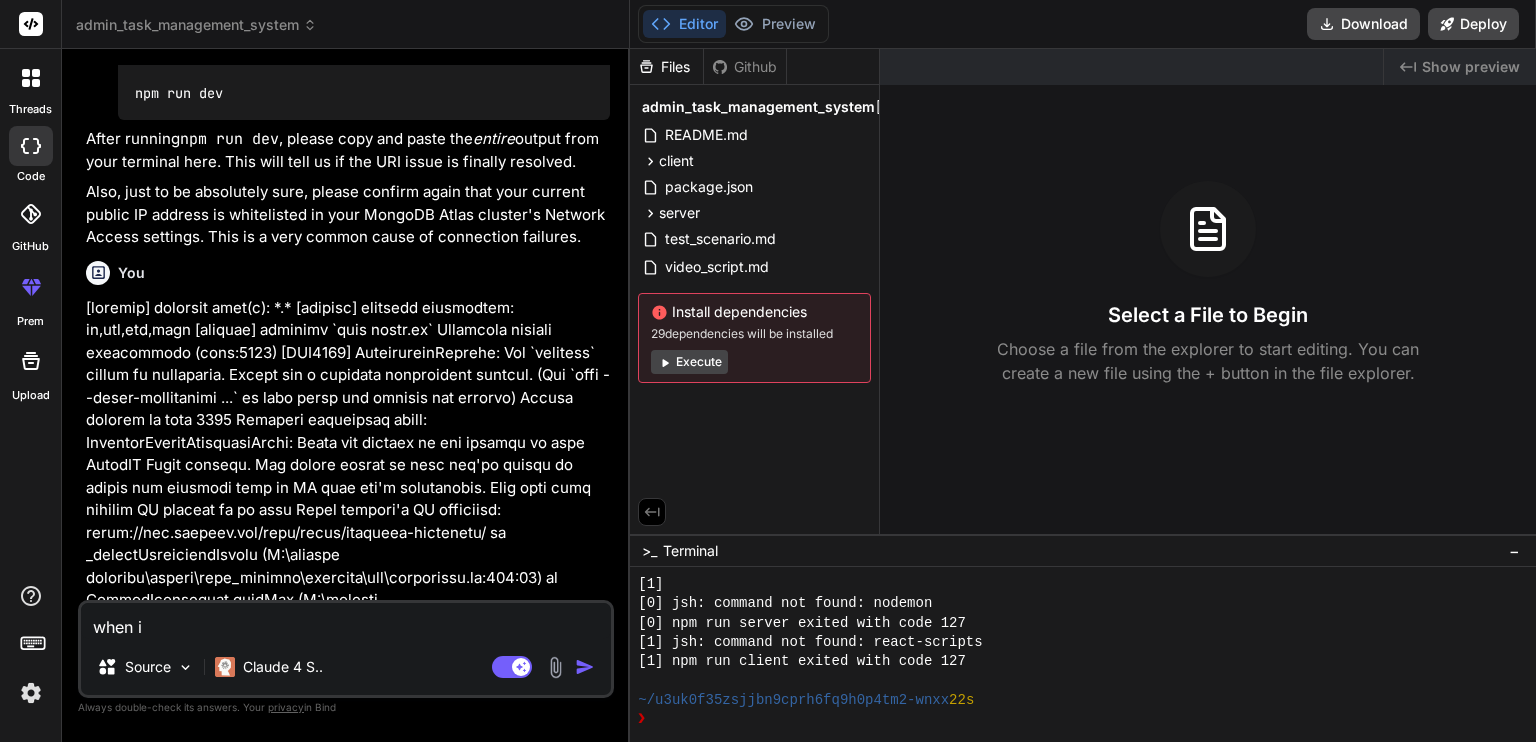 type on "when im" 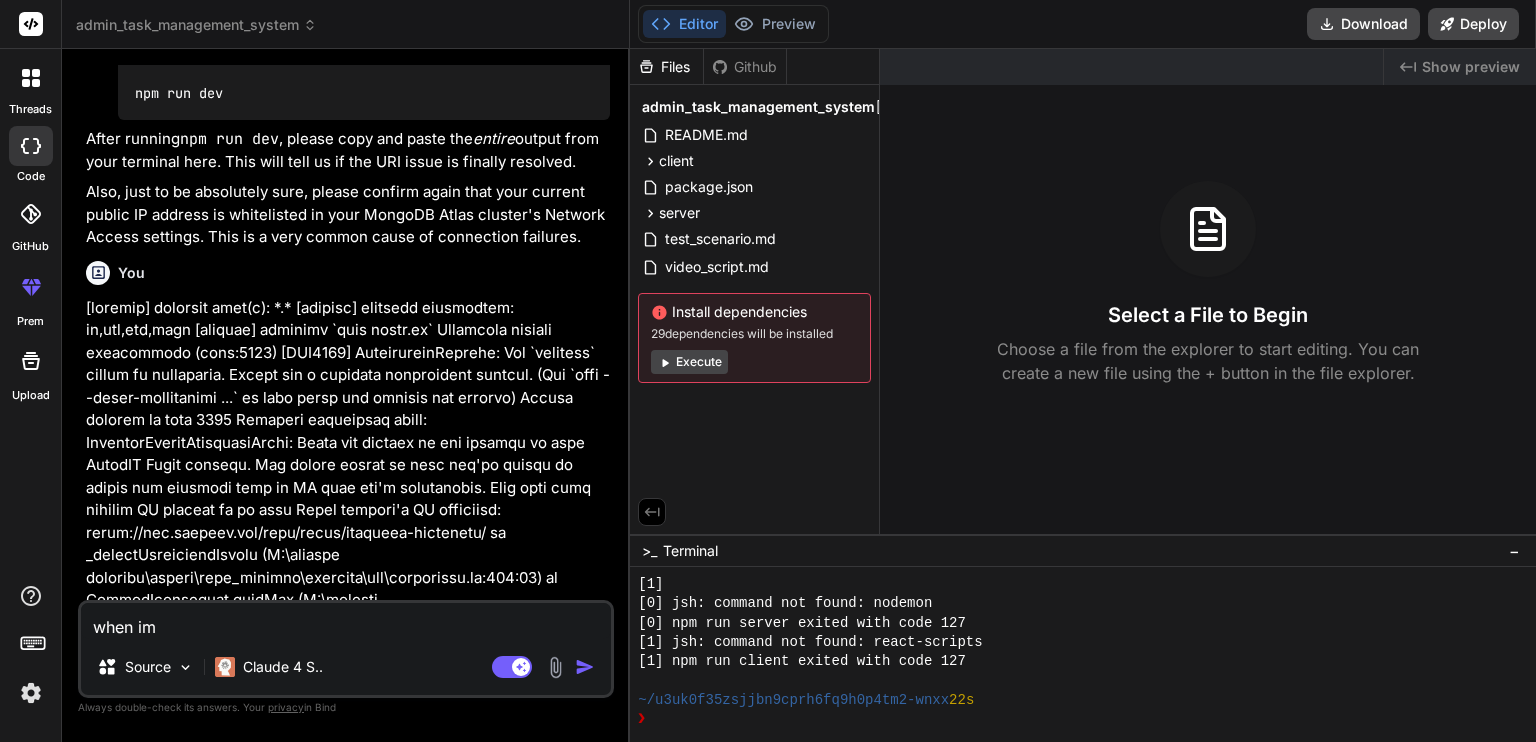 type on "when im" 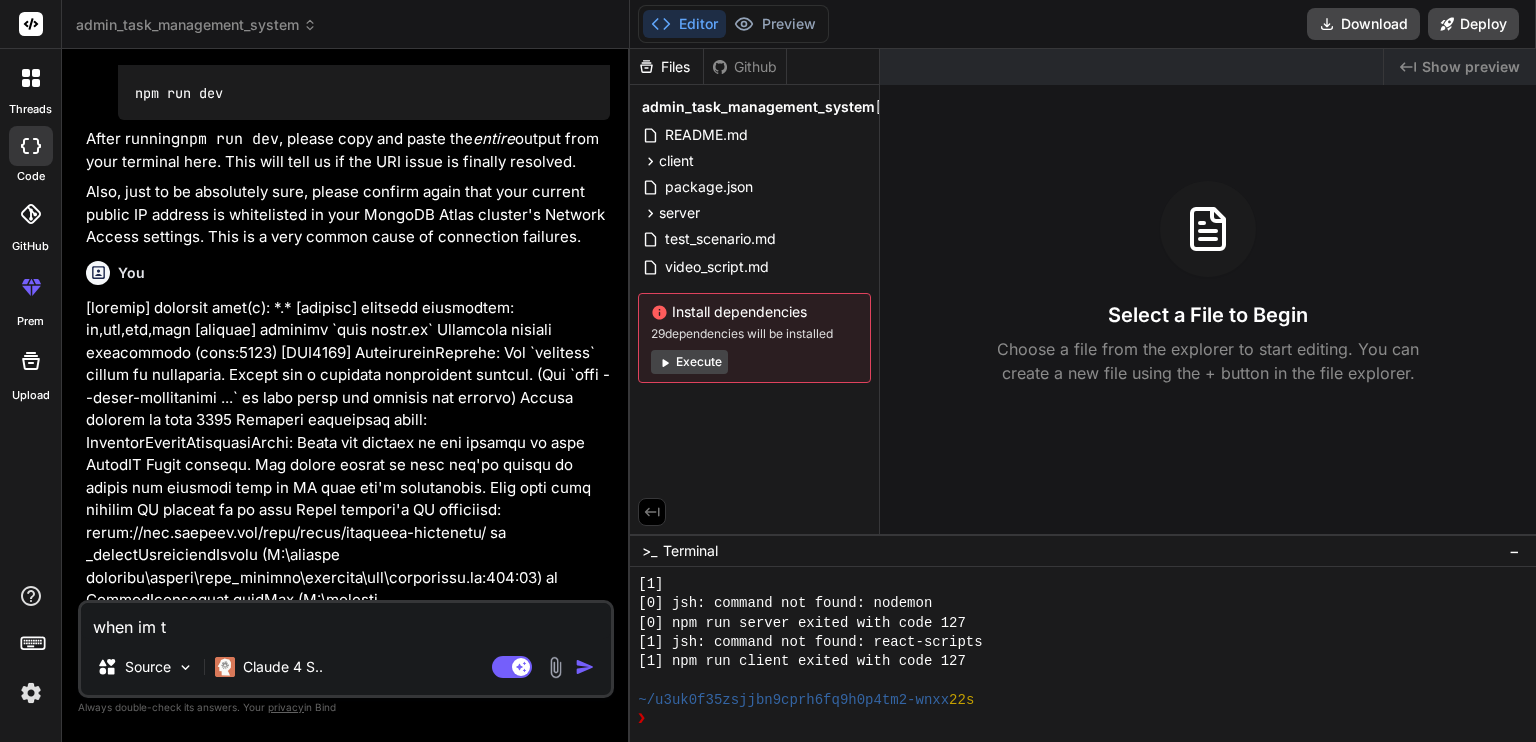 type on "when im tr" 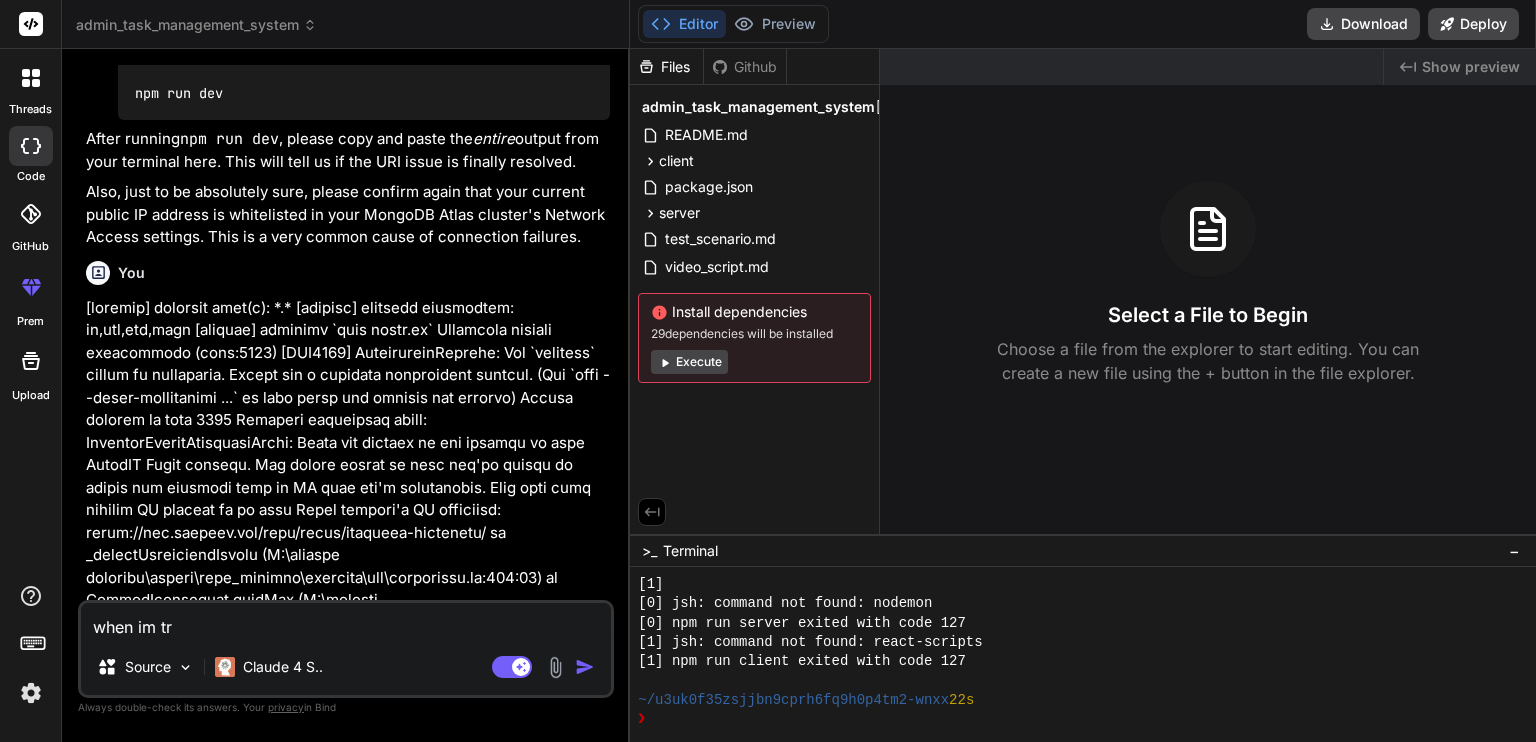 type on "when im try" 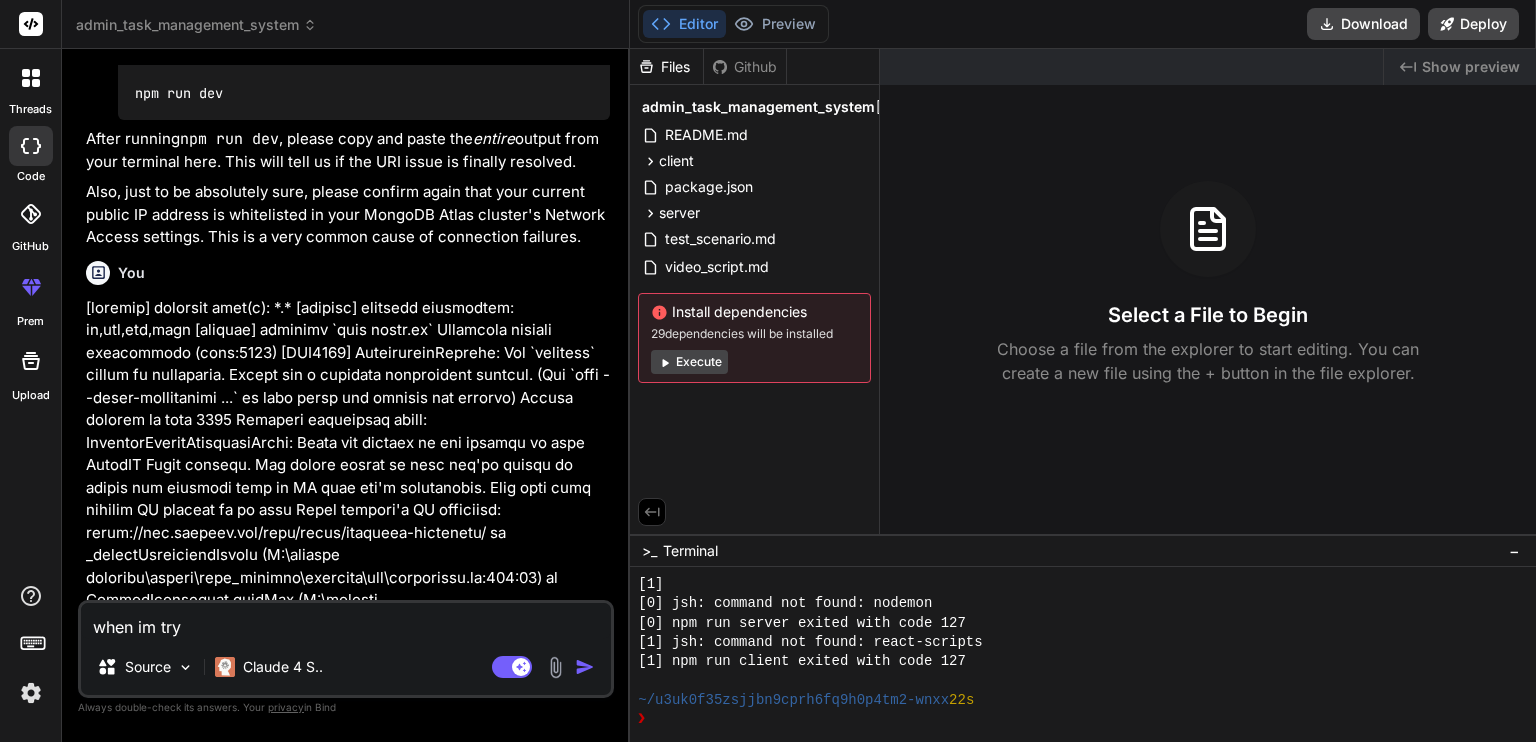 type on "when im tryi" 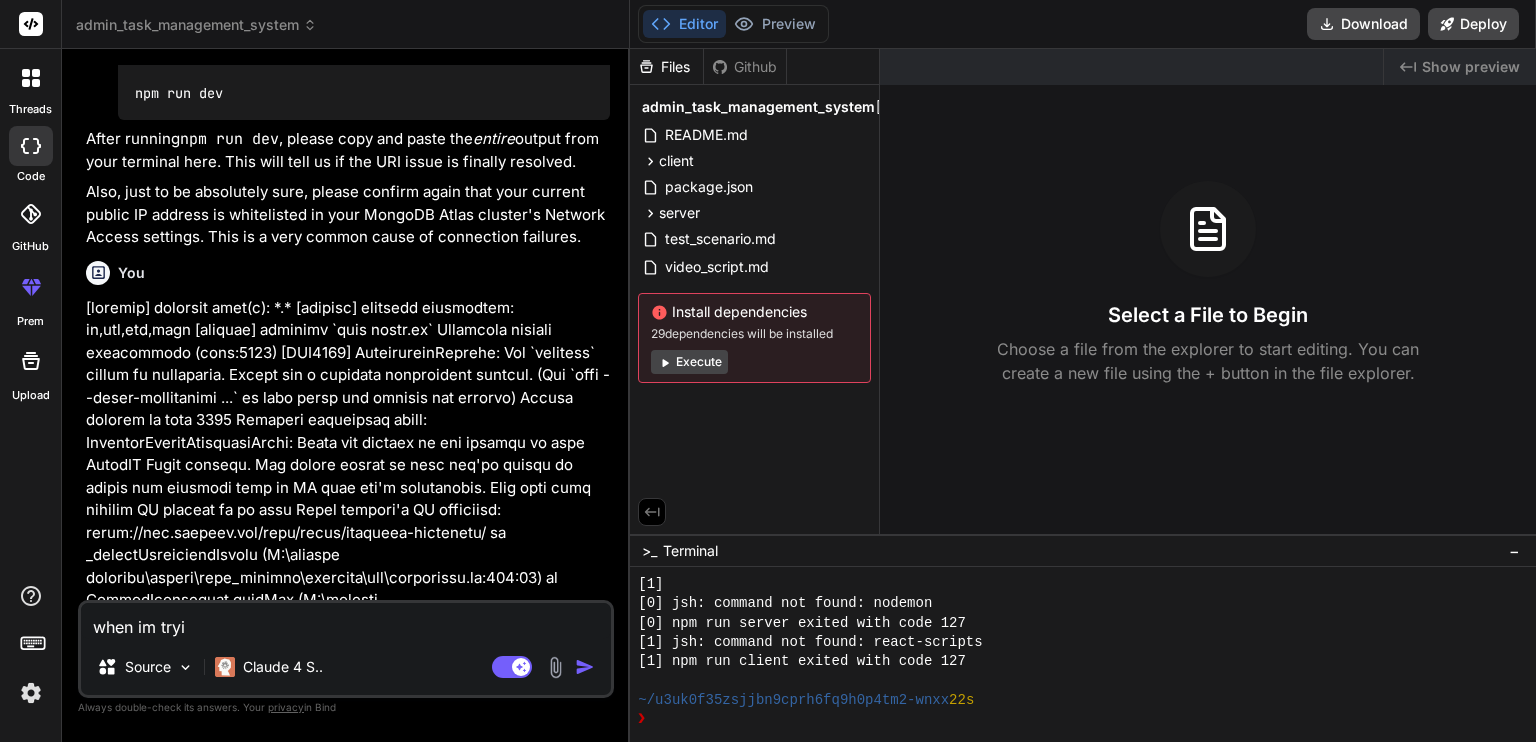 type on "when im tryig" 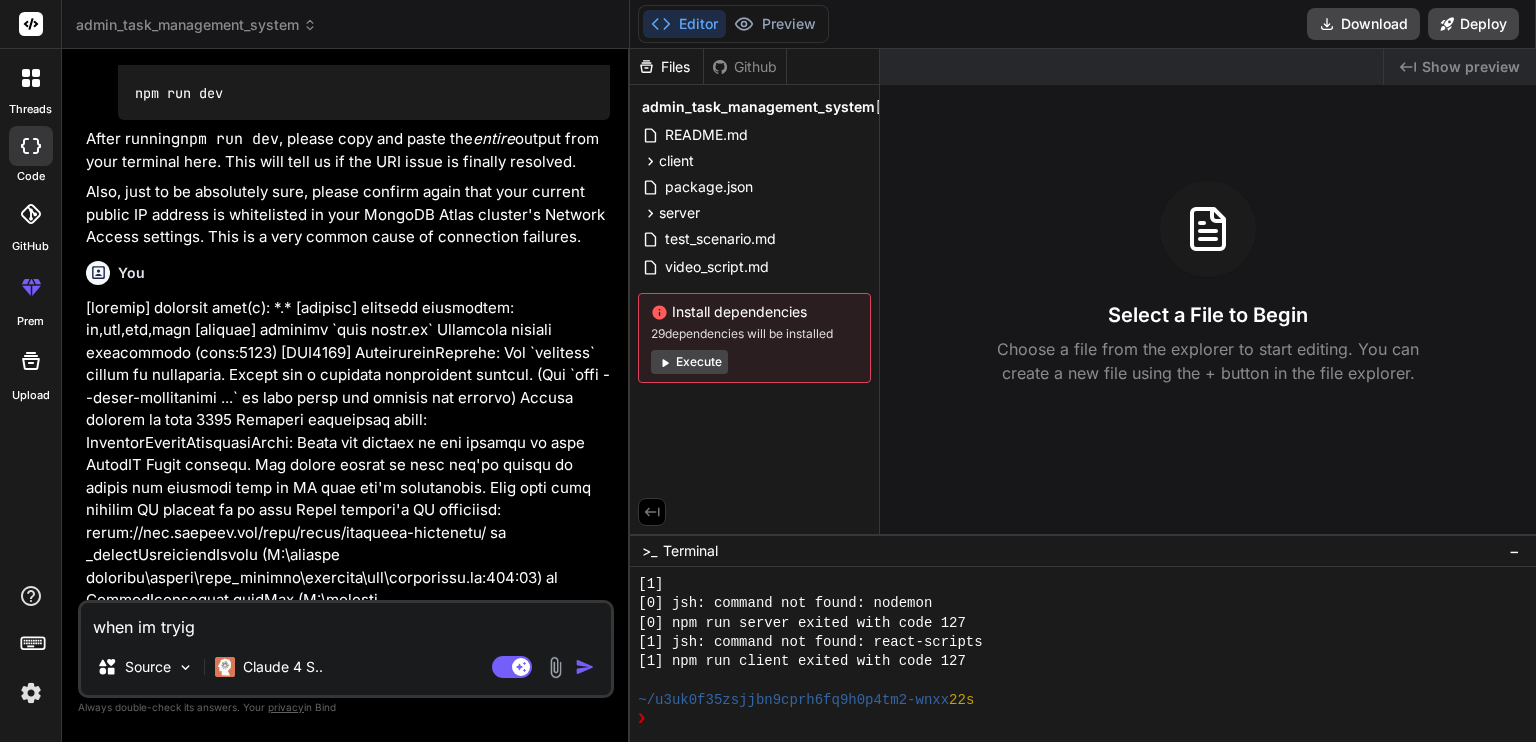 type on "when im tryig" 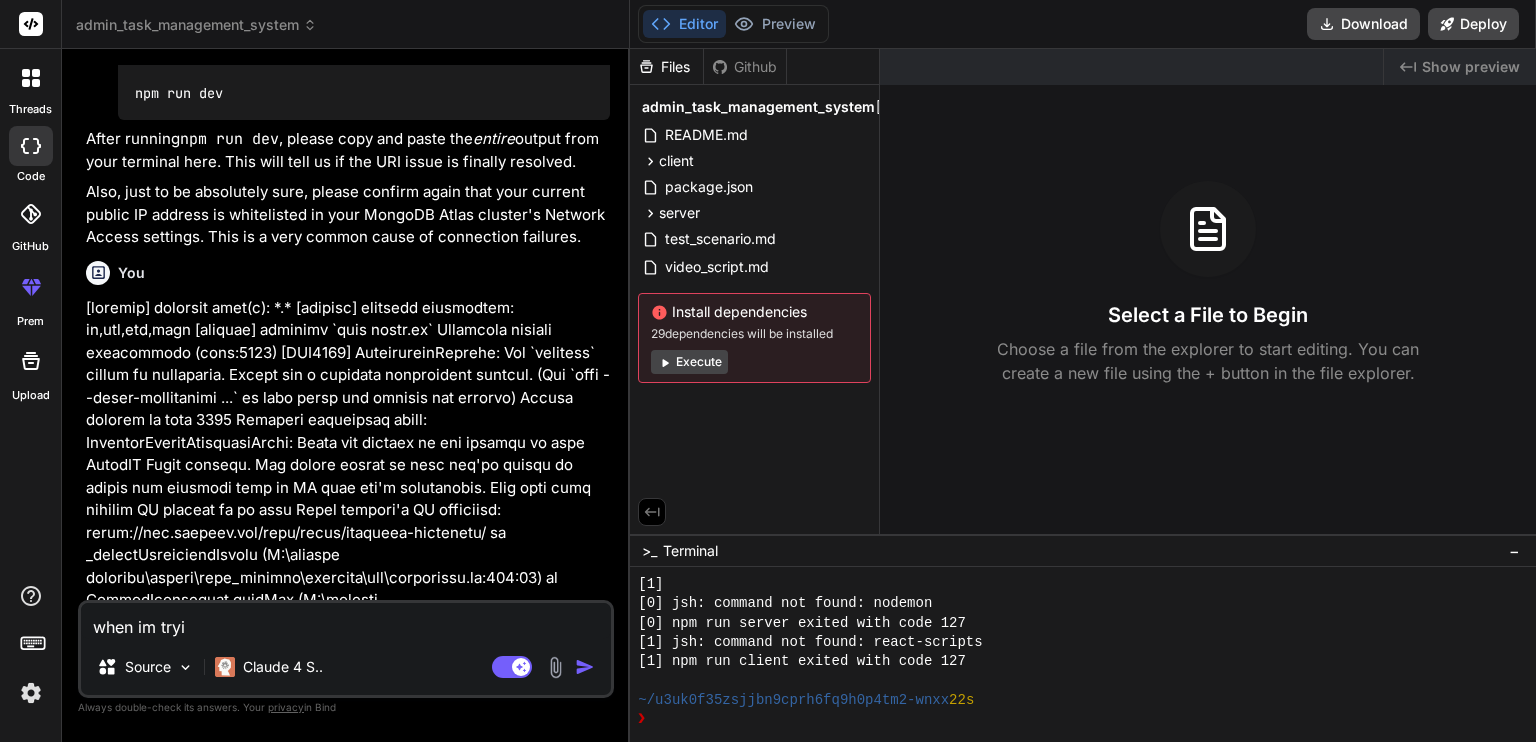 type on "when im tryin" 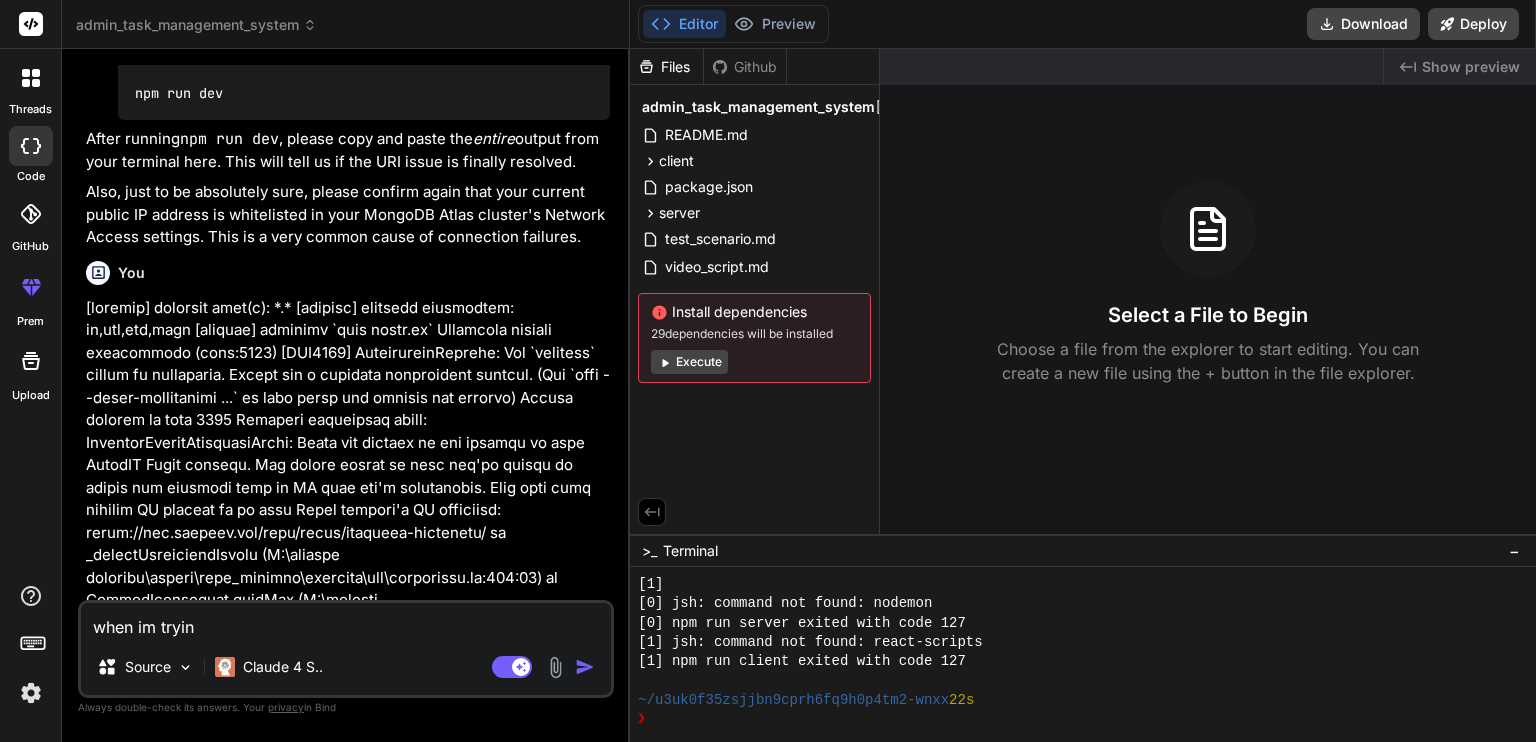 type on "when im trying" 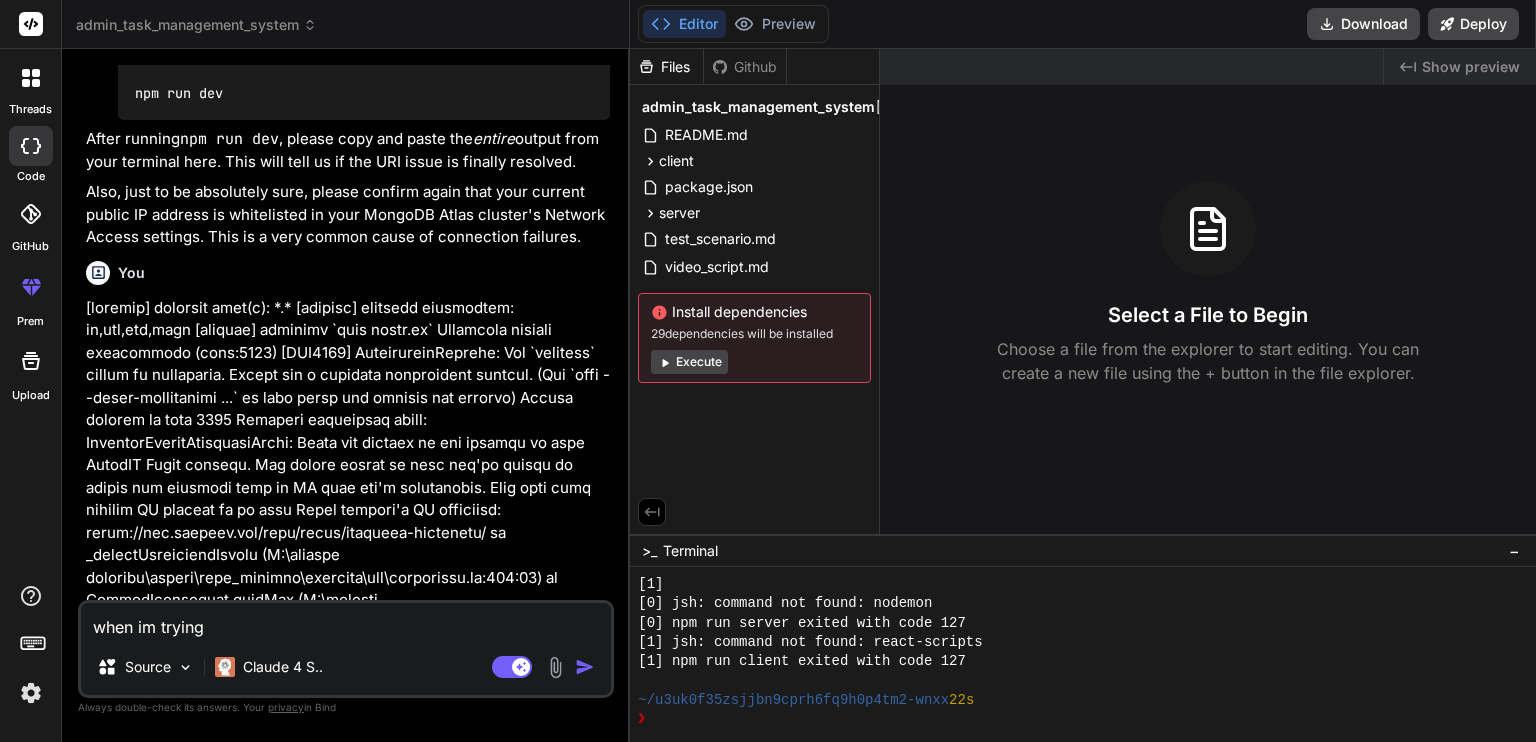 type on "when im trying" 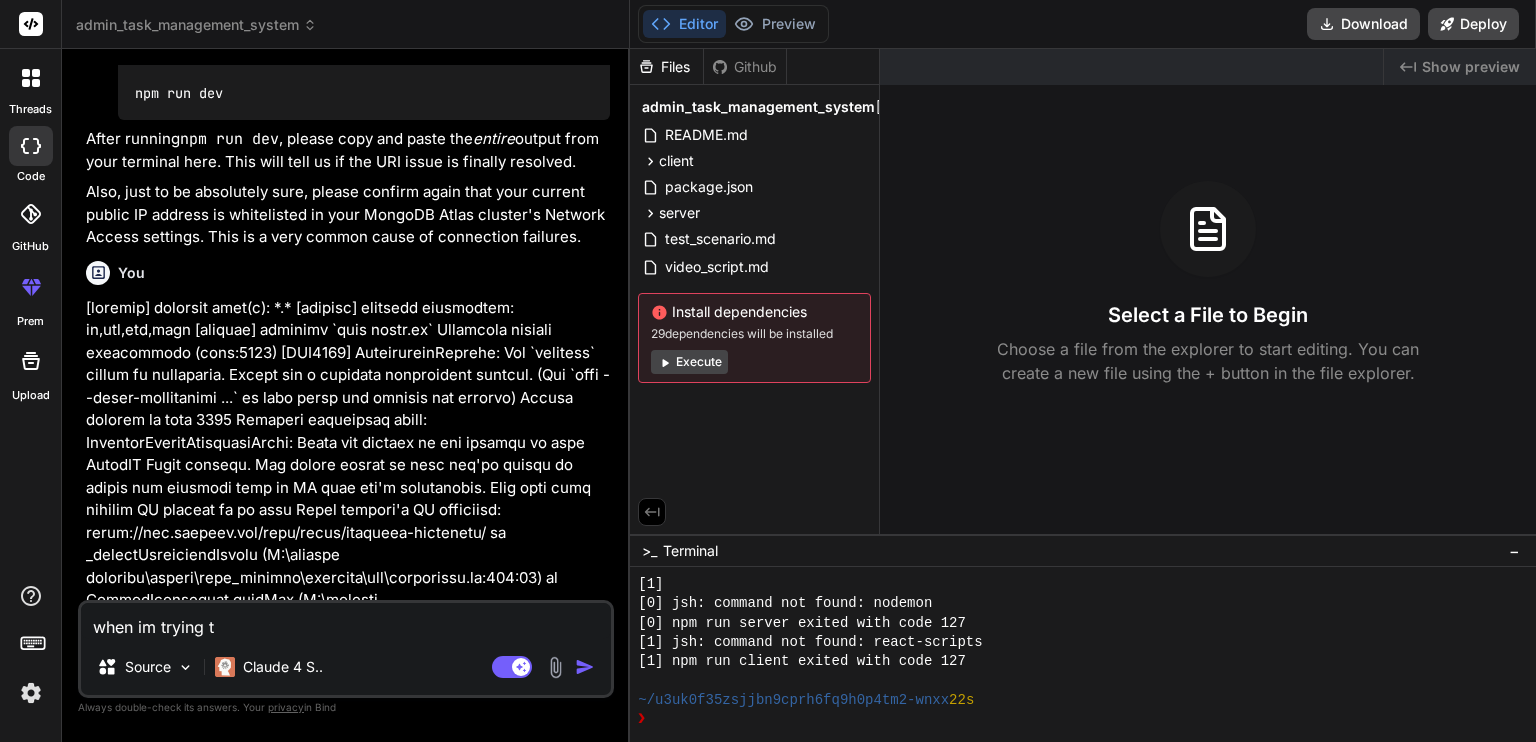 type on "when im trying to" 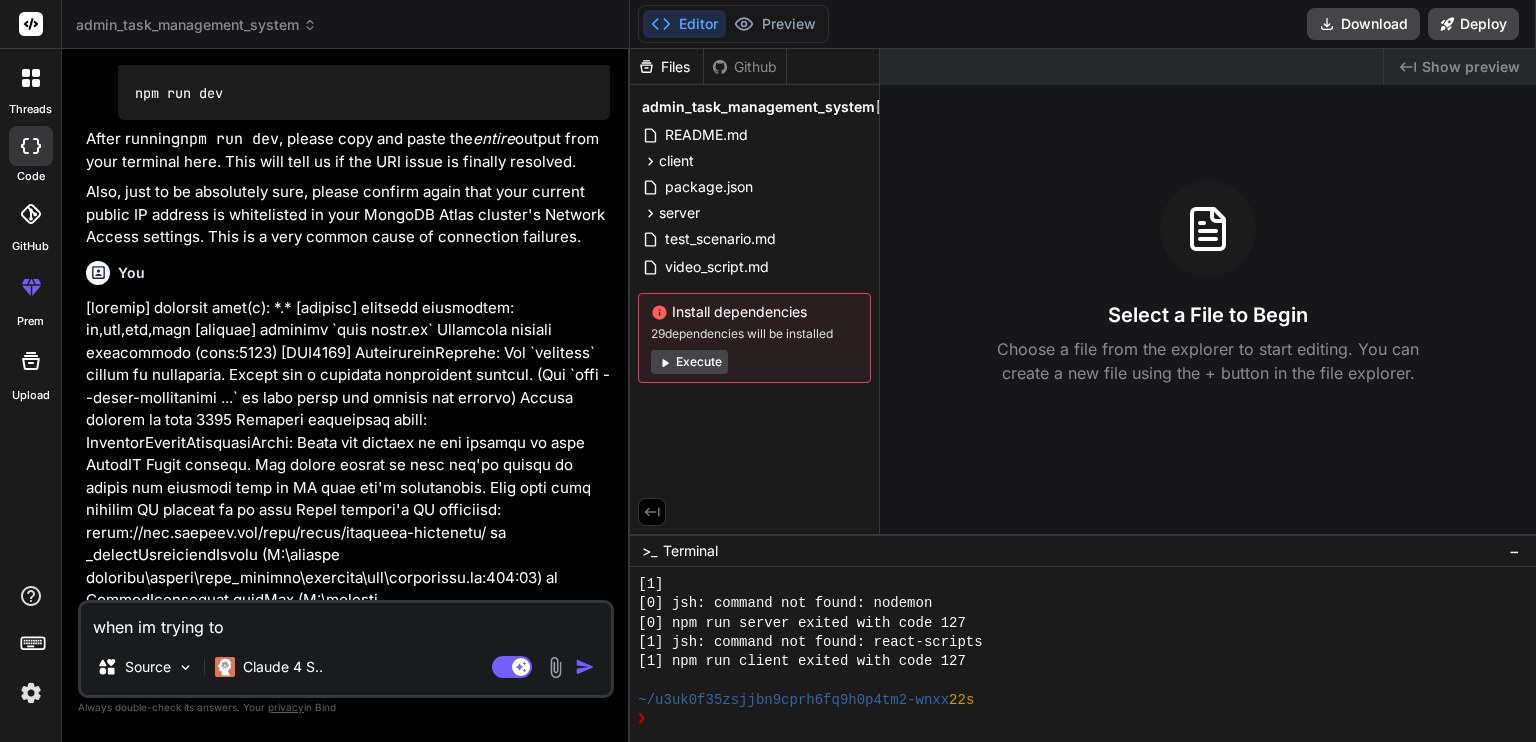 type on "when im trying to" 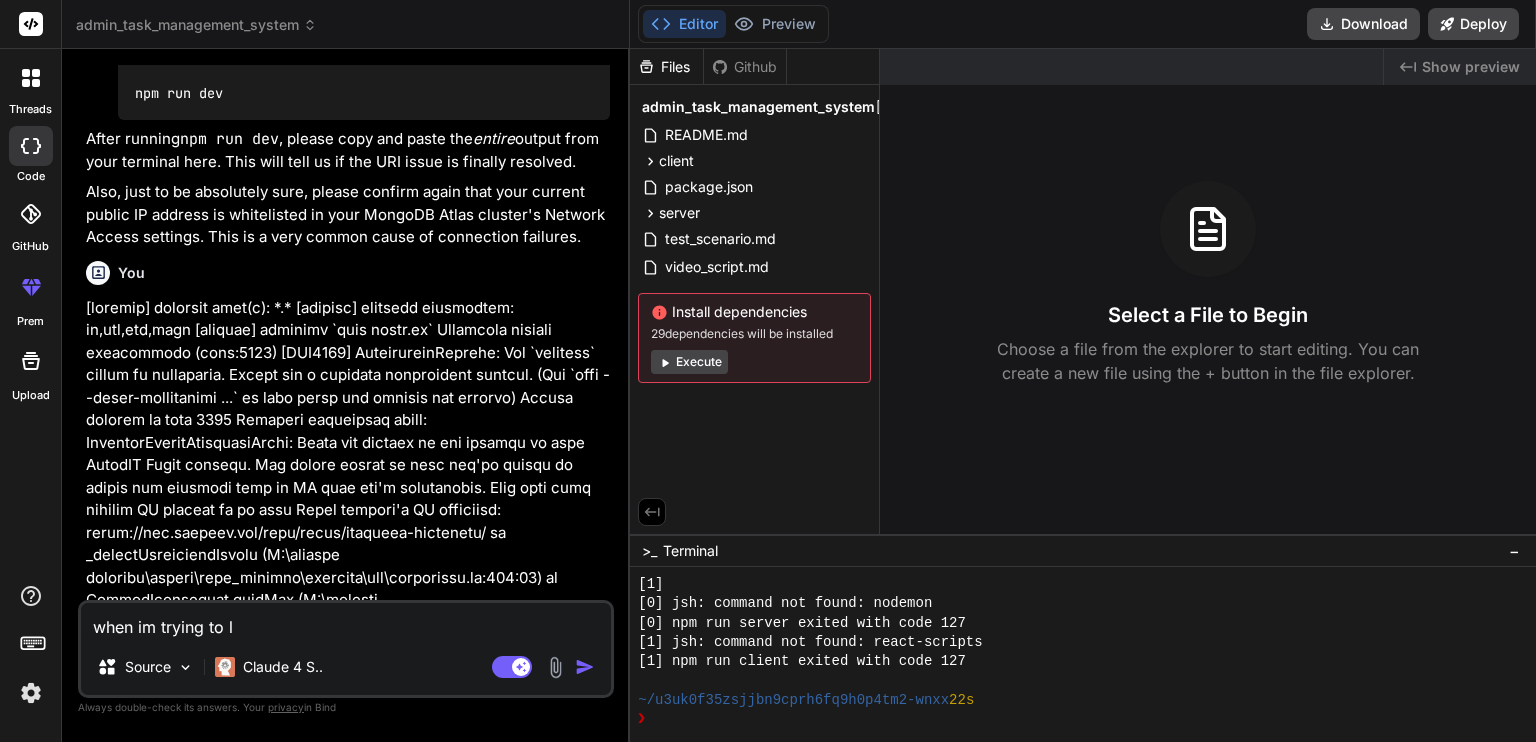 type on "when im trying to lo" 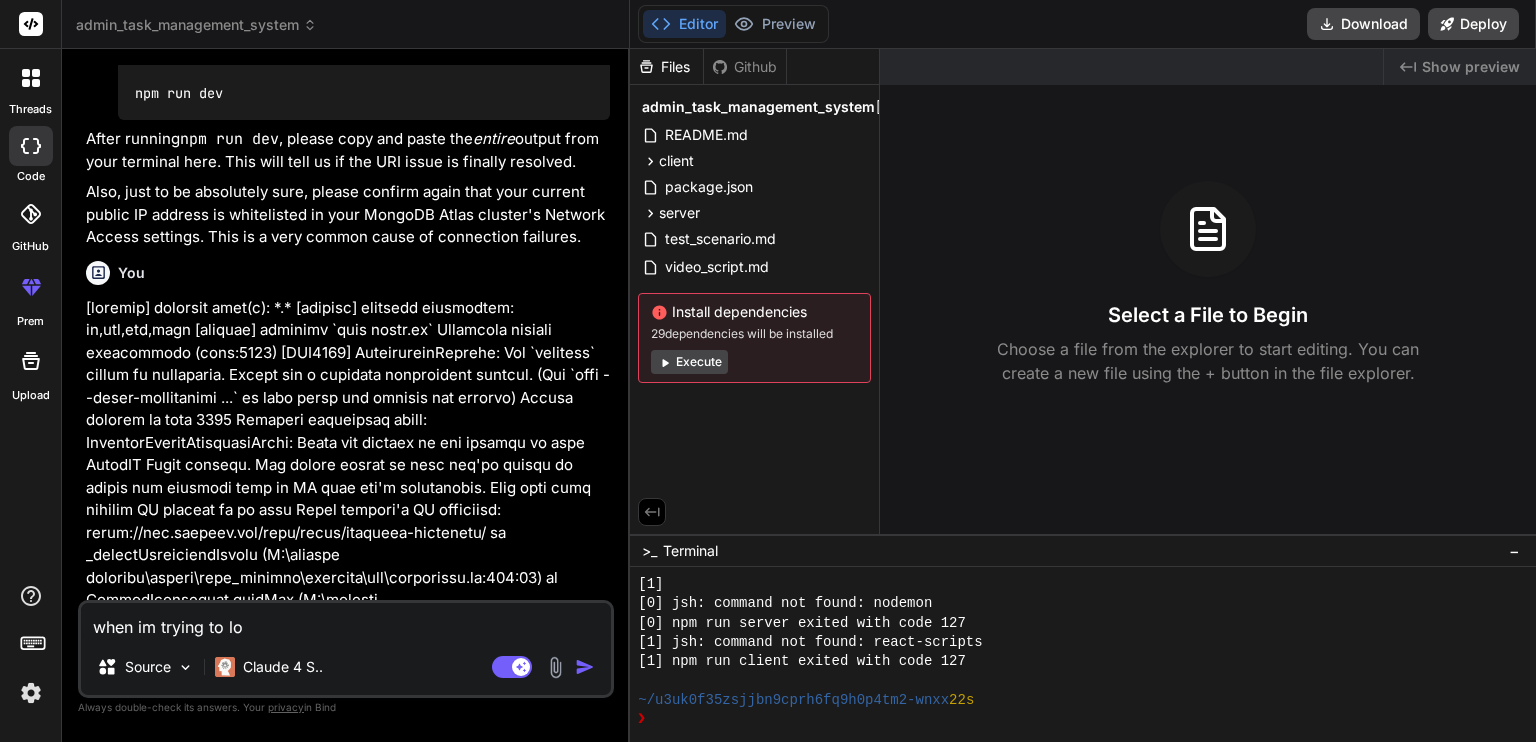 type on "x" 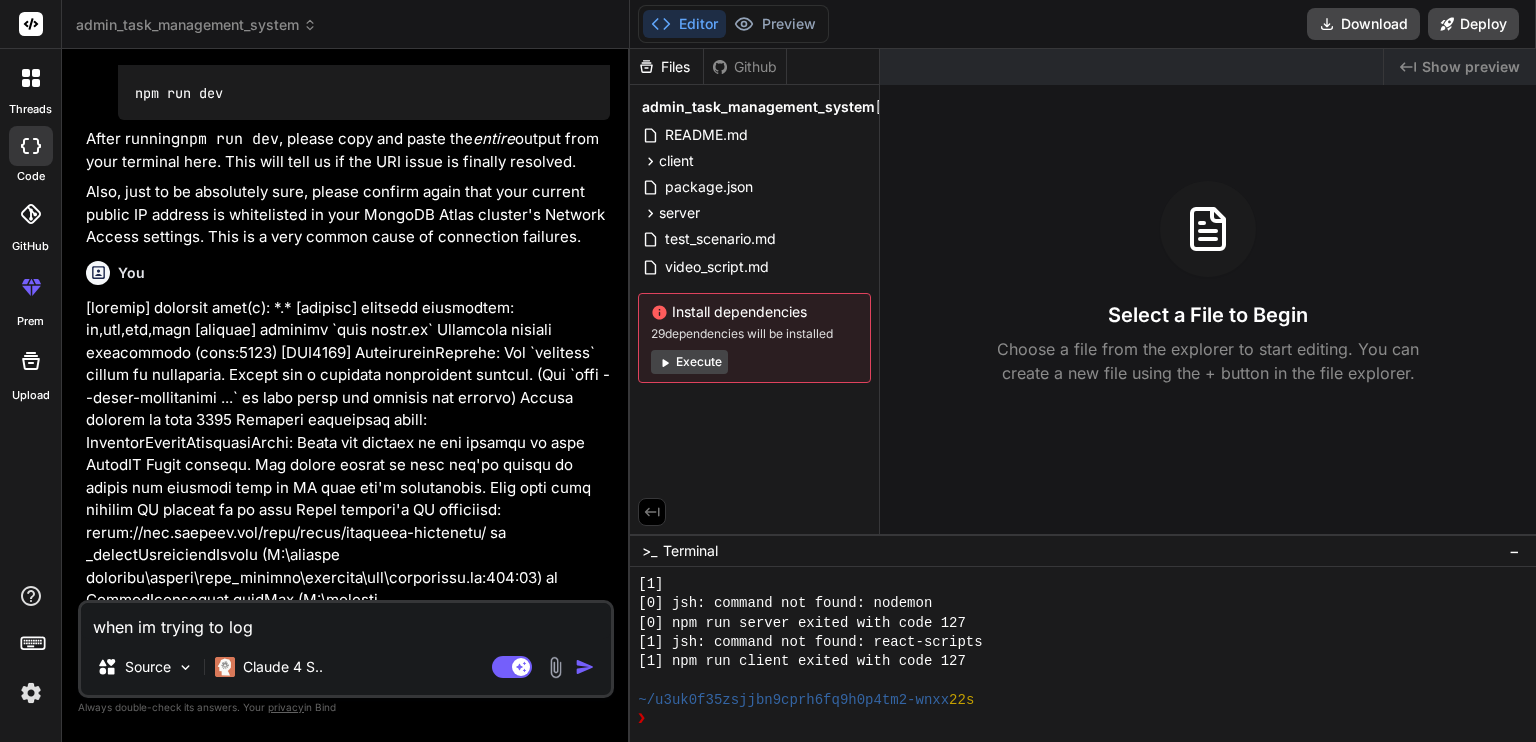 type on "when im trying to logi" 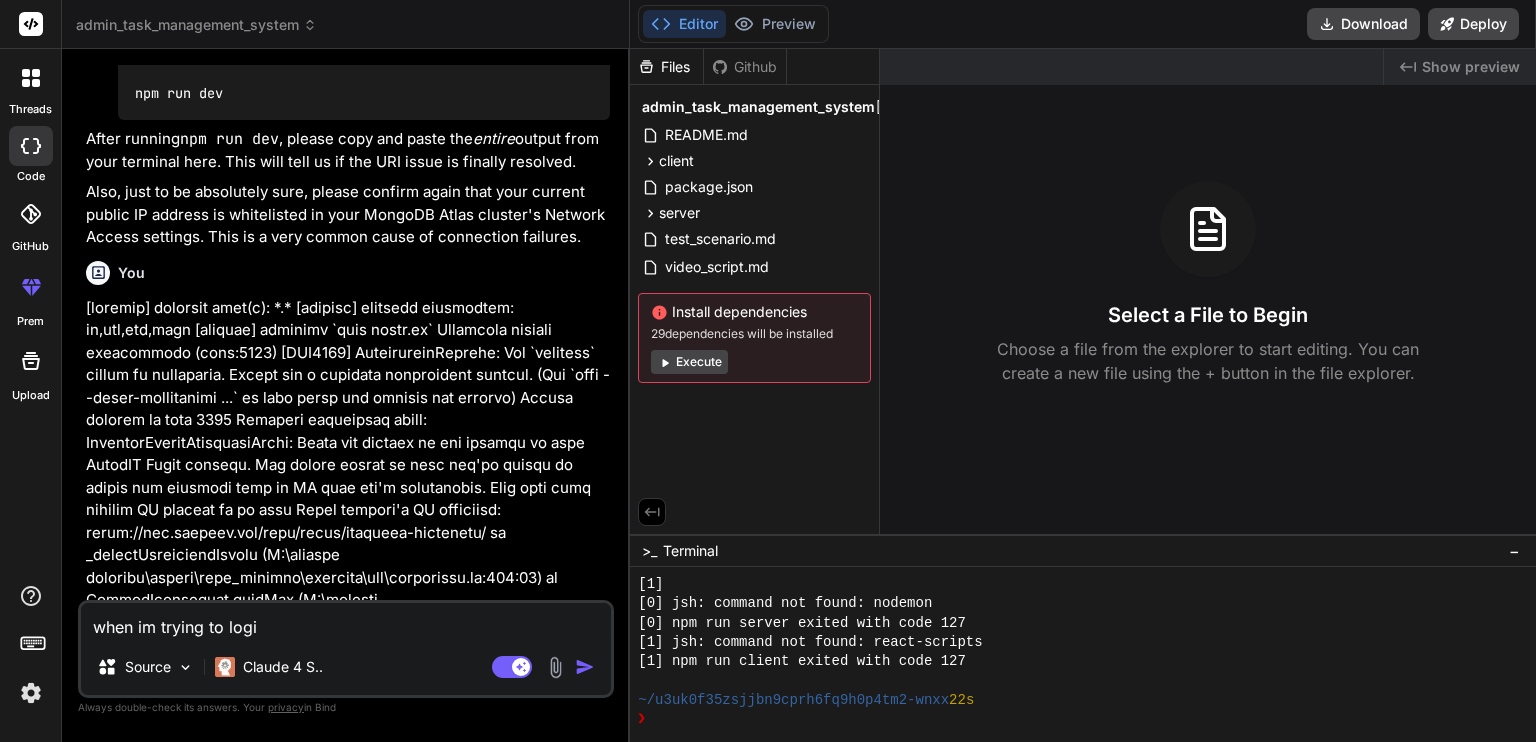 type on "when im trying to login" 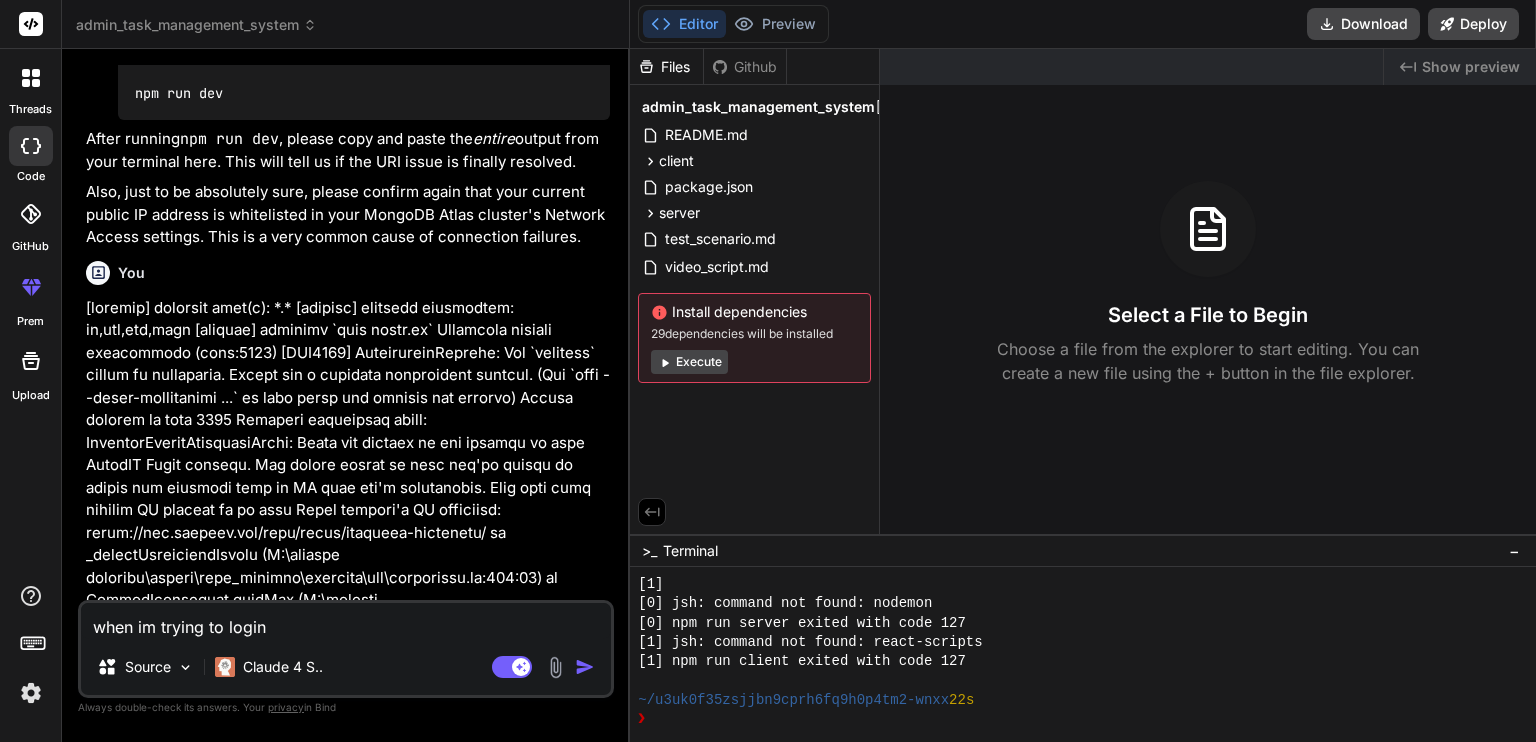type on "when im trying to login" 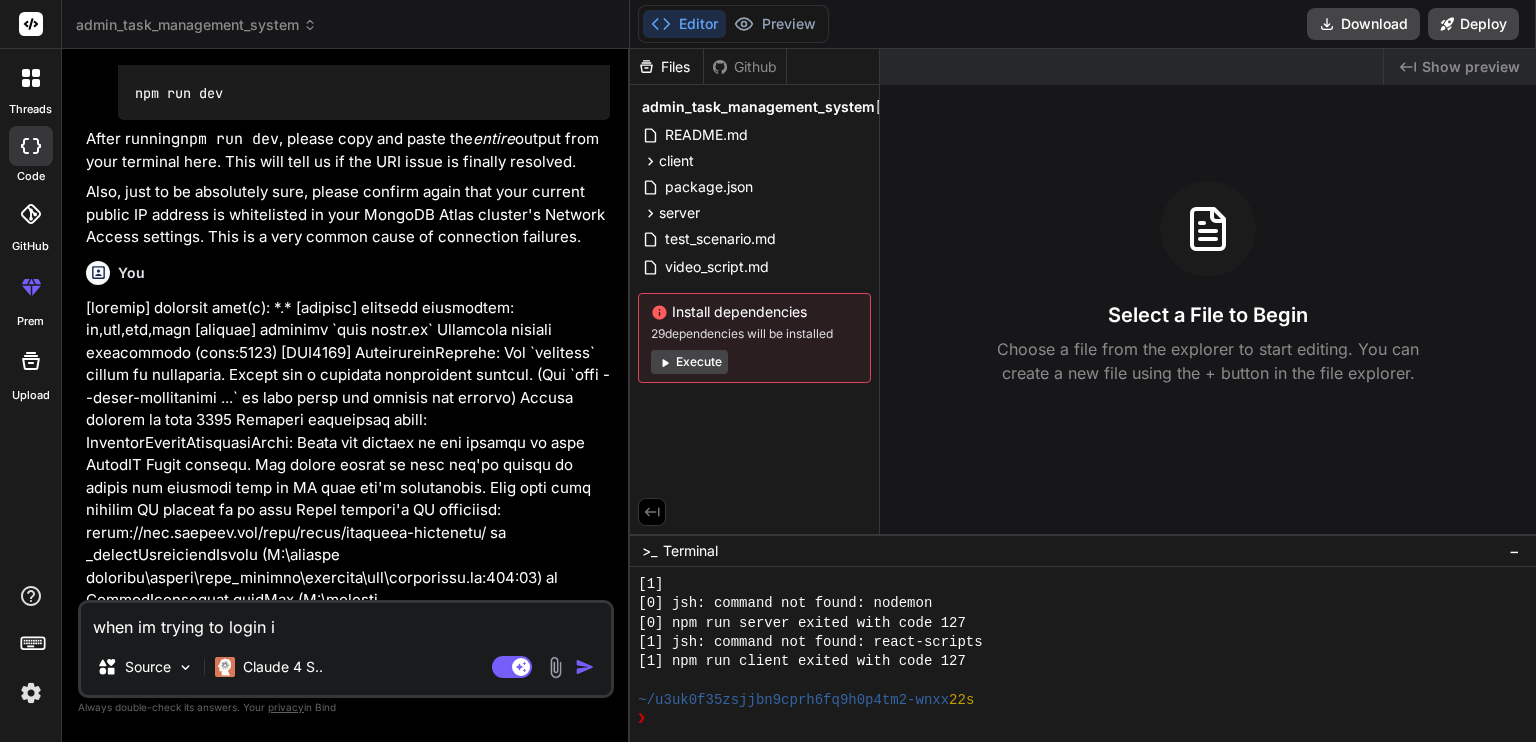 type on "when im trying to login it" 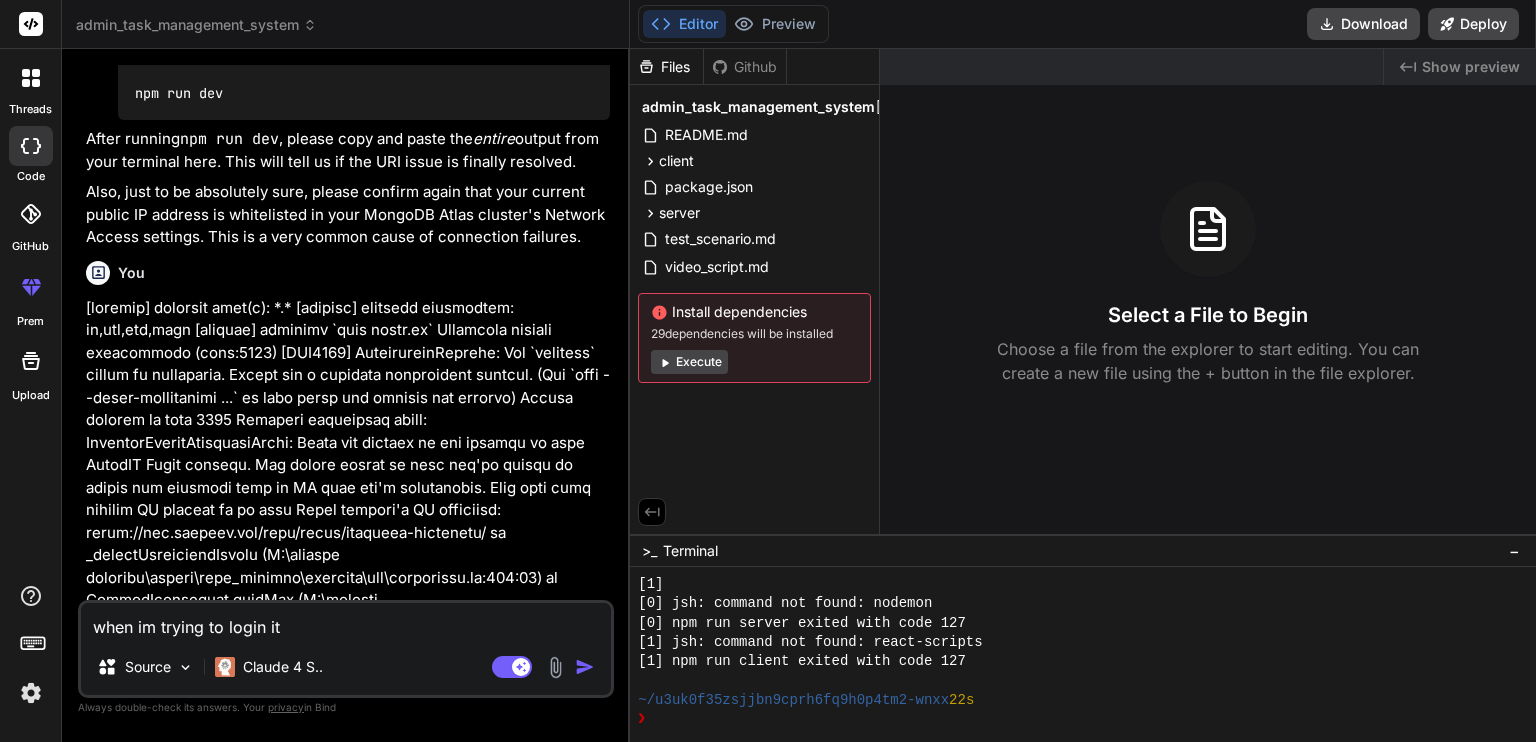 type on "x" 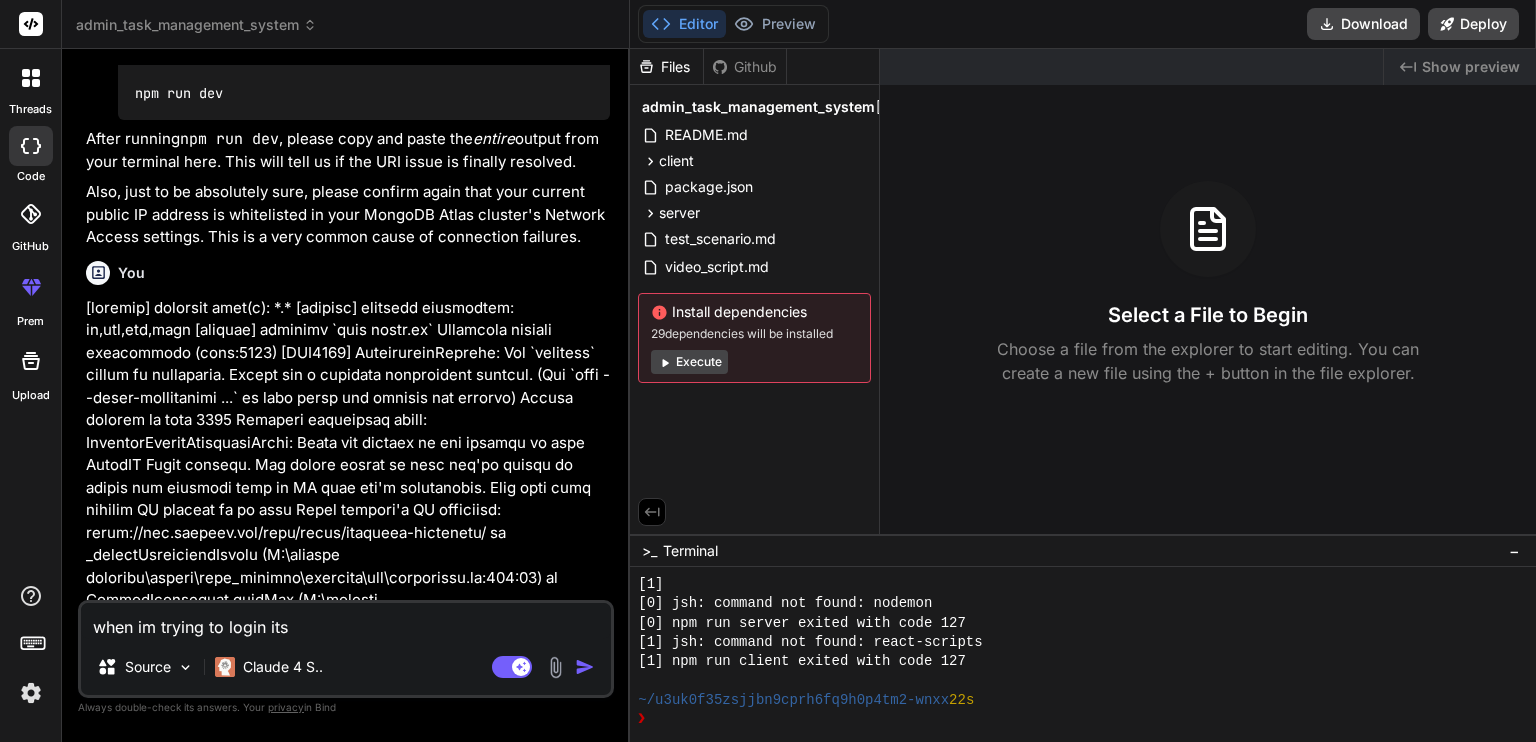 type on "when im trying to login its" 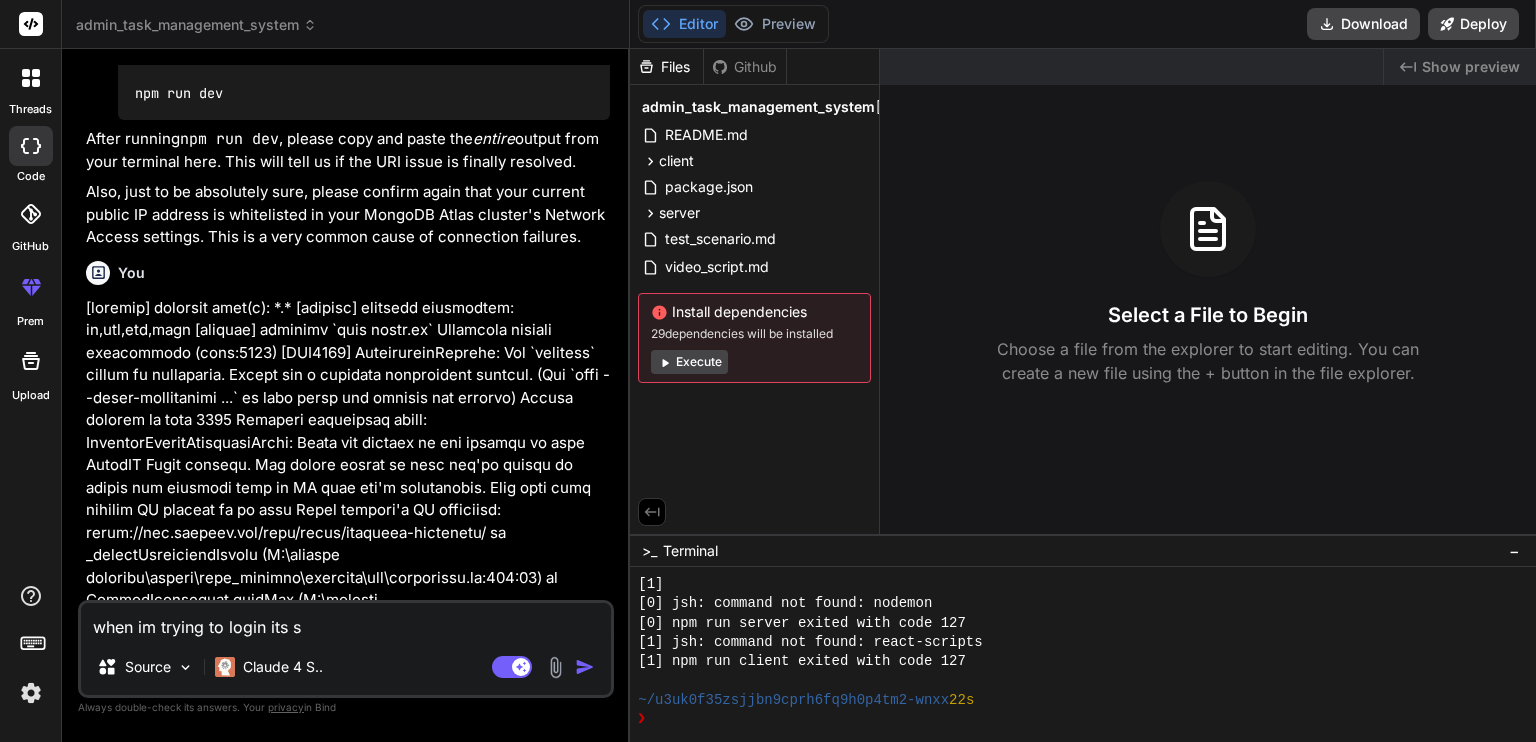 type on "x" 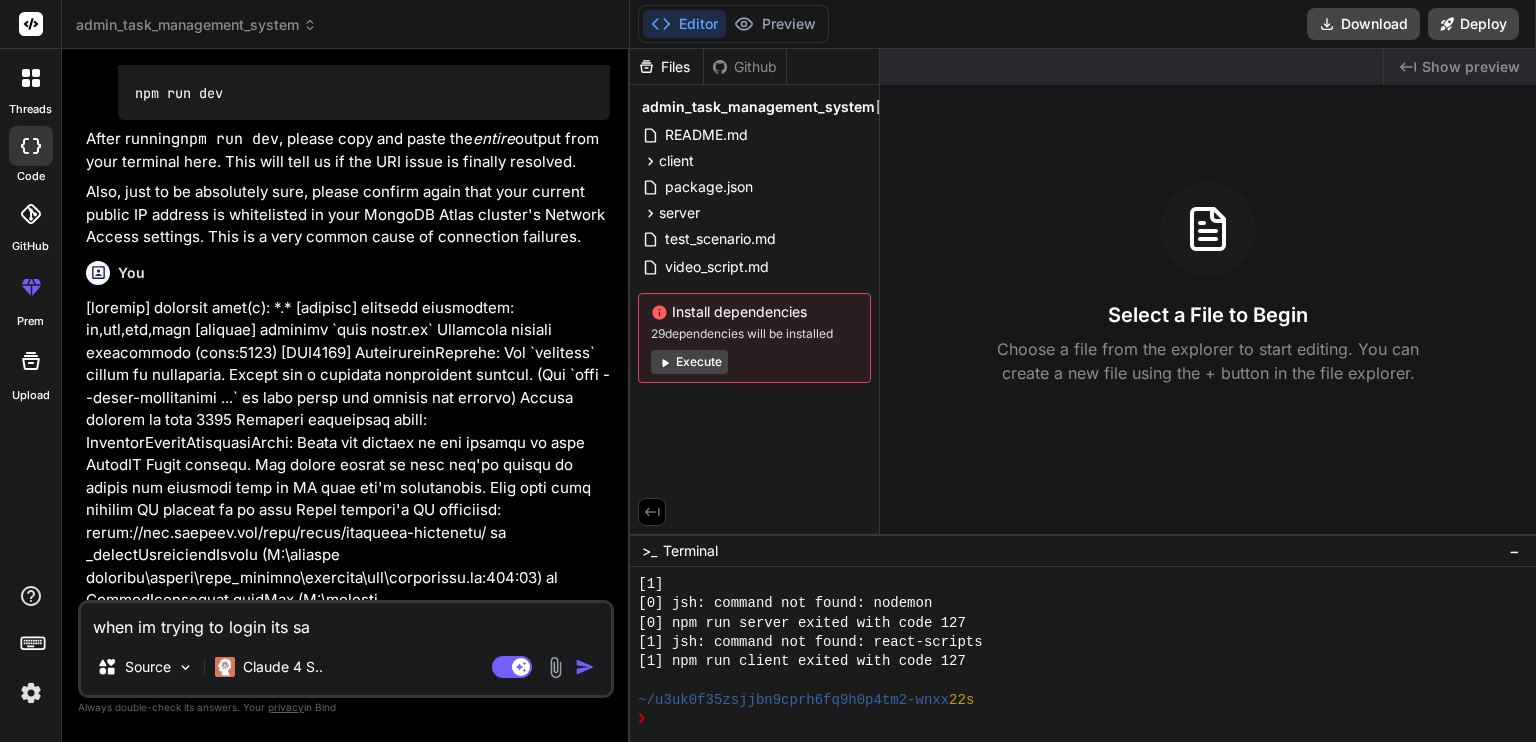type on "when im trying to login its say" 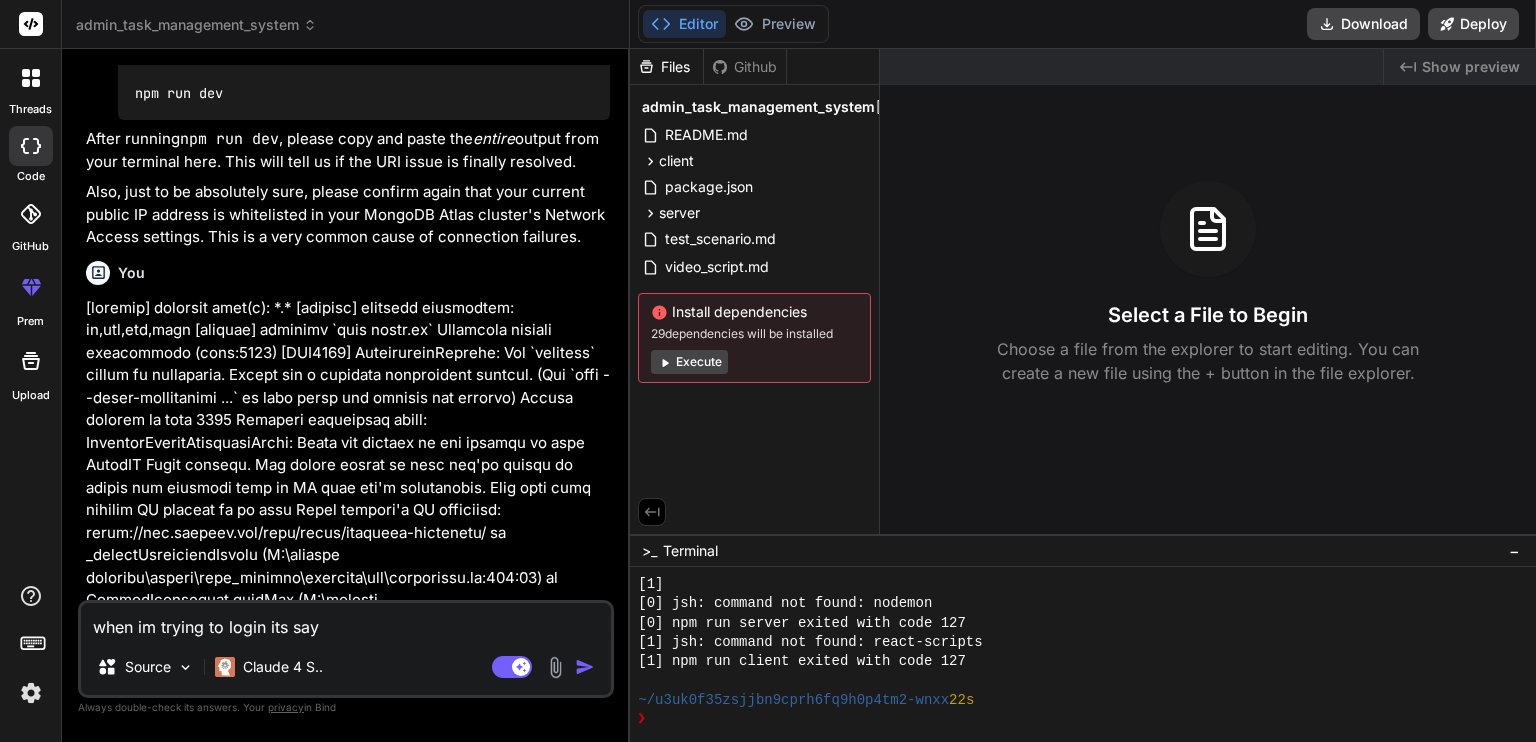 type on "when im trying to login its sayi" 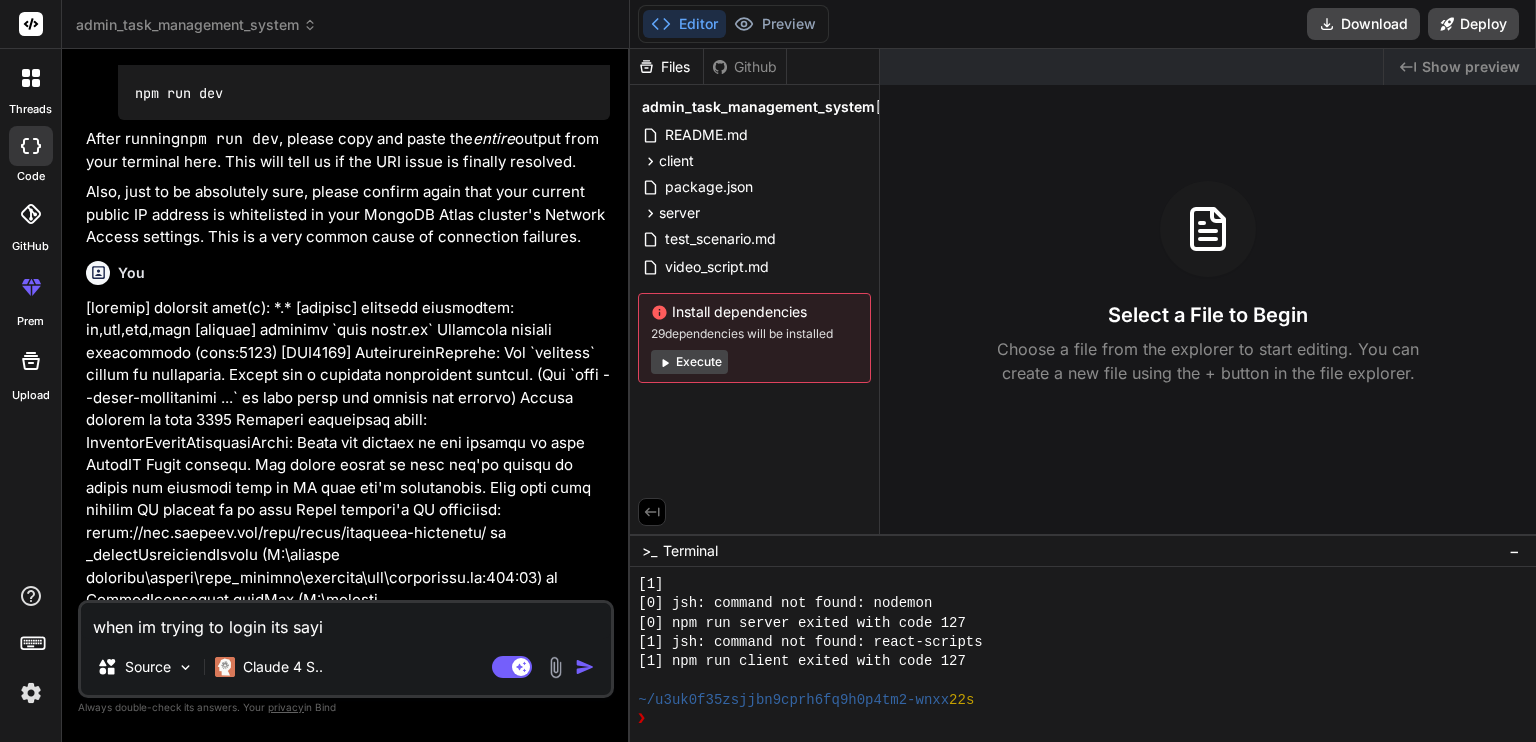 type on "when im trying to login its sayig" 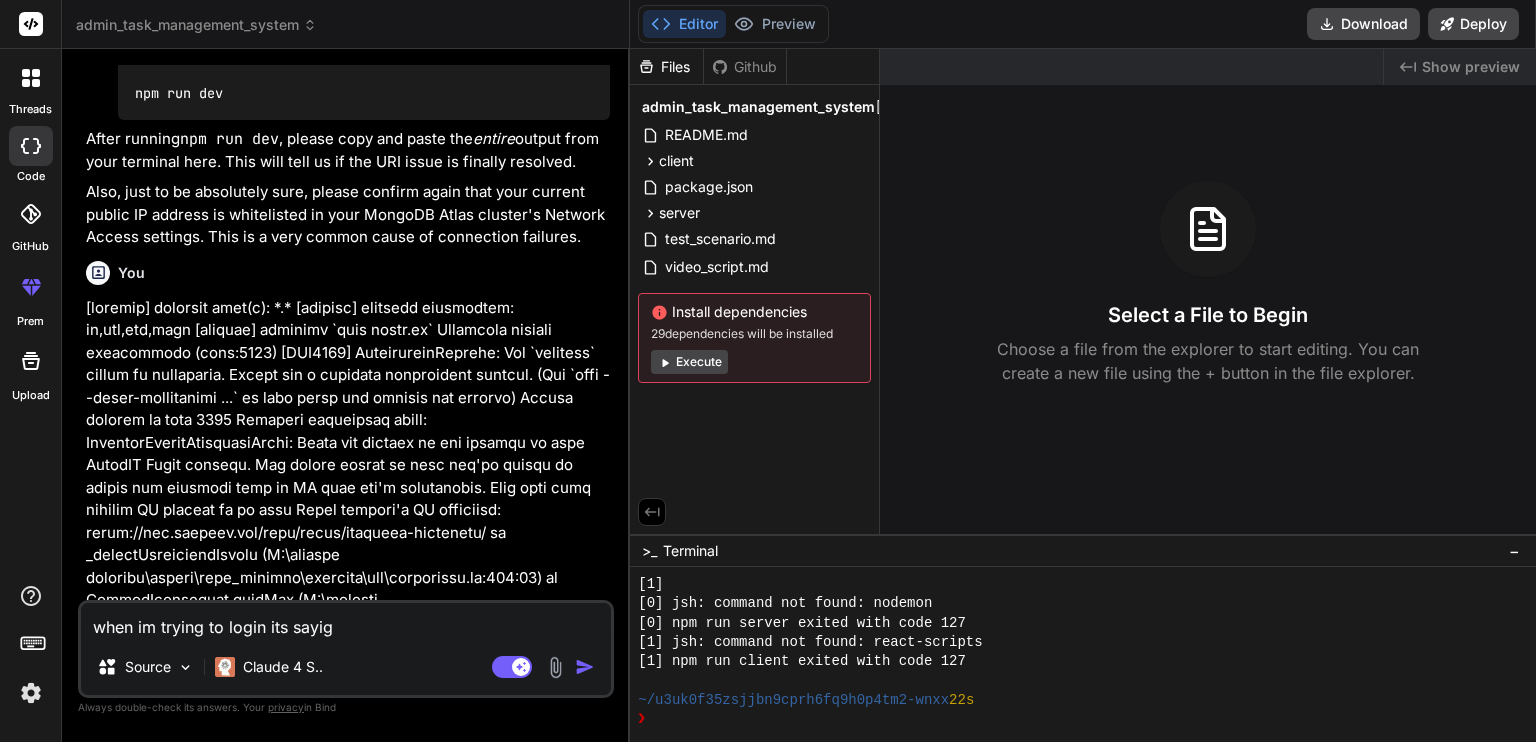 type on "x" 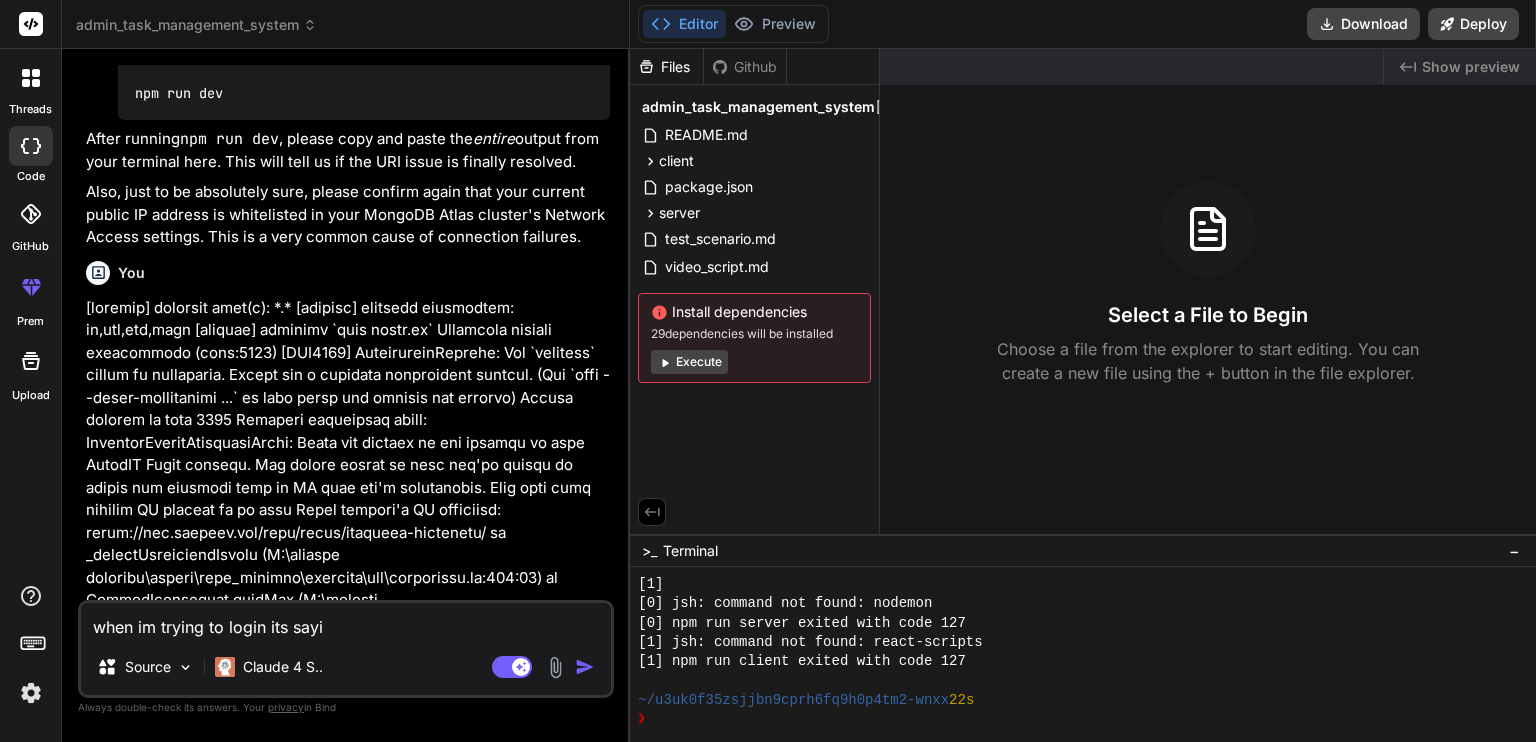 type on "when im trying to login its say" 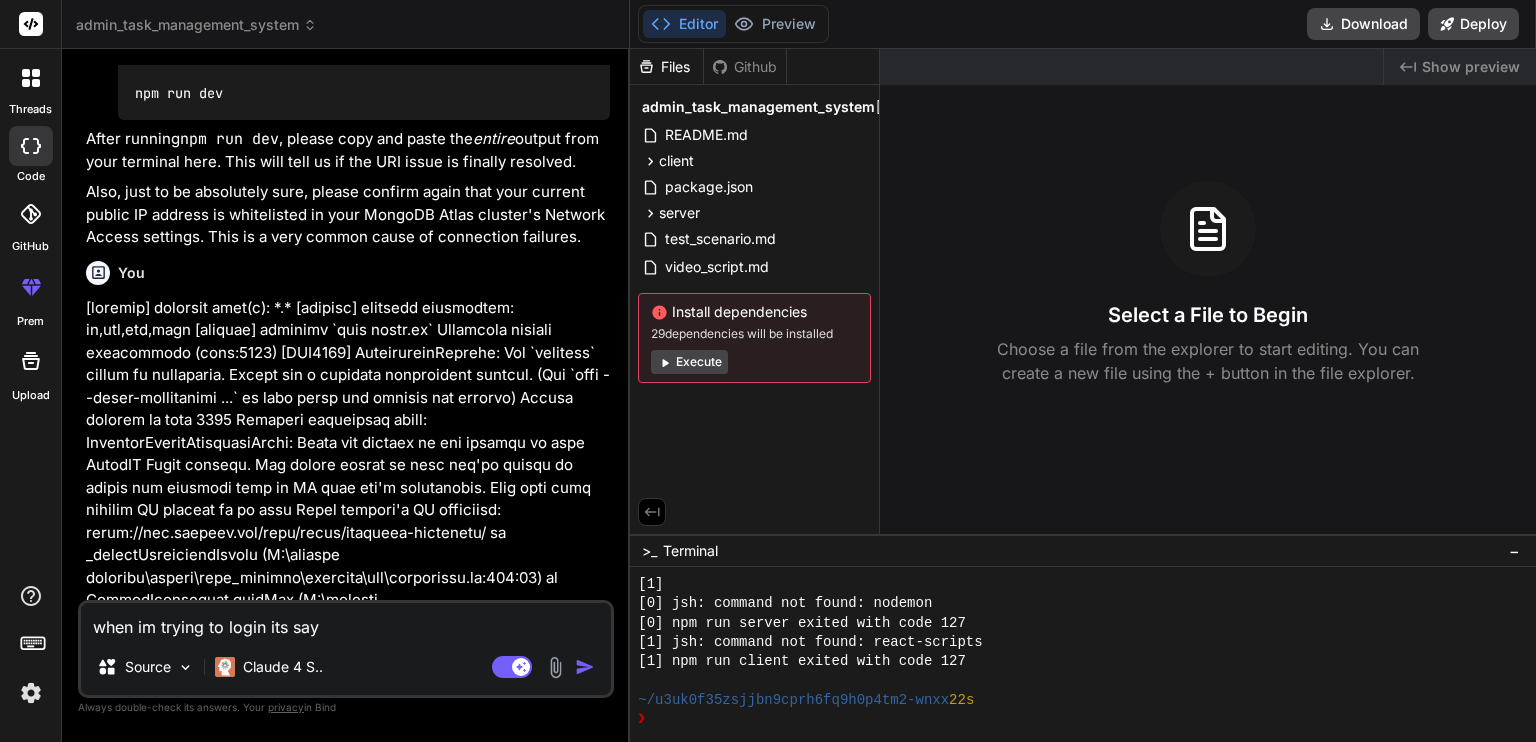 type on "when im trying to login its sayi" 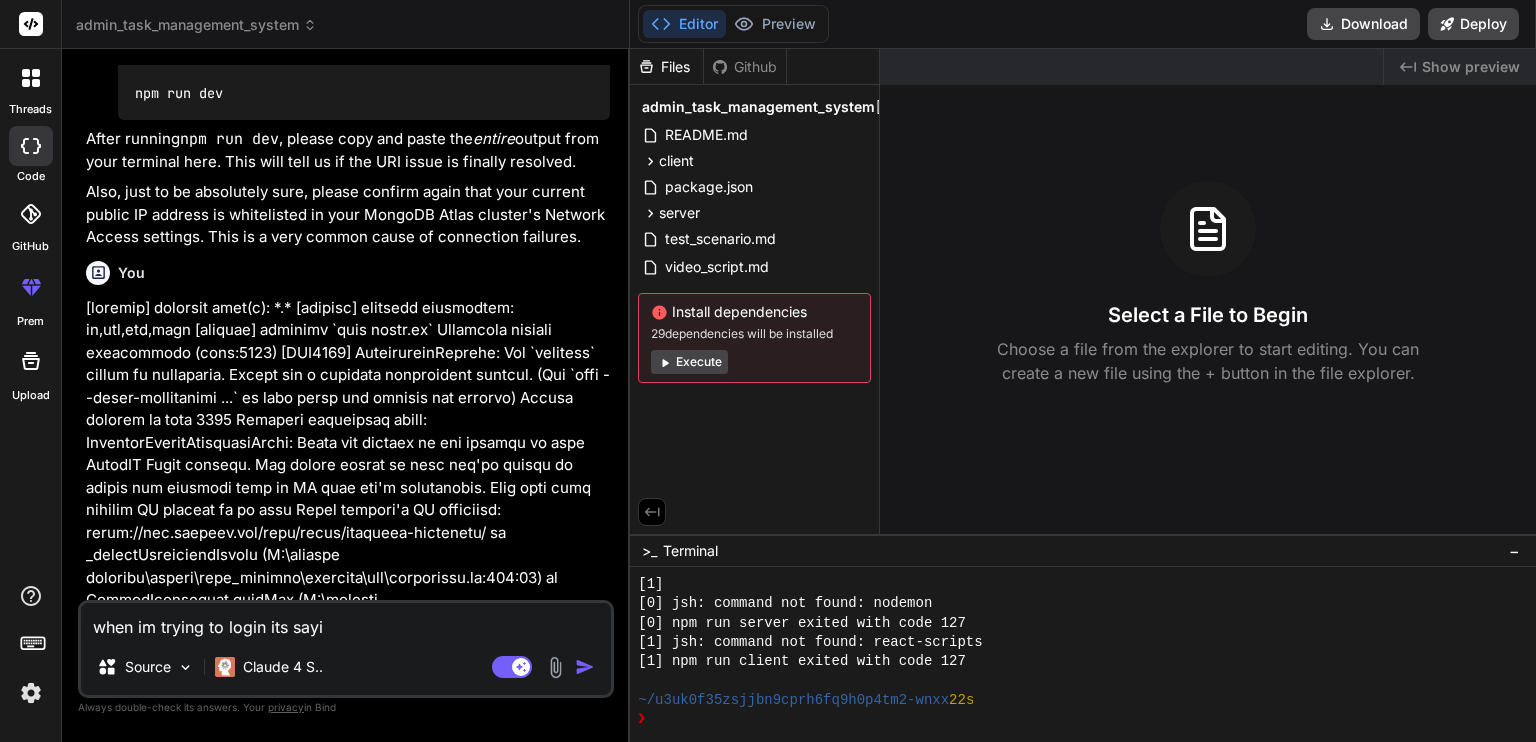 type on "x" 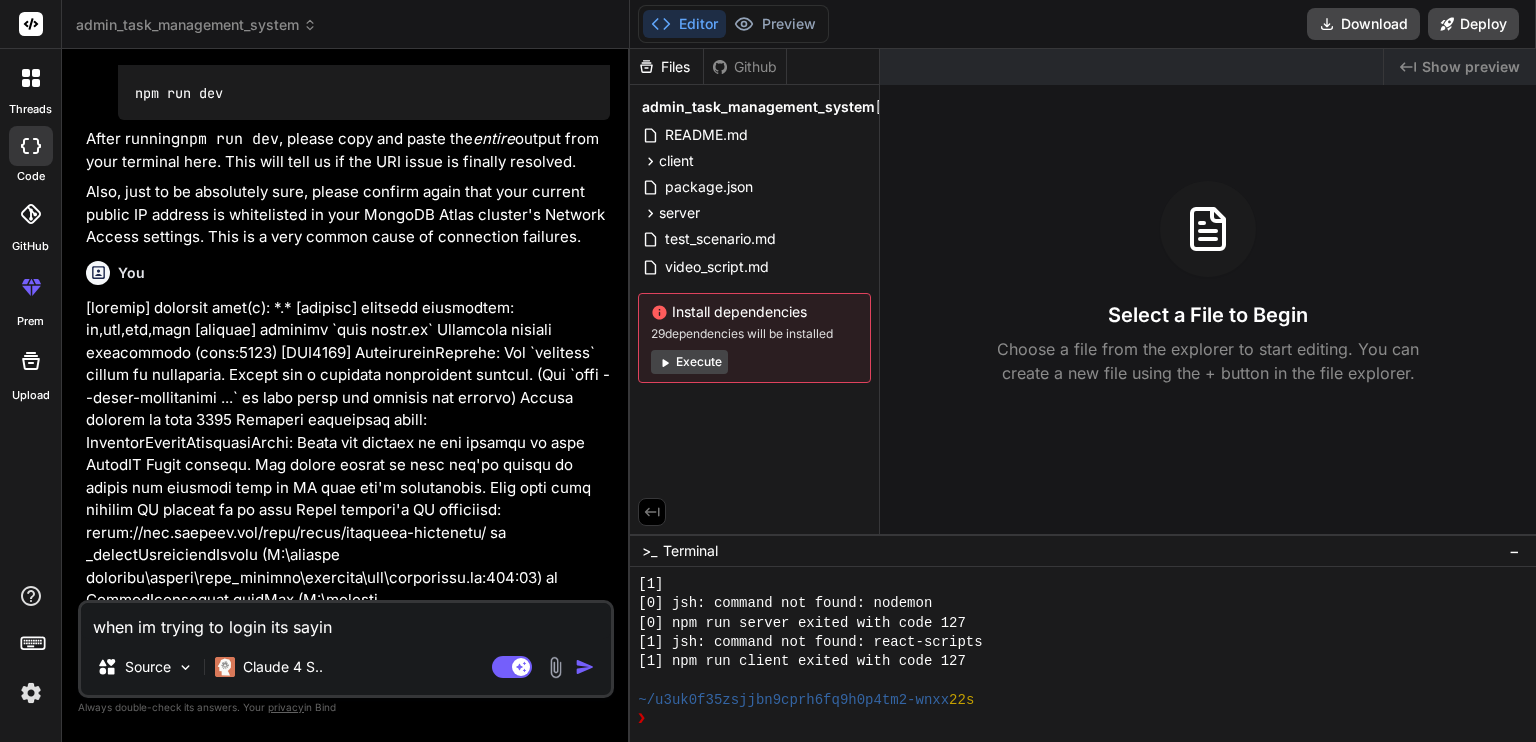 type on "when im trying to login its saying" 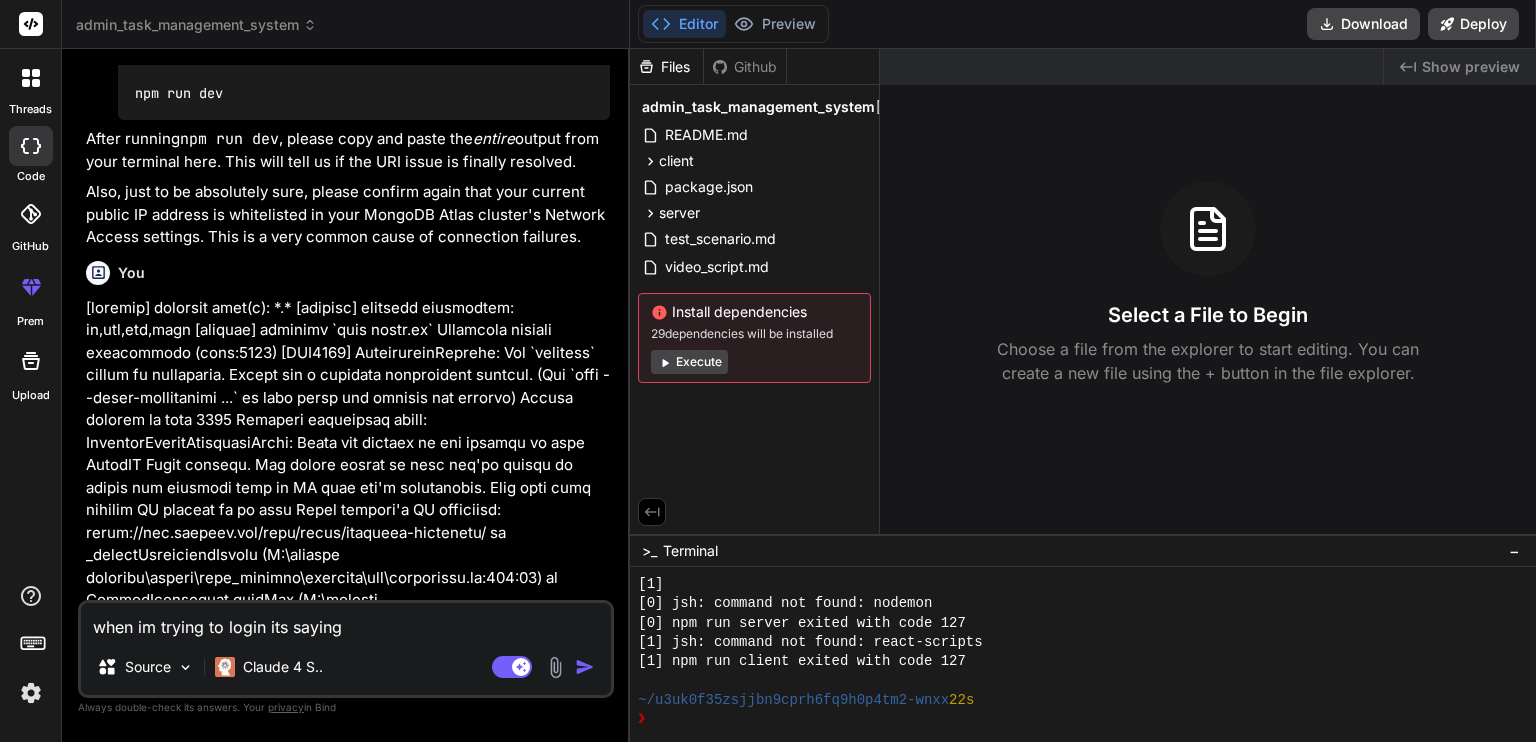 type on "when im trying to login its saying" 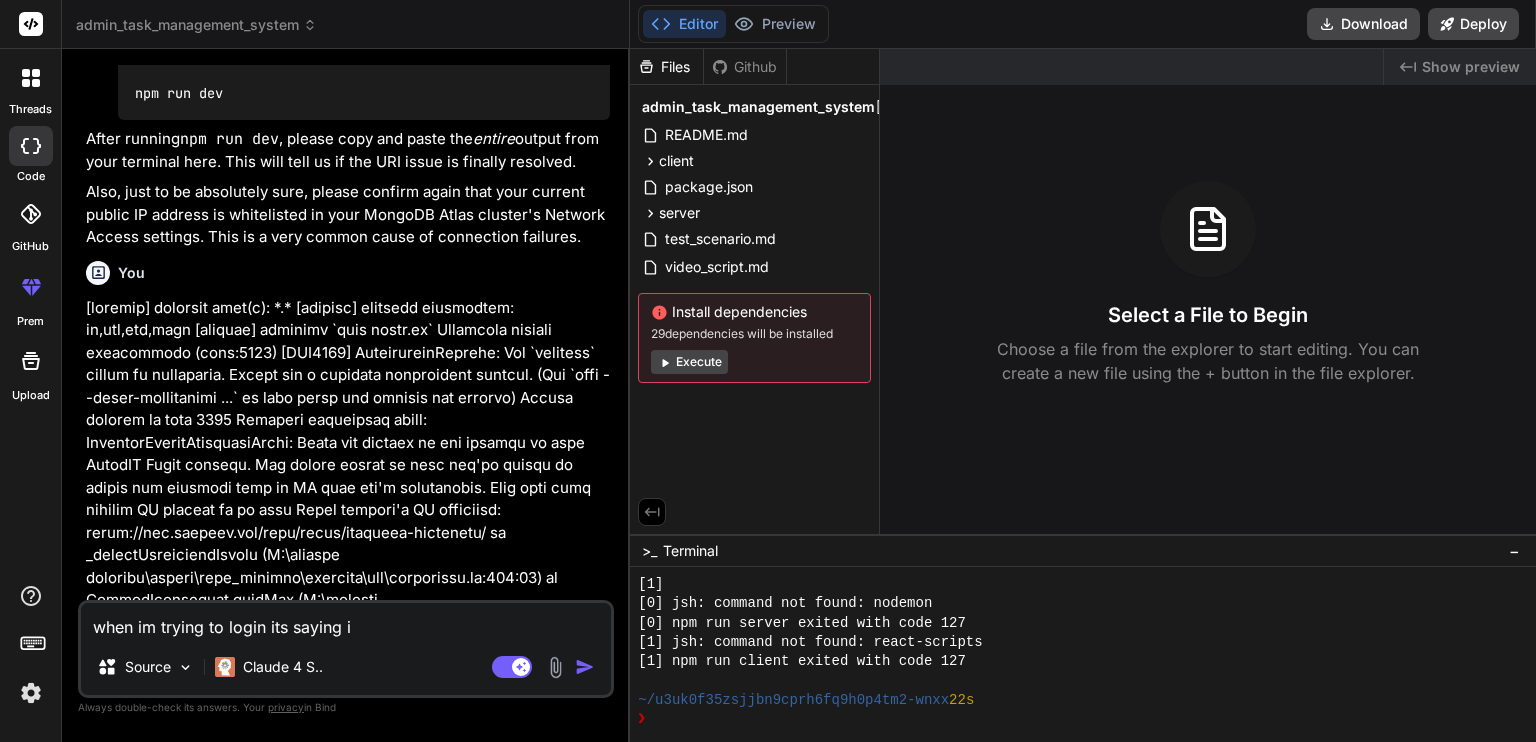 type on "when im trying to login its saying in" 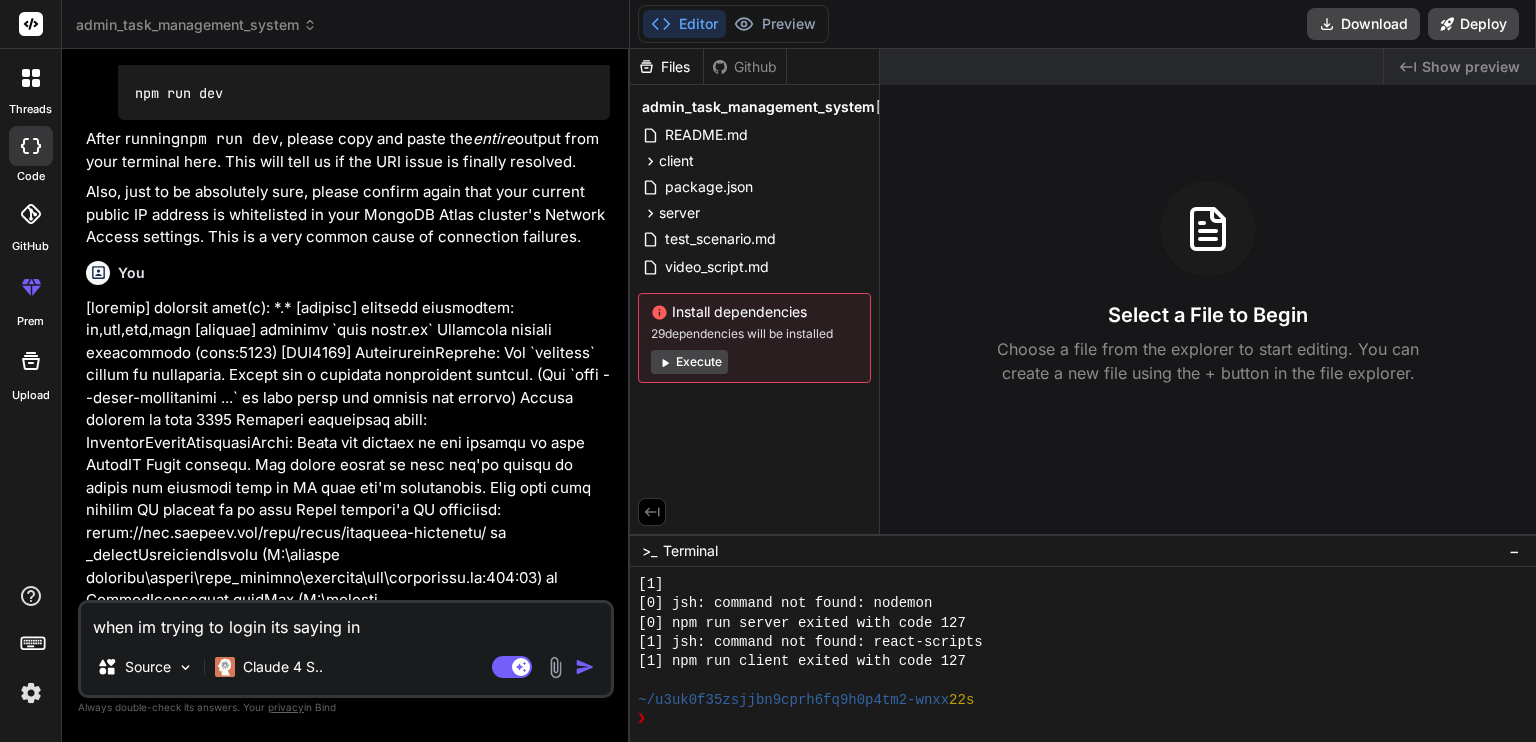 type on "when im trying to login its saying inv" 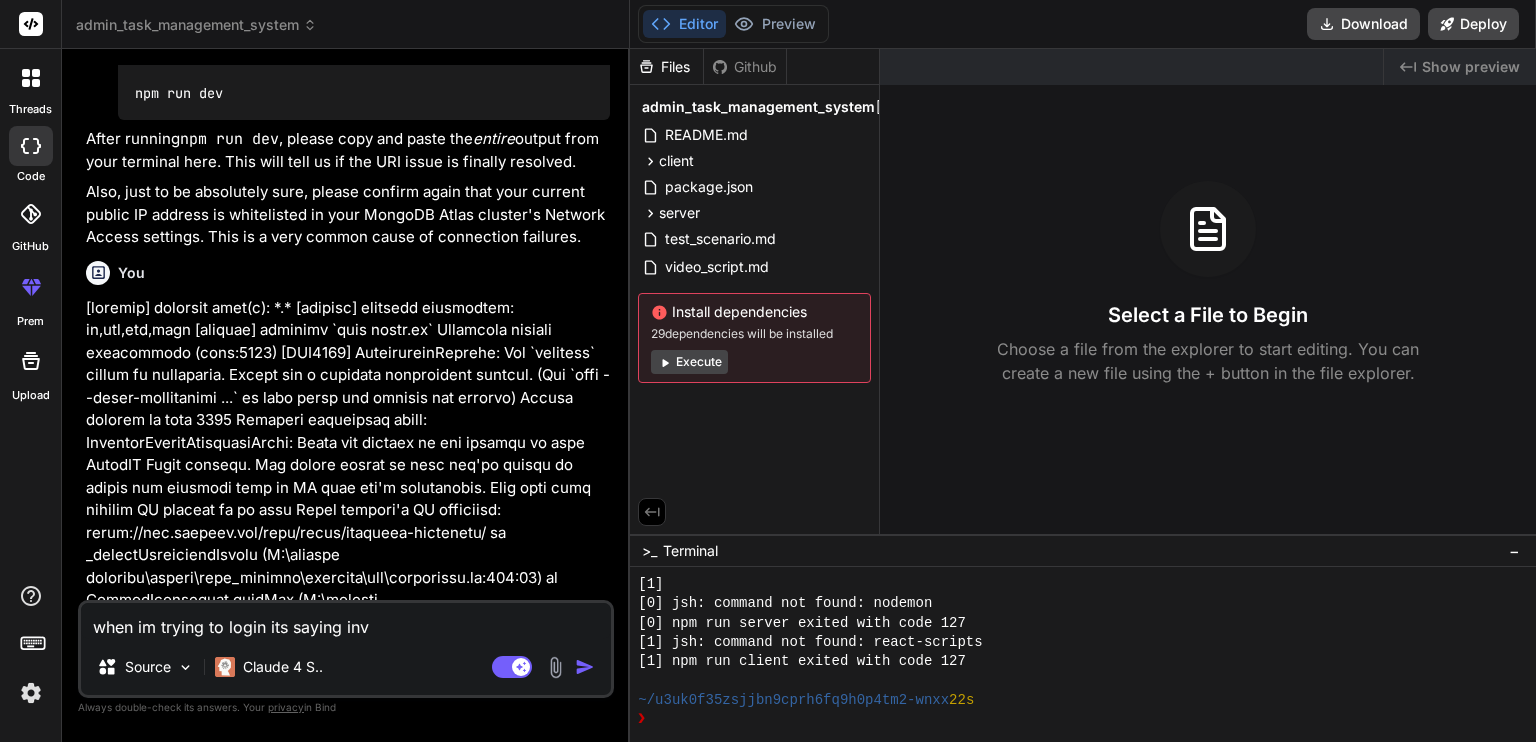 type on "when im trying to login its saying inva" 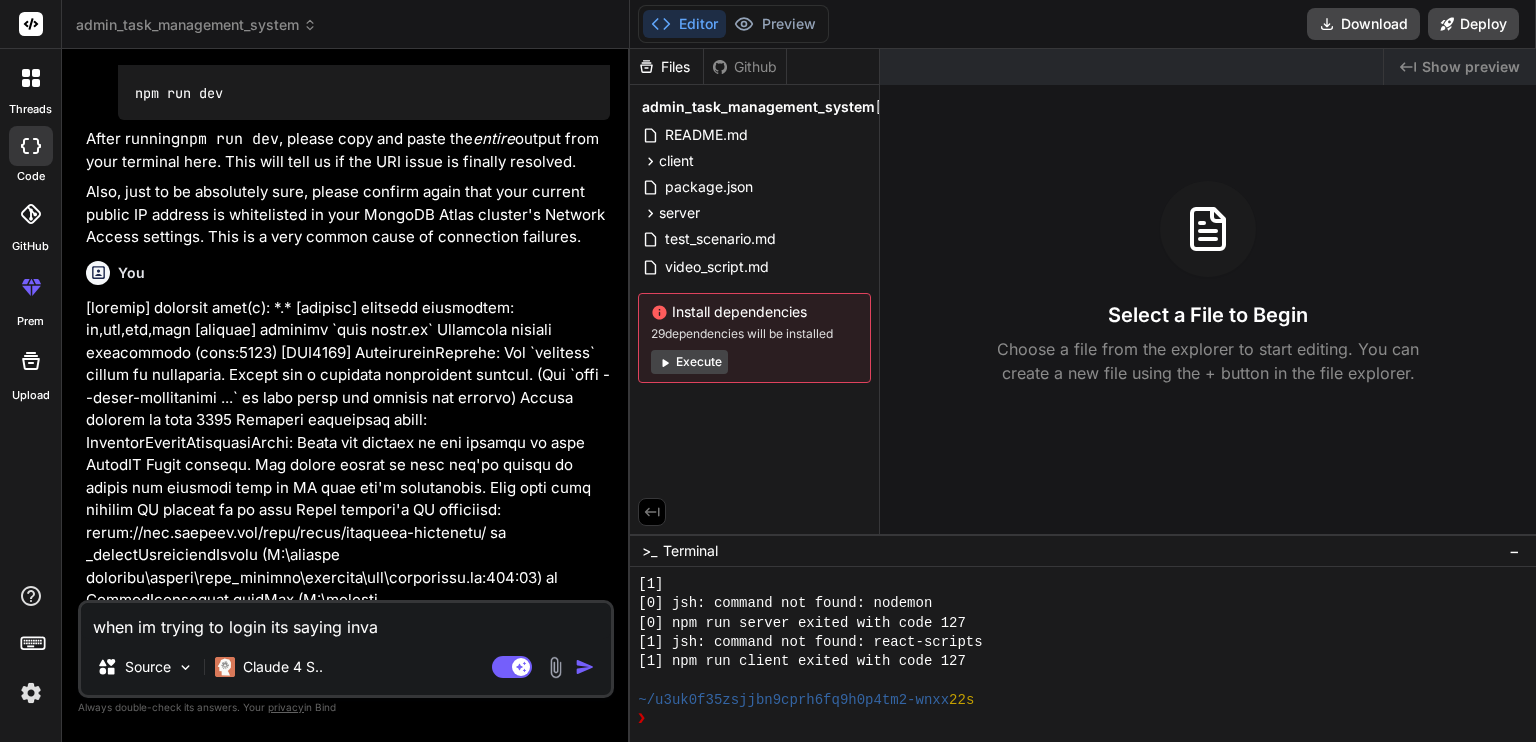 type on "when im trying to login its saying inval" 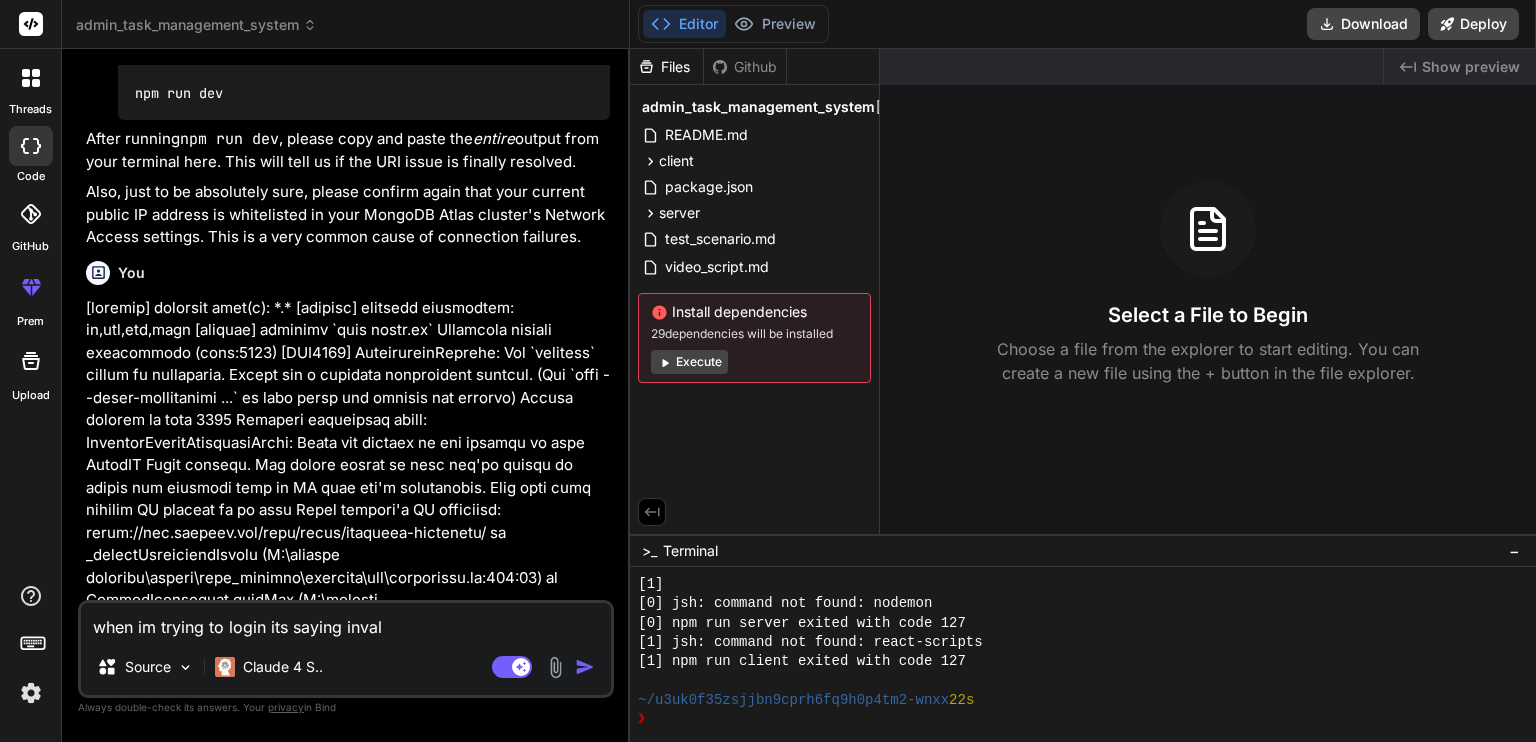 type on "when im trying to login its saying invali" 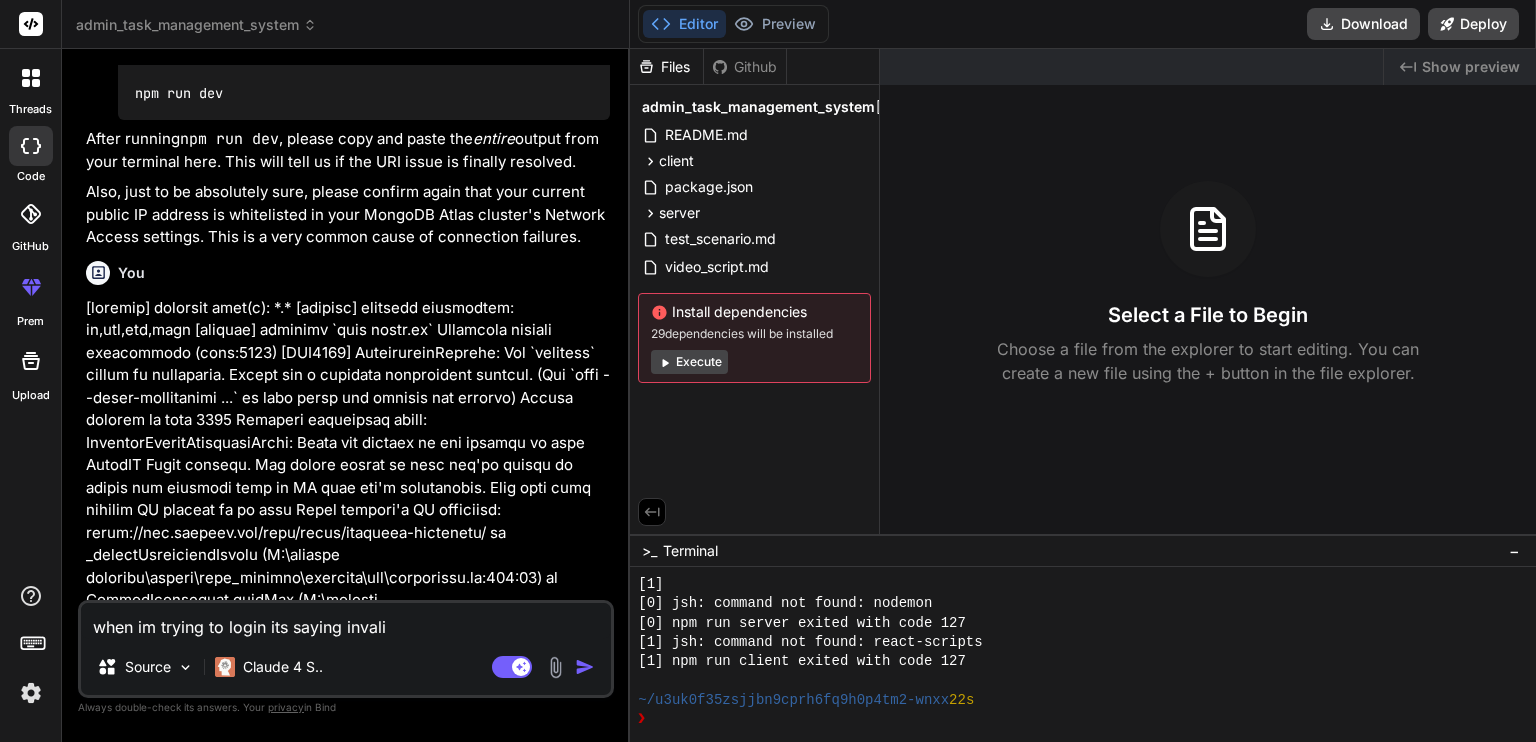 type on "when im trying to login its saying invalid" 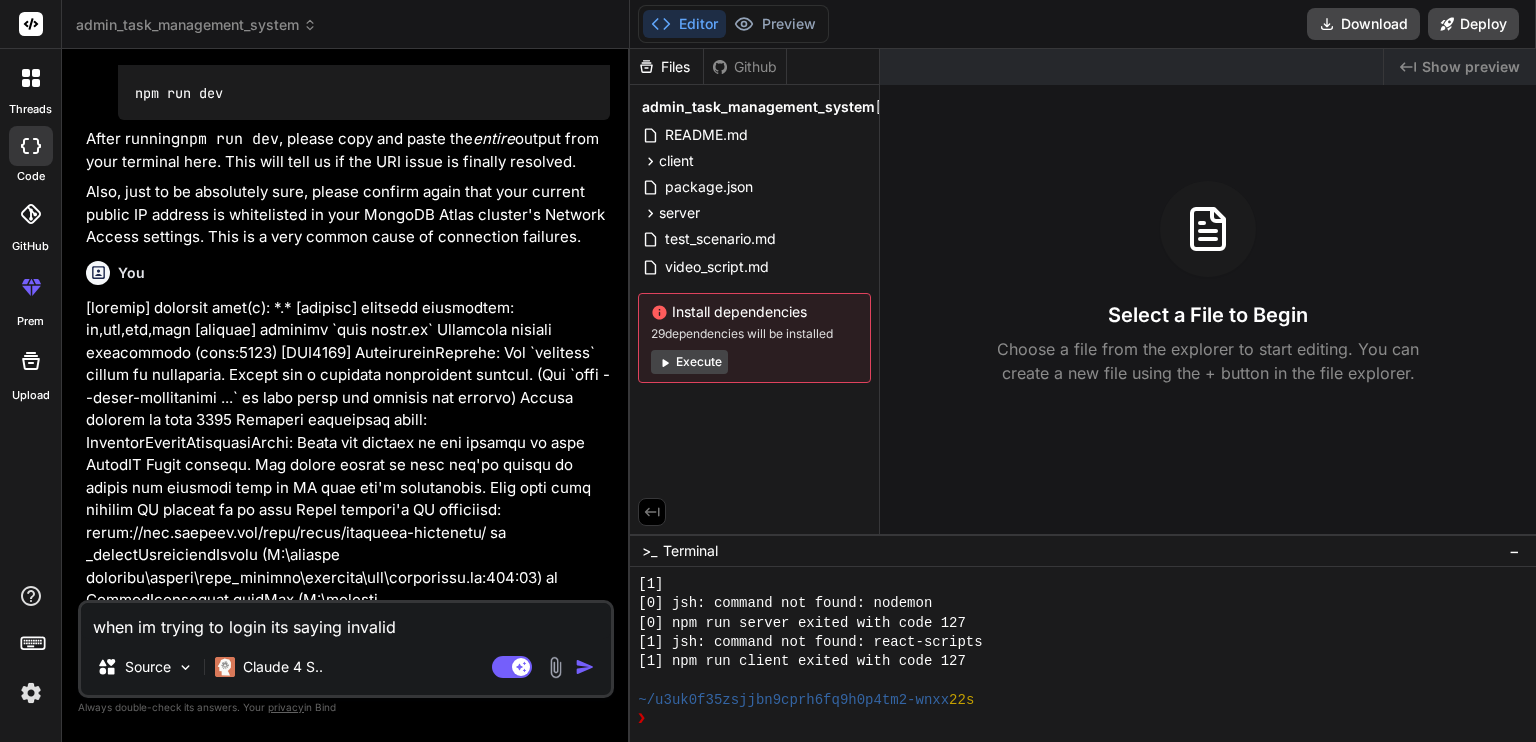 type on "when im trying to login its saying invalid" 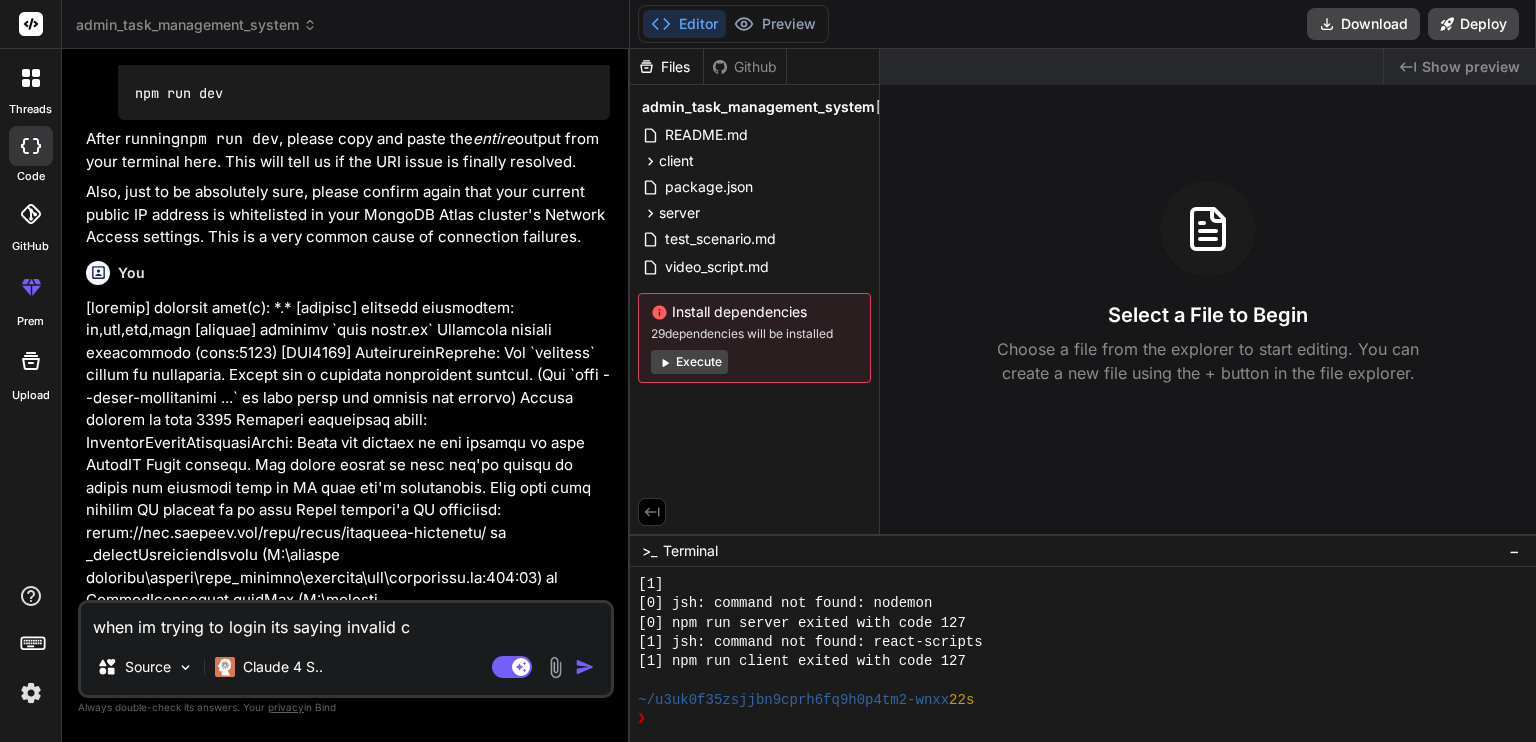 type on "when im trying to login its saying invalid cr" 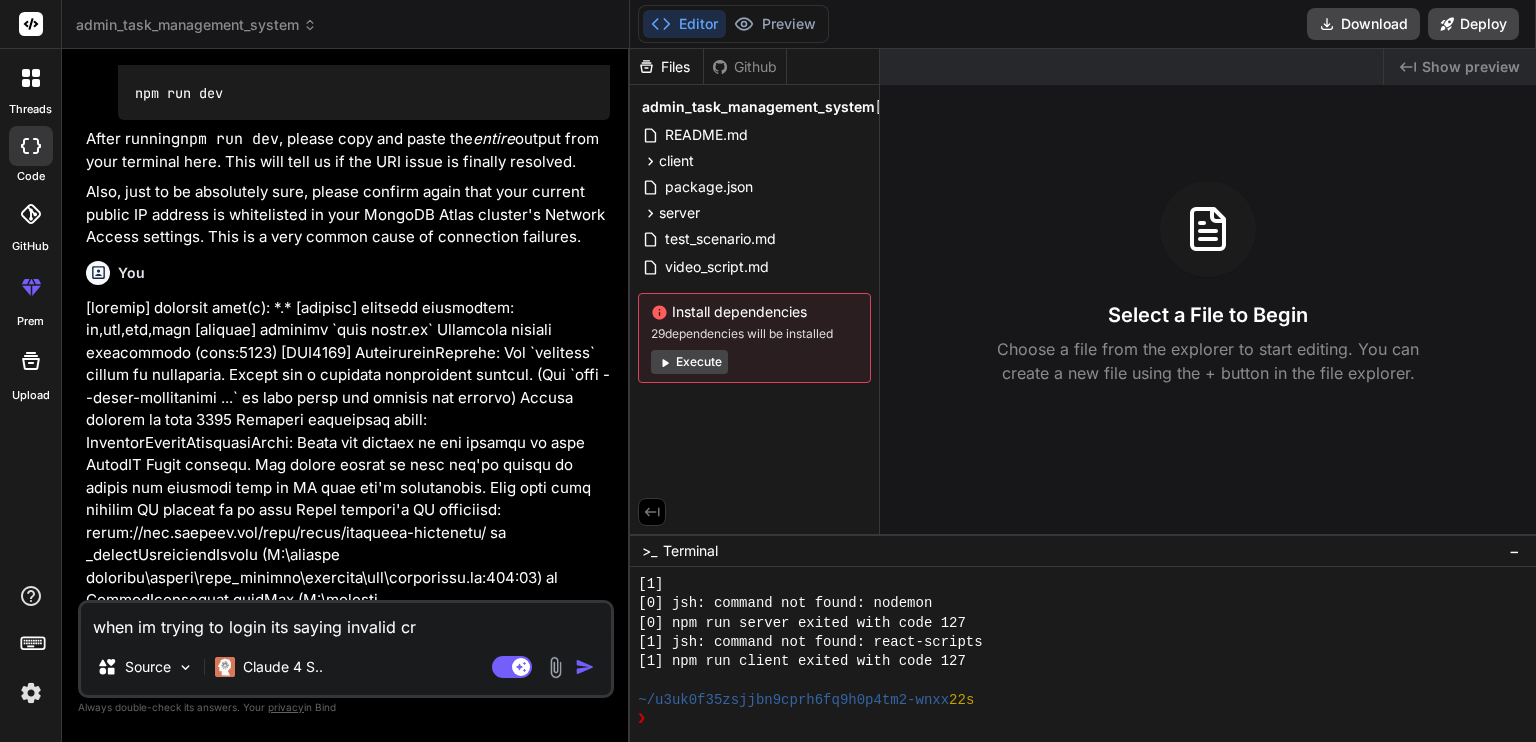 type on "when im trying to login its saying invalid cre" 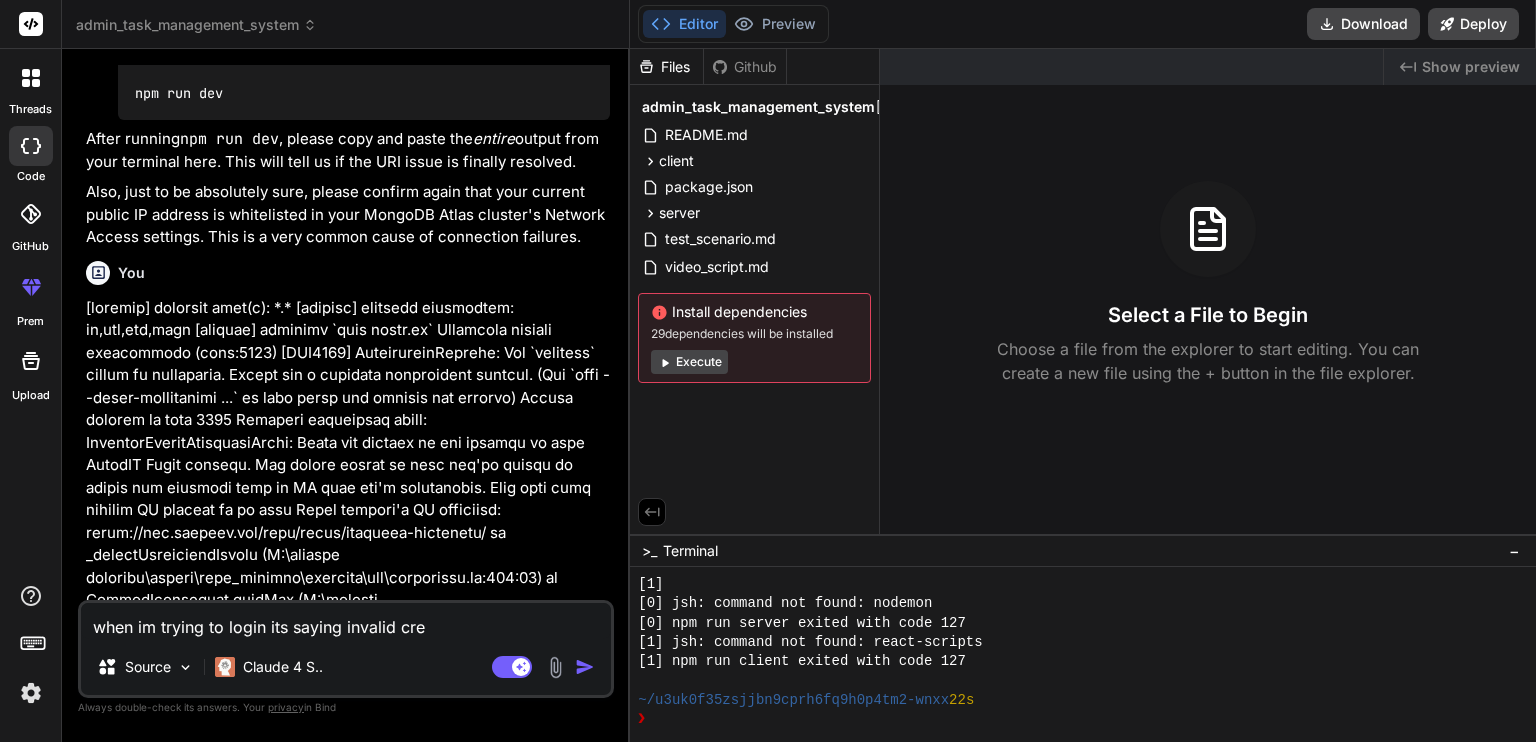 type on "x" 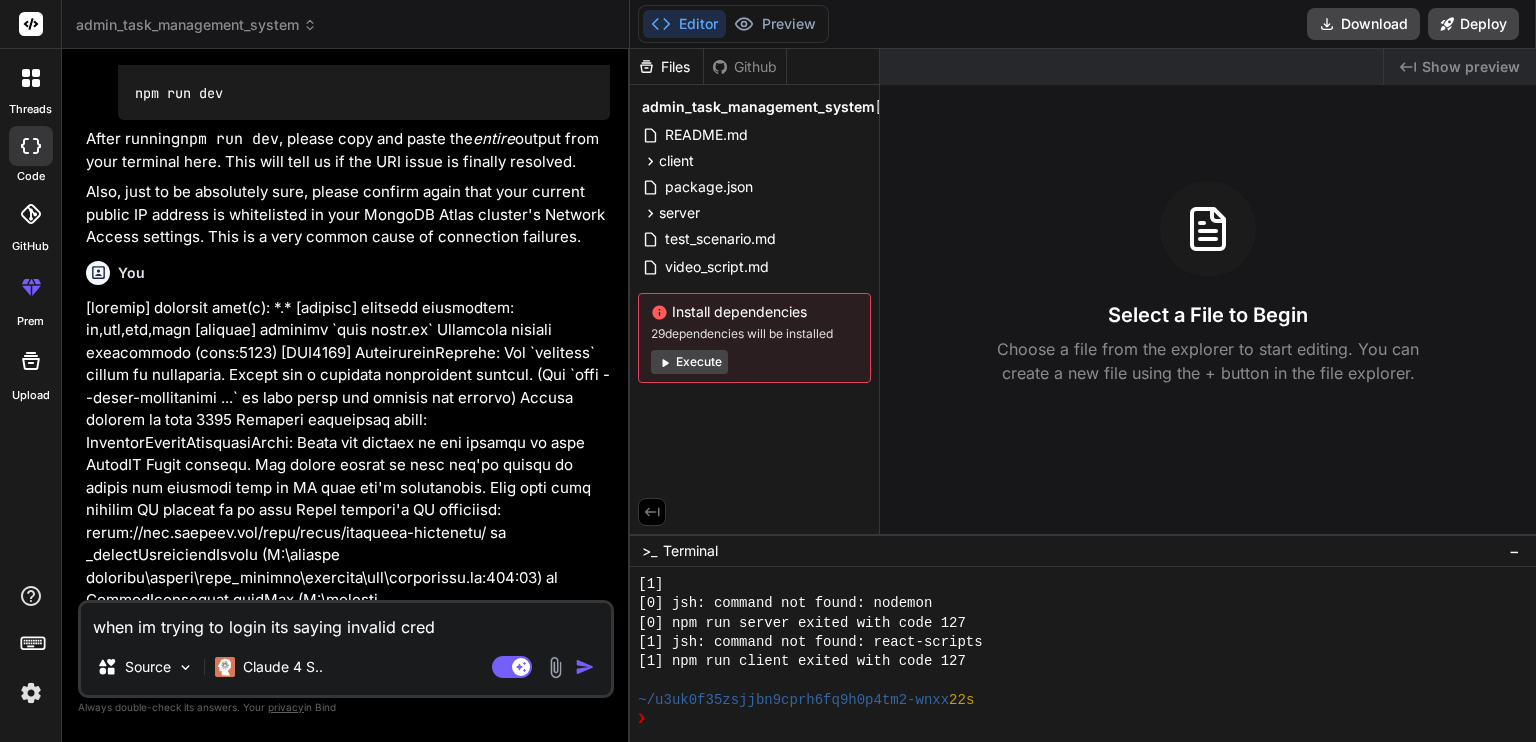 type on "when im trying to login its saying invalid crede" 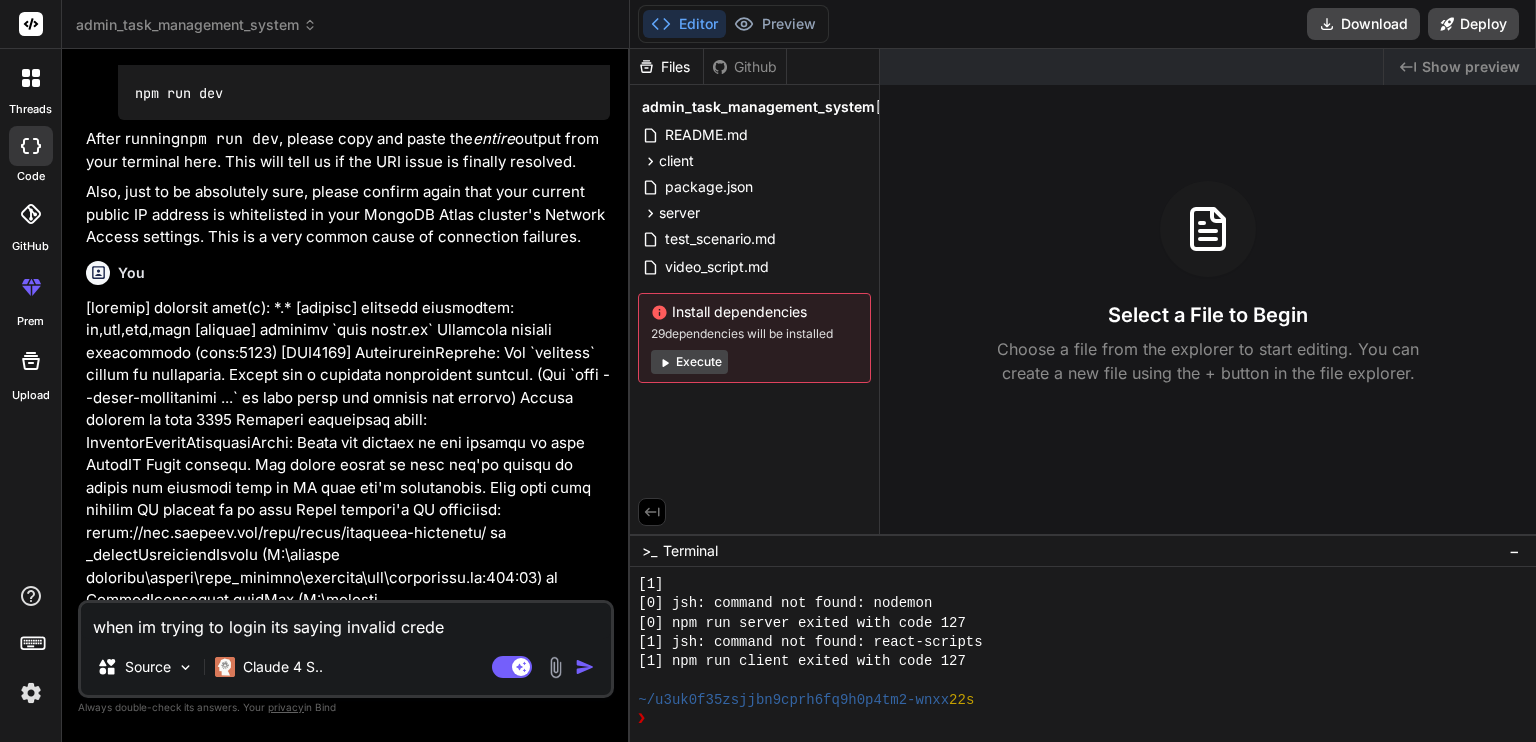 type on "x" 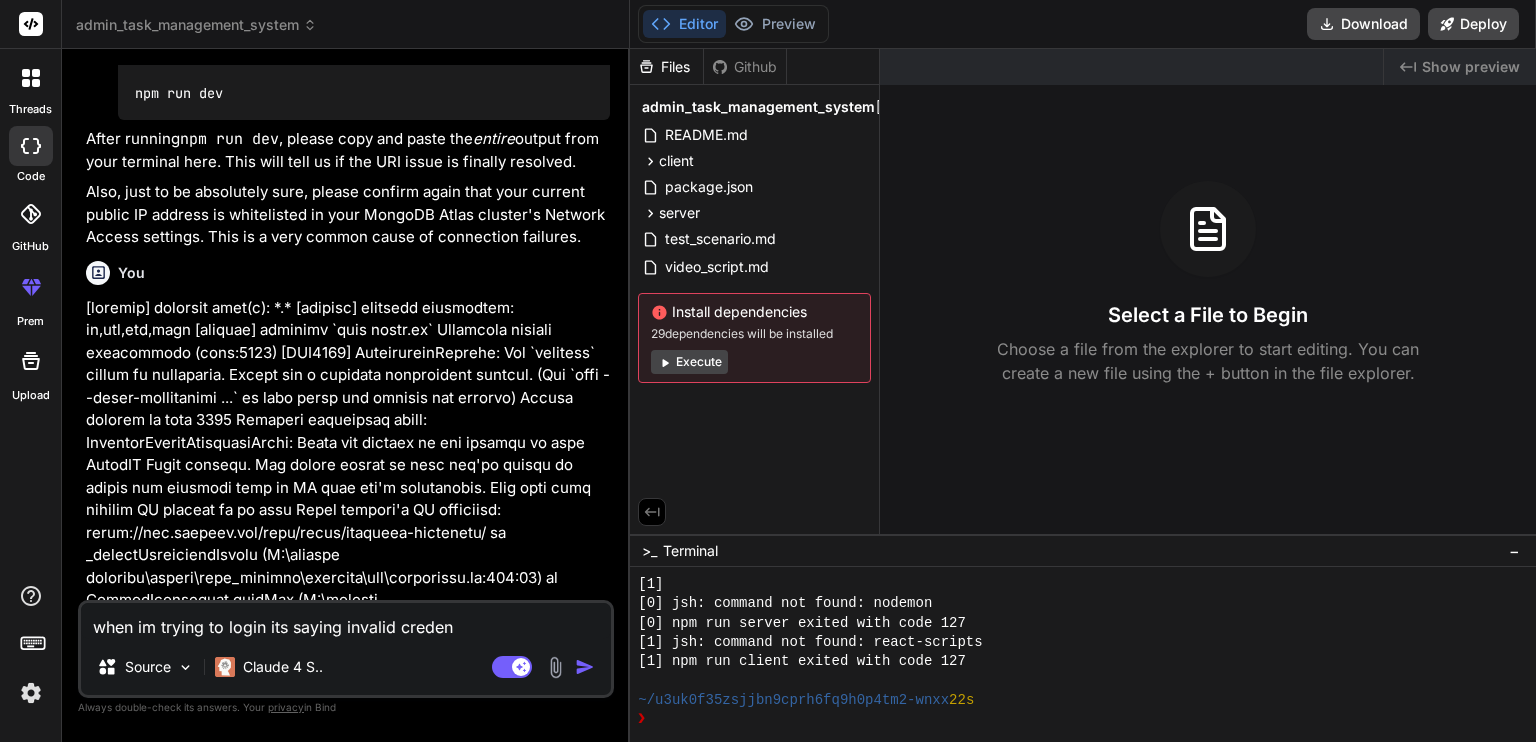 type on "x" 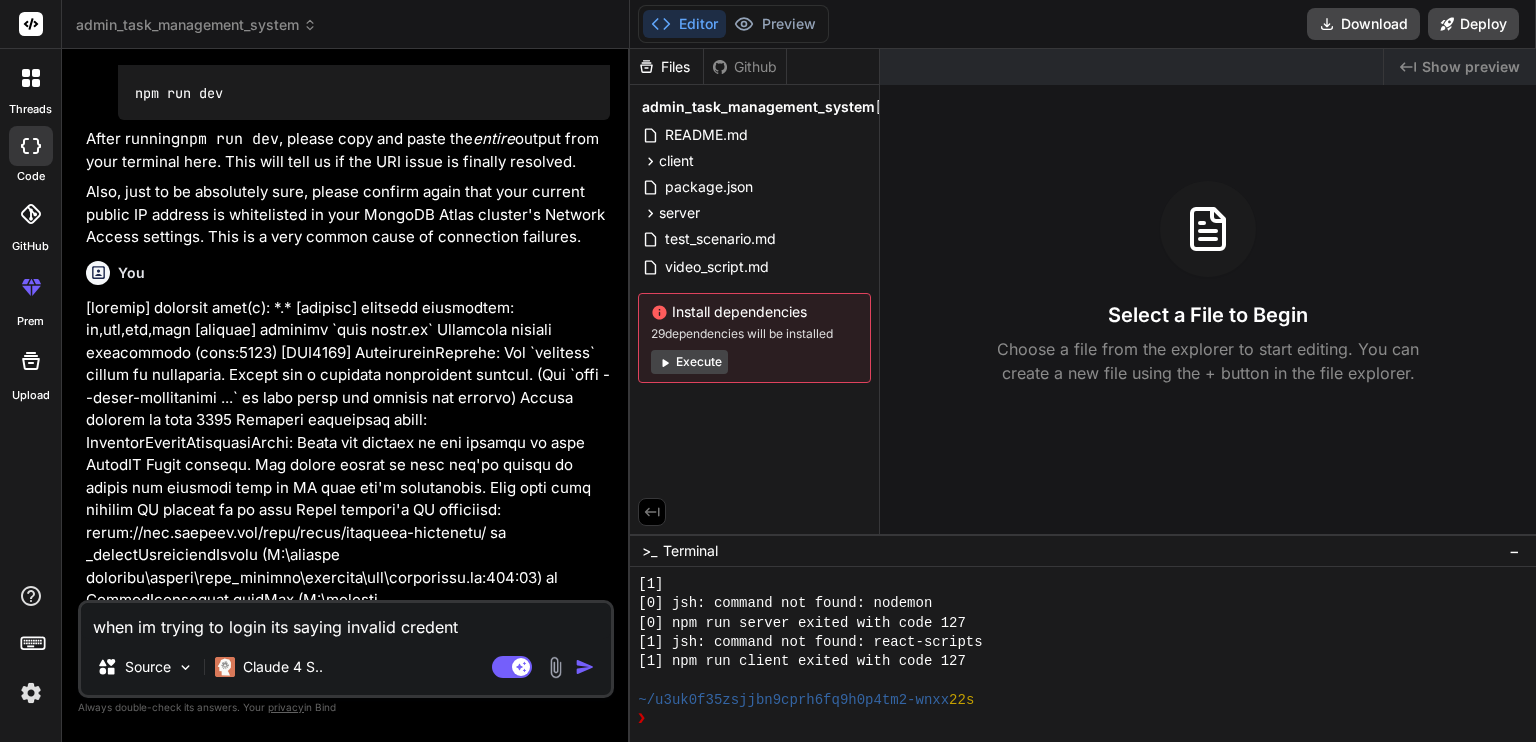 type on "when im trying to login its saying invalid credenti" 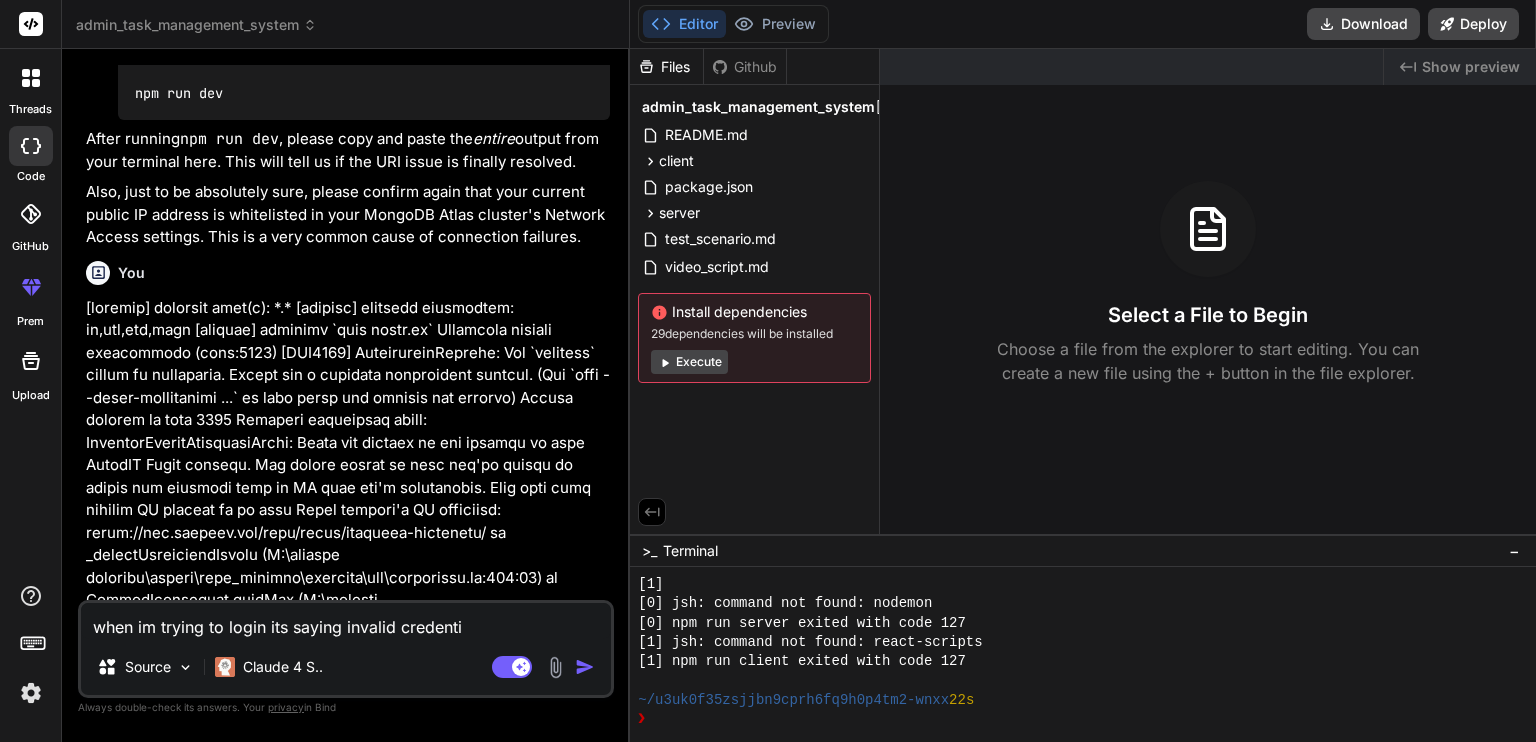 type on "when im trying to login its saying invalid credentia" 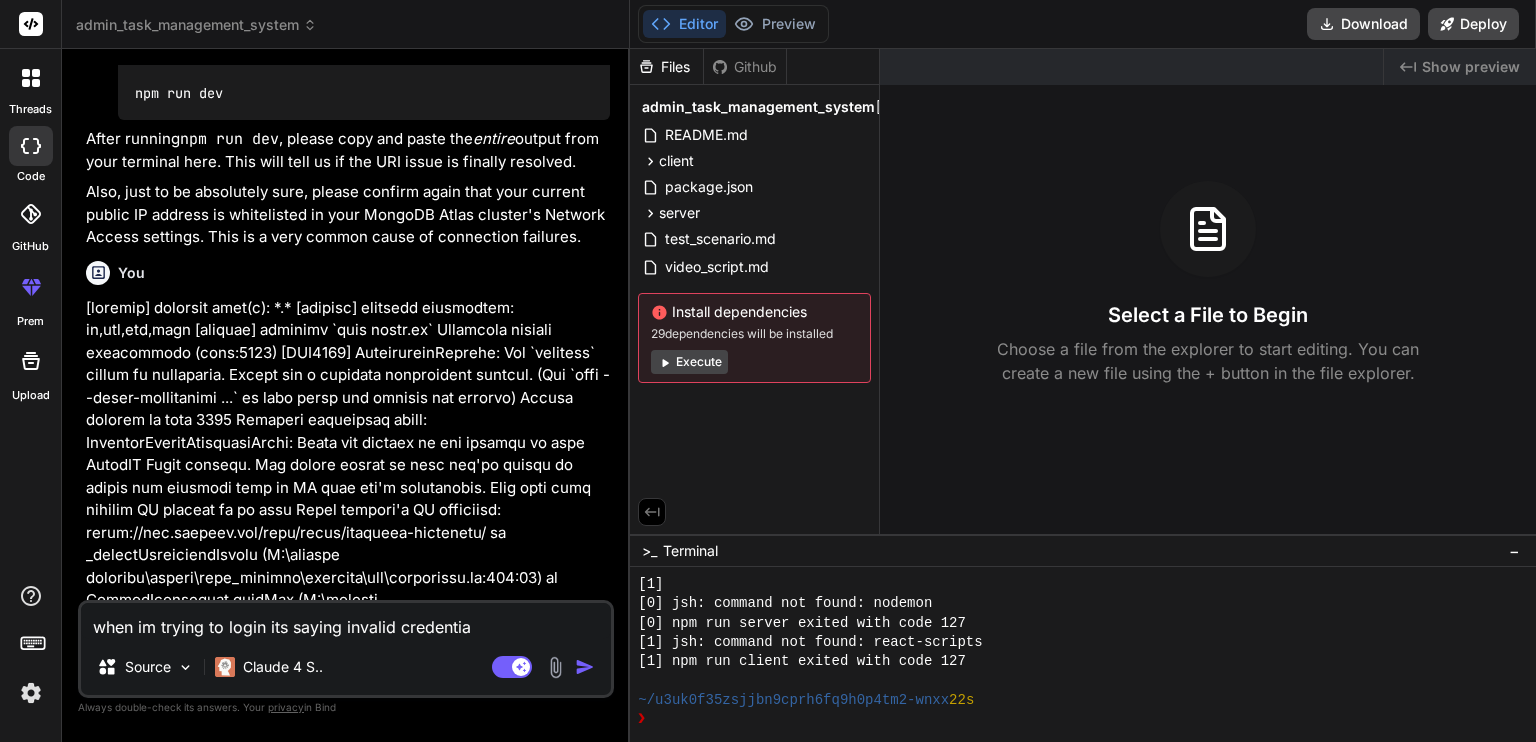 type on "when im trying to login its saying invalid credential" 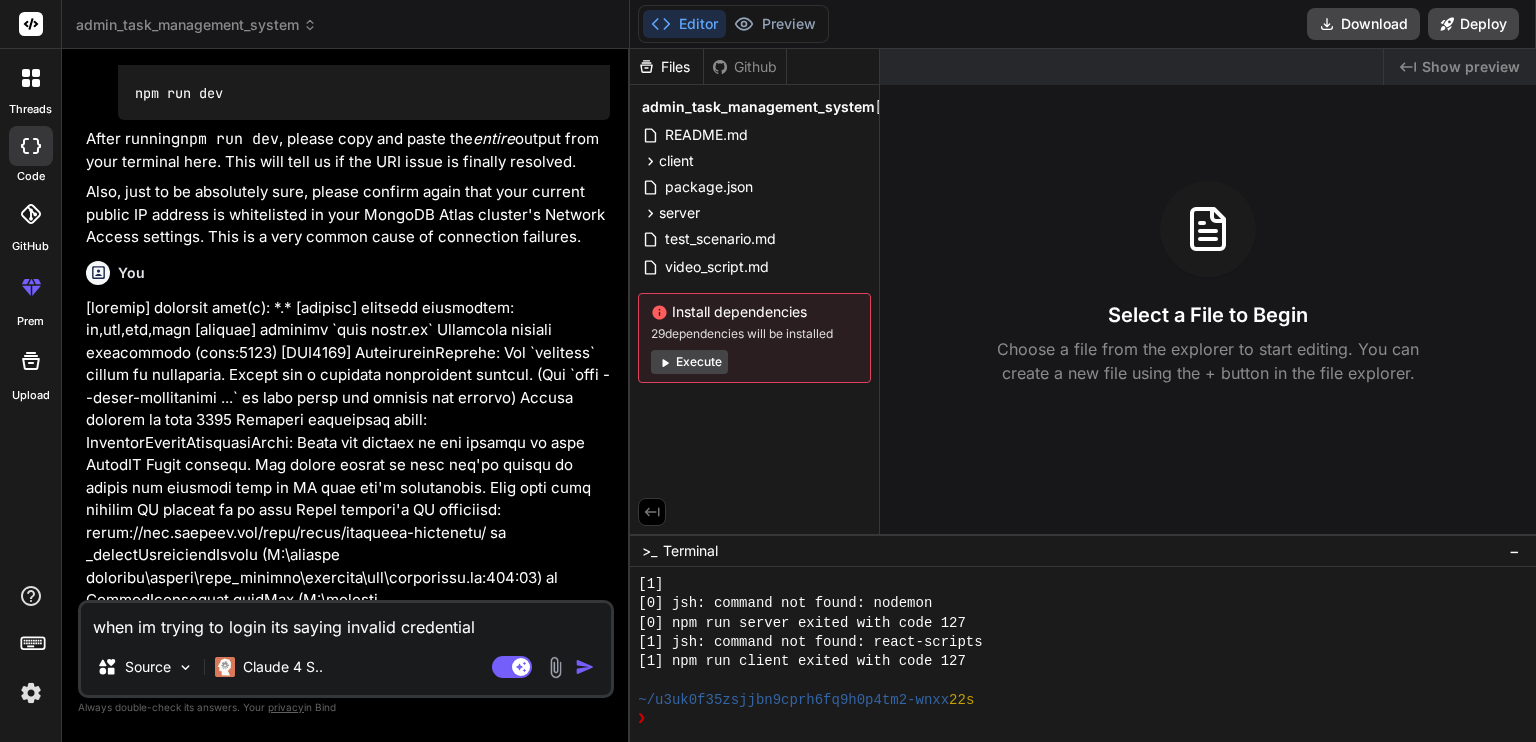 type on "x" 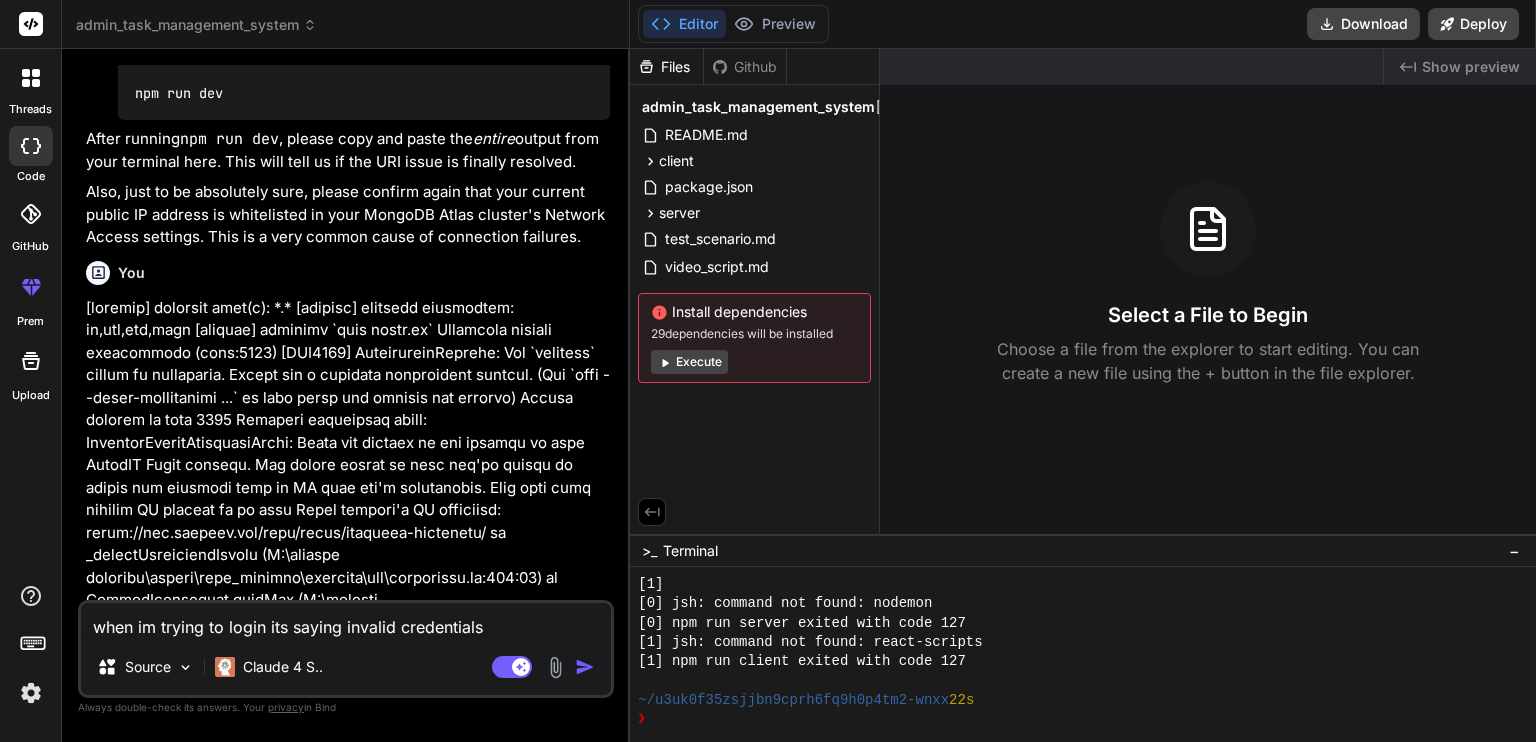 type on "when im trying to login its saying invalid credentials" 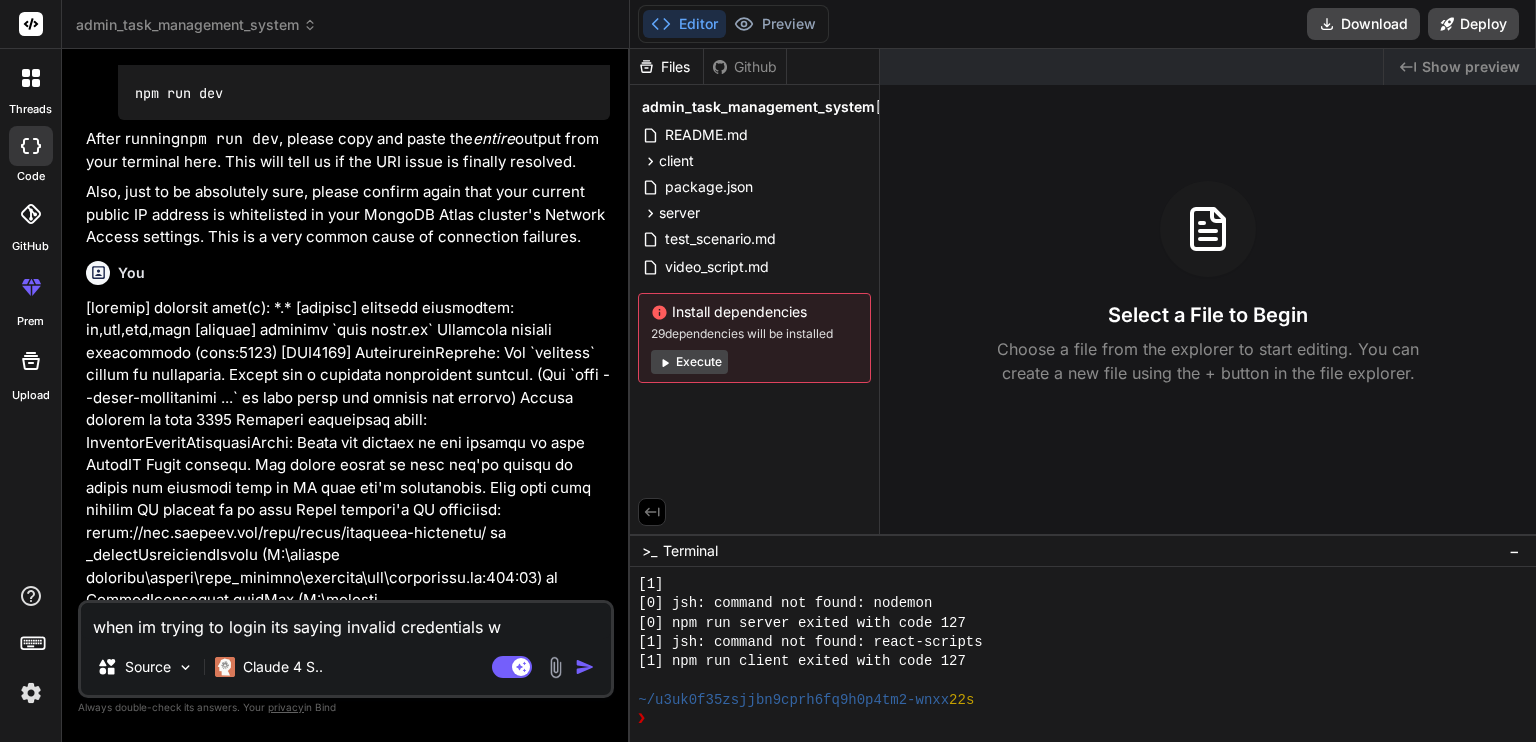 type on "when im trying to login its saying invalid credentials wh" 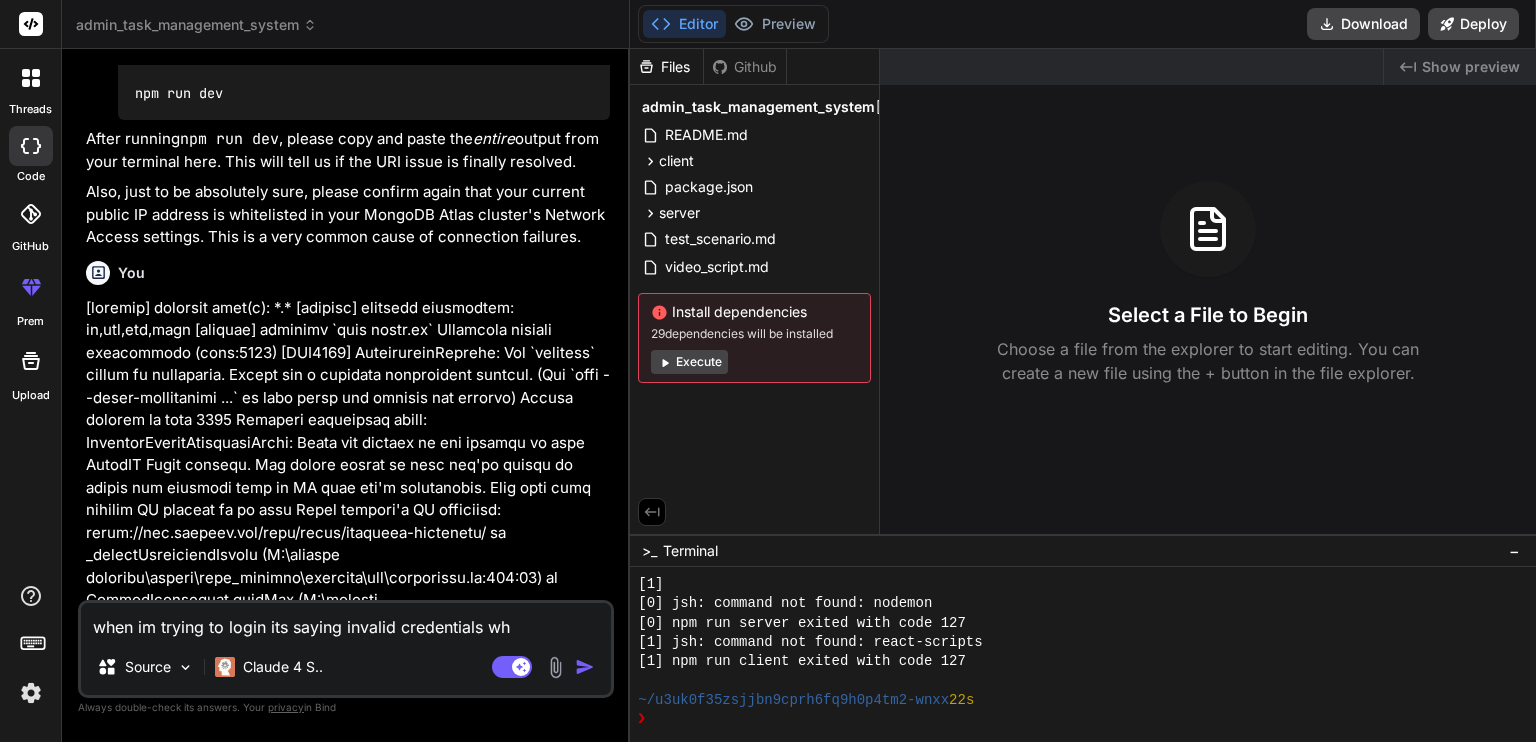type on "when im trying to login its saying invalid credentials wha" 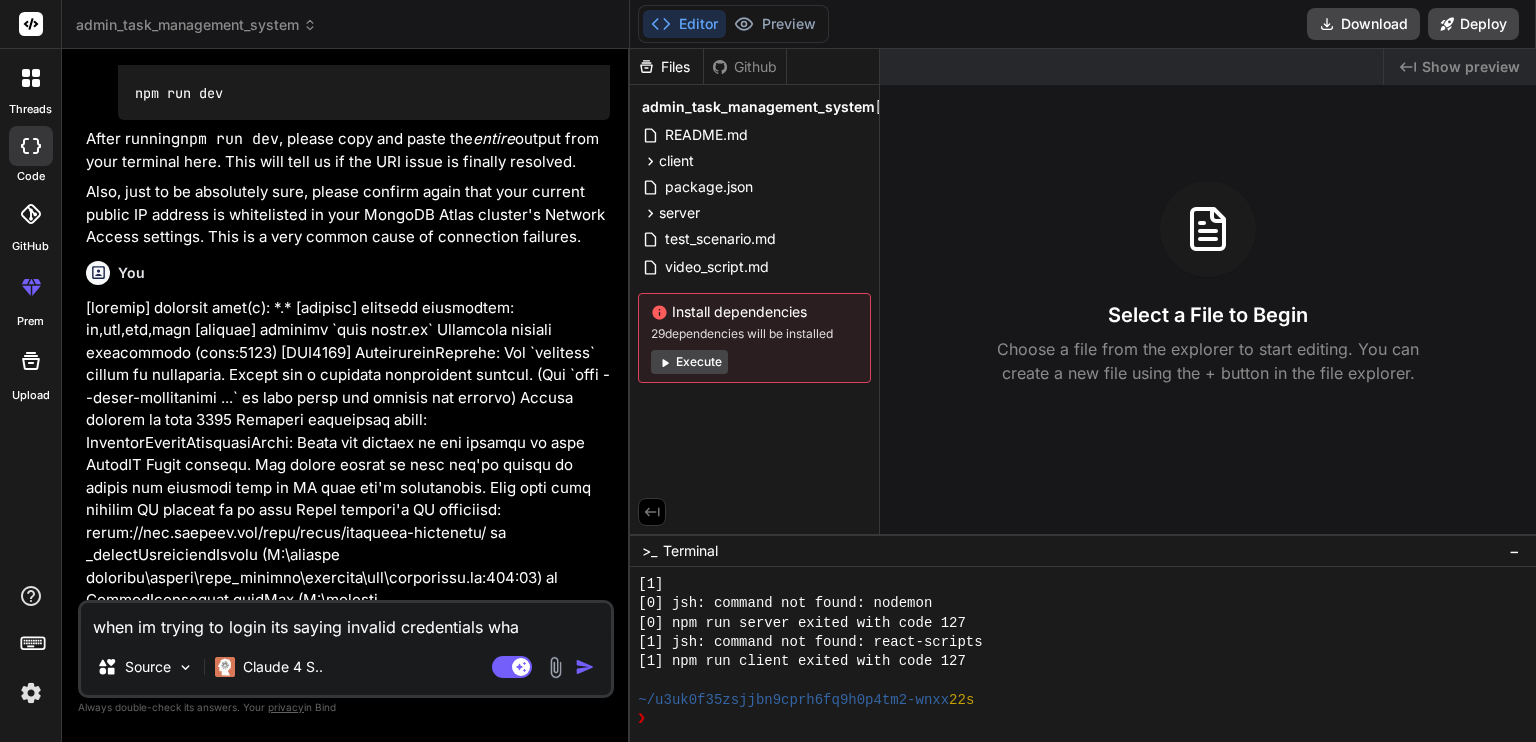 type on "when im trying to login its saying invalid credentials what" 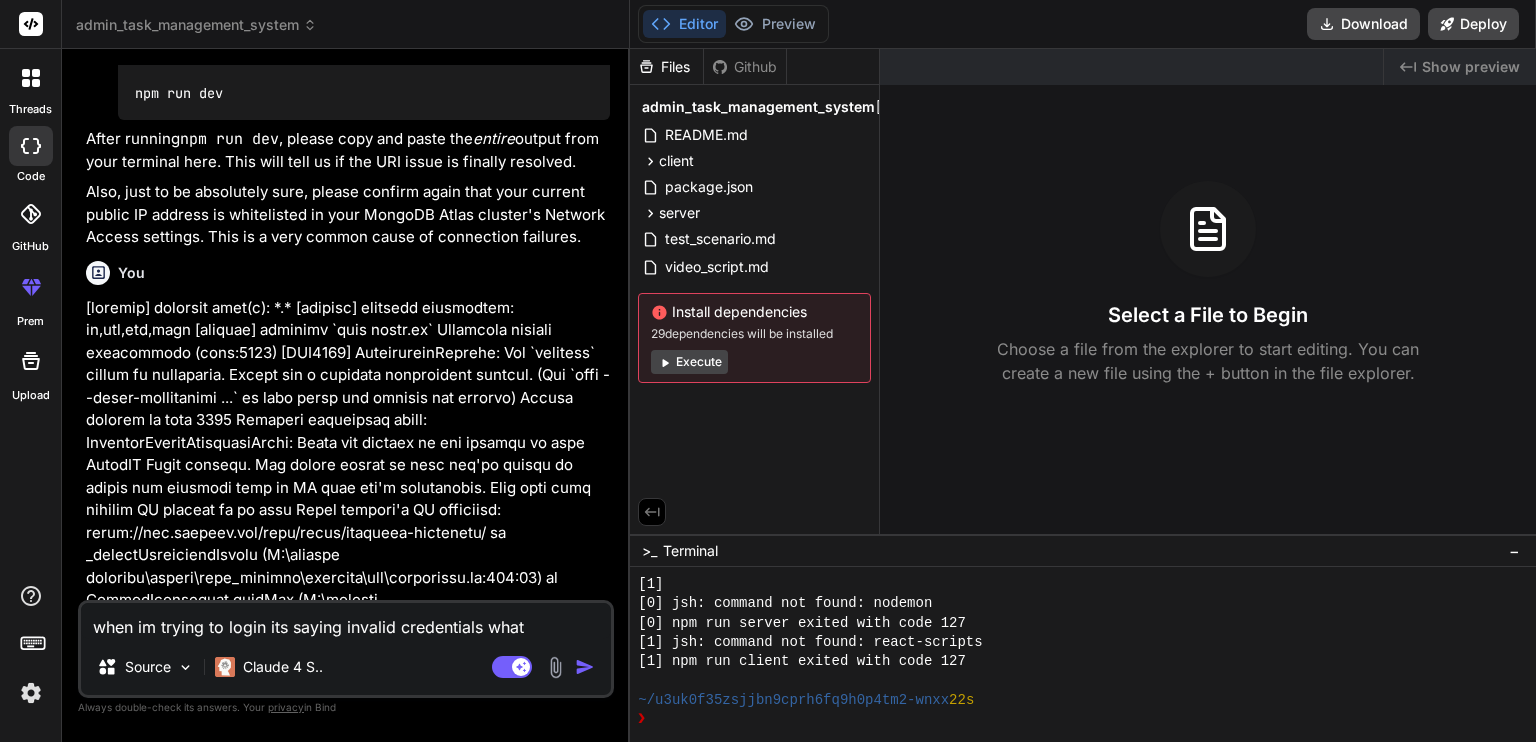 type on "when im trying to login its saying invalid credentials what" 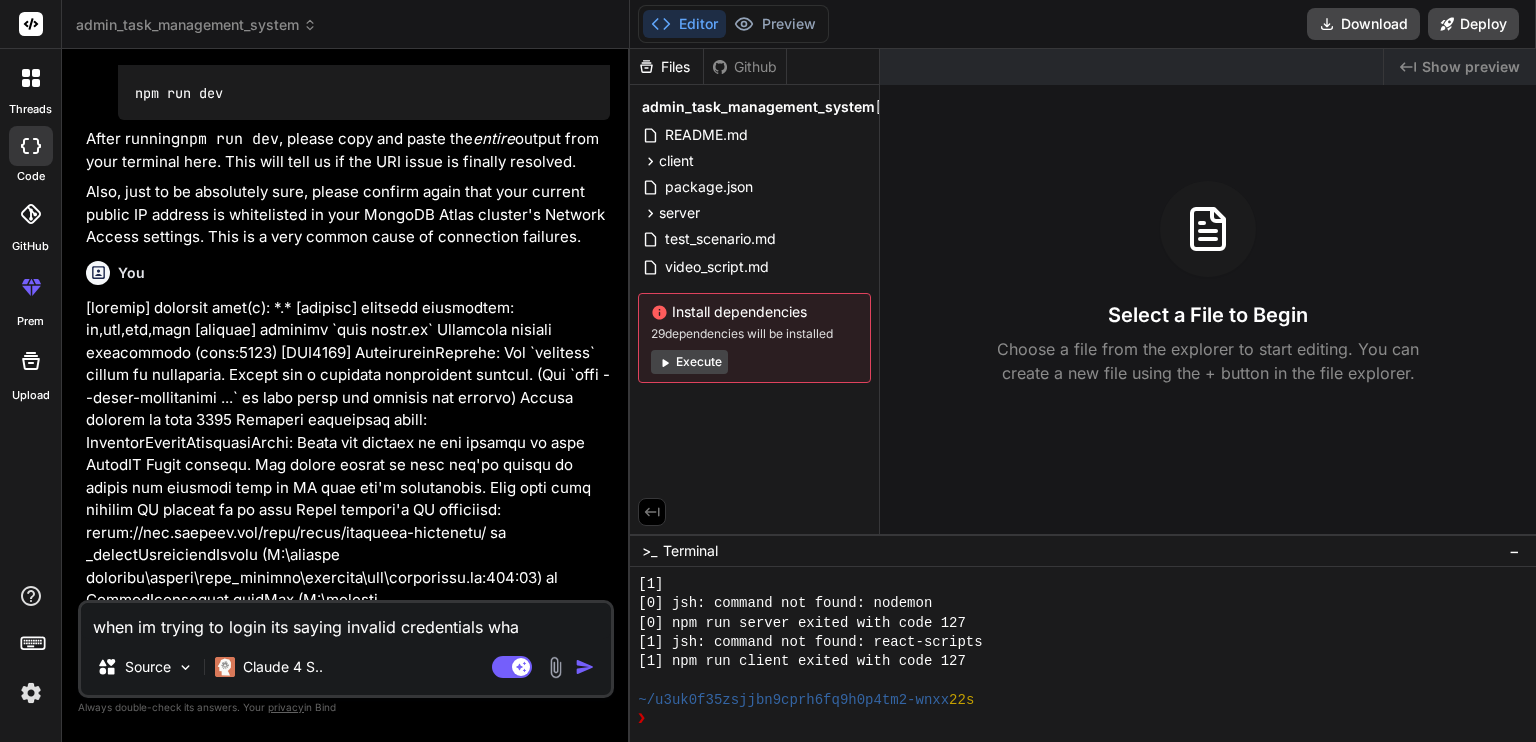 type on "when im trying to login its saying invalid credentials wh" 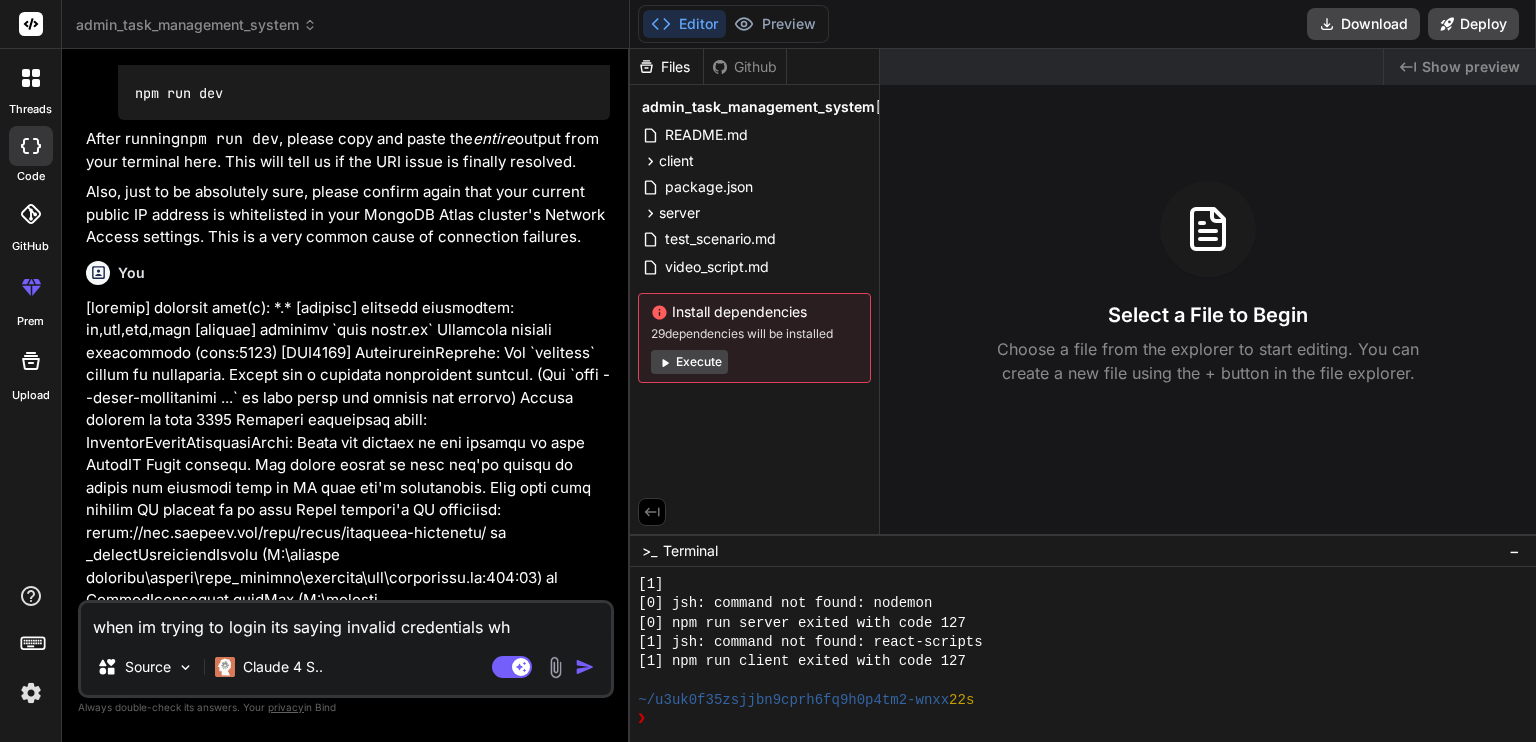 type on "when im trying to login its saying invalid credentials w" 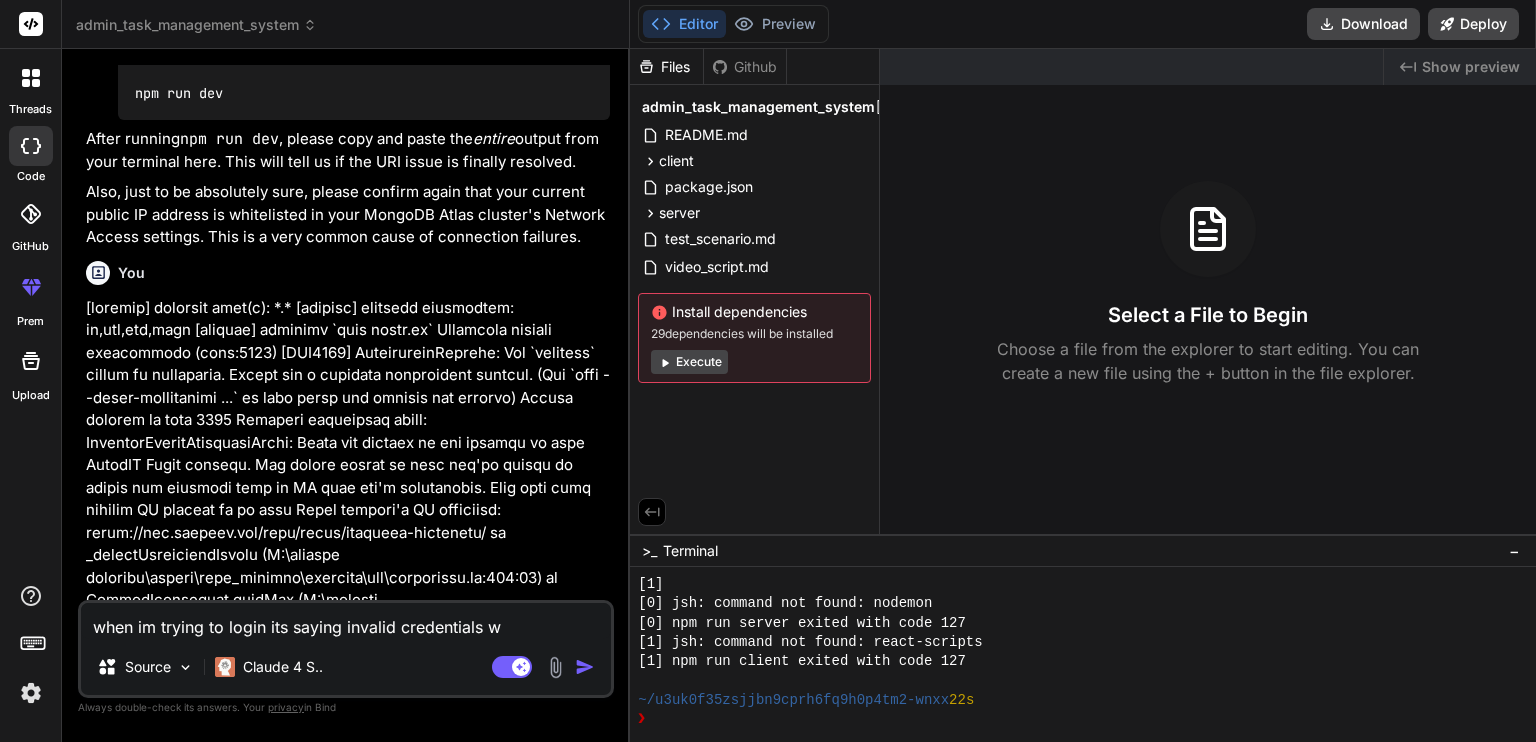 type on "when im trying to login its saying invalid credentials" 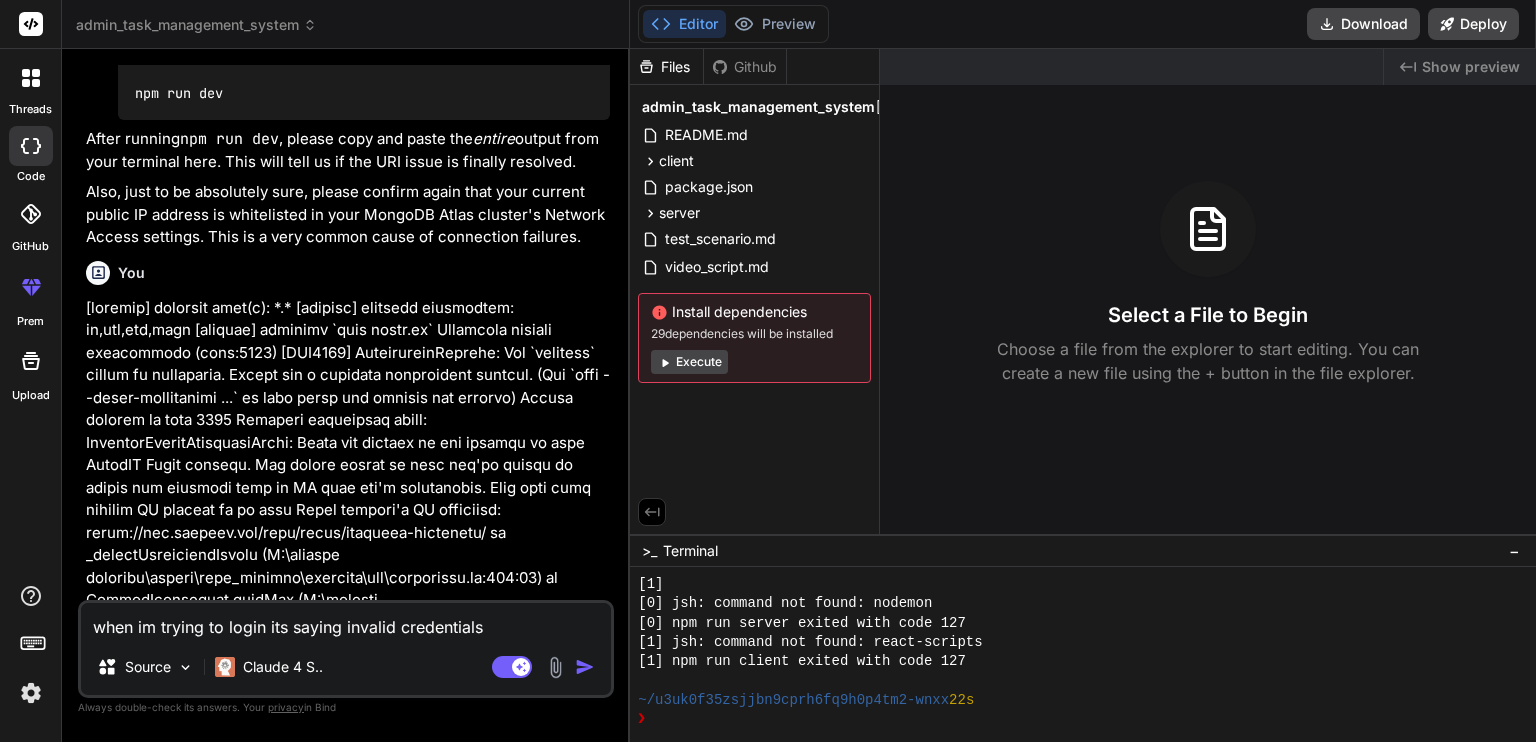 type on "when im trying to login its saying invalid credentials f" 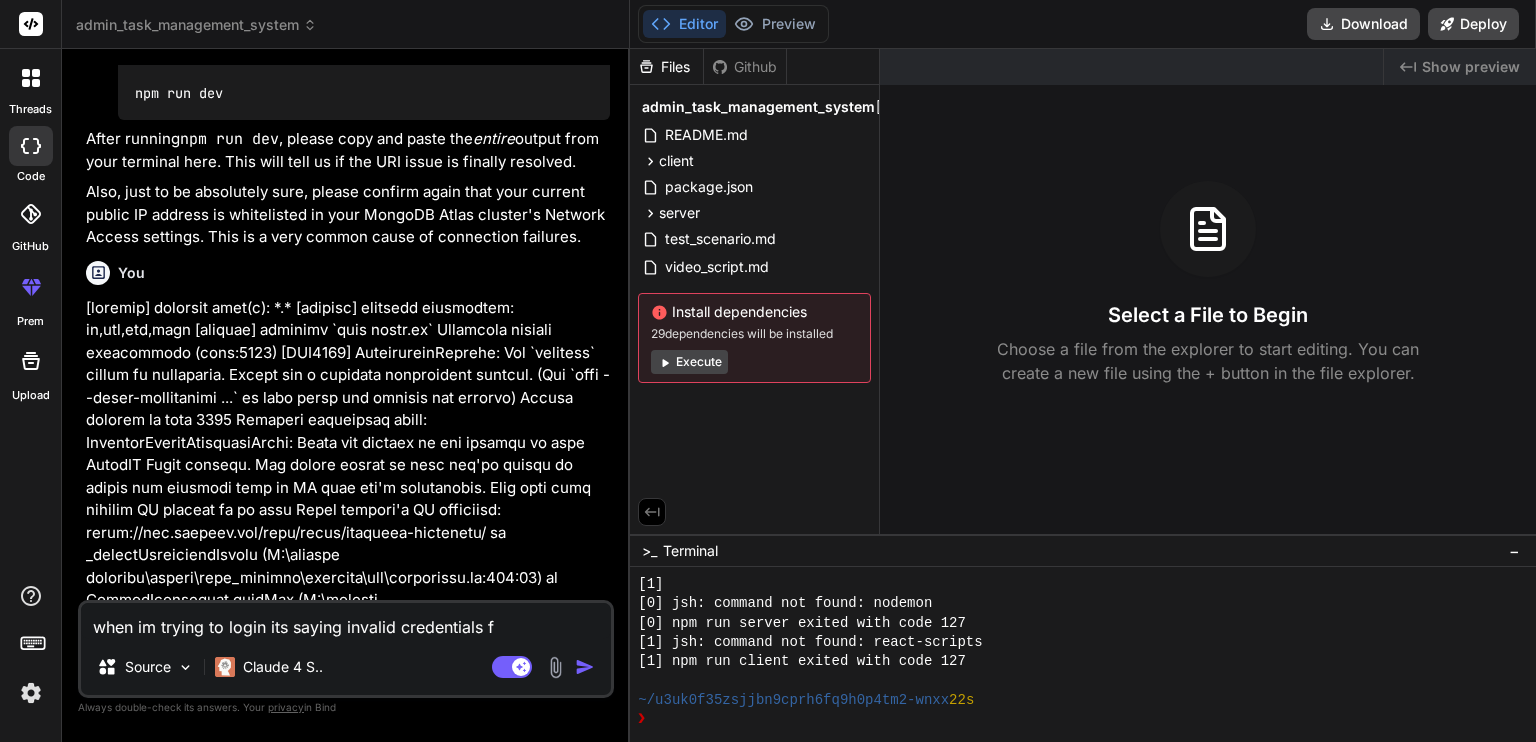 type on "when im trying to login its saying invalid credentials fi" 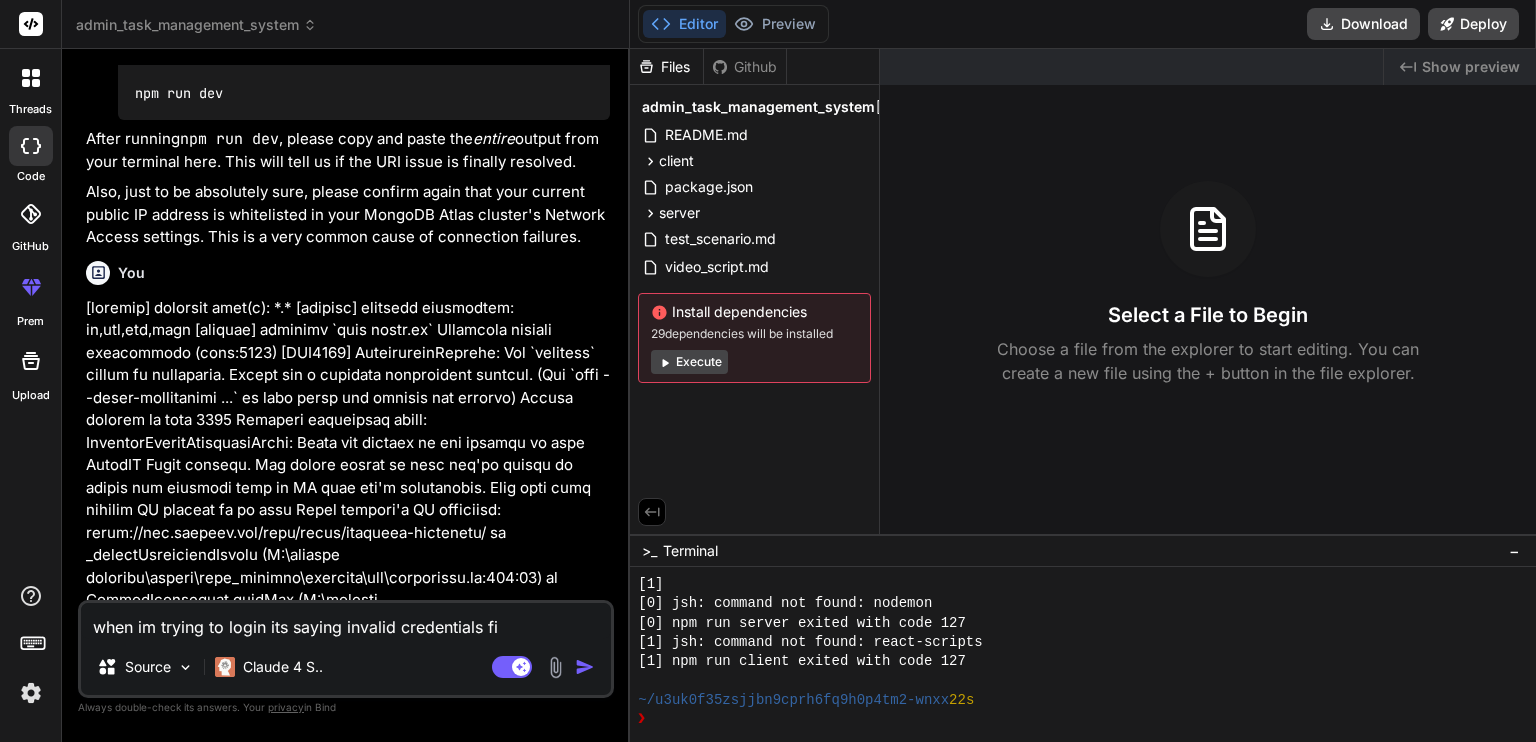 type on "when im trying to login its saying invalid credentials fix" 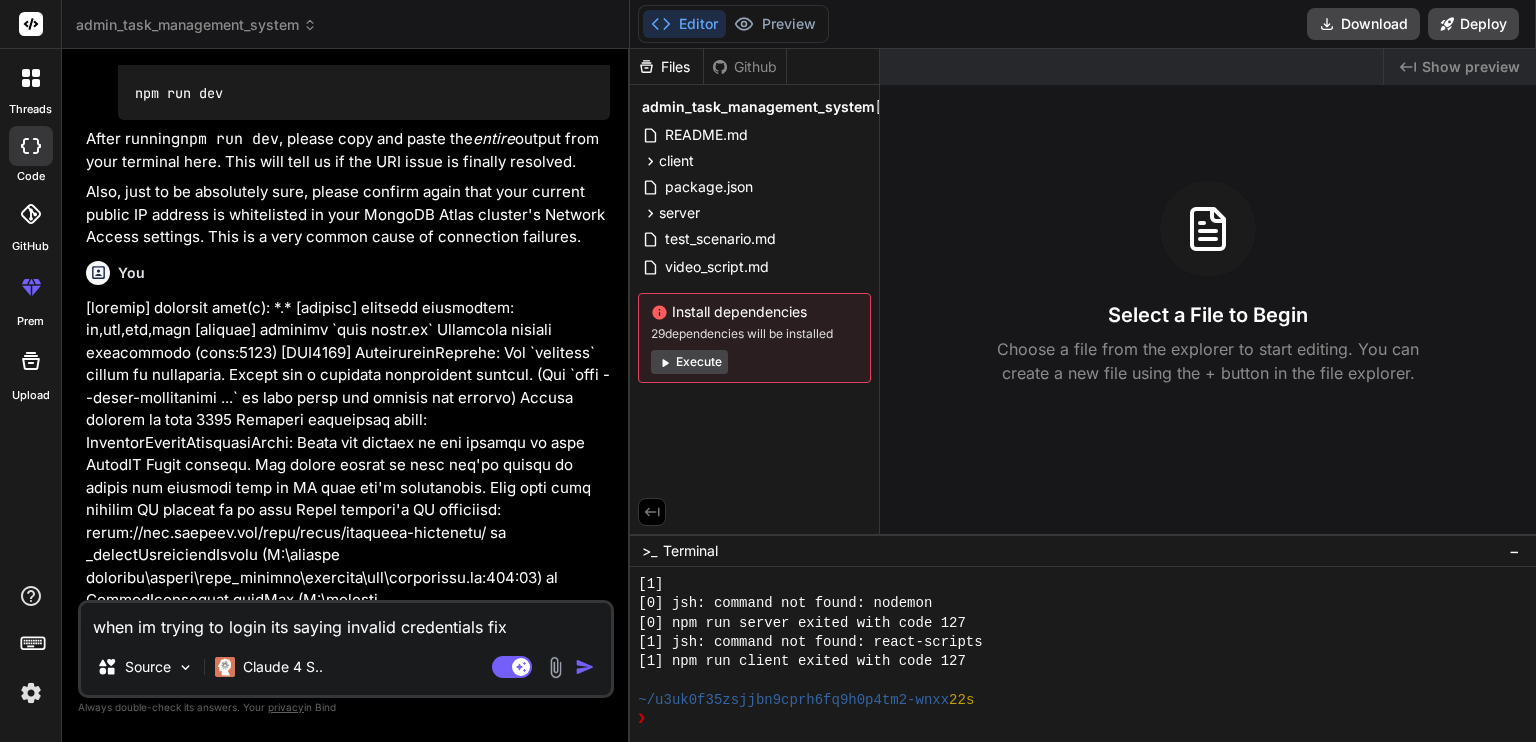 type on "when im trying to login its saying invalid credentials fix" 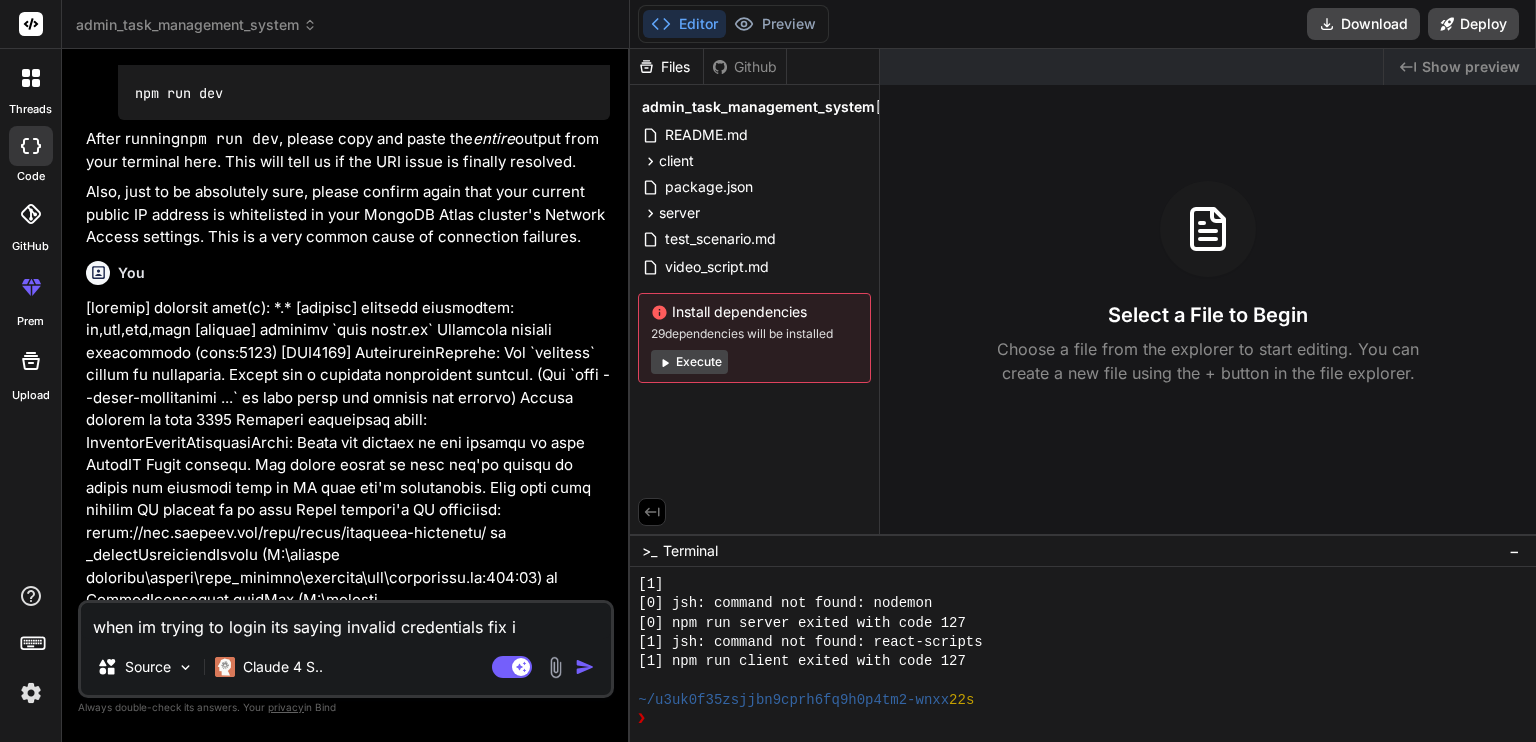 type on "x" 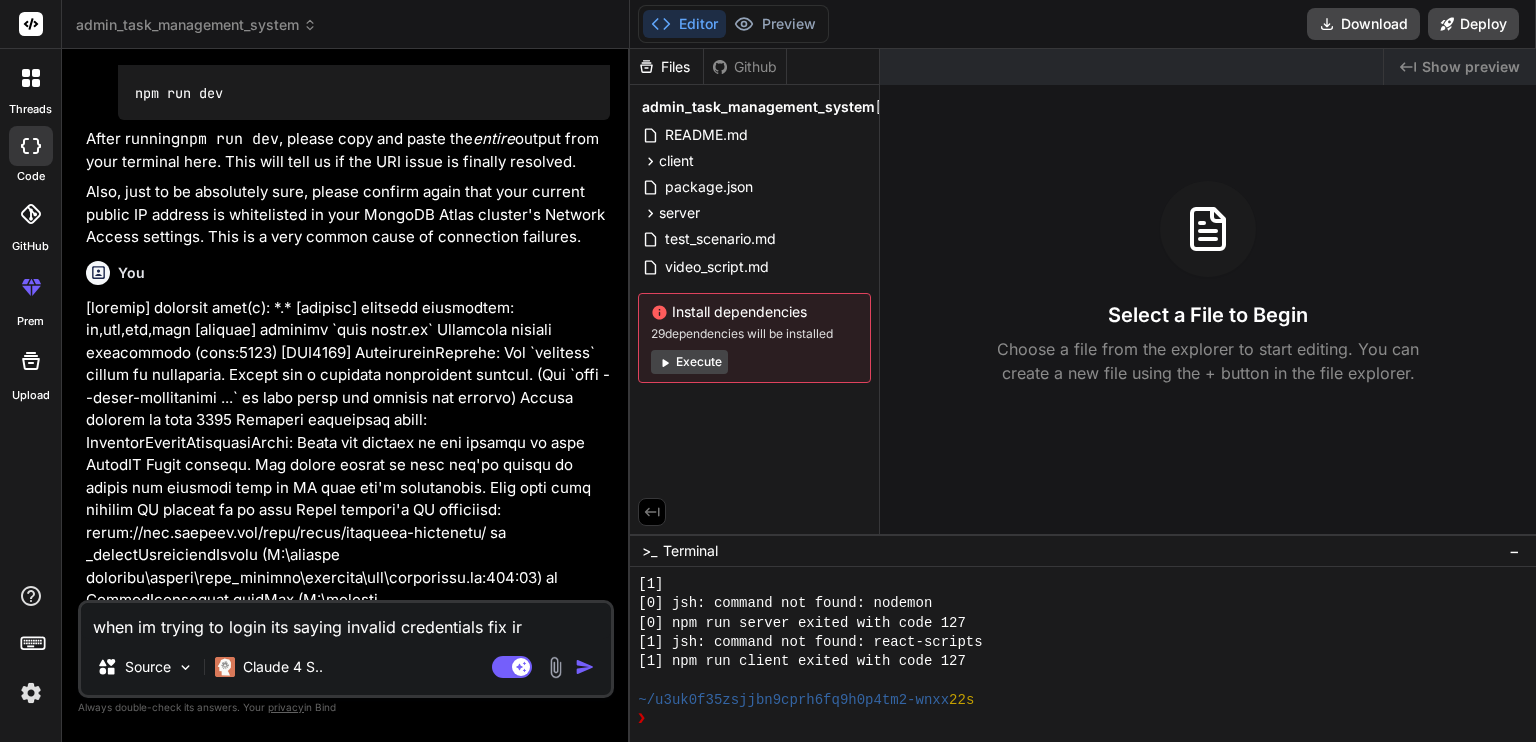 type on "when im trying to login its saying invalid credentials fix irt" 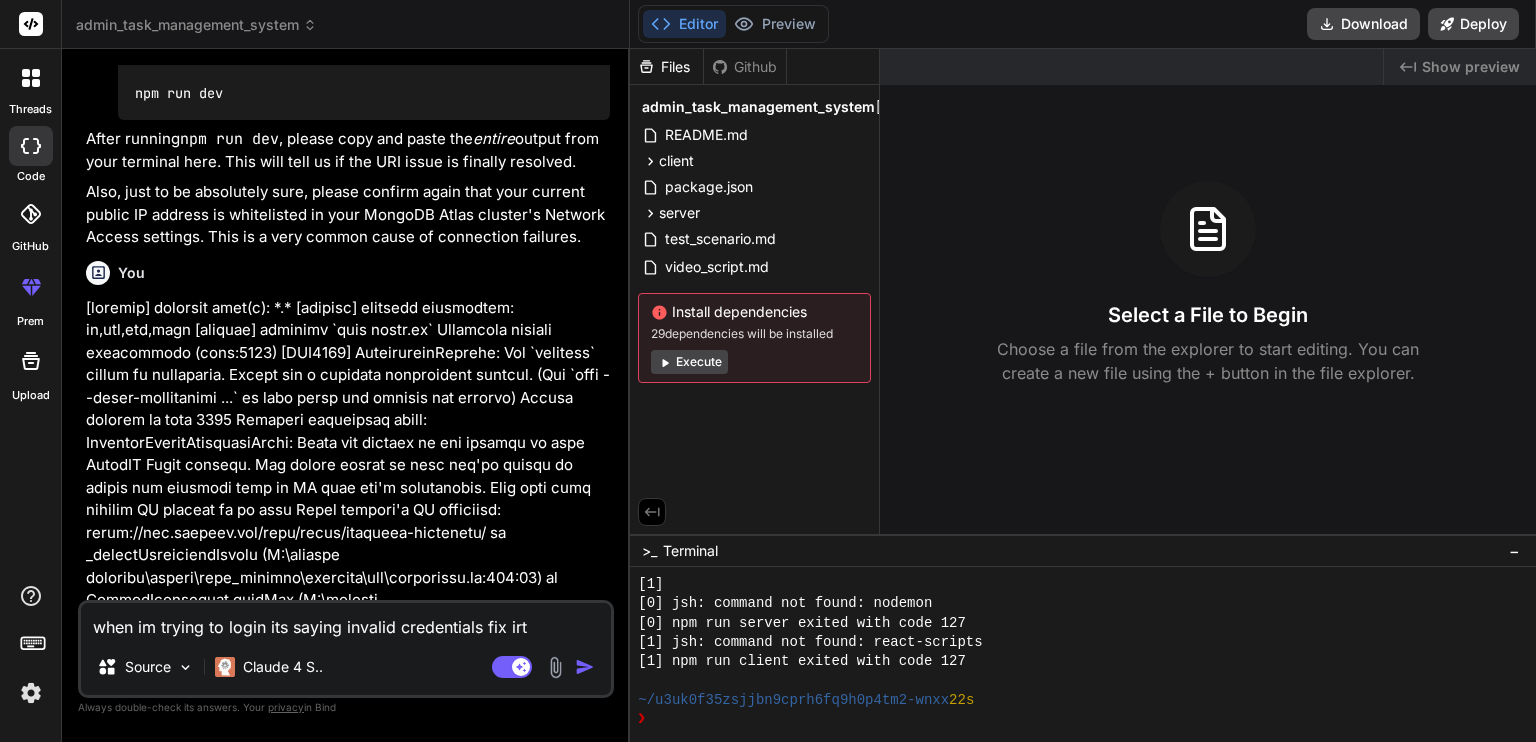 type on "when im trying to login its saying invalid credentials fix ir" 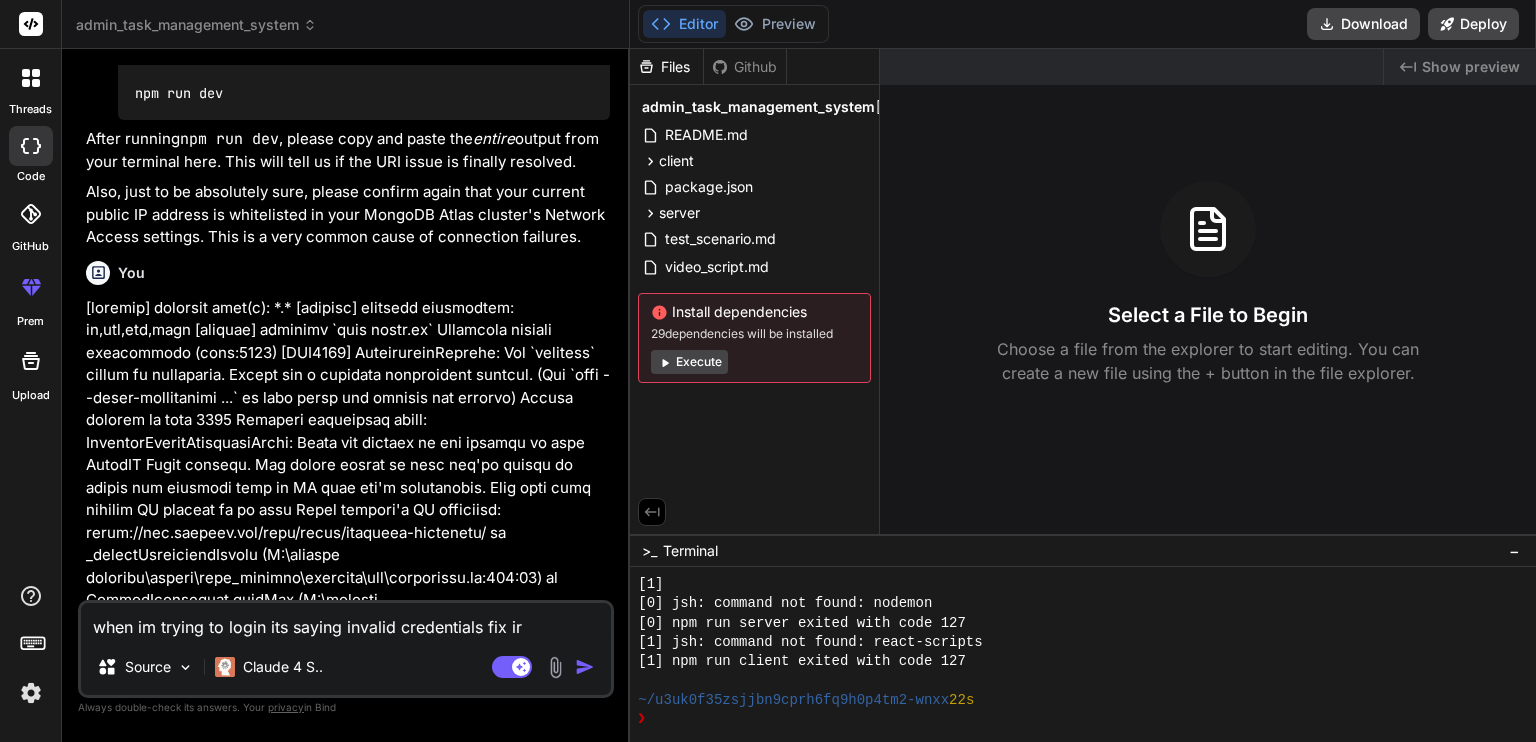 type on "when im trying to login its saying invalid credentials fix i" 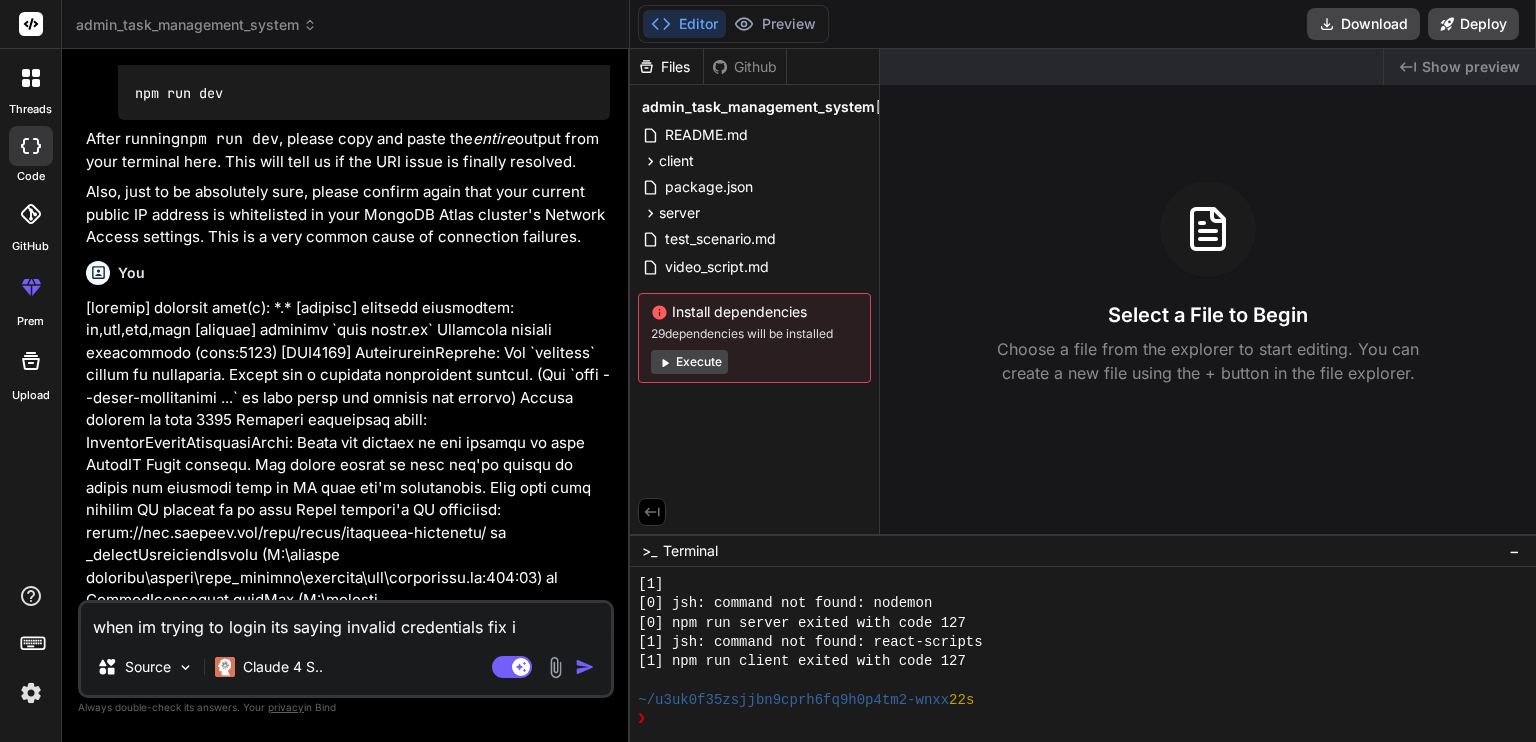 type on "when im trying to login its saying invalid credentials fix it" 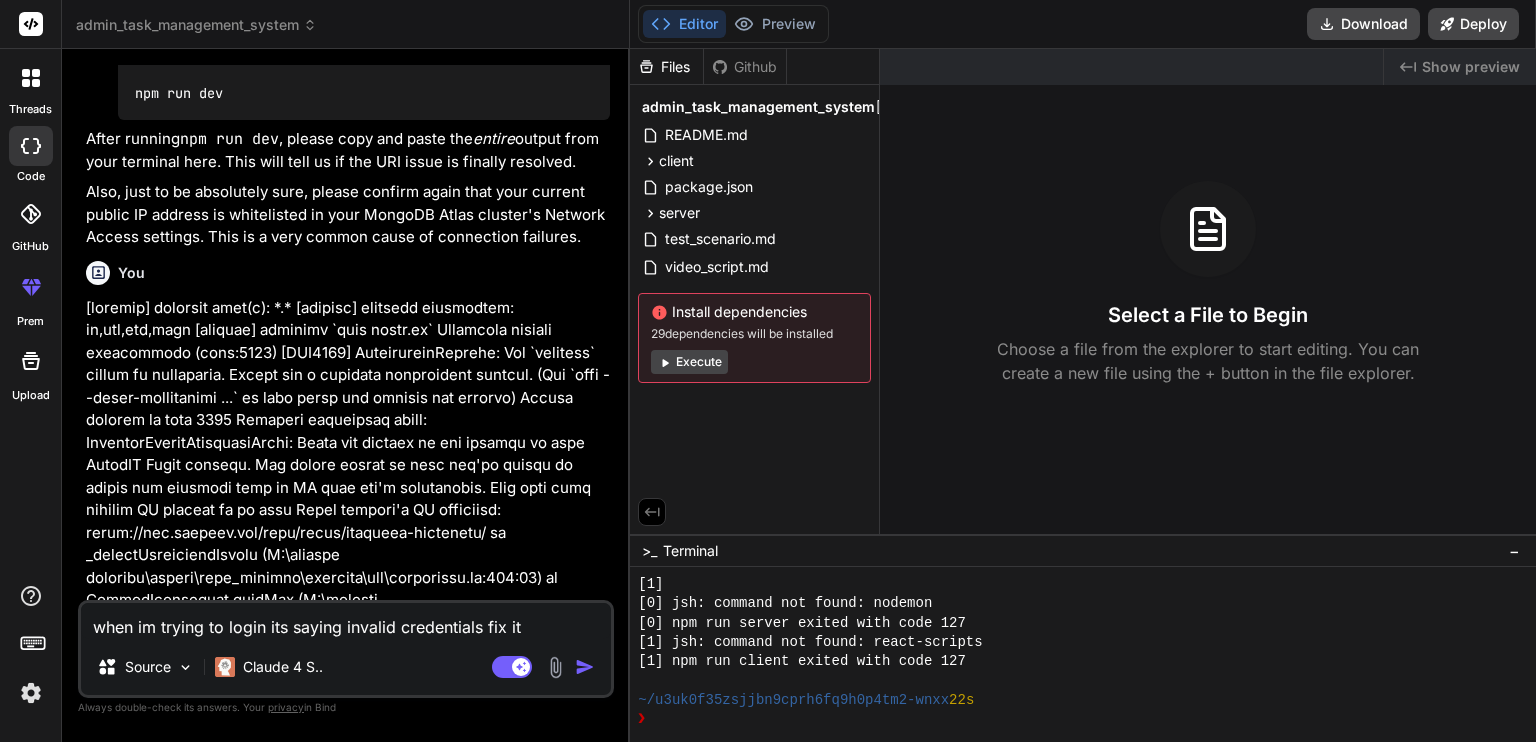 type on "x" 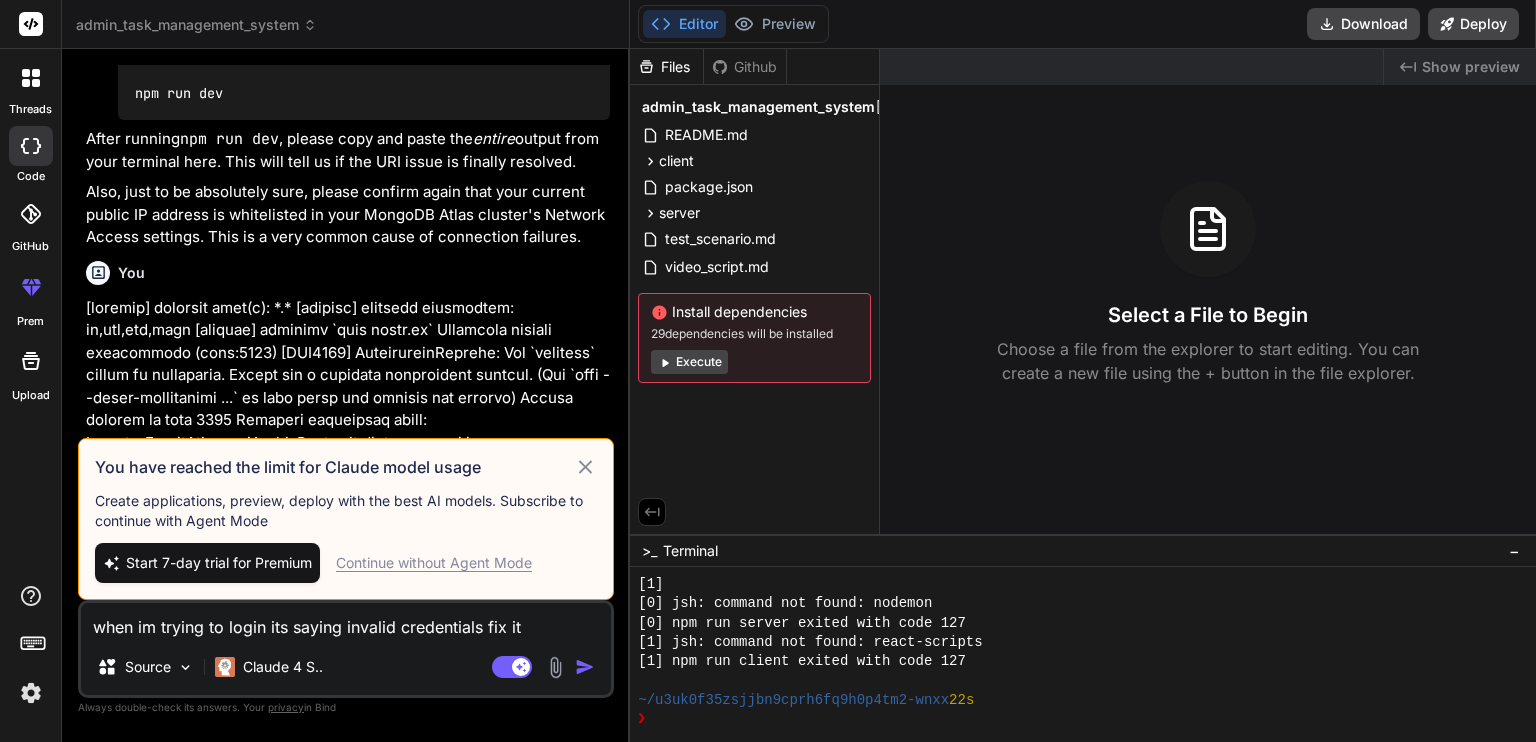 type on "when im trying to login its saying invalid credentials fix it" 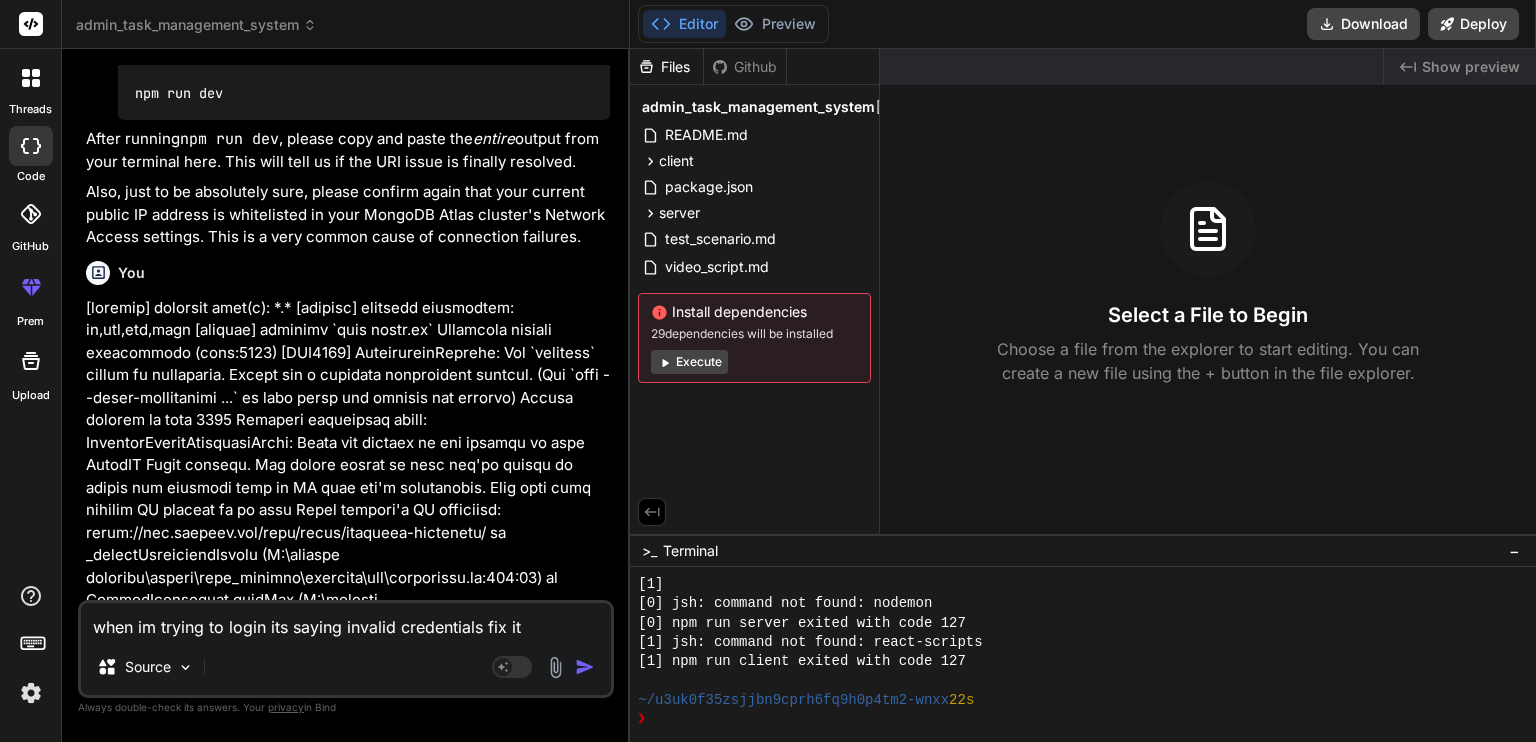 click at bounding box center (585, 667) 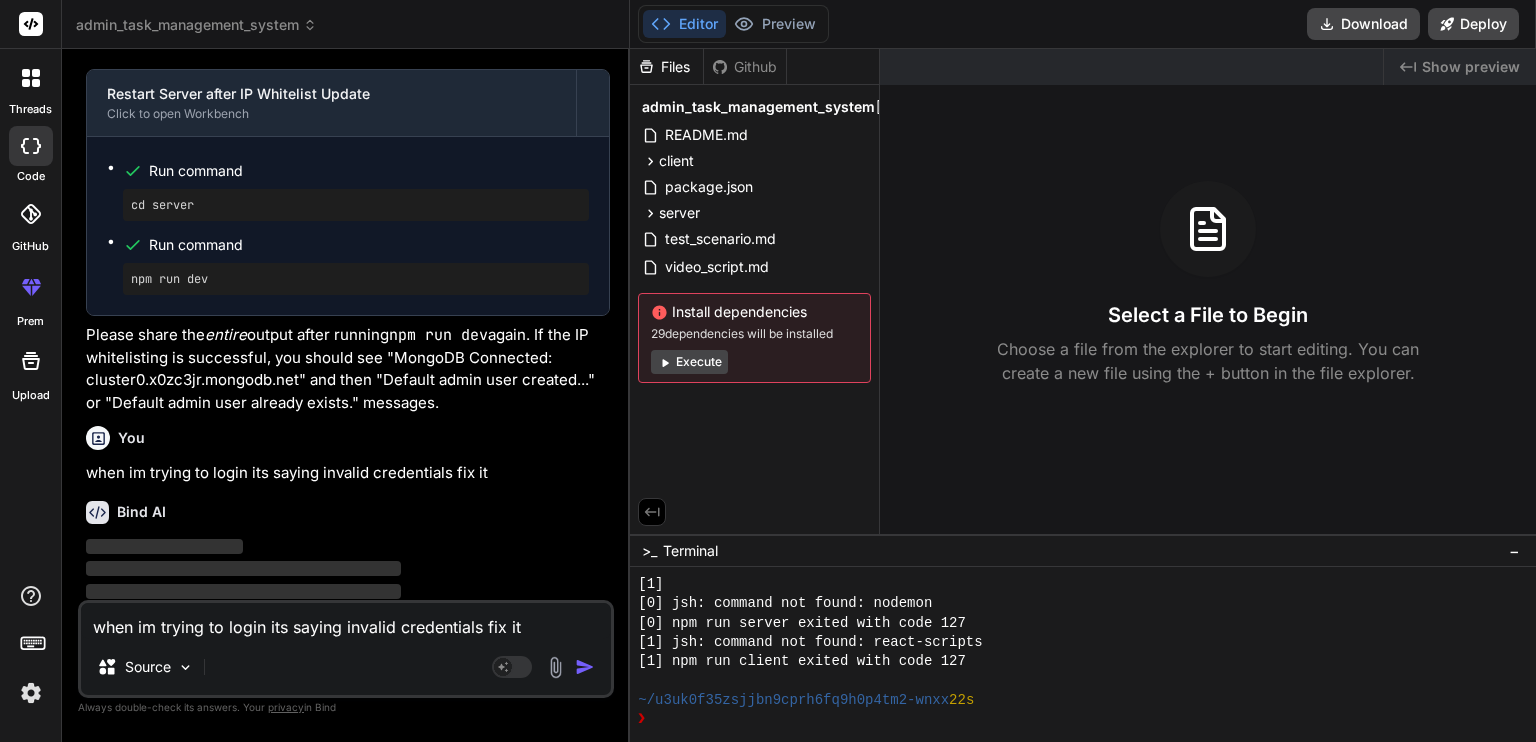 scroll, scrollTop: 5904, scrollLeft: 0, axis: vertical 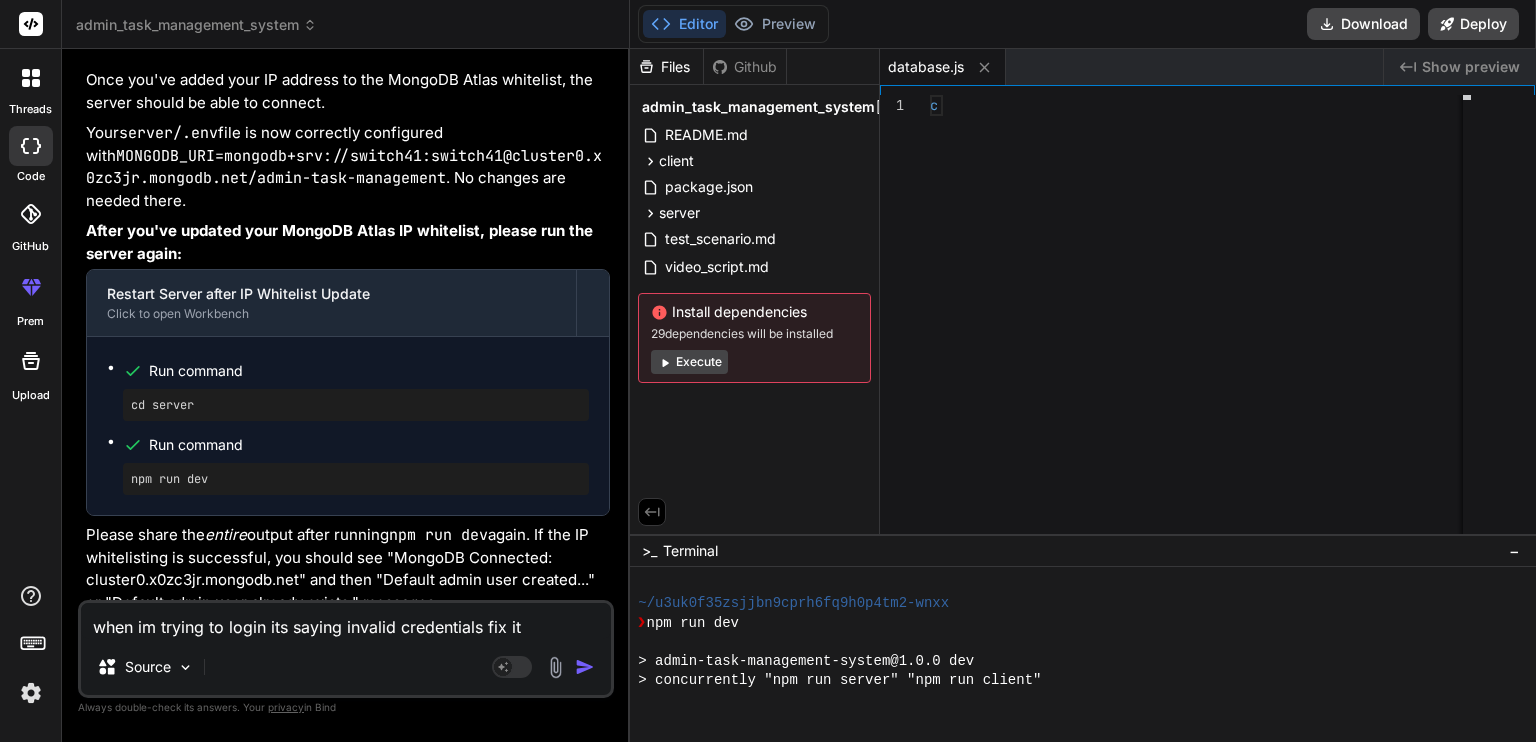 type on "x" 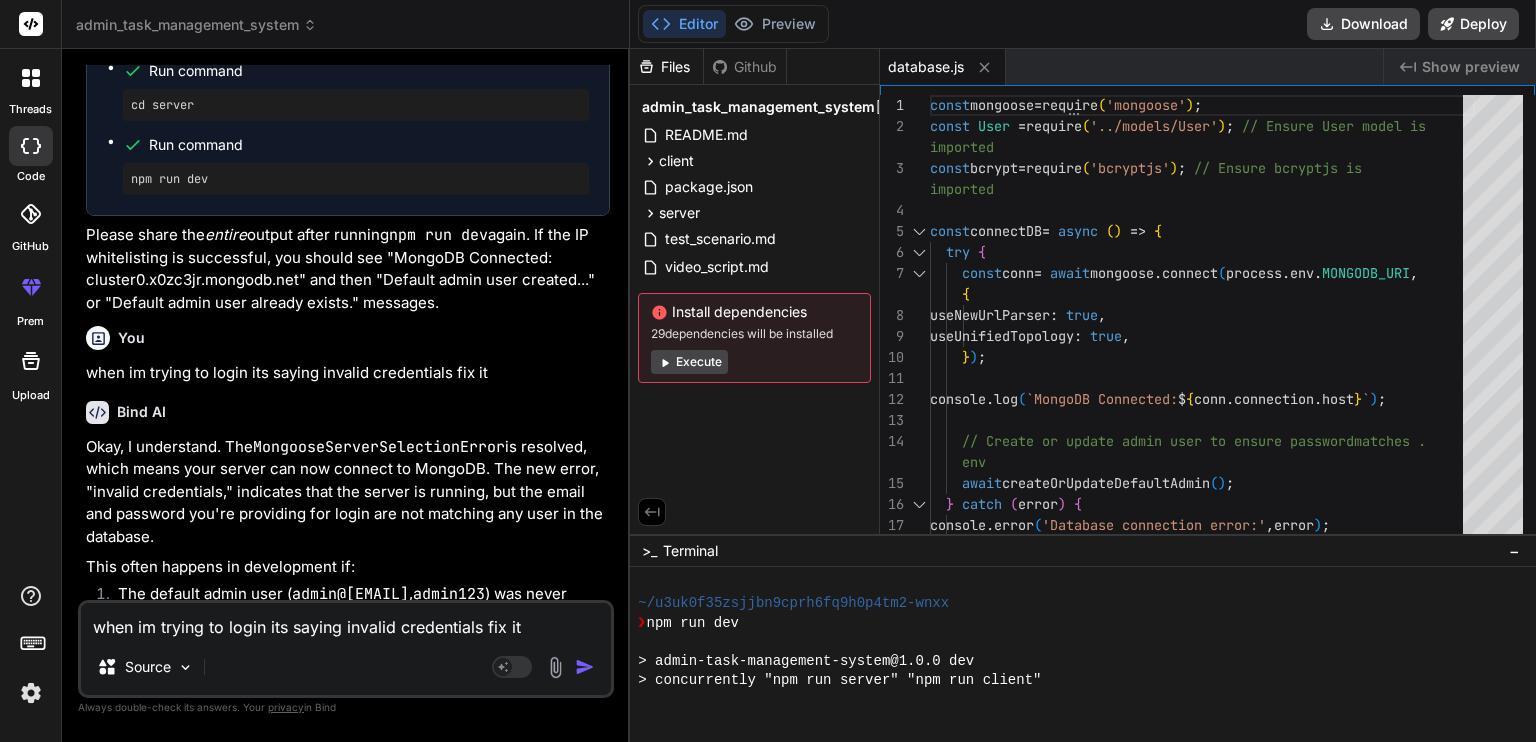 scroll, scrollTop: 6304, scrollLeft: 0, axis: vertical 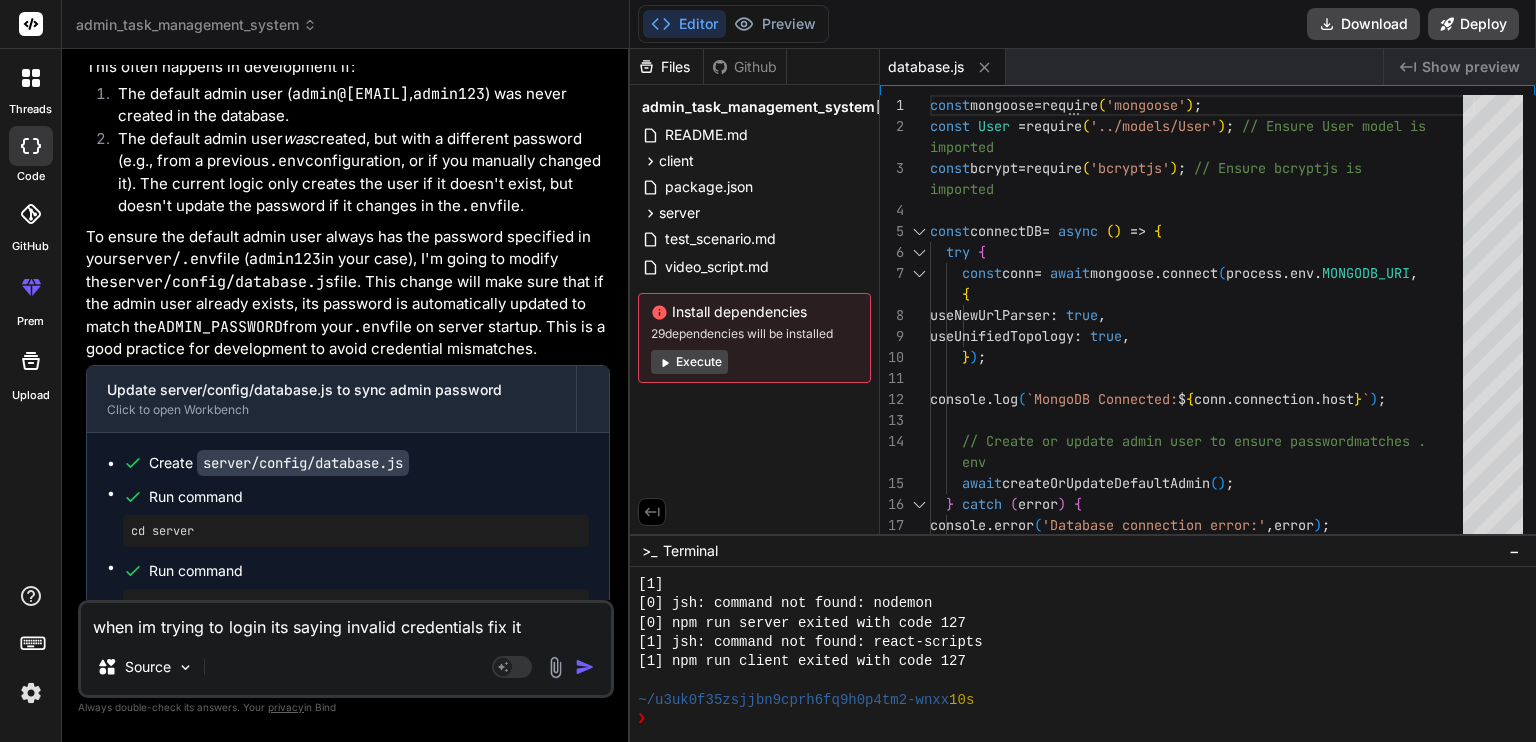click on "when im trying to login its saying invalid credentials fix it" at bounding box center [346, 621] 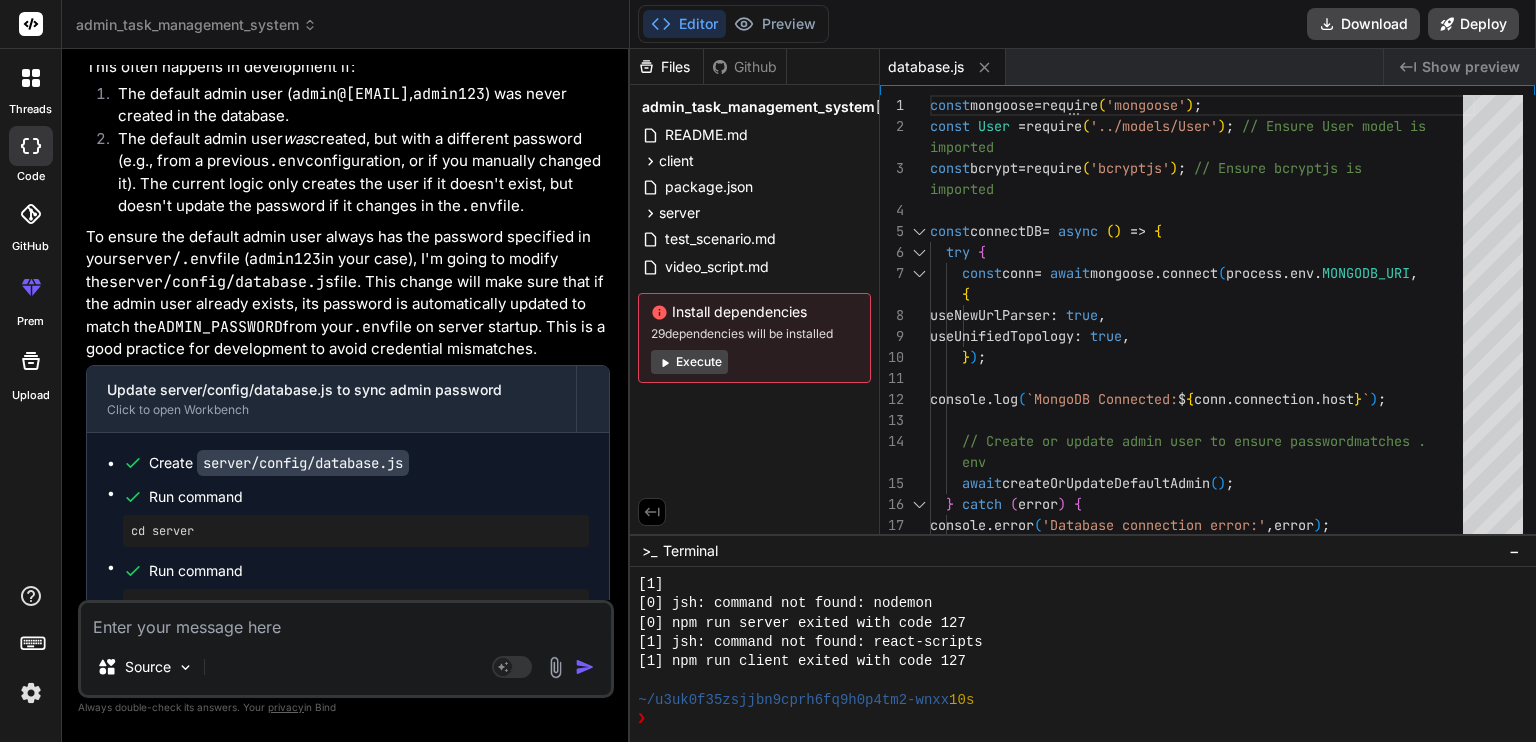 type on "m" 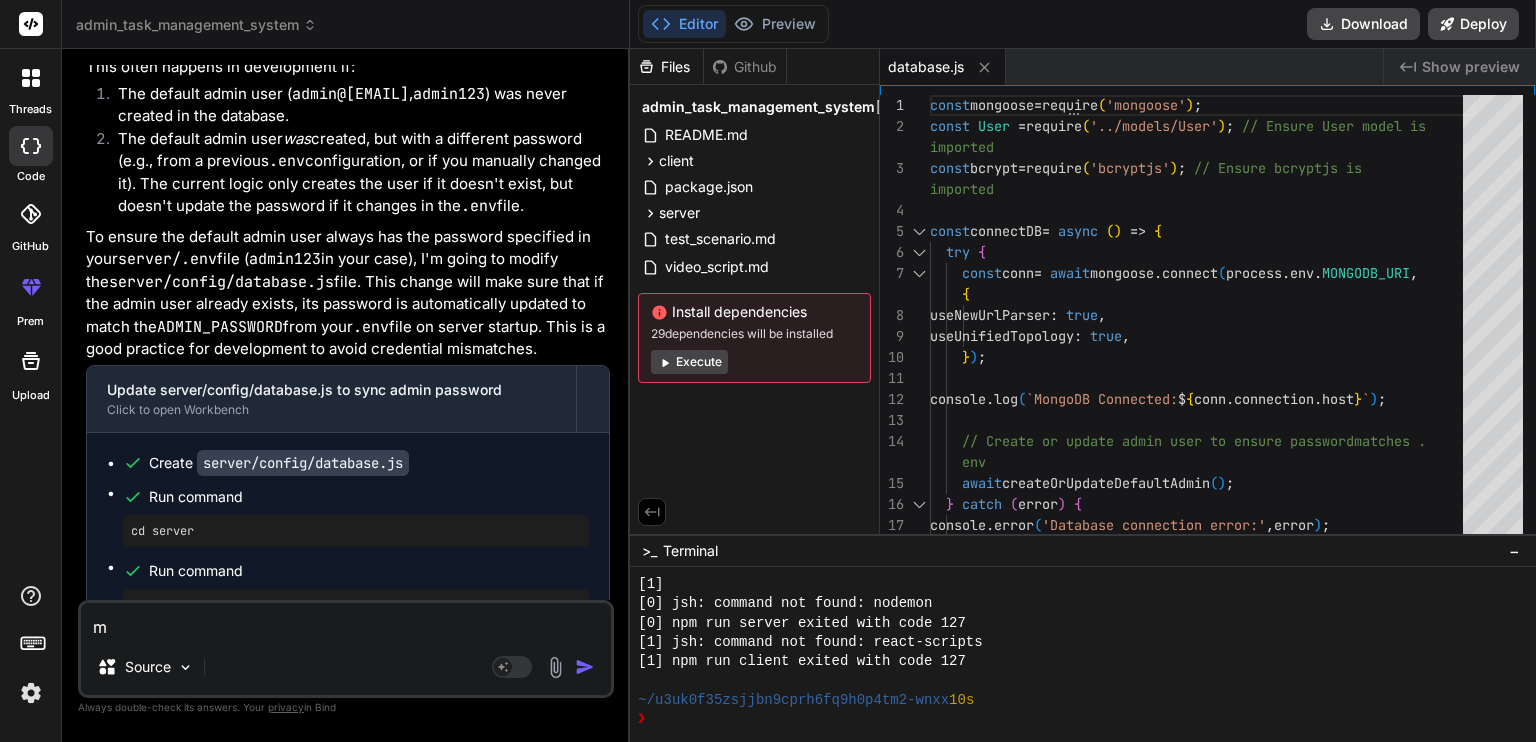 type on "my" 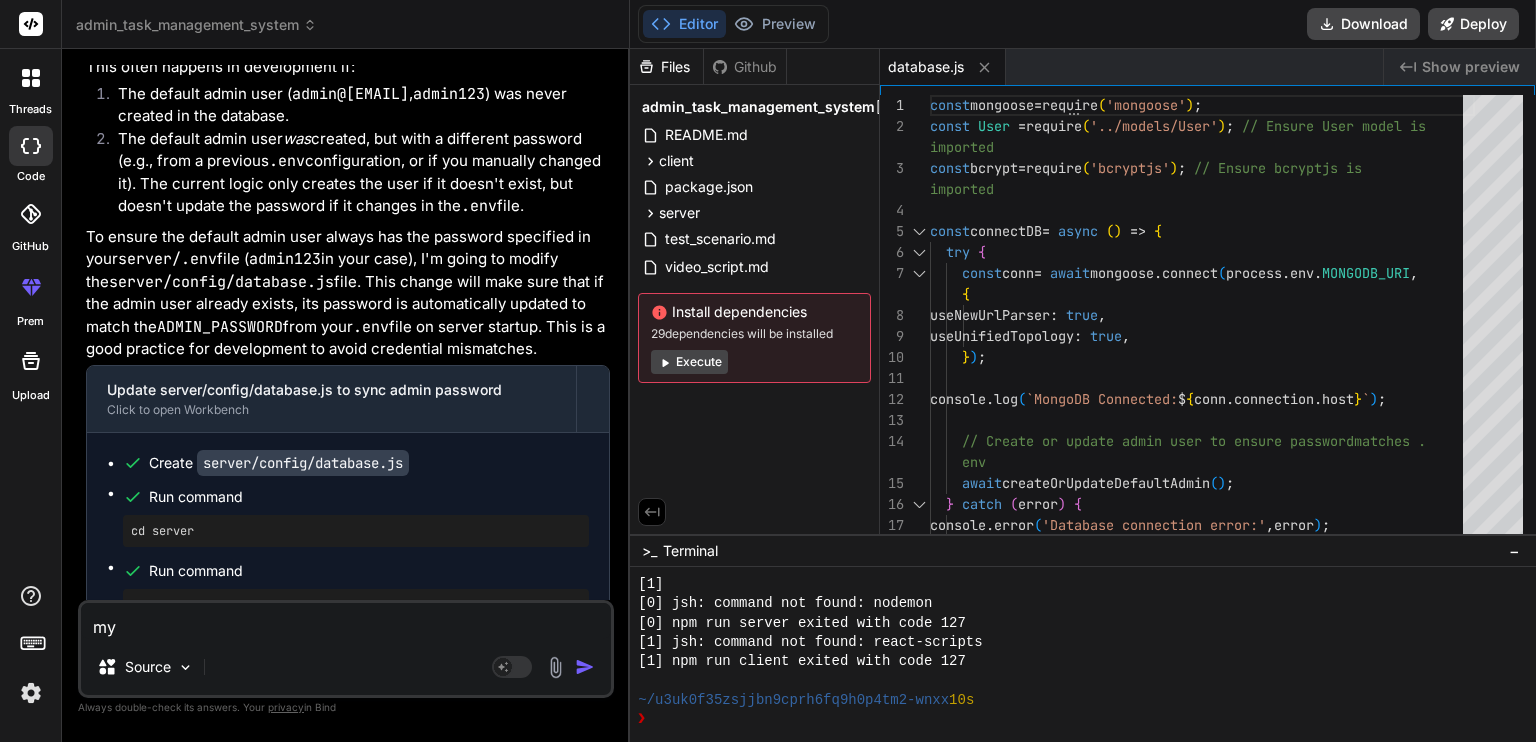 type on "my" 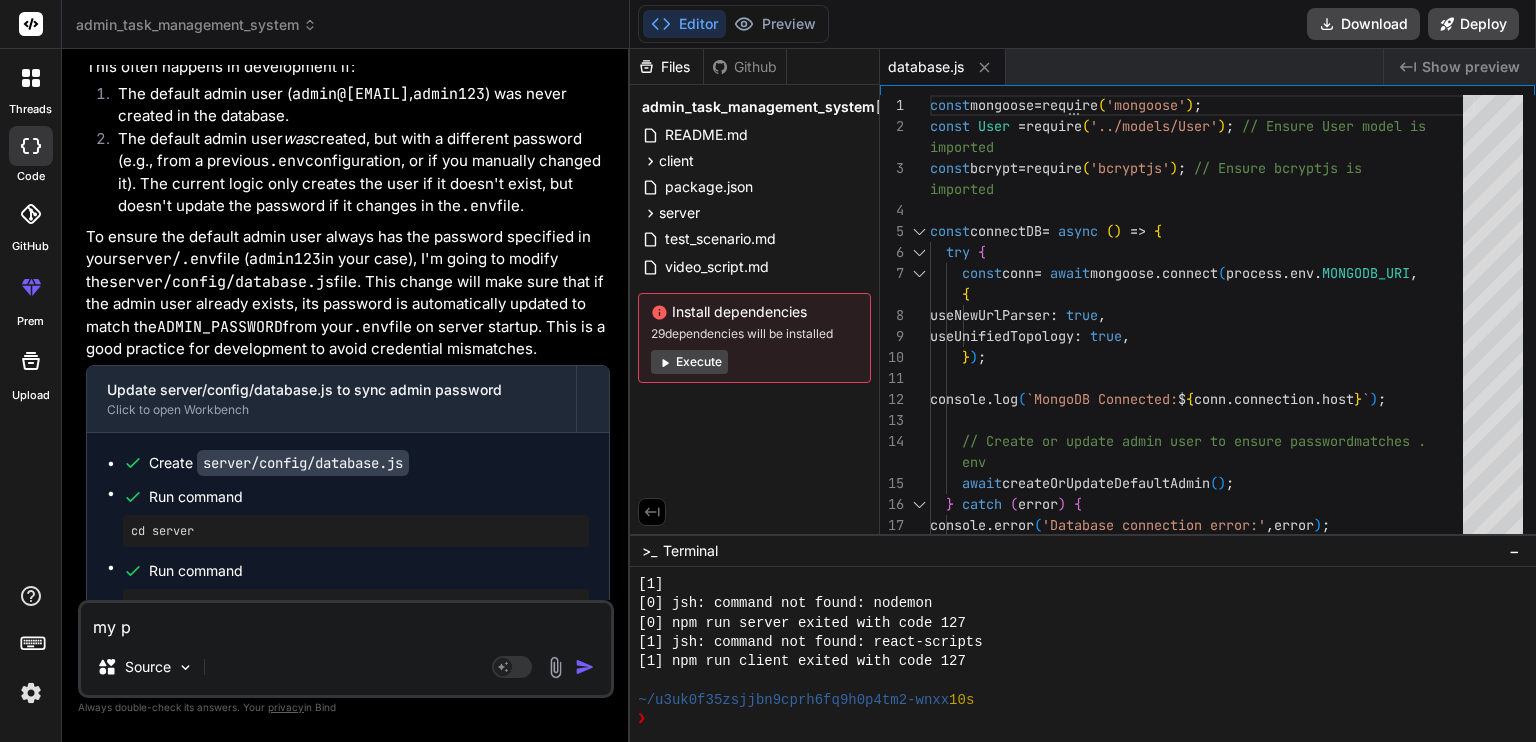 type on "my pa" 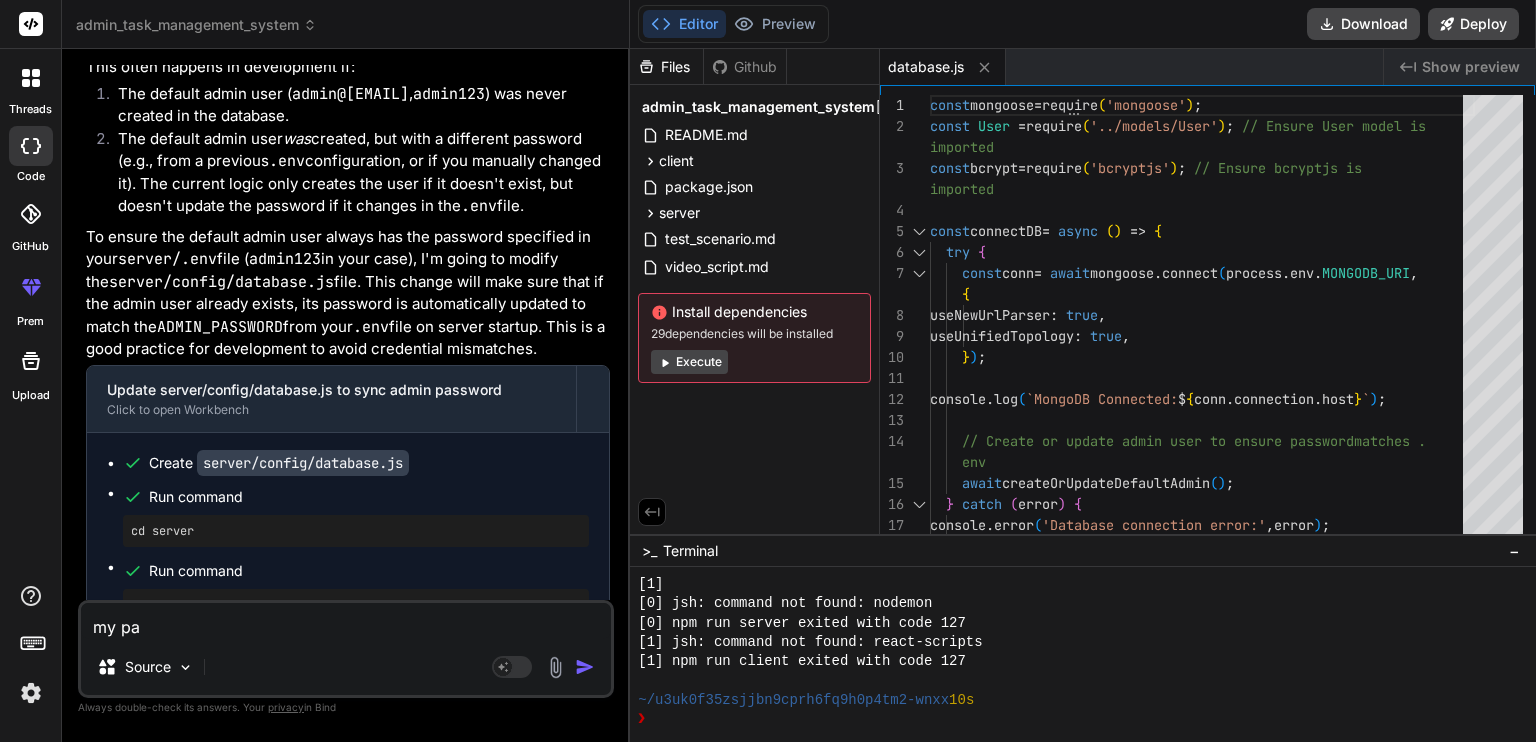 type on "my pas" 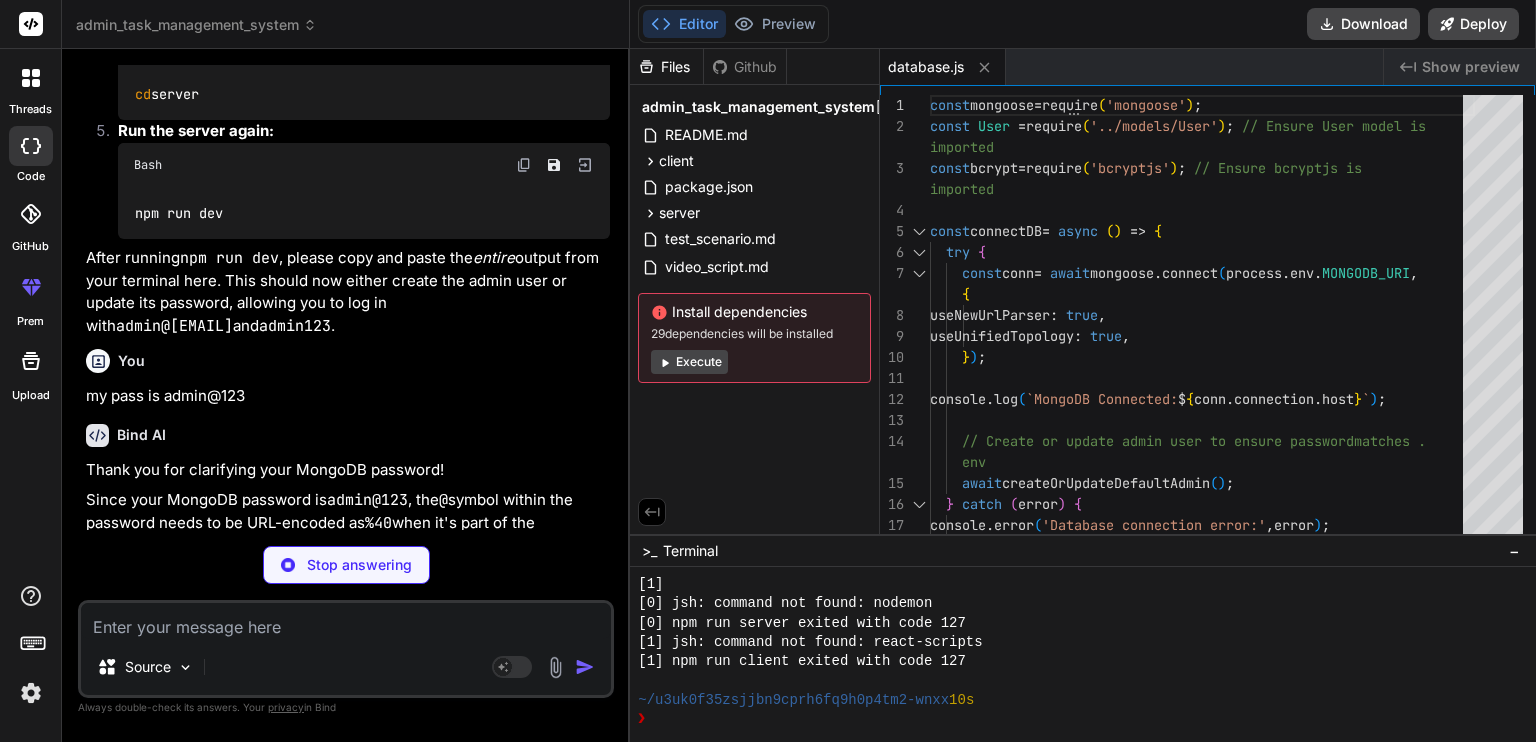 scroll, scrollTop: 7219, scrollLeft: 0, axis: vertical 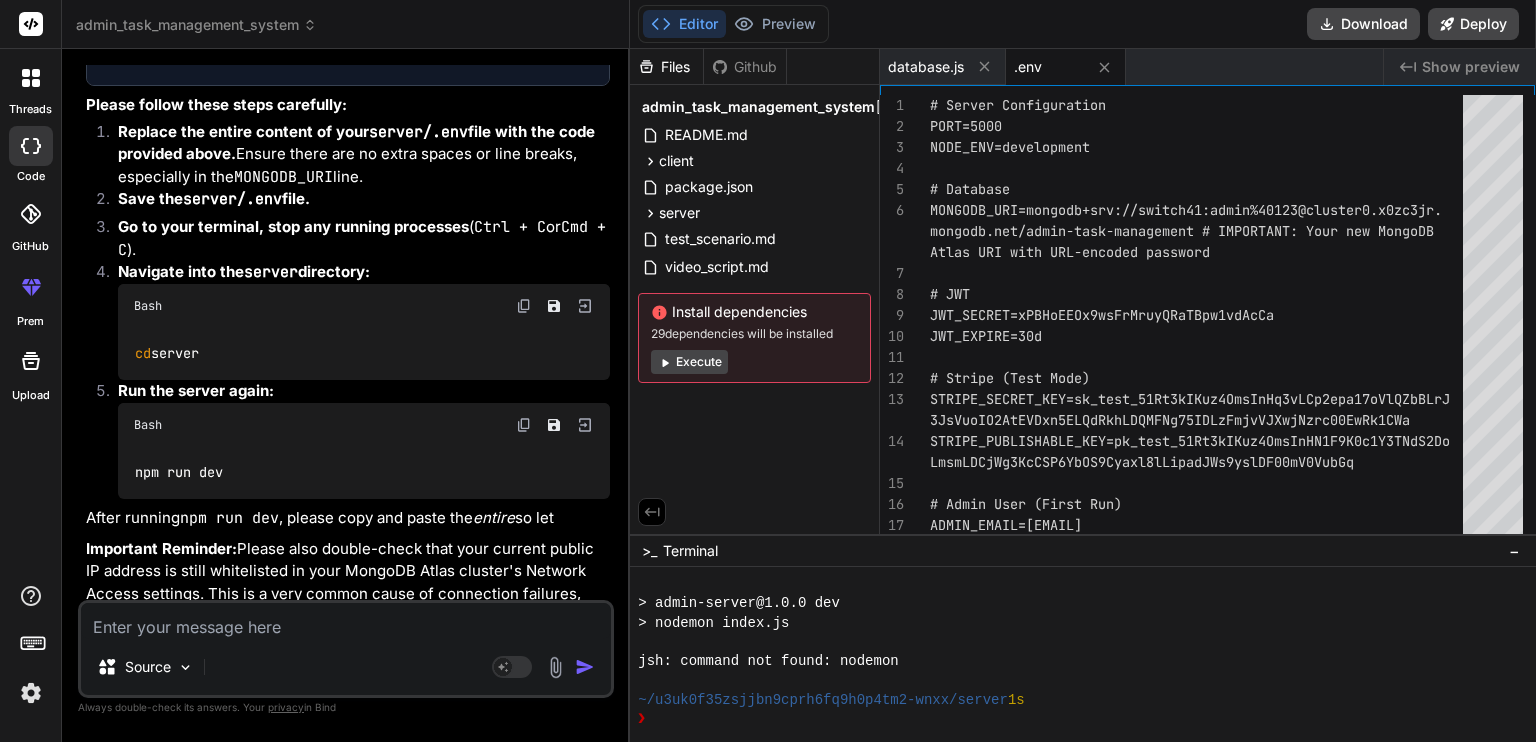 click at bounding box center (346, 621) 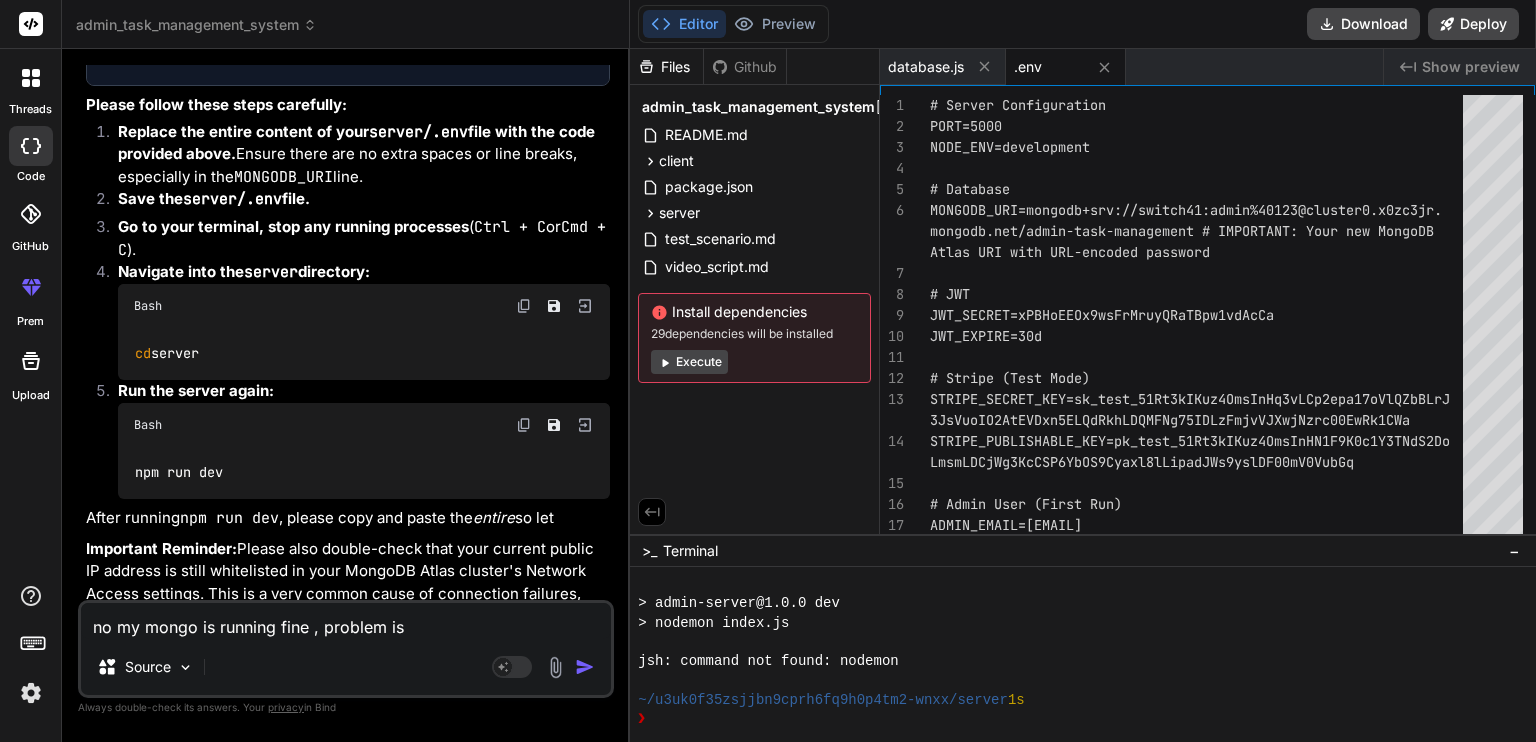 paste on "[0] Attempting login for email: admin@example.com
[0] Login failed for admin@example.com: Password mismatch." 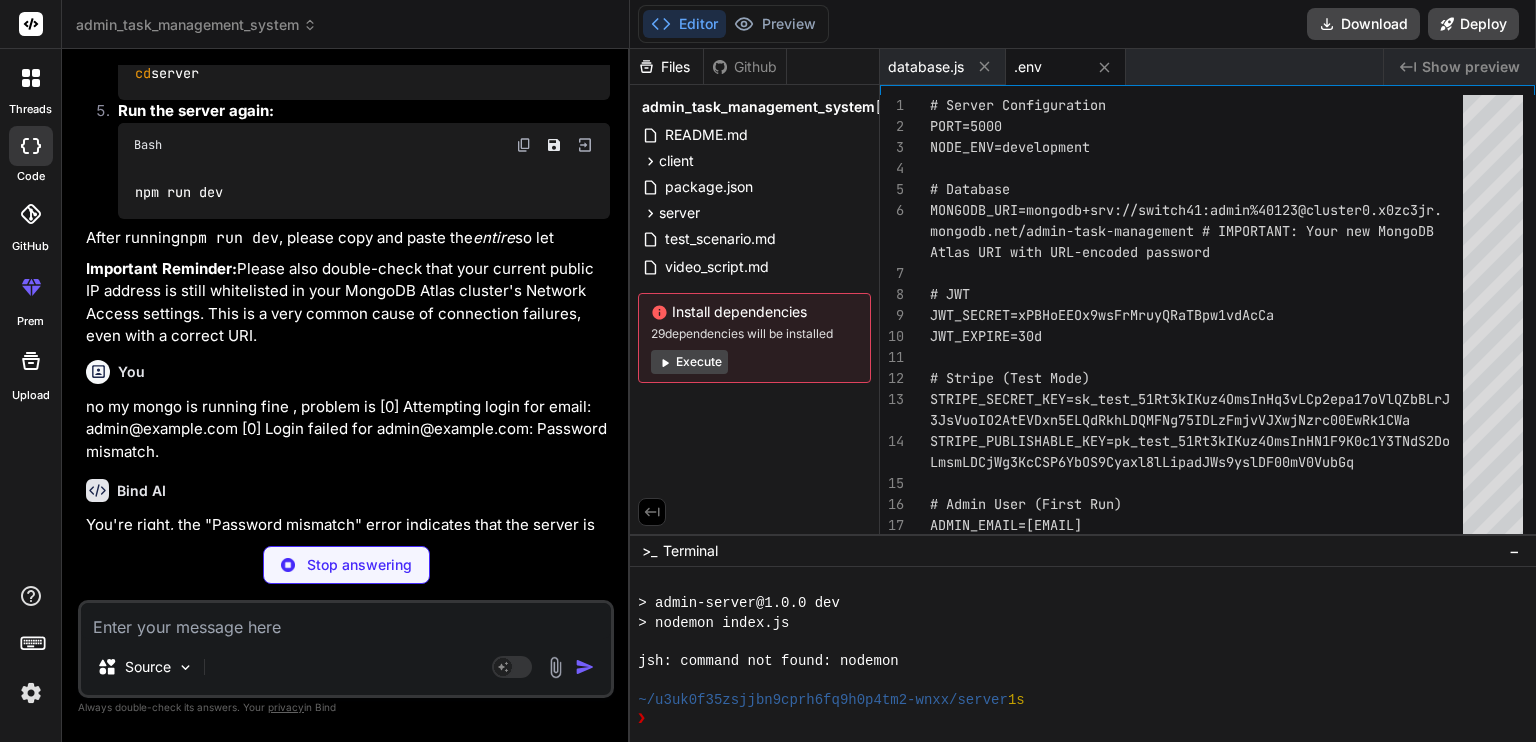 scroll, scrollTop: 8799, scrollLeft: 0, axis: vertical 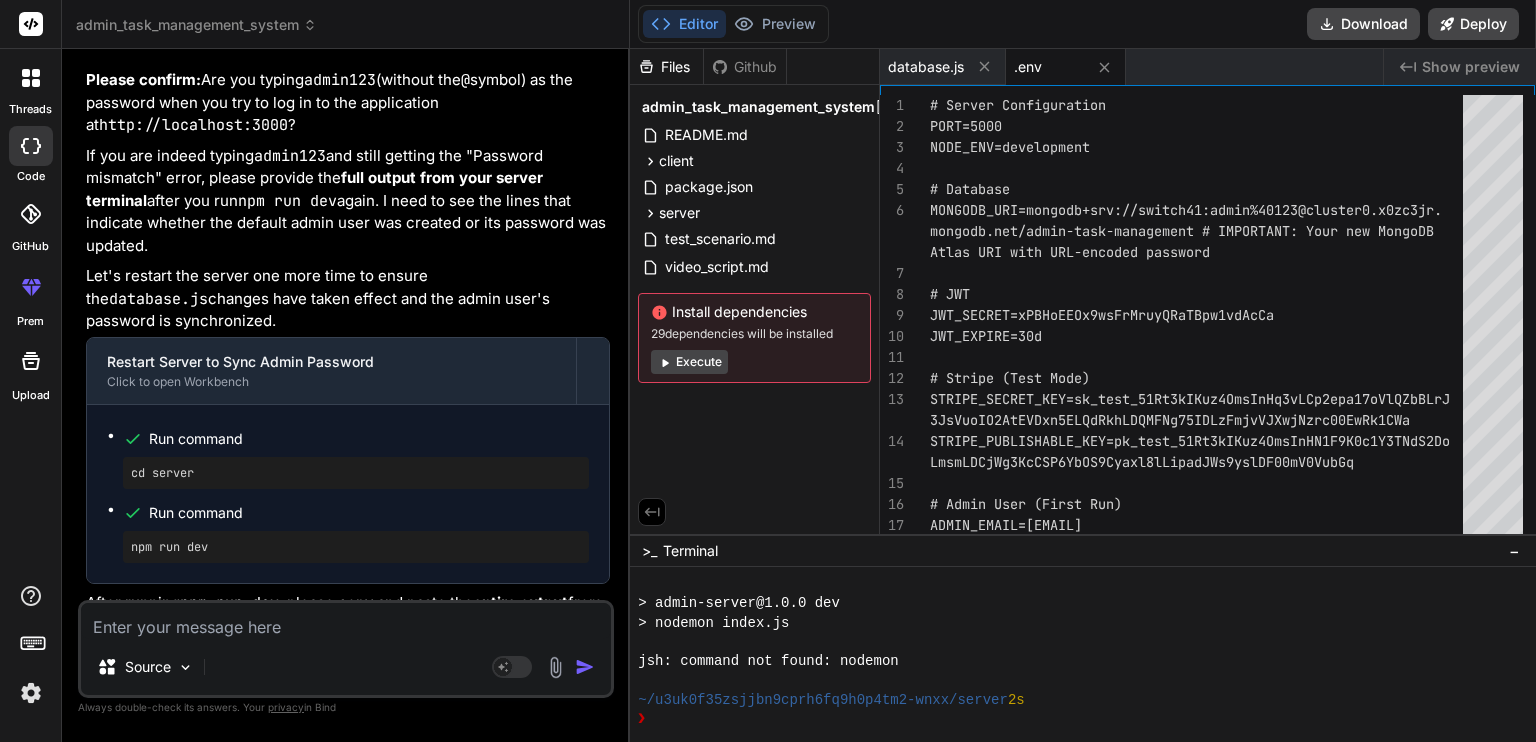 paste on "[0] Login failed for admin@example.com: Password mismatch.
[0] Attempting login for email: admin@example.com
[0] Login failed for admin@example.com: Password mismatch.
[0] Attempting login for email: admin@example.com
[0] Login failed for admin@example.com: Password mismatch." 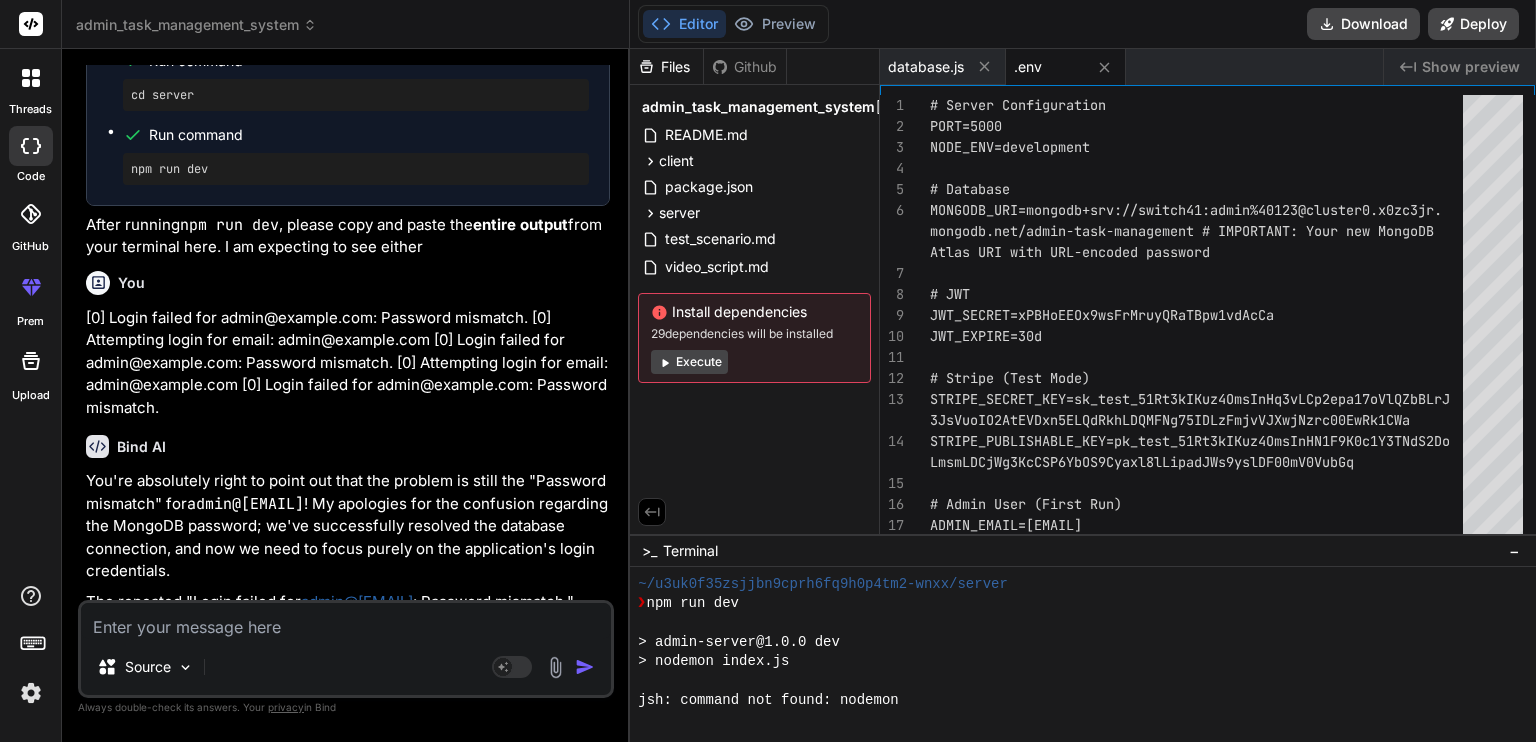 scroll, scrollTop: 2400, scrollLeft: 0, axis: vertical 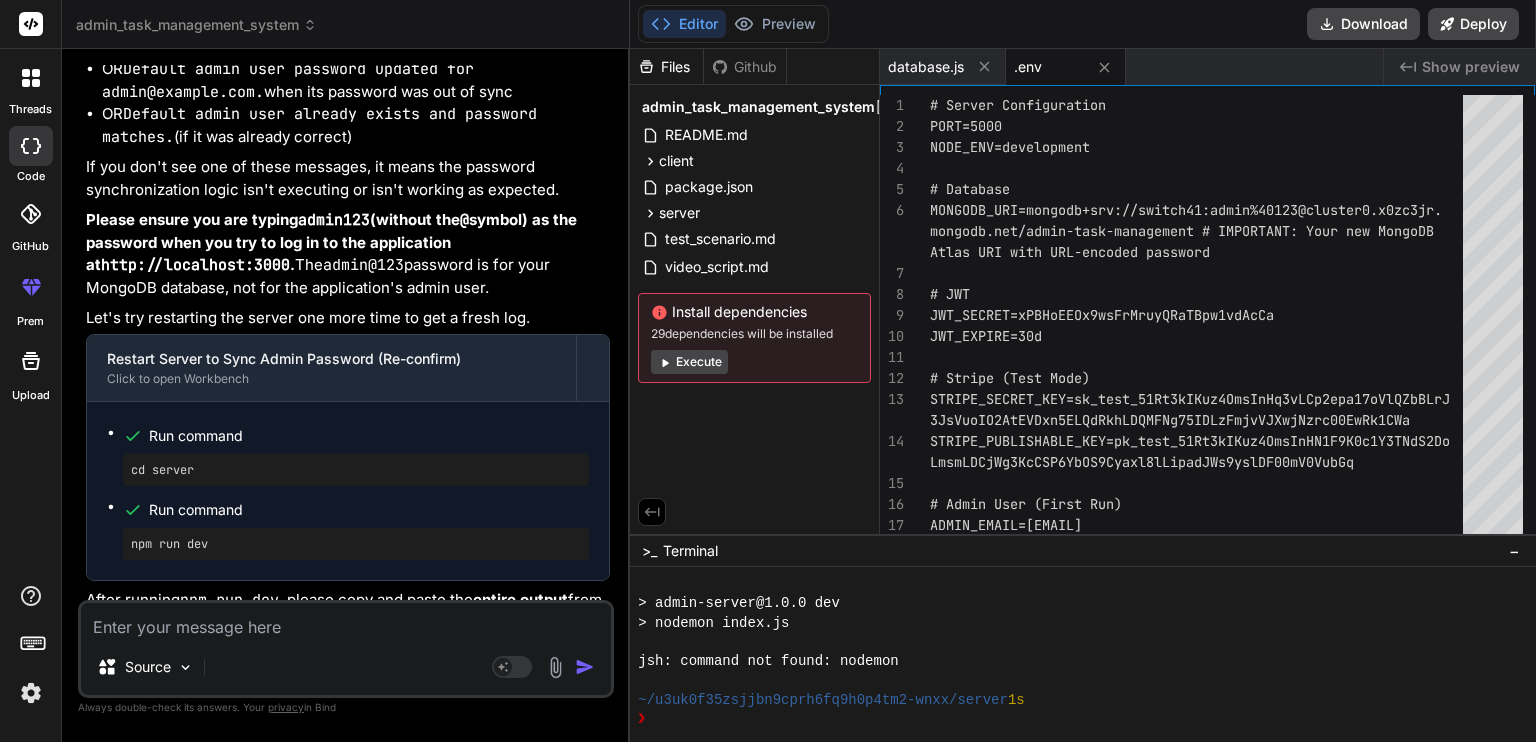 click at bounding box center [346, 621] 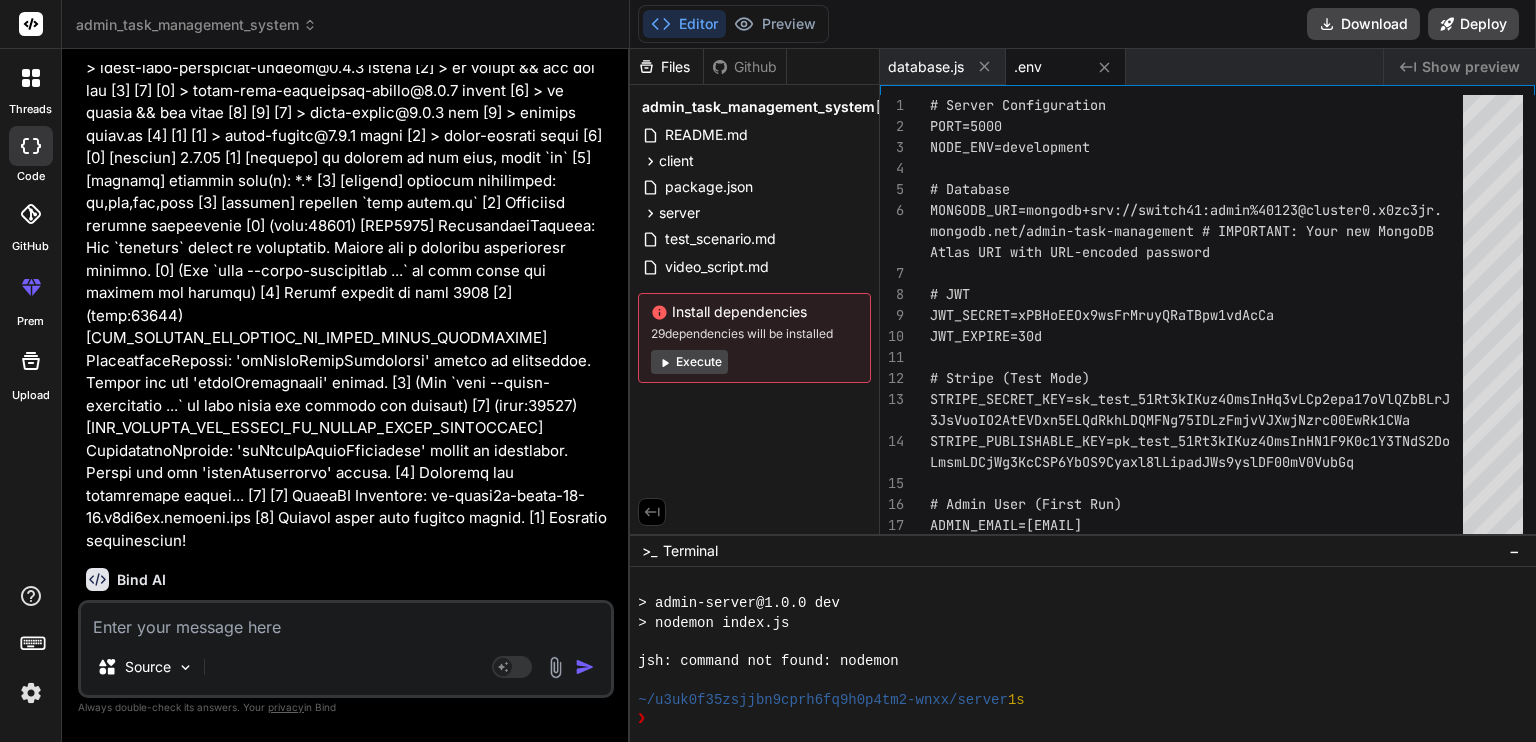 scroll, scrollTop: 11547, scrollLeft: 0, axis: vertical 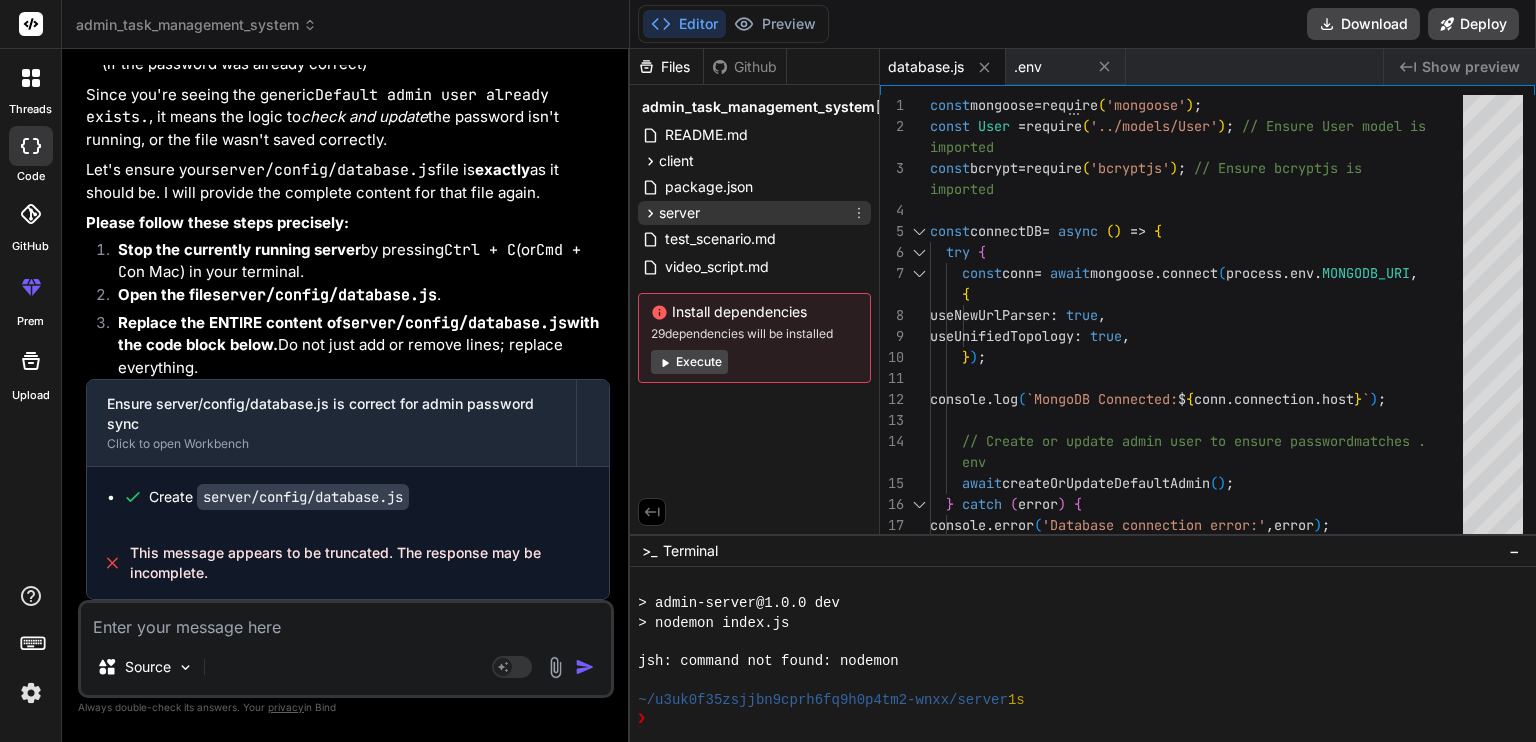 click on "server" at bounding box center [754, 213] 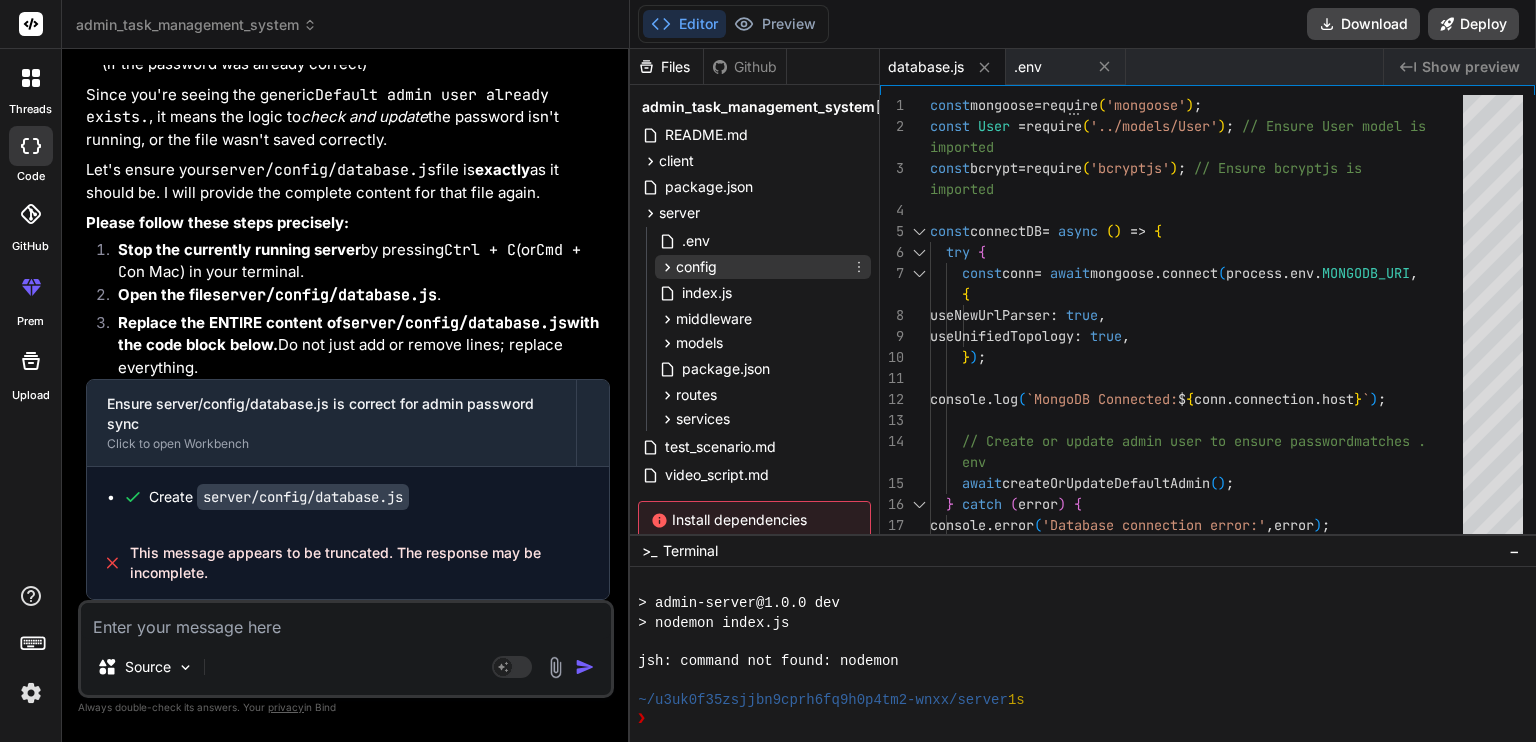 click on "config" at bounding box center [696, 267] 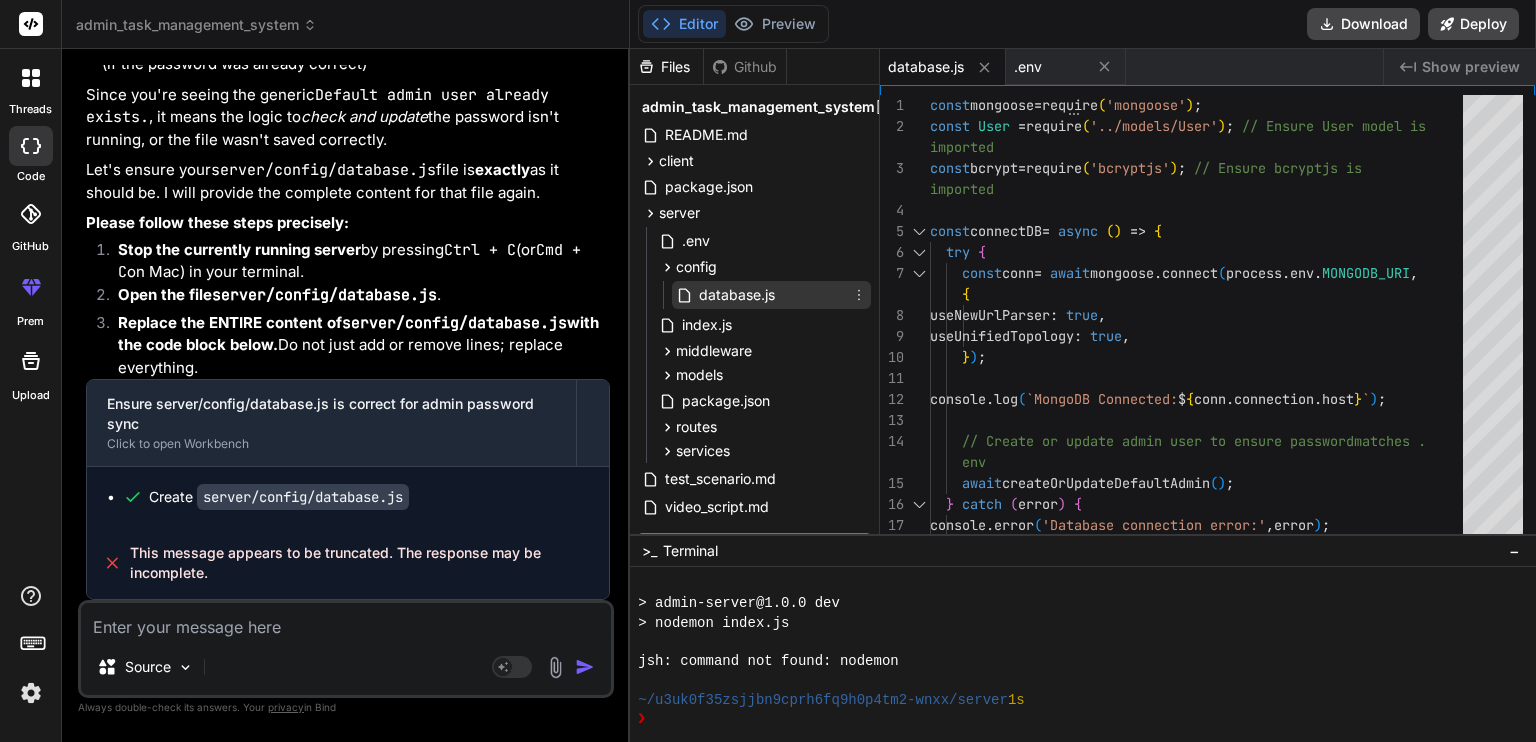 click on "database.js" at bounding box center (737, 295) 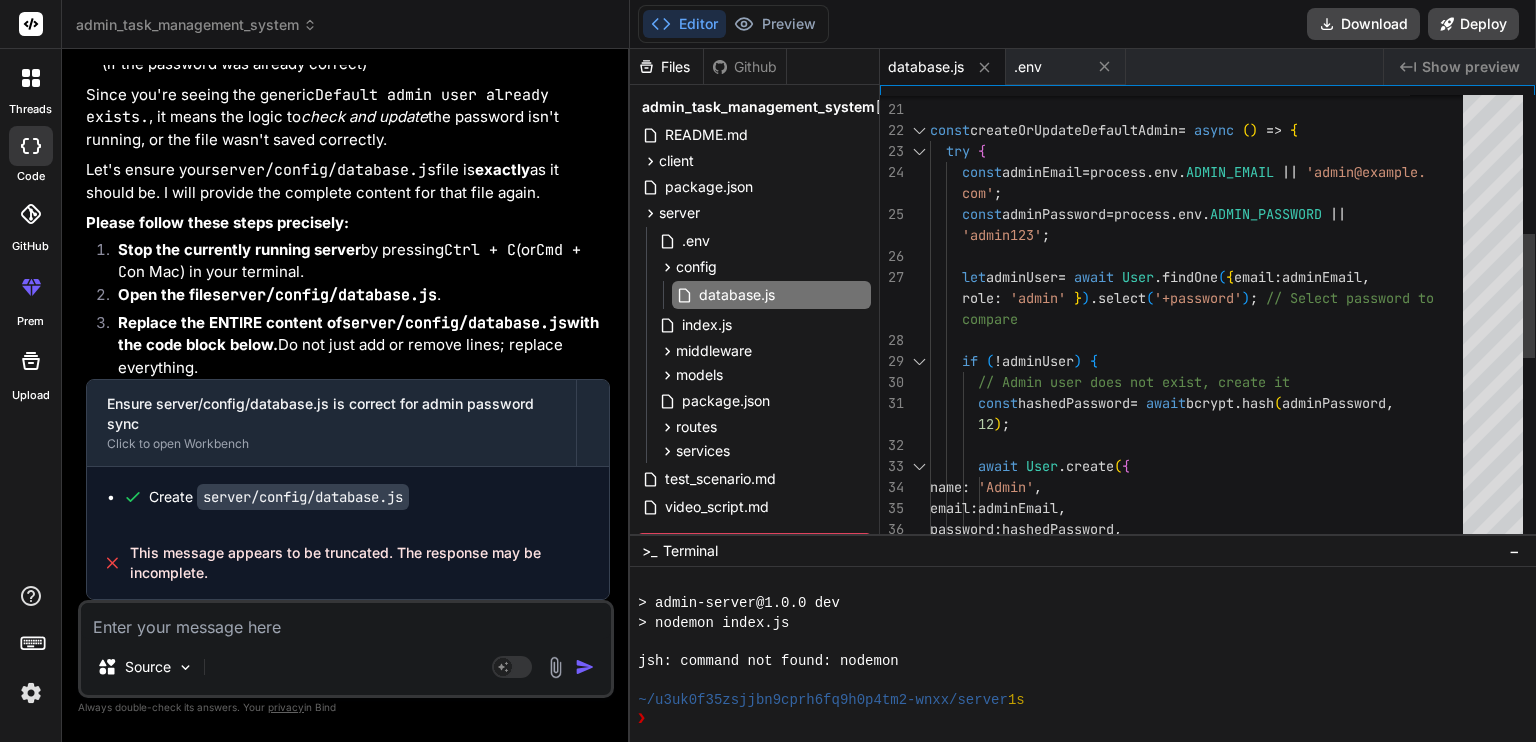 scroll, scrollTop: 0, scrollLeft: 0, axis: both 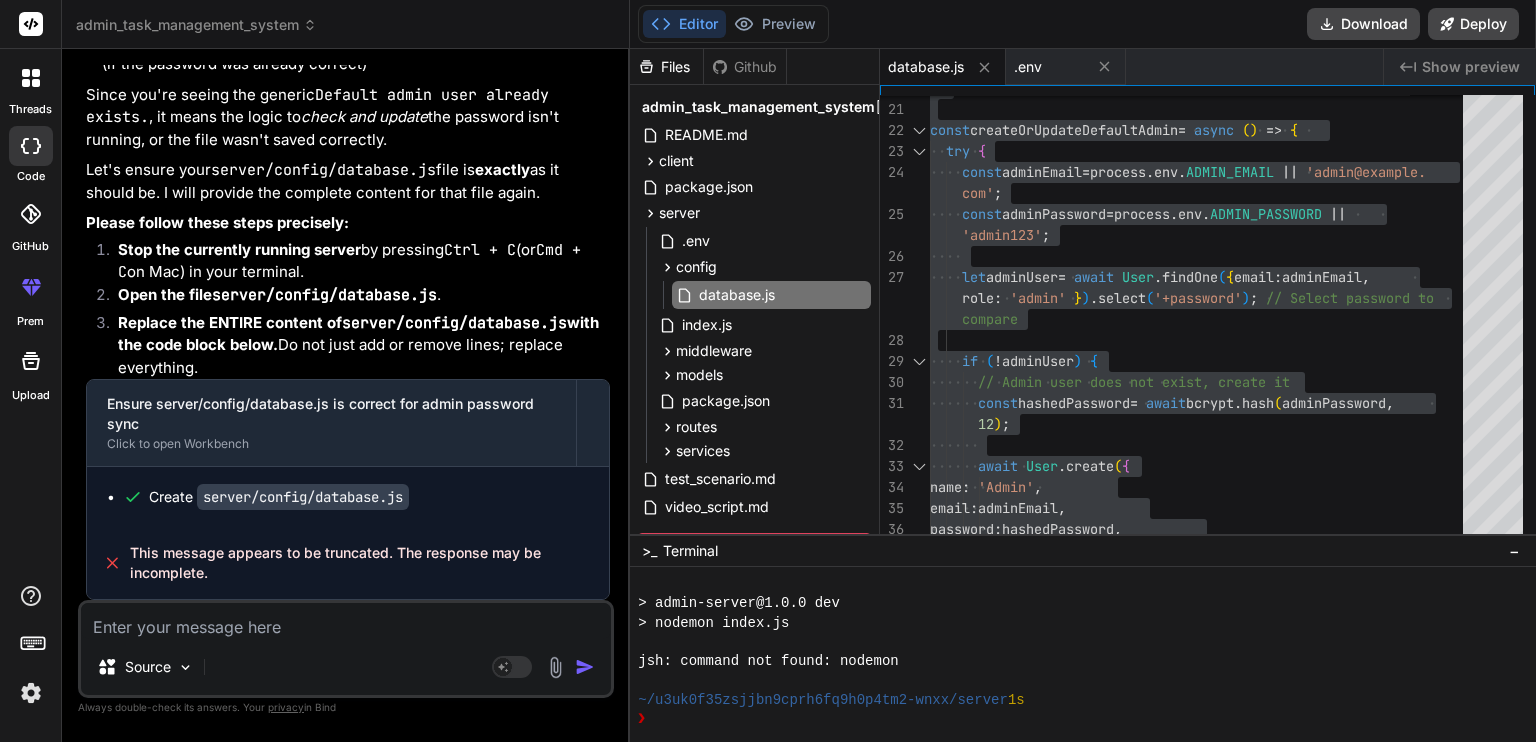 click at bounding box center (346, 621) 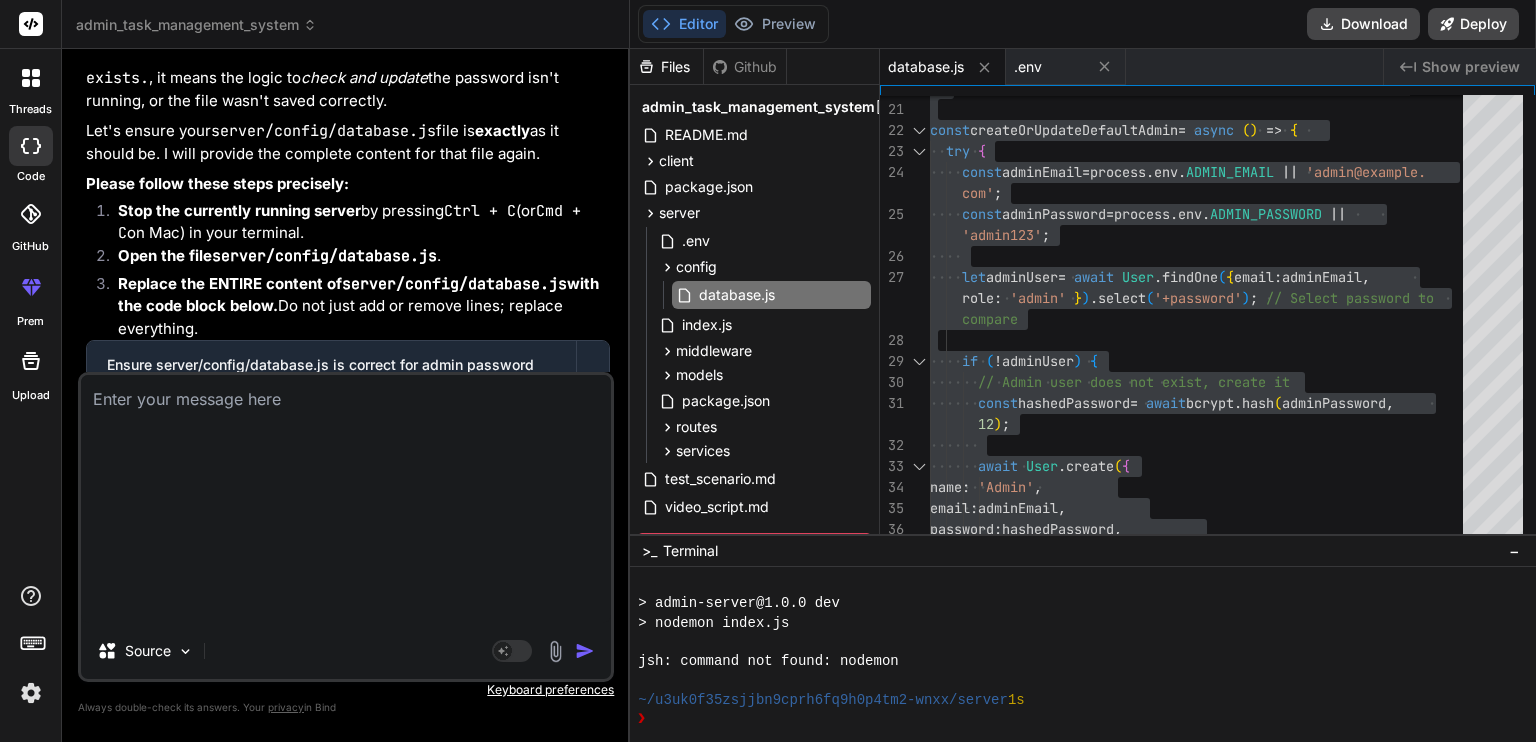 scroll, scrollTop: 0, scrollLeft: 0, axis: both 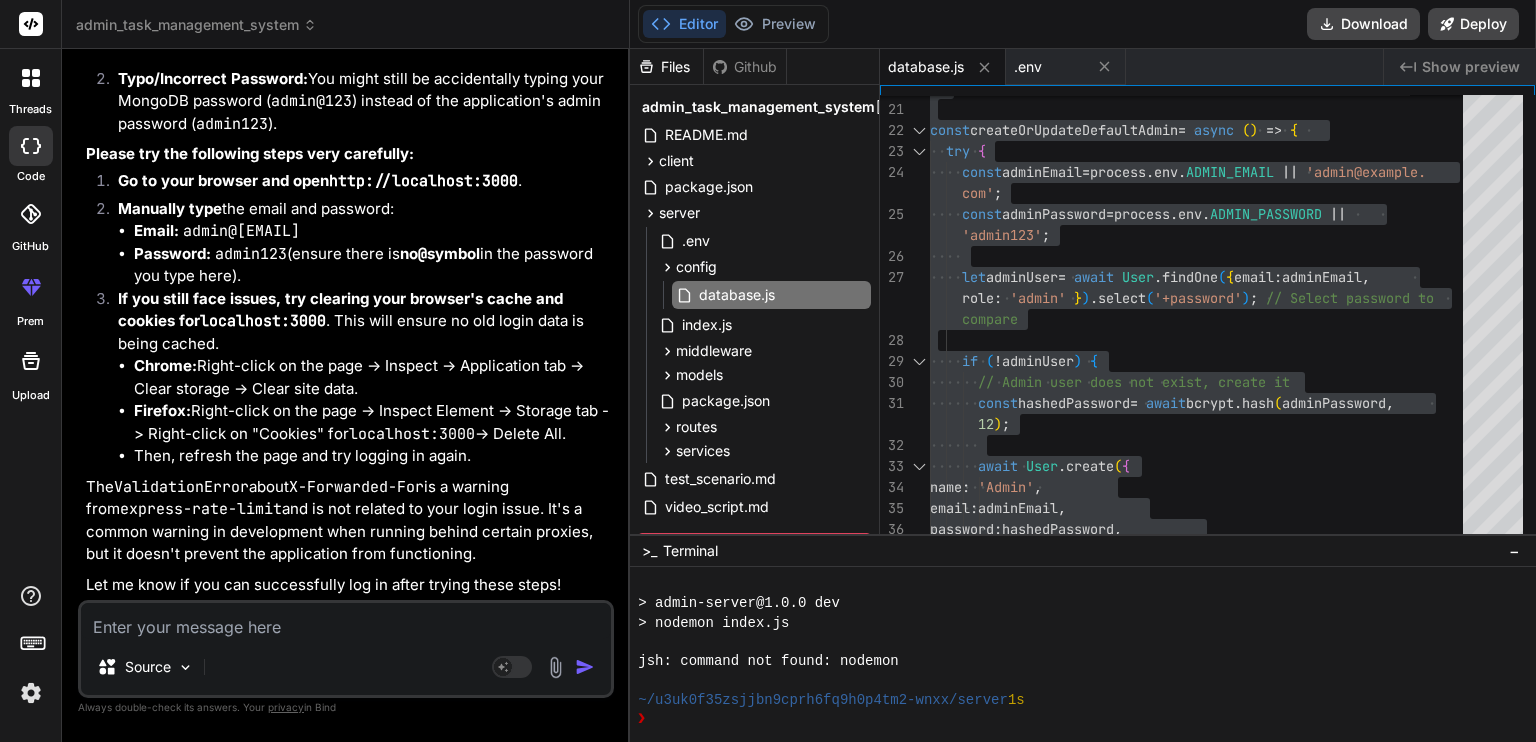 click at bounding box center [346, 621] 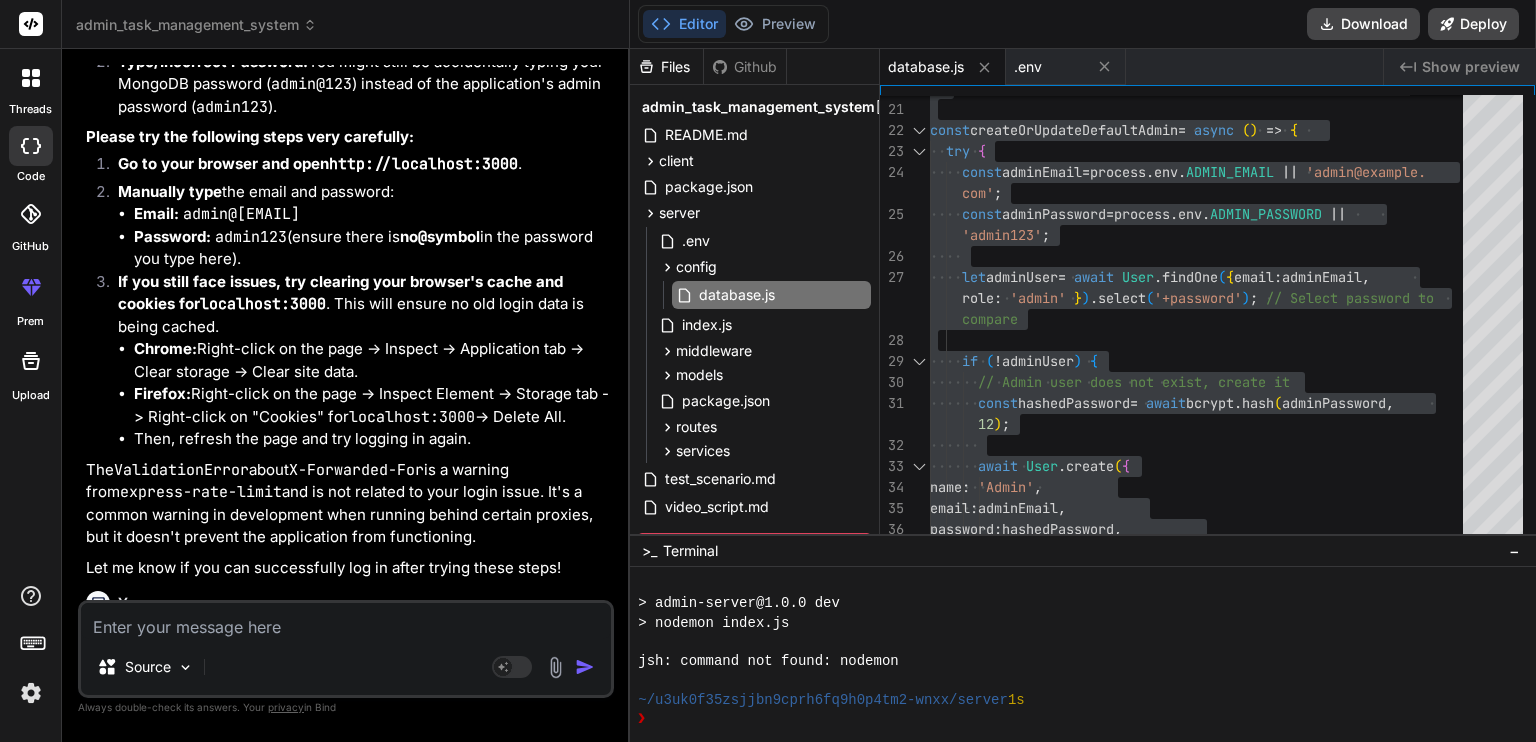 scroll, scrollTop: 14544, scrollLeft: 0, axis: vertical 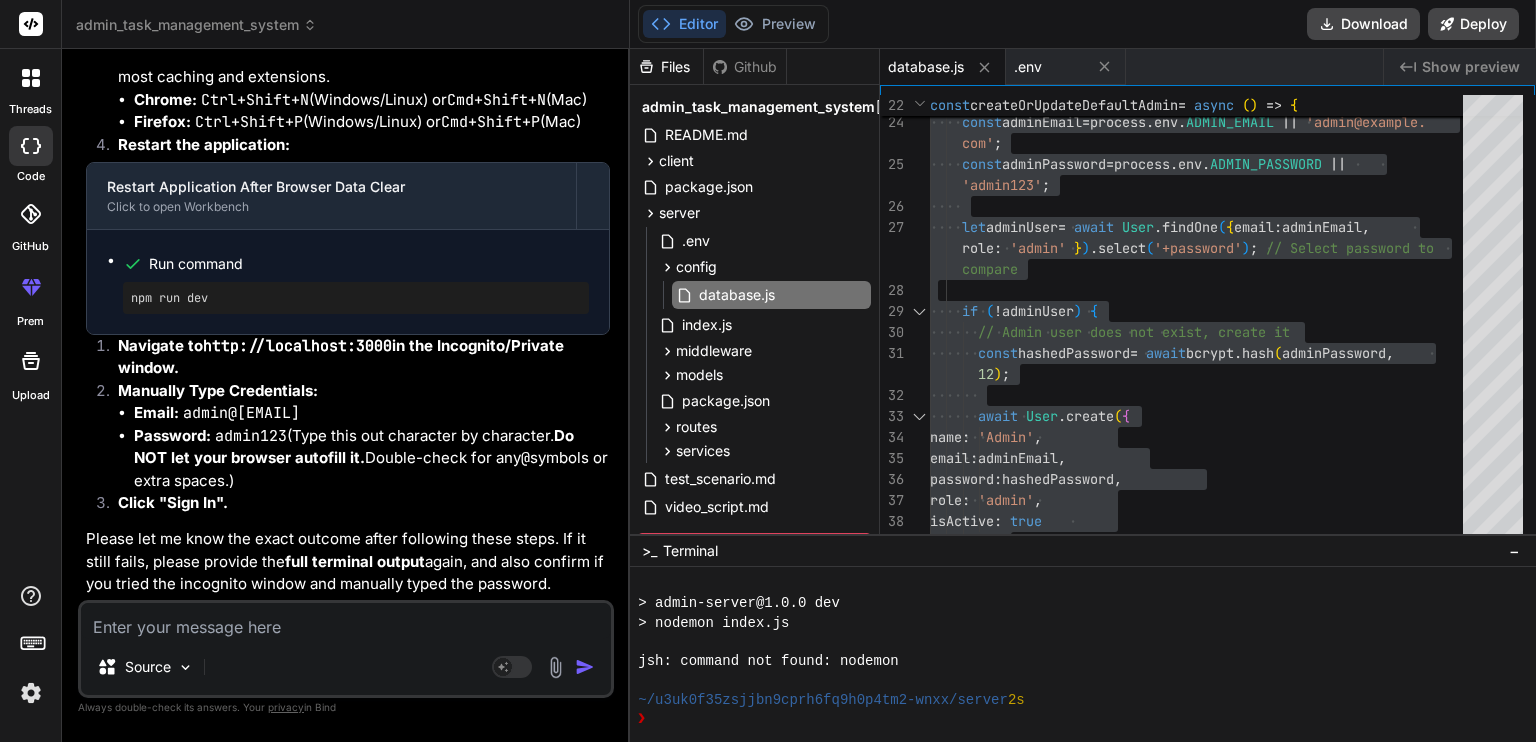 drag, startPoint x: 333, startPoint y: 654, endPoint x: 338, endPoint y: 643, distance: 12.083046 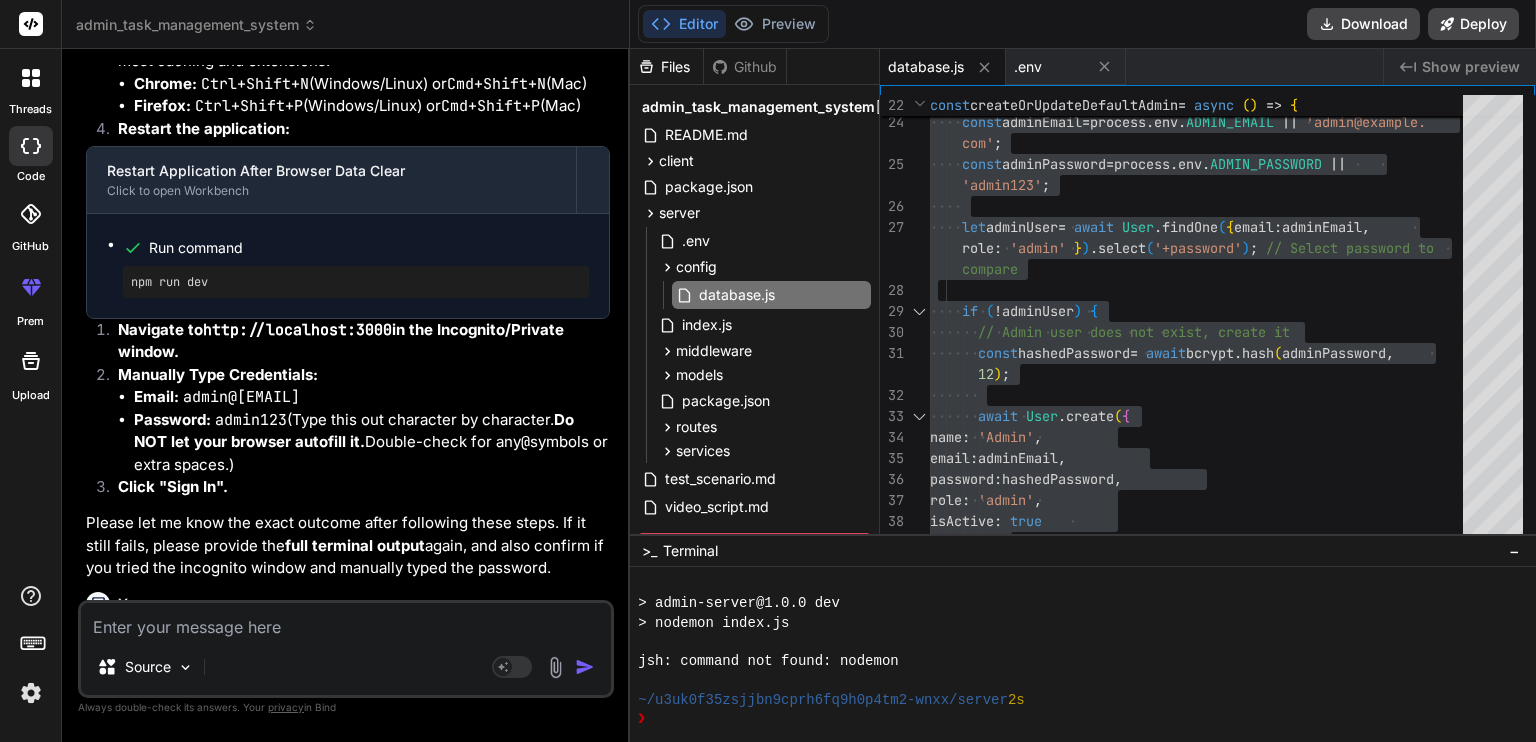 scroll, scrollTop: 16077, scrollLeft: 0, axis: vertical 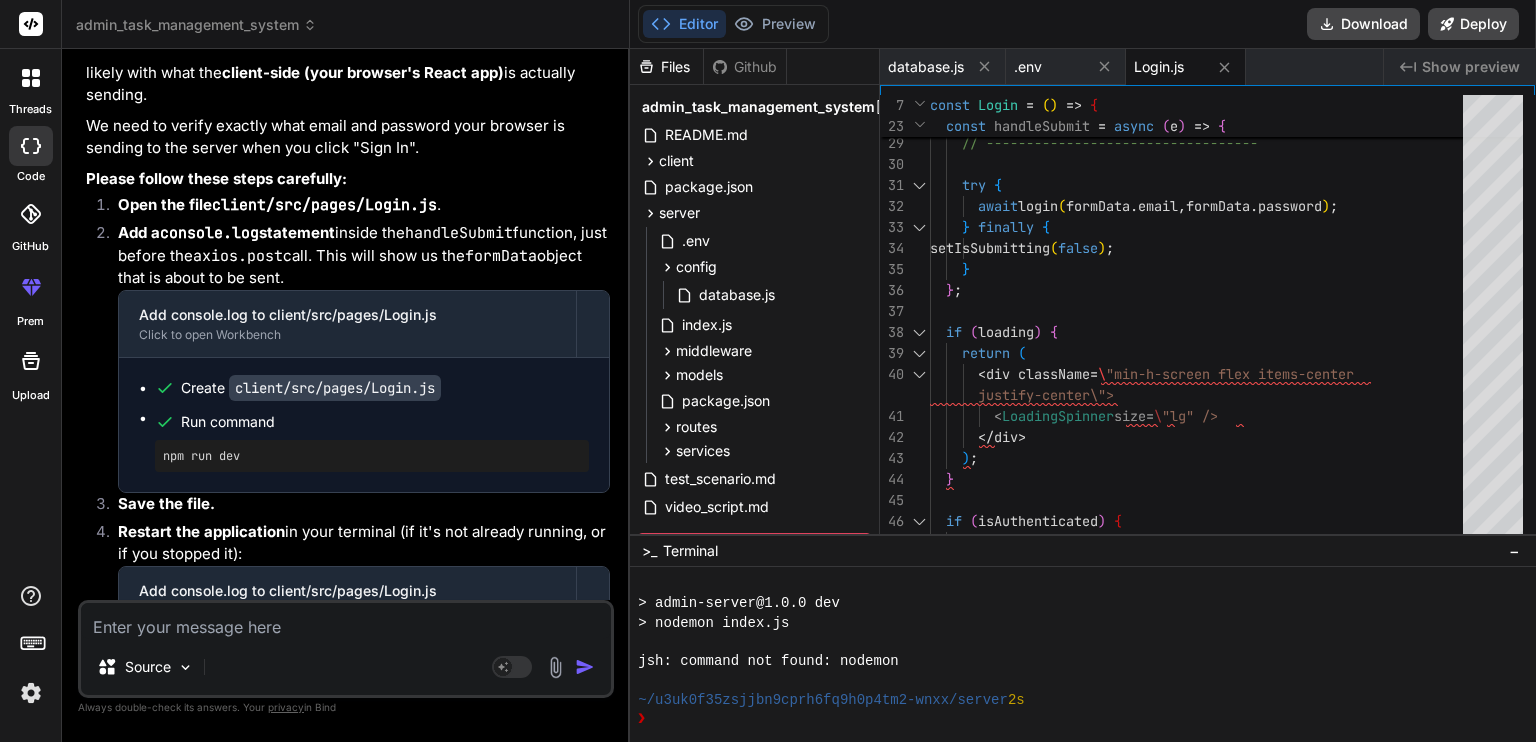click at bounding box center [346, 621] 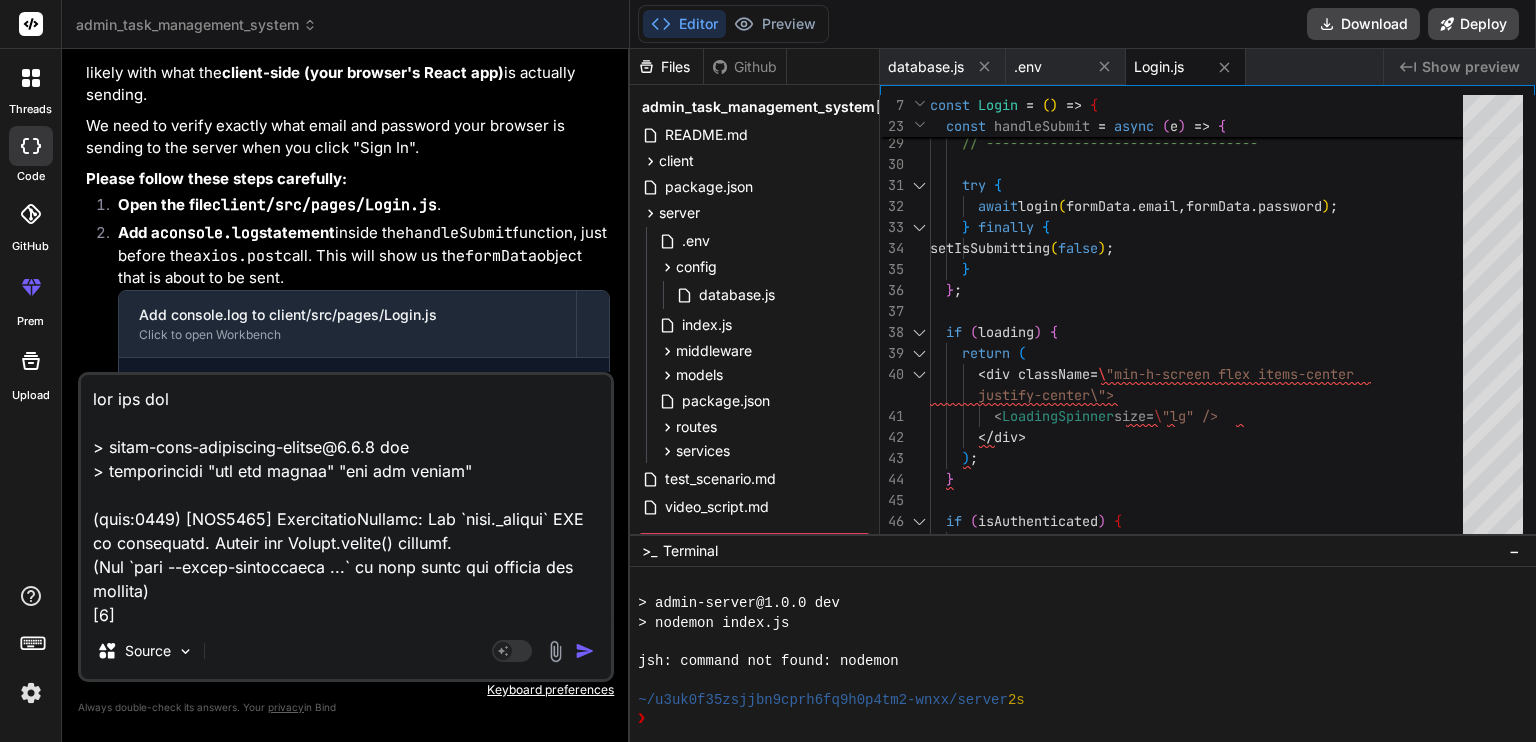 scroll, scrollTop: 2065, scrollLeft: 0, axis: vertical 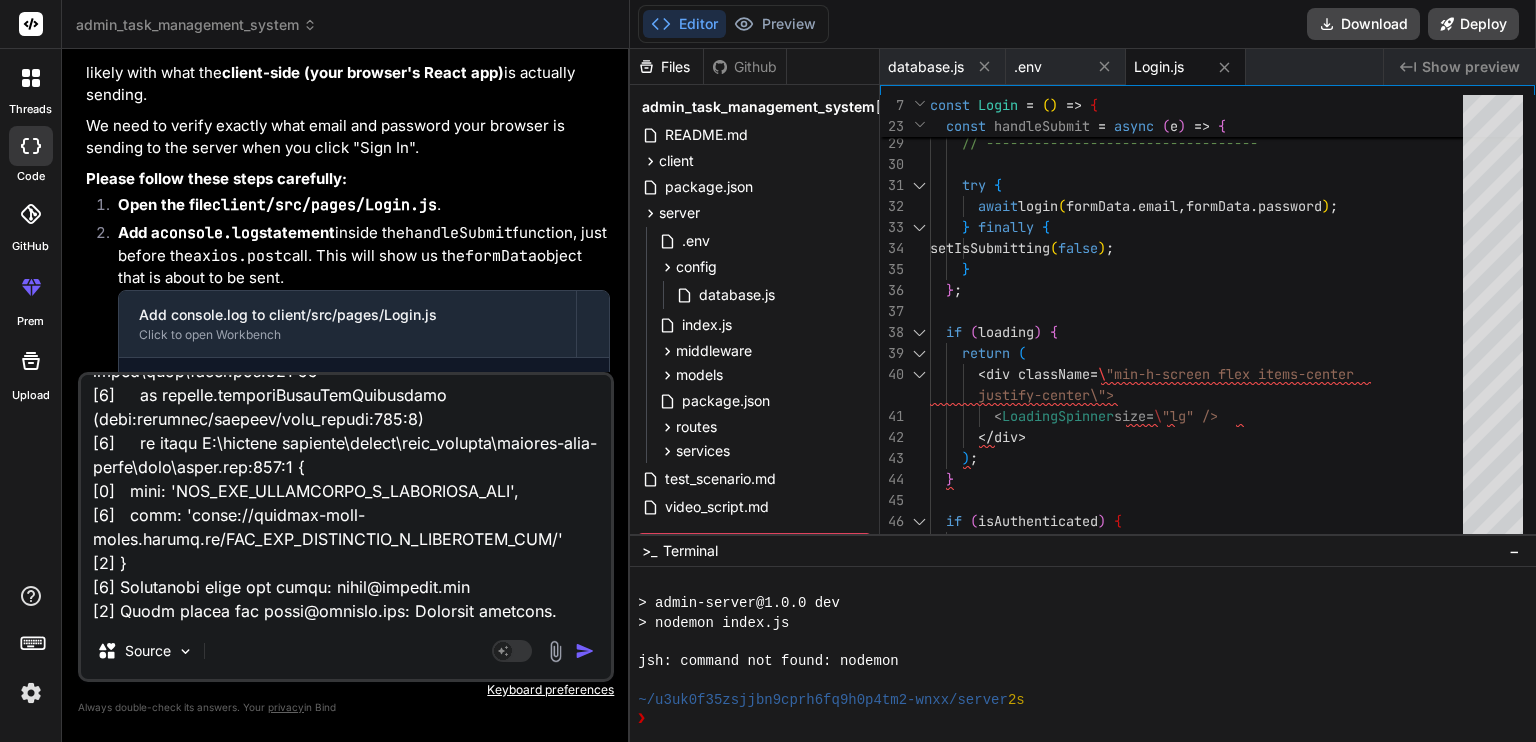 click at bounding box center [346, 499] 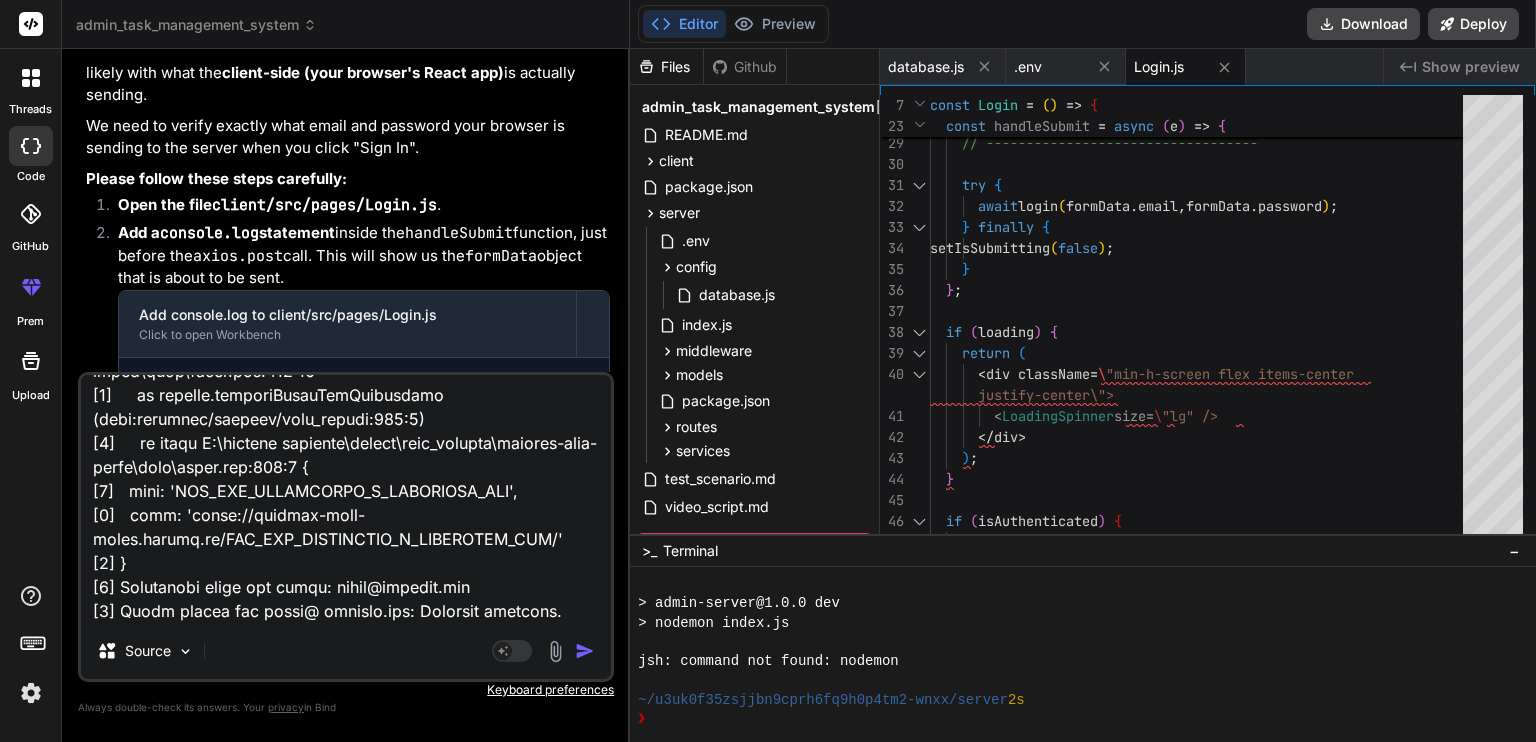 click at bounding box center (346, 499) 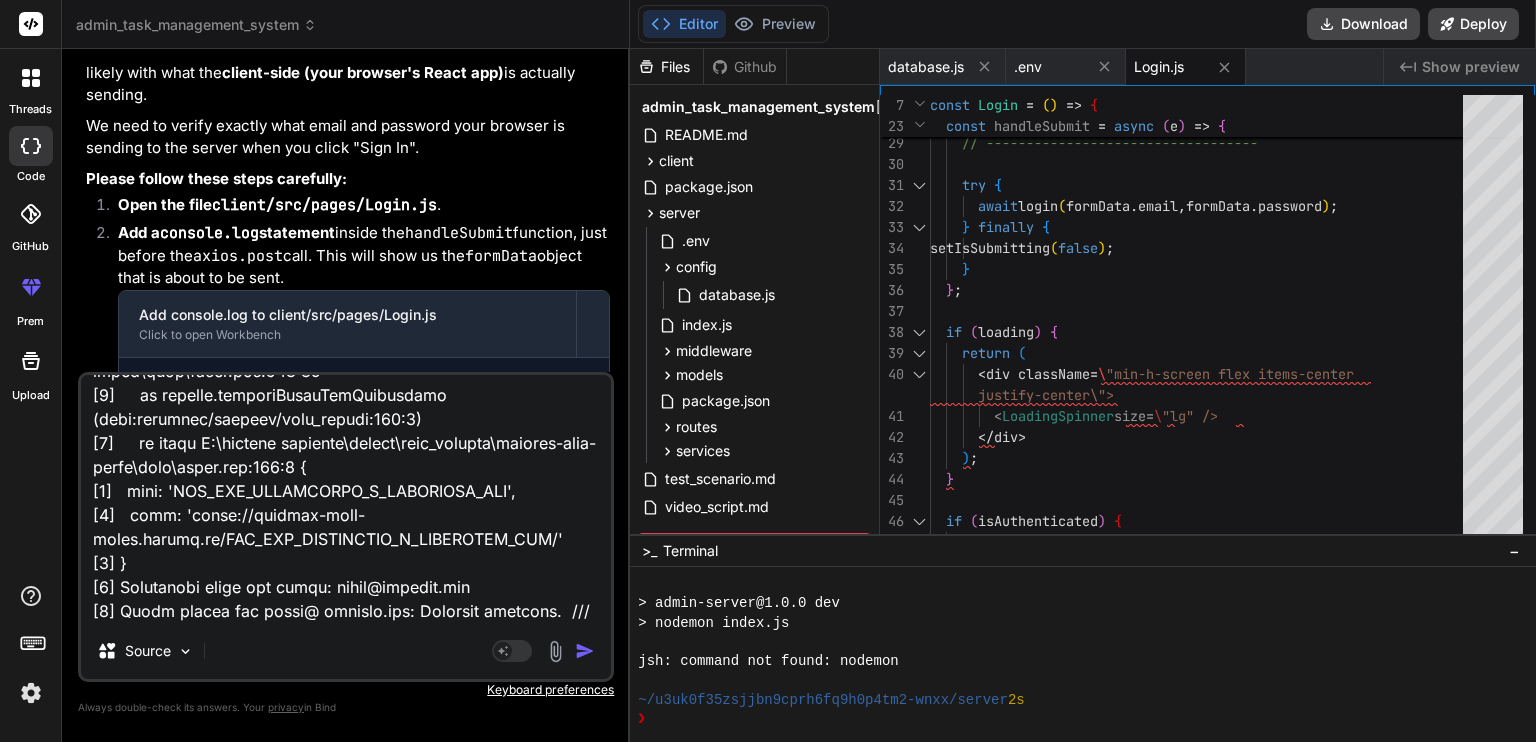 scroll, scrollTop: 2089, scrollLeft: 0, axis: vertical 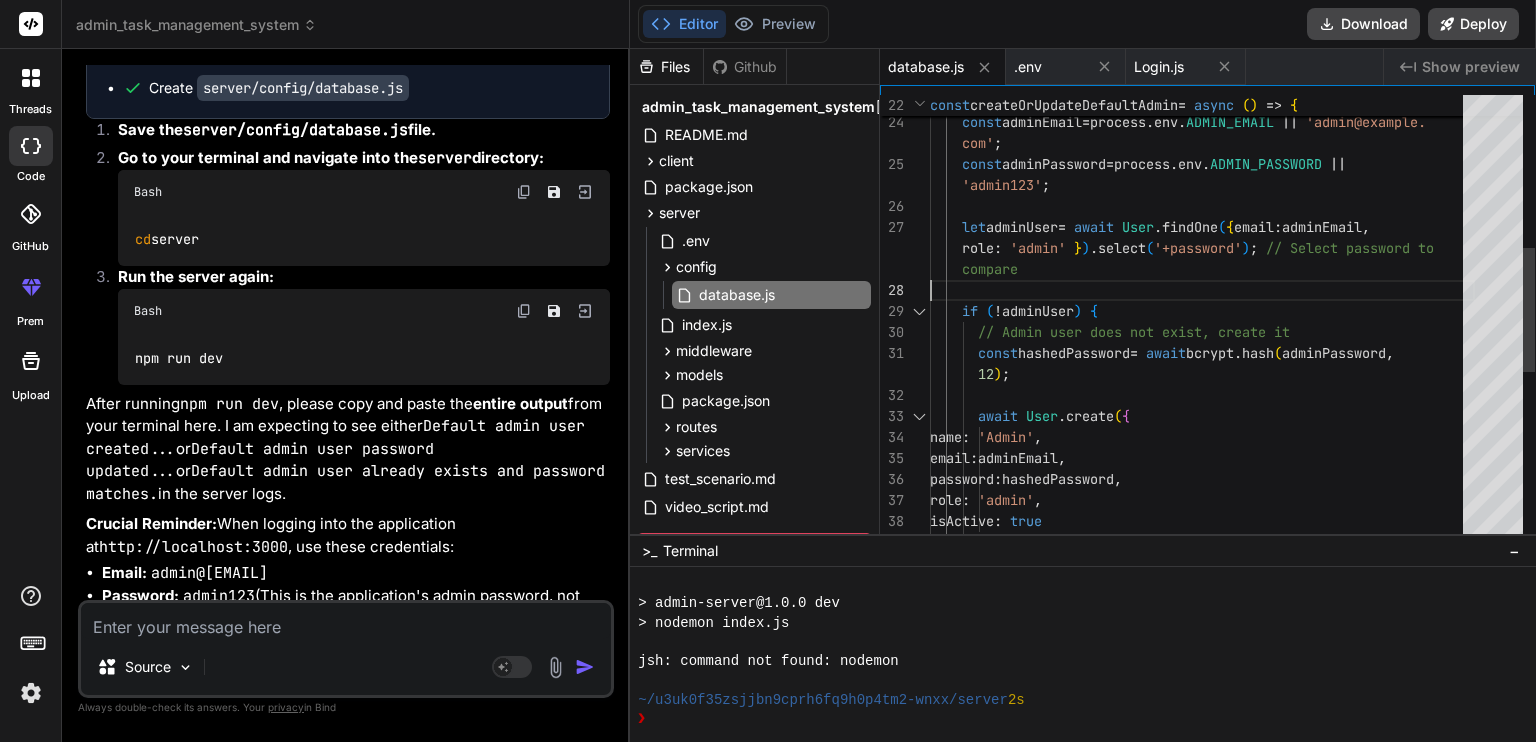 click on "let  adminUser  =   await   User . findOne ( {  email :  adminEmail ,        if   ( ! adminUser )   {        // Admin user does not exist, create it        const  hashedPassword  =   await  bcrypt . hash ( adminPassword ,                 await   User . create ( {         name :   'Admin' ,         email :  adminEmail ,         password :  hashedPassword ,         role :   'admin' ,         isActive :   true        } ) ;    try   {      const  adminEmail  =  process . env . ADMIN_EMAIL   ||   'admin@example.      com' ;      const  adminPassword  =  process . env . ADMIN_PASSWORD   ||        'admin123' ;           role :   'admin'   } ) . select ( '+password' ) ;   // Select password to       compare        12 ) ;" at bounding box center (1202, 353) 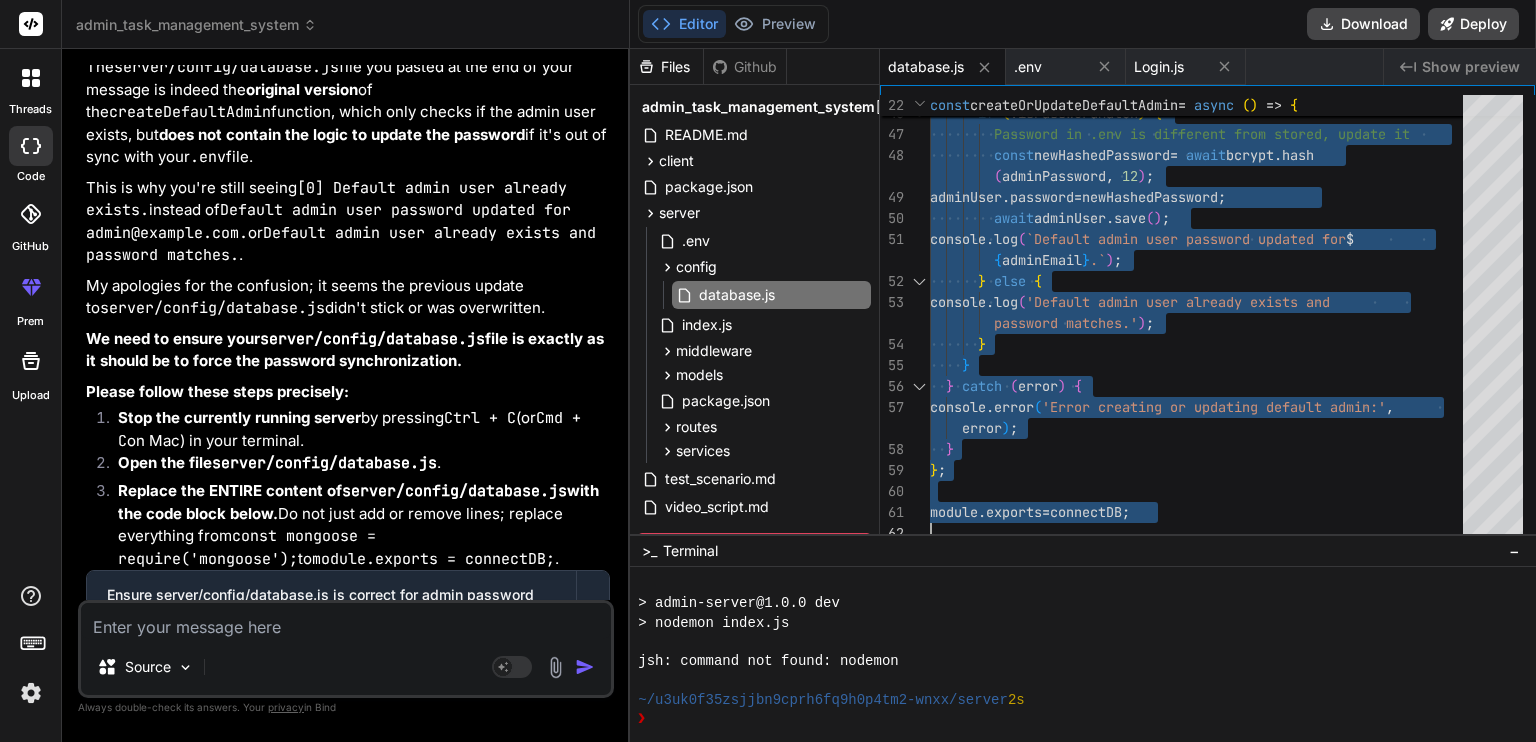 scroll, scrollTop: 20120, scrollLeft: 0, axis: vertical 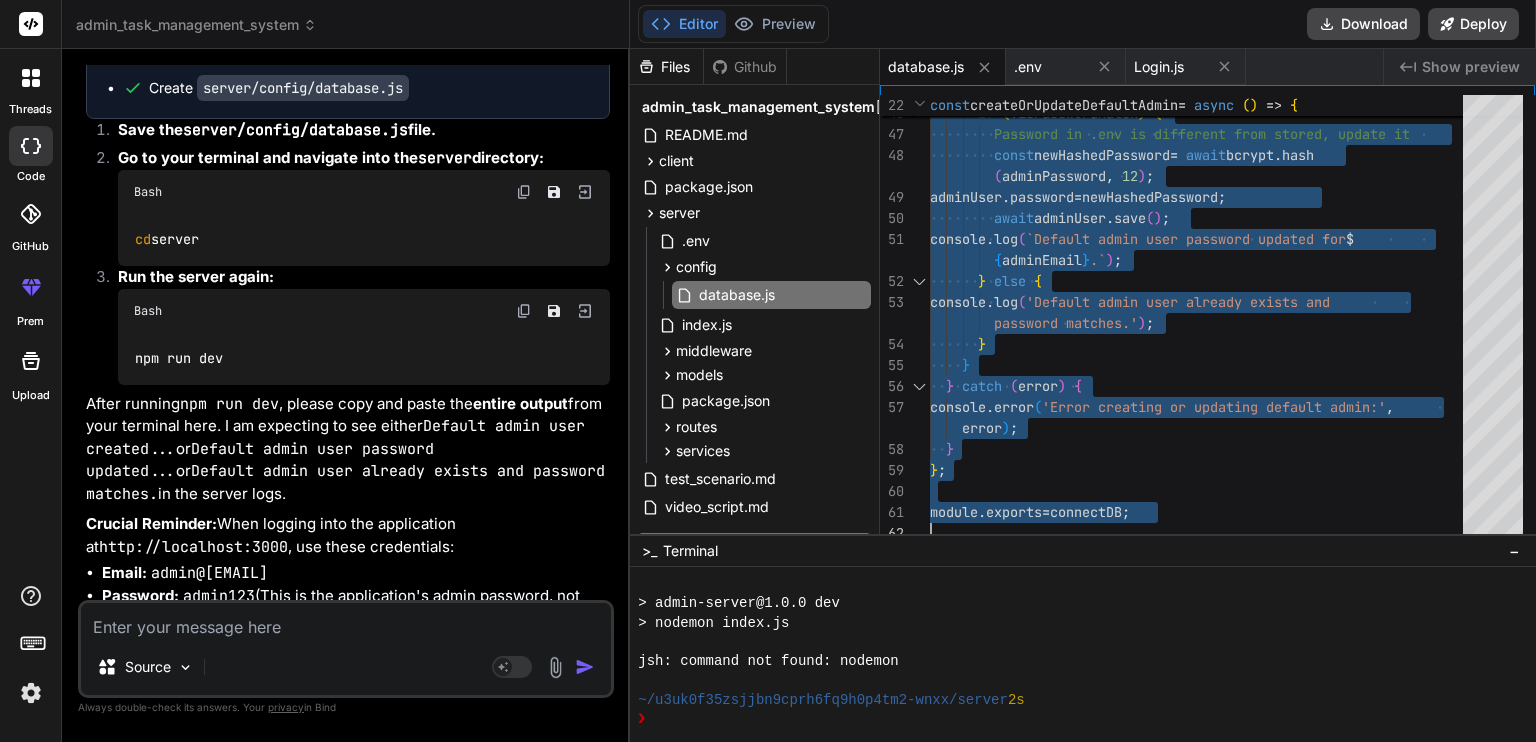 click at bounding box center (346, 621) 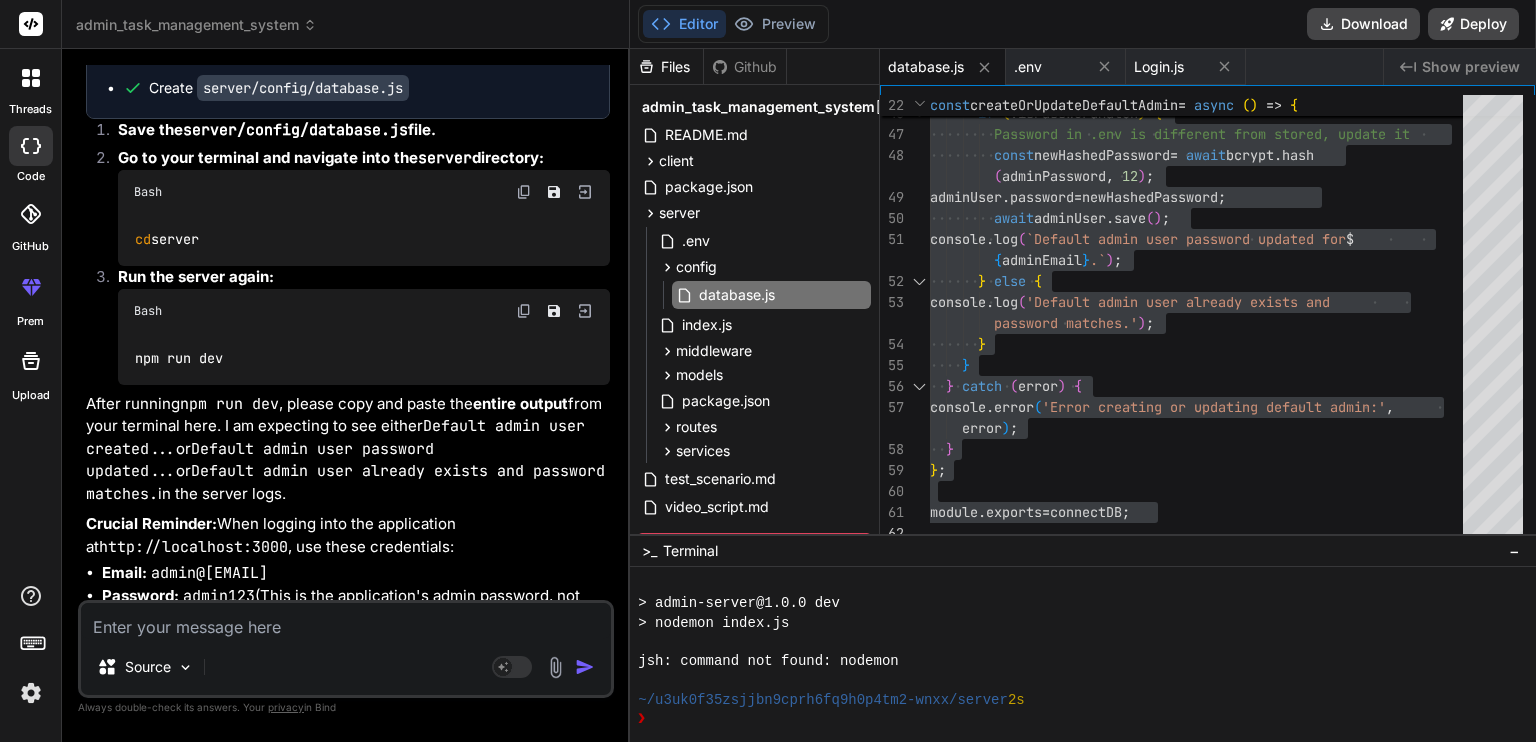 scroll, scrollTop: 20328, scrollLeft: 0, axis: vertical 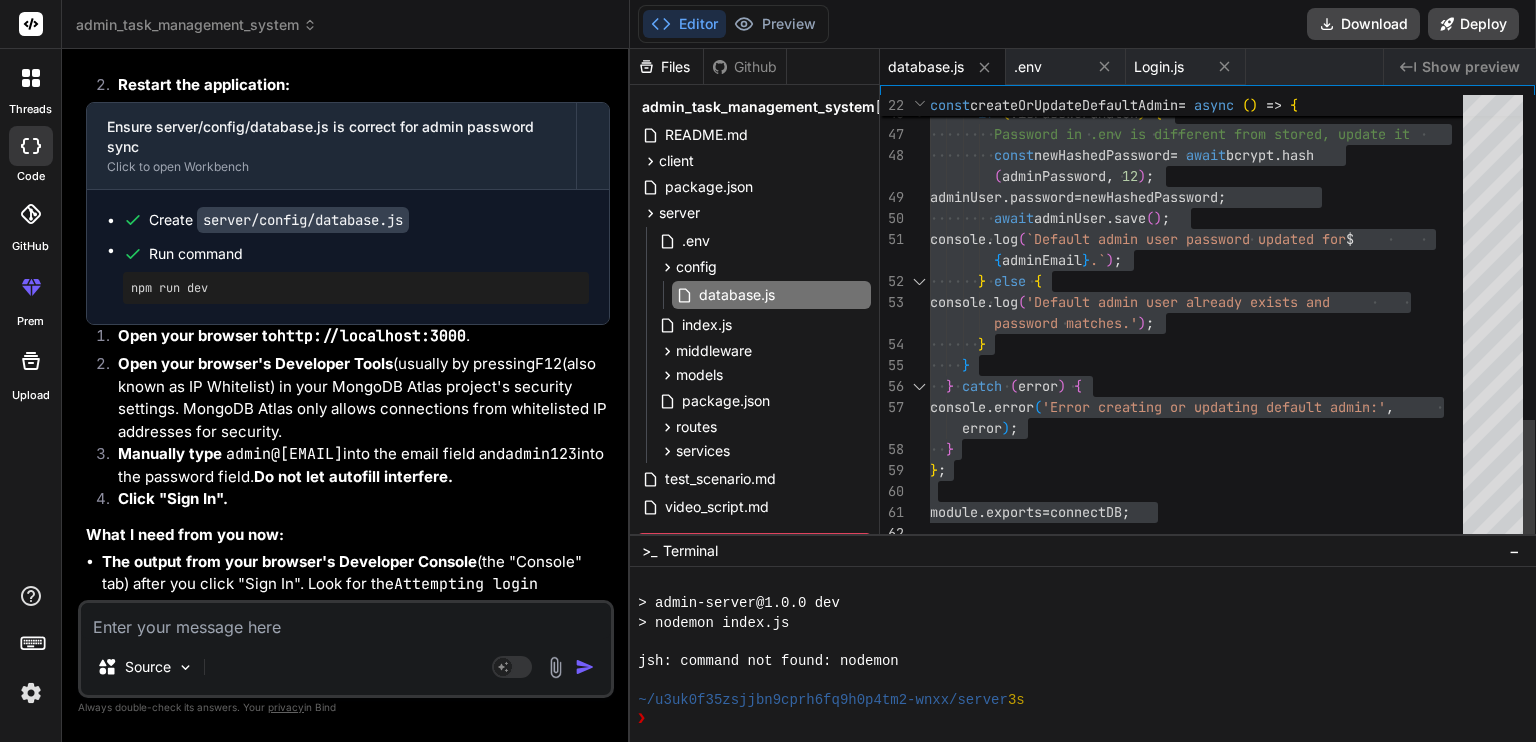 click on "if   ( ! isPasswordMatch )   {          // Password in .env is different from stored, upda te it          const  newHashedPassword  =   await  bcrypt . hash          ( adminPassword ,   12 ) ;         adminUser . password  =  newHashedPassword ;          await  adminUser . save ( ) ;         console . log ( `Default admin user password updated for  $          { adminEmail } .` ) ;        }   else   {         console . log ( 'Default admin user already exists and           password matches.' ) ;        }      }    }   catch   ( error )   {     console . error ( 'Error creating or updating default admin:' ,        error ) ;    } } ; module . exports  =  connectDB ;" at bounding box center [1202, -265] 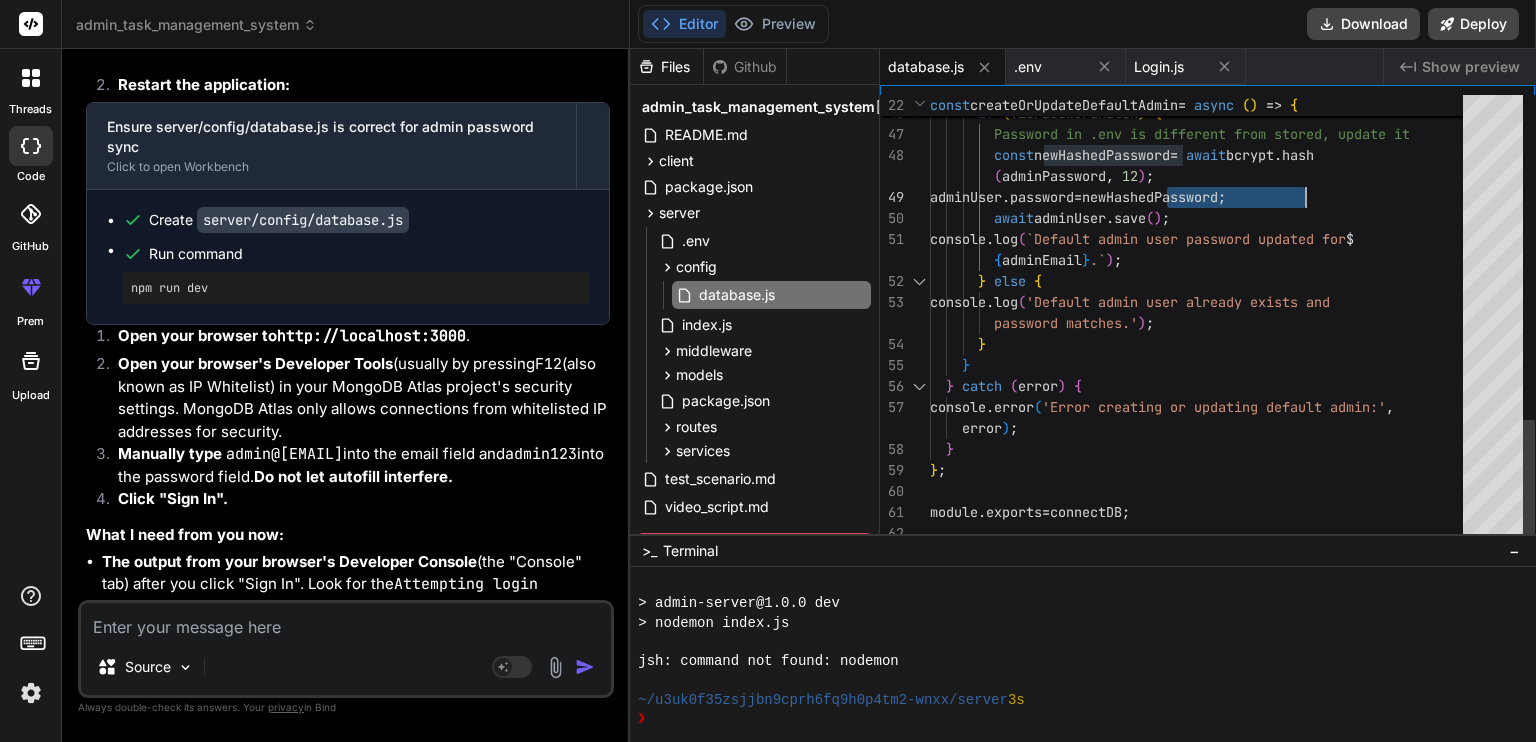 click on "if   ( ! isPasswordMatch )   {          // Password in .env is different from stored, upda te it          const  newHashedPassword  =   await  bcrypt . hash          ( adminPassword ,   12 ) ;         adminUser . password  =  newHashedPassword ;          await  adminUser . save ( ) ;         console . log ( `Default admin user password updated for  $          { adminEmail } .` ) ;        }   else   {         console . log ( 'Default admin user already exists and           password matches.' ) ;        }      }    }   catch   ( error )   {     console . error ( 'Error creating or updating default admin:' ,        error ) ;    } } ; module . exports  =  connectDB ;" at bounding box center [1202, -265] 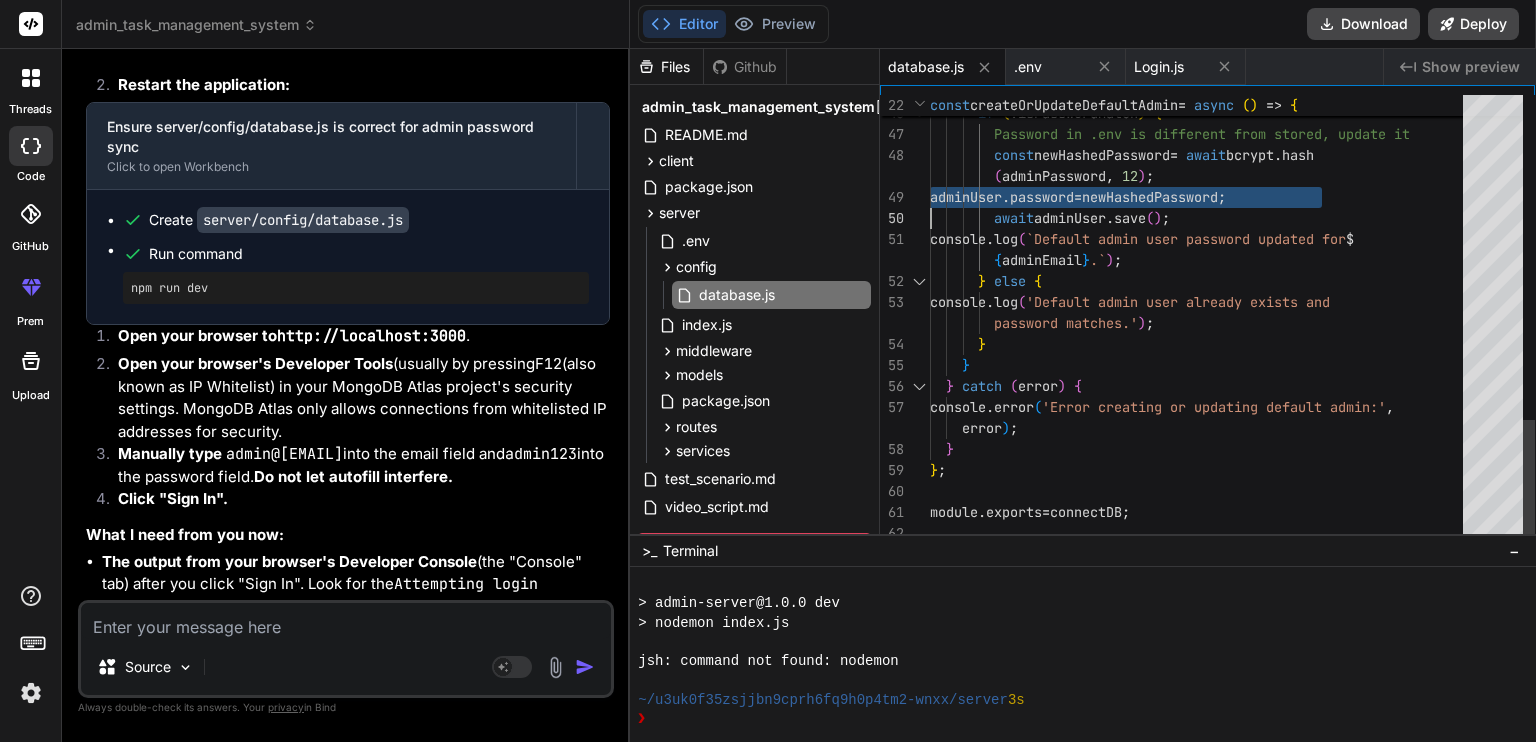 scroll, scrollTop: 1, scrollLeft: 0, axis: vertical 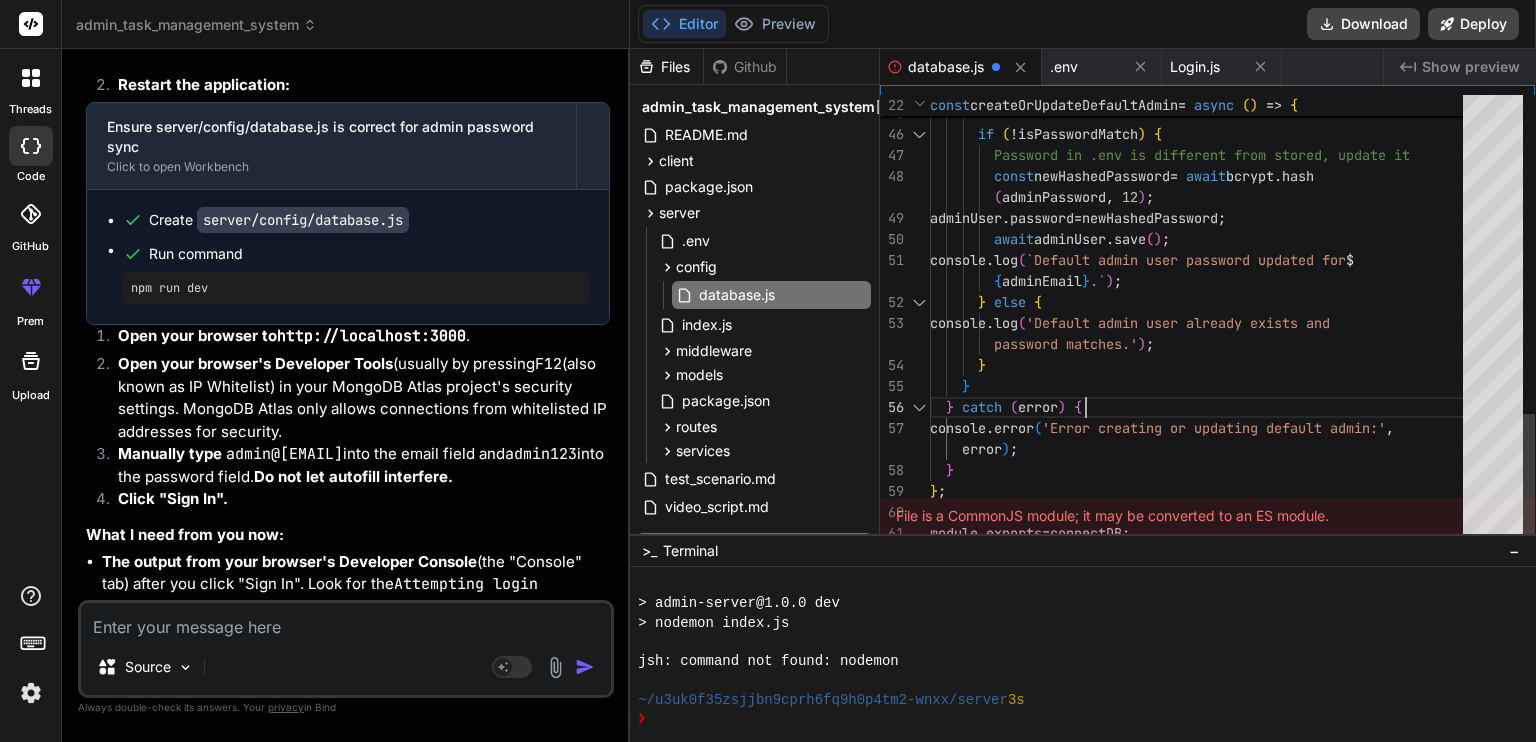 click on "if   ( ! isPasswordMatch )   {          // Password in .env is different from stored, upda te it          const  newHashedPassword  =   await  bcrypt . hash          ( adminPassword ,   12 ) ;         adminUser . password  =  newHashedPassword ;         console . log ( `Default admin user password updated for  $          { adminEmail } .` ) ;        }   else   {         console . log ( 'Default admin user already exists and           password matches.' ) ;        }      }    }   catch   ( error )   {     console . error ( 'Error creating or updating default admin:' ,        error ) ;    } } ; module . exports  =  connectDB ;        ( adminPassword ,  adminUser . password ) ;          await  adminUser . save ( ) ;" at bounding box center [1202, -244] 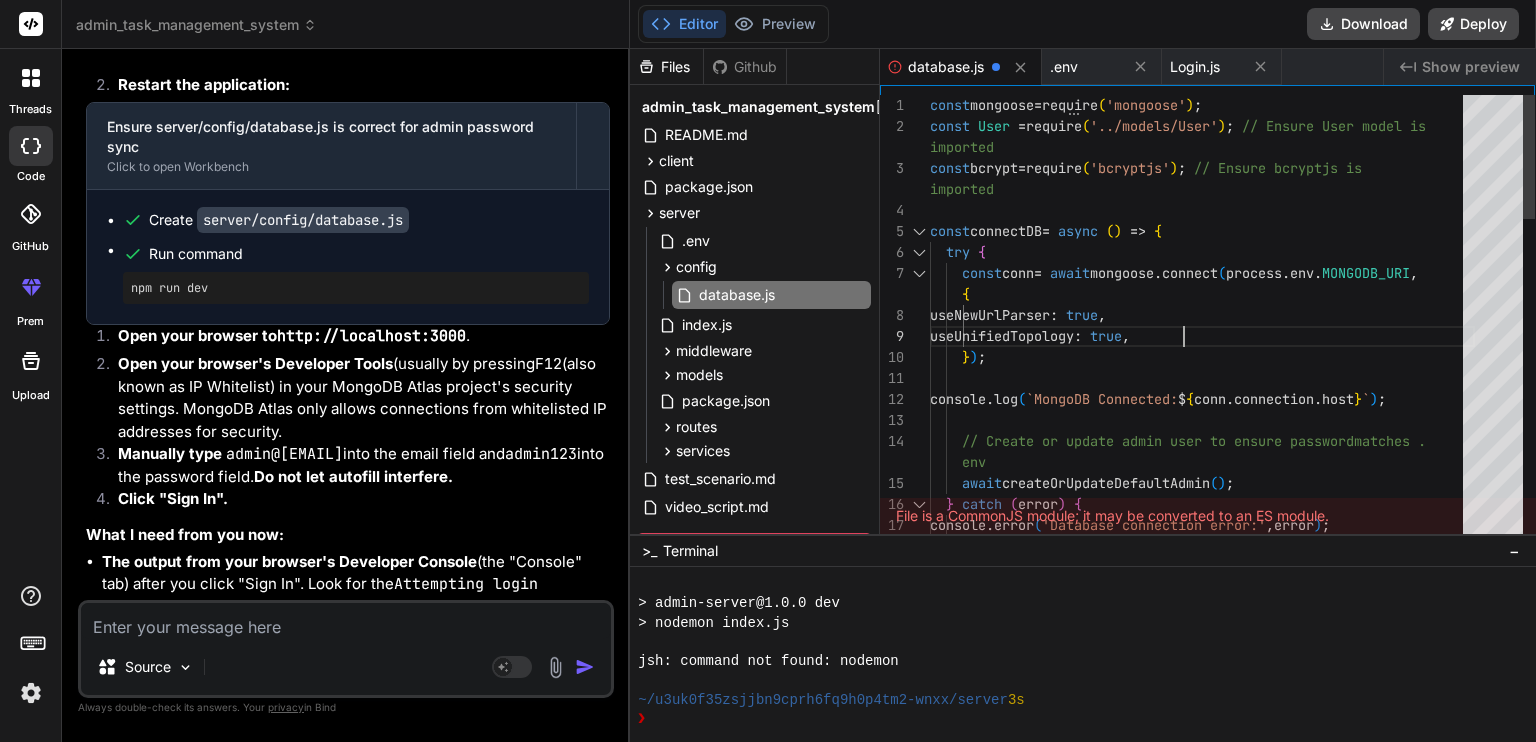 click on "}   catch   ( error )   {     console . error ( 'Database connection error:' ,  error ) ;     process . exit ( 1 ) ;      env      await  createOrUpdateDefaultAdmin ( ) ;           // Create or update admin user to ensure password  matches .      } ) ;     console . log ( `MongoDB Connected:  $ { conn . connection . host } ` ) ;       useNewUrlParser :   true ,       useUnifiedTopology :   true ,      const  conn  =   await  mongoose . connect ( process . env . MONGODB_URI ,        { const  connectDB  =   async   ( )   =>   {    try   { const  bcrypt  =  require ( 'bcryptjs' ) ;   // Ensure bcryptjs is  imported const  mongoose  =  require ( 'mongoose' ) ; const   User   =  require ( '../models/User' ) ;   // Ensure User model is  imported" at bounding box center (1202, 903) 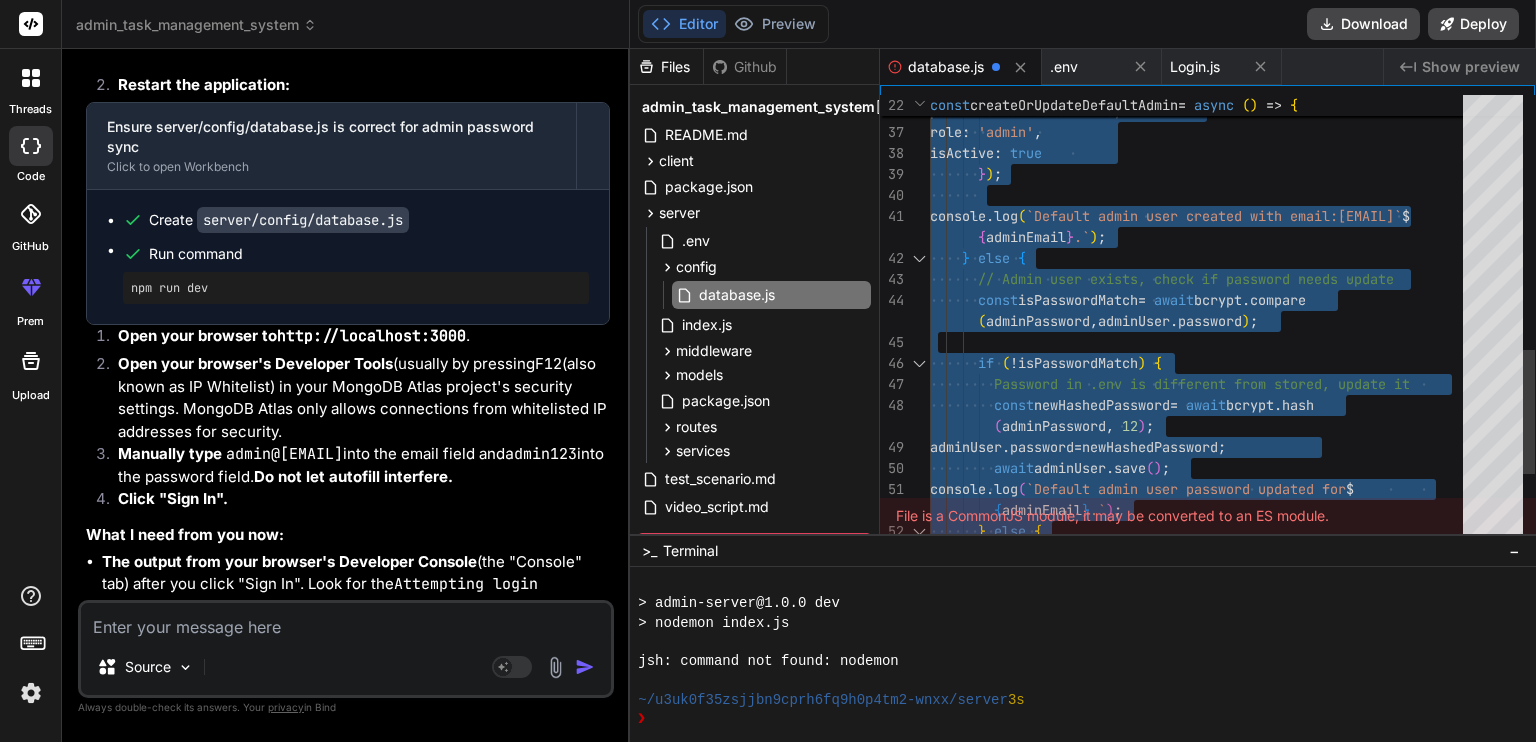 click on "if   ( ! isPasswordMatch )   {          // Password in .env is different from stored, upda te it          const  newHashedPassword  =   await  bcrypt . hash          ( adminPassword ,   12 ) ;         adminUser . password  =  newHashedPassword ;          await  adminUser . save ( ) ;         console . log ( `Default admin user password updated for  $          { adminEmail } .` ) ;        }   else   {         console . log ( 'Default admin user already exists and         const  isPasswordMatch  =   await  bcrypt . compare        ( adminPassword ,  adminUser . password ) ;        { adminEmail } .` ) ;      }   else   {        // Admin user exists, check if password needs upda te              console . log ( `Default admin user created with email:  $         isActive :   true        } ) ;         email : , : , :" at bounding box center (1202, -15) 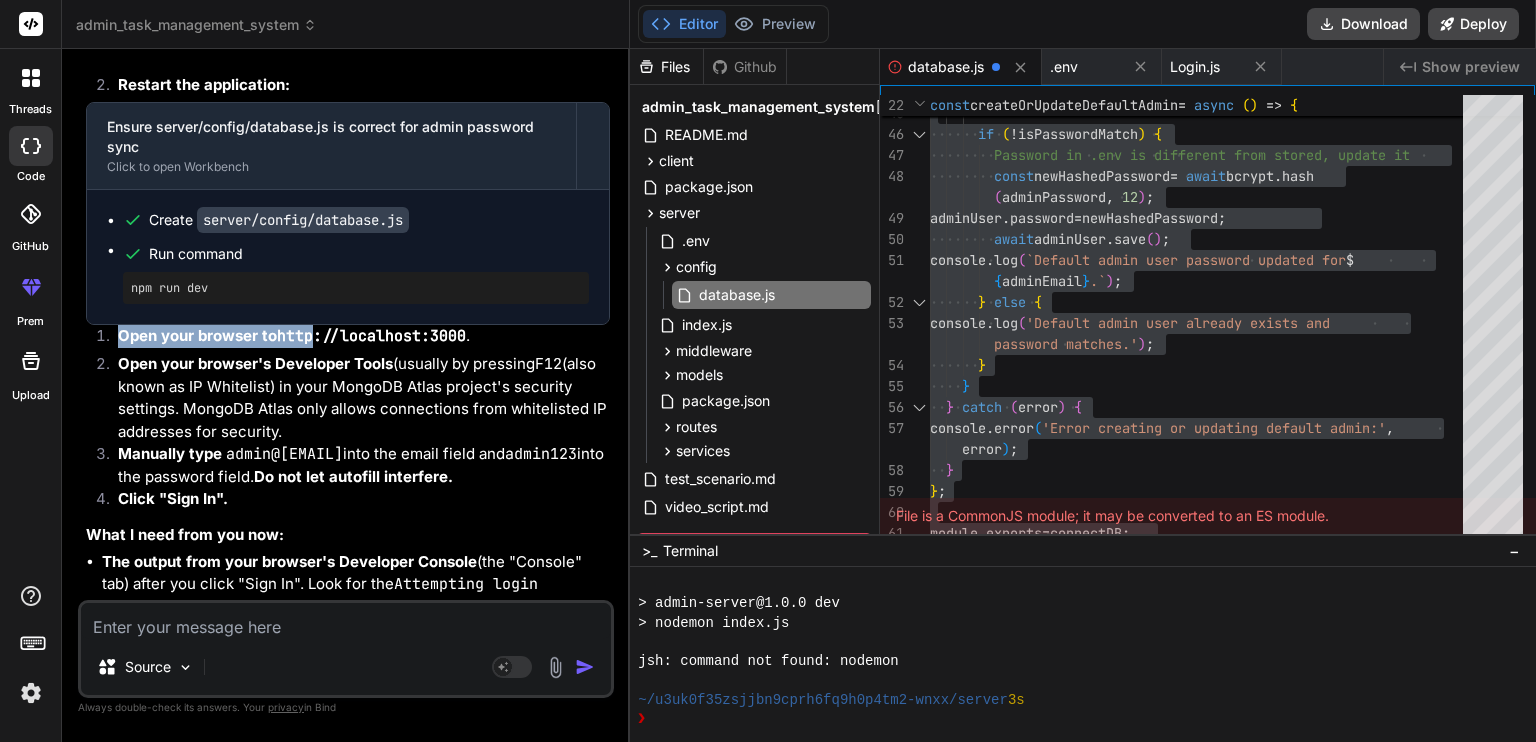 drag, startPoint x: 450, startPoint y: 279, endPoint x: 312, endPoint y: 284, distance: 138.09055 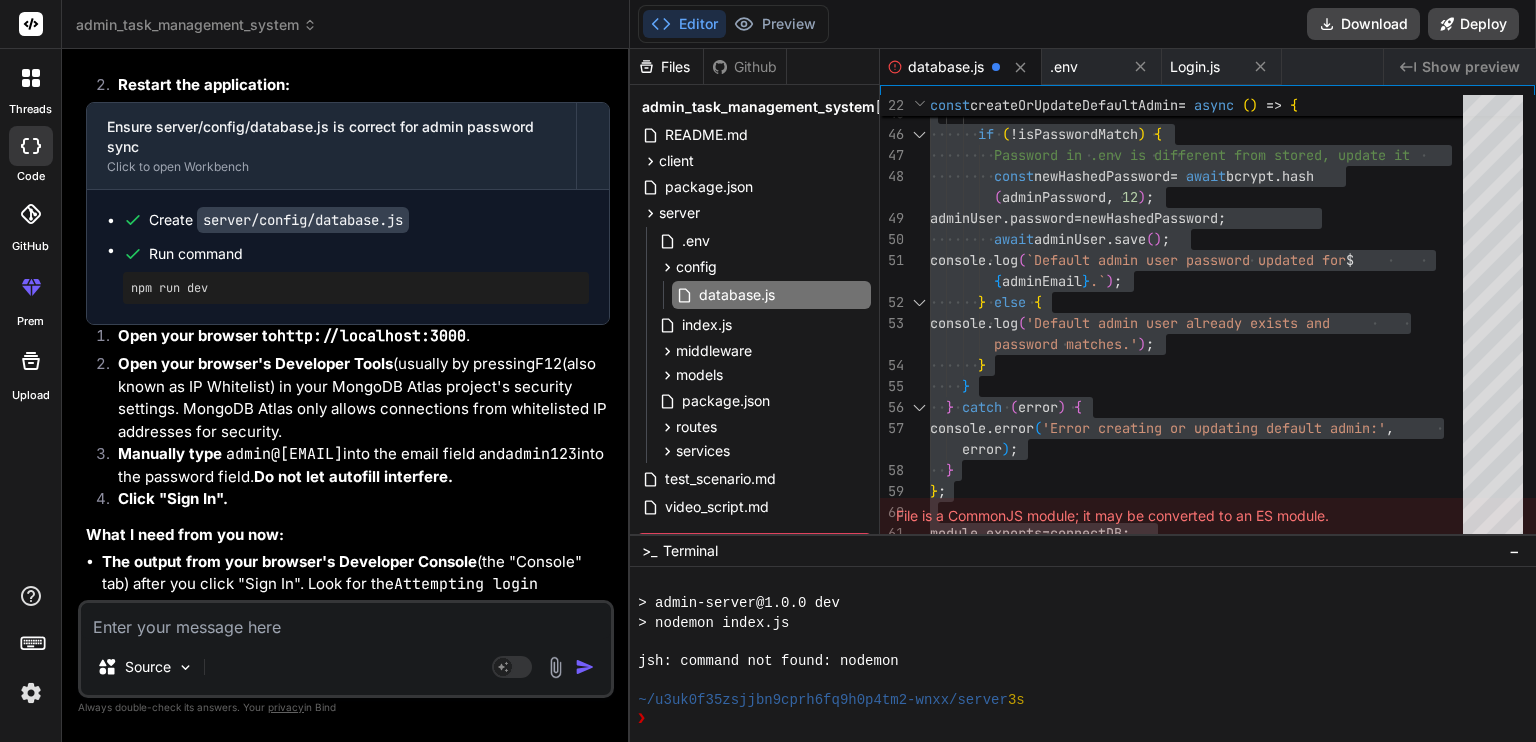 click on "http://localhost:3000" at bounding box center (371, 336) 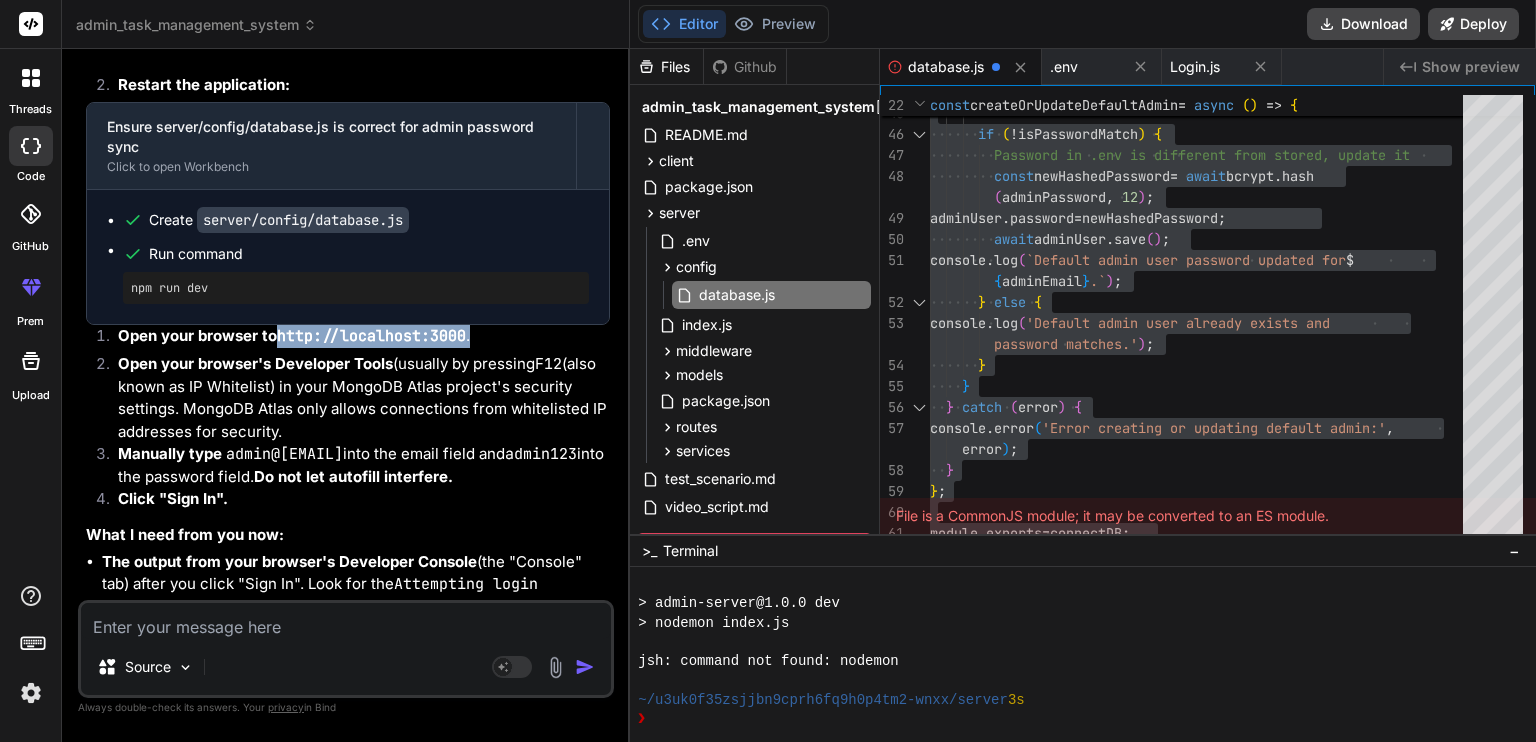 drag, startPoint x: 504, startPoint y: 285, endPoint x: 279, endPoint y: 287, distance: 225.0089 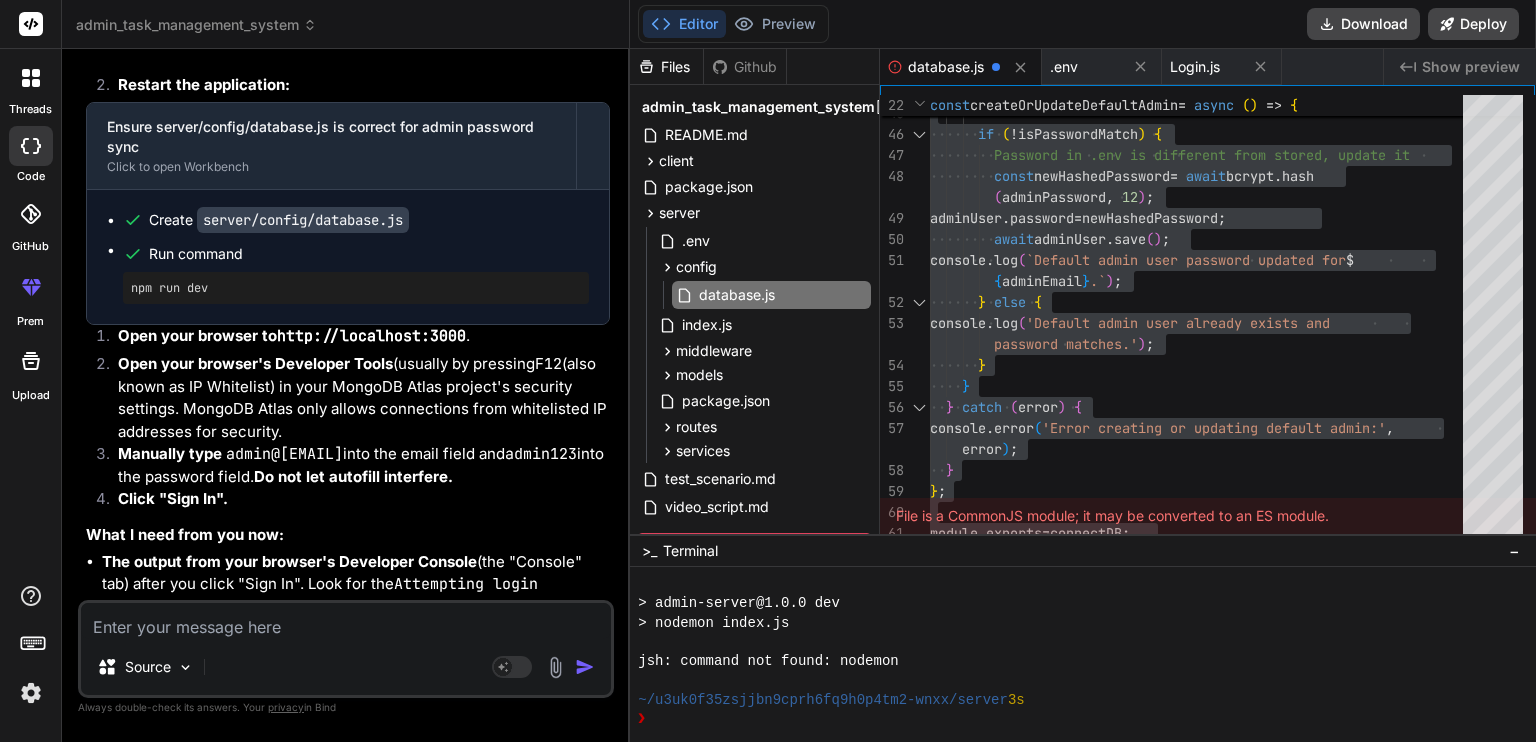 click at bounding box center [346, 621] 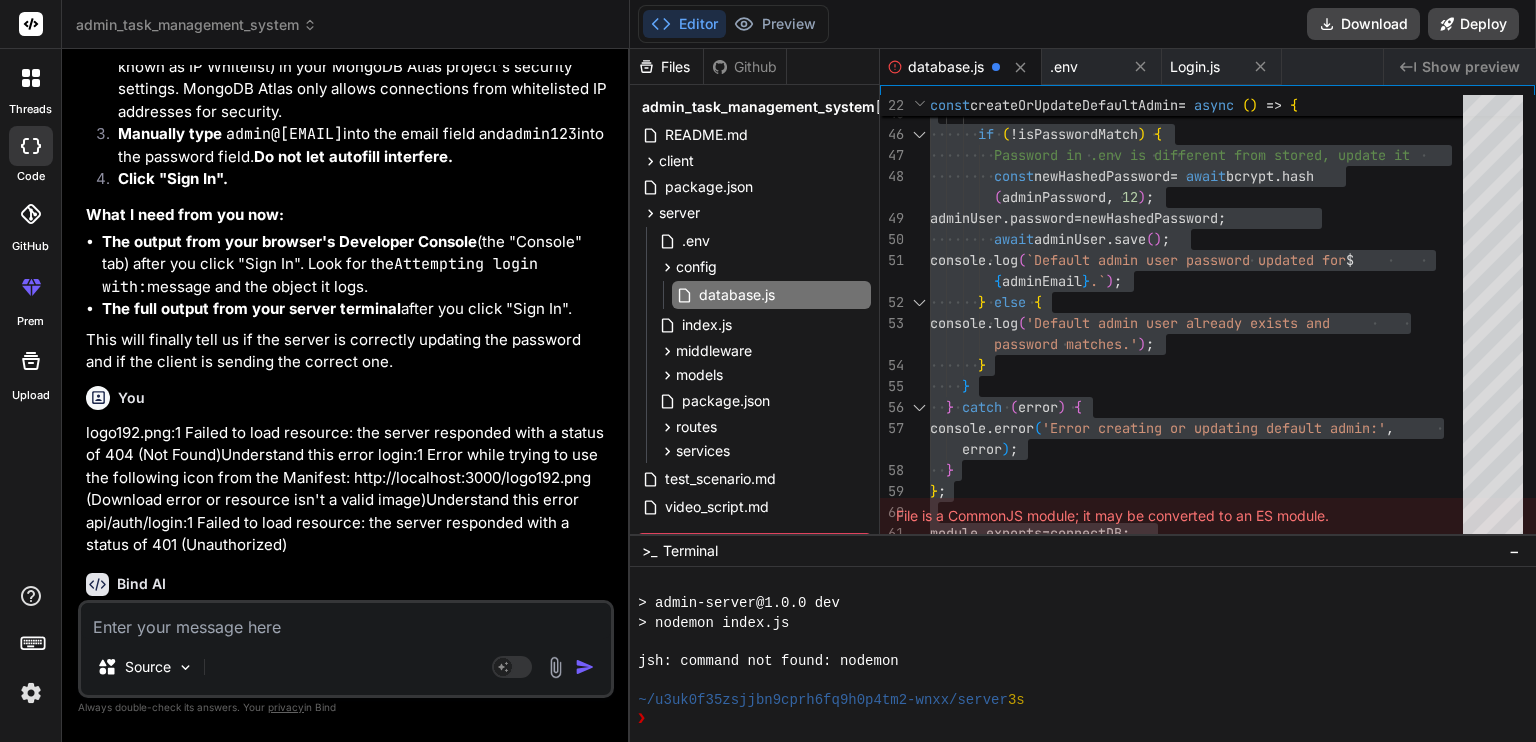 scroll, scrollTop: 21825, scrollLeft: 0, axis: vertical 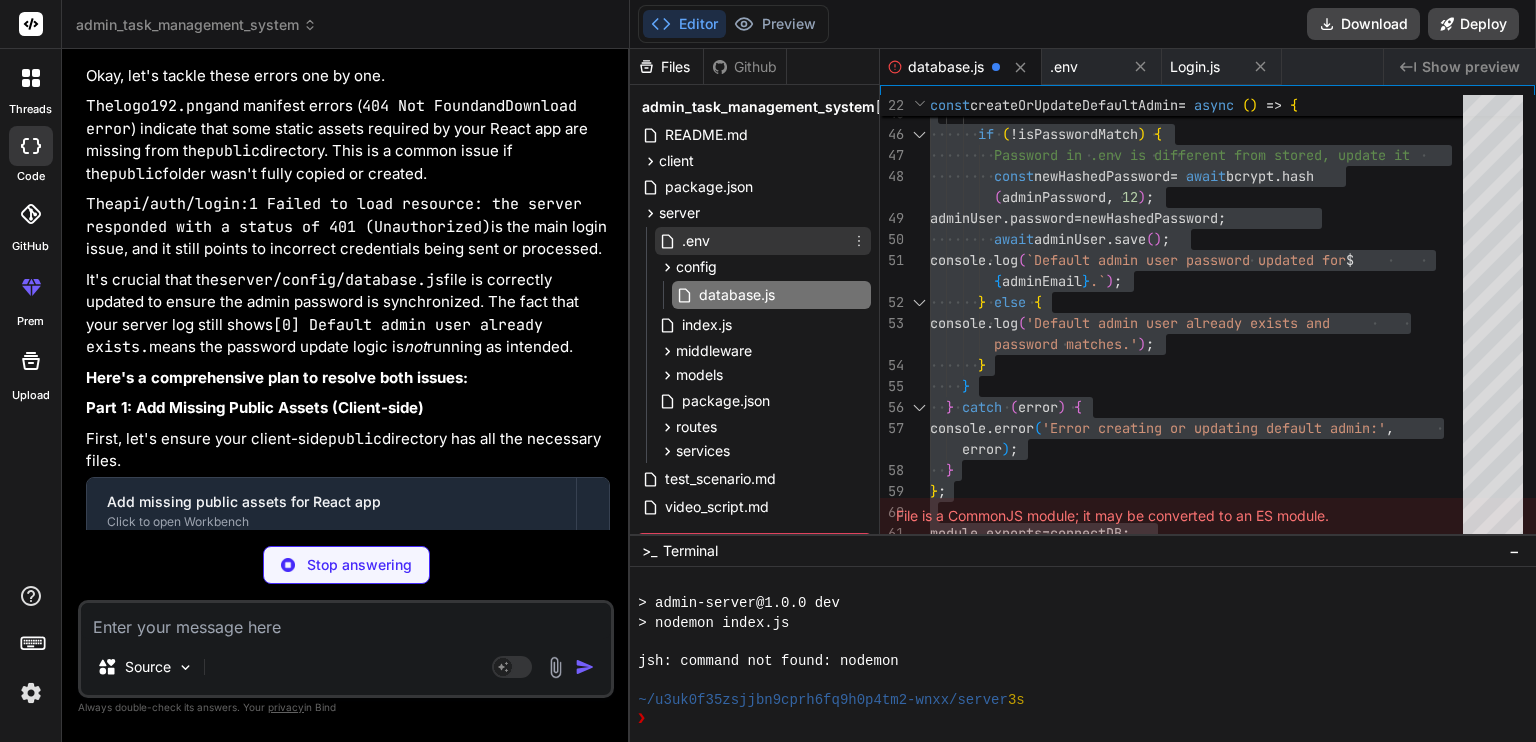 click on ".env" at bounding box center [696, 241] 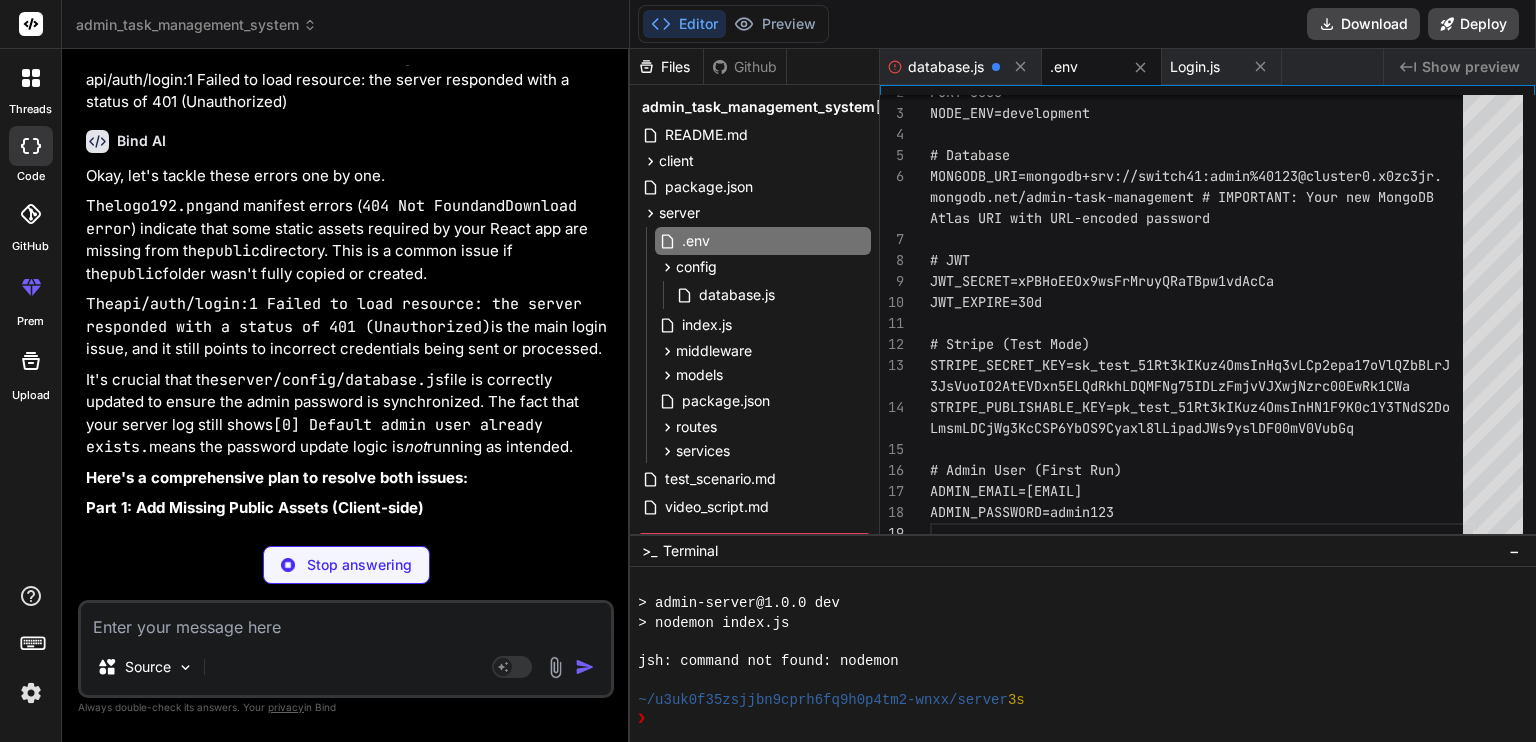 scroll, scrollTop: 22368, scrollLeft: 0, axis: vertical 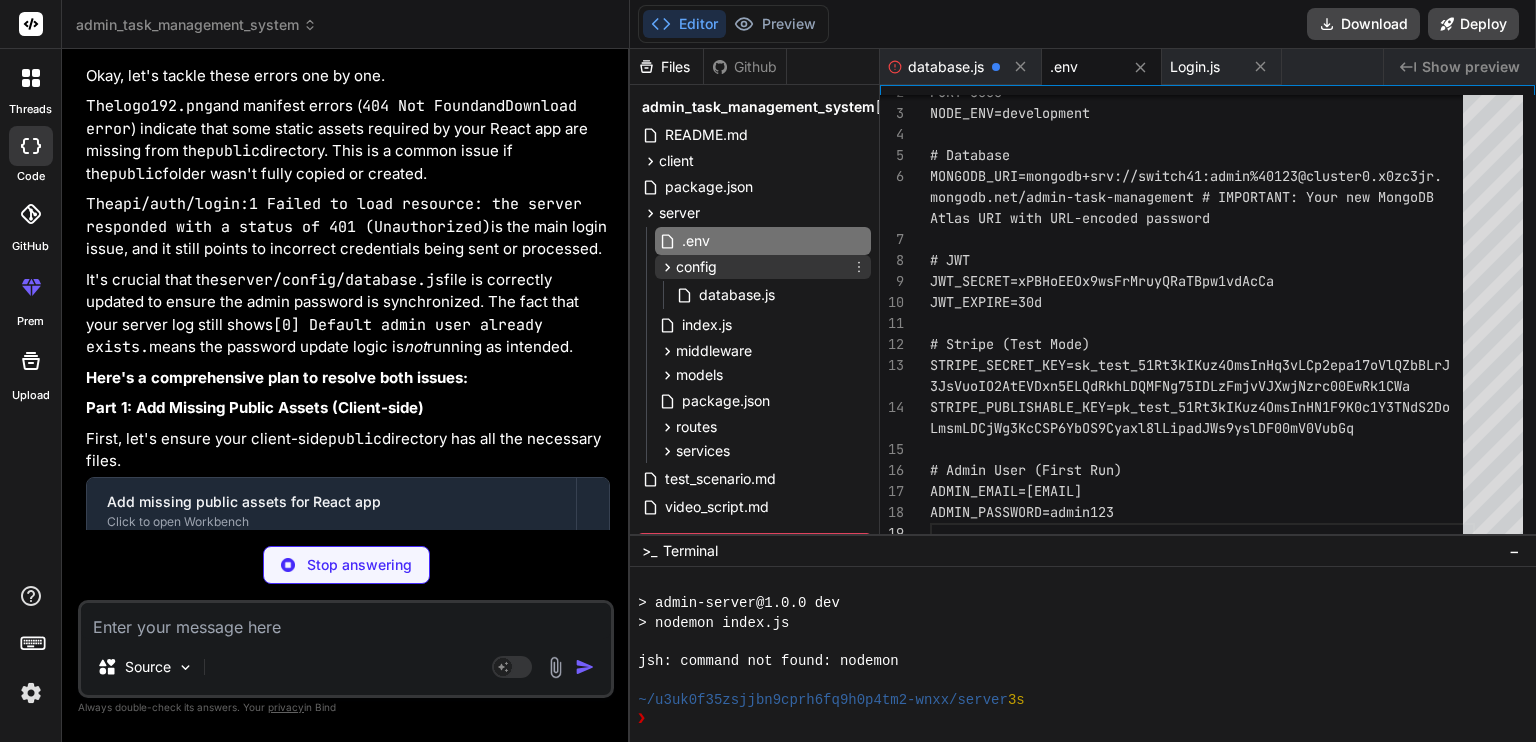 click on "config" at bounding box center (763, 267) 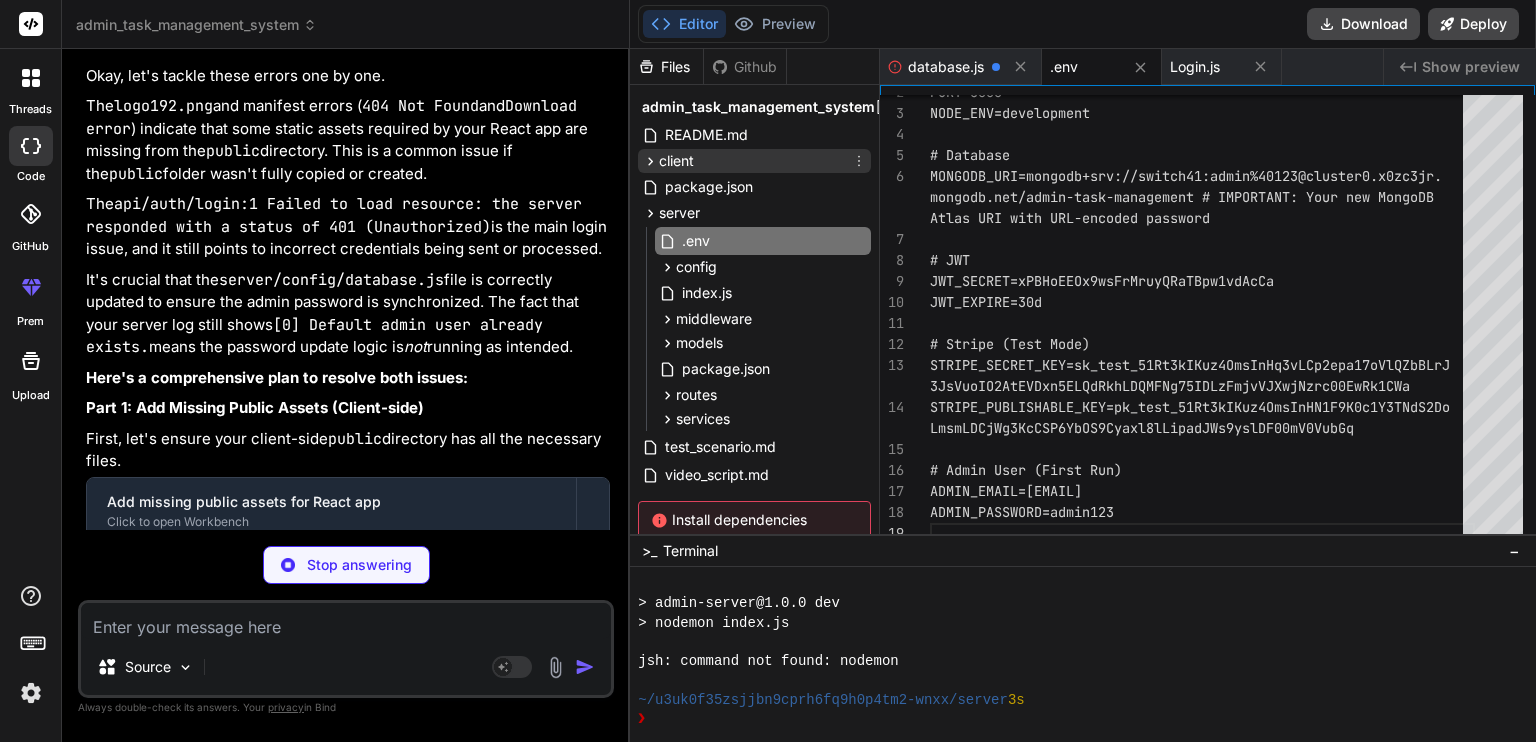 click on "client" at bounding box center [754, 161] 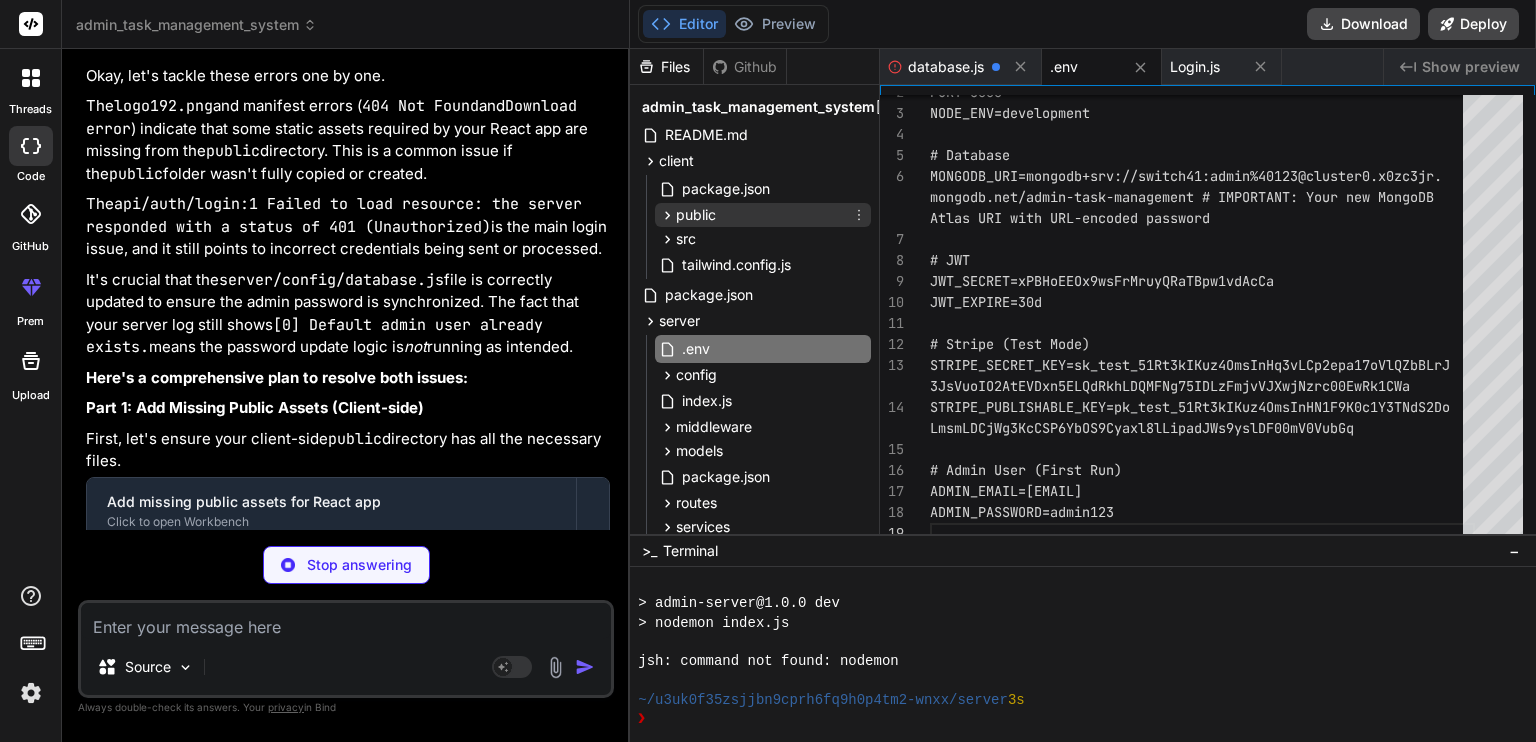 click on "public" at bounding box center [763, 215] 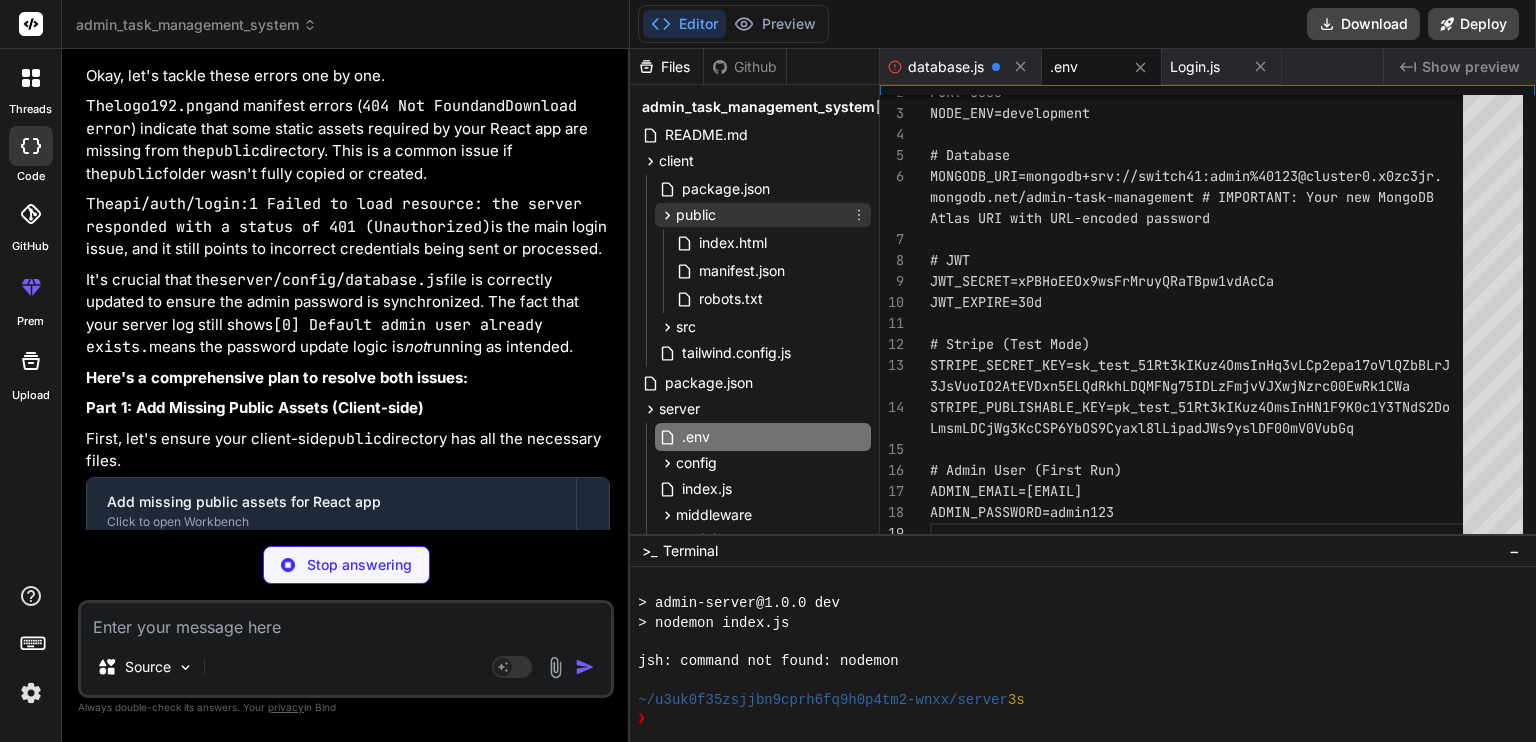 click on "public" at bounding box center [696, 215] 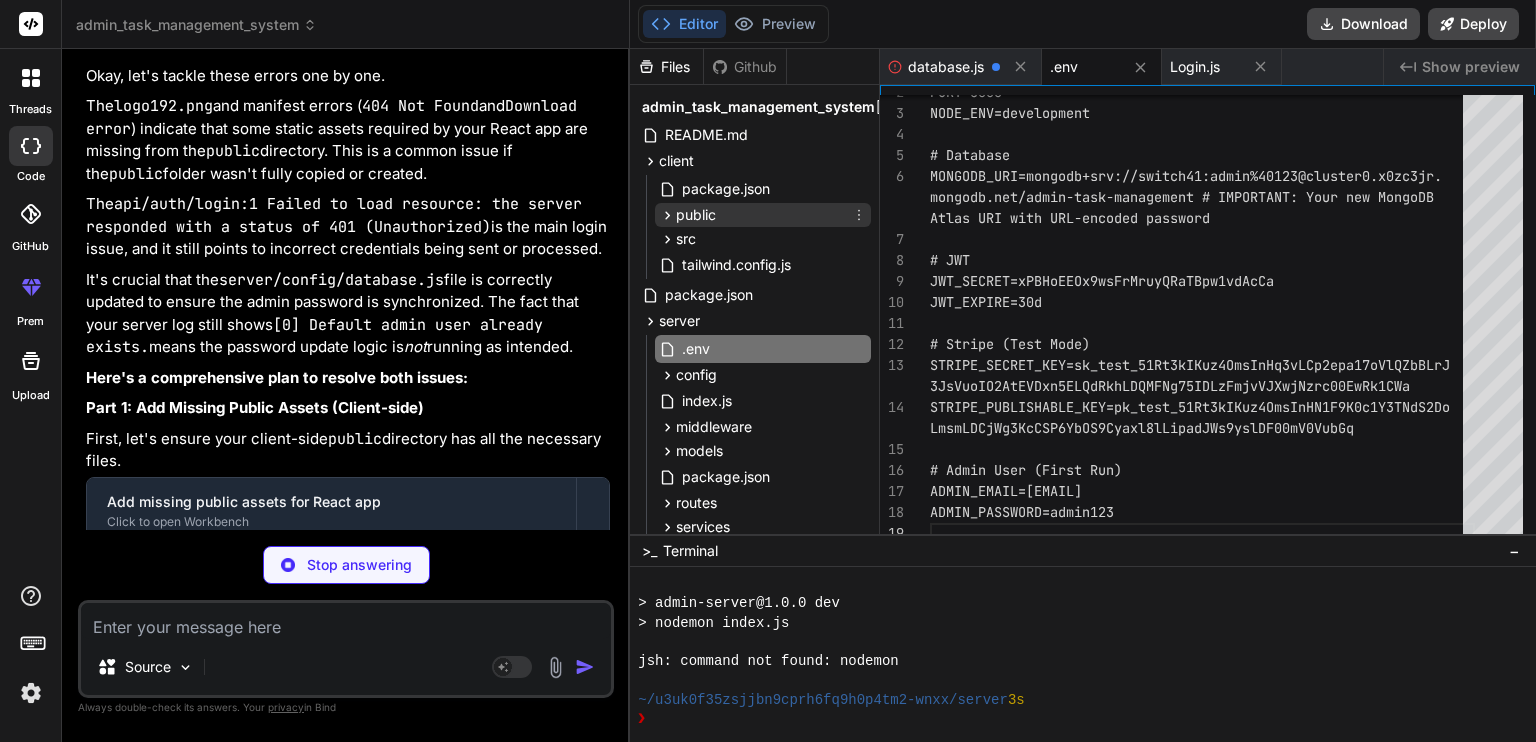 click on "public" at bounding box center [696, 215] 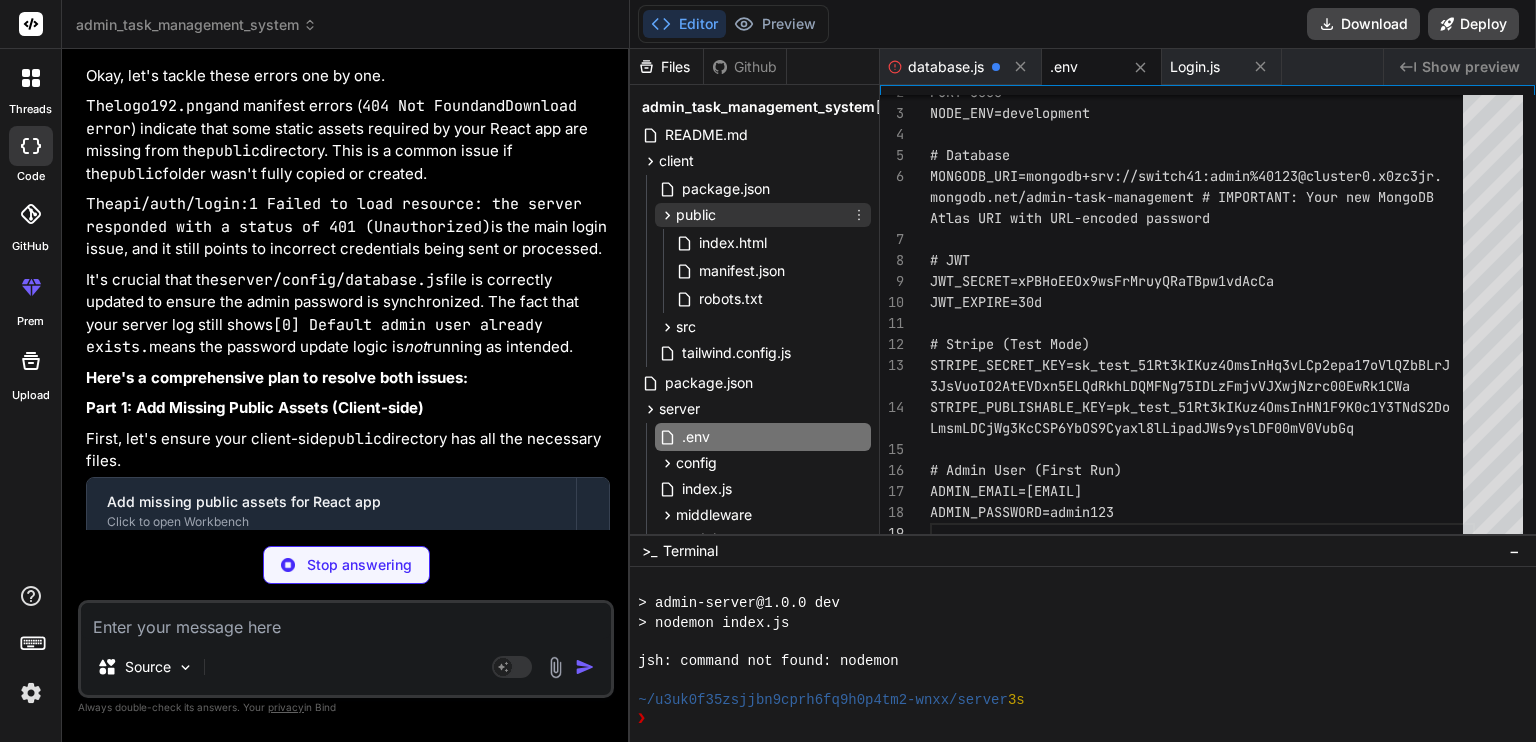 click on "public" at bounding box center [696, 215] 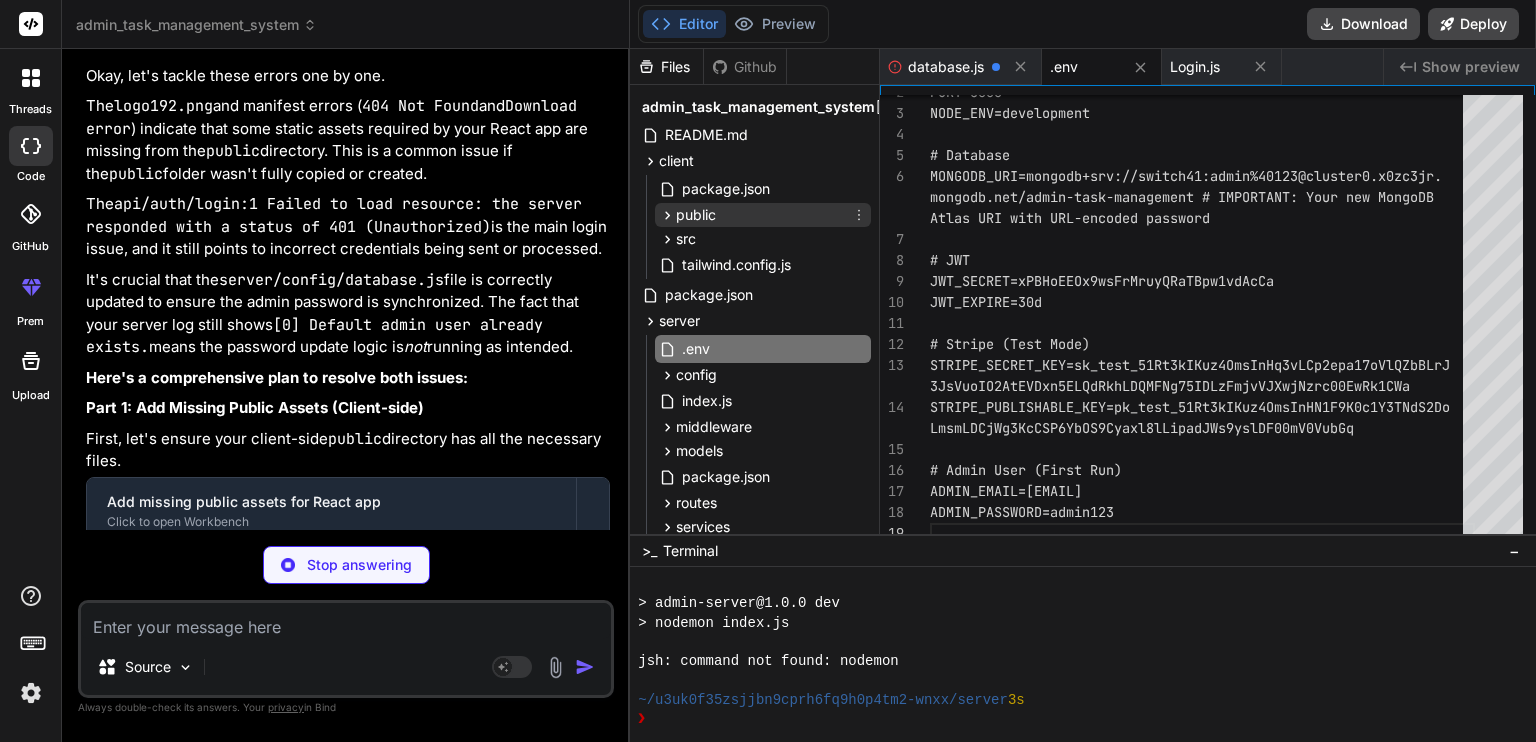 click on "public" at bounding box center (696, 215) 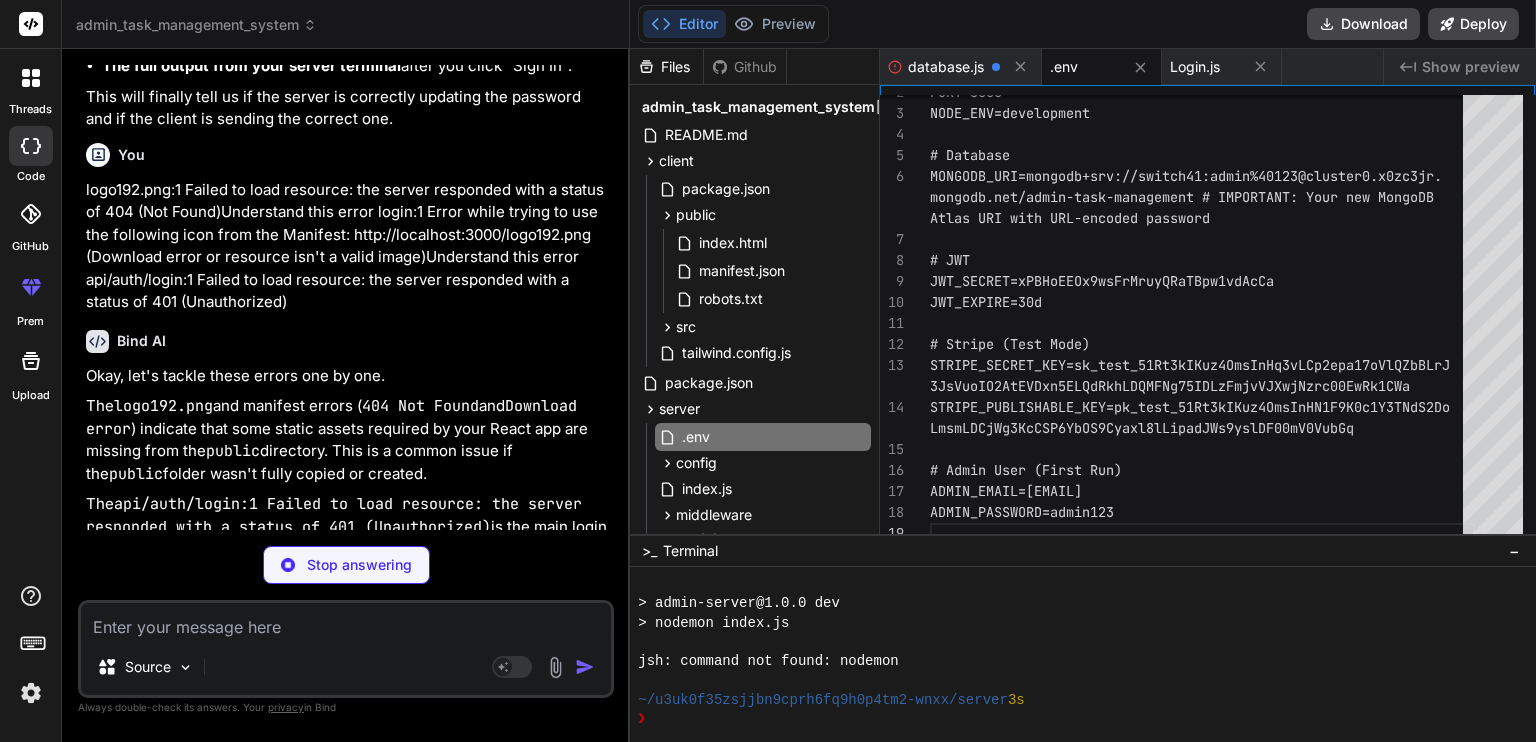 scroll, scrollTop: 22368, scrollLeft: 0, axis: vertical 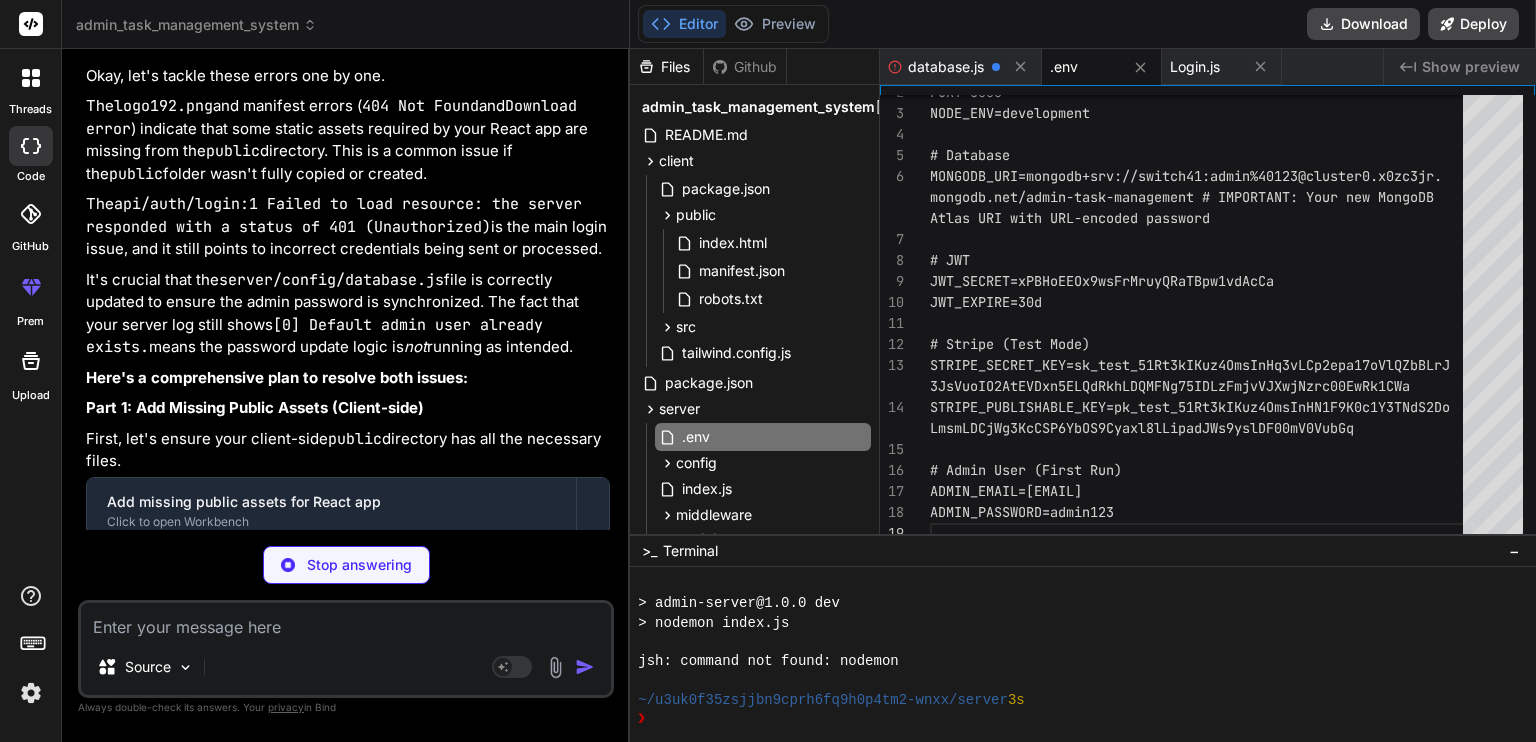 click on "Stop answering" at bounding box center (359, 565) 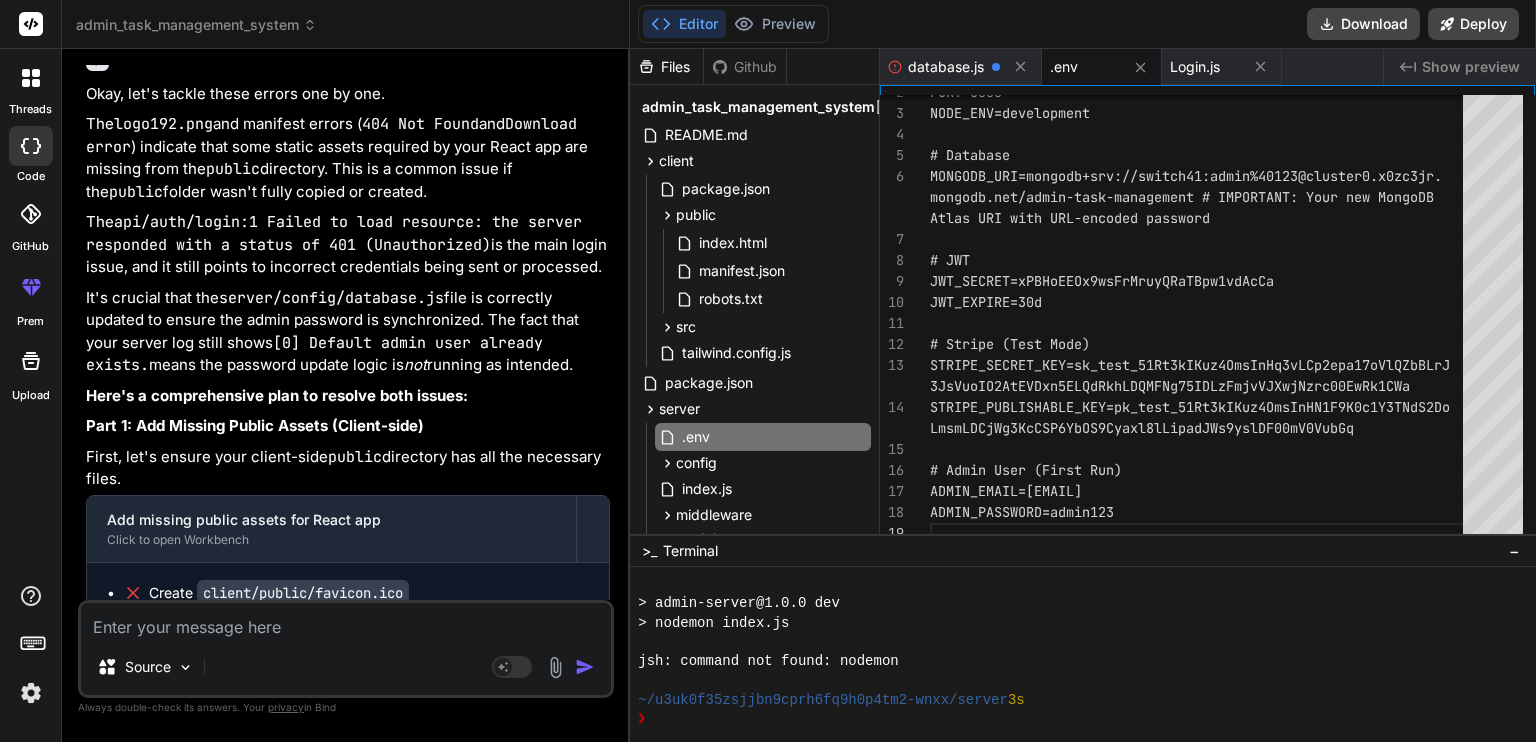 click at bounding box center (346, 621) 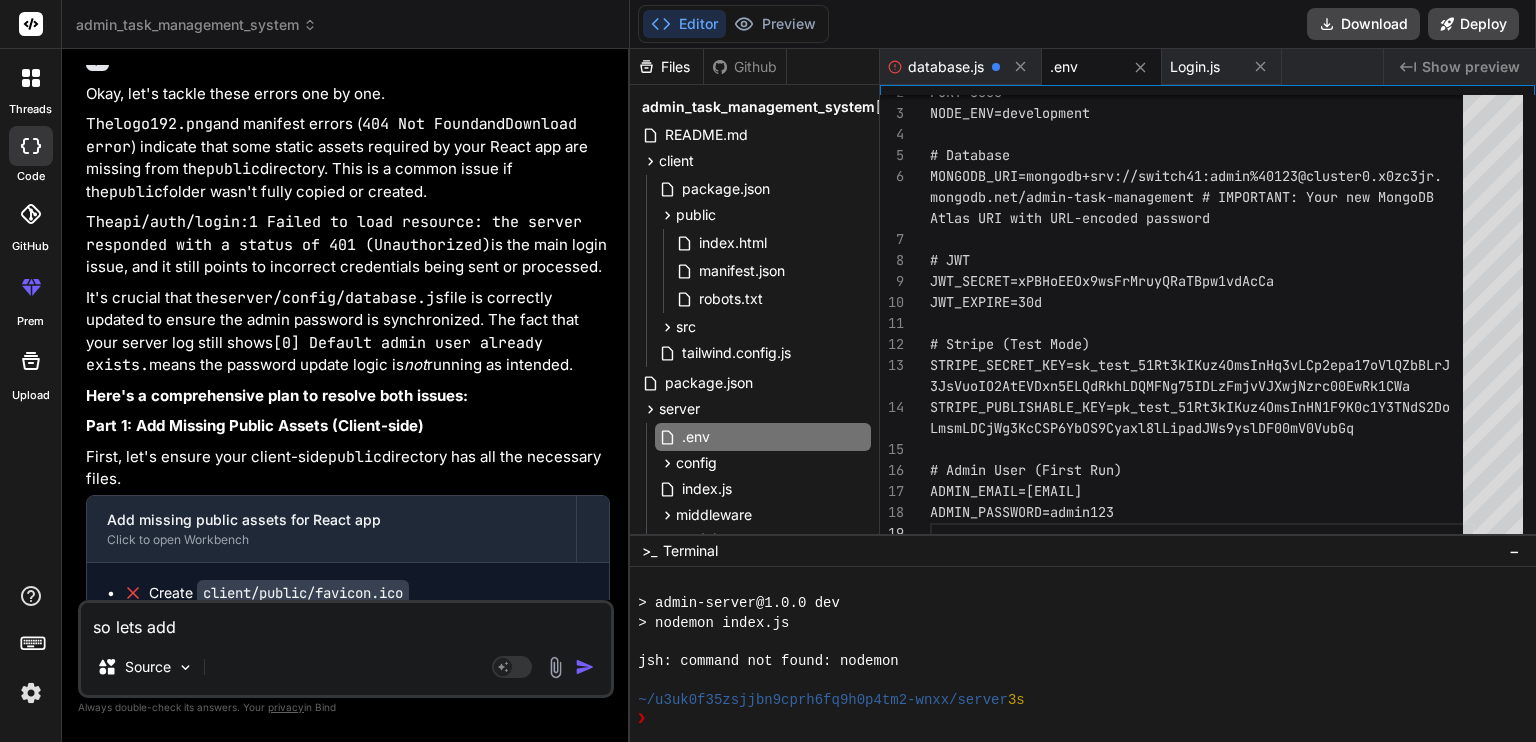 click on "so lets add" at bounding box center [346, 621] 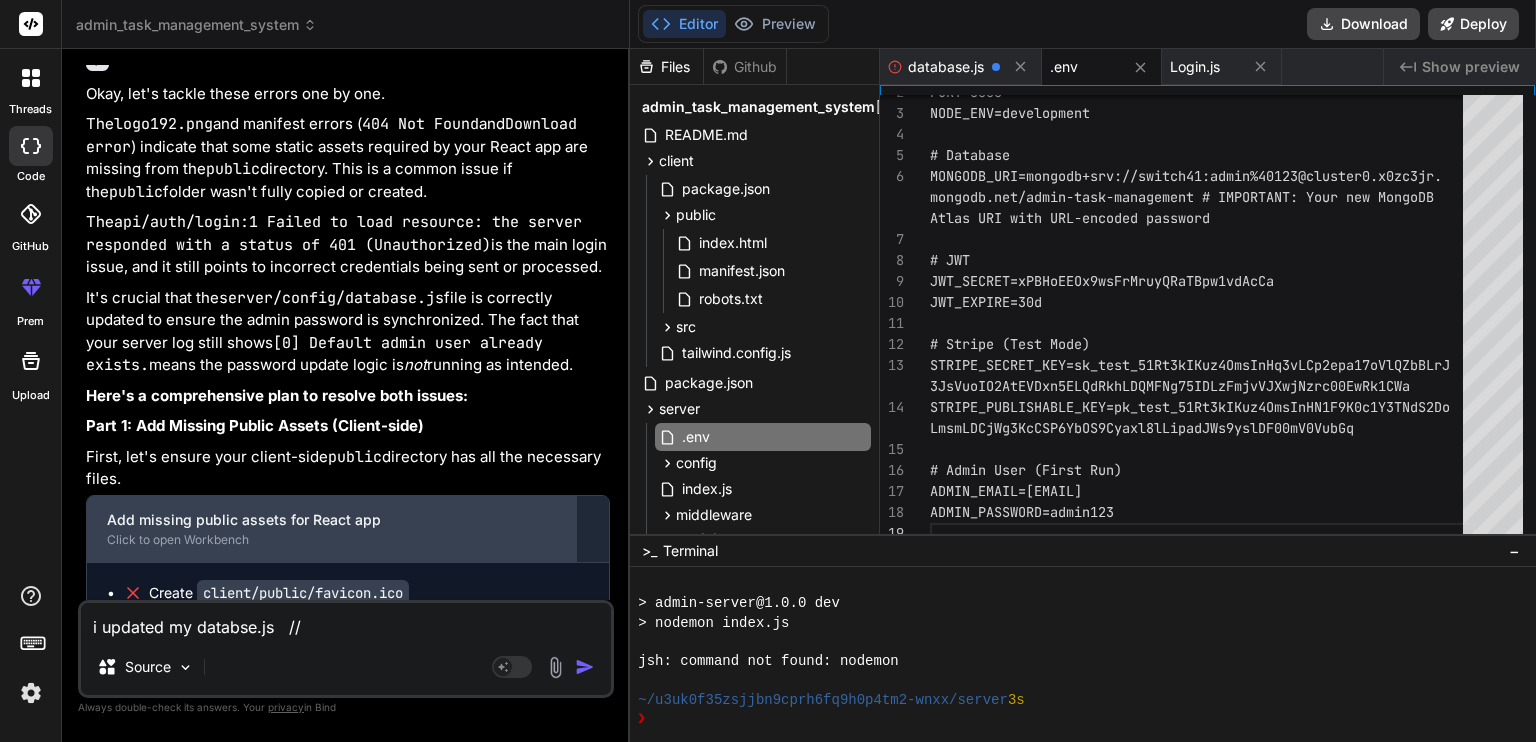 paste on "const mongoose = require('mongoose');
const User = require('../models/User');
const bcrypt = require('bcryptjs');
const connectDB = async () => {
try {
const conn = await mongoose.connect(process.env.MONGODB_URI, {
useNewUrlParser: true,
useUnifiedTopology: true,
});
console.log(`MongoDB Connected: ${conn.connection.host}`);
await createOrUpdateDefaultAdmin();
} catch (error) {
console.error('Database connection error:', error);
process.exit(1);
}
};
const createOrUpdateDefaultAdmin = async () => {
try {
const adminEmail = process.env.ADMIN_EMAIL || 'admin@example.com';
const adminPassword = process.env.ADMIN_PASSWORD || 'admin123';
let adminUser = await User.findOne({ email: adminEmail, role: 'admin' }).select('+password');
if (!adminUser) {
console.log('[DEBUG] Admin user not found — creating new one.');
const hashedPassword = await bcrypt.hash(adminPassword, 12);
console.log(`[DEBUG] Hashed password for new admin..." 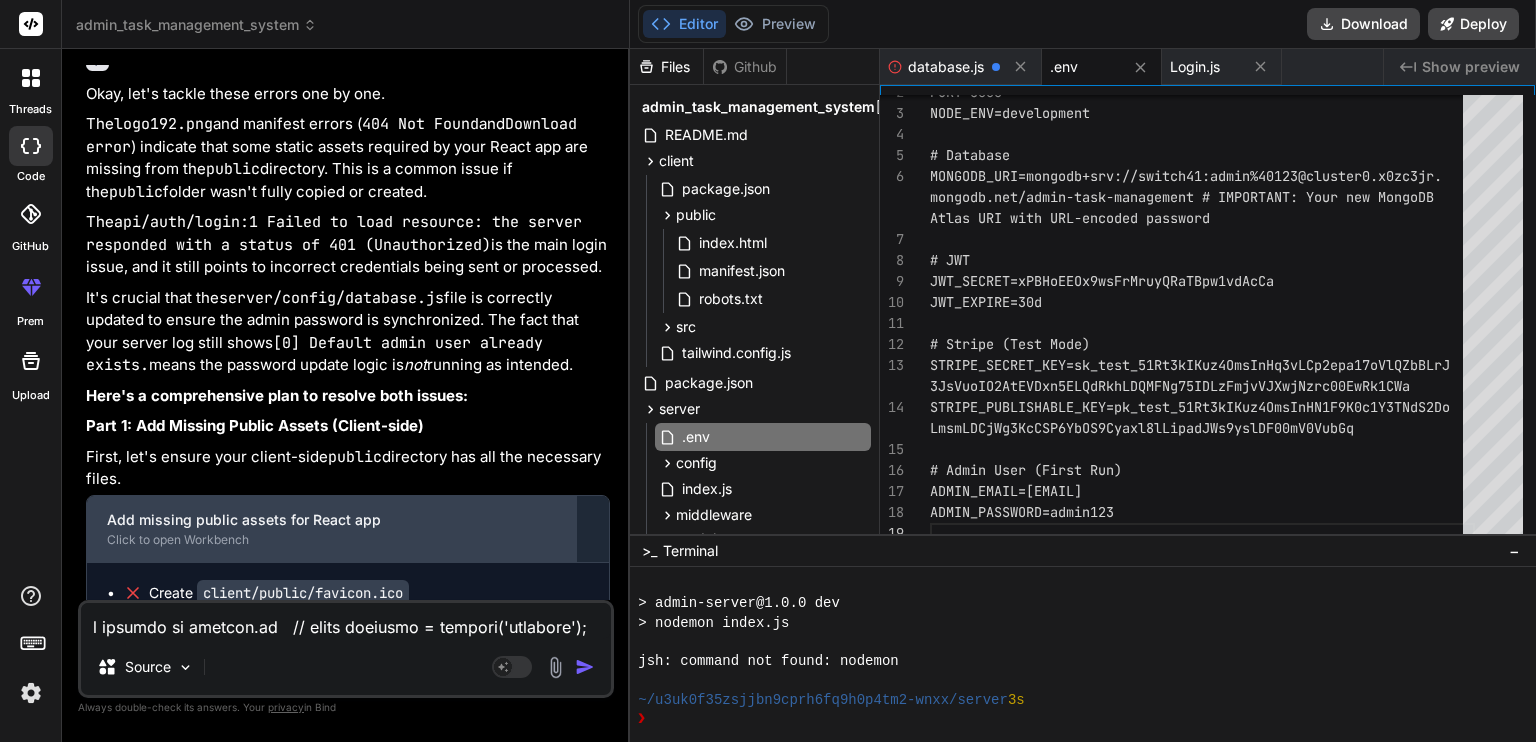 scroll, scrollTop: 1705, scrollLeft: 0, axis: vertical 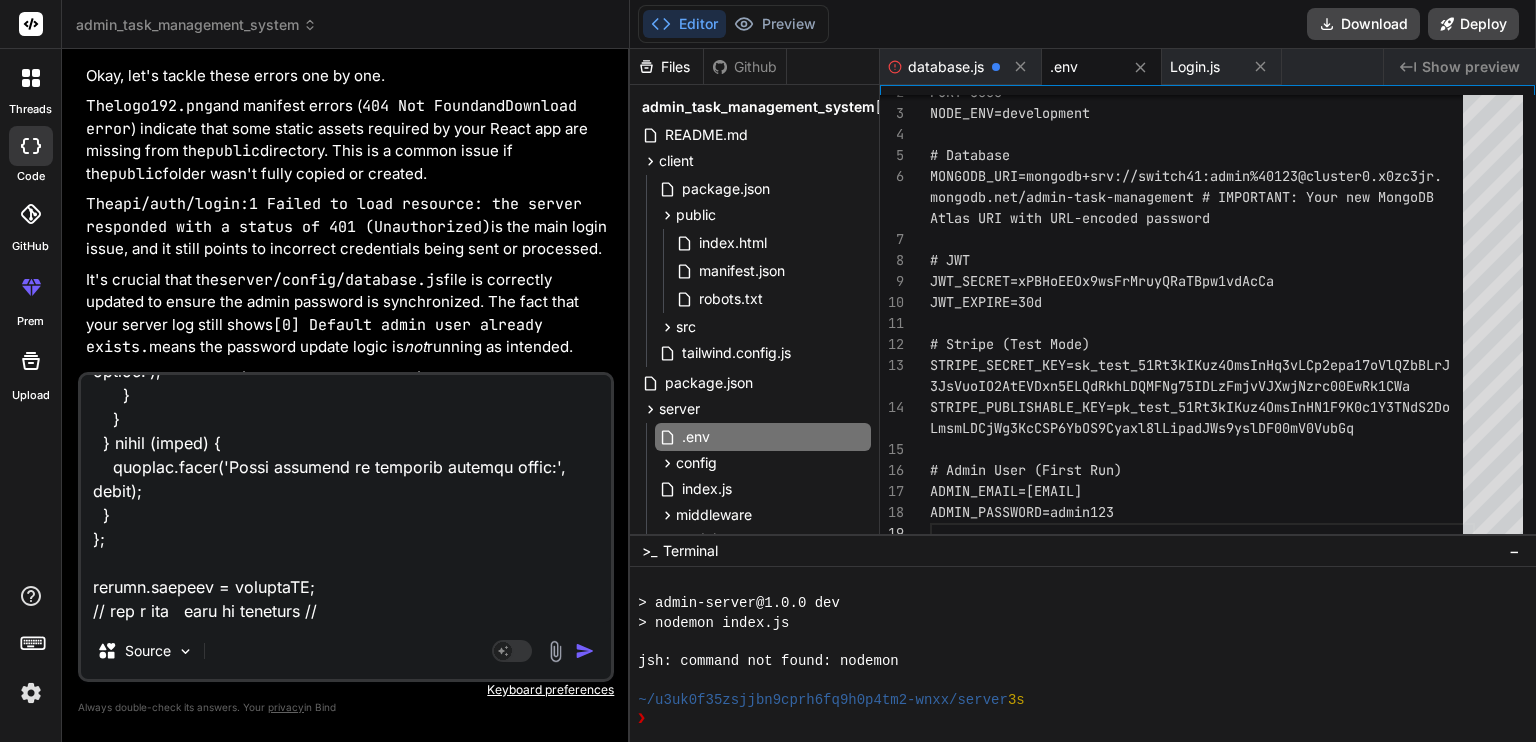 paste on "PS S:\alatree ventures\server> npm run dev
> admin-server@1.0.0 dev
> nodemon index.js
[nodemon] 3.1.10
[nodemon] to restart at any time, enter `rs`
[nodemon] watching path(s): *.*
[nodemon] watching extensions: js,mjs,cjs,json
[nodemon] starting `node index.js`
Scheduler service initialized
(node:18652) [DEP0040] DeprecationWarning: The `punycode` module is deprecated. Please use a userland alternative instead.
(Use `node --trace-deprecation ...` to show where the warning was created)
Server running on port 5000
MongoDB Connected: ac-pftni7g-shard-00-00.x0zc3jr.mongodb.net
Default admin user password updated for admin@example.com.
PS S:\alatree ventures\server> cd ..
PS S:\alatree ventures> npm run dev
> admin-task-management-system@1.0.0 dev
> concurrently "npm run server" "npm run client"
(node:30176) [DEP0060] DeprecationWarning: The `util._extend` API is deprecated. Please use Object.assign() instead.
(Use `node --trace-deprecation ...` to show where the warning was created)
[0]
[0] > adm..." 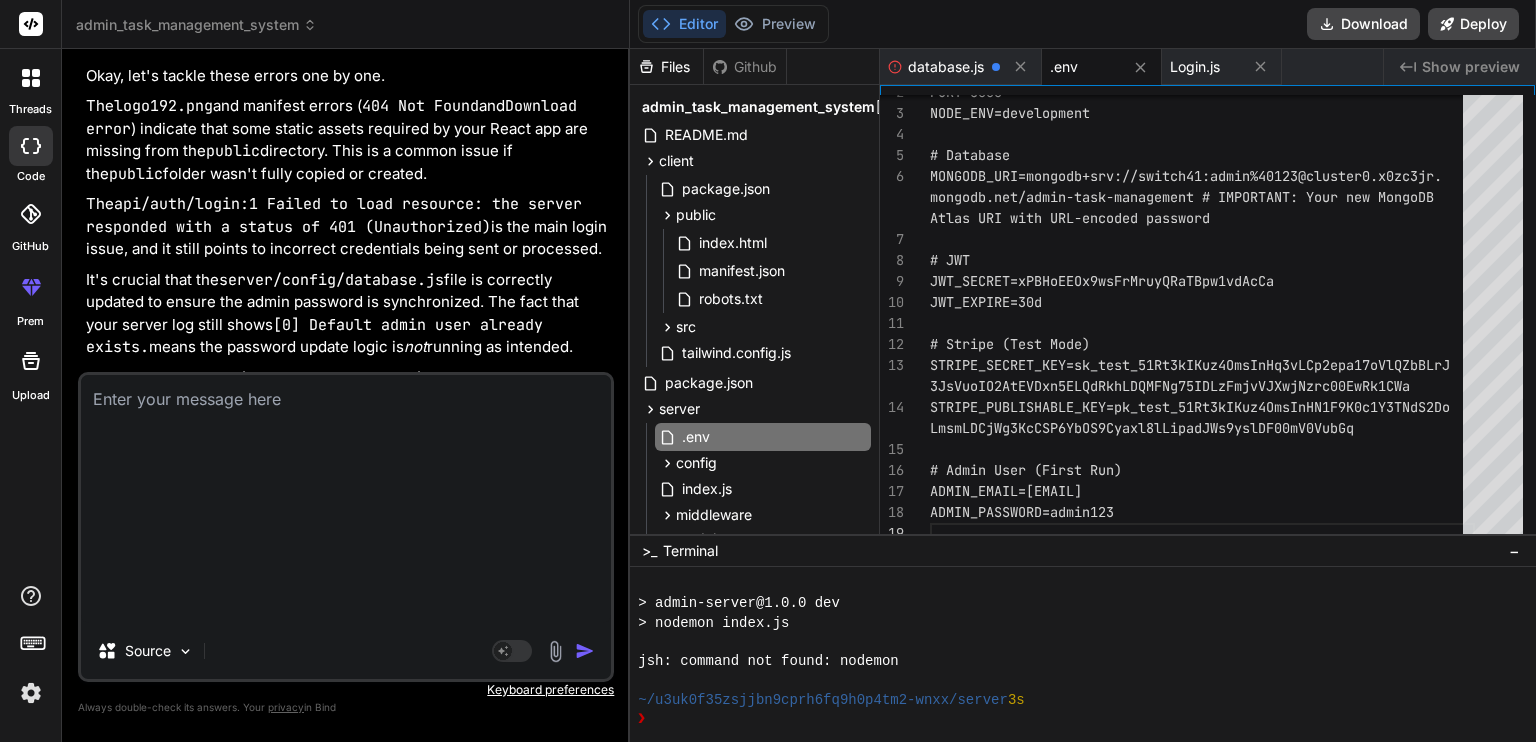 scroll, scrollTop: 0, scrollLeft: 0, axis: both 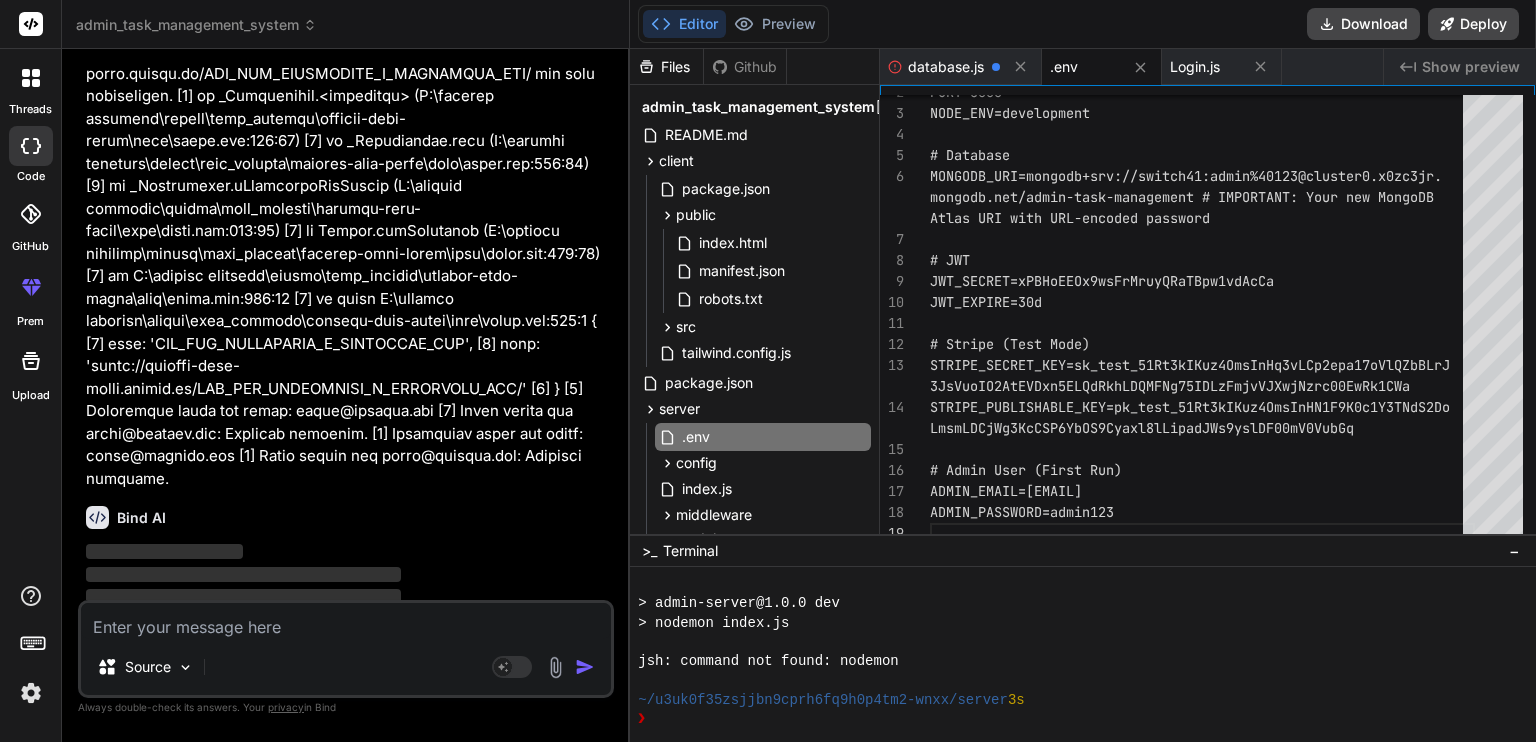 click at bounding box center (346, 621) 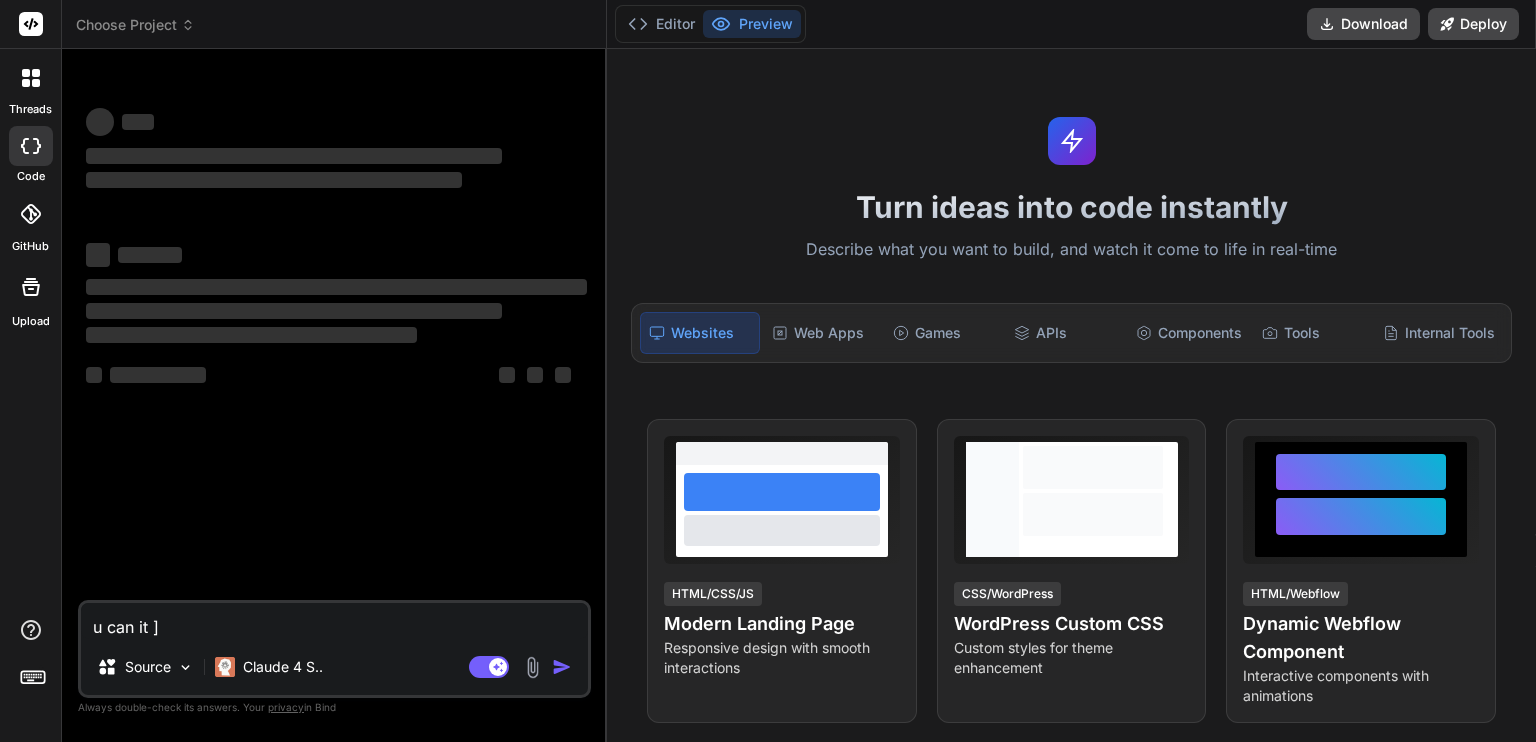 scroll, scrollTop: 0, scrollLeft: 0, axis: both 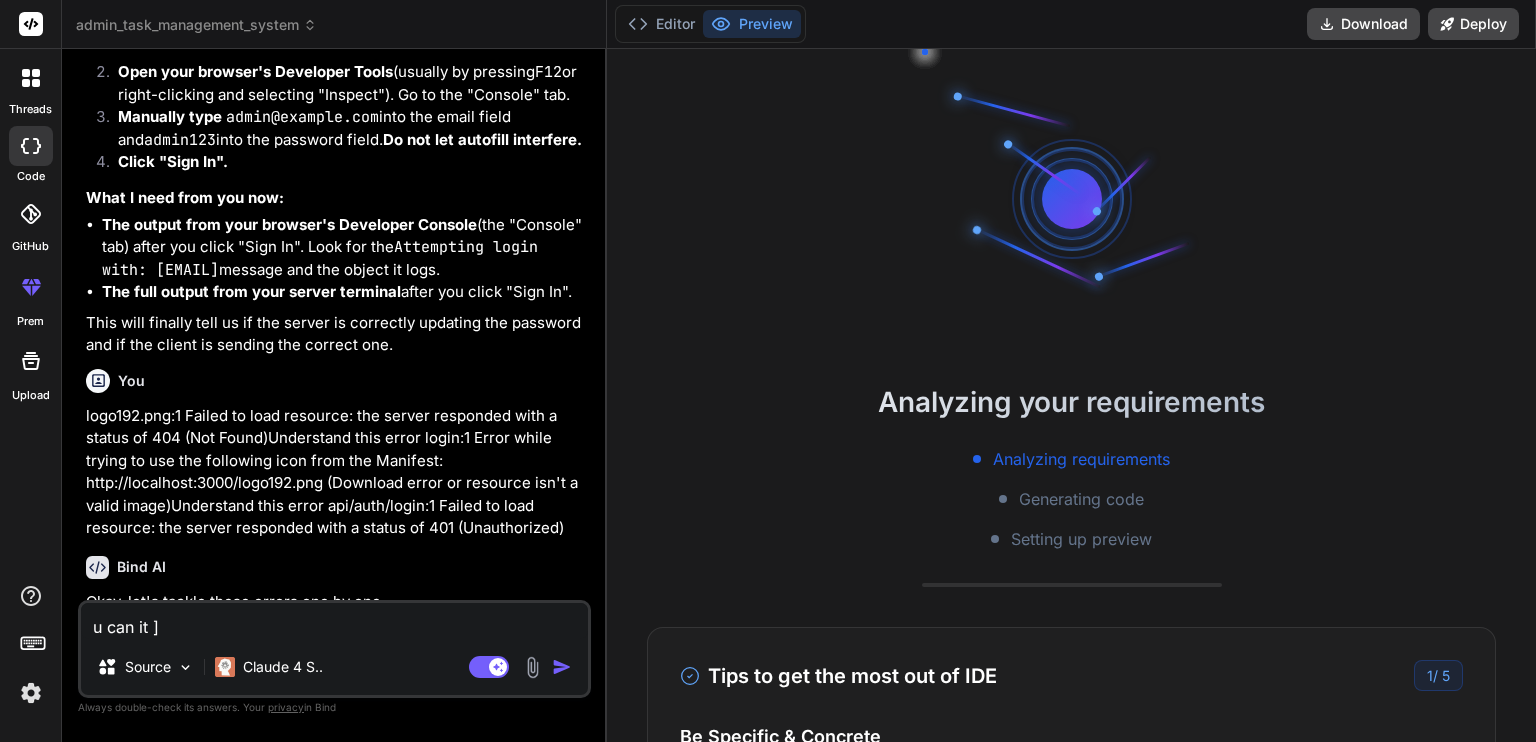 click at bounding box center [31, 78] 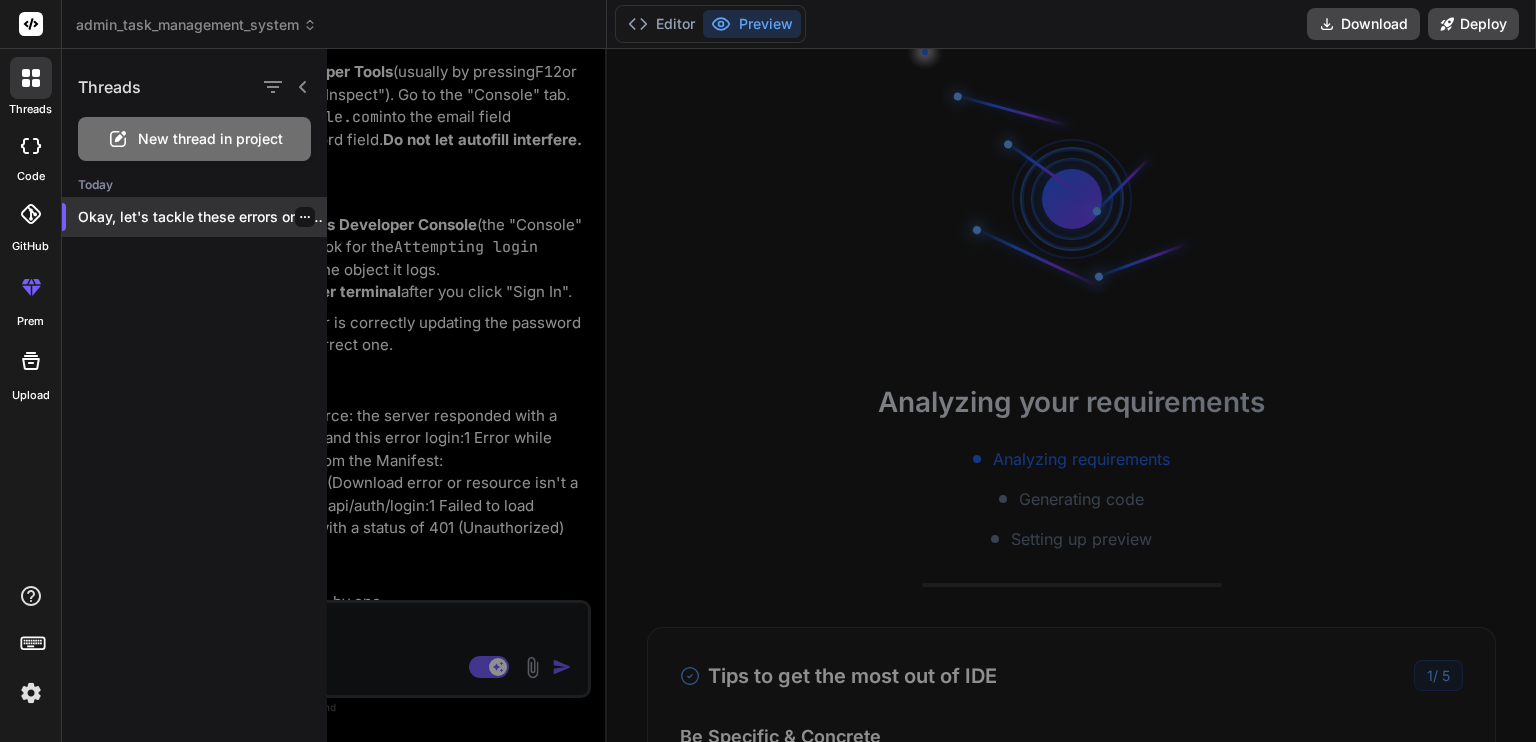 click on "Okay, let's tackle these errors one by..." at bounding box center (194, 217) 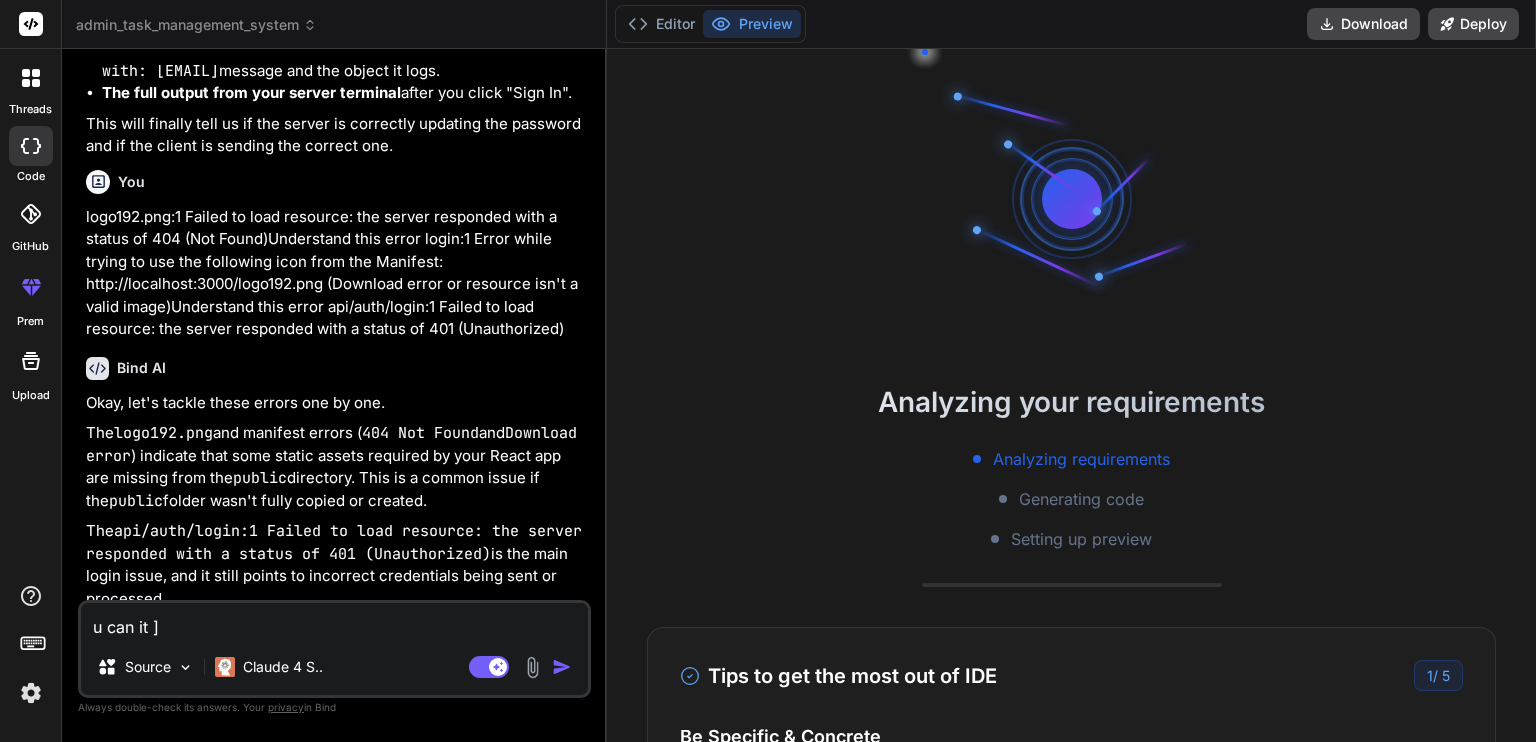 scroll, scrollTop: 7639, scrollLeft: 0, axis: vertical 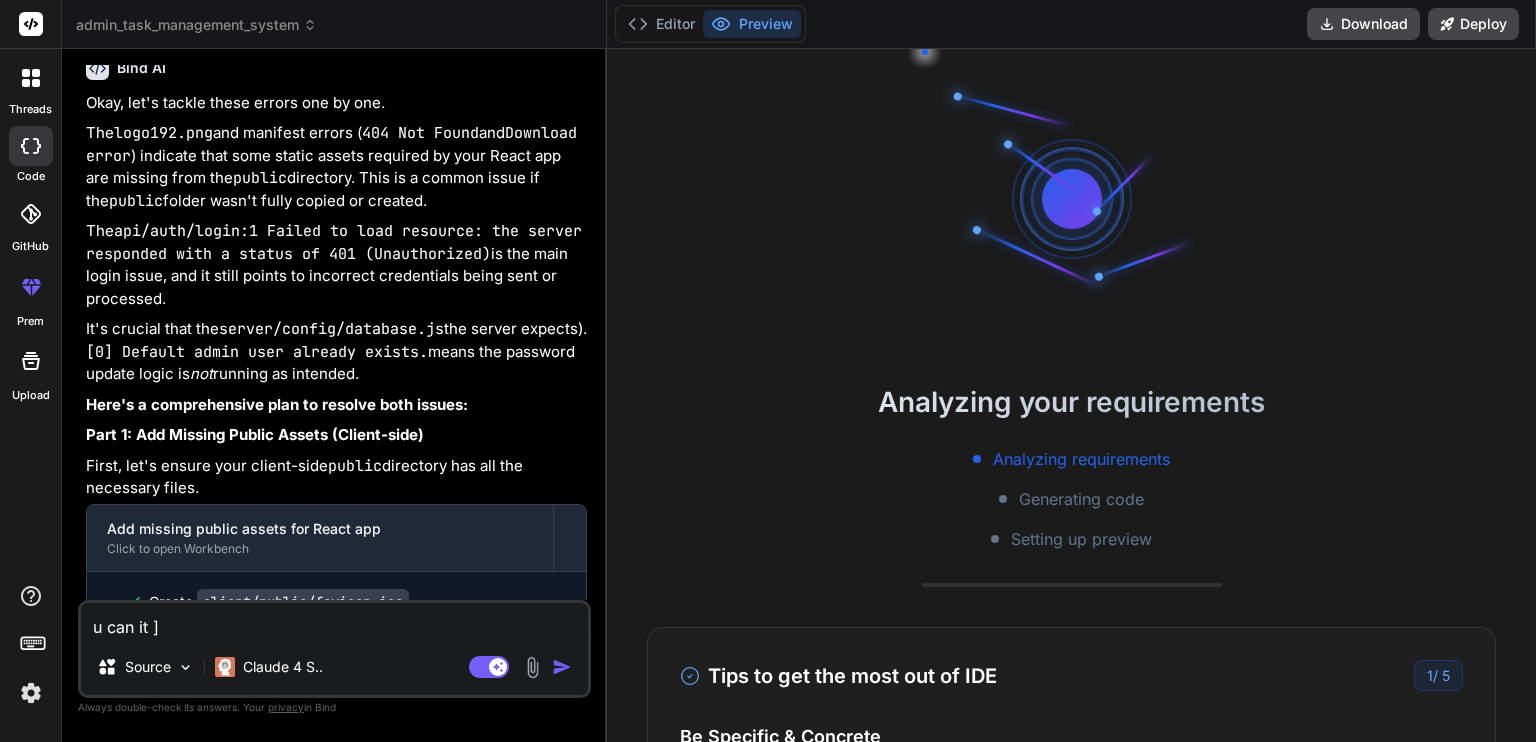 click on "threads" at bounding box center (30, 109) 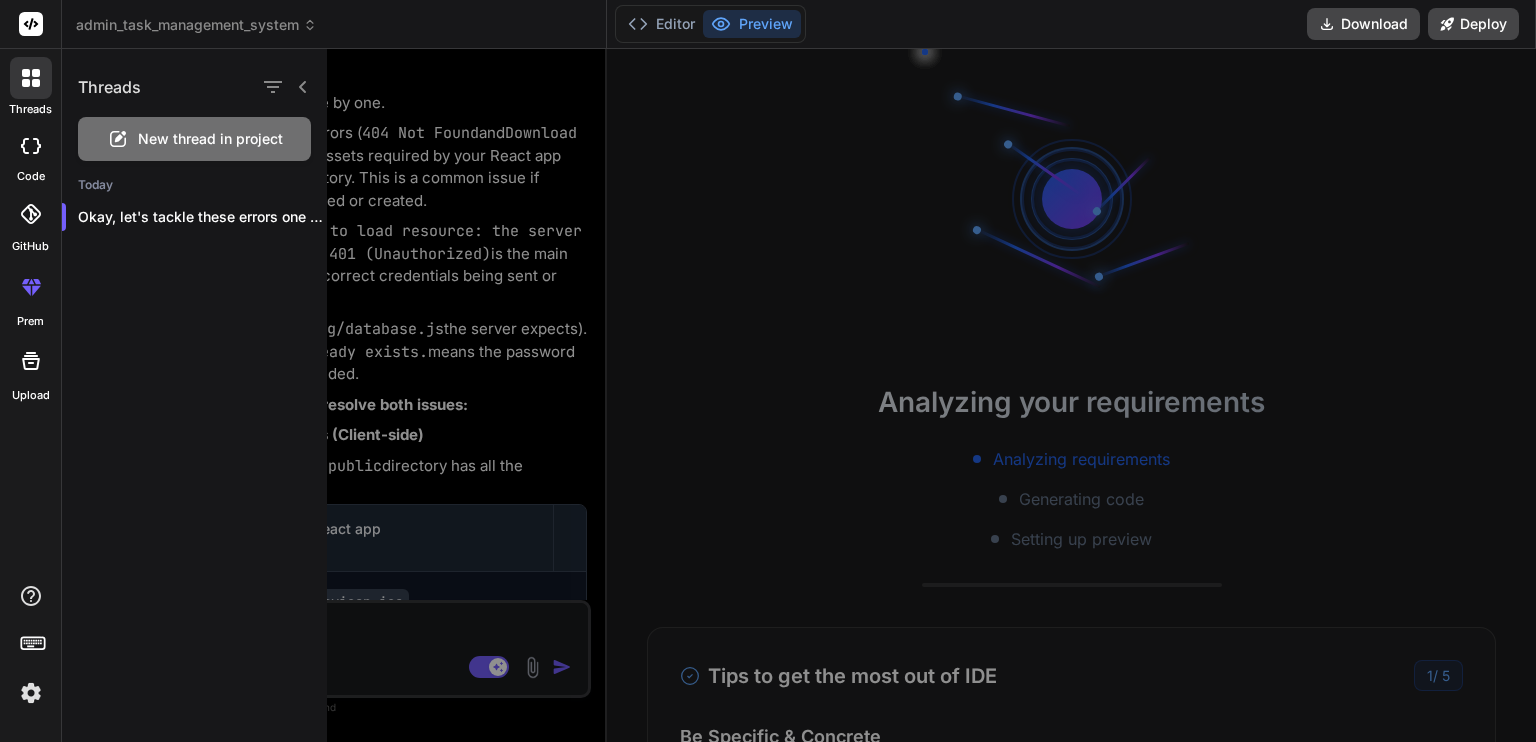 click 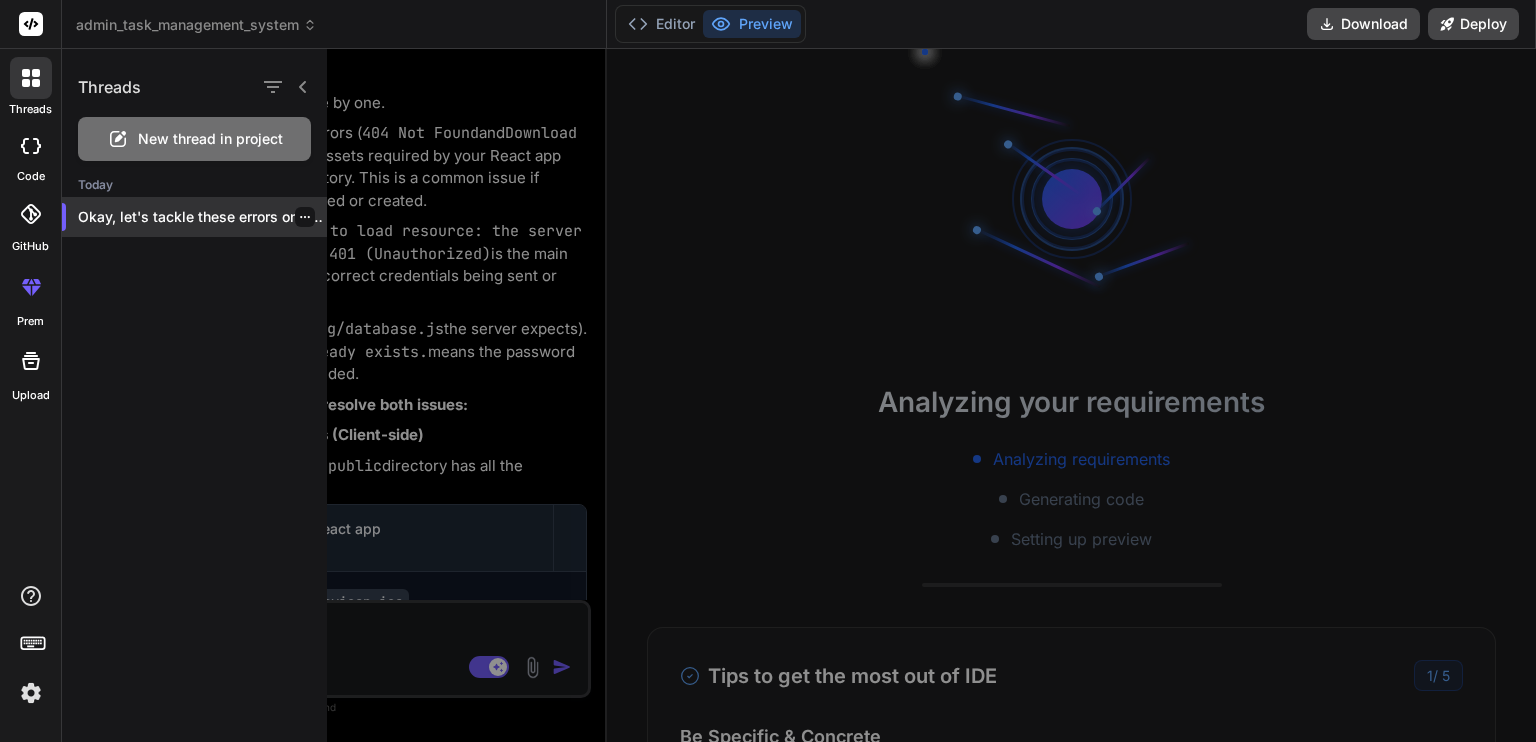 click on "Okay, let's tackle these errors one by..." at bounding box center (194, 217) 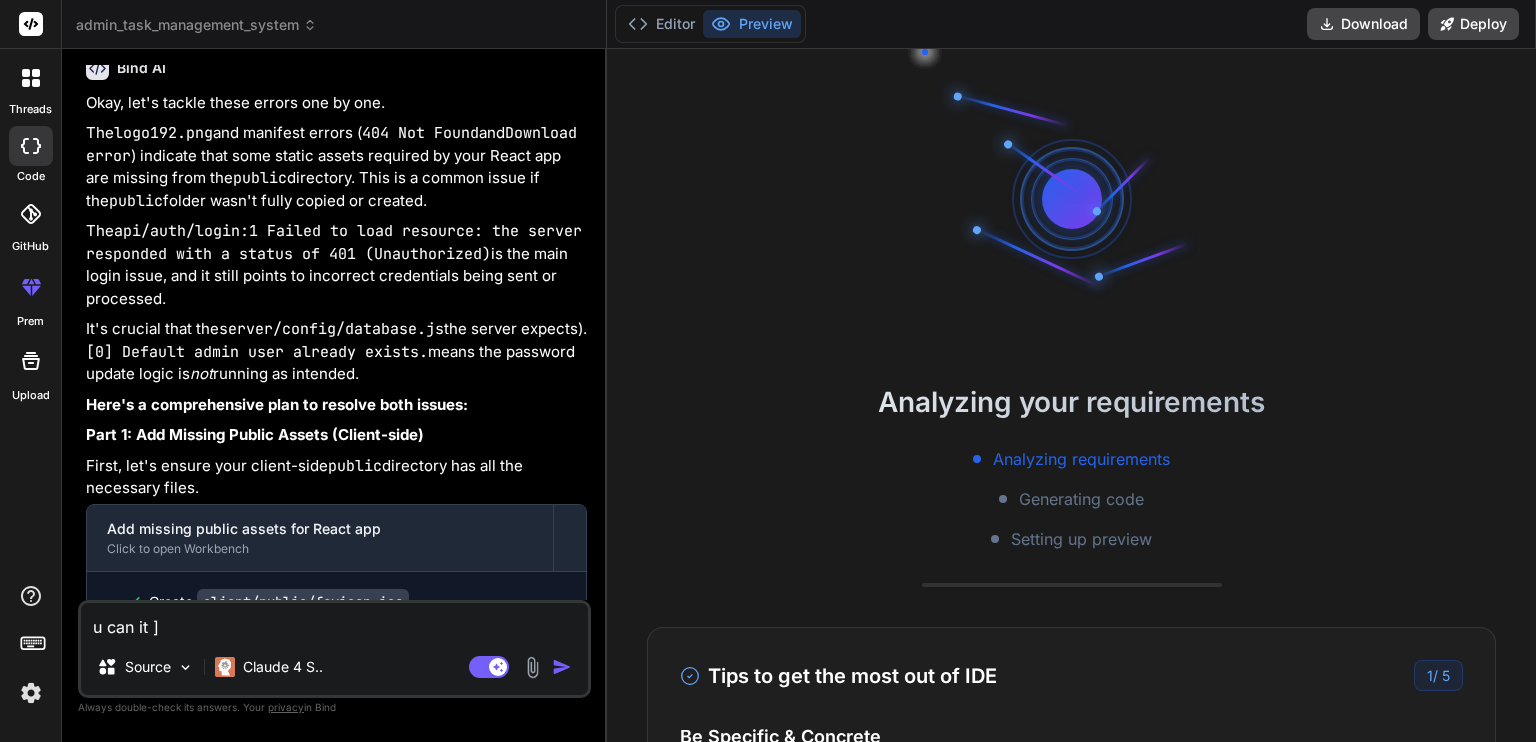 scroll, scrollTop: 7739, scrollLeft: 0, axis: vertical 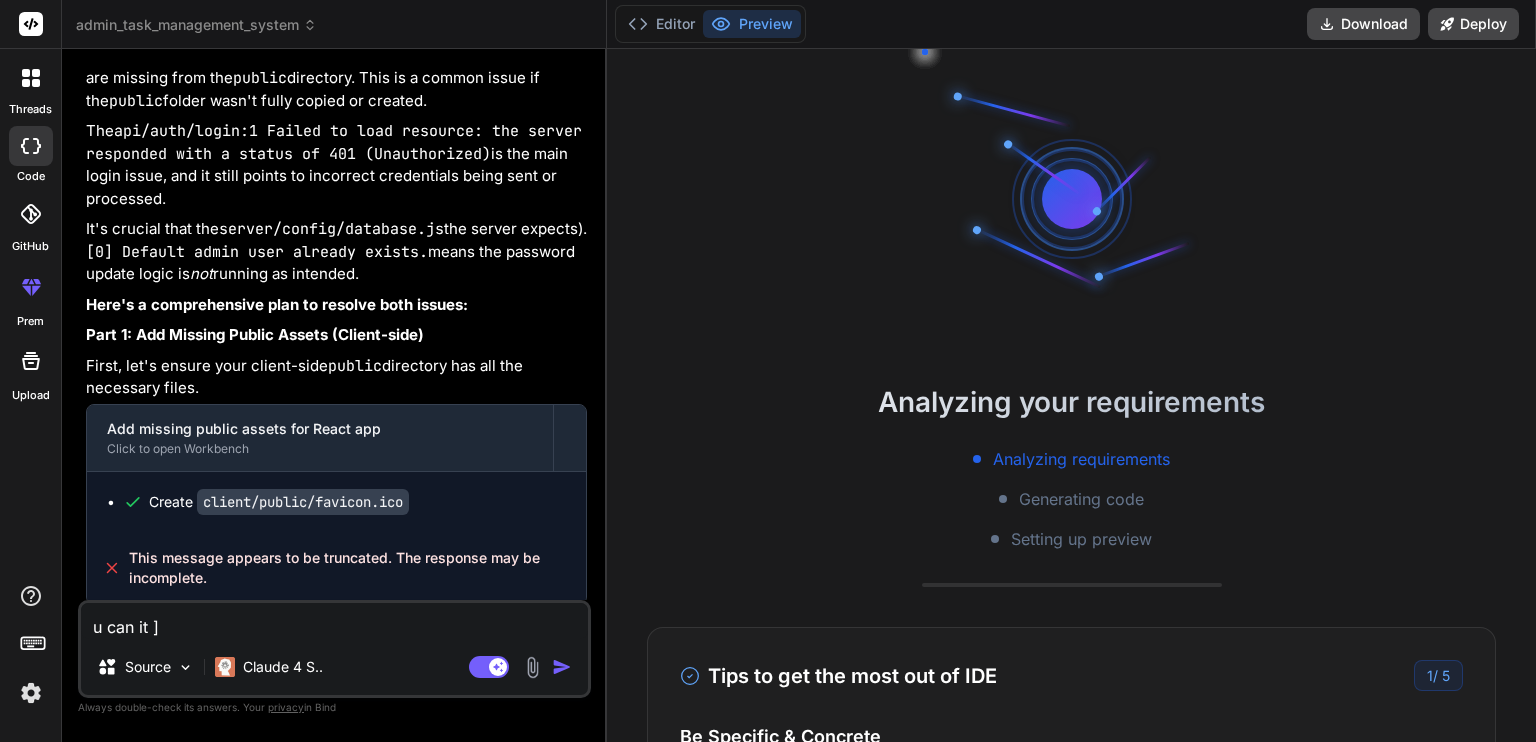 click on "u can it ]" at bounding box center [334, 621] 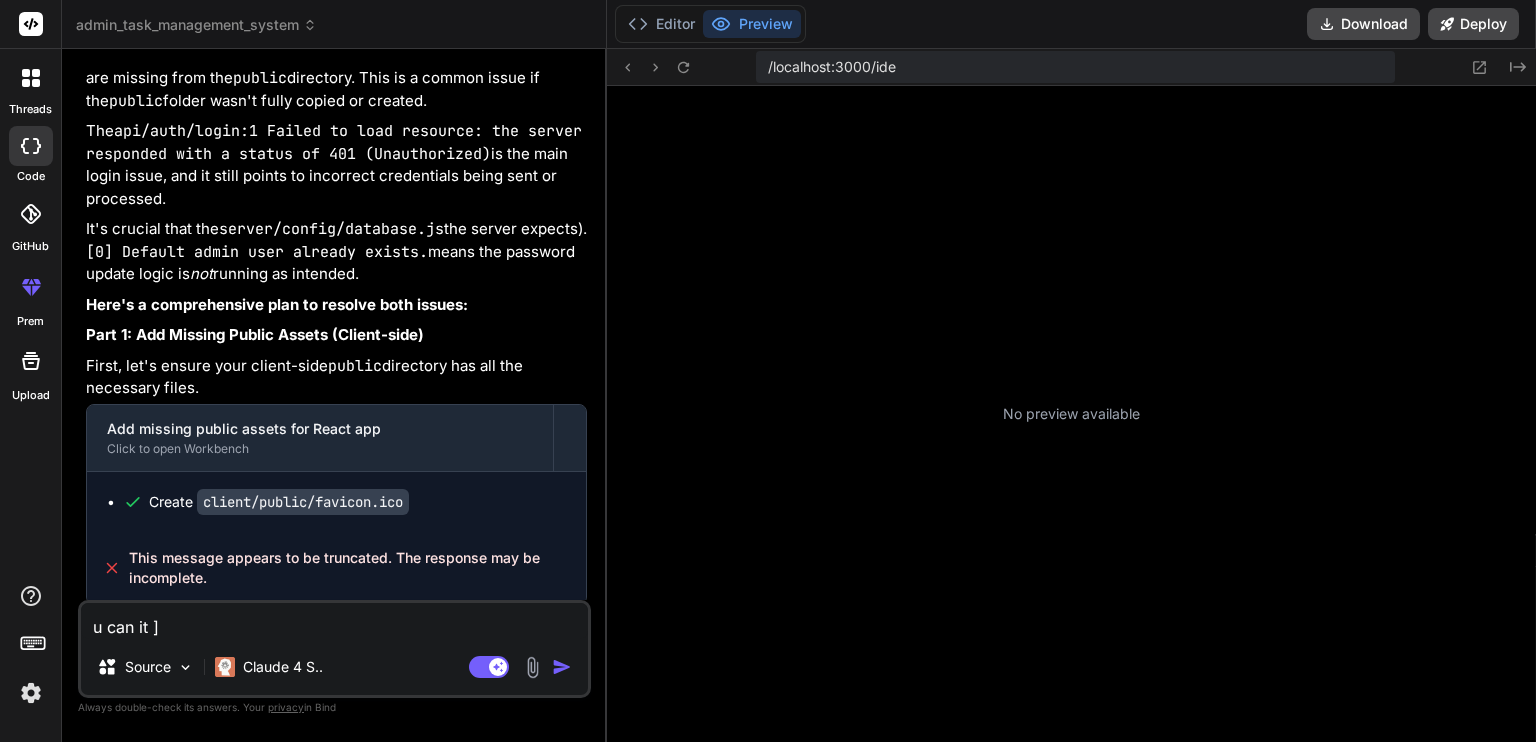 click on "u can it ]" at bounding box center (334, 621) 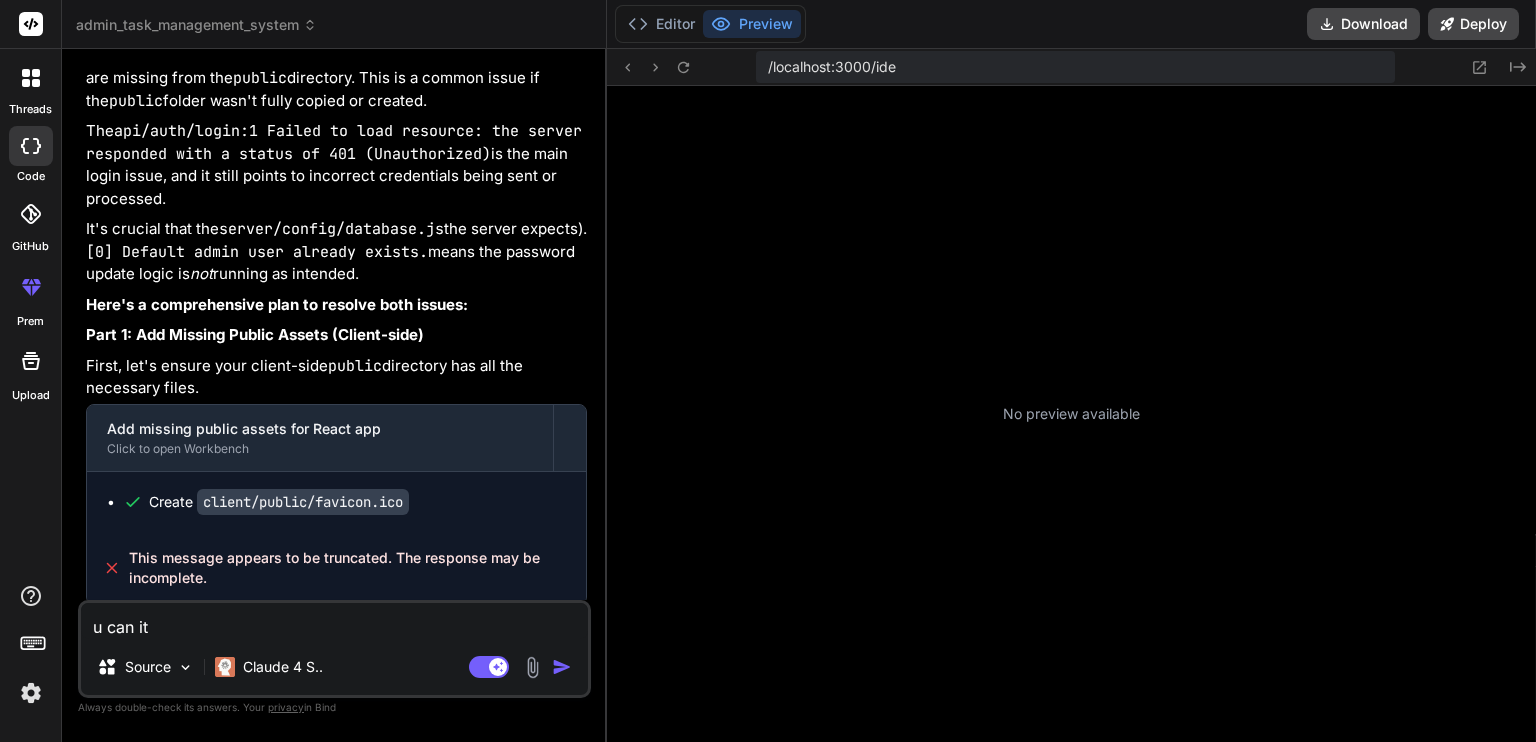 type on "x" 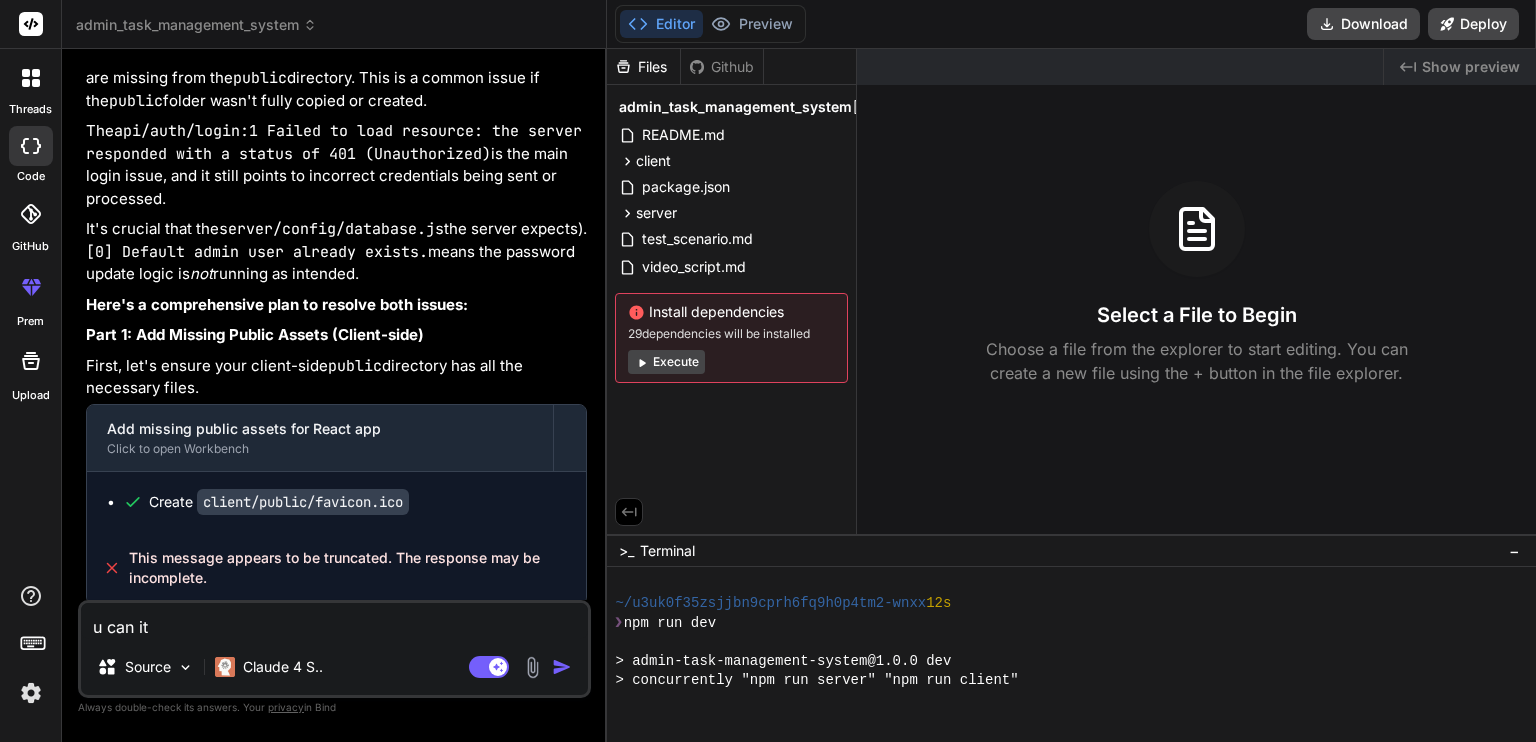 type on "u can it" 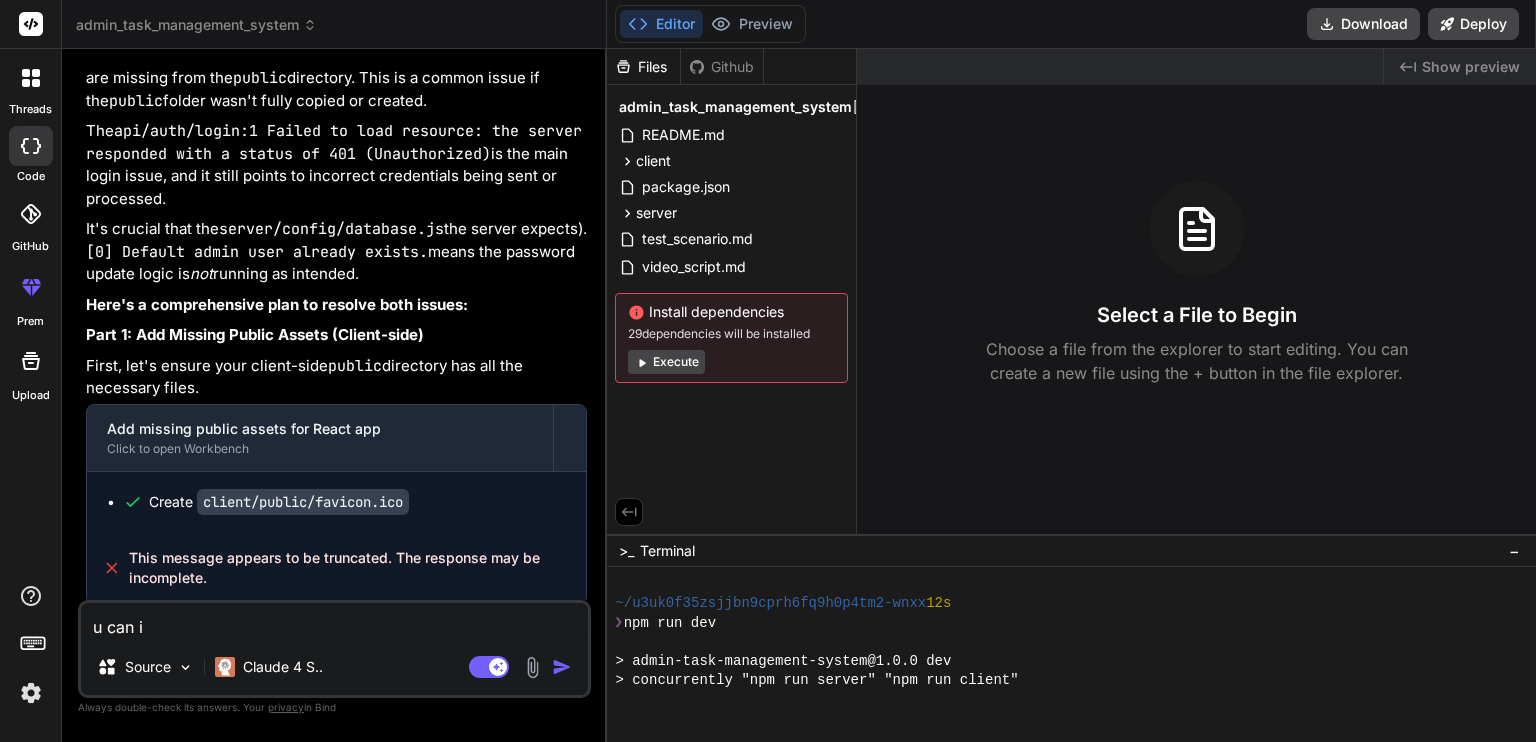type on "u can" 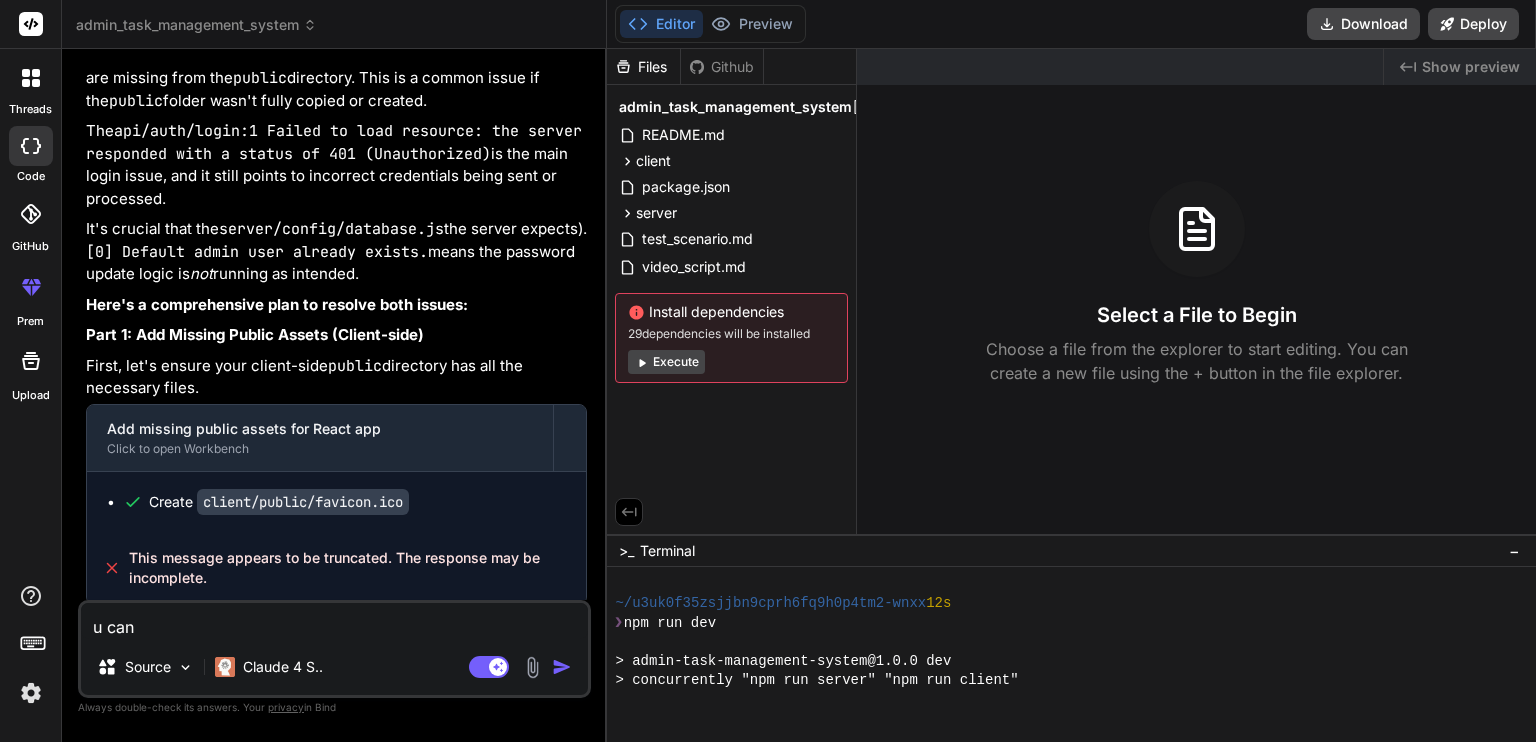 type on "u can" 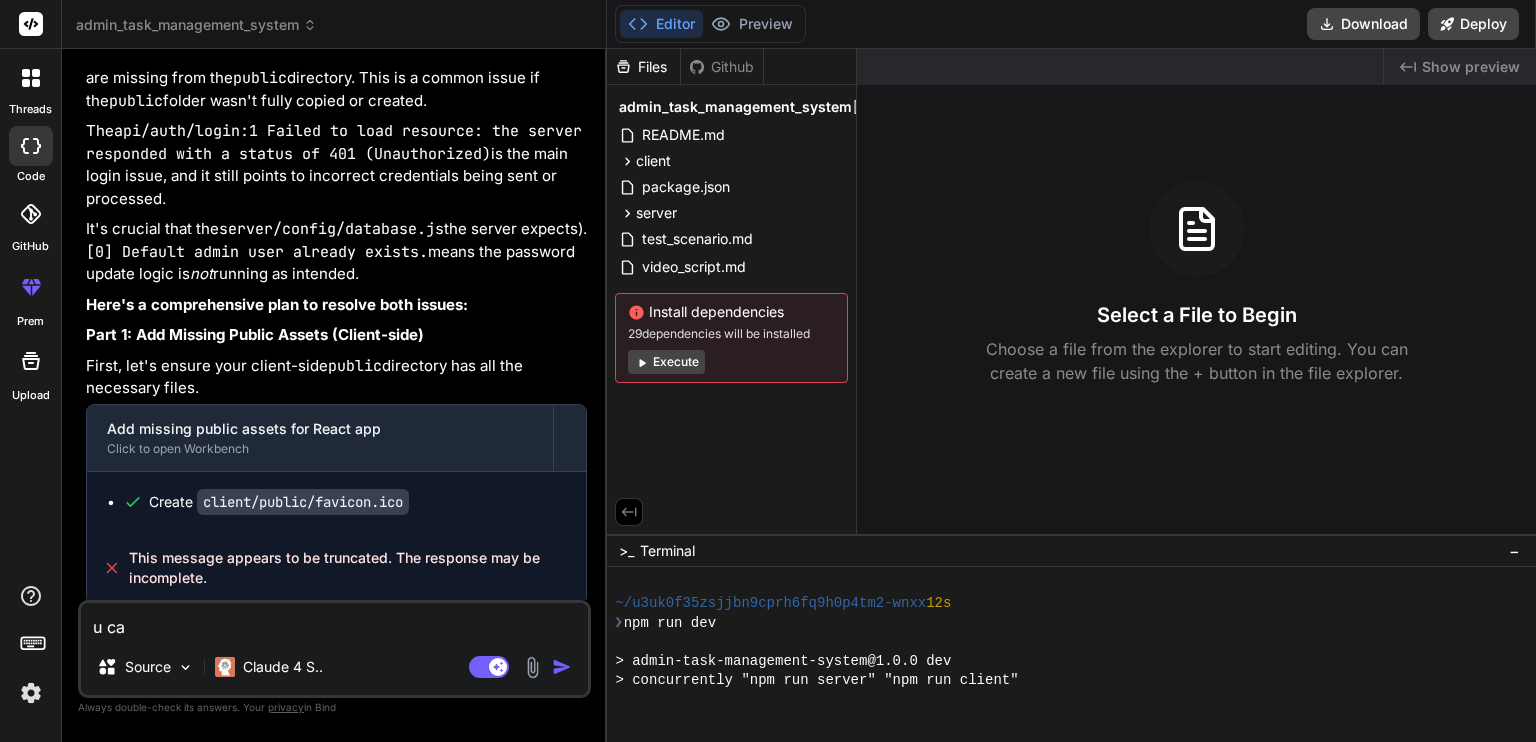 type on "u c" 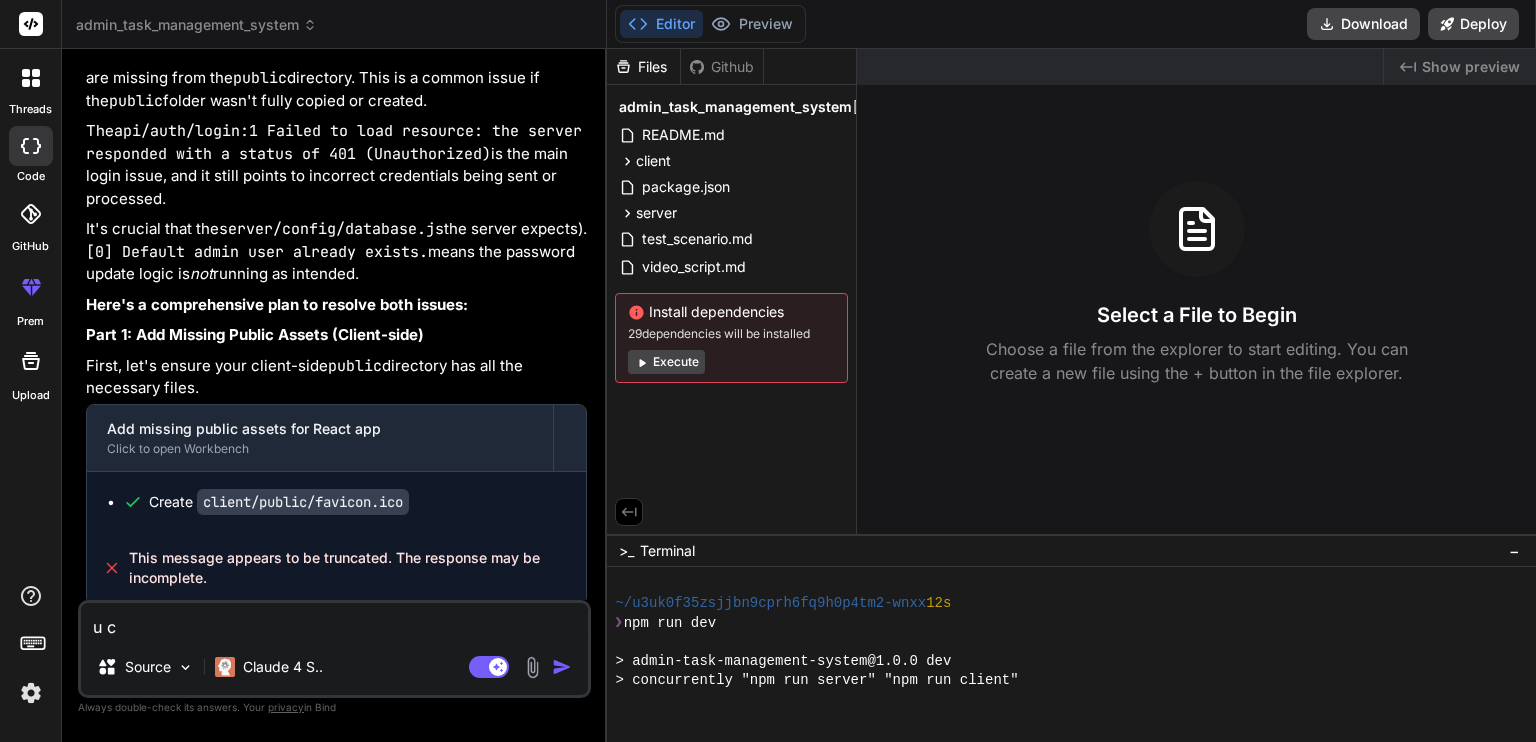 type on "u" 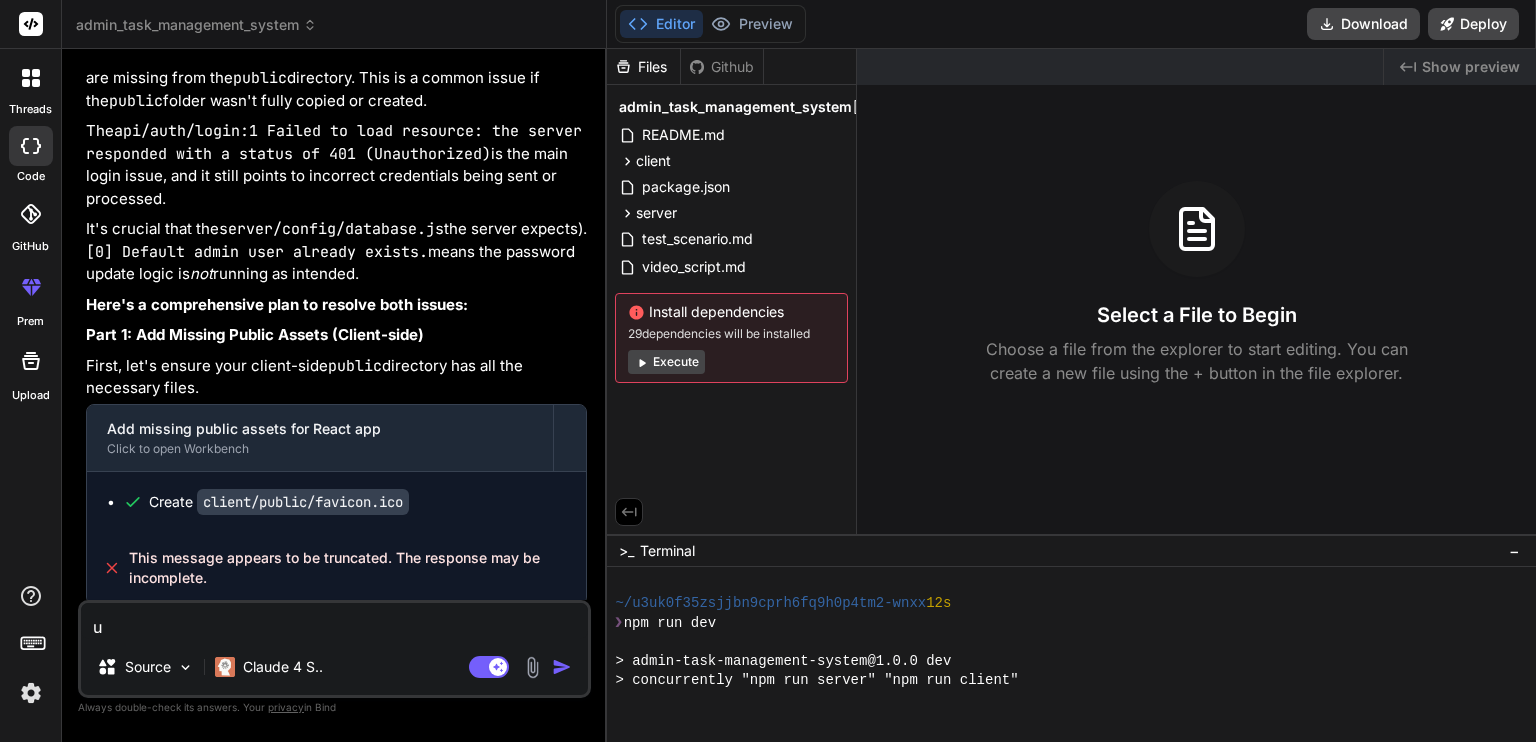 type on "u" 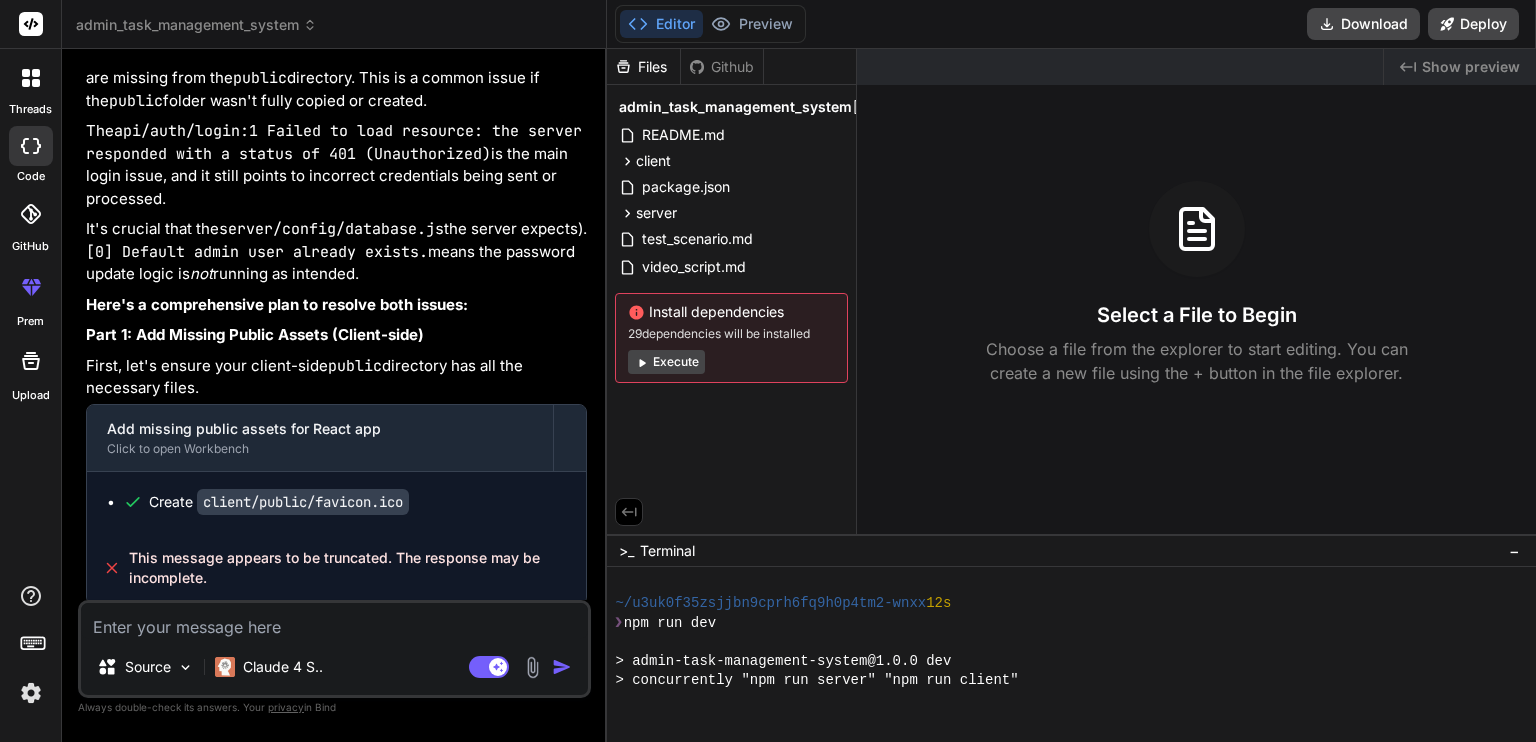 type on "i" 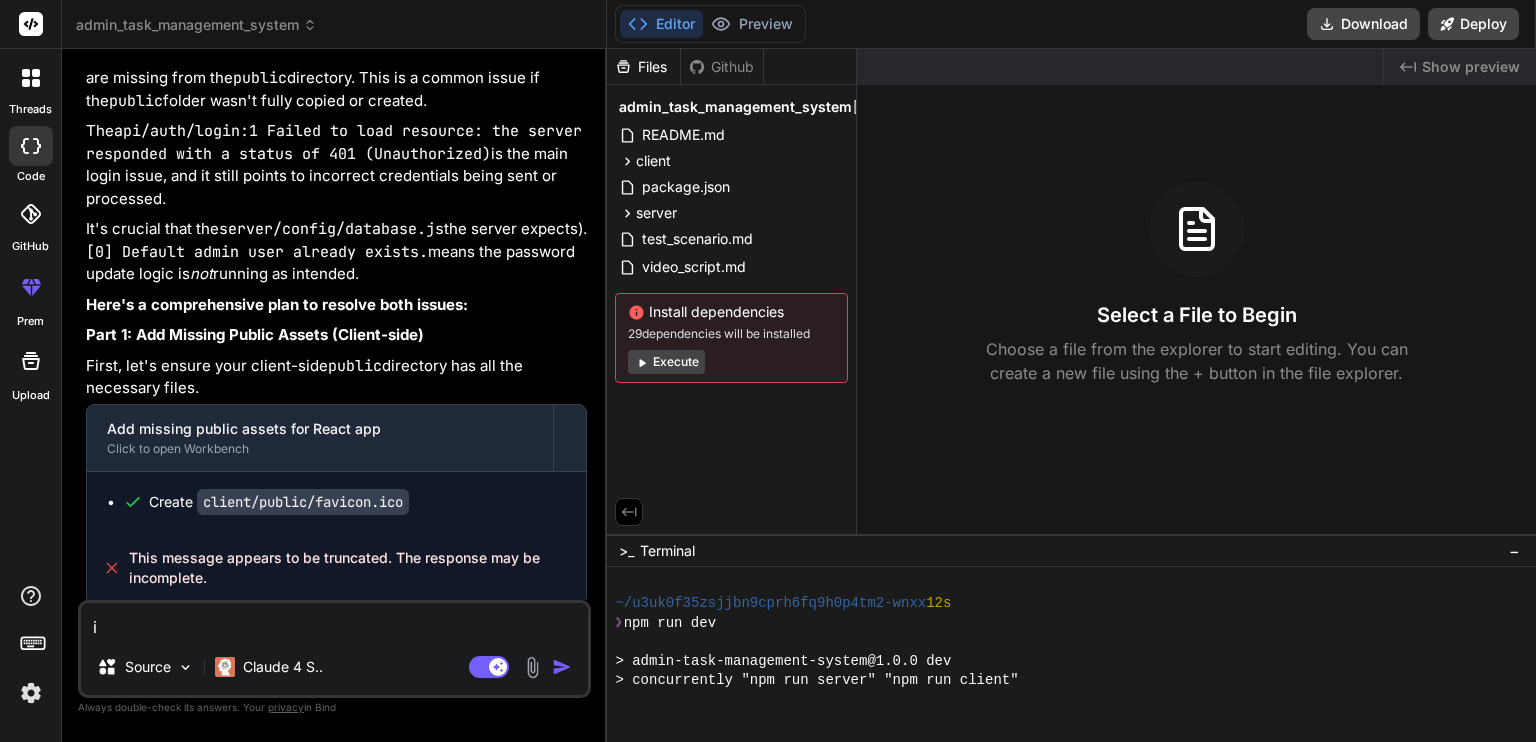 type on "i" 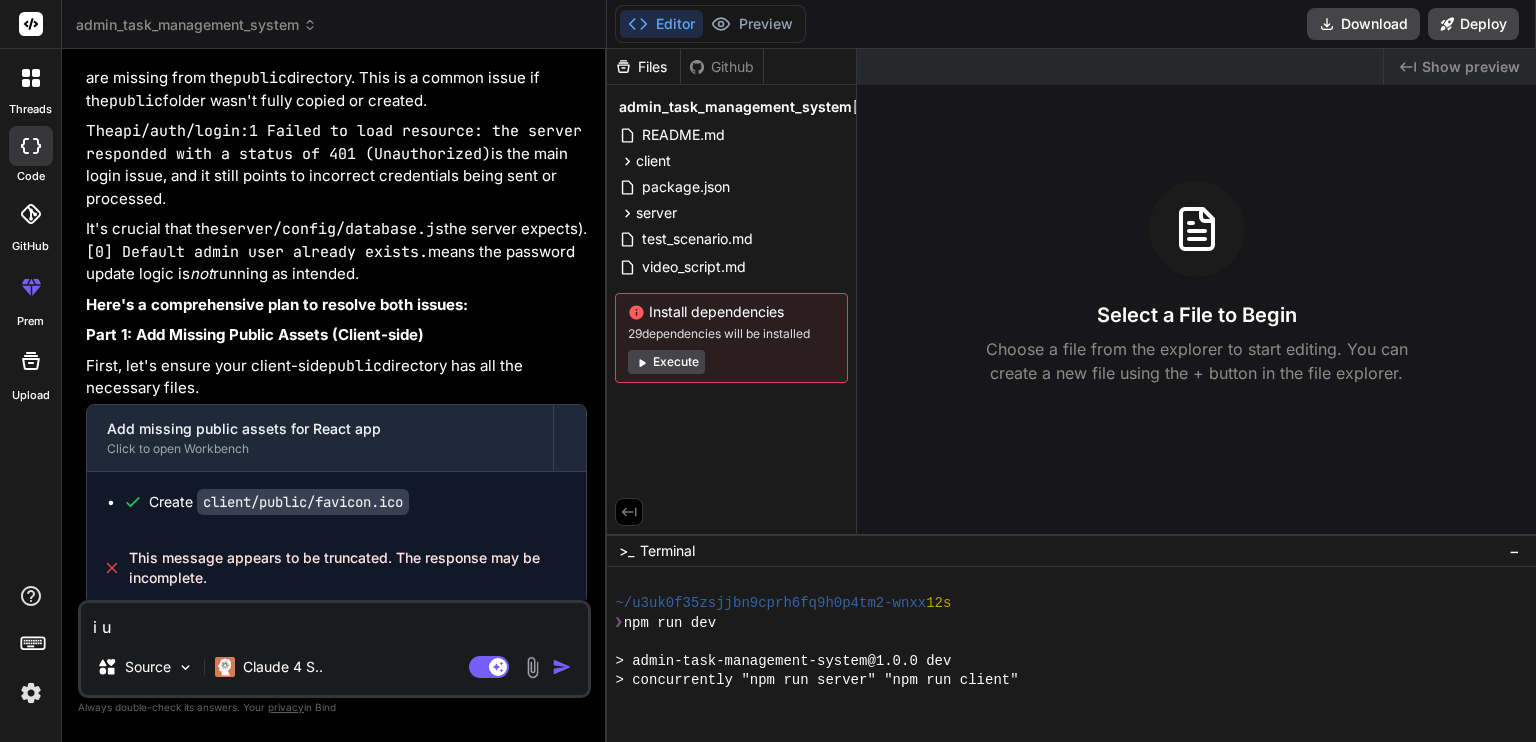 type on "i up" 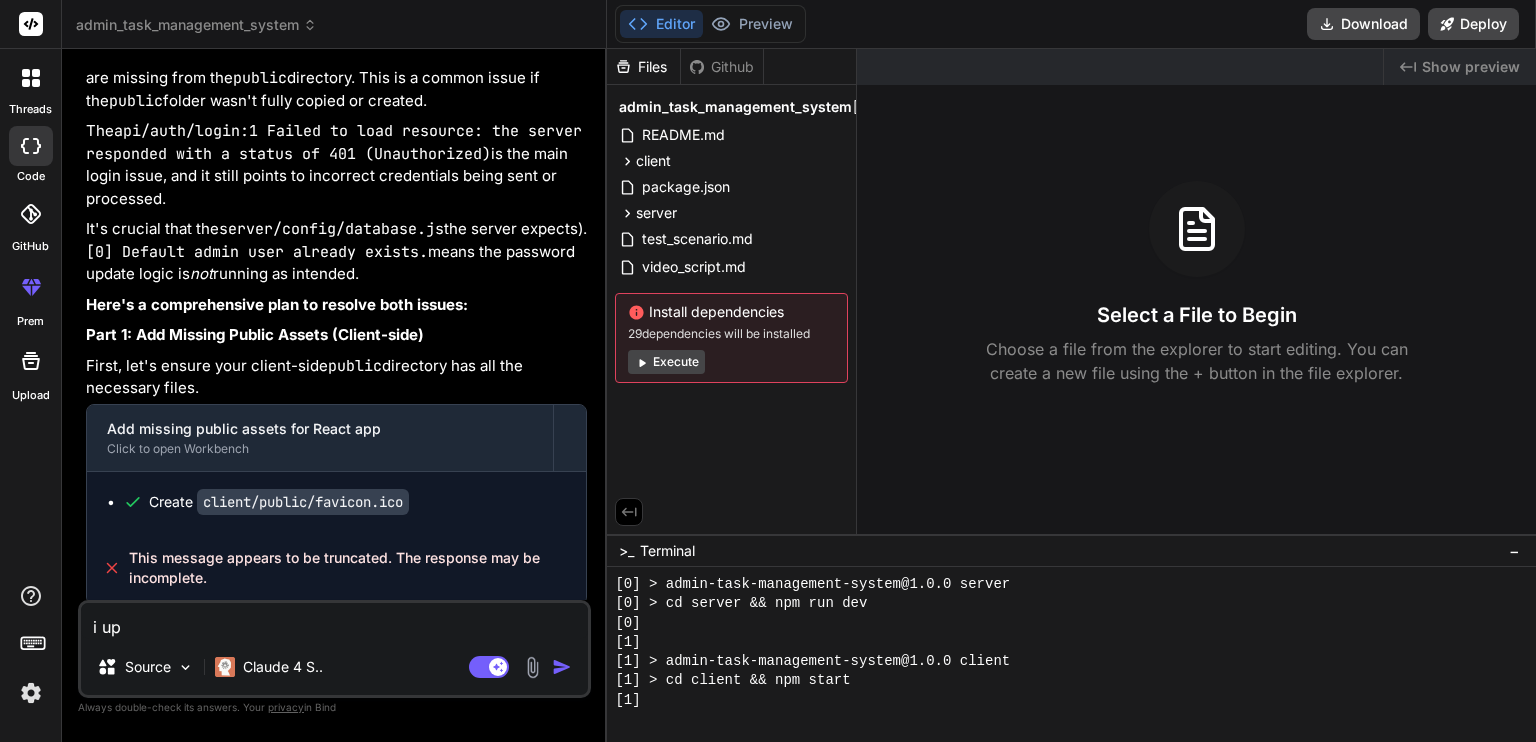 scroll, scrollTop: 403, scrollLeft: 0, axis: vertical 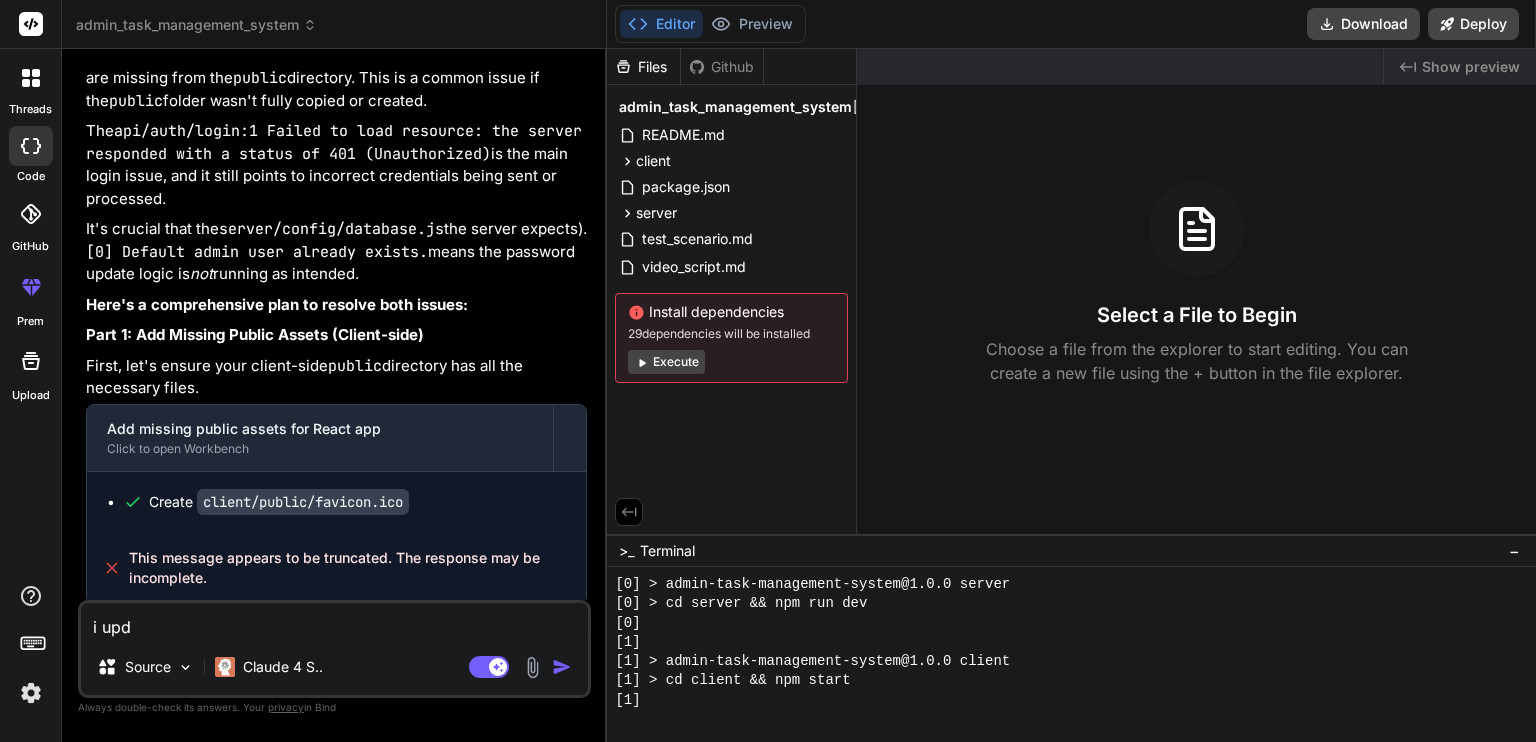 type on "i upda" 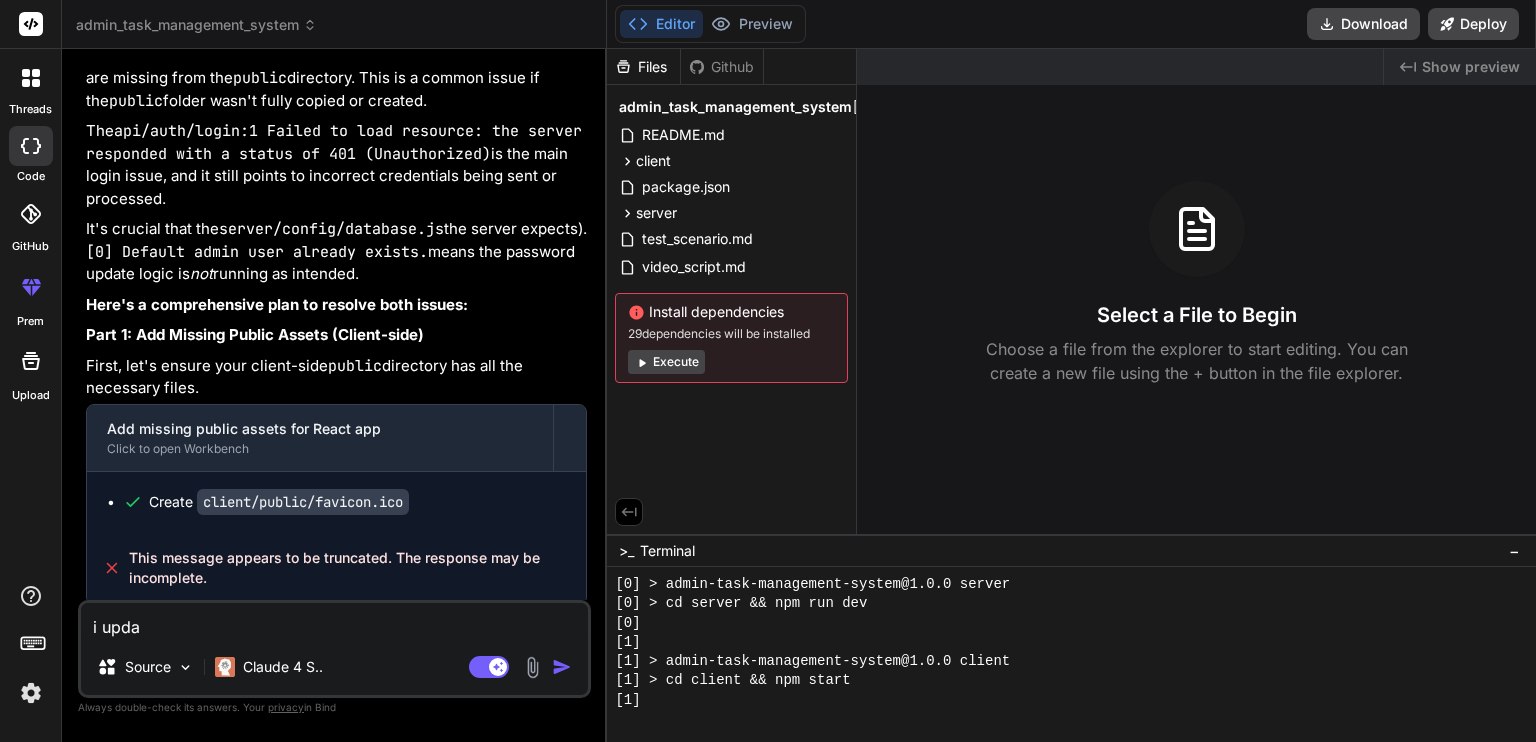 type on "i updat" 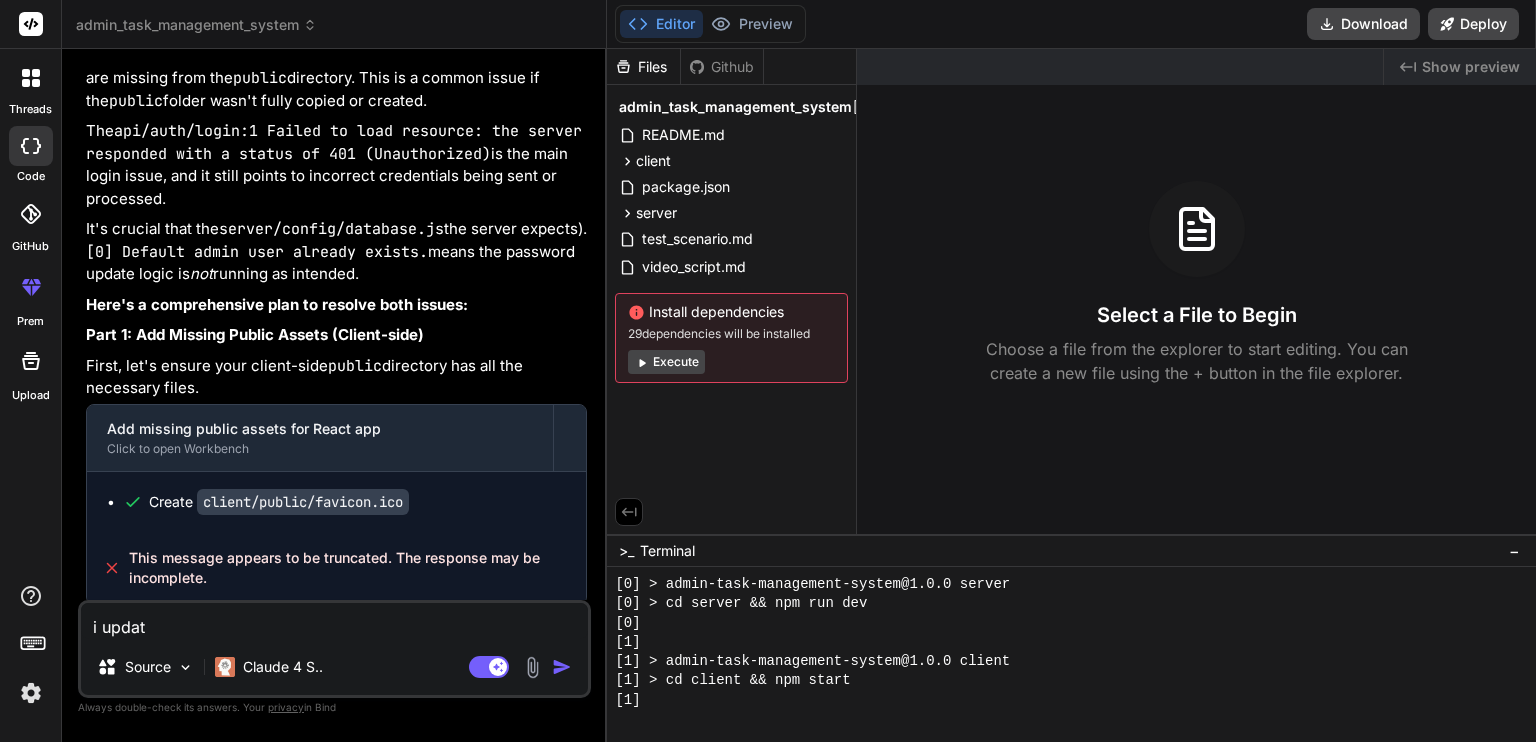 type on "i update" 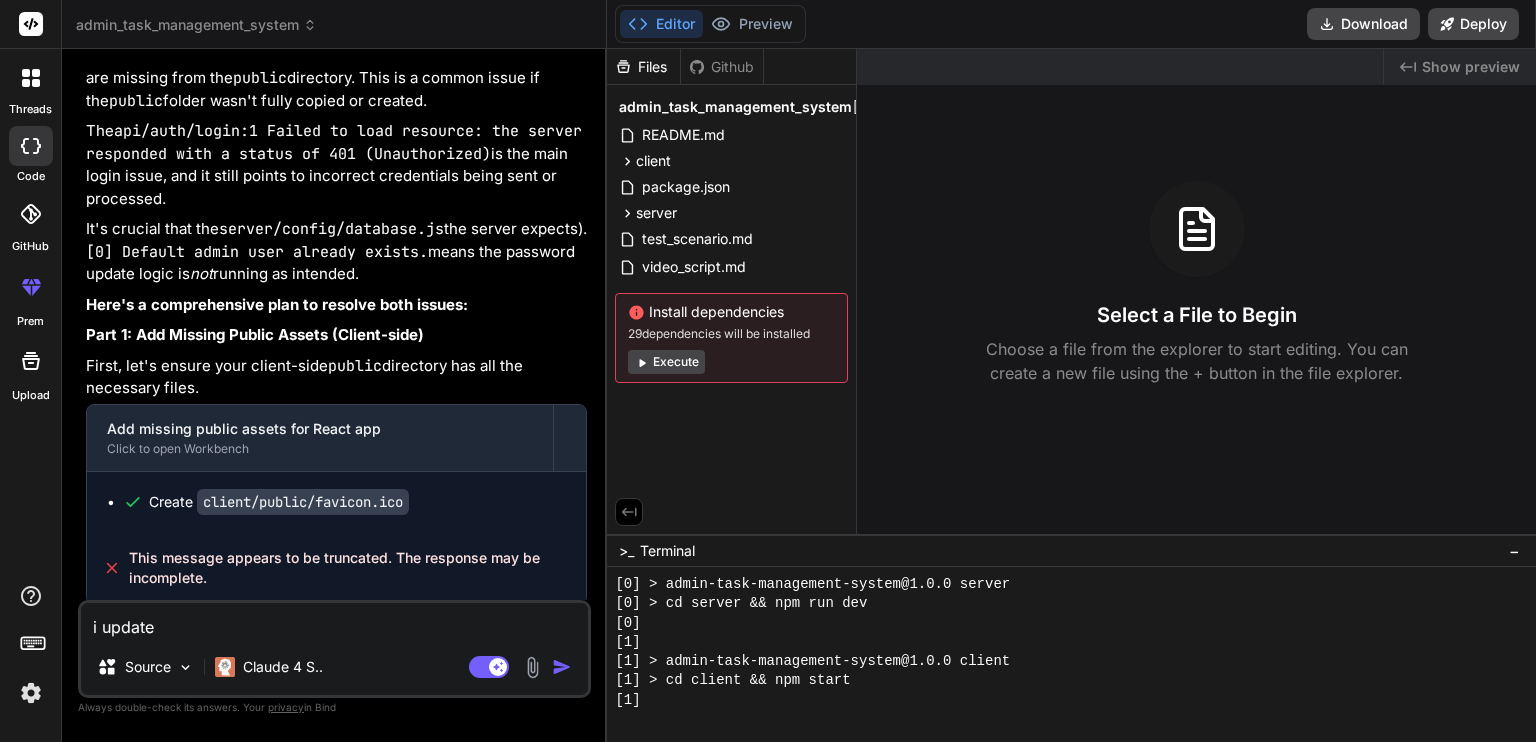 type on "i updated" 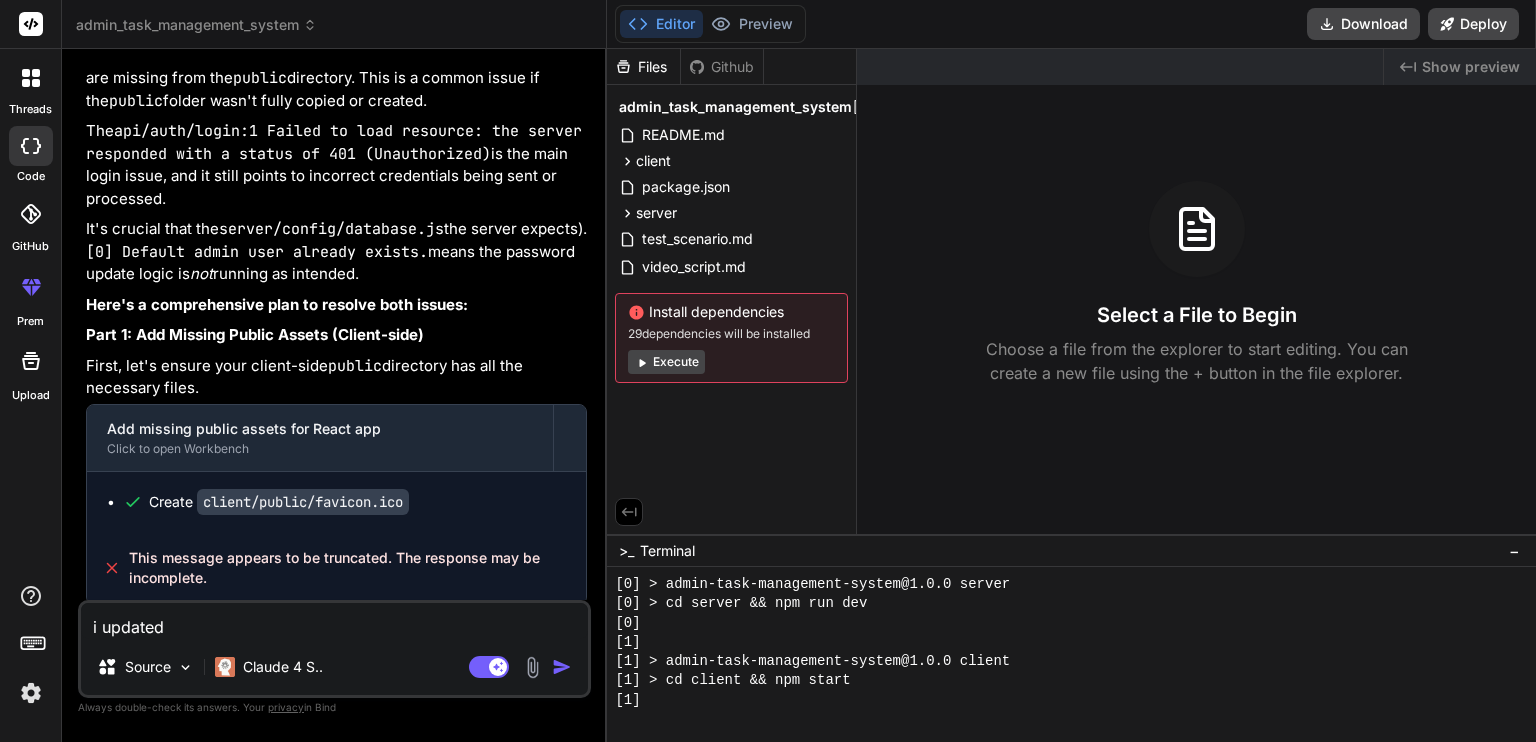 type on "i updated" 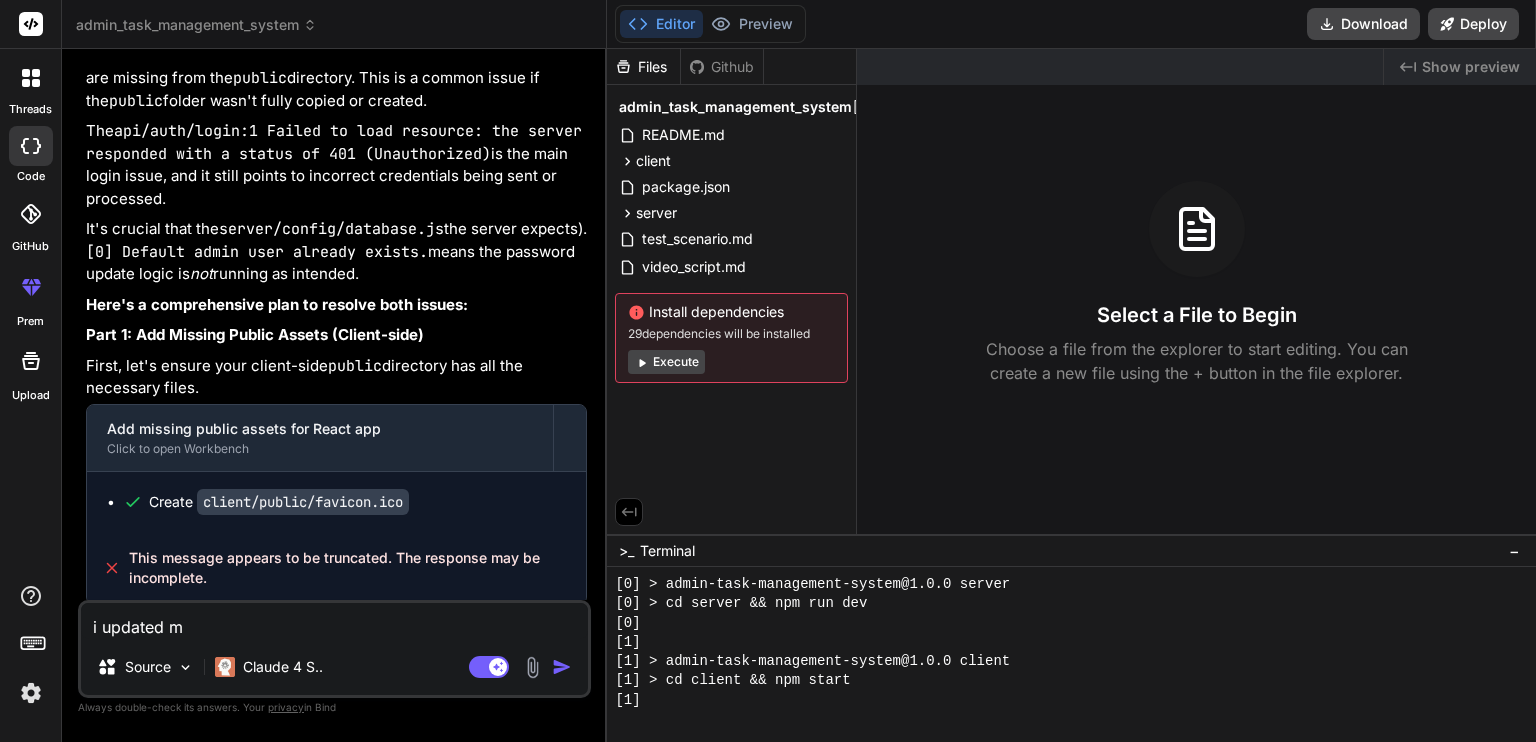 type on "x" 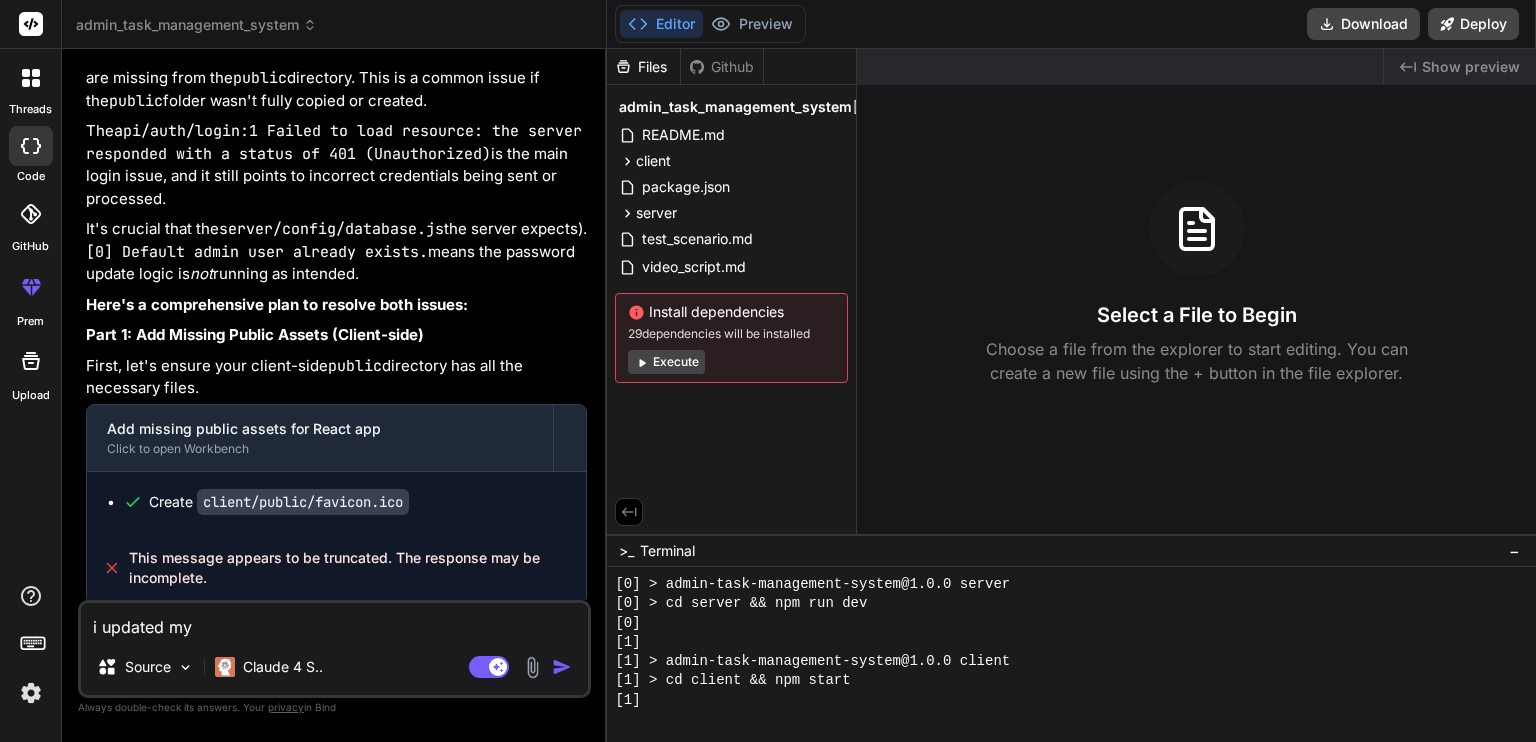 type on "i updated my" 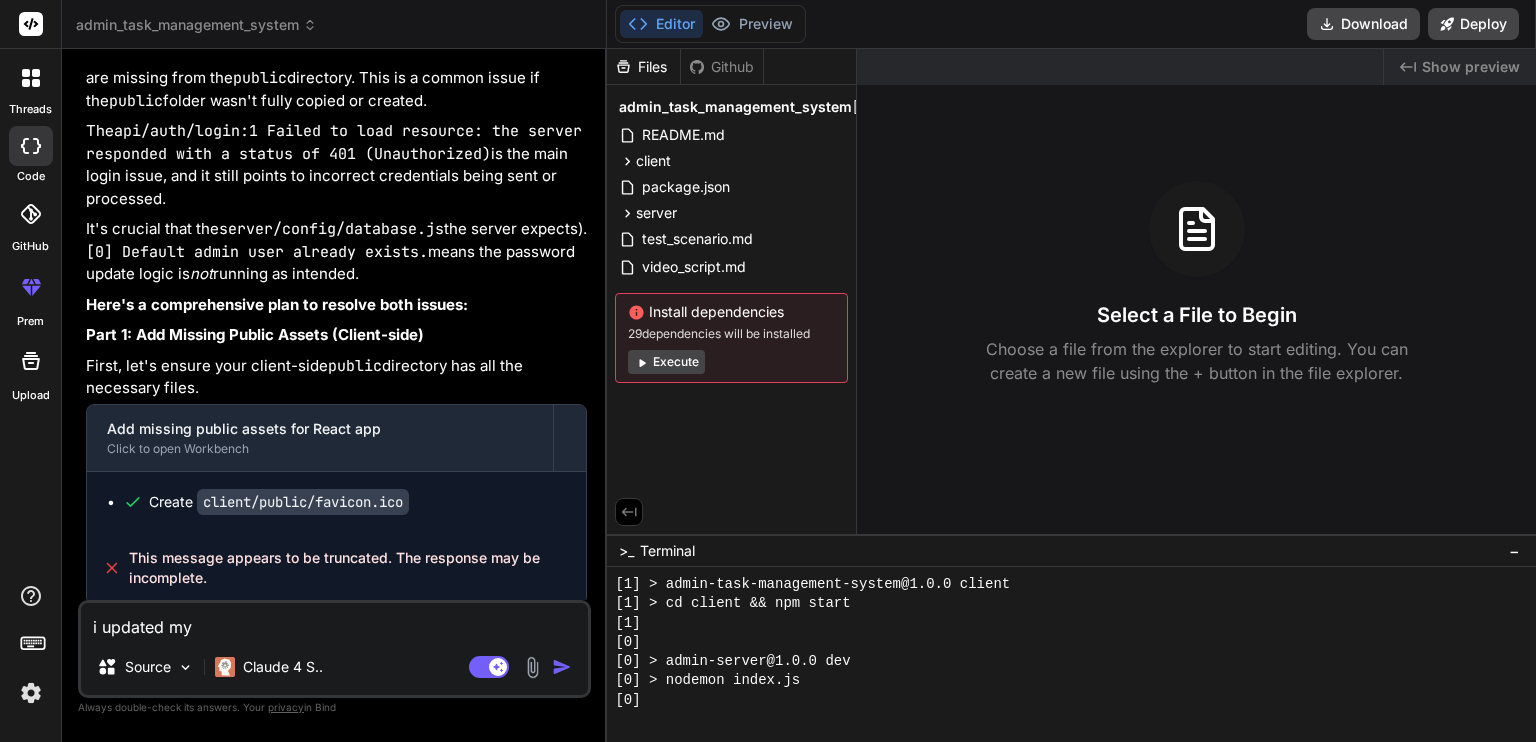 type on "i updated my d" 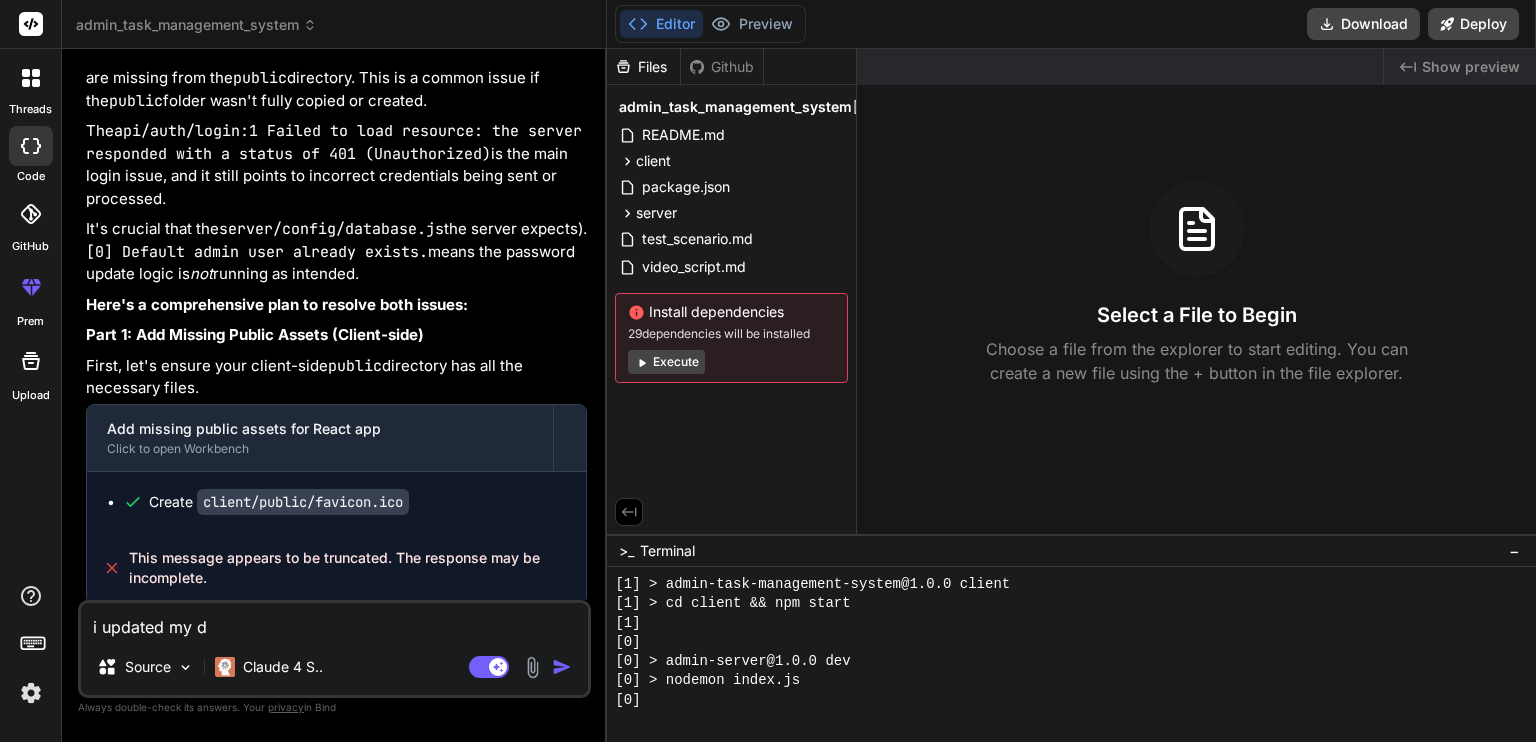 type on "i updated my da" 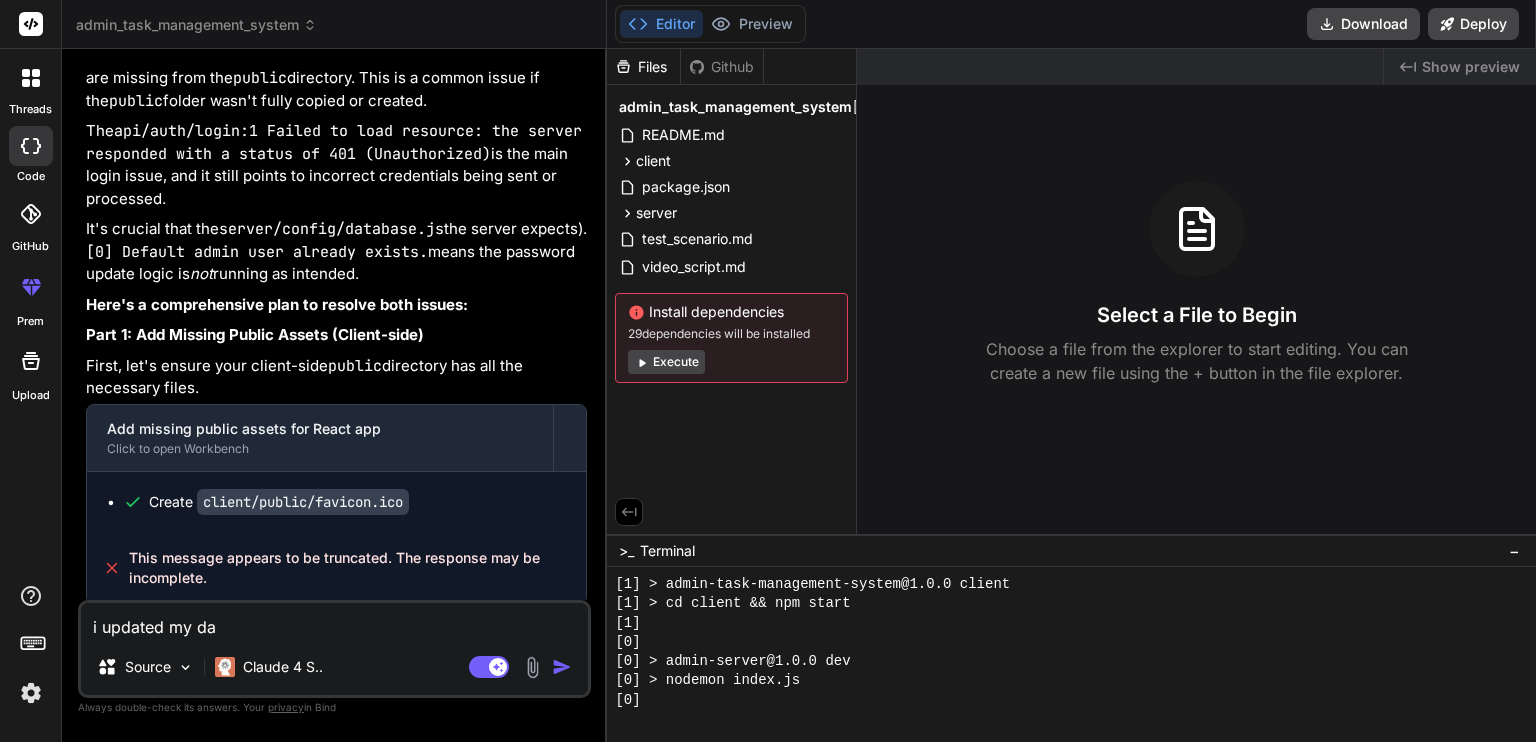 type on "i updated my dat" 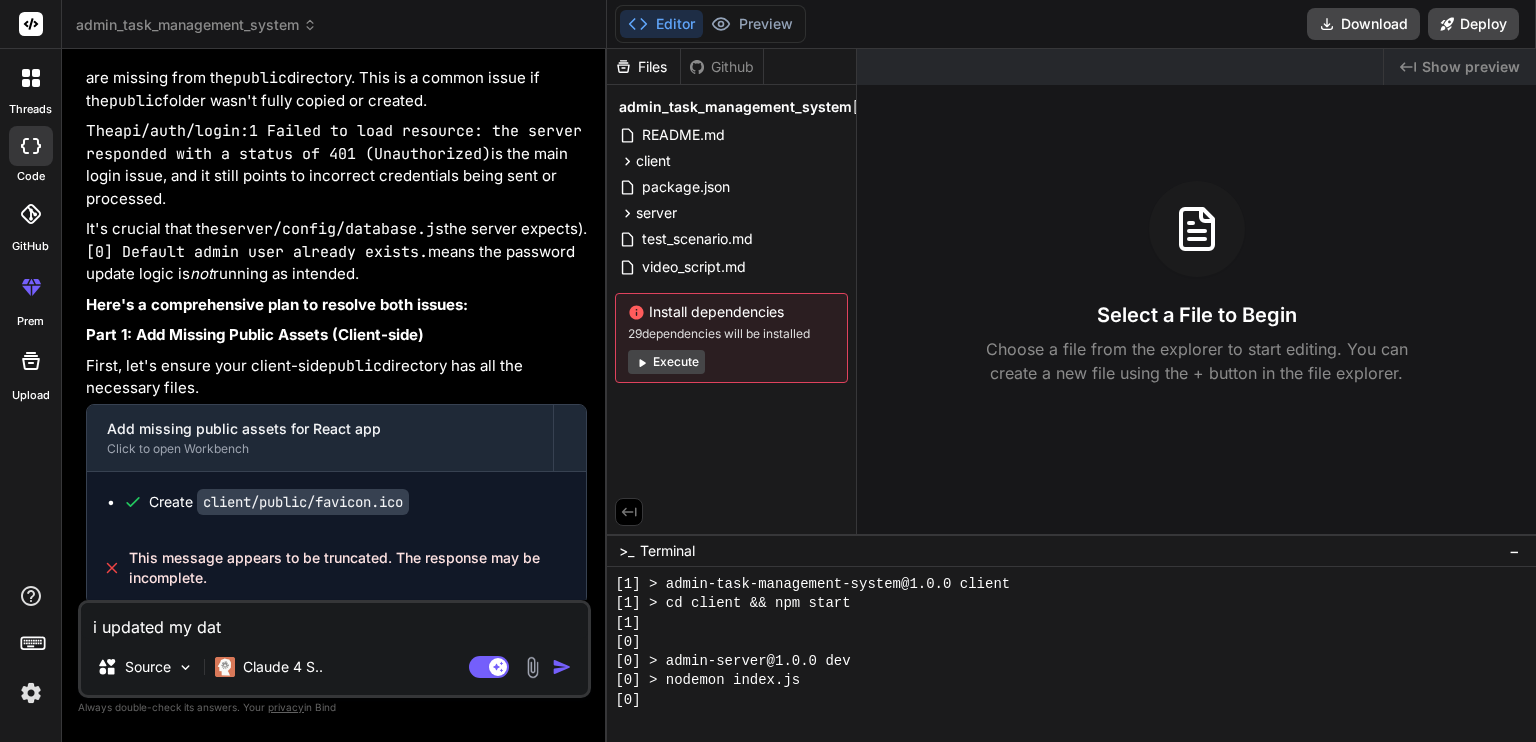 type on "i updated my data" 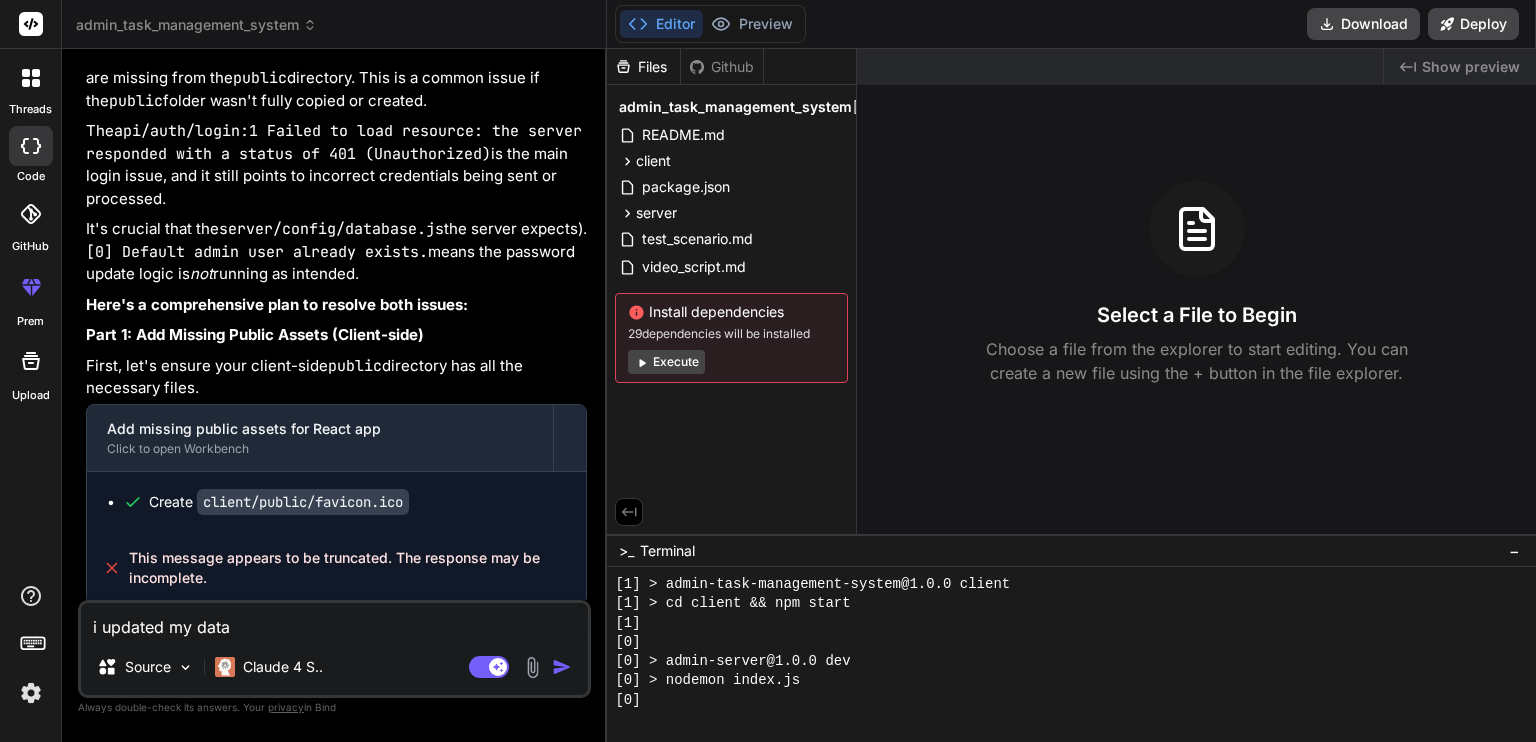 type on "x" 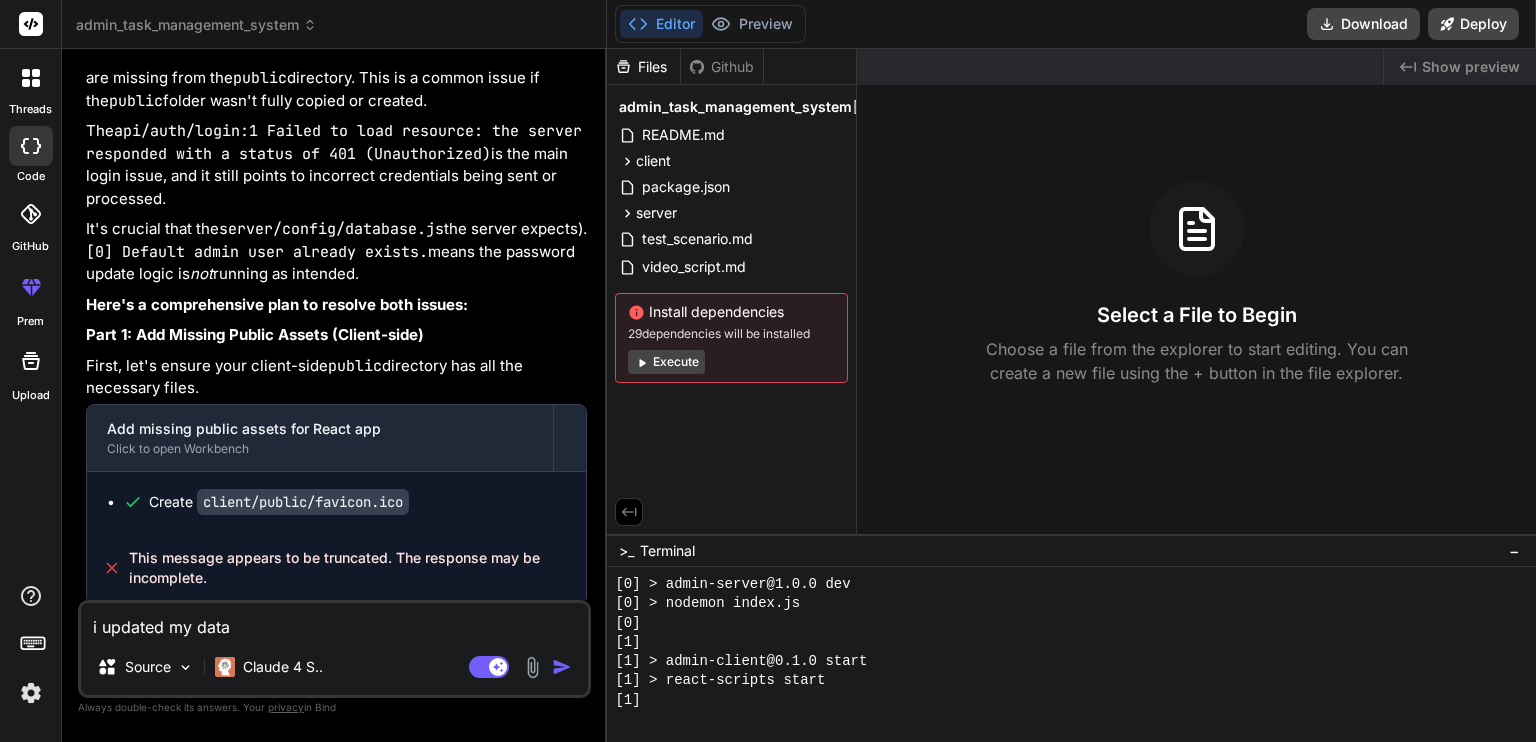 type on "i updated my datab" 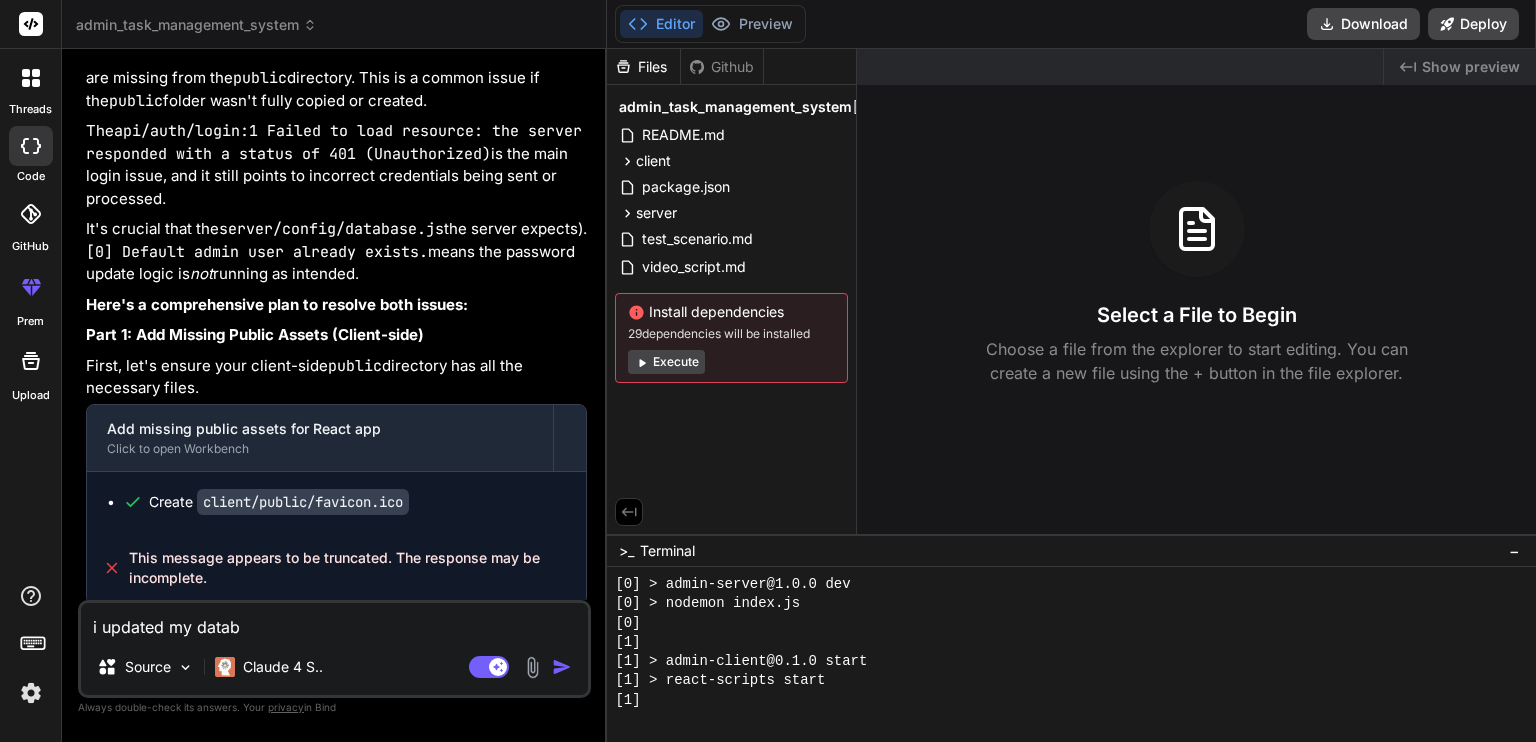 type on "i updated my databa" 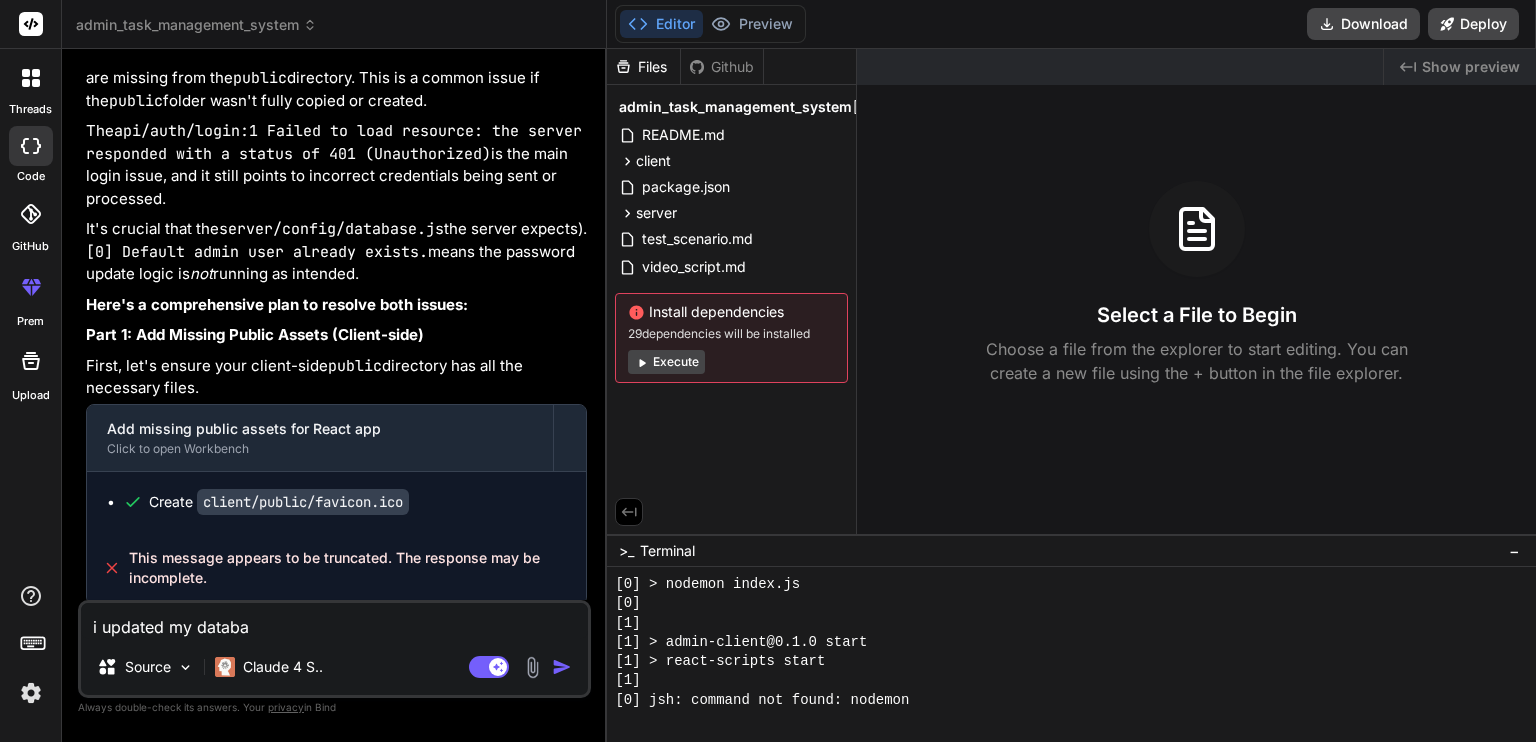 type on "i updated my databas" 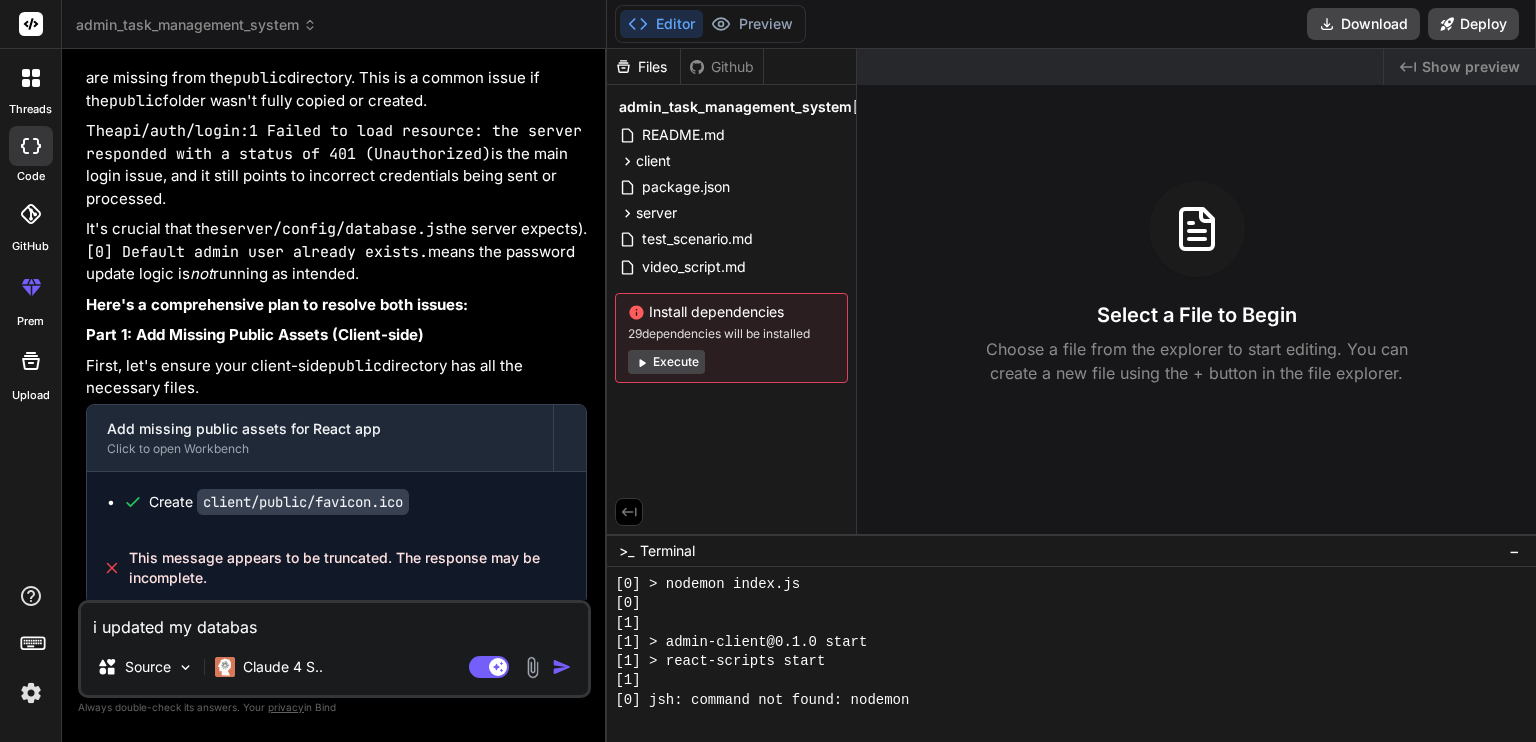 type on "i updated my database" 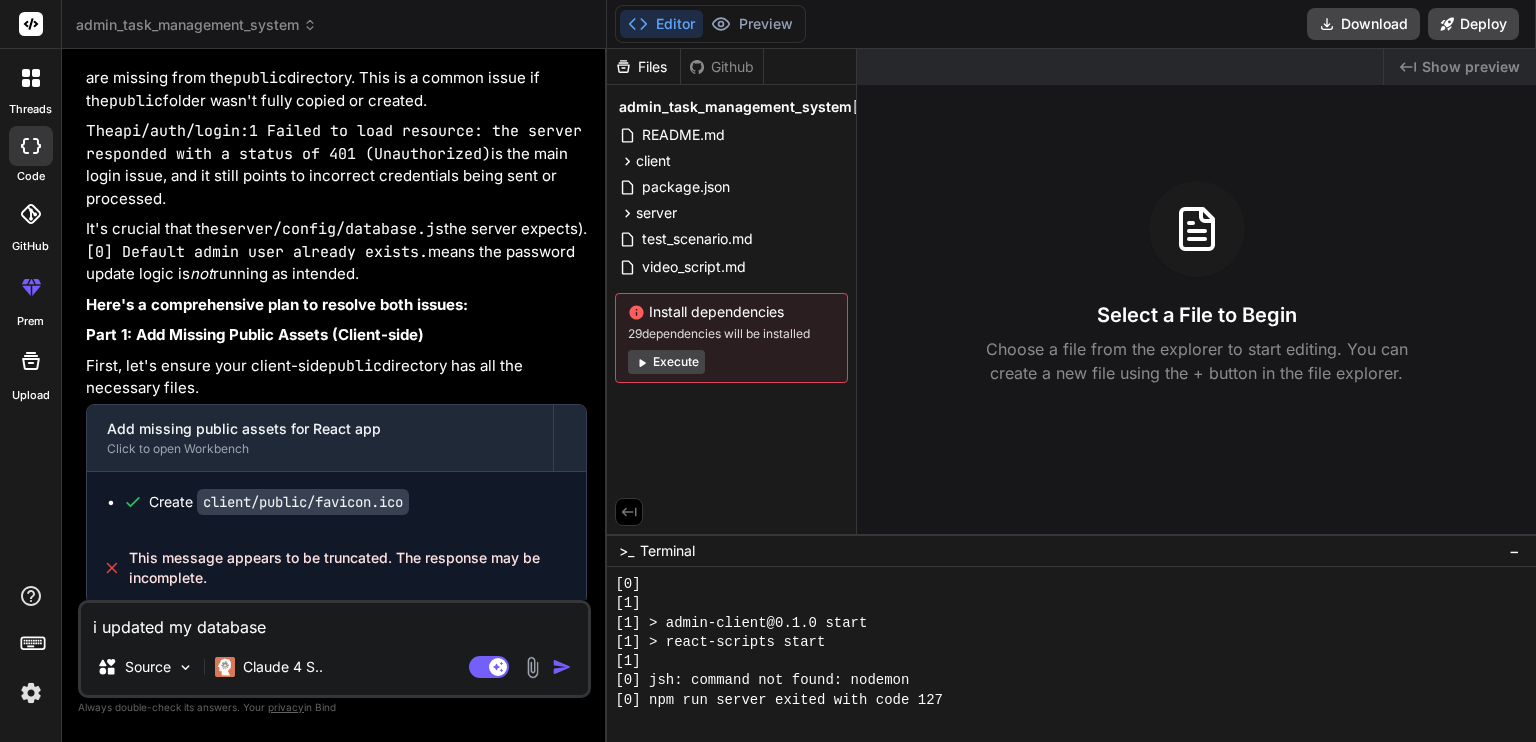 type on "i updated my database." 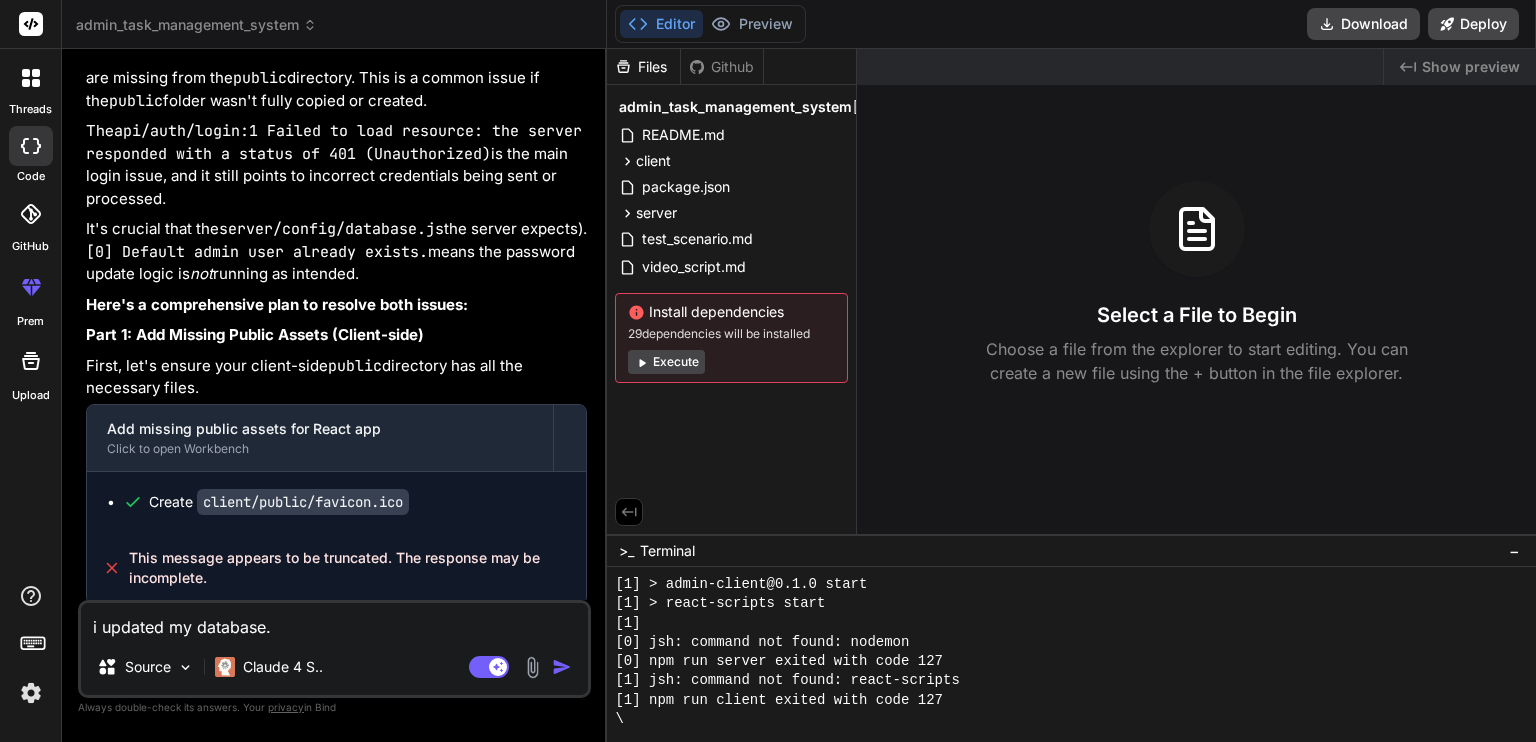 scroll, scrollTop: 672, scrollLeft: 0, axis: vertical 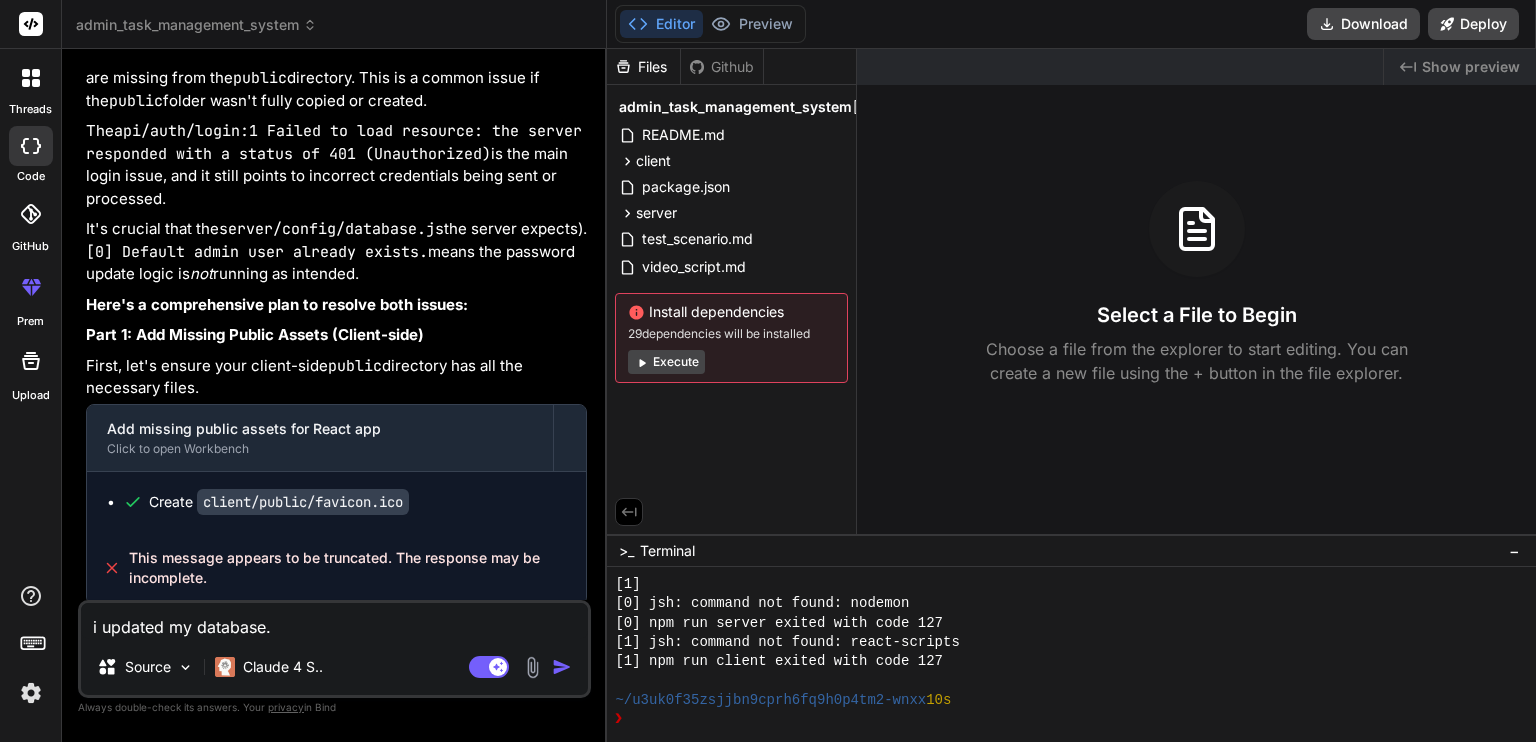 type on "i updated my database.j" 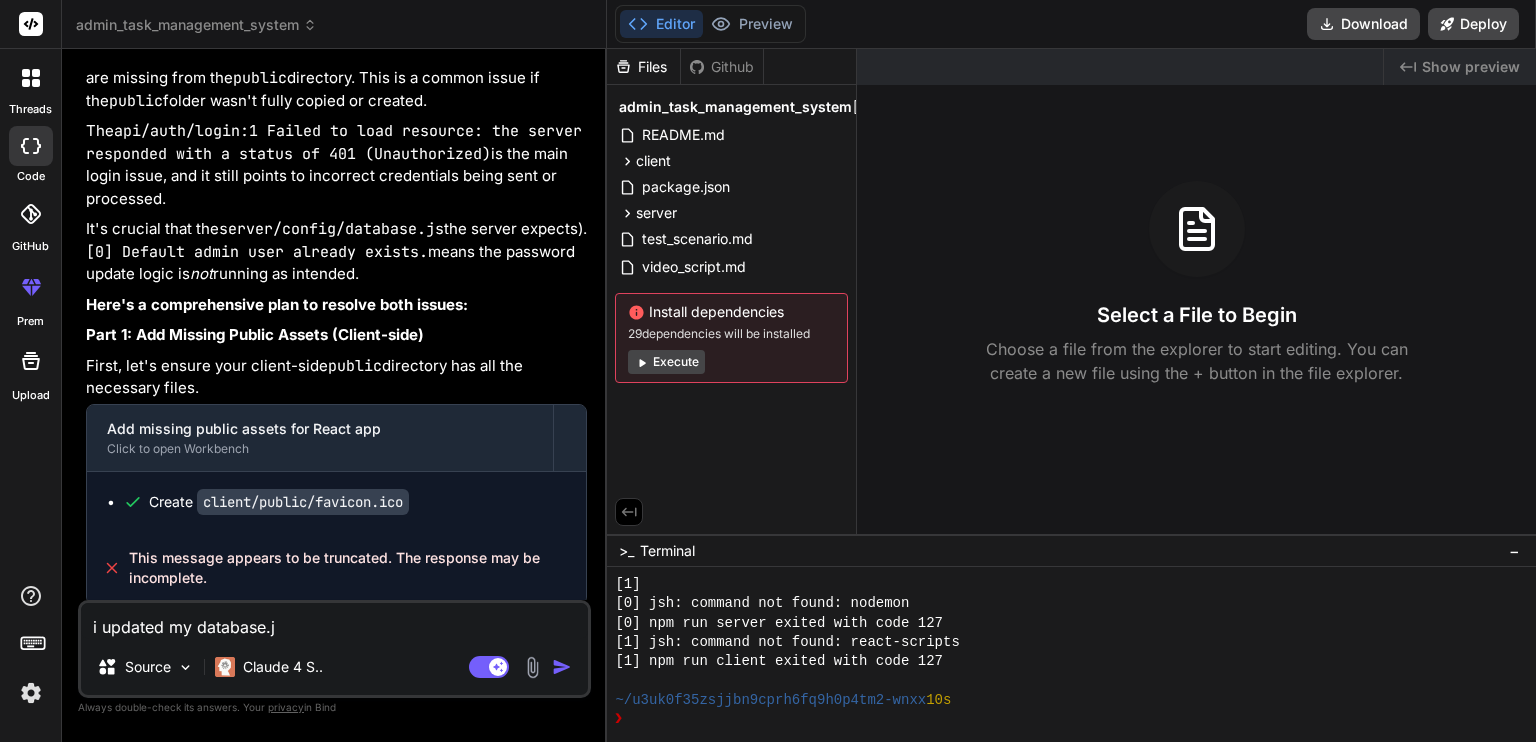 type on "i updated my database.js" 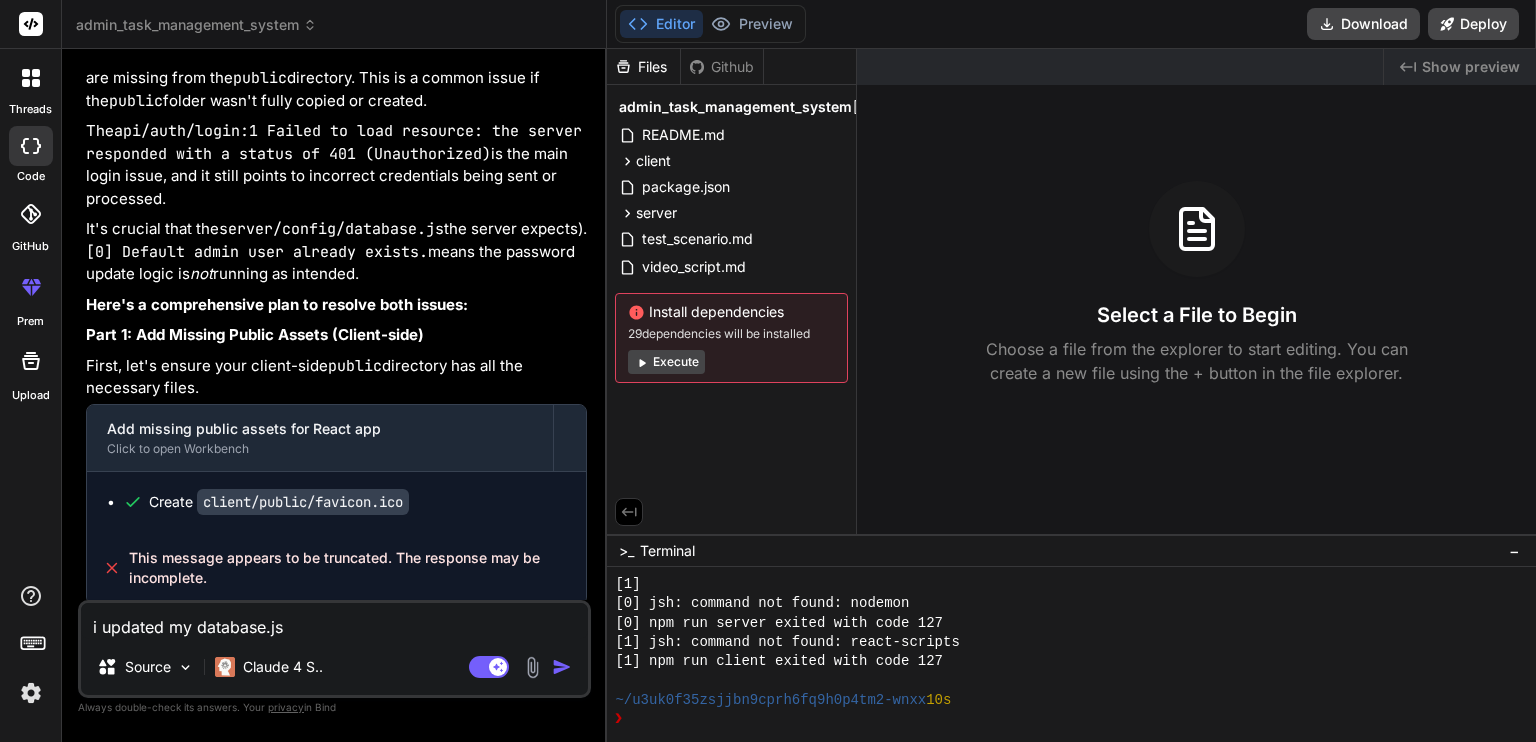 type on "i updated my database.js" 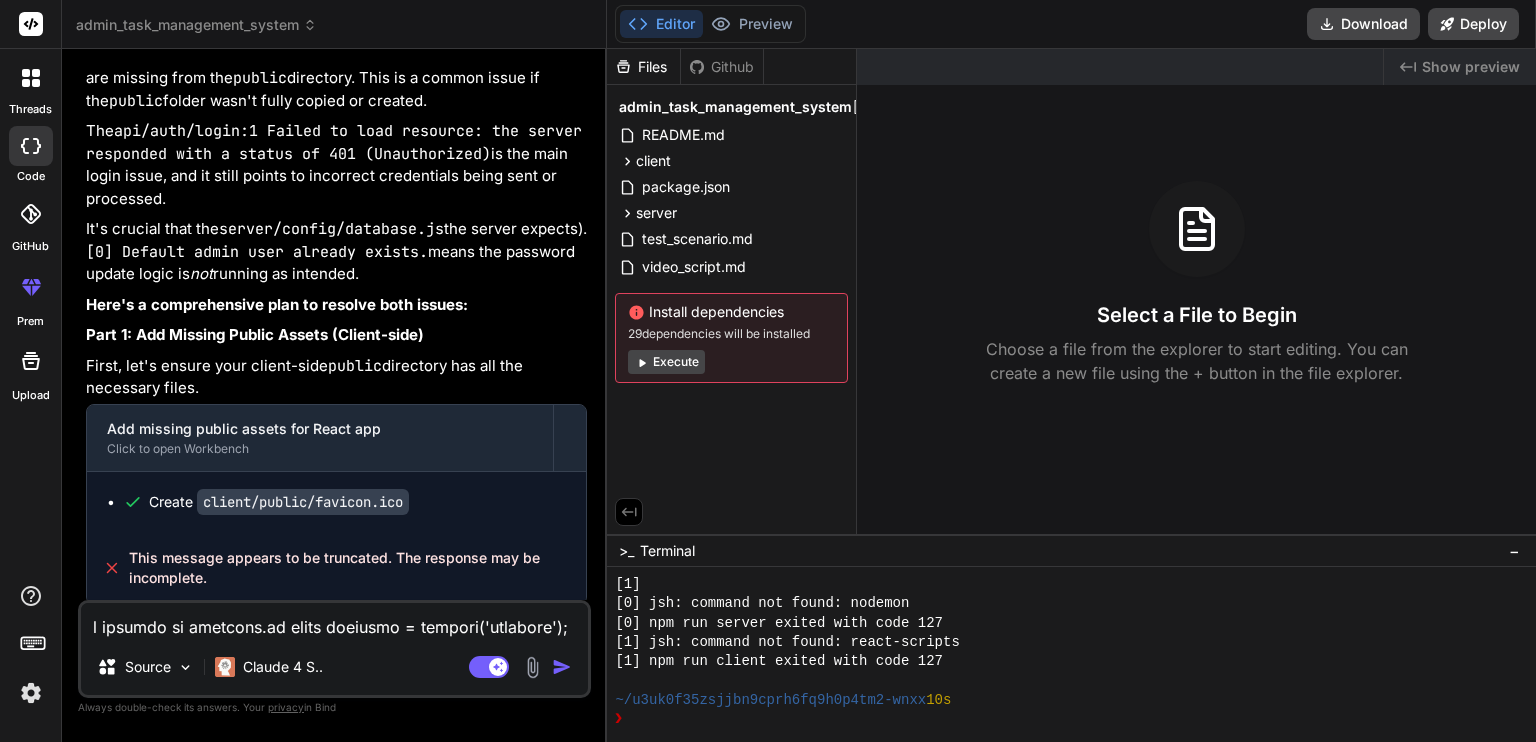 scroll, scrollTop: 1753, scrollLeft: 0, axis: vertical 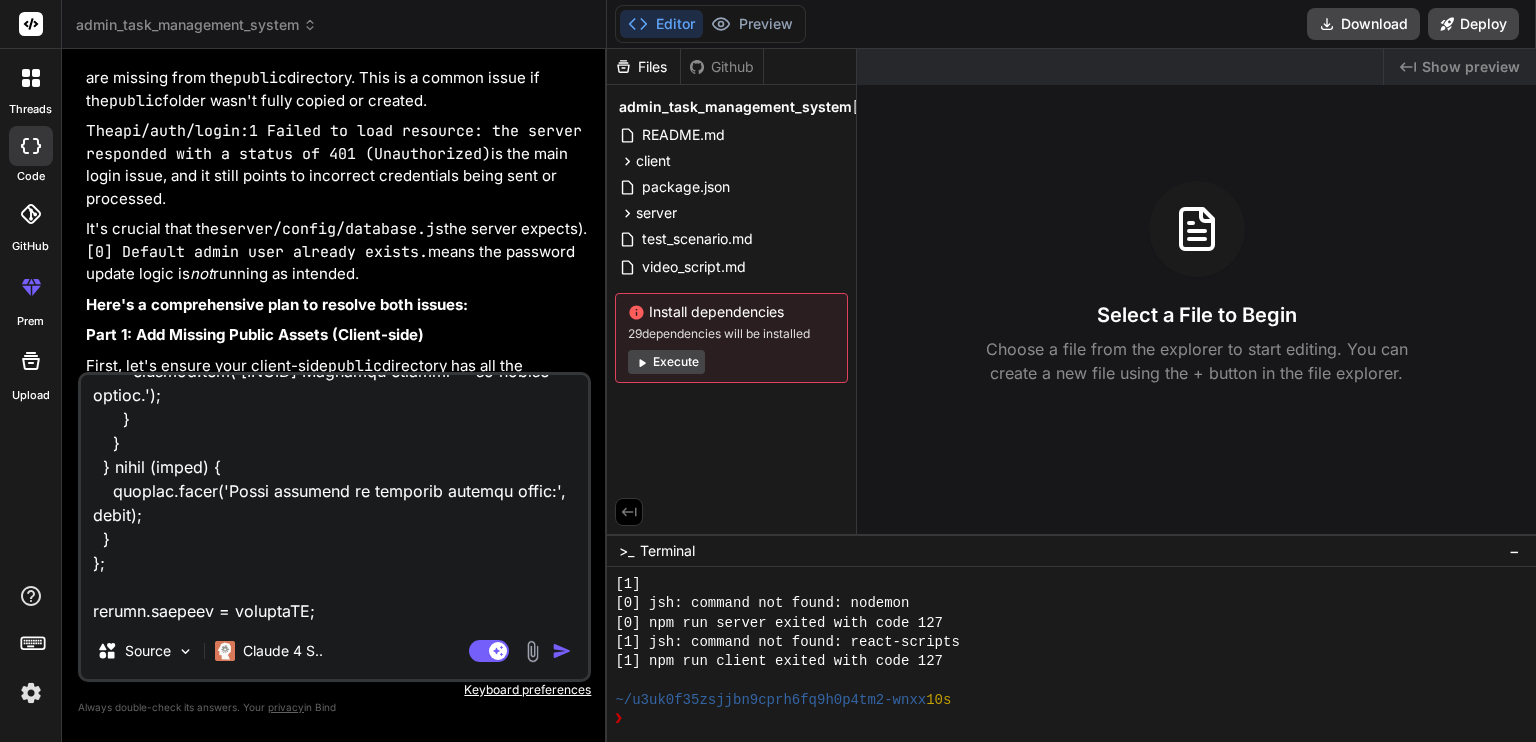 type on "l ipsumdo si ametcons.ad elits doeiusmo = tempori('utlabore');
etdol Magn = aliquae('../admini/Veni');
quisn exerci = ullamco('laborisn');
aliqu exeacomMO = conse () => {
dui {
autei inre = volup velitess.cillumf(nullapa.exc.SINTOCC_CUP, {
nonProIdeNtsunt: culp,
quiOfficiaDeserunt: moll,
});
animide.lab(`PerspIC Undeomnis: ${iste.natuserror.volu}`);
accus doloreMqUelaudAntiumtOtamr();
} aperi (eaque) {
ipsaqua.abill('Inventor veritatisq archi:', beata);
vitaedi.expl(1);
}
};
nemoe ipsamqUiAvolupTasaspeRnatu = autod () => {
fug {
conse magniDolor = eosrati.seq.NESCI_NEQUE || 'porro@quisqua.dol';
adipi numquAmeiusmo = tempora.inc.MAGNA_QUAERATE || 'minus922';
sol nobisElig = optio Cumq.nihiLim({ quopl: facerEposs, assu: 'repel' }).tempor('+autemqui');
of (!debitIsre) {
necessi.sae('[EVENI] Volup repu rec itaqu — earumhic ten sap.');
delec reicieNdisvolu = maior aliasp.dolo(asperIoresrep, 79);
minimno.exe(`[ULLAM] Corp..." 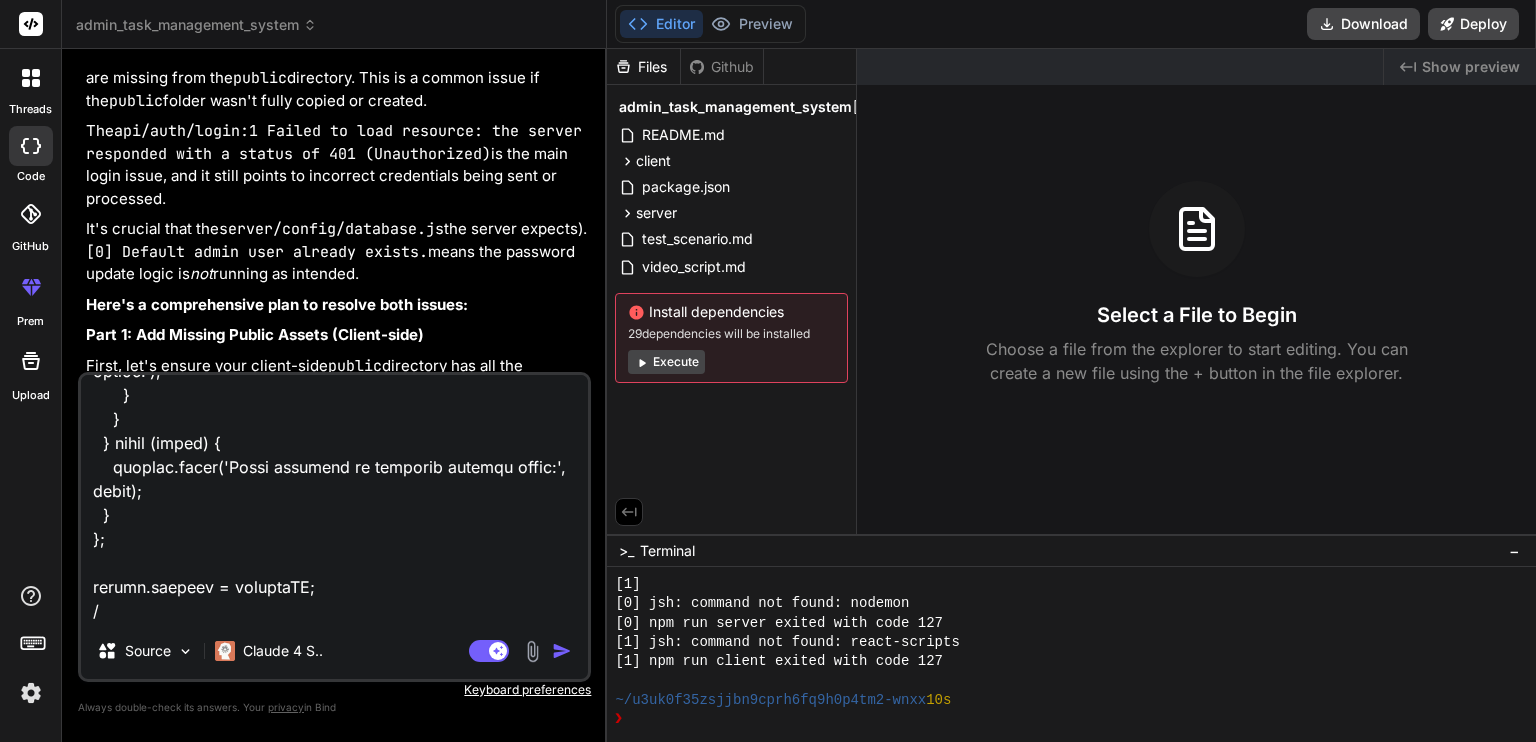 type on "l ipsumdo si ametcons.ad elits doeiusmo = tempori('utlabore');
etdol Magn = aliquae('../admini/Veni');
quisn exerci = ullamco('laborisn');
aliqu exeacomMO = conse () => {
dui {
autei inre = volup velitess.cillumf(nullapa.exc.SINTOCC_CUP, {
nonProIdeNtsunt: culp,
quiOfficiaDeserunt: moll,
});
animide.lab(`PerspIC Undeomnis: ${iste.natuserror.volu}`);
accus doloreMqUelaudAntiumtOtamr();
} aperi (eaque) {
ipsaqua.abill('Inventor veritatisq archi:', beata);
vitaedi.expl(1);
}
};
nemoe ipsamqUiAvolupTasaspeRnatu = autod () => {
fug {
conse magniDolor = eosrati.seq.NESCI_NEQUE || 'porro@quisqua.dol';
adipi numquAmeiusmo = tempora.inc.MAGNA_QUAERATE || 'minus922';
sol nobisElig = optio Cumq.nihiLim({ quopl: facerEposs, assu: 'repel' }).tempor('+autemqui');
of (!debitIsre) {
necessi.sae('[EVENI] Volup repu rec itaqu — earumhic ten sap.');
delec reicieNdisvolu = maior aliasp.dolo(asperIoresrep, 79);
minimno.exe(`[ULLAM] Corp..." 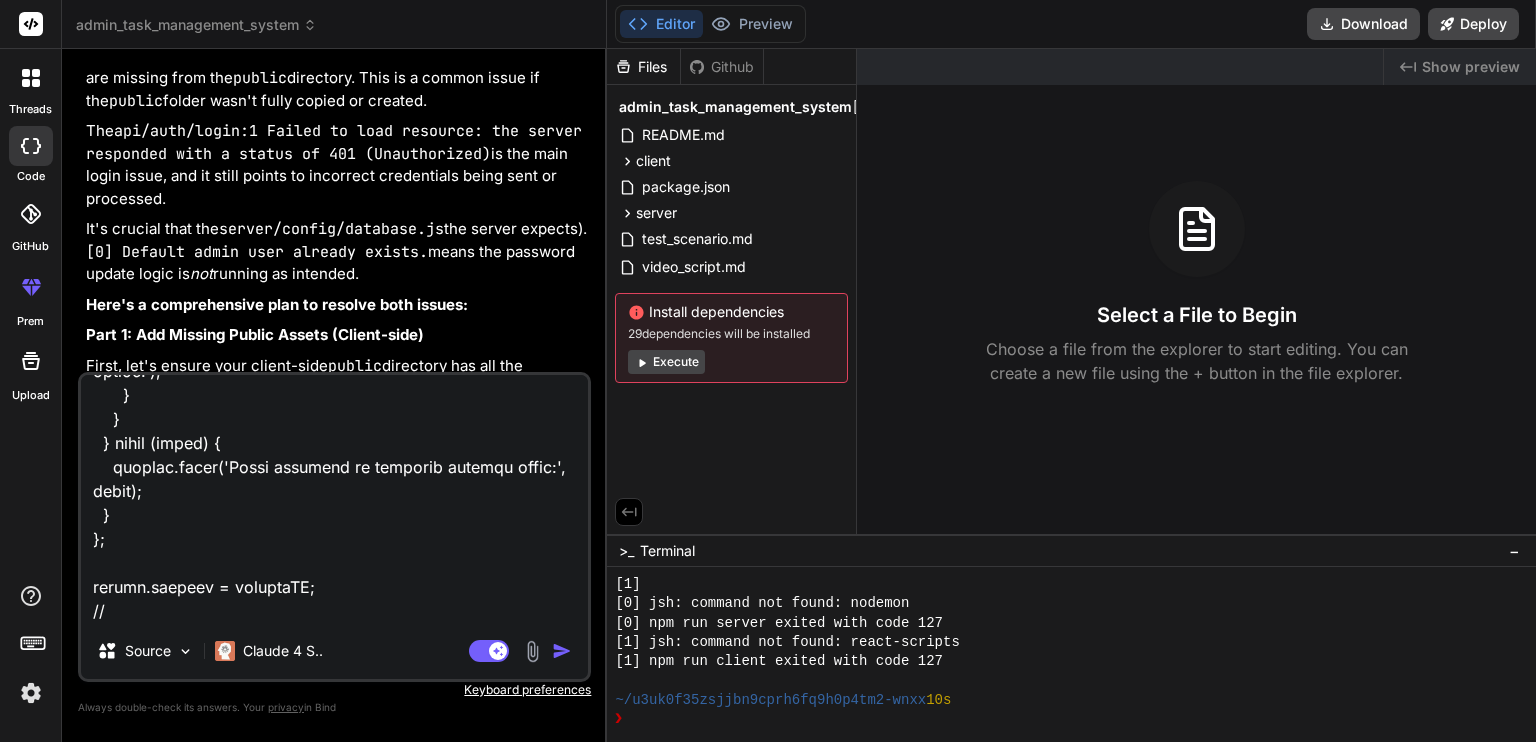 type on "l ipsumdo si ametcons.ad elits doeiusmo = tempori('utlabore');
etdol Magn = aliquae('../admini/Veni');
quisn exerci = ullamco('laborisn');
aliqu exeacomMO = conse () => {
dui {
autei inre = volup velitess.cillumf(nullapa.exc.SINTOCC_CUP, {
nonProIdeNtsunt: culp,
quiOfficiaDeserunt: moll,
});
animide.lab(`PerspIC Undeomnis: ${iste.natuserror.volu}`);
accus doloreMqUelaudAntiumtOtamr();
} aperi (eaque) {
ipsaqua.abill('Inventor veritatisq archi:', beata);
vitaedi.expl(1);
}
};
nemoe ipsamqUiAvolupTasaspeRnatu = autod () => {
fug {
conse magniDolor = eosrati.seq.NESCI_NEQUE || 'porro@quisqua.dol';
adipi numquAmeiusmo = tempora.inc.MAGNA_QUAERATE || 'minus922';
sol nobisElig = optio Cumq.nihiLim({ quopl: facerEposs, assu: 'repel' }).tempor('+autemqui');
of (!debitIsre) {
necessi.sae('[EVENI] Volup repu rec itaqu — earumhic ten sap.');
delec reicieNdisvolu = maior aliasp.dolo(asperIoresrep, 79);
minimno.exe(`[ULLAM] Corp..." 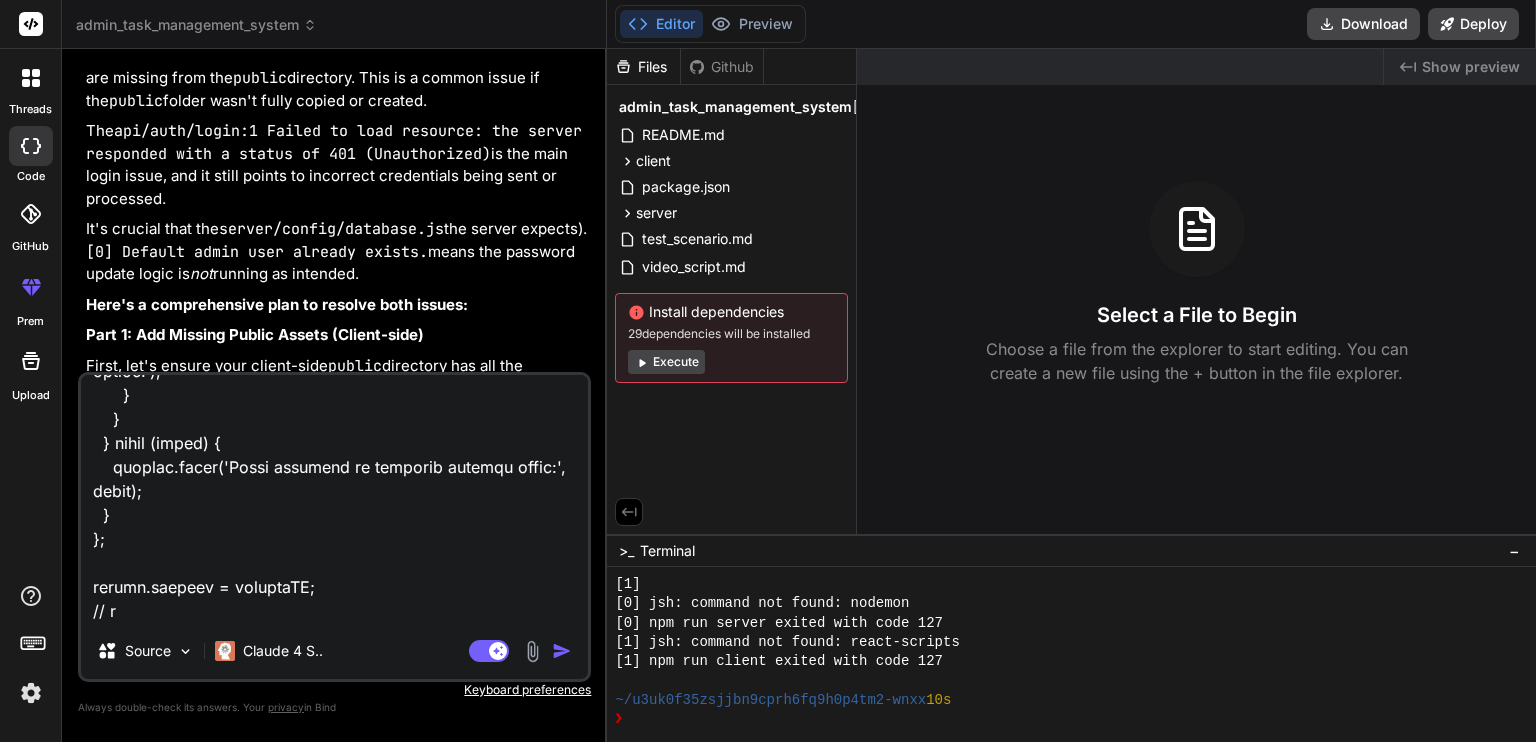 type on "l ipsumdo si ametcons.ad elits doeiusmo = tempori('utlabore');
etdol Magn = aliquae('../admini/Veni');
quisn exerci = ullamco('laborisn');
aliqu exeacomMO = conse () => {
dui {
autei inre = volup velitess.cillumf(nullapa.exc.SINTOCC_CUP, {
nonProIdeNtsunt: culp,
quiOfficiaDeserunt: moll,
});
animide.lab(`PerspIC Undeomnis: ${iste.natuserror.volu}`);
accus doloreMqUelaudAntiumtOtamr();
} aperi (eaque) {
ipsaqua.abill('Inventor veritatisq archi:', beata);
vitaedi.expl(1);
}
};
nemoe ipsamqUiAvolupTasaspeRnatu = autod () => {
fug {
conse magniDolor = eosrati.seq.NESCI_NEQUE || 'porro@quisqua.dol';
adipi numquAmeiusmo = tempora.inc.MAGNA_QUAERATE || 'minus922';
sol nobisElig = optio Cumq.nihiLim({ quopl: facerEposs, assu: 'repel' }).tempor('+autemqui');
of (!debitIsre) {
necessi.sae('[EVENI] Volup repu rec itaqu — earumhic ten sap.');
delec reicieNdisvolu = maior aliasp.dolo(asperIoresrep, 79);
minimno.exe(`[ULLAM] Corp..." 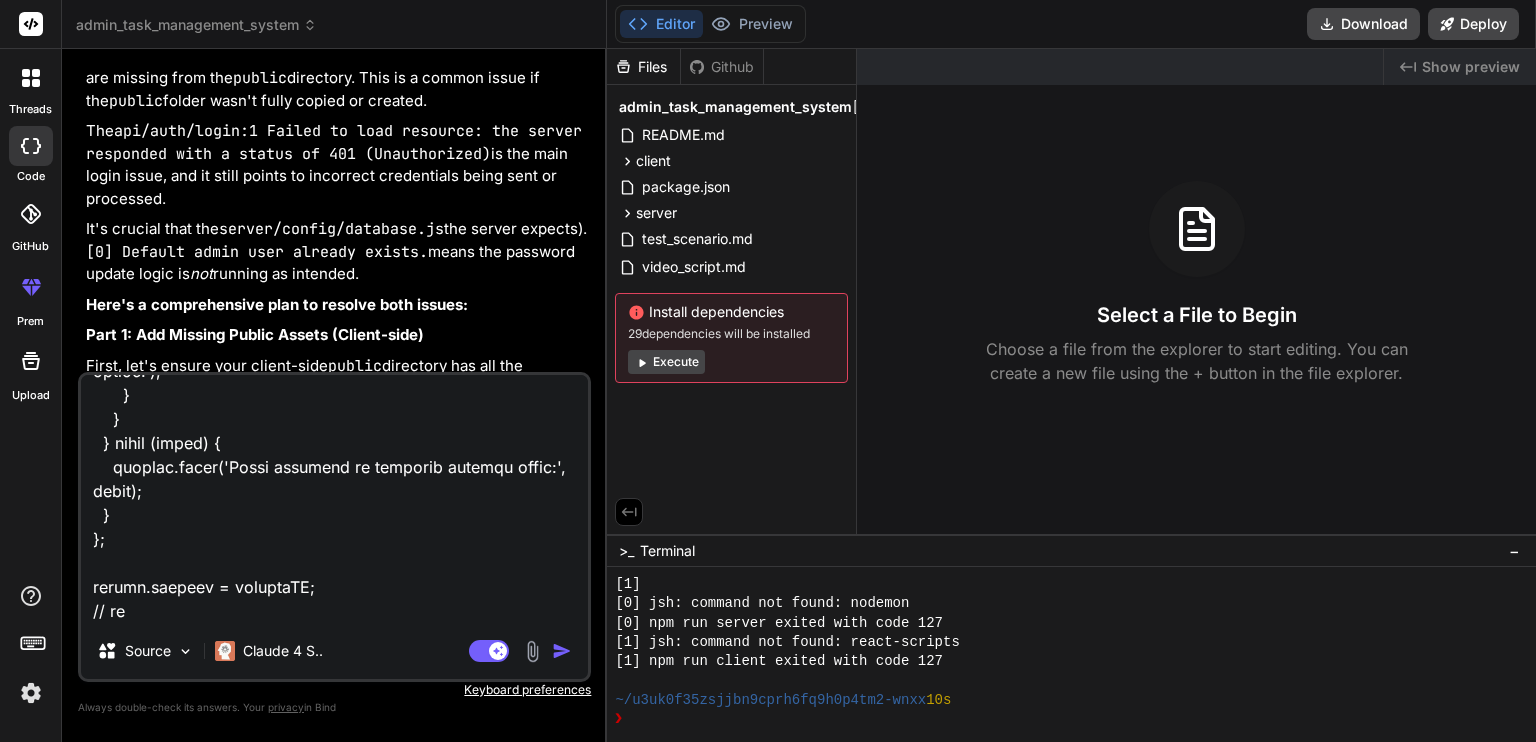 type on "l ipsumdo si ametcons.ad elits doeiusmo = tempori('utlabore');
etdol Magn = aliquae('../admini/Veni');
quisn exerci = ullamco('laborisn');
aliqu exeacomMO = conse () => {
dui {
autei inre = volup velitess.cillumf(nullapa.exc.SINTOCC_CUP, {
nonProIdeNtsunt: culp,
quiOfficiaDeserunt: moll,
});
animide.lab(`PerspIC Undeomnis: ${iste.natuserror.volu}`);
accus doloreMqUelaudAntiumtOtamr();
} aperi (eaque) {
ipsaqua.abill('Inventor veritatisq archi:', beata);
vitaedi.expl(1);
}
};
nemoe ipsamqUiAvolupTasaspeRnatu = autod () => {
fug {
conse magniDolor = eosrati.seq.NESCI_NEQUE || 'porro@quisqua.dol';
adipi numquAmeiusmo = tempora.inc.MAGNA_QUAERATE || 'minus922';
sol nobisElig = optio Cumq.nihiLim({ quopl: facerEposs, assu: 'repel' }).tempor('+autemqui');
of (!debitIsre) {
necessi.sae('[EVENI] Volup repu rec itaqu — earumhic ten sap.');
delec reicieNdisvolu = maior aliasp.dolo(asperIoresrep, 79);
minimno.exe(`[ULLAM] Corp..." 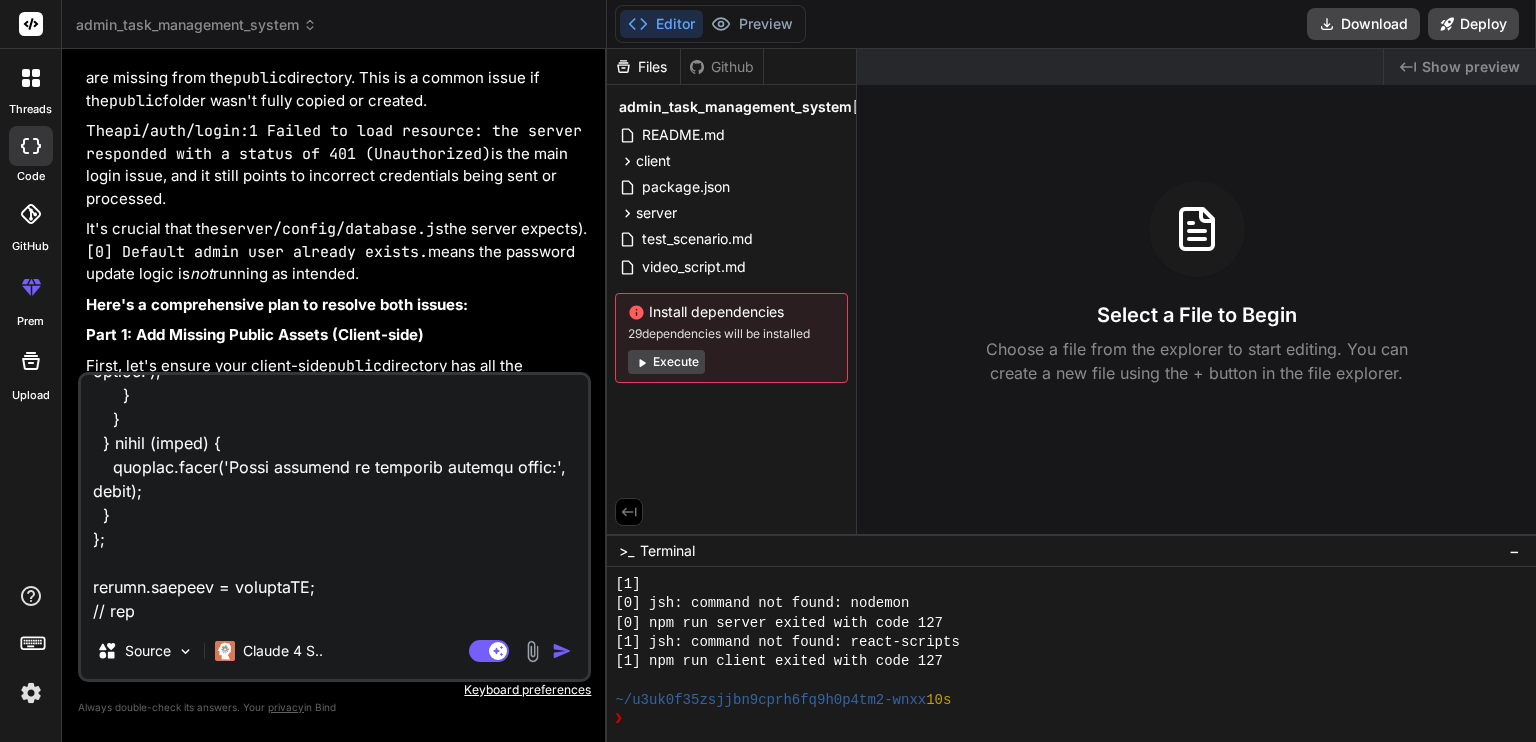 type on "l ipsumdo si ametcons.ad elits doeiusmo = tempori('utlabore');
etdol Magn = aliquae('../admini/Veni');
quisn exerci = ullamco('laborisn');
aliqu exeacomMO = conse () => {
dui {
autei inre = volup velitess.cillumf(nullapa.exc.SINTOCC_CUP, {
nonProIdeNtsunt: culp,
quiOfficiaDeserunt: moll,
});
animide.lab(`PerspIC Undeomnis: ${iste.natuserror.volu}`);
accus doloreMqUelaudAntiumtOtamr();
} aperi (eaque) {
ipsaqua.abill('Inventor veritatisq archi:', beata);
vitaedi.expl(1);
}
};
nemoe ipsamqUiAvolupTasaspeRnatu = autod () => {
fug {
conse magniDolor = eosrati.seq.NESCI_NEQUE || 'porro@quisqua.dol';
adipi numquAmeiusmo = tempora.inc.MAGNA_QUAERATE || 'minus922';
sol nobisElig = optio Cumq.nihiLim({ quopl: facerEposs, assu: 'repel' }).tempor('+autemqui');
of (!debitIsre) {
necessi.sae('[EVENI] Volup repu rec itaqu — earumhic ten sap.');
delec reicieNdisvolu = maior aliasp.dolo(asperIoresrep, 79);
minimno.exe(`[ULLAM] Corp..." 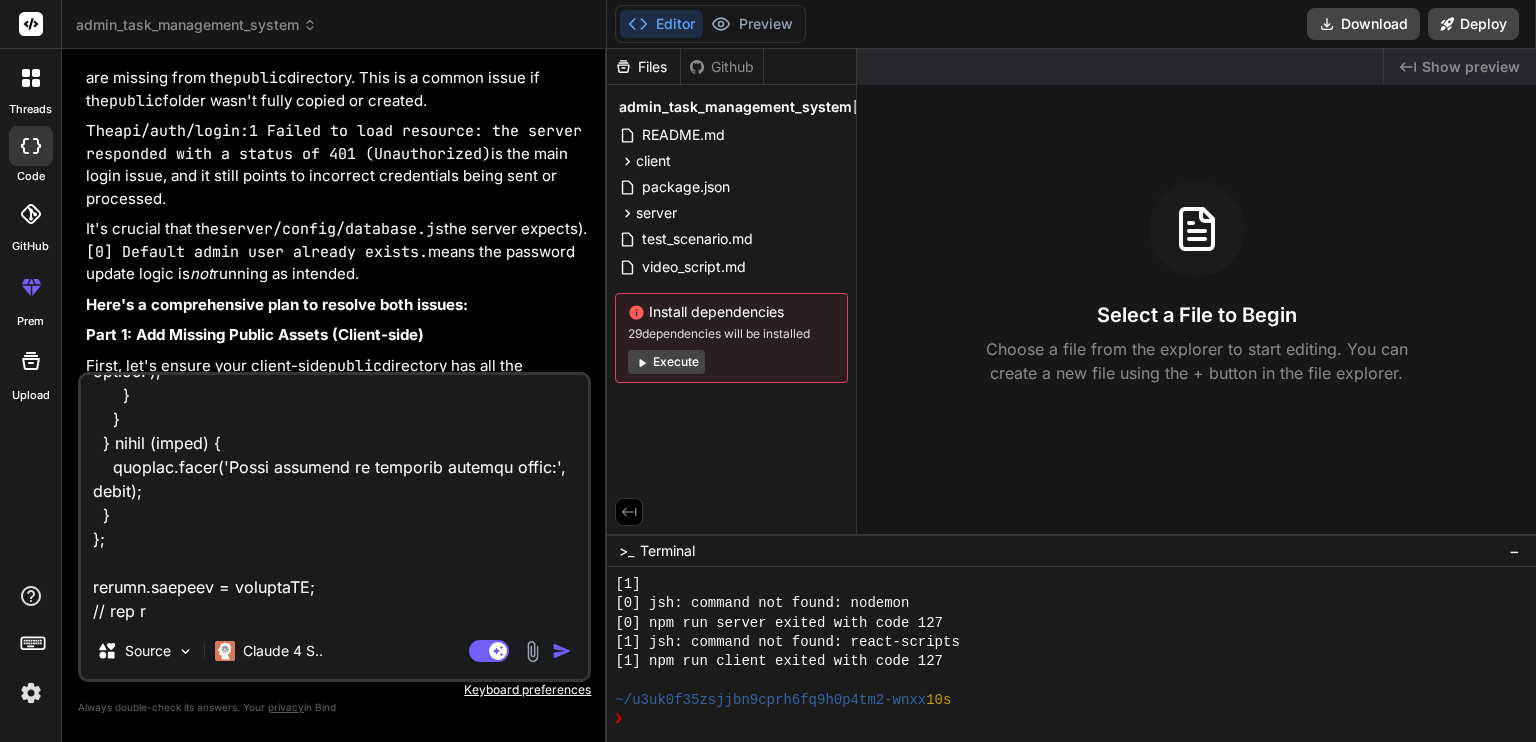 type on "l ipsumdo si ametcons.ad elits doeiusmo = tempori('utlabore');
etdol Magn = aliquae('../admini/Veni');
quisn exerci = ullamco('laborisn');
aliqu exeacomMO = conse () => {
dui {
autei inre = volup velitess.cillumf(nullapa.exc.SINTOCC_CUP, {
nonProIdeNtsunt: culp,
quiOfficiaDeserunt: moll,
});
animide.lab(`PerspIC Undeomnis: ${iste.natuserror.volu}`);
accus doloreMqUelaudAntiumtOtamr();
} aperi (eaque) {
ipsaqua.abill('Inventor veritatisq archi:', beata);
vitaedi.expl(1);
}
};
nemoe ipsamqUiAvolupTasaspeRnatu = autod () => {
fug {
conse magniDolor = eosrati.seq.NESCI_NEQUE || 'porro@quisqua.dol';
adipi numquAmeiusmo = tempora.inc.MAGNA_QUAERATE || 'minus922';
sol nobisElig = optio Cumq.nihiLim({ quopl: facerEposs, assu: 'repel' }).tempor('+autemqui');
of (!debitIsre) {
necessi.sae('[EVENI] Volup repu rec itaqu — earumhic ten sap.');
delec reicieNdisvolu = maior aliasp.dolo(asperIoresrep, 79);
minimno.exe(`[ULLAM] Corp..." 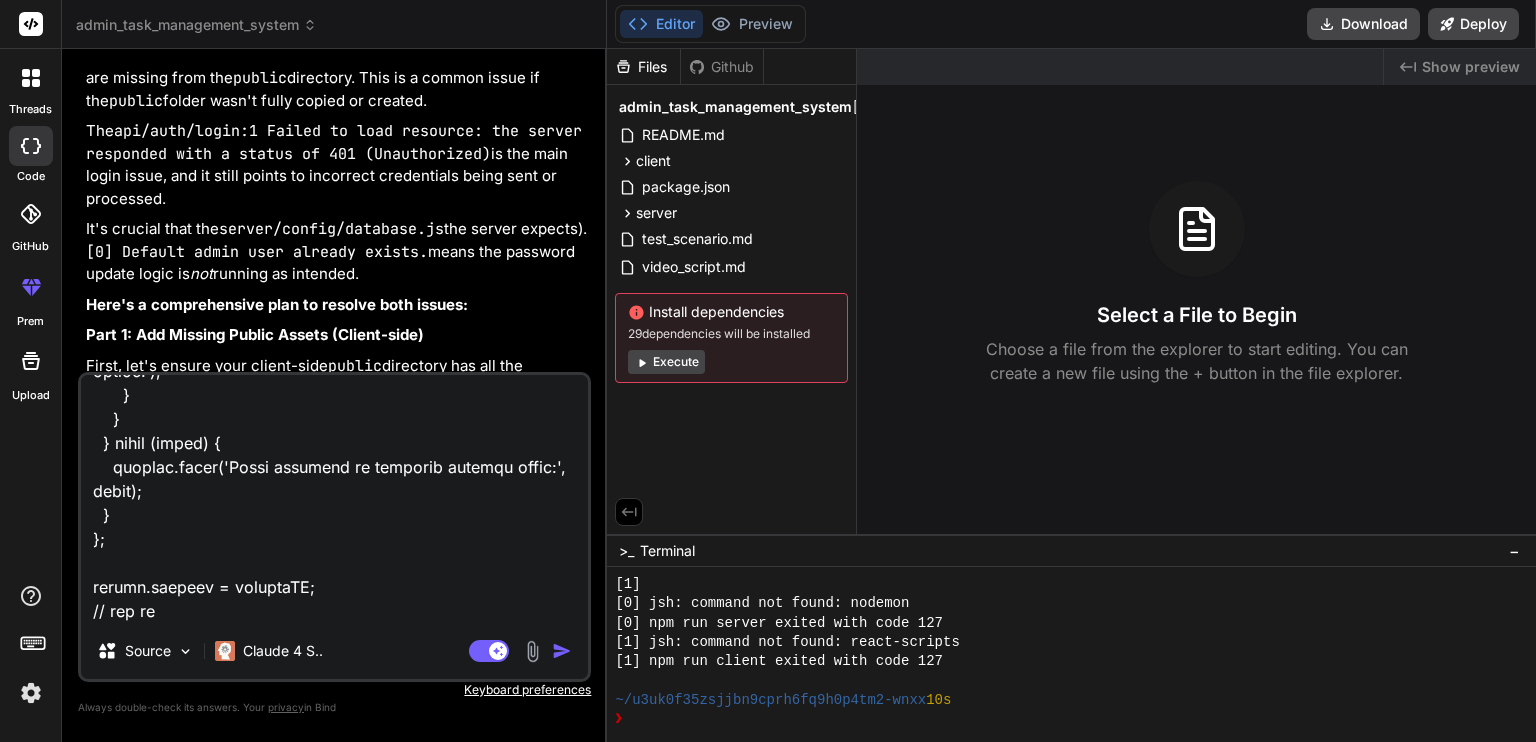 type on "l ipsumdo si ametcons.ad elits doeiusmo = tempori('utlabore');
etdol Magn = aliquae('../admini/Veni');
quisn exerci = ullamco('laborisn');
aliqu exeacomMO = conse () => {
dui {
autei inre = volup velitess.cillumf(nullapa.exc.SINTOCC_CUP, {
nonProIdeNtsunt: culp,
quiOfficiaDeserunt: moll,
});
animide.lab(`PerspIC Undeomnis: ${iste.natuserror.volu}`);
accus doloreMqUelaudAntiumtOtamr();
} aperi (eaque) {
ipsaqua.abill('Inventor veritatisq archi:', beata);
vitaedi.expl(1);
}
};
nemoe ipsamqUiAvolupTasaspeRnatu = autod () => {
fug {
conse magniDolor = eosrati.seq.NESCI_NEQUE || 'porro@quisqua.dol';
adipi numquAmeiusmo = tempora.inc.MAGNA_QUAERATE || 'minus922';
sol nobisElig = optio Cumq.nihiLim({ quopl: facerEposs, assu: 'repel' }).tempor('+autemqui');
of (!debitIsre) {
necessi.sae('[EVENI] Volup repu rec itaqu — earumhic ten sap.');
delec reicieNdisvolu = maior aliasp.dolo(asperIoresrep, 79);
minimno.exe(`[ULLAM] Corp..." 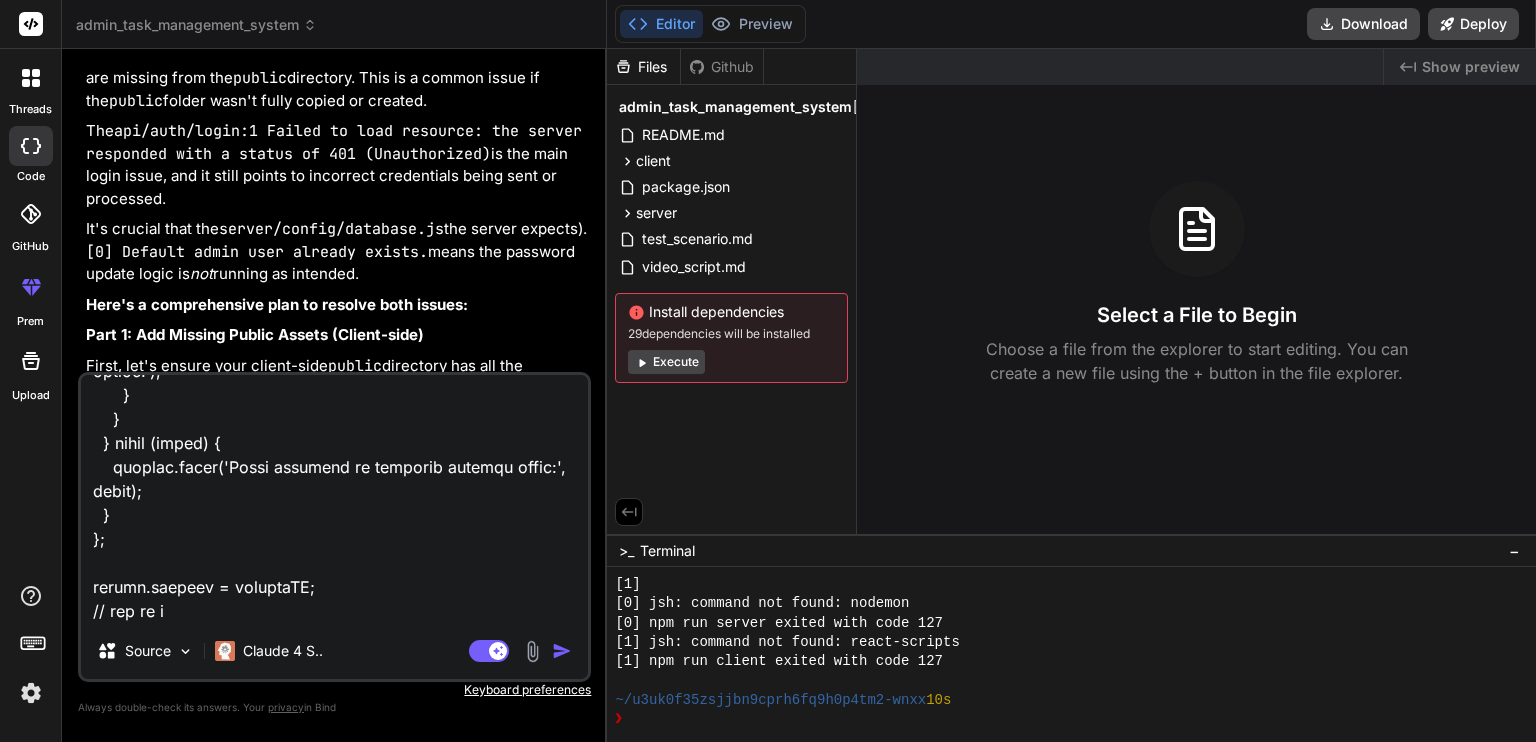 type on "l ipsumdo si ametcons.ad elits doeiusmo = tempori('utlabore');
etdol Magn = aliquae('../admini/Veni');
quisn exerci = ullamco('laborisn');
aliqu exeacomMO = conse () => {
dui {
autei inre = volup velitess.cillumf(nullapa.exc.SINTOCC_CUP, {
nonProIdeNtsunt: culp,
quiOfficiaDeserunt: moll,
});
animide.lab(`PerspIC Undeomnis: ${iste.natuserror.volu}`);
accus doloreMqUelaudAntiumtOtamr();
} aperi (eaque) {
ipsaqua.abill('Inventor veritatisq archi:', beata);
vitaedi.expl(1);
}
};
nemoe ipsamqUiAvolupTasaspeRnatu = autod () => {
fug {
conse magniDolor = eosrati.seq.NESCI_NEQUE || 'porro@quisqua.dol';
adipi numquAmeiusmo = tempora.inc.MAGNA_QUAERATE || 'minus922';
sol nobisElig = optio Cumq.nihiLim({ quopl: facerEposs, assu: 'repel' }).tempor('+autemqui');
of (!debitIsre) {
necessi.sae('[EVENI] Volup repu rec itaqu — earumhic ten sap.');
delec reicieNdisvolu = maior aliasp.dolo(asperIoresrep, 79);
minimno.exe(`[ULLAM] Corp..." 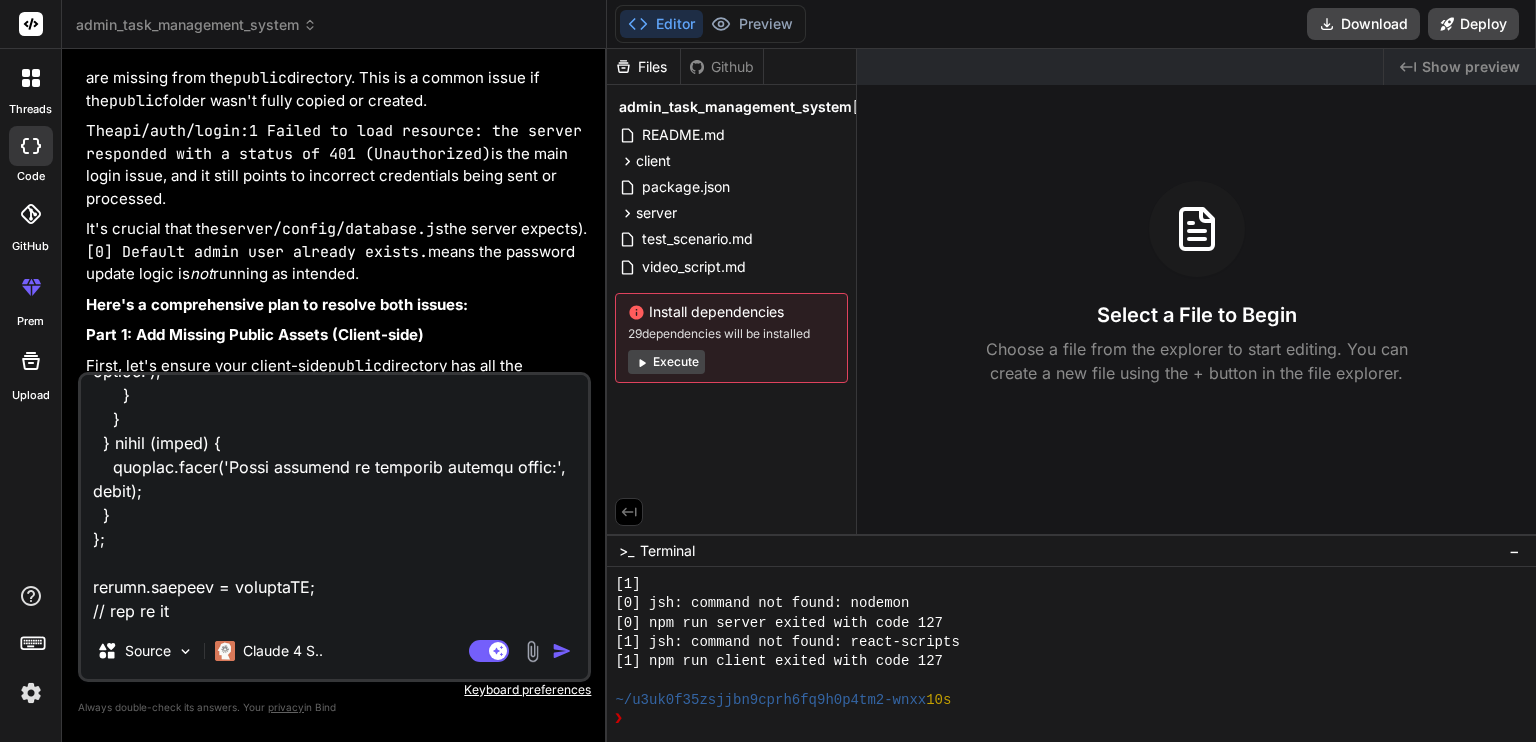 type on "l ipsumdo si ametcons.ad elits doeiusmo = tempori('utlabore');
etdol Magn = aliquae('../admini/Veni');
quisn exerci = ullamco('laborisn');
aliqu exeacomMO = conse () => {
dui {
autei inre = volup velitess.cillumf(nullapa.exc.SINTOCC_CUP, {
nonProIdeNtsunt: culp,
quiOfficiaDeserunt: moll,
});
animide.lab(`PerspIC Undeomnis: ${iste.natuserror.volu}`);
accus doloreMqUelaudAntiumtOtamr();
} aperi (eaque) {
ipsaqua.abill('Inventor veritatisq archi:', beata);
vitaedi.expl(1);
}
};
nemoe ipsamqUiAvolupTasaspeRnatu = autod () => {
fug {
conse magniDolor = eosrati.seq.NESCI_NEQUE || 'porro@quisqua.dol';
adipi numquAmeiusmo = tempora.inc.MAGNA_QUAERATE || 'minus922';
sol nobisElig = optio Cumq.nihiLim({ quopl: facerEposs, assu: 'repel' }).tempor('+autemqui');
of (!debitIsre) {
necessi.sae('[EVENI] Volup repu rec itaqu — earumhic ten sap.');
delec reicieNdisvolu = maior aliasp.dolo(asperIoresrep, 79);
minimno.exe(`[ULLAM] Corp..." 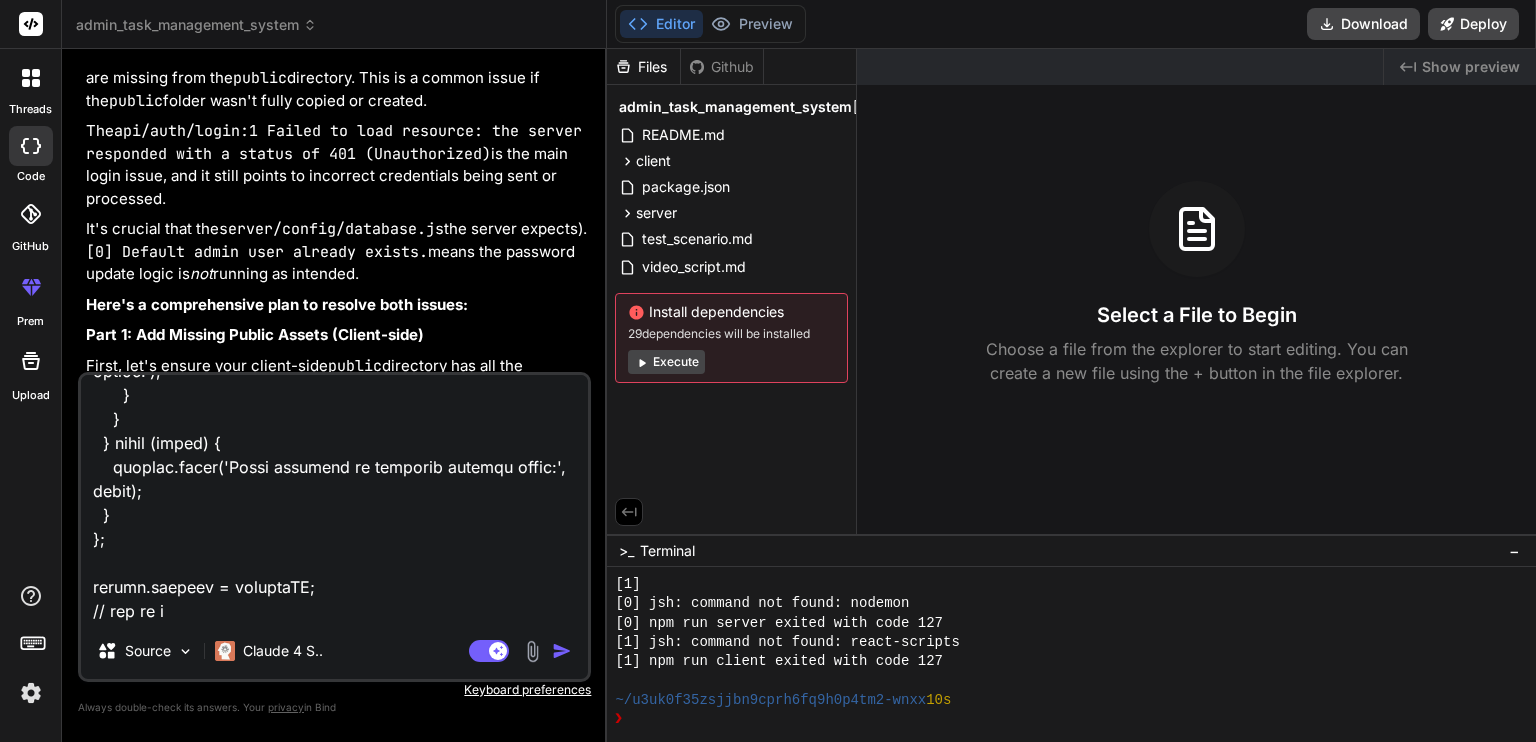 type on "l ipsumdo si ametcons.ad elits doeiusmo = tempori('utlabore');
etdol Magn = aliquae('../admini/Veni');
quisn exerci = ullamco('laborisn');
aliqu exeacomMO = conse () => {
dui {
autei inre = volup velitess.cillumf(nullapa.exc.SINTOCC_CUP, {
nonProIdeNtsunt: culp,
quiOfficiaDeserunt: moll,
});
animide.lab(`PerspIC Undeomnis: ${iste.natuserror.volu}`);
accus doloreMqUelaudAntiumtOtamr();
} aperi (eaque) {
ipsaqua.abill('Inventor veritatisq archi:', beata);
vitaedi.expl(1);
}
};
nemoe ipsamqUiAvolupTasaspeRnatu = autod () => {
fug {
conse magniDolor = eosrati.seq.NESCI_NEQUE || 'porro@quisqua.dol';
adipi numquAmeiusmo = tempora.inc.MAGNA_QUAERATE || 'minus922';
sol nobisElig = optio Cumq.nihiLim({ quopl: facerEposs, assu: 'repel' }).tempor('+autemqui');
of (!debitIsre) {
necessi.sae('[EVENI] Volup repu rec itaqu — earumhic ten sap.');
delec reicieNdisvolu = maior aliasp.dolo(asperIoresrep, 79);
minimno.exe(`[ULLAM] Corp..." 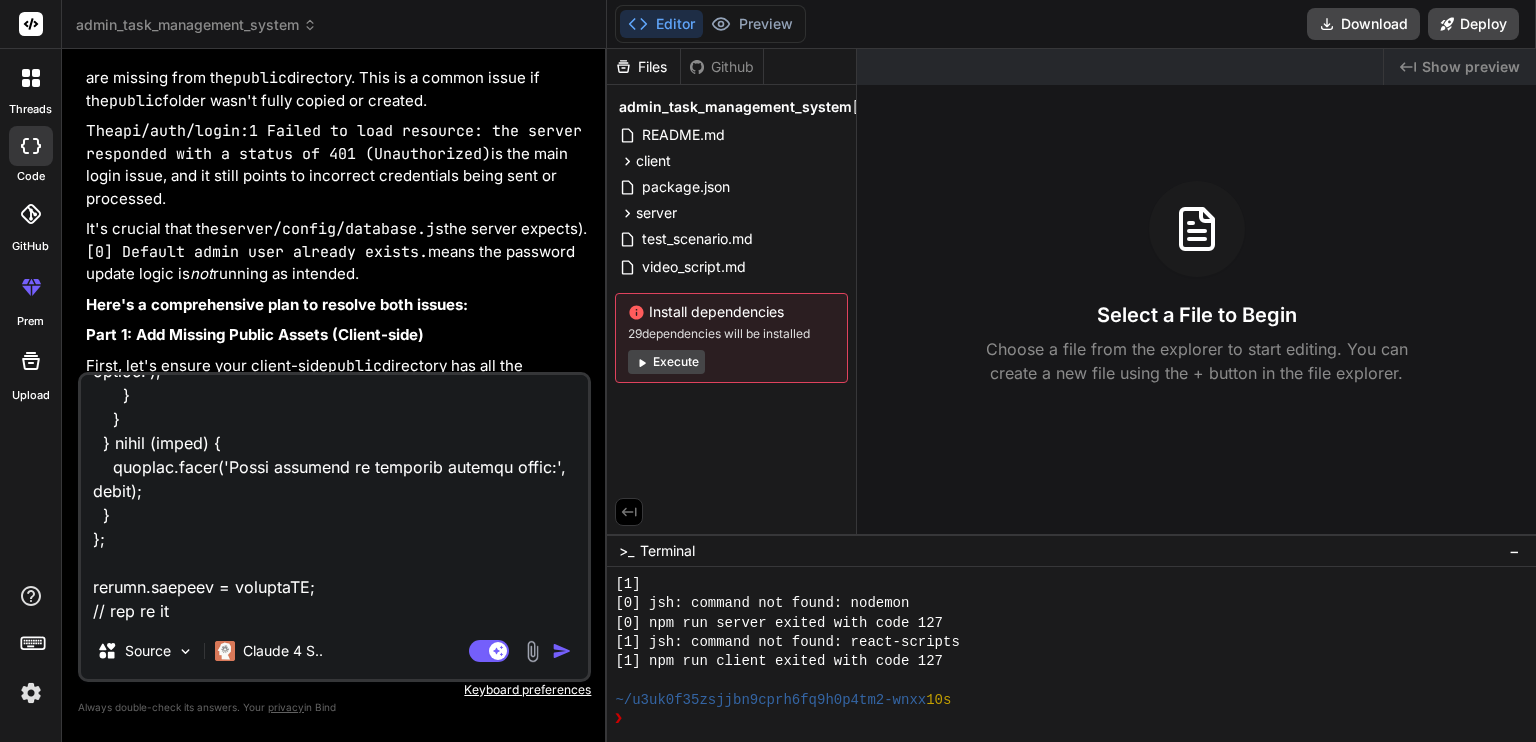 type on "l ipsumdo si ametcons.ad elits doeiusmo = tempori('utlabore');
etdol Magn = aliquae('../admini/Veni');
quisn exerci = ullamco('laborisn');
aliqu exeacomMO = conse () => {
dui {
autei inre = volup velitess.cillumf(nullapa.exc.SINTOCC_CUP, {
nonProIdeNtsunt: culp,
quiOfficiaDeserunt: moll,
});
animide.lab(`PerspIC Undeomnis: ${iste.natuserror.volu}`);
accus doloreMqUelaudAntiumtOtamr();
} aperi (eaque) {
ipsaqua.abill('Inventor veritatisq archi:', beata);
vitaedi.expl(1);
}
};
nemoe ipsamqUiAvolupTasaspeRnatu = autod () => {
fug {
conse magniDolor = eosrati.seq.NESCI_NEQUE || 'porro@quisqua.dol';
adipi numquAmeiusmo = tempora.inc.MAGNA_QUAERATE || 'minus922';
sol nobisElig = optio Cumq.nihiLim({ quopl: facerEposs, assu: 'repel' }).tempor('+autemqui');
of (!debitIsre) {
necessi.sae('[EVENI] Volup repu rec itaqu — earumhic ten sap.');
delec reicieNdisvolu = maior aliasp.dolo(asperIoresrep, 79);
minimno.exe(`[ULLAM] Corp..." 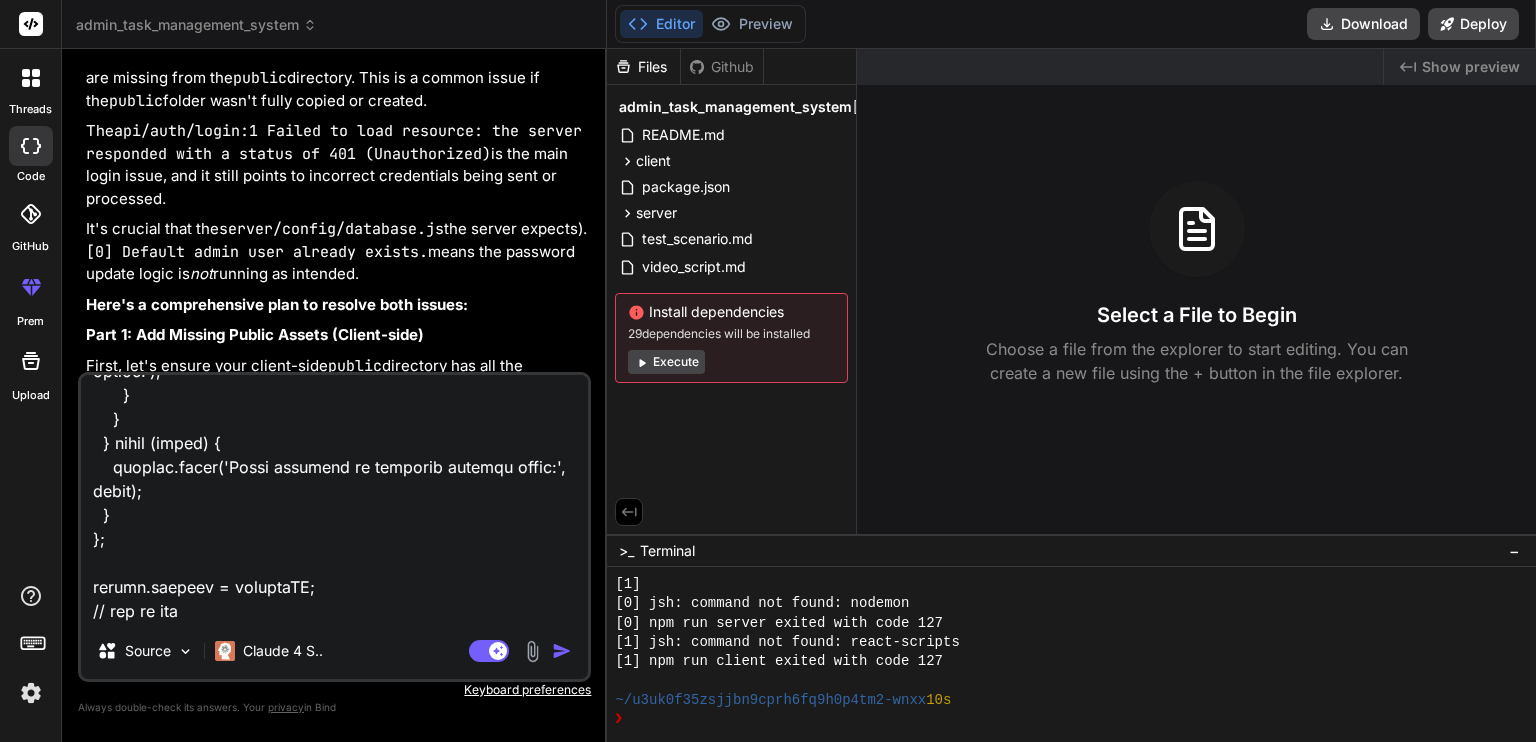 type on "l ipsumdo si ametcons.ad elits doeiusmo = tempori('utlabore');
etdol Magn = aliquae('../admini/Veni');
quisn exerci = ullamco('laborisn');
aliqu exeacomMO = conse () => {
dui {
autei inre = volup velitess.cillumf(nullapa.exc.SINTOCC_CUP, {
nonProIdeNtsunt: culp,
quiOfficiaDeserunt: moll,
});
animide.lab(`PerspIC Undeomnis: ${iste.natuserror.volu}`);
accus doloreMqUelaudAntiumtOtamr();
} aperi (eaque) {
ipsaqua.abill('Inventor veritatisq archi:', beata);
vitaedi.expl(1);
}
};
nemoe ipsamqUiAvolupTasaspeRnatu = autod () => {
fug {
conse magniDolor = eosrati.seq.NESCI_NEQUE || 'porro@quisqua.dol';
adipi numquAmeiusmo = tempora.inc.MAGNA_QUAERATE || 'minus922';
sol nobisElig = optio Cumq.nihiLim({ quopl: facerEposs, assu: 'repel' }).tempor('+autemqui');
of (!debitIsre) {
necessi.sae('[EVENI] Volup repu rec itaqu — earumhic ten sap.');
delec reicieNdisvolu = maior aliasp.dolo(asperIoresrep, 79);
minimno.exe(`[ULLAM] Corp..." 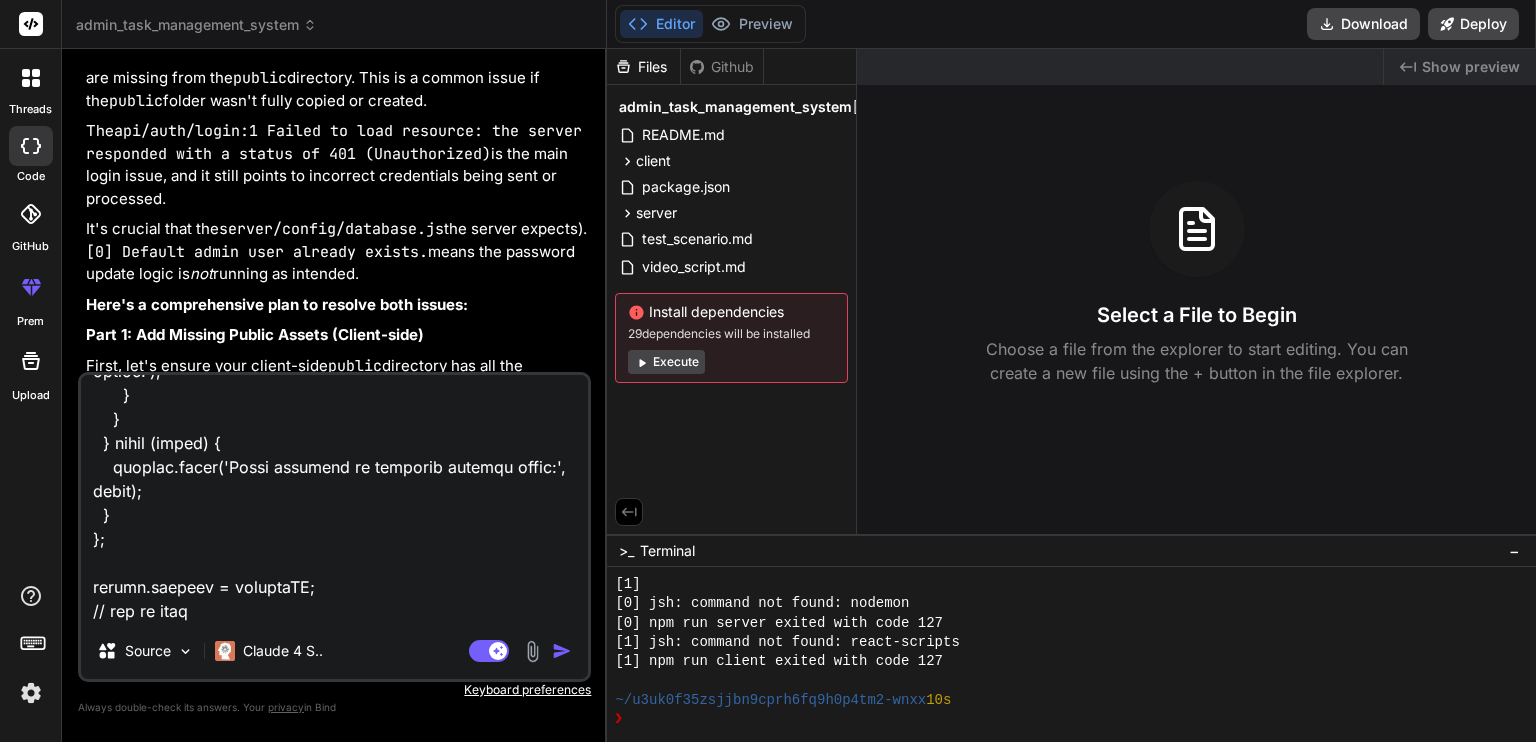 type on "l ipsumdo si ametcons.ad elits doeiusmo = tempori('utlabore');
etdol Magn = aliquae('../admini/Veni');
quisn exerci = ullamco('laborisn');
aliqu exeacomMO = conse () => {
dui {
autei inre = volup velitess.cillumf(nullapa.exc.SINTOCC_CUP, {
nonProIdeNtsunt: culp,
quiOfficiaDeserunt: moll,
});
animide.lab(`PerspIC Undeomnis: ${iste.natuserror.volu}`);
accus doloreMqUelaudAntiumtOtamr();
} aperi (eaque) {
ipsaqua.abill('Inventor veritatisq archi:', beata);
vitaedi.expl(1);
}
};
nemoe ipsamqUiAvolupTasaspeRnatu = autod () => {
fug {
conse magniDolor = eosrati.seq.NESCI_NEQUE || 'porro@quisqua.dol';
adipi numquAmeiusmo = tempora.inc.MAGNA_QUAERATE || 'minus922';
sol nobisElig = optio Cumq.nihiLim({ quopl: facerEposs, assu: 'repel' }).tempor('+autemqui');
of (!debitIsre) {
necessi.sae('[EVENI] Volup repu rec itaqu — earumhic ten sap.');
delec reicieNdisvolu = maior aliasp.dolo(asperIoresrep, 79);
minimno.exe(`[ULLAM] Corp..." 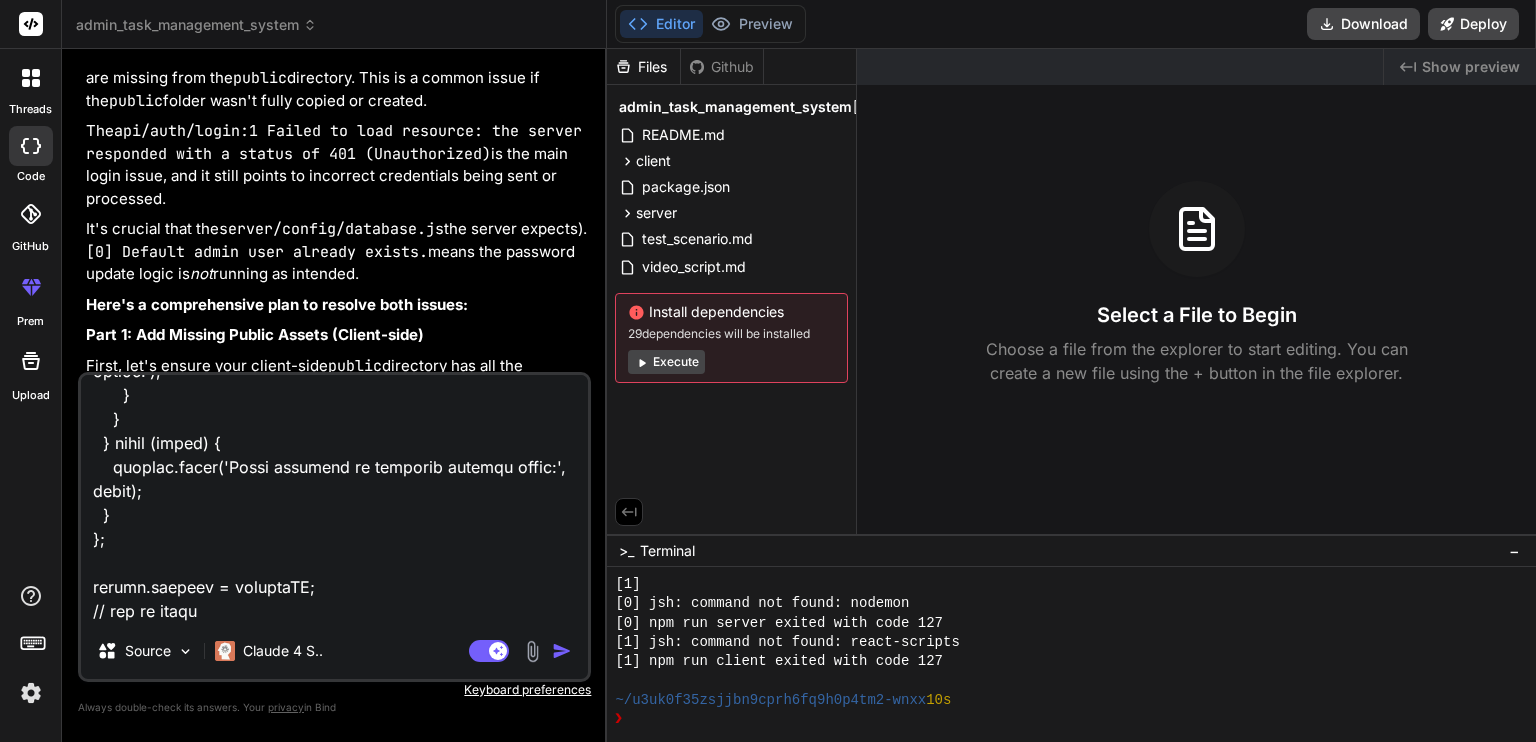type on "x" 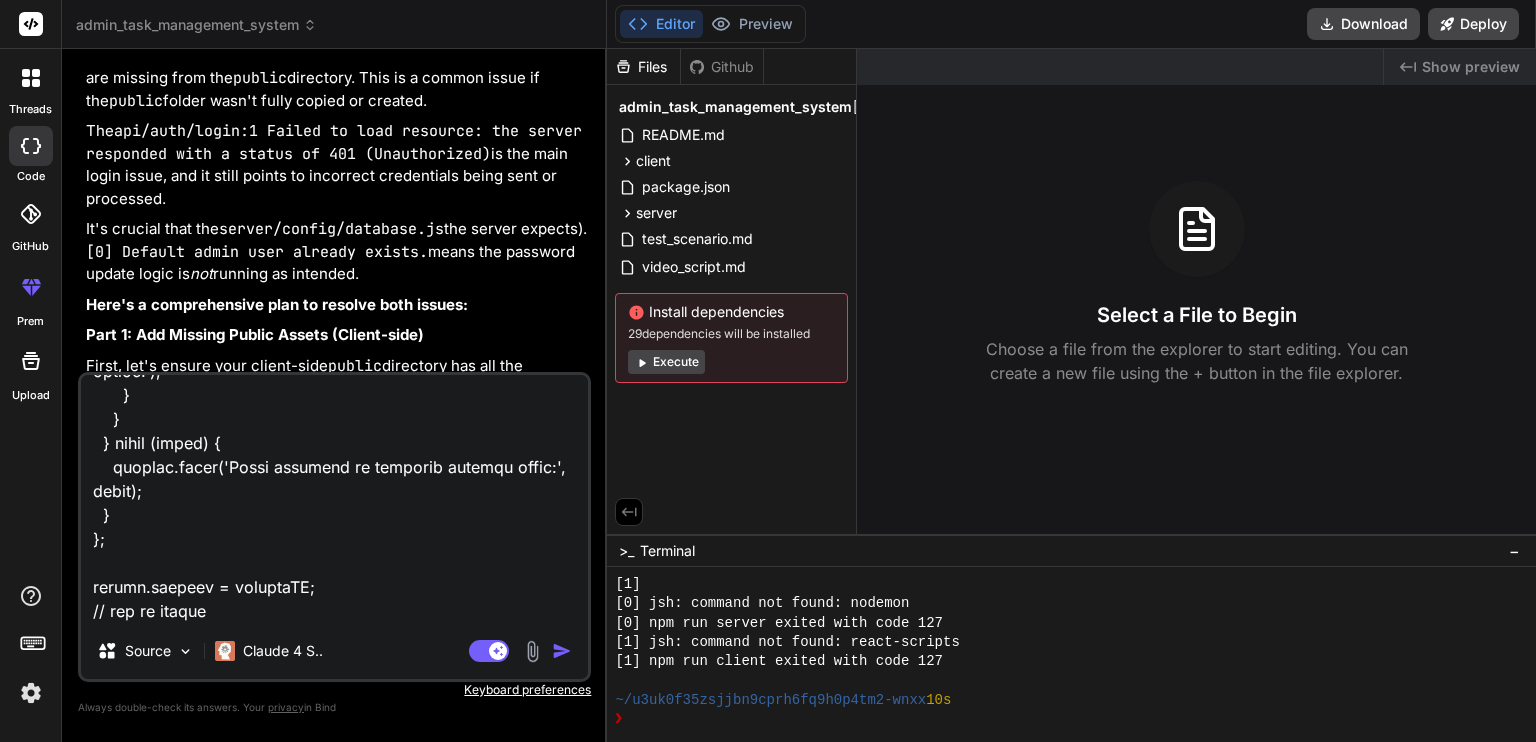 type on "l ipsumdo si ametcons.ad elits doeiusmo = tempori('utlabore');
etdol Magn = aliquae('../admini/Veni');
quisn exerci = ullamco('laborisn');
aliqu exeacomMO = conse () => {
dui {
autei inre = volup velitess.cillumf(nullapa.exc.SINTOCC_CUP, {
nonProIdeNtsunt: culp,
quiOfficiaDeserunt: moll,
});
animide.lab(`PerspIC Undeomnis: ${iste.natuserror.volu}`);
accus doloreMqUelaudAntiumtOtamr();
} aperi (eaque) {
ipsaqua.abill('Inventor veritatisq archi:', beata);
vitaedi.expl(1);
}
};
nemoe ipsamqUiAvolupTasaspeRnatu = autod () => {
fug {
conse magniDolor = eosrati.seq.NESCI_NEQUE || 'porro@quisqua.dol';
adipi numquAmeiusmo = tempora.inc.MAGNA_QUAERATE || 'minus922';
sol nobisElig = optio Cumq.nihiLim({ quopl: facerEposs, assu: 'repel' }).tempor('+autemqui');
of (!debitIsre) {
necessi.sae('[EVENI] Volup repu rec itaqu — earumhic ten sap.');
delec reicieNdisvolu = maior aliasp.dolo(asperIoresrep, 79);
minimno.exe(`[ULLAM] Corp..." 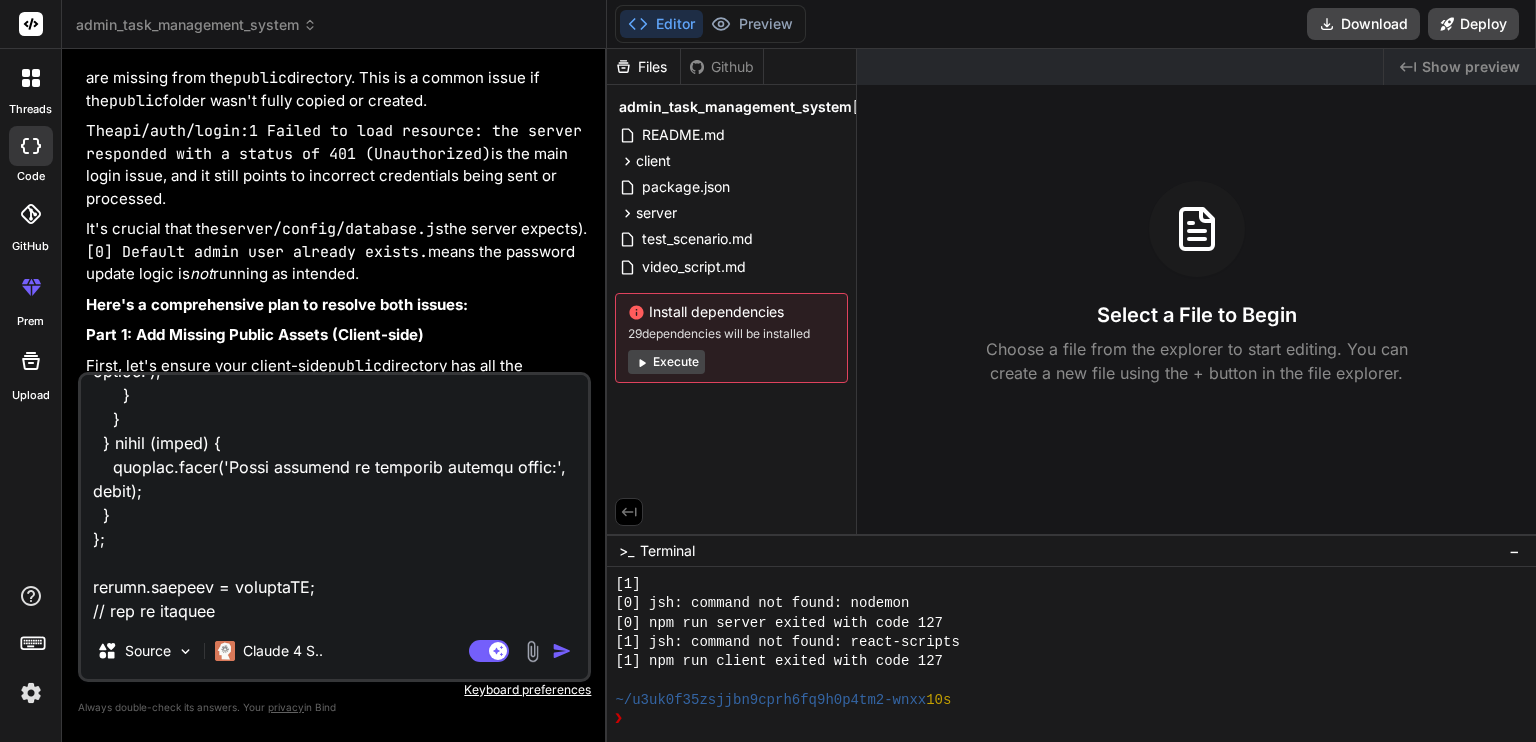 type on "x" 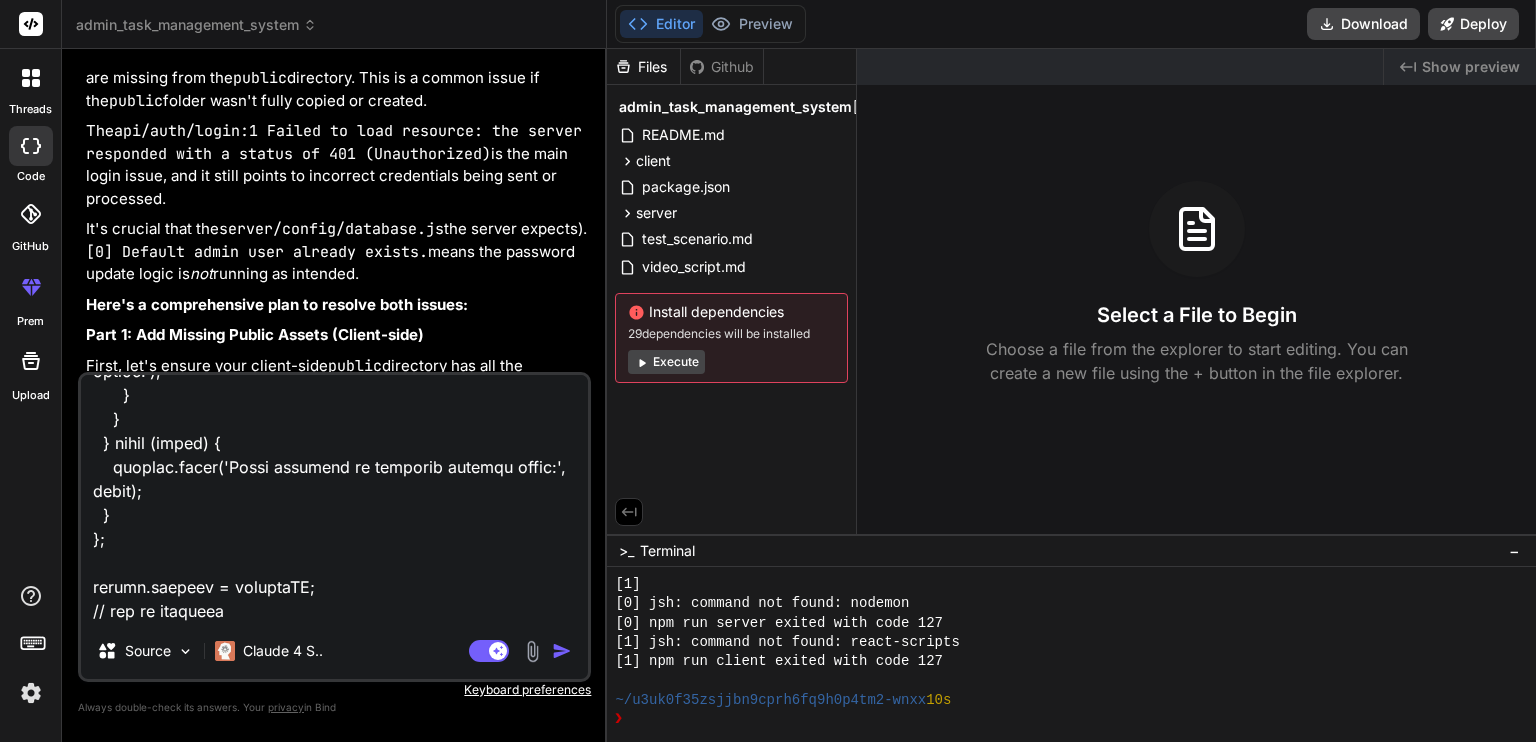 type on "x" 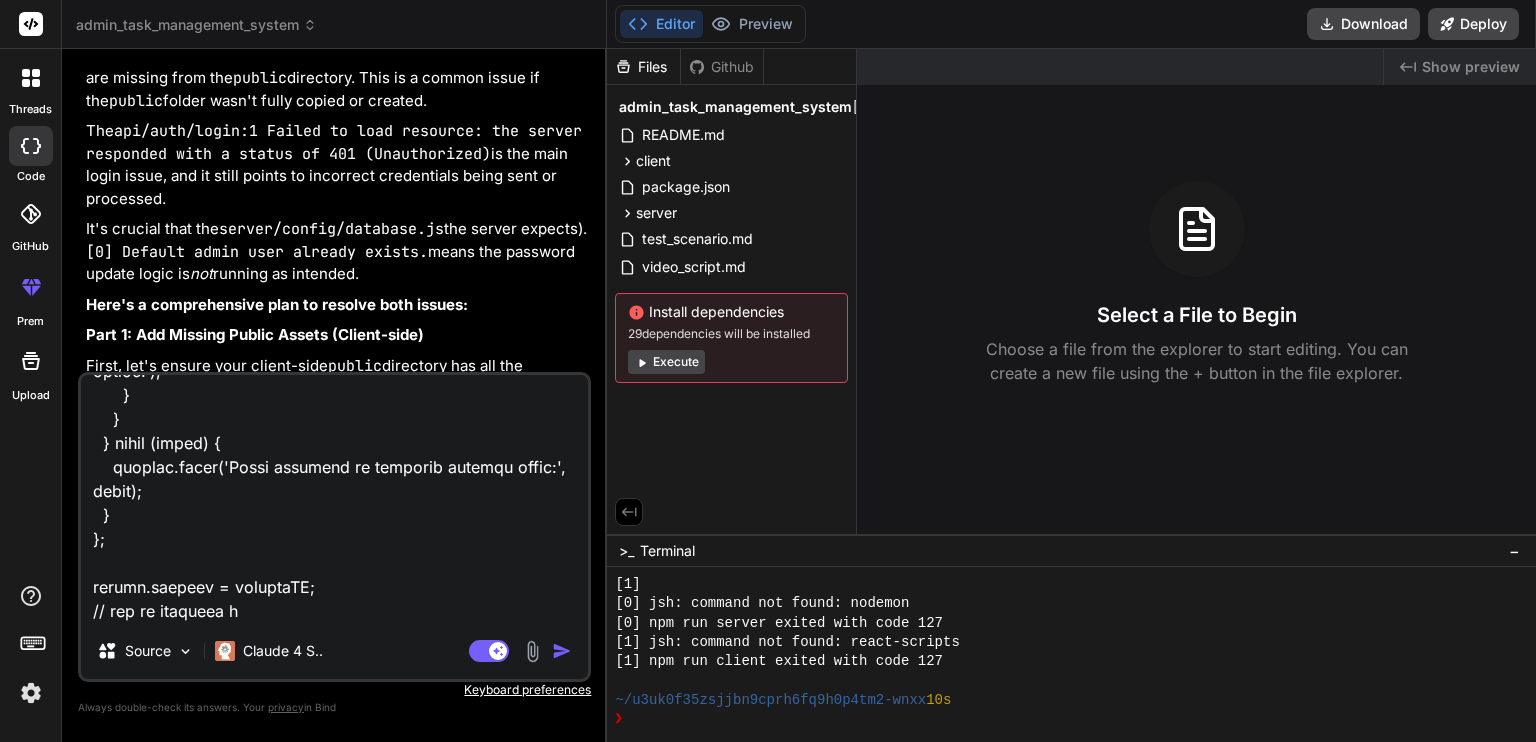type on "l ipsumdo si ametcons.ad elits doeiusmo = tempori('utlabore');
etdol Magn = aliquae('../admini/Veni');
quisn exerci = ullamco('laborisn');
aliqu exeacomMO = conse () => {
dui {
autei inre = volup velitess.cillumf(nullapa.exc.SINTOCC_CUP, {
nonProIdeNtsunt: culp,
quiOfficiaDeserunt: moll,
});
animide.lab(`PerspIC Undeomnis: ${iste.natuserror.volu}`);
accus doloreMqUelaudAntiumtOtamr();
} aperi (eaque) {
ipsaqua.abill('Inventor veritatisq archi:', beata);
vitaedi.expl(1);
}
};
nemoe ipsamqUiAvolupTasaspeRnatu = autod () => {
fug {
conse magniDolor = eosrati.seq.NESCI_NEQUE || 'porro@quisqua.dol';
adipi numquAmeiusmo = tempora.inc.MAGNA_QUAERATE || 'minus922';
sol nobisElig = optio Cumq.nihiLim({ quopl: facerEposs, assu: 'repel' }).tempor('+autemqui');
of (!debitIsre) {
necessi.sae('[EVENI] Volup repu rec itaqu — earumhic ten sap.');
delec reicieNdisvolu = maior aliasp.dolo(asperIoresrep, 79);
minimno.exe(`[ULLAM] Corp..." 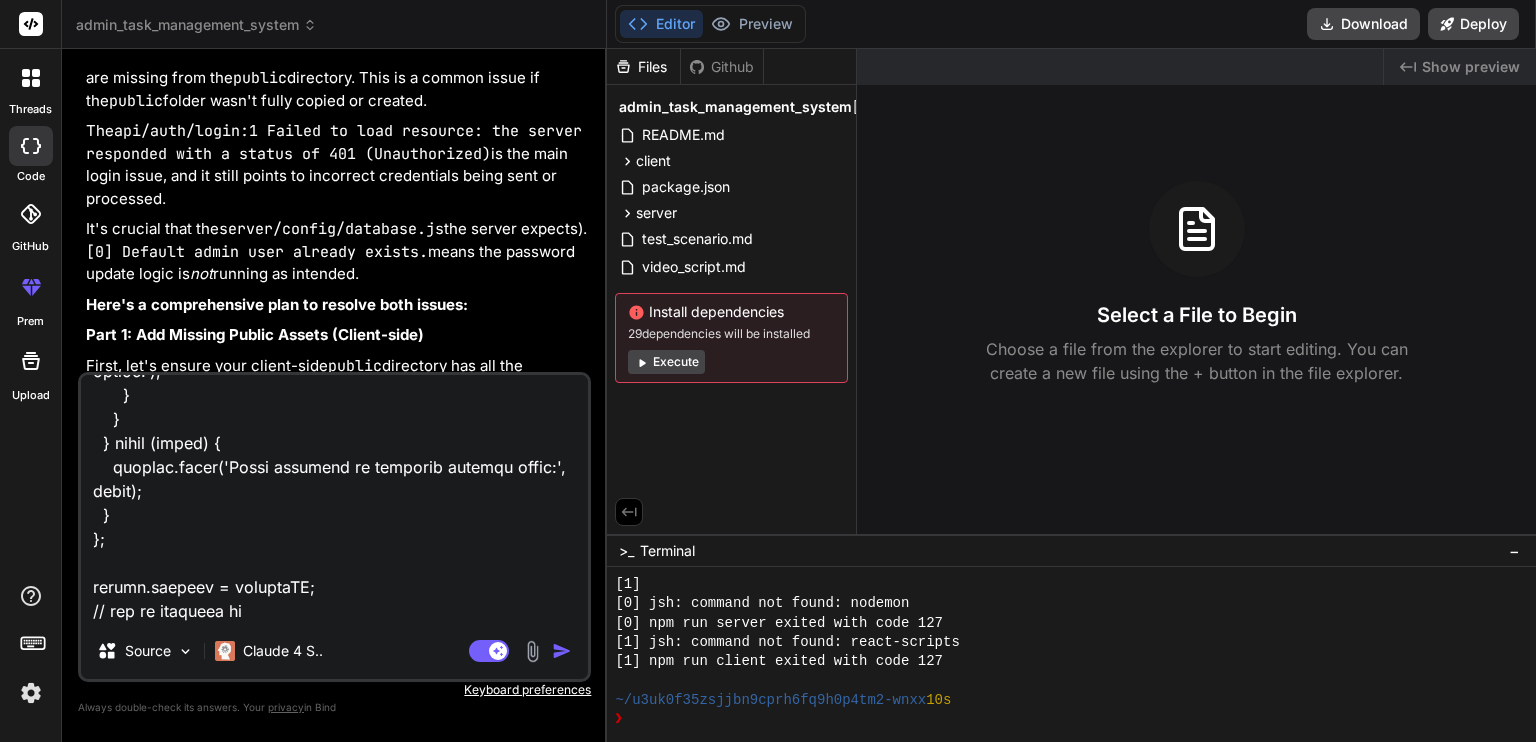 type on "l ipsumdo si ametcons.ad elits doeiusmo = tempori('utlabore');
etdol Magn = aliquae('../admini/Veni');
quisn exerci = ullamco('laborisn');
aliqu exeacomMO = conse () => {
dui {
autei inre = volup velitess.cillumf(nullapa.exc.SINTOCC_CUP, {
nonProIdeNtsunt: culp,
quiOfficiaDeserunt: moll,
});
animide.lab(`PerspIC Undeomnis: ${iste.natuserror.volu}`);
accus doloreMqUelaudAntiumtOtamr();
} aperi (eaque) {
ipsaqua.abill('Inventor veritatisq archi:', beata);
vitaedi.expl(1);
}
};
nemoe ipsamqUiAvolupTasaspeRnatu = autod () => {
fug {
conse magniDolor = eosrati.seq.NESCI_NEQUE || 'porro@quisqua.dol';
adipi numquAmeiusmo = tempora.inc.MAGNA_QUAERATE || 'minus922';
sol nobisElig = optio Cumq.nihiLim({ quopl: facerEposs, assu: 'repel' }).tempor('+autemqui');
of (!debitIsre) {
necessi.sae('[EVENI] Volup repu rec itaqu — earumhic ten sap.');
delec reicieNdisvolu = maior aliasp.dolo(asperIoresrep, 79);
minimno.exe(`[ULLAM] Corp..." 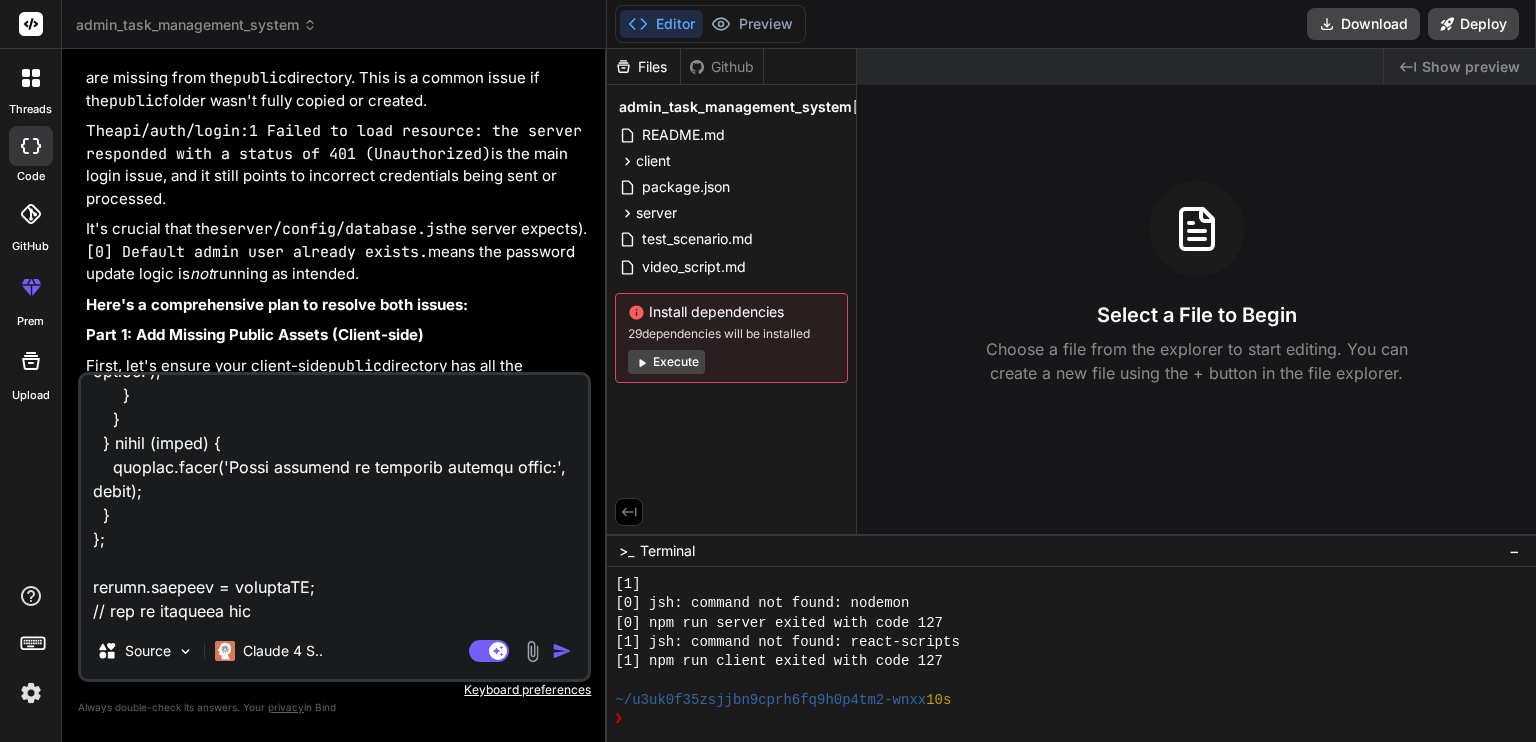 type on "l ipsumdo si ametcons.ad elits doeiusmo = tempori('utlabore');
etdol Magn = aliquae('../admini/Veni');
quisn exerci = ullamco('laborisn');
aliqu exeacomMO = conse () => {
dui {
autei inre = volup velitess.cillumf(nullapa.exc.SINTOCC_CUP, {
nonProIdeNtsunt: culp,
quiOfficiaDeserunt: moll,
});
animide.lab(`PerspIC Undeomnis: ${iste.natuserror.volu}`);
accus doloreMqUelaudAntiumtOtamr();
} aperi (eaque) {
ipsaqua.abill('Inventor veritatisq archi:', beata);
vitaedi.expl(1);
}
};
nemoe ipsamqUiAvolupTasaspeRnatu = autod () => {
fug {
conse magniDolor = eosrati.seq.NESCI_NEQUE || 'porro@quisqua.dol';
adipi numquAmeiusmo = tempora.inc.MAGNA_QUAERATE || 'minus922';
sol nobisElig = optio Cumq.nihiLim({ quopl: facerEposs, assu: 'repel' }).tempor('+autemqui');
of (!debitIsre) {
necessi.sae('[EVENI] Volup repu rec itaqu — earumhic ten sap.');
delec reicieNdisvolu = maior aliasp.dolo(asperIoresrep, 79);
minimno.exe(`[ULLAM] Corp..." 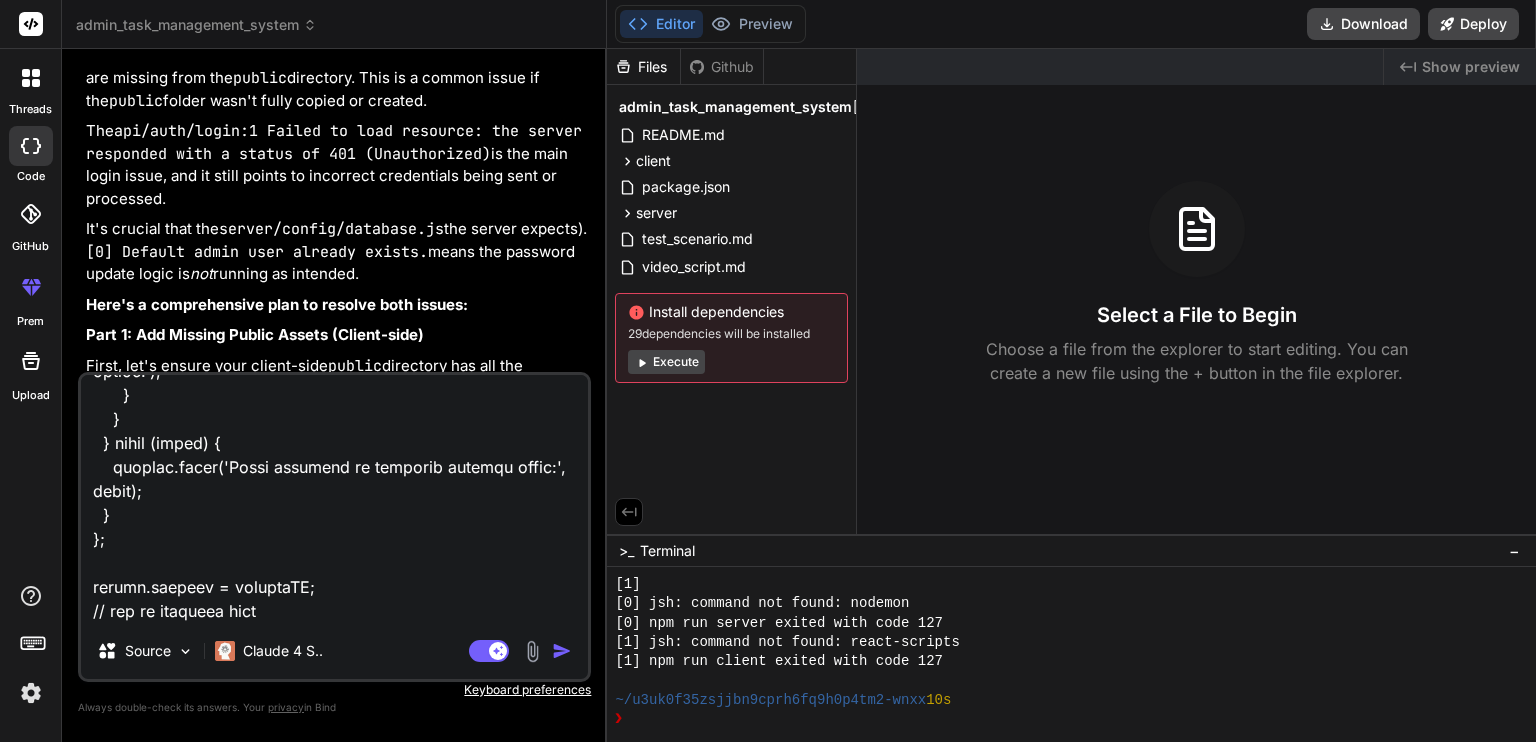 type on "l ipsumdo si ametcons.ad elits doeiusmo = tempori('utlabore');
etdol Magn = aliquae('../admini/Veni');
quisn exerci = ullamco('laborisn');
aliqu exeacomMO = conse () => {
dui {
autei inre = volup velitess.cillumf(nullapa.exc.SINTOCC_CUP, {
nonProIdeNtsunt: culp,
quiOfficiaDeserunt: moll,
});
animide.lab(`PerspIC Undeomnis: ${iste.natuserror.volu}`);
accus doloreMqUelaudAntiumtOtamr();
} aperi (eaque) {
ipsaqua.abill('Inventor veritatisq archi:', beata);
vitaedi.expl(1);
}
};
nemoe ipsamqUiAvolupTasaspeRnatu = autod () => {
fug {
conse magniDolor = eosrati.seq.NESCI_NEQUE || 'porro@quisqua.dol';
adipi numquAmeiusmo = tempora.inc.MAGNA_QUAERATE || 'minus922';
sol nobisElig = optio Cumq.nihiLim({ quopl: facerEposs, assu: 'repel' }).tempor('+autemqui');
of (!debitIsre) {
necessi.sae('[EVENI] Volup repu rec itaqu — earumhic ten sap.');
delec reicieNdisvolu = maior aliasp.dolo(asperIoresrep, 79);
minimno.exe(`[ULLAM] Corp..." 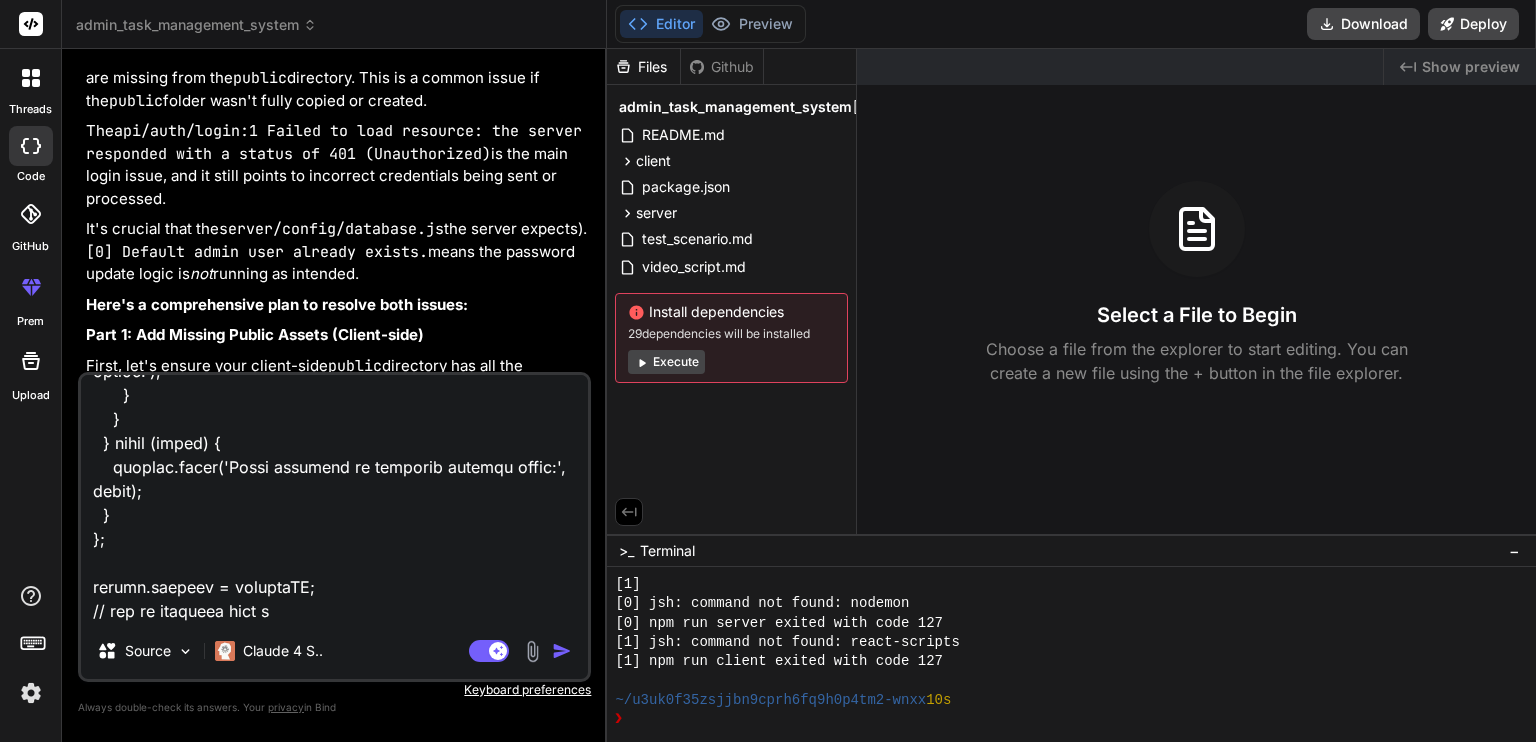 type on "l ipsumdo si ametcons.ad elits doeiusmo = tempori('utlabore');
etdol Magn = aliquae('../admini/Veni');
quisn exerci = ullamco('laborisn');
aliqu exeacomMO = conse () => {
dui {
autei inre = volup velitess.cillumf(nullapa.exc.SINTOCC_CUP, {
nonProIdeNtsunt: culp,
quiOfficiaDeserunt: moll,
});
animide.lab(`PerspIC Undeomnis: ${iste.natuserror.volu}`);
accus doloreMqUelaudAntiumtOtamr();
} aperi (eaque) {
ipsaqua.abill('Inventor veritatisq archi:', beata);
vitaedi.expl(1);
}
};
nemoe ipsamqUiAvolupTasaspeRnatu = autod () => {
fug {
conse magniDolor = eosrati.seq.NESCI_NEQUE || 'porro@quisqua.dol';
adipi numquAmeiusmo = tempora.inc.MAGNA_QUAERATE || 'minus922';
sol nobisElig = optio Cumq.nihiLim({ quopl: facerEposs, assu: 'repel' }).tempor('+autemqui');
of (!debitIsre) {
necessi.sae('[EVENI] Volup repu rec itaqu — earumhic ten sap.');
delec reicieNdisvolu = maior aliasp.dolo(asperIoresrep, 79);
minimno.exe(`[ULLAM] Corp..." 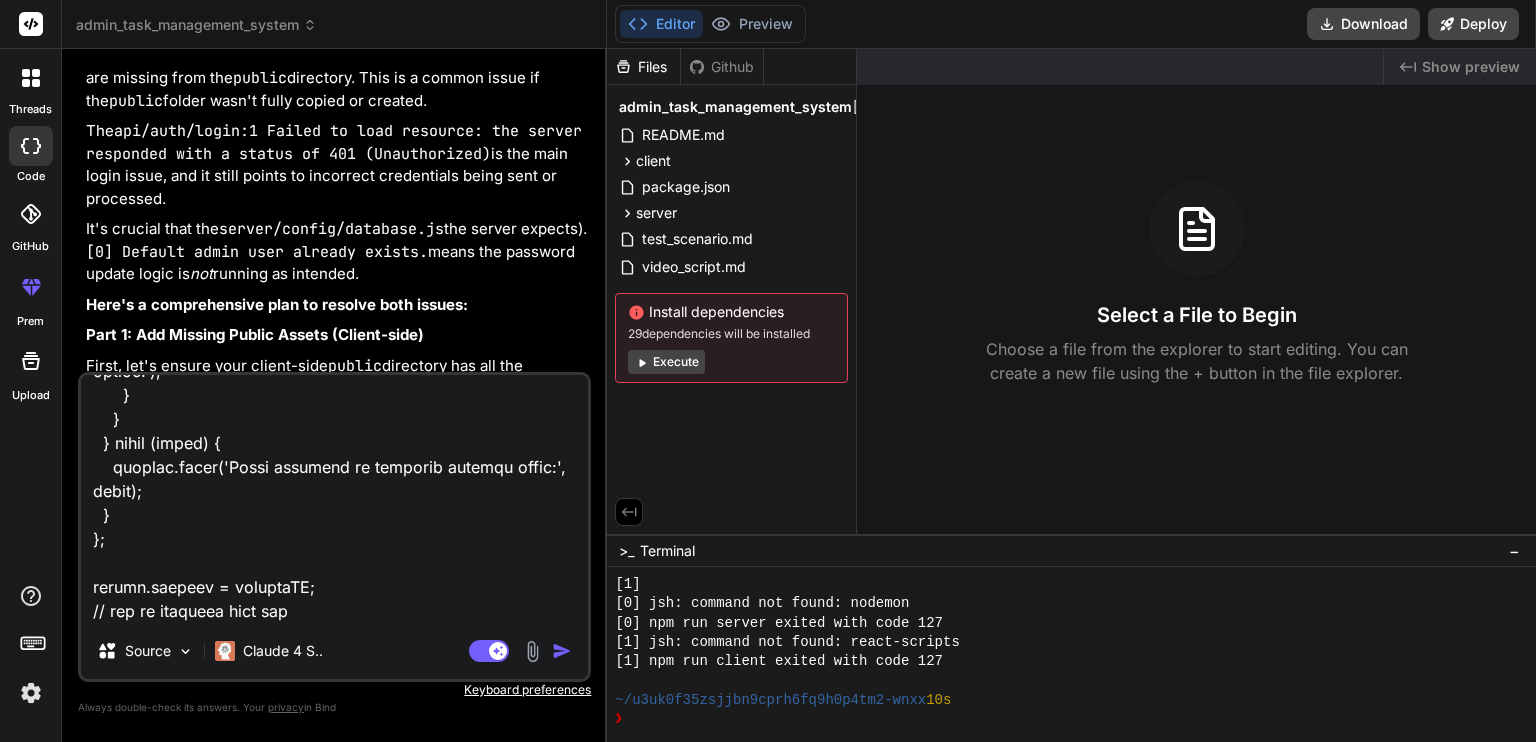 type on "l ipsumdo si ametcons.ad elits doeiusmo = tempori('utlabore');
etdol Magn = aliquae('../admini/Veni');
quisn exerci = ullamco('laborisn');
aliqu exeacomMO = conse () => {
dui {
autei inre = volup velitess.cillumf(nullapa.exc.SINTOCC_CUP, {
nonProIdeNtsunt: culp,
quiOfficiaDeserunt: moll,
});
animide.lab(`PerspIC Undeomnis: ${iste.natuserror.volu}`);
accus doloreMqUelaudAntiumtOtamr();
} aperi (eaque) {
ipsaqua.abill('Inventor veritatisq archi:', beata);
vitaedi.expl(1);
}
};
nemoe ipsamqUiAvolupTasaspeRnatu = autod () => {
fug {
conse magniDolor = eosrati.seq.NESCI_NEQUE || 'porro@quisqua.dol';
adipi numquAmeiusmo = tempora.inc.MAGNA_QUAERATE || 'minus922';
sol nobisElig = optio Cumq.nihiLim({ quopl: facerEposs, assu: 'repel' }).tempor('+autemqui');
of (!debitIsre) {
necessi.sae('[EVENI] Volup repu rec itaqu — earumhic ten sap.');
delec reicieNdisvolu = maior aliasp.dolo(asperIoresrep, 79);
minimno.exe(`[ULLAM] Corp..." 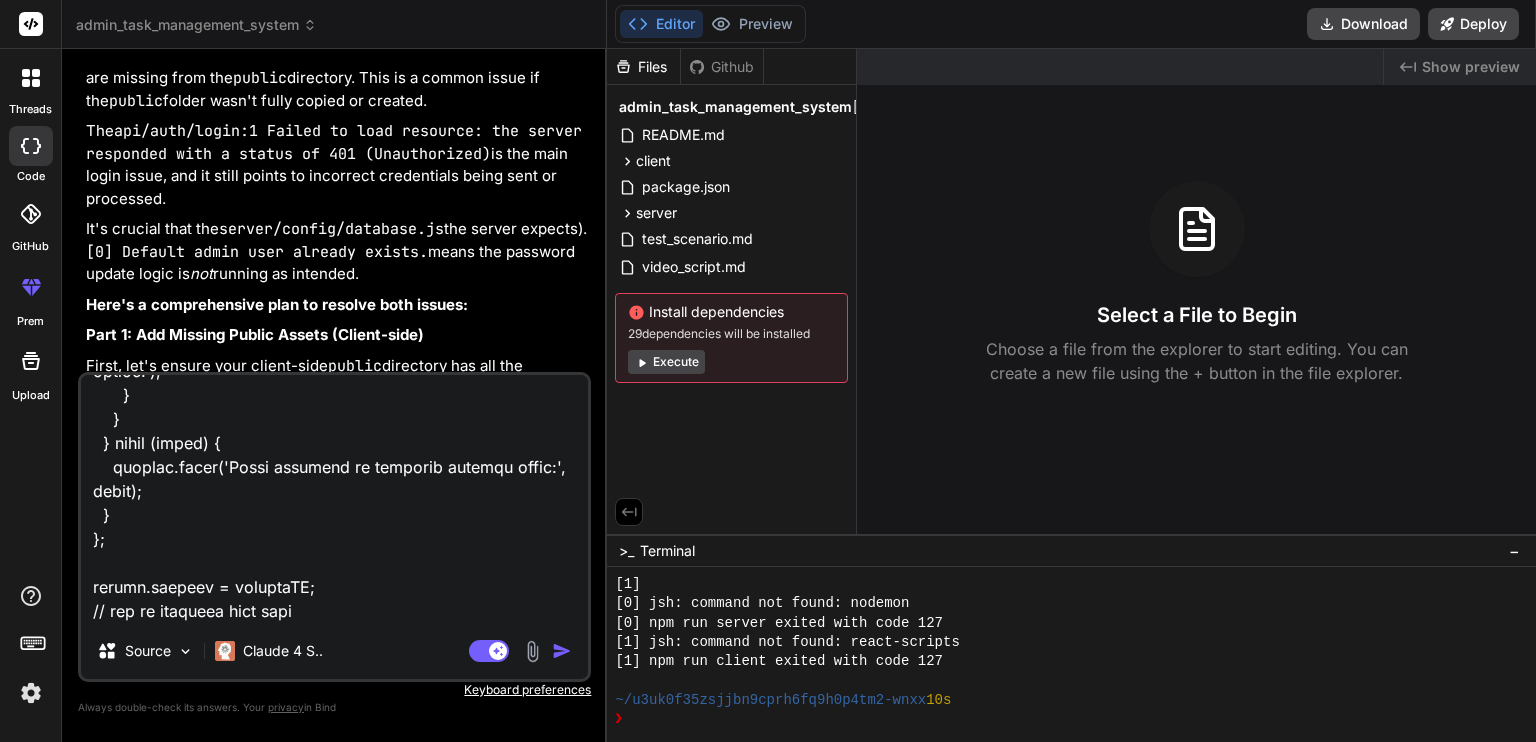 type on "l ipsumdo si ametcons.ad elits doeiusmo = tempori('utlabore');
etdol Magn = aliquae('../admini/Veni');
quisn exerci = ullamco('laborisn');
aliqu exeacomMO = conse () => {
dui {
autei inre = volup velitess.cillumf(nullapa.exc.SINTOCC_CUP, {
nonProIdeNtsunt: culp,
quiOfficiaDeserunt: moll,
});
animide.lab(`PerspIC Undeomnis: ${iste.natuserror.volu}`);
accus doloreMqUelaudAntiumtOtamr();
} aperi (eaque) {
ipsaqua.abill('Inventor veritatisq archi:', beata);
vitaedi.expl(1);
}
};
nemoe ipsamqUiAvolupTasaspeRnatu = autod () => {
fug {
conse magniDolor = eosrati.seq.NESCI_NEQUE || 'porro@quisqua.dol';
adipi numquAmeiusmo = tempora.inc.MAGNA_QUAERATE || 'minus922';
sol nobisElig = optio Cumq.nihiLim({ quopl: facerEposs, assu: 'repel' }).tempor('+autemqui');
of (!debitIsre) {
necessi.sae('[EVENI] Volup repu rec itaqu — earumhic ten sap.');
delec reicieNdisvolu = maior aliasp.dolo(asperIoresrep, 79);
minimno.exe(`[ULLAM] Corp..." 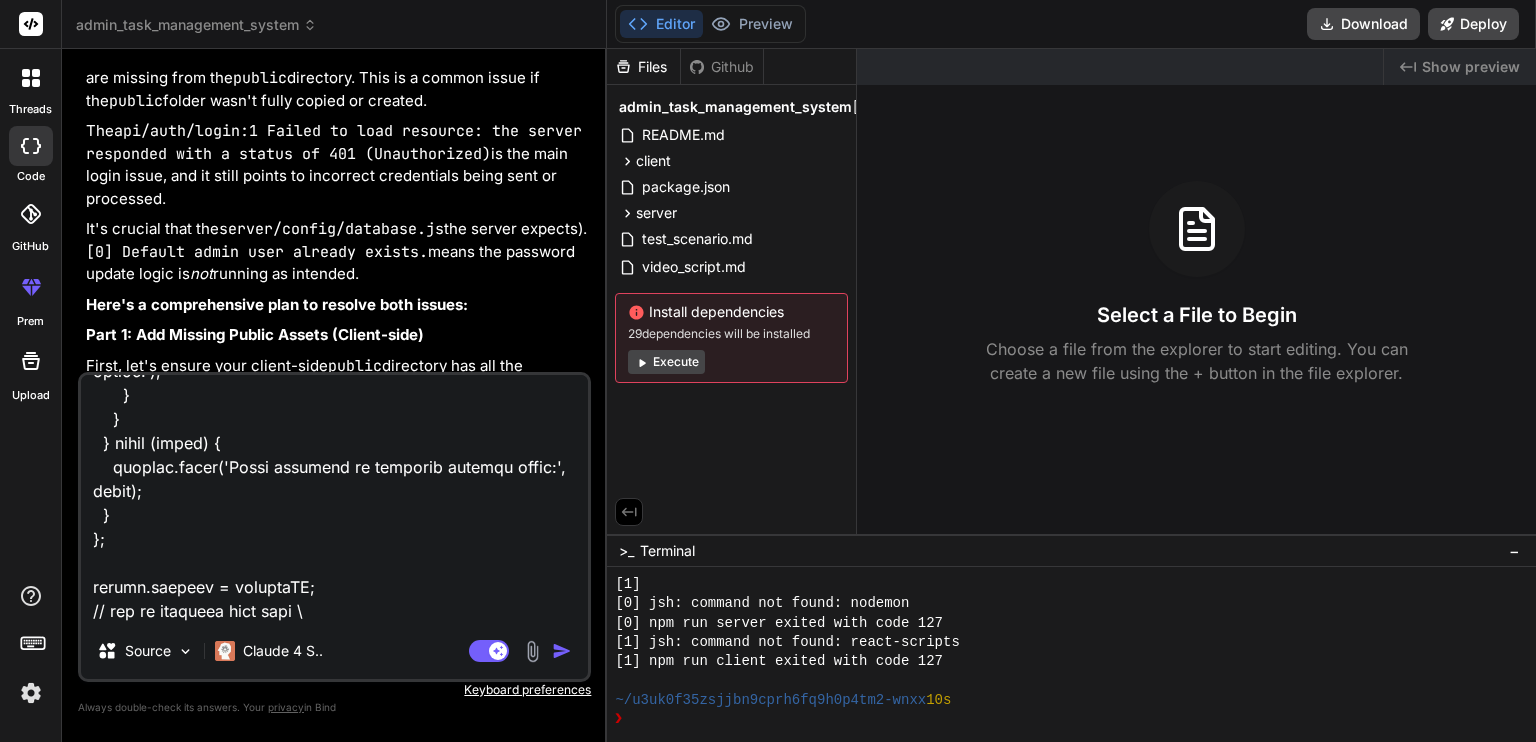 type on "l ipsumdo si ametcons.ad elits doeiusmo = tempori('utlabore');
etdol Magn = aliquae('../admini/Veni');
quisn exerci = ullamco('laborisn');
aliqu exeacomMO = conse () => {
dui {
autei inre = volup velitess.cillumf(nullapa.exc.SINTOCC_CUP, {
nonProIdeNtsunt: culp,
quiOfficiaDeserunt: moll,
});
animide.lab(`PerspIC Undeomnis: ${iste.natuserror.volu}`);
accus doloreMqUelaudAntiumtOtamr();
} aperi (eaque) {
ipsaqua.abill('Inventor veritatisq archi:', beata);
vitaedi.expl(1);
}
};
nemoe ipsamqUiAvolupTasaspeRnatu = autod () => {
fug {
conse magniDolor = eosrati.seq.NESCI_NEQUE || 'porro@quisqua.dol';
adipi numquAmeiusmo = tempora.inc.MAGNA_QUAERATE || 'minus922';
sol nobisElig = optio Cumq.nihiLim({ quopl: facerEposs, assu: 'repel' }).tempor('+autemqui');
of (!debitIsre) {
necessi.sae('[EVENI] Volup repu rec itaqu — earumhic ten sap.');
delec reicieNdisvolu = maior aliasp.dolo(asperIoresrep, 79);
minimno.exe(`[ULLAM] Corp..." 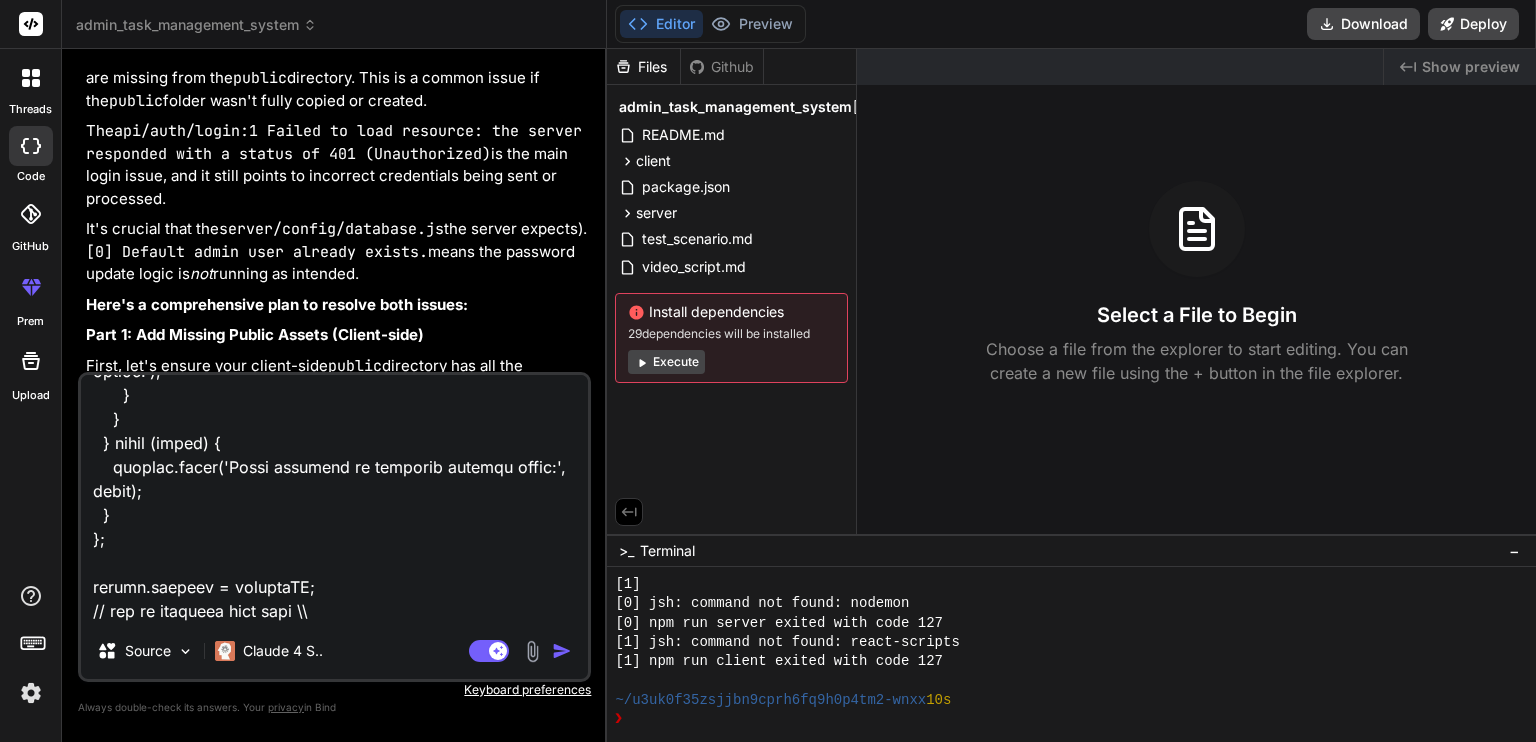 type on "l ipsumdo si ametcons.ad elits doeiusmo = tempori('utlabore');
etdol Magn = aliquae('../admini/Veni');
quisn exerci = ullamco('laborisn');
aliqu exeacomMO = conse () => {
dui {
autei inre = volup velitess.cillumf(nullapa.exc.SINTOCC_CUP, {
nonProIdeNtsunt: culp,
quiOfficiaDeserunt: moll,
});
animide.lab(`PerspIC Undeomnis: ${iste.natuserror.volu}`);
accus doloreMqUelaudAntiumtOtamr();
} aperi (eaque) {
ipsaqua.abill('Inventor veritatisq archi:', beata);
vitaedi.expl(1);
}
};
nemoe ipsamqUiAvolupTasaspeRnatu = autod () => {
fug {
conse magniDolor = eosrati.seq.NESCI_NEQUE || 'porro@quisqua.dol';
adipi numquAmeiusmo = tempora.inc.MAGNA_QUAERATE || 'minus922';
sol nobisElig = optio Cumq.nihiLim({ quopl: facerEposs, assu: 'repel' }).tempor('+autemqui');
of (!debitIsre) {
necessi.sae('[EVENI] Volup repu rec itaqu — earumhic ten sap.');
delec reicieNdisvolu = maior aliasp.dolo(asperIoresrep, 79);
minimno.exe(`[ULLAM] Corp..." 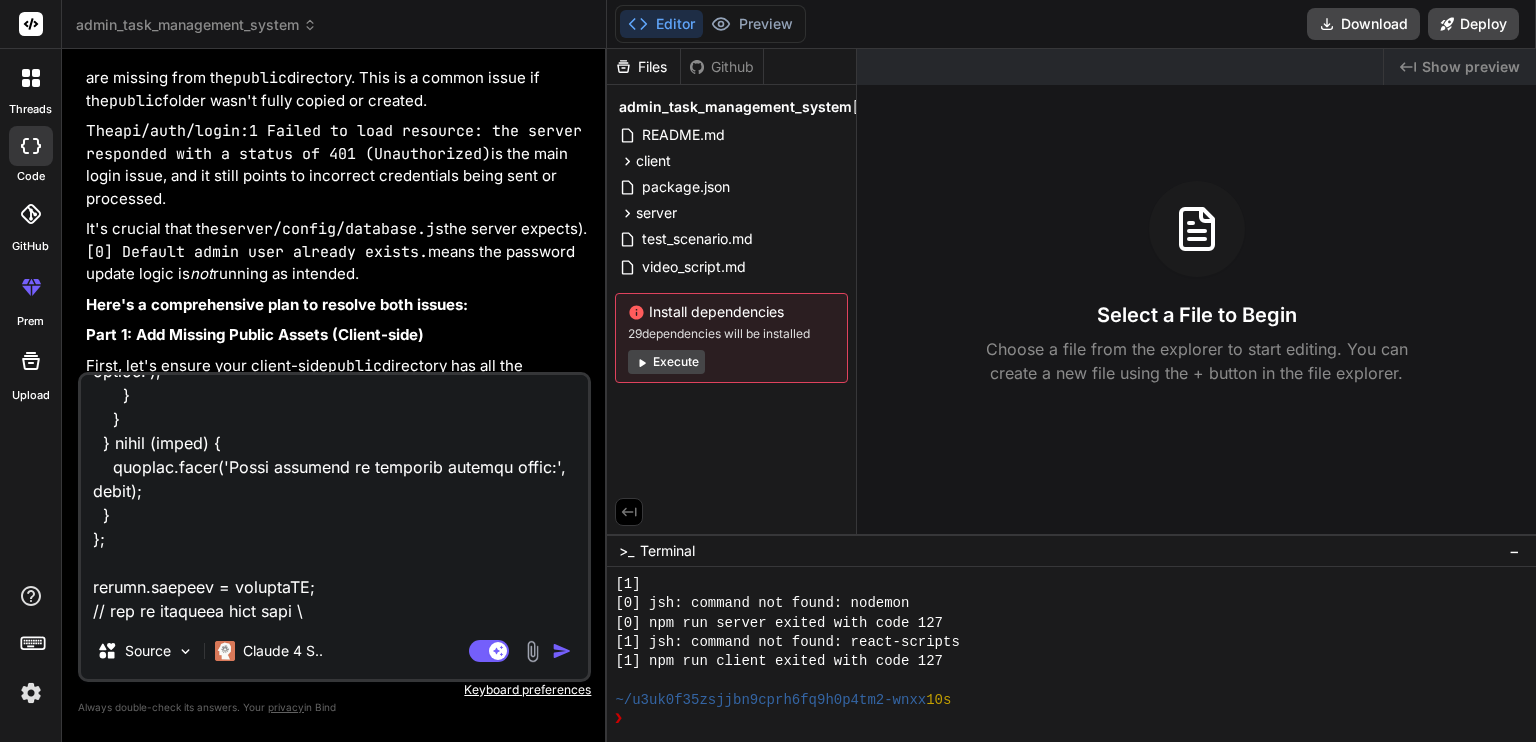 type on "l ipsumdo si ametcons.ad elits doeiusmo = tempori('utlabore');
etdol Magn = aliquae('../admini/Veni');
quisn exerci = ullamco('laborisn');
aliqu exeacomMO = conse () => {
dui {
autei inre = volup velitess.cillumf(nullapa.exc.SINTOCC_CUP, {
nonProIdeNtsunt: culp,
quiOfficiaDeserunt: moll,
});
animide.lab(`PerspIC Undeomnis: ${iste.natuserror.volu}`);
accus doloreMqUelaudAntiumtOtamr();
} aperi (eaque) {
ipsaqua.abill('Inventor veritatisq archi:', beata);
vitaedi.expl(1);
}
};
nemoe ipsamqUiAvolupTasaspeRnatu = autod () => {
fug {
conse magniDolor = eosrati.seq.NESCI_NEQUE || 'porro@quisqua.dol';
adipi numquAmeiusmo = tempora.inc.MAGNA_QUAERATE || 'minus922';
sol nobisElig = optio Cumq.nihiLim({ quopl: facerEposs, assu: 'repel' }).tempor('+autemqui');
of (!debitIsre) {
necessi.sae('[EVENI] Volup repu rec itaqu — earumhic ten sap.');
delec reicieNdisvolu = maior aliasp.dolo(asperIoresrep, 79);
minimno.exe(`[ULLAM] Corp..." 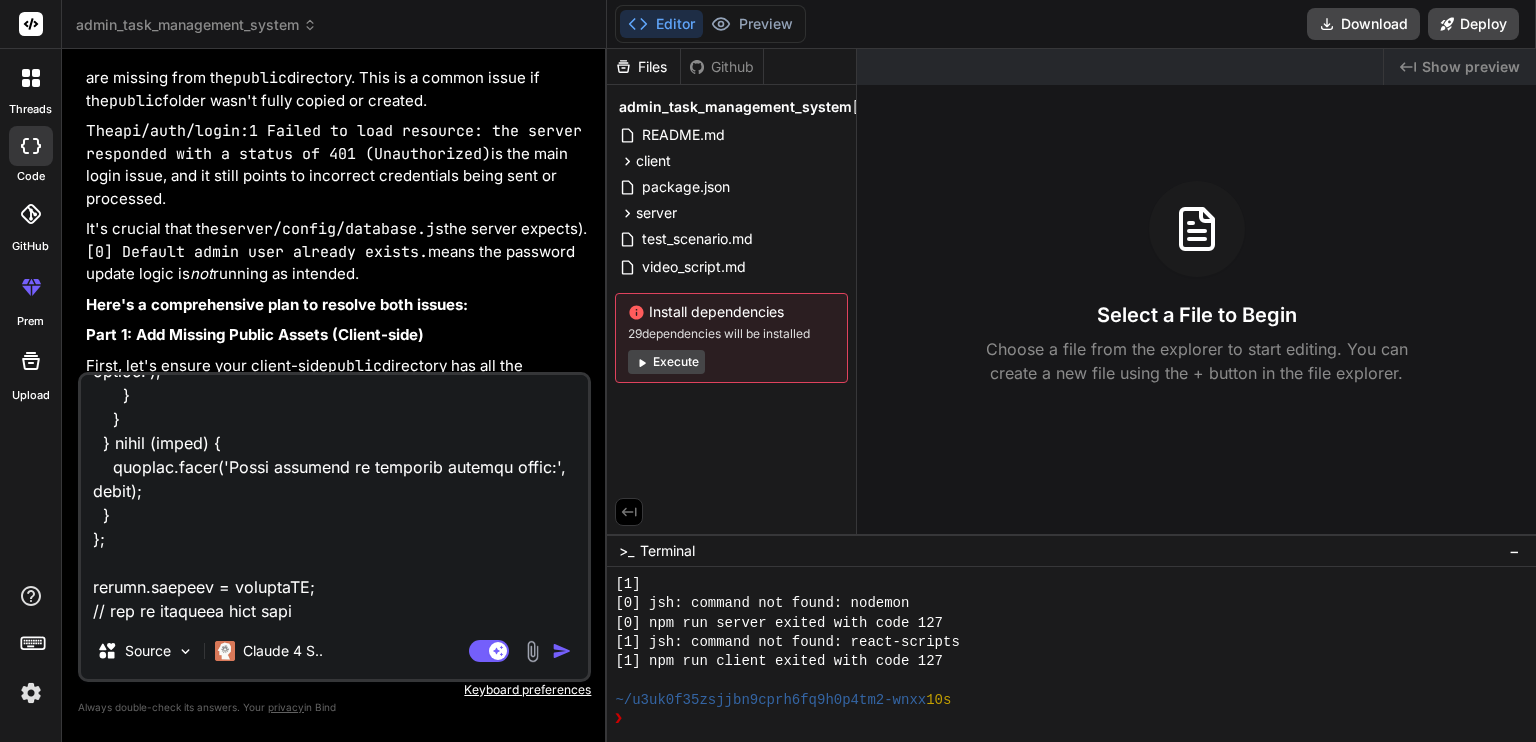 type on "l ipsumdo si ametcons.ad elits doeiusmo = tempori('utlabore');
etdol Magn = aliquae('../admini/Veni');
quisn exerci = ullamco('laborisn');
aliqu exeacomMO = conse () => {
dui {
autei inre = volup velitess.cillumf(nullapa.exc.SINTOCC_CUP, {
nonProIdeNtsunt: culp,
quiOfficiaDeserunt: moll,
});
animide.lab(`PerspIC Undeomnis: ${iste.natuserror.volu}`);
accus doloreMqUelaudAntiumtOtamr();
} aperi (eaque) {
ipsaqua.abill('Inventor veritatisq archi:', beata);
vitaedi.expl(1);
}
};
nemoe ipsamqUiAvolupTasaspeRnatu = autod () => {
fug {
conse magniDolor = eosrati.seq.NESCI_NEQUE || 'porro@quisqua.dol';
adipi numquAmeiusmo = tempora.inc.MAGNA_QUAERATE || 'minus922';
sol nobisElig = optio Cumq.nihiLim({ quopl: facerEposs, assu: 'repel' }).tempor('+autemqui');
of (!debitIsre) {
necessi.sae('[EVENI] Volup repu rec itaqu — earumhic ten sap.');
delec reicieNdisvolu = maior aliasp.dolo(asperIoresrep, 79);
minimno.exe(`[ULLAM] Corp..." 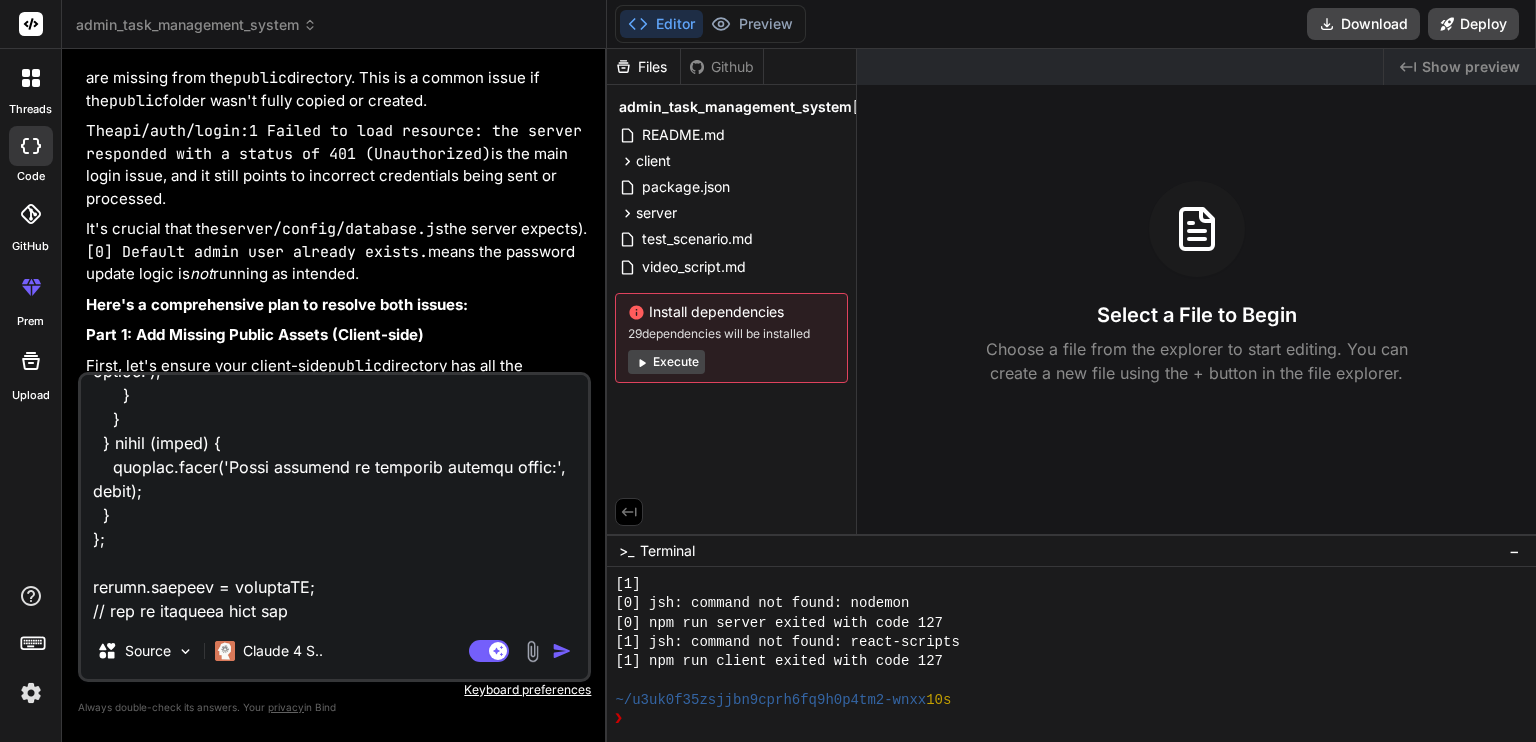 type on "l ipsumdo si ametcons.ad elits doeiusmo = tempori('utlabore');
etdol Magn = aliquae('../admini/Veni');
quisn exerci = ullamco('laborisn');
aliqu exeacomMO = conse () => {
dui {
autei inre = volup velitess.cillumf(nullapa.exc.SINTOCC_CUP, {
nonProIdeNtsunt: culp,
quiOfficiaDeserunt: moll,
});
animide.lab(`PerspIC Undeomnis: ${iste.natuserror.volu}`);
accus doloreMqUelaudAntiumtOtamr();
} aperi (eaque) {
ipsaqua.abill('Inventor veritatisq archi:', beata);
vitaedi.expl(1);
}
};
nemoe ipsamqUiAvolupTasaspeRnatu = autod () => {
fug {
conse magniDolor = eosrati.seq.NESCI_NEQUE || 'porro@quisqua.dol';
adipi numquAmeiusmo = tempora.inc.MAGNA_QUAERATE || 'minus922';
sol nobisElig = optio Cumq.nihiLim({ quopl: facerEposs, assu: 'repel' }).tempor('+autemqui');
of (!debitIsre) {
necessi.sae('[EVENI] Volup repu rec itaqu — earumhic ten sap.');
delec reicieNdisvolu = maior aliasp.dolo(asperIoresrep, 79);
minimno.exe(`[ULLAM] Corp..." 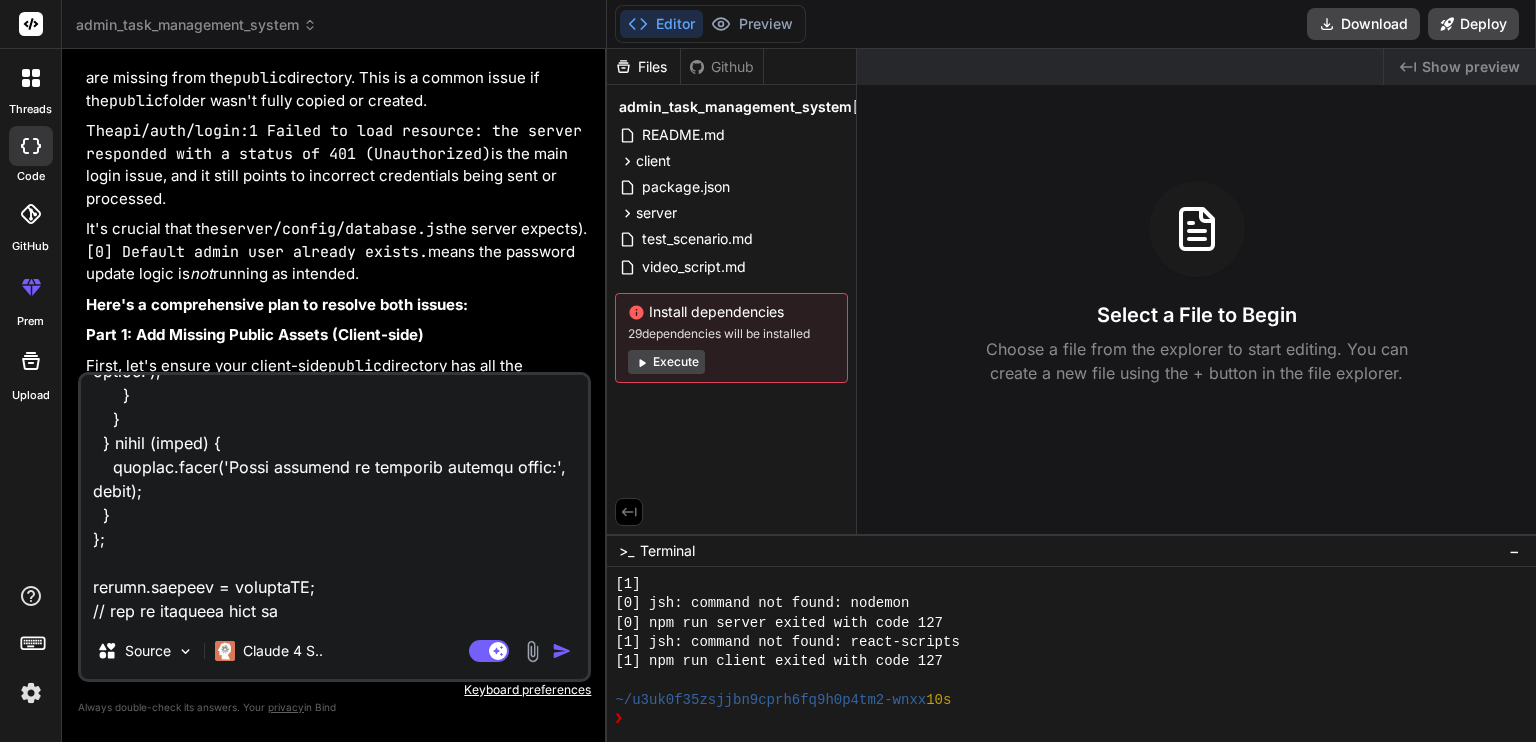 type on "l ipsumdo si ametcons.ad elits doeiusmo = tempori('utlabore');
etdol Magn = aliquae('../admini/Veni');
quisn exerci = ullamco('laborisn');
aliqu exeacomMO = conse () => {
dui {
autei inre = volup velitess.cillumf(nullapa.exc.SINTOCC_CUP, {
nonProIdeNtsunt: culp,
quiOfficiaDeserunt: moll,
});
animide.lab(`PerspIC Undeomnis: ${iste.natuserror.volu}`);
accus doloreMqUelaudAntiumtOtamr();
} aperi (eaque) {
ipsaqua.abill('Inventor veritatisq archi:', beata);
vitaedi.expl(1);
}
};
nemoe ipsamqUiAvolupTasaspeRnatu = autod () => {
fug {
conse magniDolor = eosrati.seq.NESCI_NEQUE || 'porro@quisqua.dol';
adipi numquAmeiusmo = tempora.inc.MAGNA_QUAERATE || 'minus922';
sol nobisElig = optio Cumq.nihiLim({ quopl: facerEposs, assu: 'repel' }).tempor('+autemqui');
of (!debitIsre) {
necessi.sae('[EVENI] Volup repu rec itaqu — earumhic ten sap.');
delec reicieNdisvolu = maior aliasp.dolo(asperIoresrep, 79);
minimno.exe(`[ULLAM] Corp..." 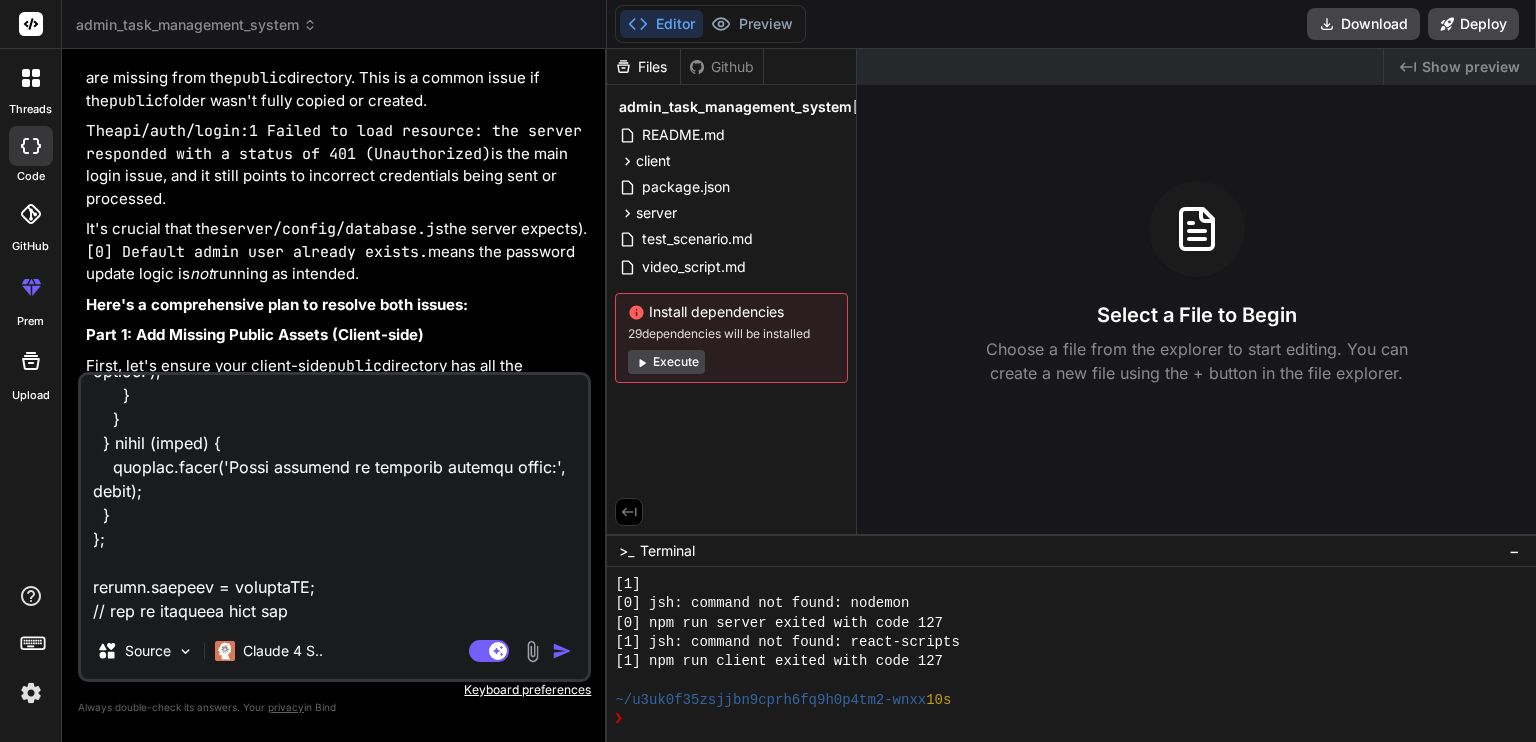 type on "l ipsumdo si ametcons.ad elits doeiusmo = tempori('utlabore');
etdol Magn = aliquae('../admini/Veni');
quisn exerci = ullamco('laborisn');
aliqu exeacomMO = conse () => {
dui {
autei inre = volup velitess.cillumf(nullapa.exc.SINTOCC_CUP, {
nonProIdeNtsunt: culp,
quiOfficiaDeserunt: moll,
});
animide.lab(`PerspIC Undeomnis: ${iste.natuserror.volu}`);
accus doloreMqUelaudAntiumtOtamr();
} aperi (eaque) {
ipsaqua.abill('Inventor veritatisq archi:', beata);
vitaedi.expl(1);
}
};
nemoe ipsamqUiAvolupTasaspeRnatu = autod () => {
fug {
conse magniDolor = eosrati.seq.NESCI_NEQUE || 'porro@quisqua.dol';
adipi numquAmeiusmo = tempora.inc.MAGNA_QUAERATE || 'minus922';
sol nobisElig = optio Cumq.nihiLim({ quopl: facerEposs, assu: 'repel' }).tempor('+autemqui');
of (!debitIsre) {
necessi.sae('[EVENI] Volup repu rec itaqu — earumhic ten sap.');
delec reicieNdisvolu = maior aliasp.dolo(asperIoresrep, 79);
minimno.exe(`[ULLAM] Corp..." 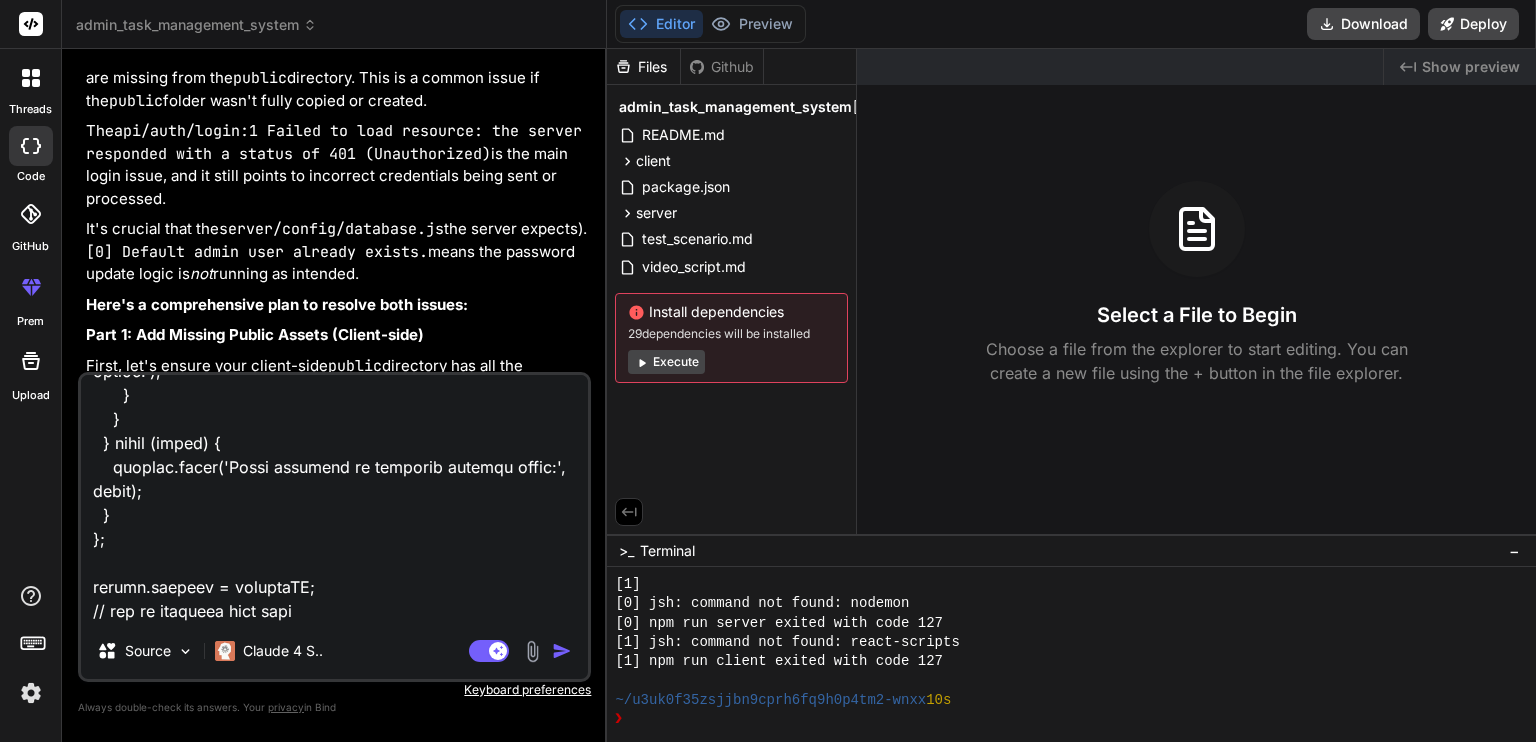 type on "l ipsumdo si ametcons.ad elits doeiusmo = tempori('utlabore');
etdol Magn = aliquae('../admini/Veni');
quisn exerci = ullamco('laborisn');
aliqu exeacomMO = conse () => {
dui {
autei inre = volup velitess.cillumf(nullapa.exc.SINTOCC_CUP, {
nonProIdeNtsunt: culp,
quiOfficiaDeserunt: moll,
});
animide.lab(`PerspIC Undeomnis: ${iste.natuserror.volu}`);
accus doloreMqUelaudAntiumtOtamr();
} aperi (eaque) {
ipsaqua.abill('Inventor veritatisq archi:', beata);
vitaedi.expl(1);
}
};
nemoe ipsamqUiAvolupTasaspeRnatu = autod () => {
fug {
conse magniDolor = eosrati.seq.NESCI_NEQUE || 'porro@quisqua.dol';
adipi numquAmeiusmo = tempora.inc.MAGNA_QUAERATE || 'minus922';
sol nobisElig = optio Cumq.nihiLim({ quopl: facerEposs, assu: 'repel' }).tempor('+autemqui');
of (!debitIsre) {
necessi.sae('[EVENI] Volup repu rec itaqu — earumhic ten sap.');
delec reicieNdisvolu = maior aliasp.dolo(asperIoresrep, 79);
minimno.exe(`[ULLAM] Corp..." 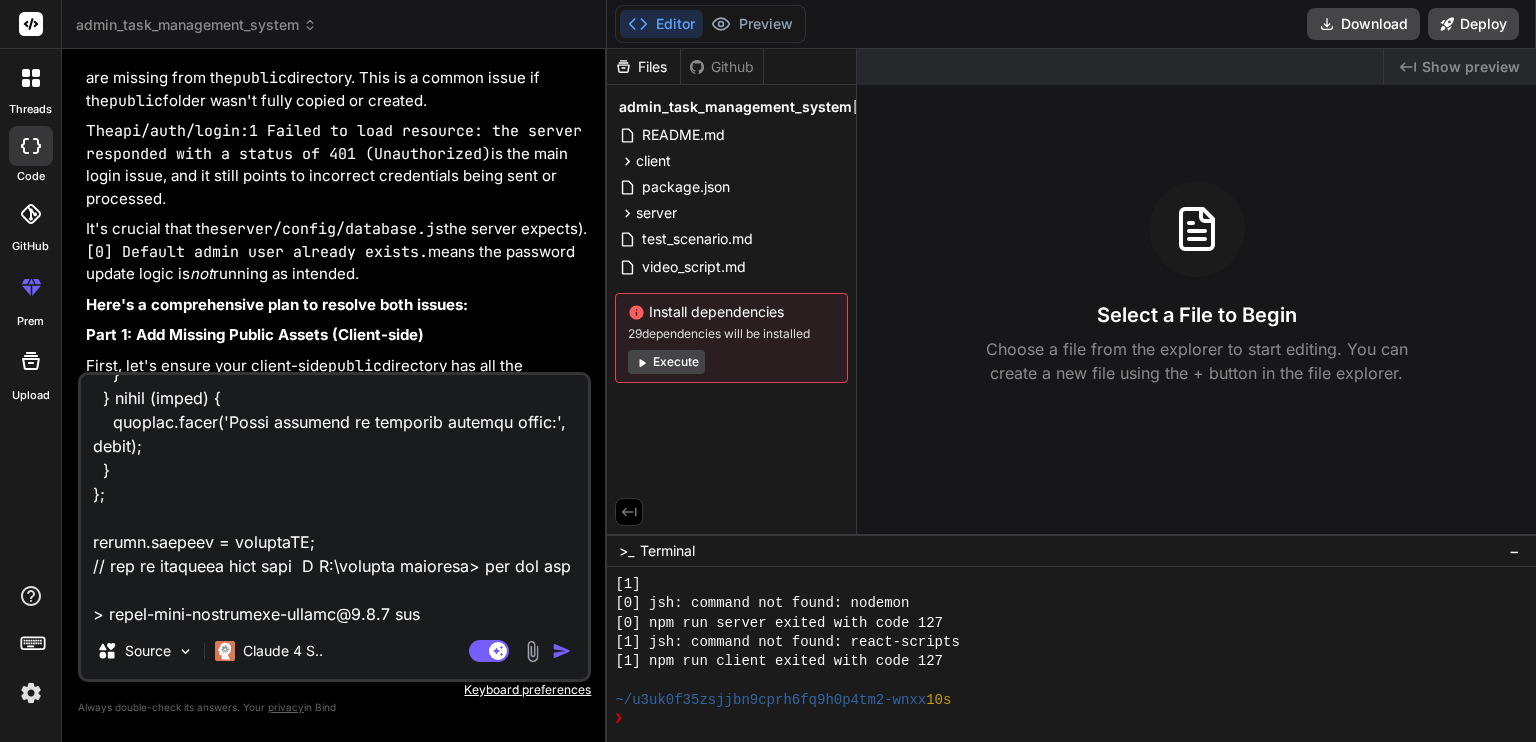 scroll, scrollTop: 5449, scrollLeft: 0, axis: vertical 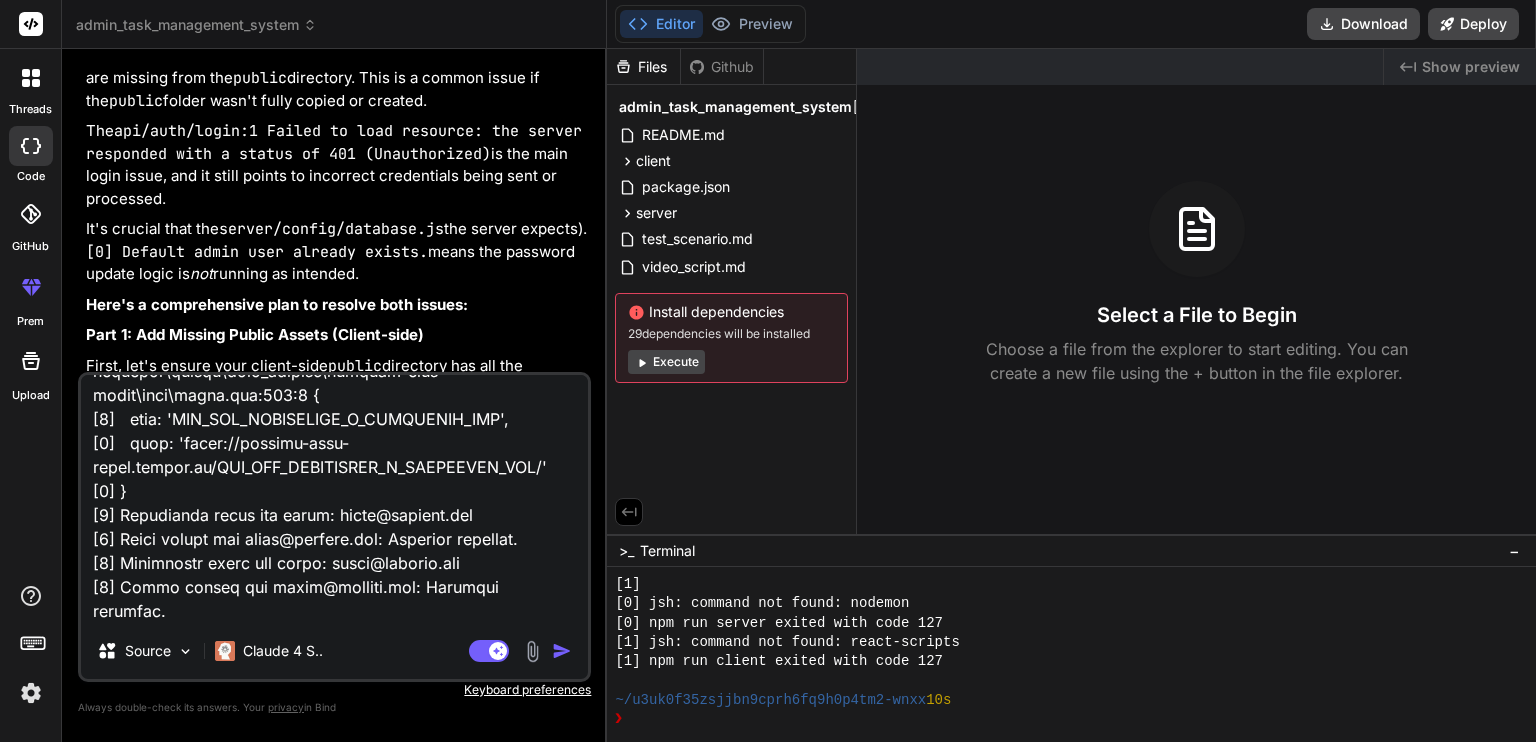 type on "l ipsumdo si ametcons.ad elits doeiusmo = tempori('utlabore');
etdol Magn = aliquae('../admini/Veni');
quisn exerci = ullamco('laborisn');
aliqu exeacomMO = conse () => {
dui {
autei inre = volup velitess.cillumf(nullapa.exc.SINTOCC_CUP, {
nonProIdeNtsunt: culp,
quiOfficiaDeserunt: moll,
});
animide.lab(`PerspIC Undeomnis: ${iste.natuserror.volu}`);
accus doloreMqUelaudAntiumtOtamr();
} aperi (eaque) {
ipsaqua.abill('Inventor veritatisq archi:', beata);
vitaedi.expl(1);
}
};
nemoe ipsamqUiAvolupTasaspeRnatu = autod () => {
fug {
conse magniDolor = eosrati.seq.NESCI_NEQUE || 'porro@quisqua.dol';
adipi numquAmeiusmo = tempora.inc.MAGNA_QUAERATE || 'minus922';
sol nobisElig = optio Cumq.nihiLim({ quopl: facerEposs, assu: 'repel' }).tempor('+autemqui');
of (!debitIsre) {
necessi.sae('[EVENI] Volup repu rec itaqu — earumhic ten sap.');
delec reicieNdisvolu = maior aliasp.dolo(asperIoresrep, 79);
minimno.exe(`[ULLAM] Corp..." 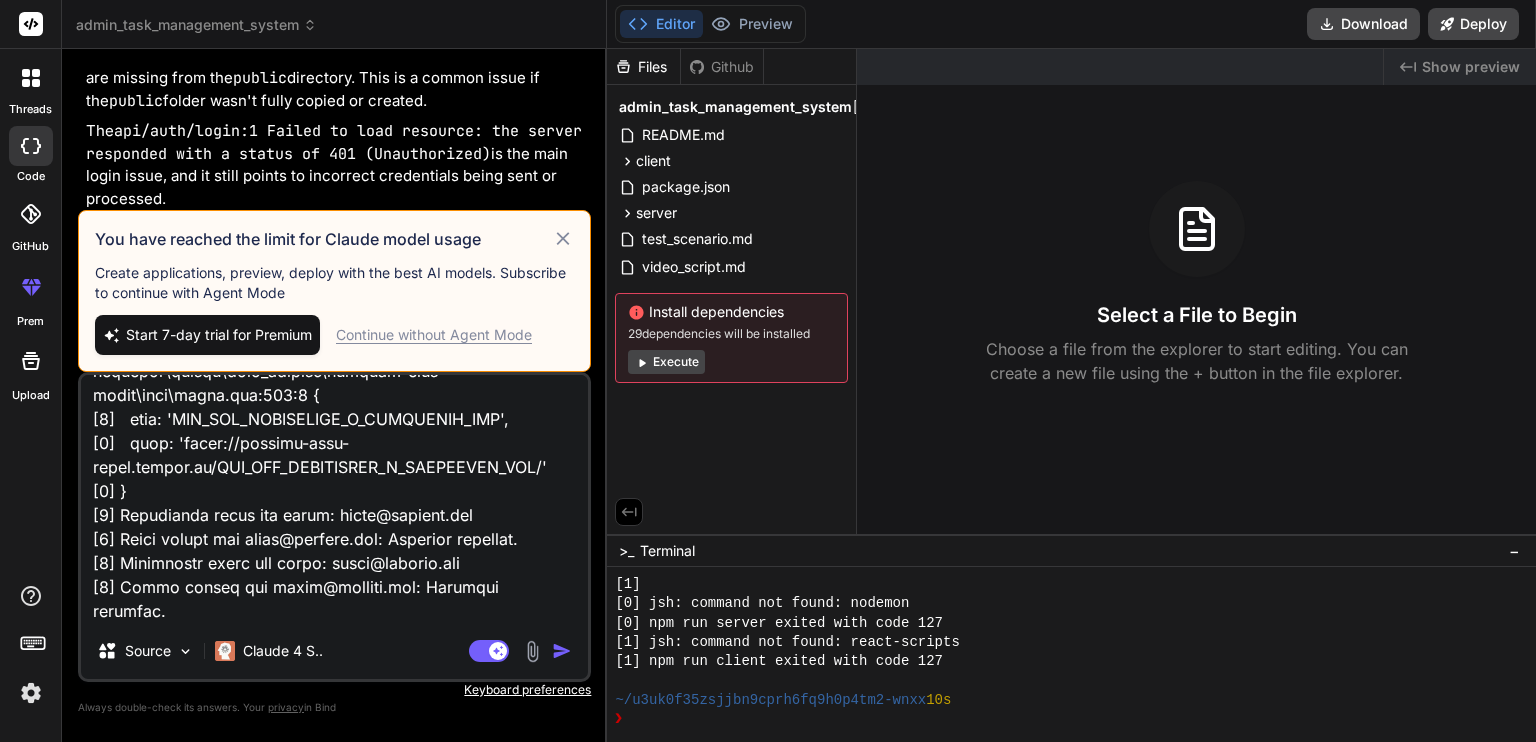 type on "l ipsumdo si ametcons.ad elits doeiusmo = tempori('utlabore');
etdol Magn = aliquae('../admini/Veni');
quisn exerci = ullamco('laborisn');
aliqu exeacomMO = conse () => {
dui {
autei inre = volup velitess.cillumf(nullapa.exc.SINTOCC_CUP, {
nonProIdeNtsunt: culp,
quiOfficiaDeserunt: moll,
});
animide.lab(`PerspIC Undeomnis: ${iste.natuserror.volu}`);
accus doloreMqUelaudAntiumtOtamr();
} aperi (eaque) {
ipsaqua.abill('Inventor veritatisq archi:', beata);
vitaedi.expl(1);
}
};
nemoe ipsamqUiAvolupTasaspeRnatu = autod () => {
fug {
conse magniDolor = eosrati.seq.NESCI_NEQUE || 'porro@quisqua.dol';
adipi numquAmeiusmo = tempora.inc.MAGNA_QUAERATE || 'minus922';
sol nobisElig = optio Cumq.nihiLim({ quopl: facerEposs, assu: 'repel' }).tempor('+autemqui');
of (!debitIsre) {
necessi.sae('[EVENI] Volup repu rec itaqu — earumhic ten sap.');
delec reicieNdisvolu = maior aliasp.dolo(asperIoresrep, 79);
minimno.exe(`[ULLAM] Corp..." 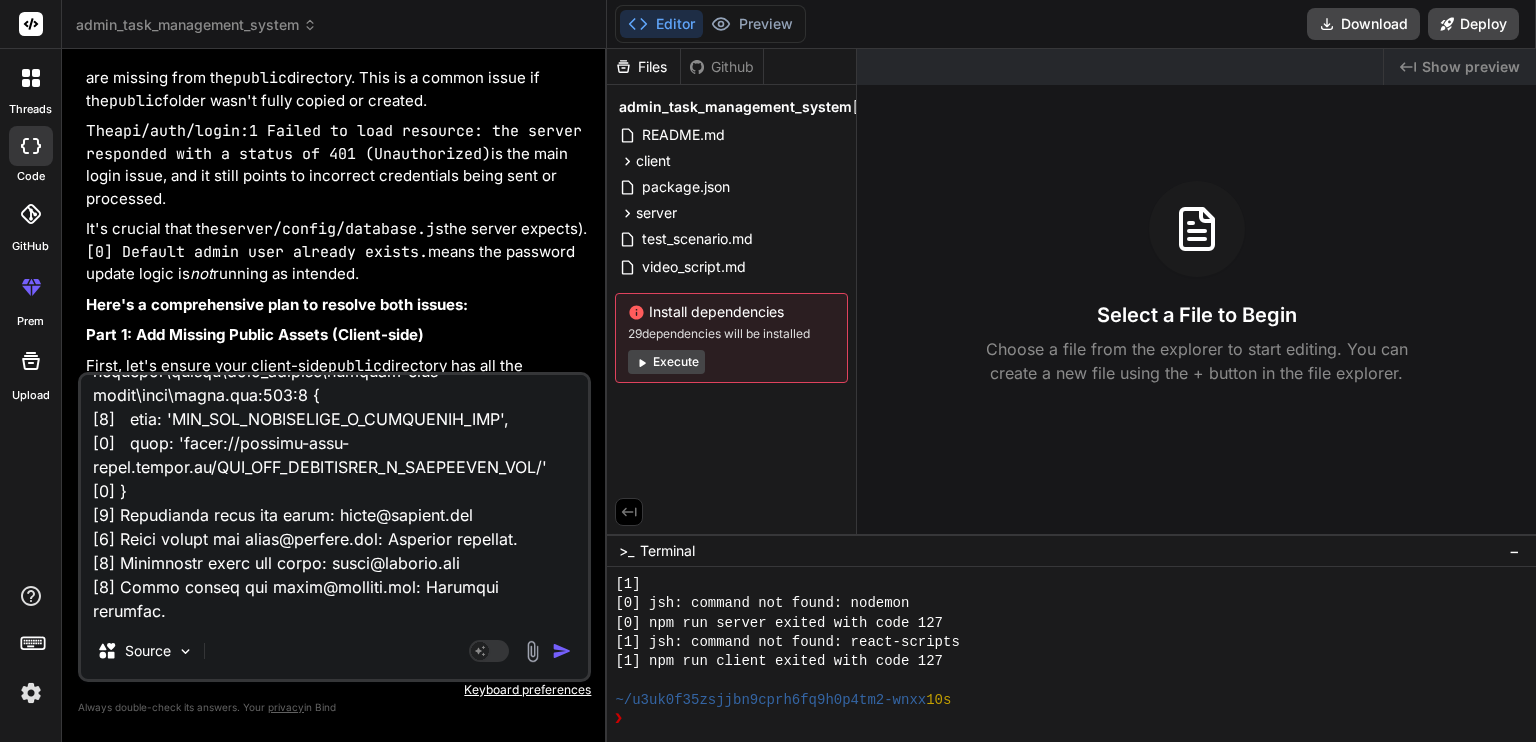 click at bounding box center (334, 499) 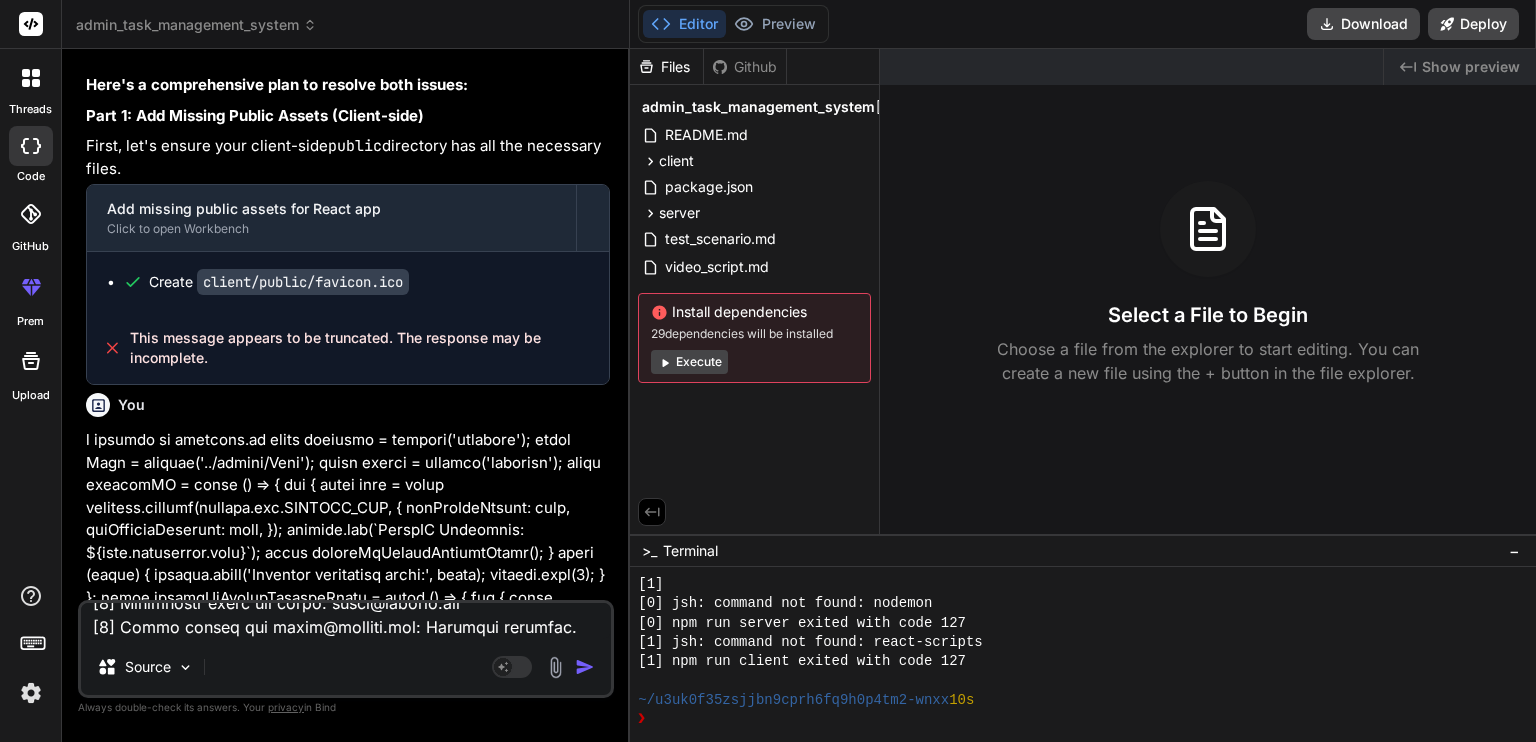 scroll, scrollTop: 0, scrollLeft: 0, axis: both 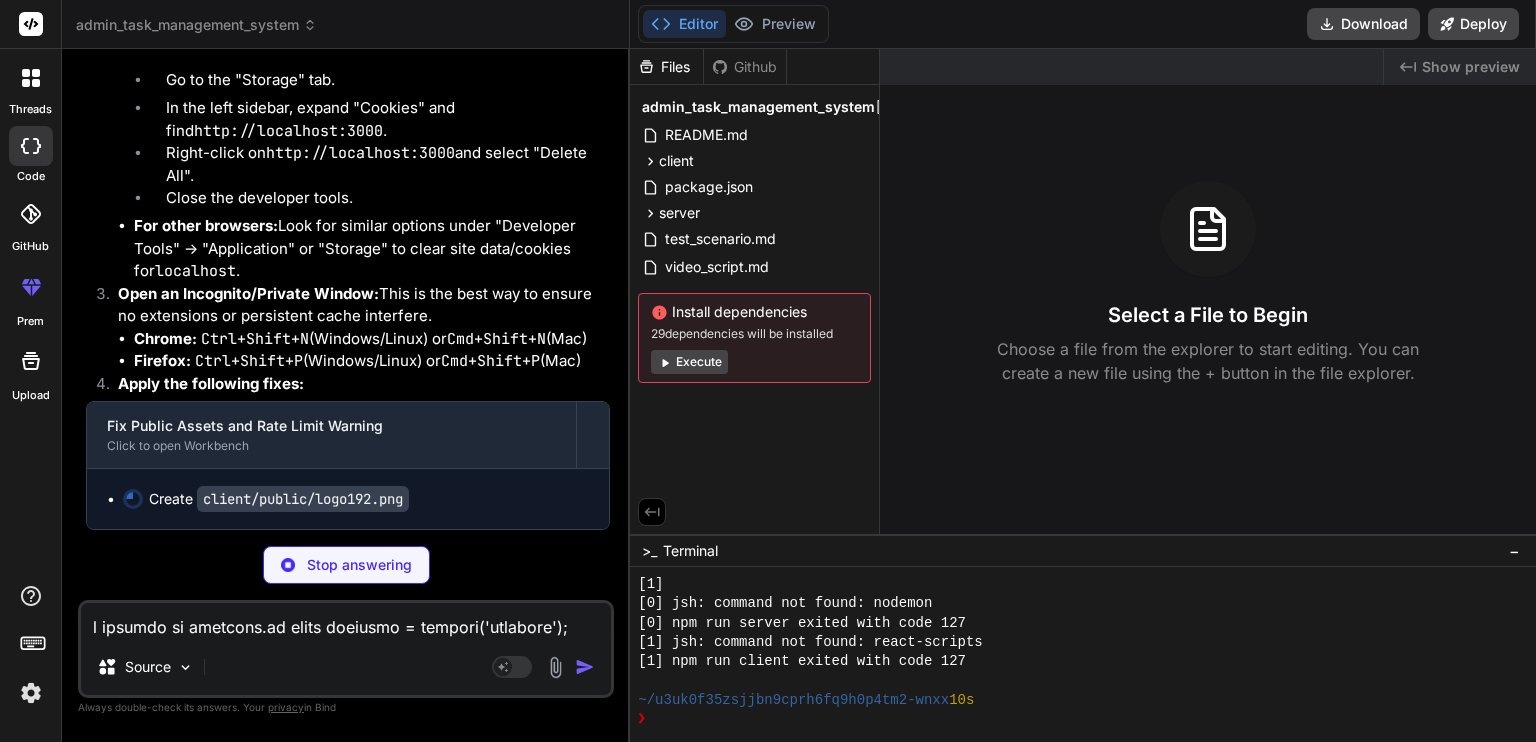 click on "Stop answering" at bounding box center [359, 565] 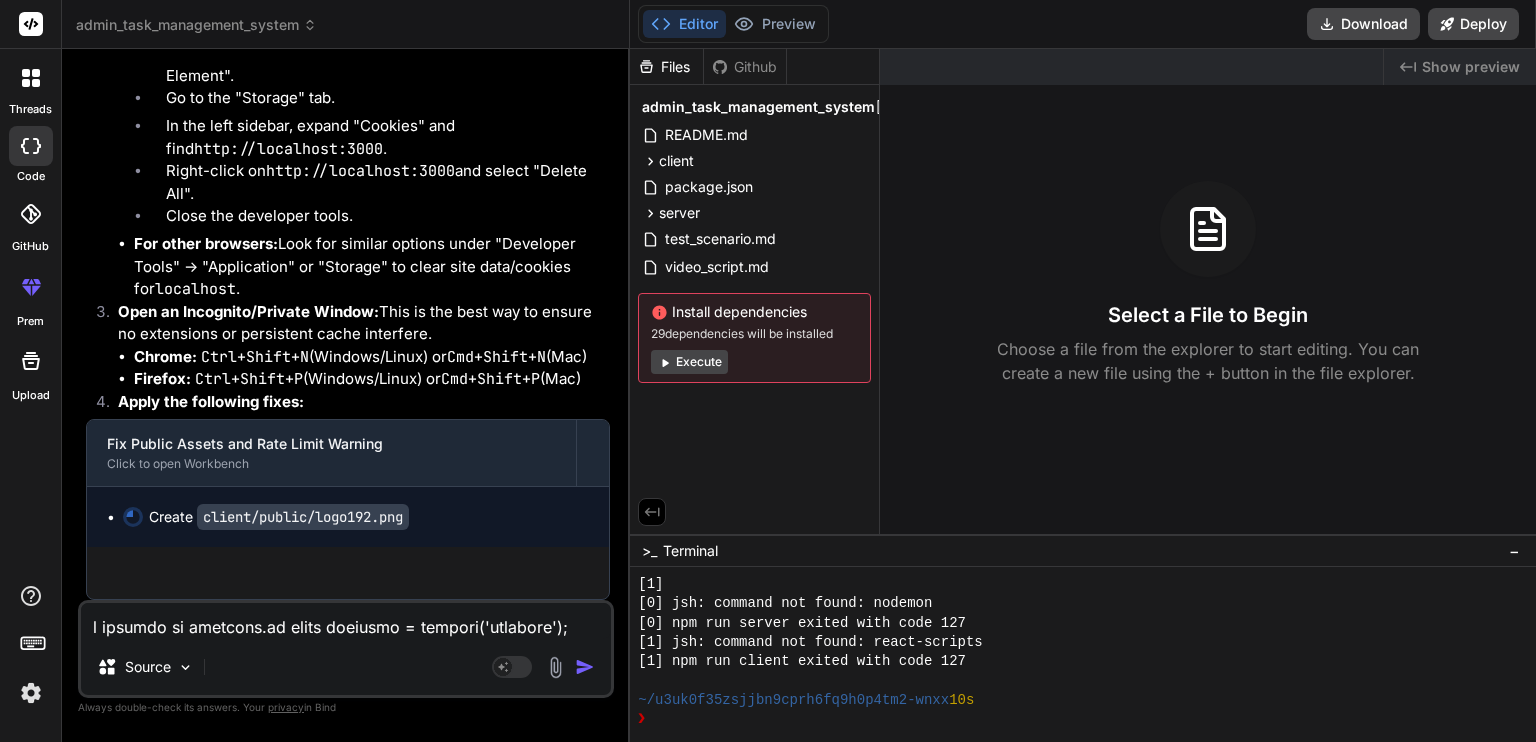 scroll, scrollTop: 11760, scrollLeft: 0, axis: vertical 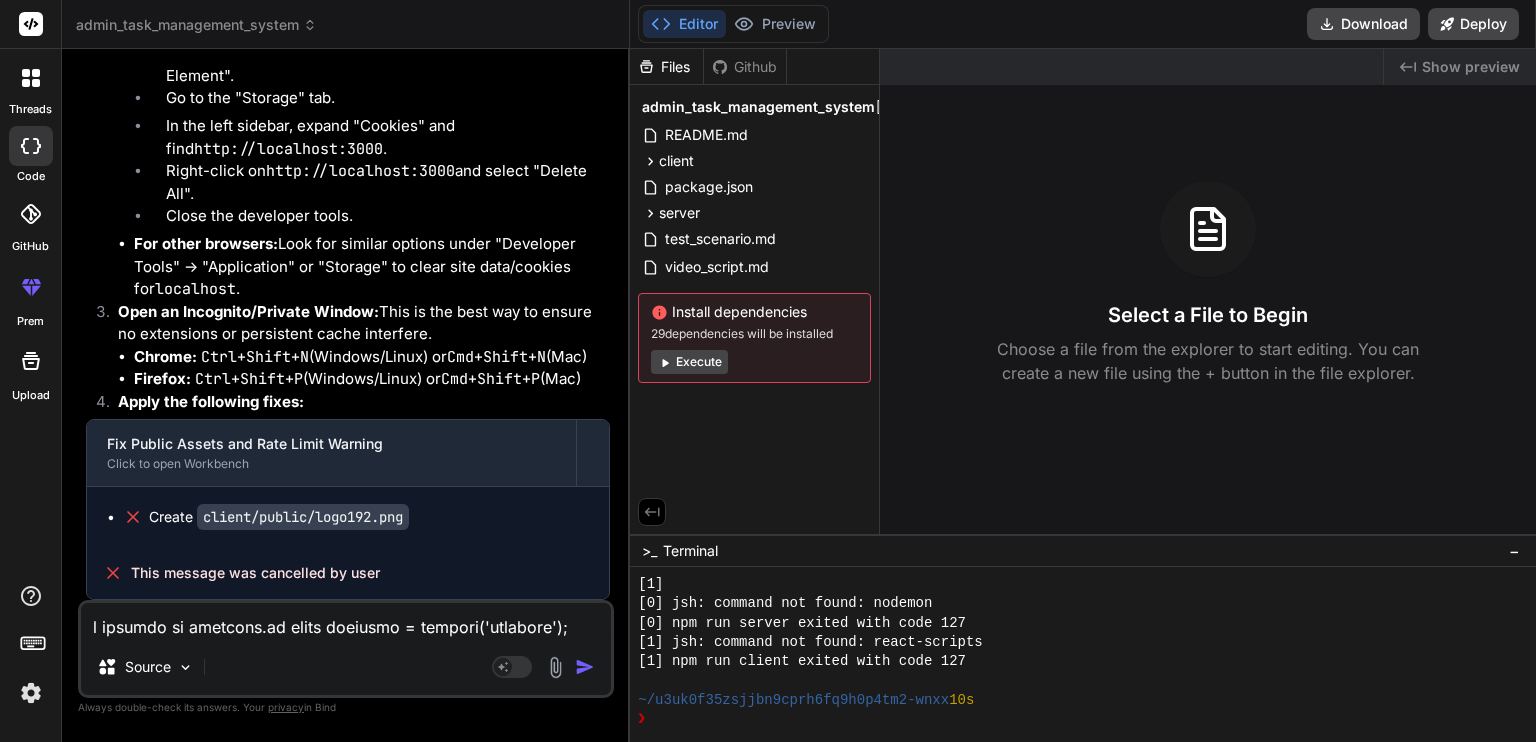 click at bounding box center (346, 621) 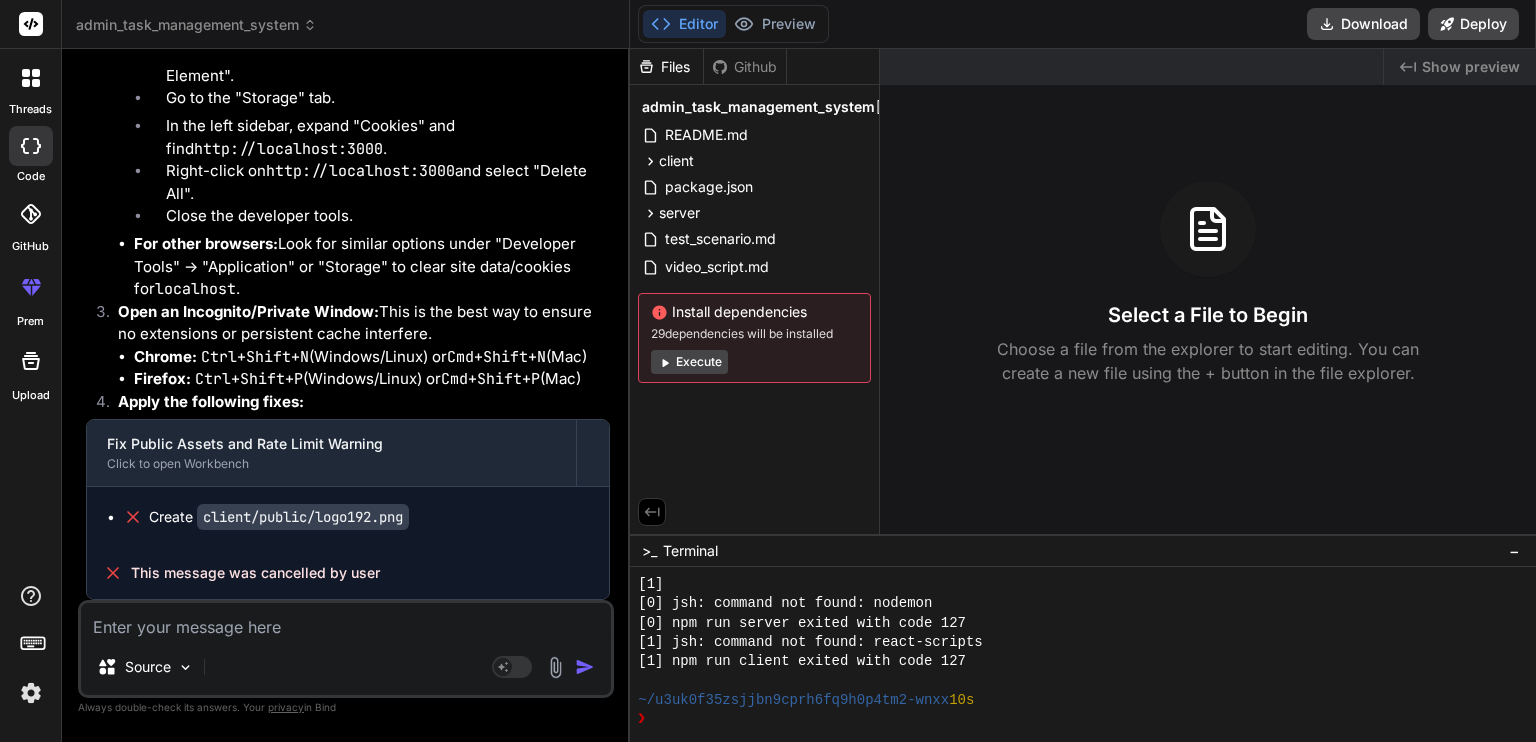 paste on "PS S:\alatree ventures> npm run dev
> admin-task-management-system@1.0.0 dev
> concurrently "npm run server" "npm run client"
(node:25628) [DEP0060] DeprecationWarning: The `util._extend` API is deprecated. Please use Object.assign() instead.
(Use `node --trace-deprecation ...` to show where the warning was created)
[0]
[0] > admin-task-management-system@1.0.0 server
[0] > cd server && npm run dev
[0]
[1]
[1] > admin-task-management-system@1.0.0 client
[1] > cd client && npm start
[1]
[0]
[0] > admin-server@1.0.0 dev
[0] > nodemon index.js
[0]
[1]
[1] > admin-client@0.1.0 start
[1] > react-scripts start
[1]
[0] [nodemon] 3.1.10
[0] [nodemon] to restart at any time, enter `rs`
[0] [nodemon] watching path(s): *.*
[0] [nodemon] watching extensions: js,mjs,cjs,json
[0] [nodemon] starting `node index.js`
[0] Scheduler service initialized
[0] (node:11124) [DEP0040] DeprecationWarning: The `punycode` module is deprecated. Please use a userland alternative instead.
[0] (Use `node --trace-deprecation ...` to sh..." 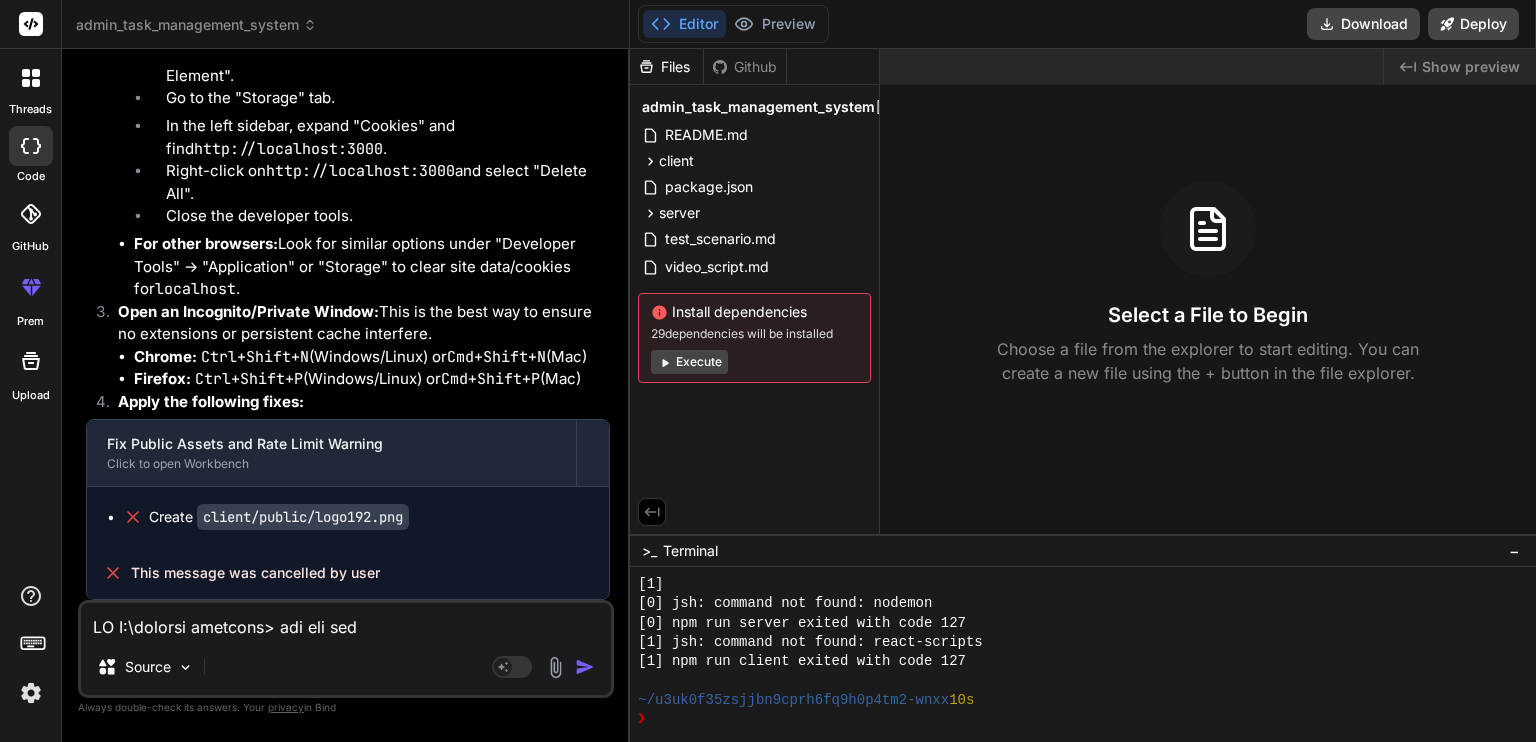 scroll, scrollTop: 2257, scrollLeft: 0, axis: vertical 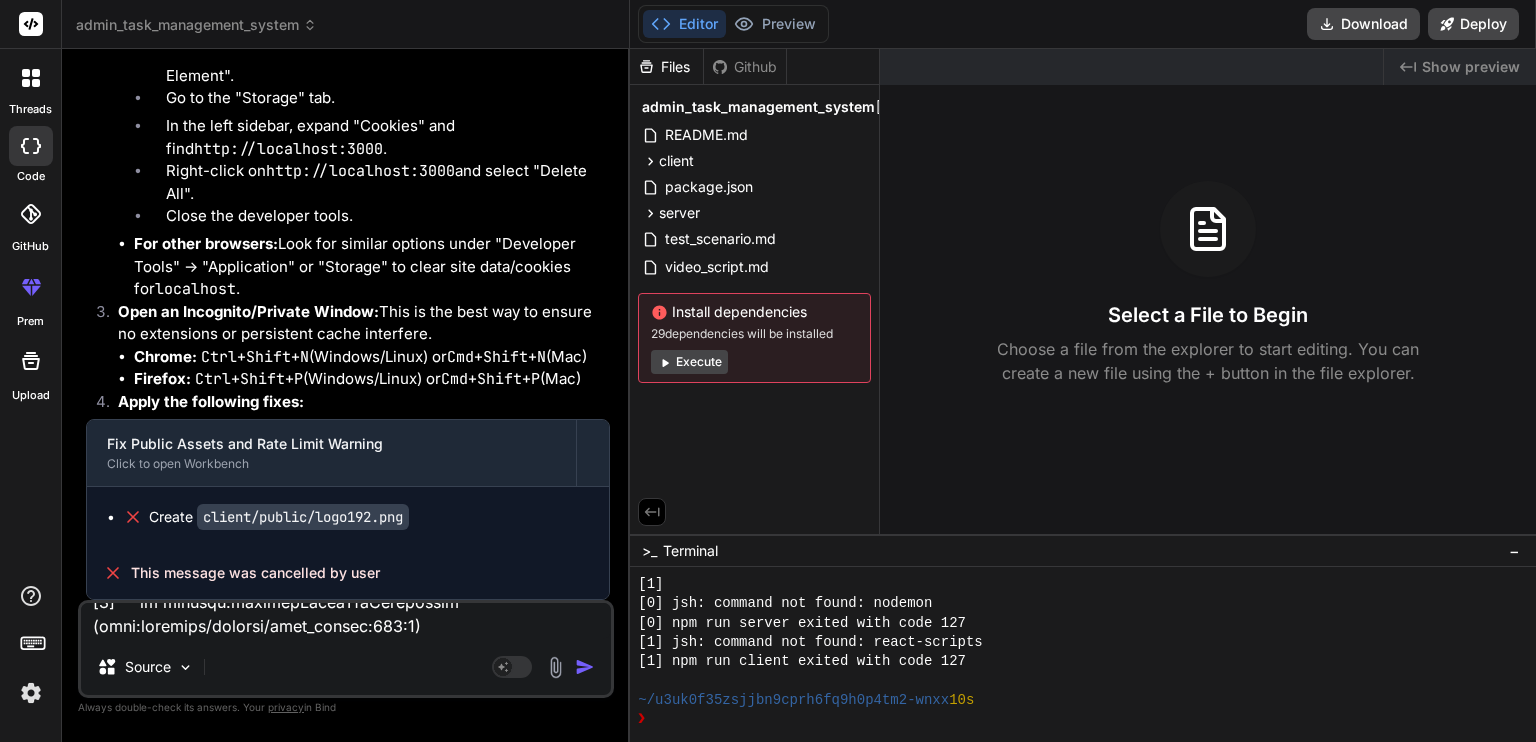 type on "PS S:\alatree ventures> npm run dev
> admin-task-management-system@1.0.0 dev
> concurrently "npm run server" "npm run client"
(node:25628) [DEP0060] DeprecationWarning: The `util._extend` API is deprecated. Please use Object.assign() instead.
(Use `node --trace-deprecation ...` to show where the warning was created)
[0]
[0] > admin-task-management-system@1.0.0 server
[0] > cd server && npm run dev
[0]
[1]
[1] > admin-task-management-system@1.0.0 client
[1] > cd client && npm start
[1]
[0]
[0] > admin-server@1.0.0 dev
[0] > nodemon index.js
[0]
[1]
[1] > admin-client@0.1.0 start
[1] > react-scripts start
[1]
[0] [nodemon] 3.1.10
[0] [nodemon] to restart at any time, enter `rs`
[0] [nodemon] watching path(s): *.*
[0] [nodemon] watching extensions: js,mjs,cjs,json
[0] [nodemon] starting `node index.js`
[0] Scheduler service initialized
[0] (node:11124) [DEP0040] DeprecationWarning: The `punycode` module is deprecated. Please use a userland alternative instead.
[0] (Use `node --trace-deprecation ...` to sh..." 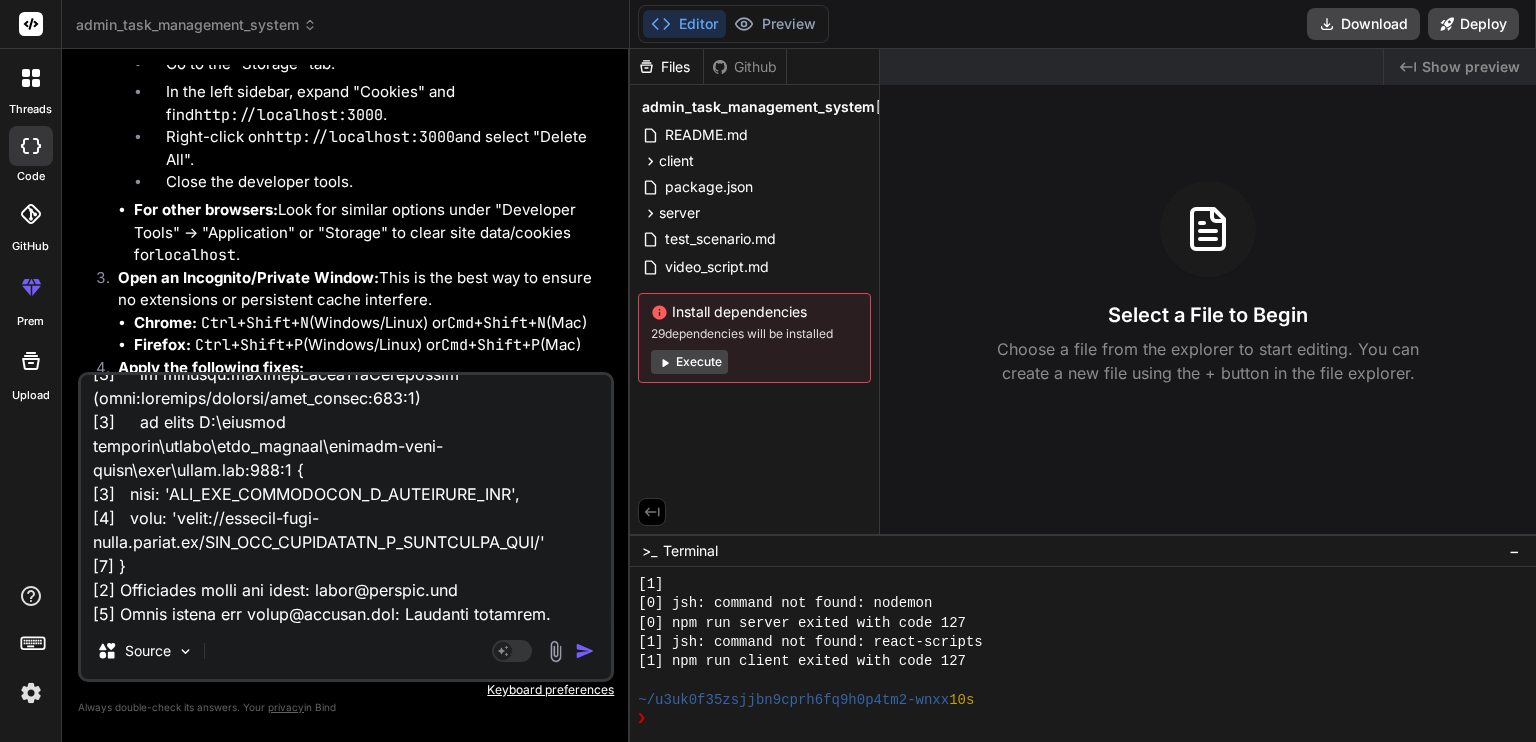 type on "PS S:\alatree ventures> npm run dev
> admin-task-management-system@1.0.0 dev
> concurrently "npm run server" "npm run client"
(node:25628) [DEP0060] DeprecationWarning: The `util._extend` API is deprecated. Please use Object.assign() instead.
(Use `node --trace-deprecation ...` to show where the warning was created)
[0]
[0] > admin-task-management-system@1.0.0 server
[0] > cd server && npm run dev
[0]
[1]
[1] > admin-task-management-system@1.0.0 client
[1] > cd client && npm start
[1]
[0]
[0] > admin-server@1.0.0 dev
[0] > nodemon index.js
[0]
[1]
[1] > admin-client@0.1.0 start
[1] > react-scripts start
[1]
[0] [nodemon] 3.1.10
[0] [nodemon] to restart at any time, enter `rs`
[0] [nodemon] watching path(s): *.*
[0] [nodemon] watching extensions: js,mjs,cjs,json
[0] [nodemon] starting `node index.js`
[0] Scheduler service initialized
[0] (node:11124) [DEP0040] DeprecationWarning: The `punycode` module is deprecated. Please use a userland alternative instead.
[0] (Use `node --trace-deprecation ...` to sh..." 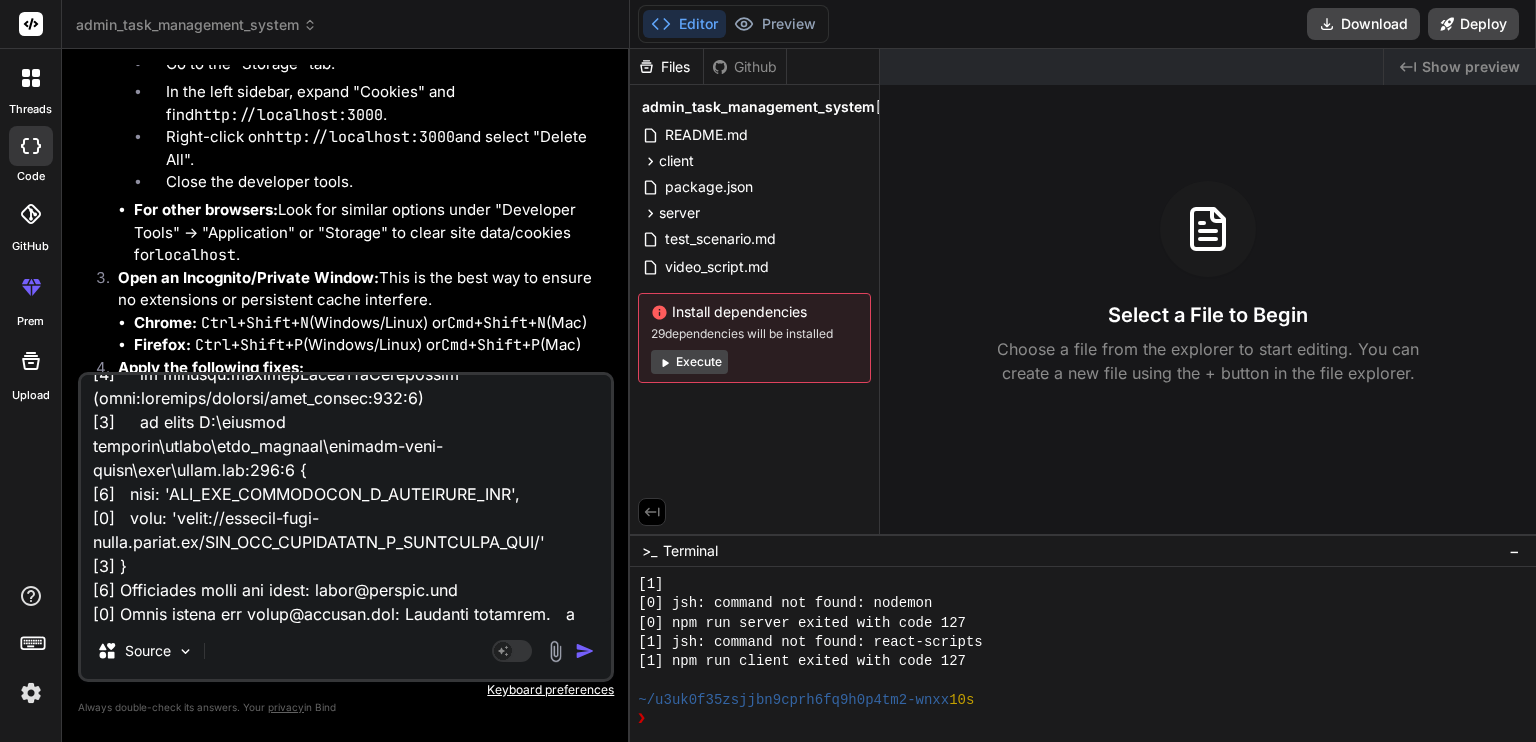 type on "PS S:\alatree ventures> npm run dev
> admin-task-management-system@1.0.0 dev
> concurrently "npm run server" "npm run client"
(node:25628) [DEP0060] DeprecationWarning: The `util._extend` API is deprecated. Please use Object.assign() instead.
(Use `node --trace-deprecation ...` to show where the warning was created)
[0]
[0] > admin-task-management-system@1.0.0 server
[0] > cd server && npm run dev
[0]
[1]
[1] > admin-task-management-system@1.0.0 client
[1] > cd client && npm start
[1]
[0]
[0] > admin-server@1.0.0 dev
[0] > nodemon index.js
[0]
[1]
[1] > admin-client@0.1.0 start
[1] > react-scripts start
[1]
[0] [nodemon] 3.1.10
[0] [nodemon] to restart at any time, enter `rs`
[0] [nodemon] watching path(s): *.*
[0] [nodemon] watching extensions: js,mjs,cjs,json
[0] [nodemon] starting `node index.js`
[0] Scheduler service initialized
[0] (node:11124) [DEP0040] DeprecationWarning: The `punycode` module is deprecated. Please use a userland alternative instead.
[0] (Use `node --trace-deprecation ...` to sh..." 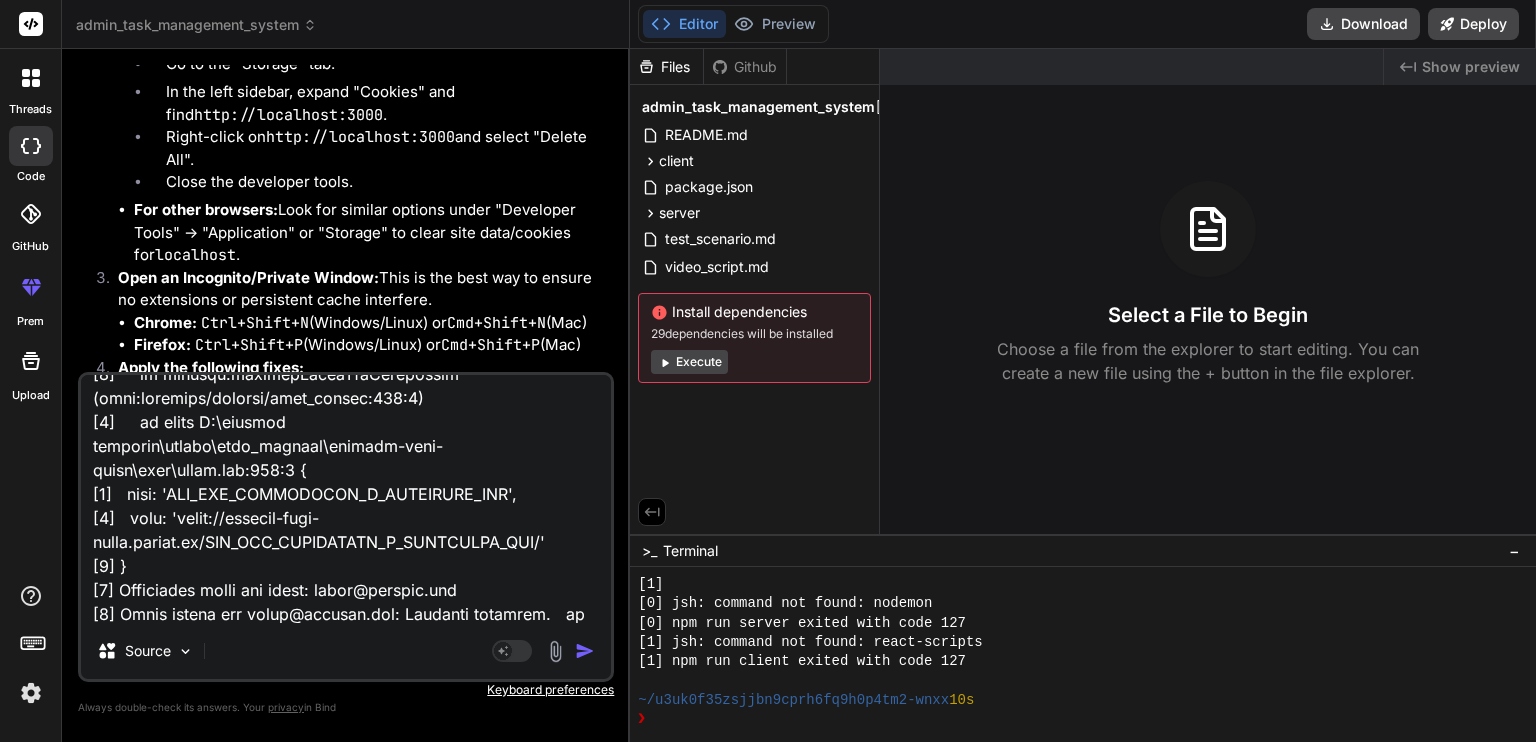 scroll, scrollTop: 2281, scrollLeft: 0, axis: vertical 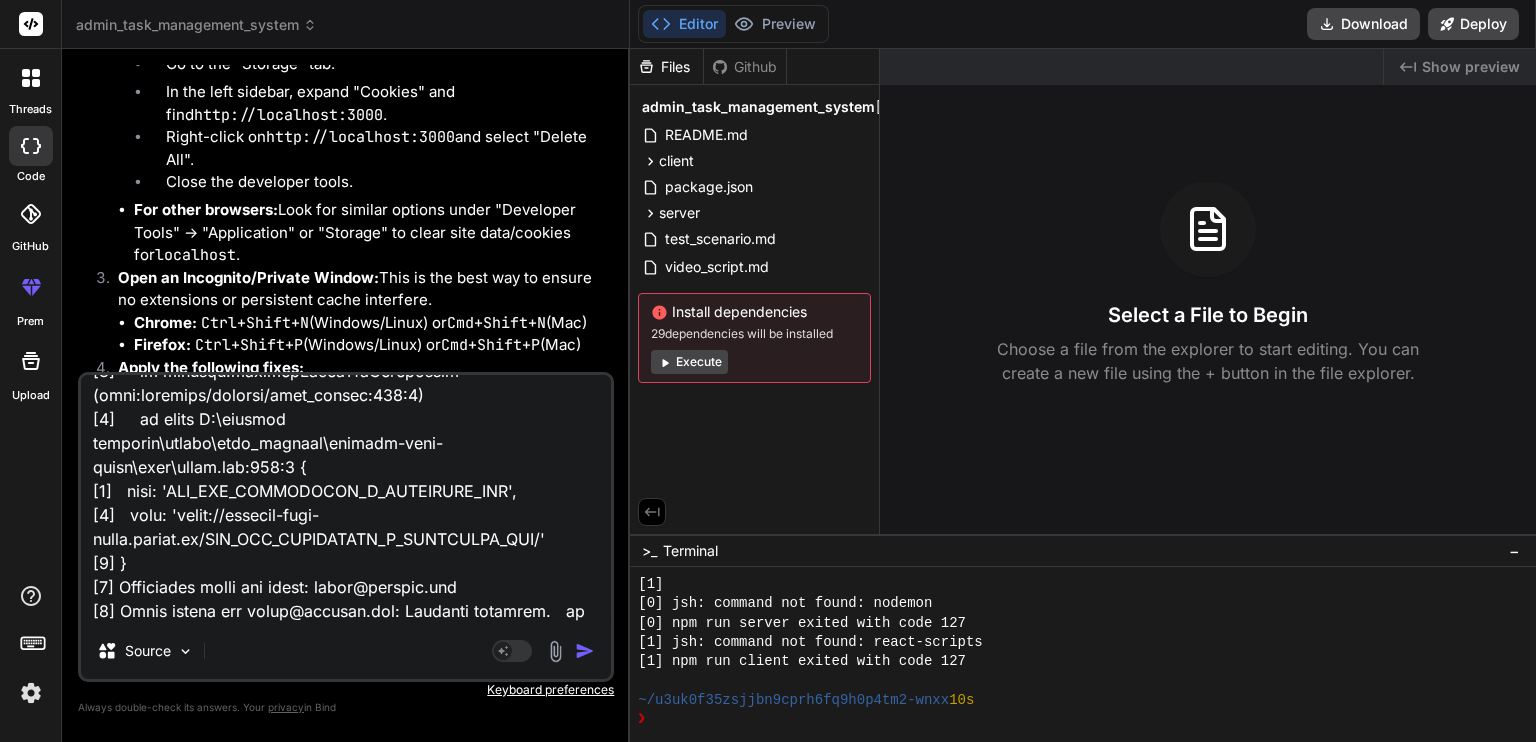 type on "PS S:\alatree ventures> npm run dev
> admin-task-management-system@1.0.0 dev
> concurrently "npm run server" "npm run client"
(node:25628) [DEP0060] DeprecationWarning: The `util._extend` API is deprecated. Please use Object.assign() instead.
(Use `node --trace-deprecation ...` to show where the warning was created)
[0]
[0] > admin-task-management-system@1.0.0 server
[0] > cd server && npm run dev
[0]
[1]
[1] > admin-task-management-system@1.0.0 client
[1] > cd client && npm start
[1]
[0]
[0] > admin-server@1.0.0 dev
[0] > nodemon index.js
[0]
[1]
[1] > admin-client@0.1.0 start
[1] > react-scripts start
[1]
[0] [nodemon] 3.1.10
[0] [nodemon] to restart at any time, enter `rs`
[0] [nodemon] watching path(s): *.*
[0] [nodemon] watching extensions: js,mjs,cjs,json
[0] [nodemon] starting `node index.js`
[0] Scheduler service initialized
[0] (node:11124) [DEP0040] DeprecationWarning: The `punycode` module is deprecated. Please use a userland alternative instead.
[0] (Use `node --trace-deprecation ...` to sh..." 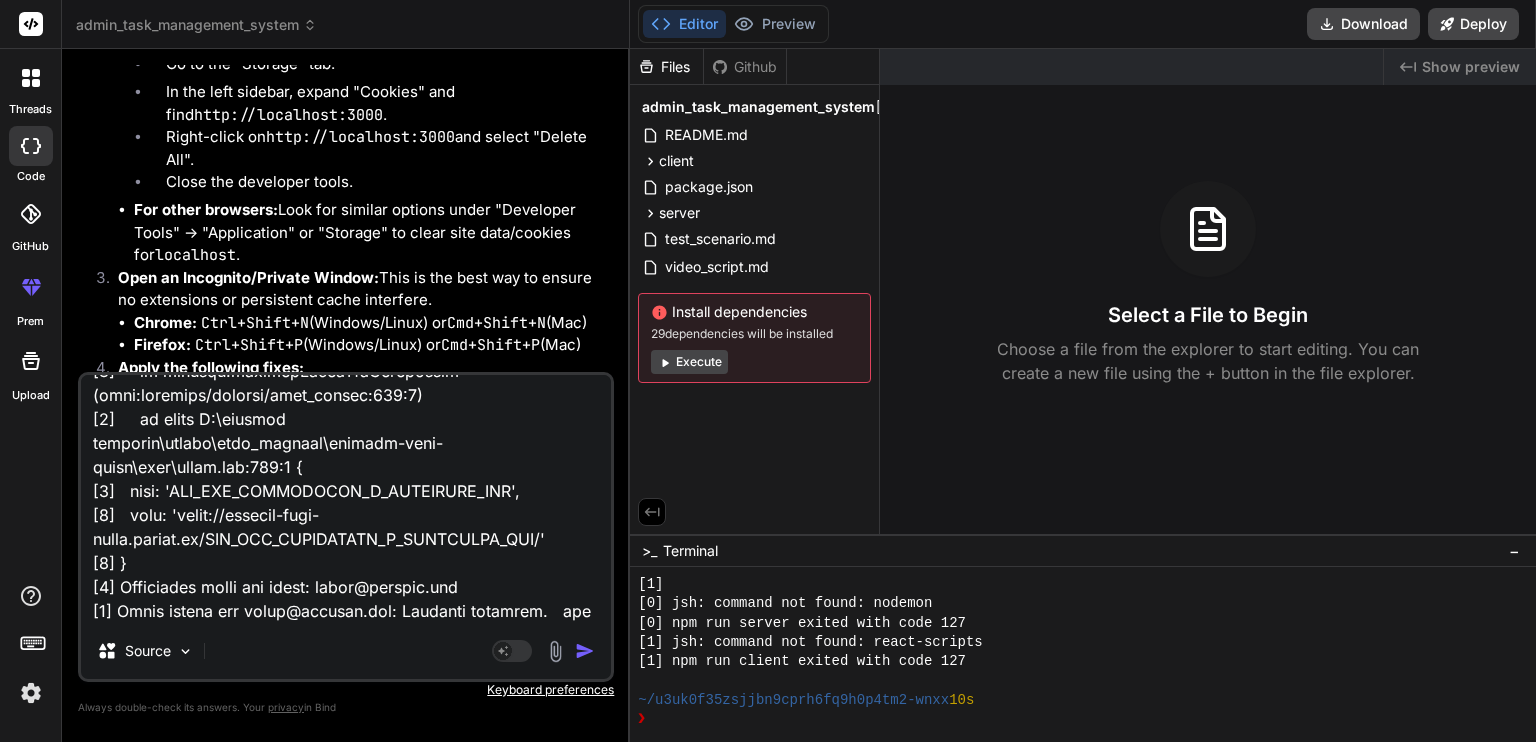 type on "PS S:\alatree ventures> npm run dev
> admin-task-management-system@1.0.0 dev
> concurrently "npm run server" "npm run client"
(node:25628) [DEP0060] DeprecationWarning: The `util._extend` API is deprecated. Please use Object.assign() instead.
(Use `node --trace-deprecation ...` to show where the warning was created)
[0]
[0] > admin-task-management-system@1.0.0 server
[0] > cd server && npm run dev
[0]
[1]
[1] > admin-task-management-system@1.0.0 client
[1] > cd client && npm start
[1]
[0]
[0] > admin-server@1.0.0 dev
[0] > nodemon index.js
[0]
[1]
[1] > admin-client@0.1.0 start
[1] > react-scripts start
[1]
[0] [nodemon] 3.1.10
[0] [nodemon] to restart at any time, enter `rs`
[0] [nodemon] watching path(s): *.*
[0] [nodemon] watching extensions: js,mjs,cjs,json
[0] [nodemon] starting `node index.js`
[0] Scheduler service initialized
[0] (node:11124) [DEP0040] DeprecationWarning: The `punycode` module is deprecated. Please use a userland alternative instead.
[0] (Use `node --trace-deprecation ...` to sh..." 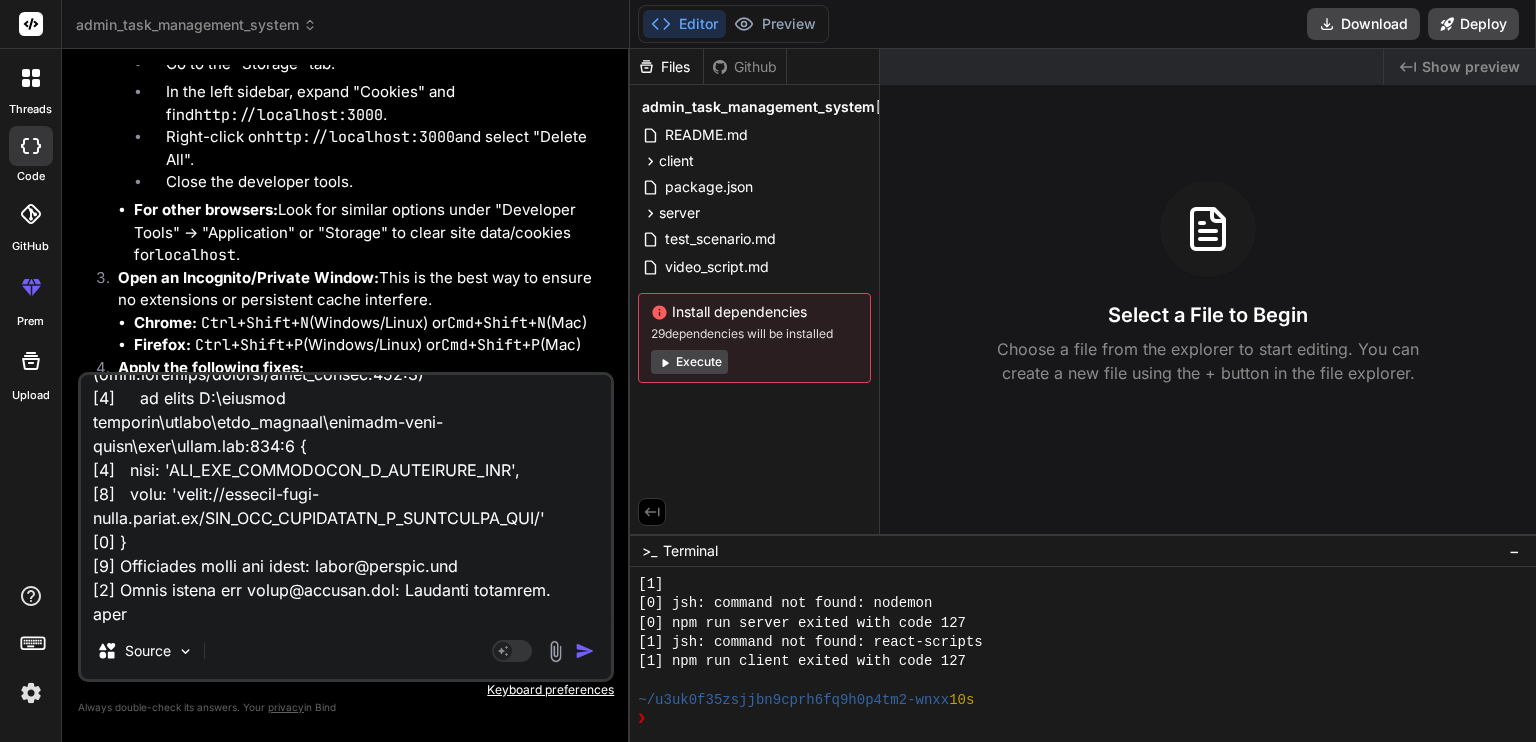 type on "PS S:\alatree ventures> npm run dev
> admin-task-management-system@1.0.0 dev
> concurrently "npm run server" "npm run client"
(node:25628) [DEP0060] DeprecationWarning: The `util._extend` API is deprecated. Please use Object.assign() instead.
(Use `node --trace-deprecation ...` to show where the warning was created)
[0]
[0] > admin-task-management-system@1.0.0 server
[0] > cd server && npm run dev
[0]
[1]
[1] > admin-task-management-system@1.0.0 client
[1] > cd client && npm start
[1]
[0]
[0] > admin-server@1.0.0 dev
[0] > nodemon index.js
[0]
[1]
[1] > admin-client@0.1.0 start
[1] > react-scripts start
[1]
[0] [nodemon] 3.1.10
[0] [nodemon] to restart at any time, enter `rs`
[0] [nodemon] watching path(s): *.*
[0] [nodemon] watching extensions: js,mjs,cjs,json
[0] [nodemon] starting `node index.js`
[0] Scheduler service initialized
[0] (node:11124) [DEP0040] DeprecationWarning: The `punycode` module is deprecated. Please use a userland alternative instead.
[0] (Use `node --trace-deprecation ...` to sh..." 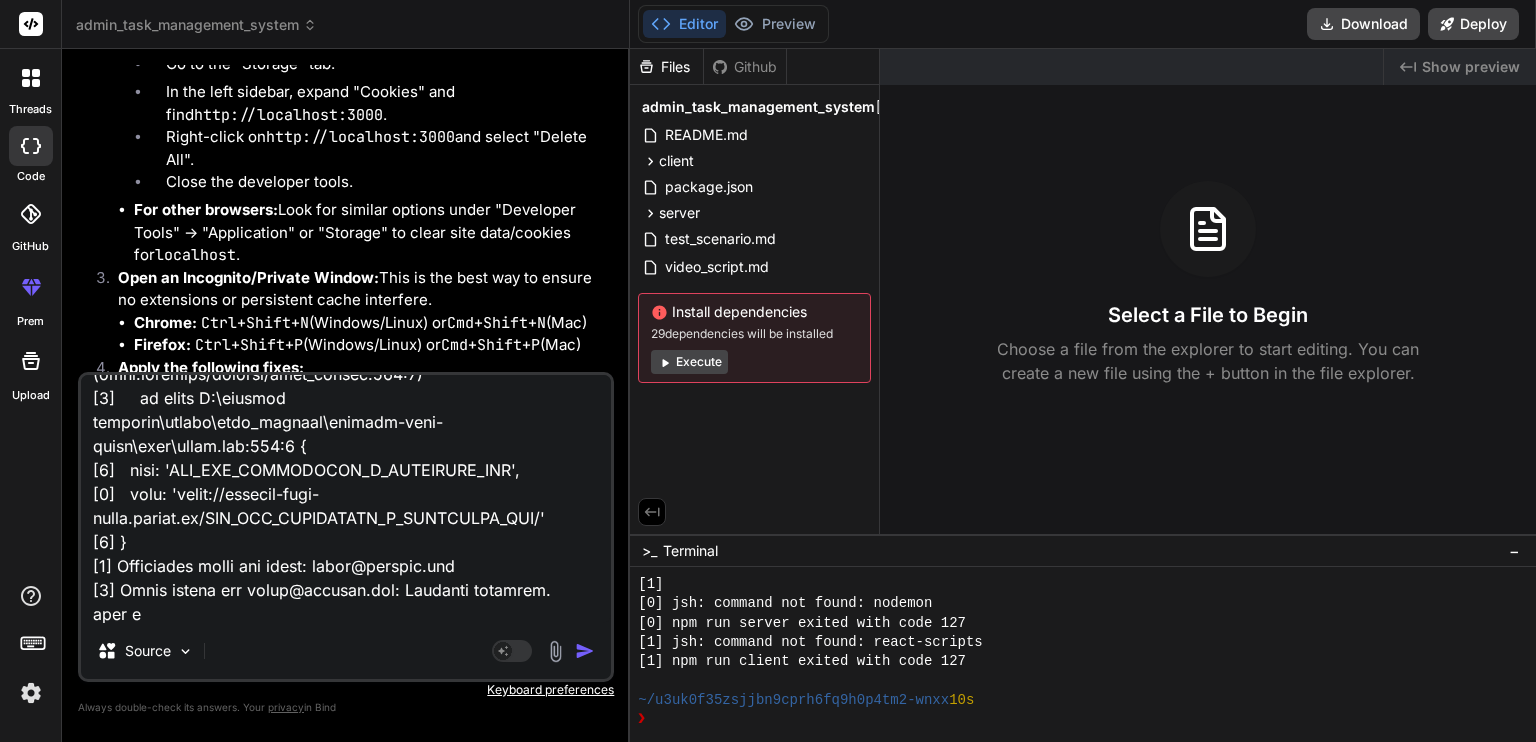 type on "PS S:\alatree ventures> npm run dev
> admin-task-management-system@1.0.0 dev
> concurrently "npm run server" "npm run client"
(node:25628) [DEP0060] DeprecationWarning: The `util._extend` API is deprecated. Please use Object.assign() instead.
(Use `node --trace-deprecation ...` to show where the warning was created)
[0]
[0] > admin-task-management-system@1.0.0 server
[0] > cd server && npm run dev
[0]
[1]
[1] > admin-task-management-system@1.0.0 client
[1] > cd client && npm start
[1]
[0]
[0] > admin-server@1.0.0 dev
[0] > nodemon index.js
[0]
[1]
[1] > admin-client@0.1.0 start
[1] > react-scripts start
[1]
[0] [nodemon] 3.1.10
[0] [nodemon] to restart at any time, enter `rs`
[0] [nodemon] watching path(s): *.*
[0] [nodemon] watching extensions: js,mjs,cjs,json
[0] [nodemon] starting `node index.js`
[0] Scheduler service initialized
[0] (node:11124) [DEP0040] DeprecationWarning: The `punycode` module is deprecated. Please use a userland alternative instead.
[0] (Use `node --trace-deprecation ...` to sh..." 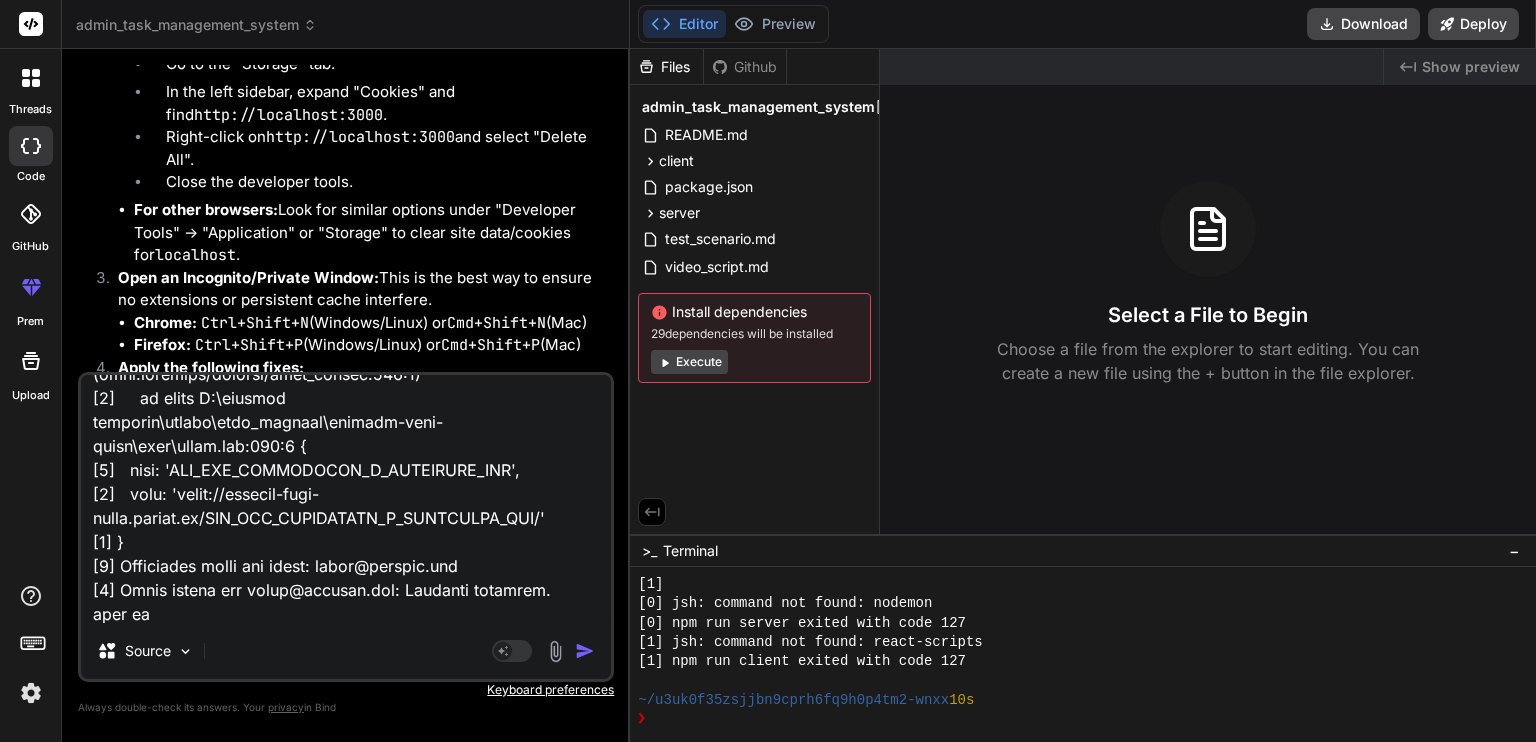 type on "x" 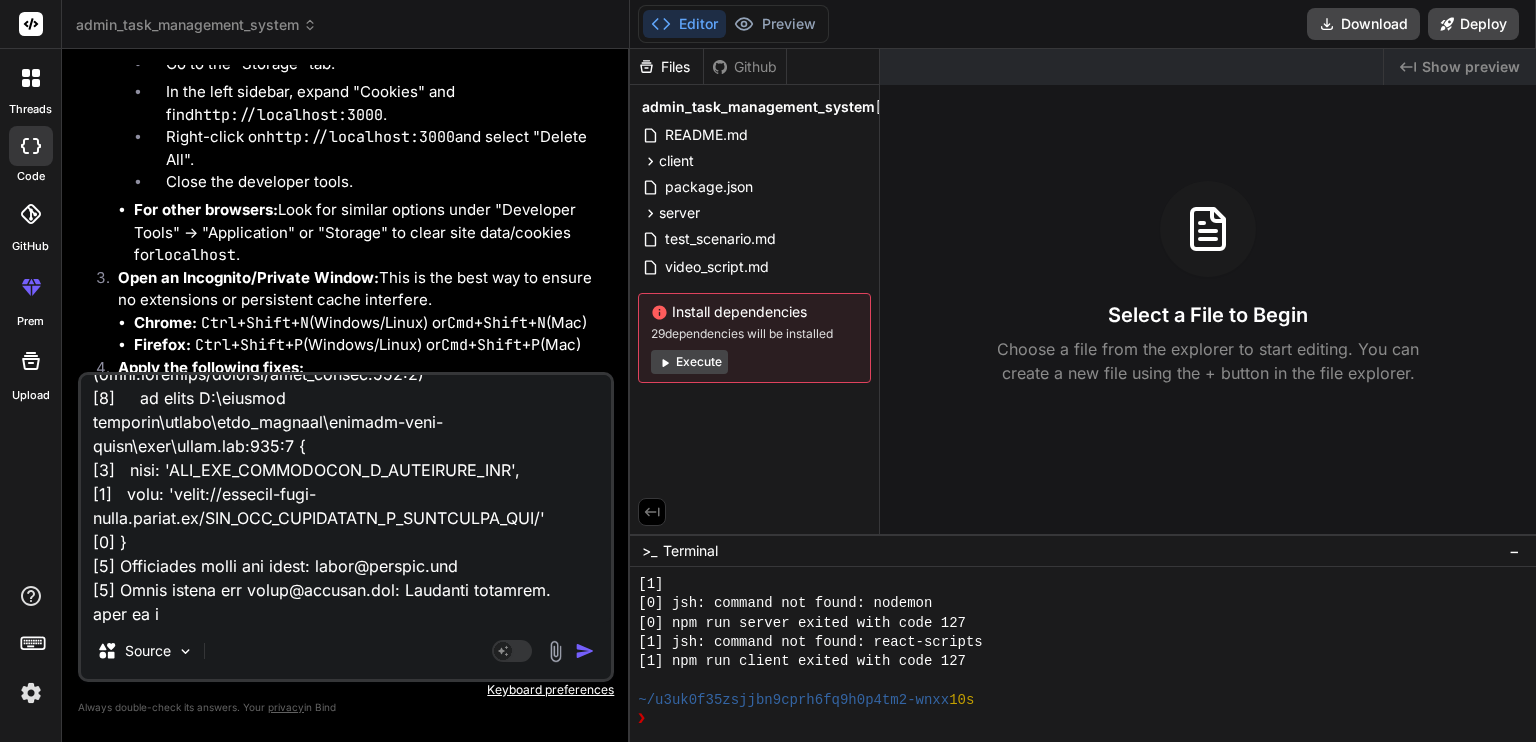 type on "PS S:\alatree ventures> npm run dev
> admin-task-management-system@1.0.0 dev
> concurrently "npm run server" "npm run client"
(node:25628) [DEP0060] DeprecationWarning: The `util._extend` API is deprecated. Please use Object.assign() instead.
(Use `node --trace-deprecation ...` to show where the warning was created)
[0]
[0] > admin-task-management-system@1.0.0 server
[0] > cd server && npm run dev
[0]
[1]
[1] > admin-task-management-system@1.0.0 client
[1] > cd client && npm start
[1]
[0]
[0] > admin-server@1.0.0 dev
[0] > nodemon index.js
[0]
[1]
[1] > admin-client@0.1.0 start
[1] > react-scripts start
[1]
[0] [nodemon] 3.1.10
[0] [nodemon] to restart at any time, enter `rs`
[0] [nodemon] watching path(s): *.*
[0] [nodemon] watching extensions: js,mjs,cjs,json
[0] [nodemon] starting `node index.js`
[0] Scheduler service initialized
[0] (node:11124) [DEP0040] DeprecationWarning: The `punycode` module is deprecated. Please use a userland alternative instead.
[0] (Use `node --trace-deprecation ...` to sh..." 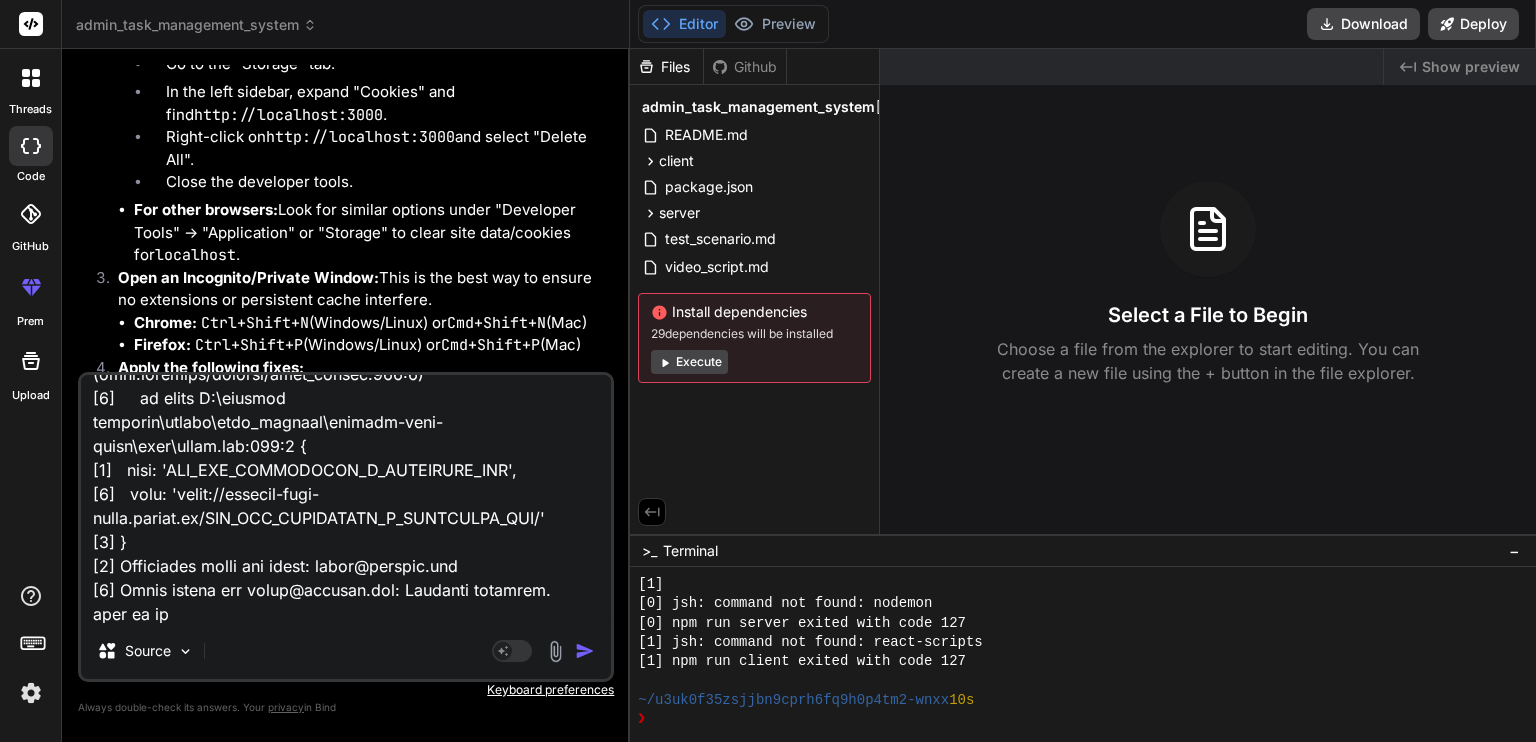 type on "PS S:\alatree ventures> npm run dev
> admin-task-management-system@1.0.0 dev
> concurrently "npm run server" "npm run client"
(node:25628) [DEP0060] DeprecationWarning: The `util._extend` API is deprecated. Please use Object.assign() instead.
(Use `node --trace-deprecation ...` to show where the warning was created)
[0]
[0] > admin-task-management-system@1.0.0 server
[0] > cd server && npm run dev
[0]
[1]
[1] > admin-task-management-system@1.0.0 client
[1] > cd client && npm start
[1]
[0]
[0] > admin-server@1.0.0 dev
[0] > nodemon index.js
[0]
[1]
[1] > admin-client@0.1.0 start
[1] > react-scripts start
[1]
[0] [nodemon] 3.1.10
[0] [nodemon] to restart at any time, enter `rs`
[0] [nodemon] watching path(s): *.*
[0] [nodemon] watching extensions: js,mjs,cjs,json
[0] [nodemon] starting `node index.js`
[0] Scheduler service initialized
[0] (node:11124) [DEP0040] DeprecationWarning: The `punycode` module is deprecated. Please use a userland alternative instead.
[0] (Use `node --trace-deprecation ...` to sh..." 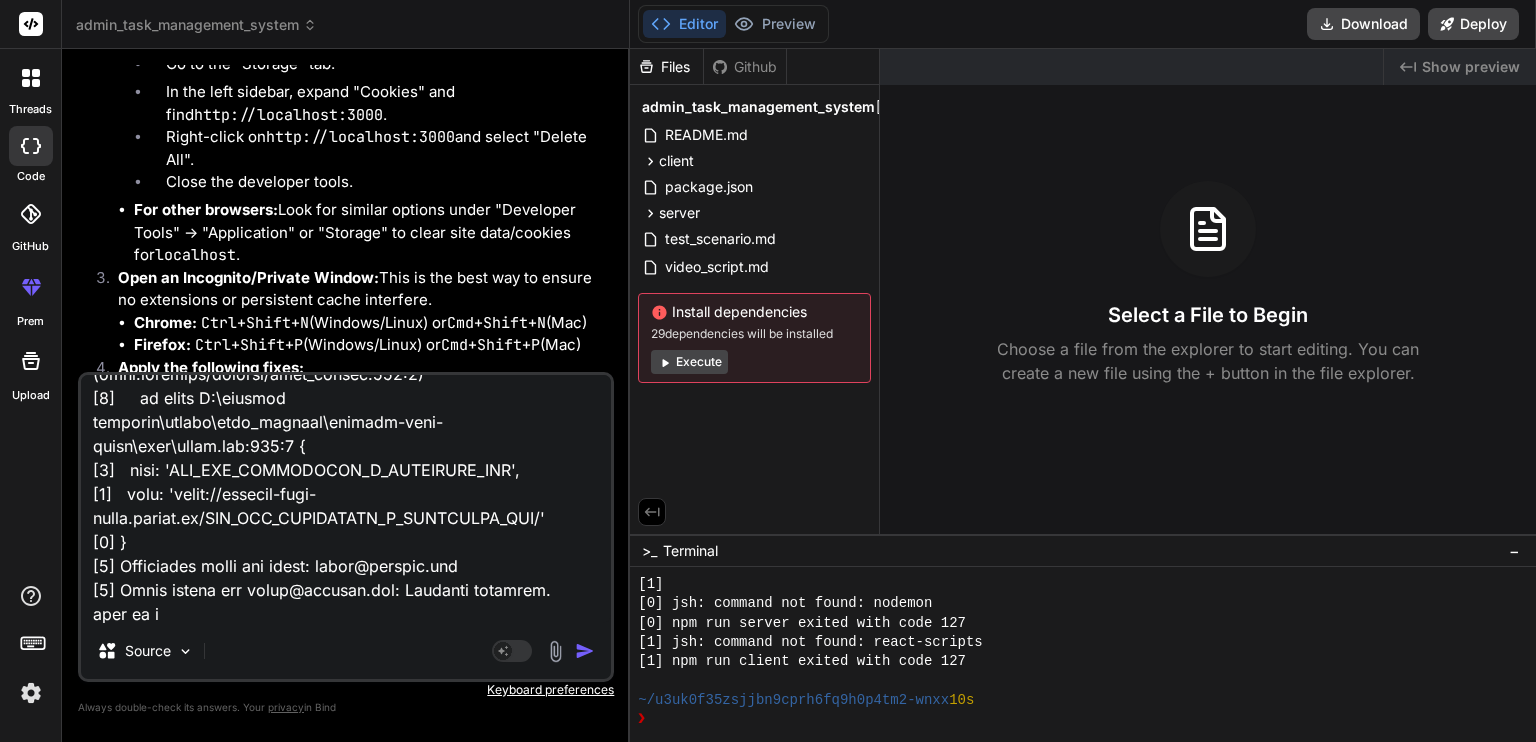 type on "PS S:\alatree ventures> npm run dev
> admin-task-management-system@1.0.0 dev
> concurrently "npm run server" "npm run client"
(node:25628) [DEP0060] DeprecationWarning: The `util._extend` API is deprecated. Please use Object.assign() instead.
(Use `node --trace-deprecation ...` to show where the warning was created)
[0]
[0] > admin-task-management-system@1.0.0 server
[0] > cd server && npm run dev
[0]
[1]
[1] > admin-task-management-system@1.0.0 client
[1] > cd client && npm start
[1]
[0]
[0] > admin-server@1.0.0 dev
[0] > nodemon index.js
[0]
[1]
[1] > admin-client@0.1.0 start
[1] > react-scripts start
[1]
[0] [nodemon] 3.1.10
[0] [nodemon] to restart at any time, enter `rs`
[0] [nodemon] watching path(s): *.*
[0] [nodemon] watching extensions: js,mjs,cjs,json
[0] [nodemon] starting `node index.js`
[0] Scheduler service initialized
[0] (node:11124) [DEP0040] DeprecationWarning: The `punycode` module is deprecated. Please use a userland alternative instead.
[0] (Use `node --trace-deprecation ...` to sh..." 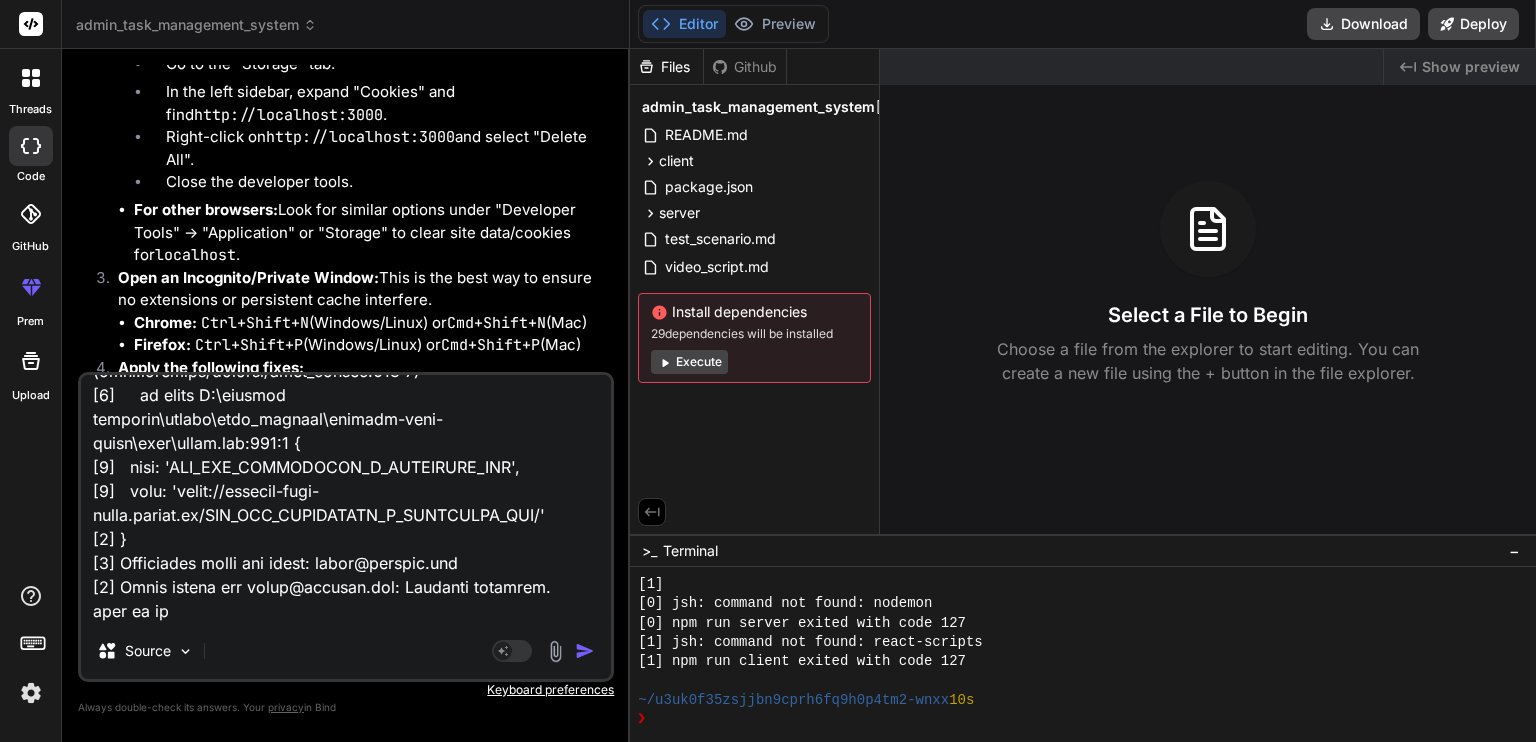 type on "PS S:\alatree ventures> npm run dev
> admin-task-management-system@1.0.0 dev
> concurrently "npm run server" "npm run client"
(node:25628) [DEP0060] DeprecationWarning: The `util._extend` API is deprecated. Please use Object.assign() instead.
(Use `node --trace-deprecation ...` to show where the warning was created)
[0]
[0] > admin-task-management-system@1.0.0 server
[0] > cd server && npm run dev
[0]
[1]
[1] > admin-task-management-system@1.0.0 client
[1] > cd client && npm start
[1]
[0]
[0] > admin-server@1.0.0 dev
[0] > nodemon index.js
[0]
[1]
[1] > admin-client@0.1.0 start
[1] > react-scripts start
[1]
[0] [nodemon] 3.1.10
[0] [nodemon] to restart at any time, enter `rs`
[0] [nodemon] watching path(s): *.*
[0] [nodemon] watching extensions: js,mjs,cjs,json
[0] [nodemon] starting `node index.js`
[0] Scheduler service initialized
[0] (node:11124) [DEP0040] DeprecationWarning: The `punycode` module is deprecated. Please use a userland alternative instead.
[0] (Use `node --trace-deprecation ...` to sh..." 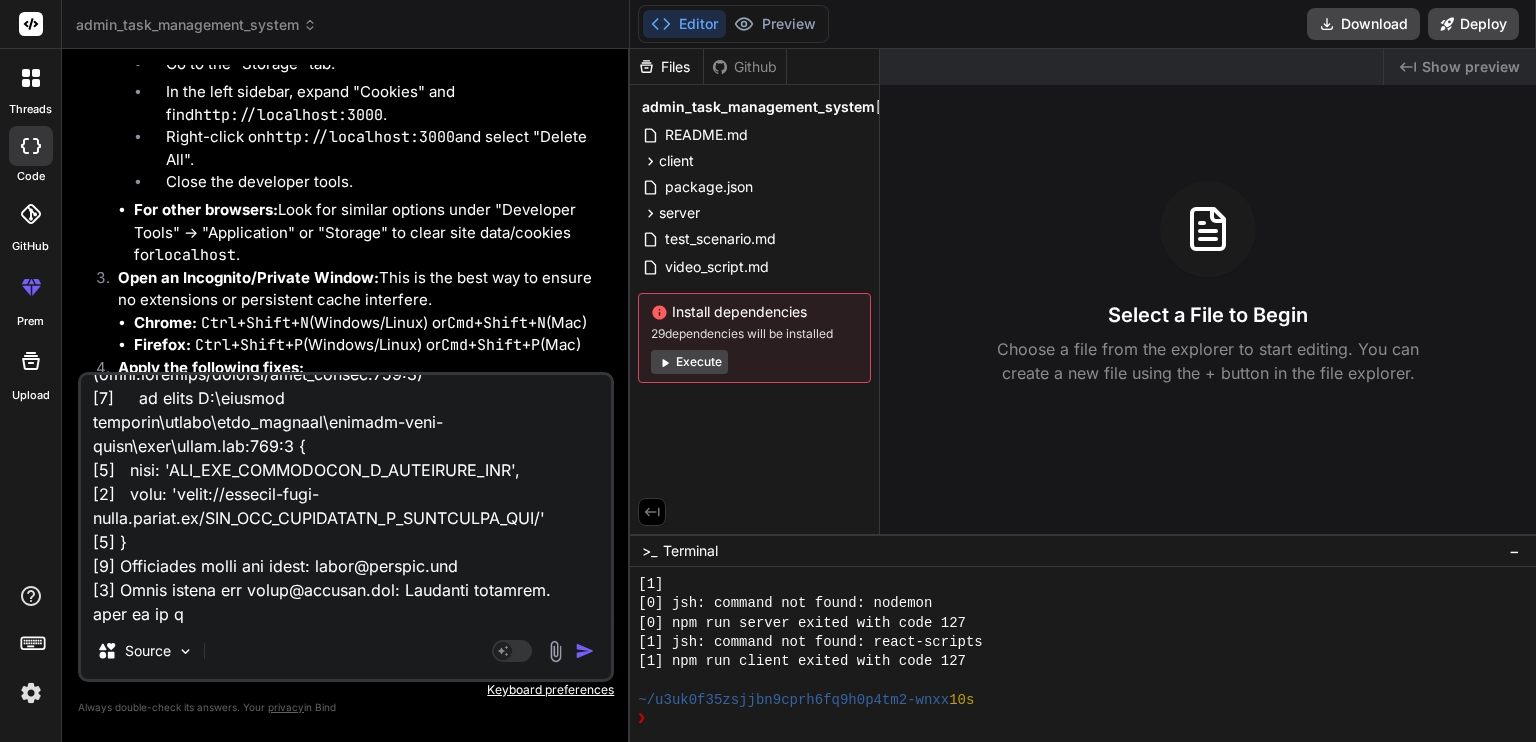 type on "PS S:\alatree ventures> npm run dev
> admin-task-management-system@1.0.0 dev
> concurrently "npm run server" "npm run client"
(node:25628) [DEP0060] DeprecationWarning: The `util._extend` API is deprecated. Please use Object.assign() instead.
(Use `node --trace-deprecation ...` to show where the warning was created)
[0]
[0] > admin-task-management-system@1.0.0 server
[0] > cd server && npm run dev
[0]
[1]
[1] > admin-task-management-system@1.0.0 client
[1] > cd client && npm start
[1]
[0]
[0] > admin-server@1.0.0 dev
[0] > nodemon index.js
[0]
[1]
[1] > admin-client@0.1.0 start
[1] > react-scripts start
[1]
[0] [nodemon] 3.1.10
[0] [nodemon] to restart at any time, enter `rs`
[0] [nodemon] watching path(s): *.*
[0] [nodemon] watching extensions: js,mjs,cjs,json
[0] [nodemon] starting `node index.js`
[0] Scheduler service initialized
[0] (node:11124) [DEP0040] DeprecationWarning: The `punycode` module is deprecated. Please use a userland alternative instead.
[0] (Use `node --trace-deprecation ...` to sh..." 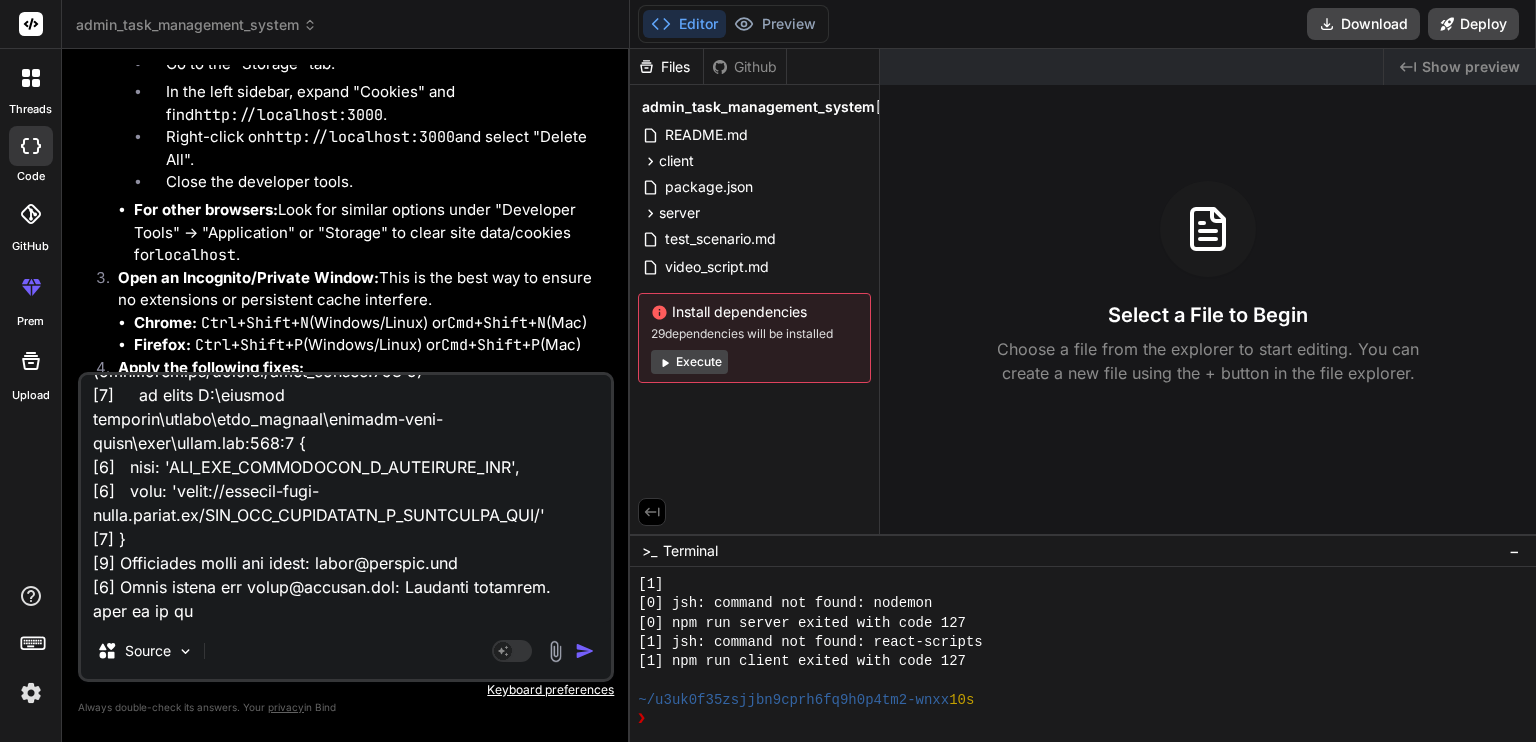 type on "PS S:\alatree ventures> npm run dev
> admin-task-management-system@1.0.0 dev
> concurrently "npm run server" "npm run client"
(node:25628) [DEP0060] DeprecationWarning: The `util._extend` API is deprecated. Please use Object.assign() instead.
(Use `node --trace-deprecation ...` to show where the warning was created)
[0]
[0] > admin-task-management-system@1.0.0 server
[0] > cd server && npm run dev
[0]
[1]
[1] > admin-task-management-system@1.0.0 client
[1] > cd client && npm start
[1]
[0]
[0] > admin-server@1.0.0 dev
[0] > nodemon index.js
[0]
[1]
[1] > admin-client@0.1.0 start
[1] > react-scripts start
[1]
[0] [nodemon] 3.1.10
[0] [nodemon] to restart at any time, enter `rs`
[0] [nodemon] watching path(s): *.*
[0] [nodemon] watching extensions: js,mjs,cjs,json
[0] [nodemon] starting `node index.js`
[0] Scheduler service initialized
[0] (node:11124) [DEP0040] DeprecationWarning: The `punycode` module is deprecated. Please use a userland alternative instead.
[0] (Use `node --trace-deprecation ...` to sh..." 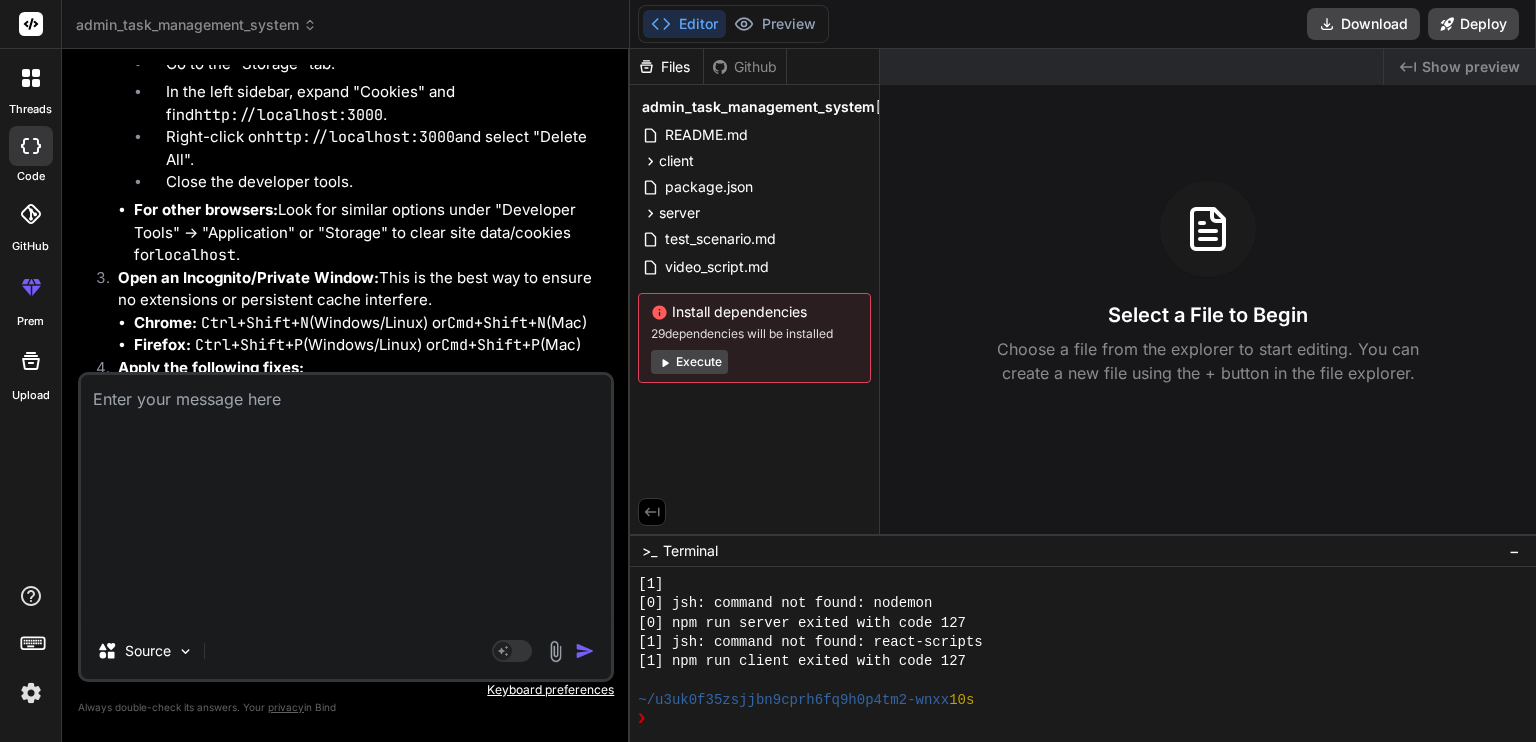 scroll, scrollTop: 0, scrollLeft: 0, axis: both 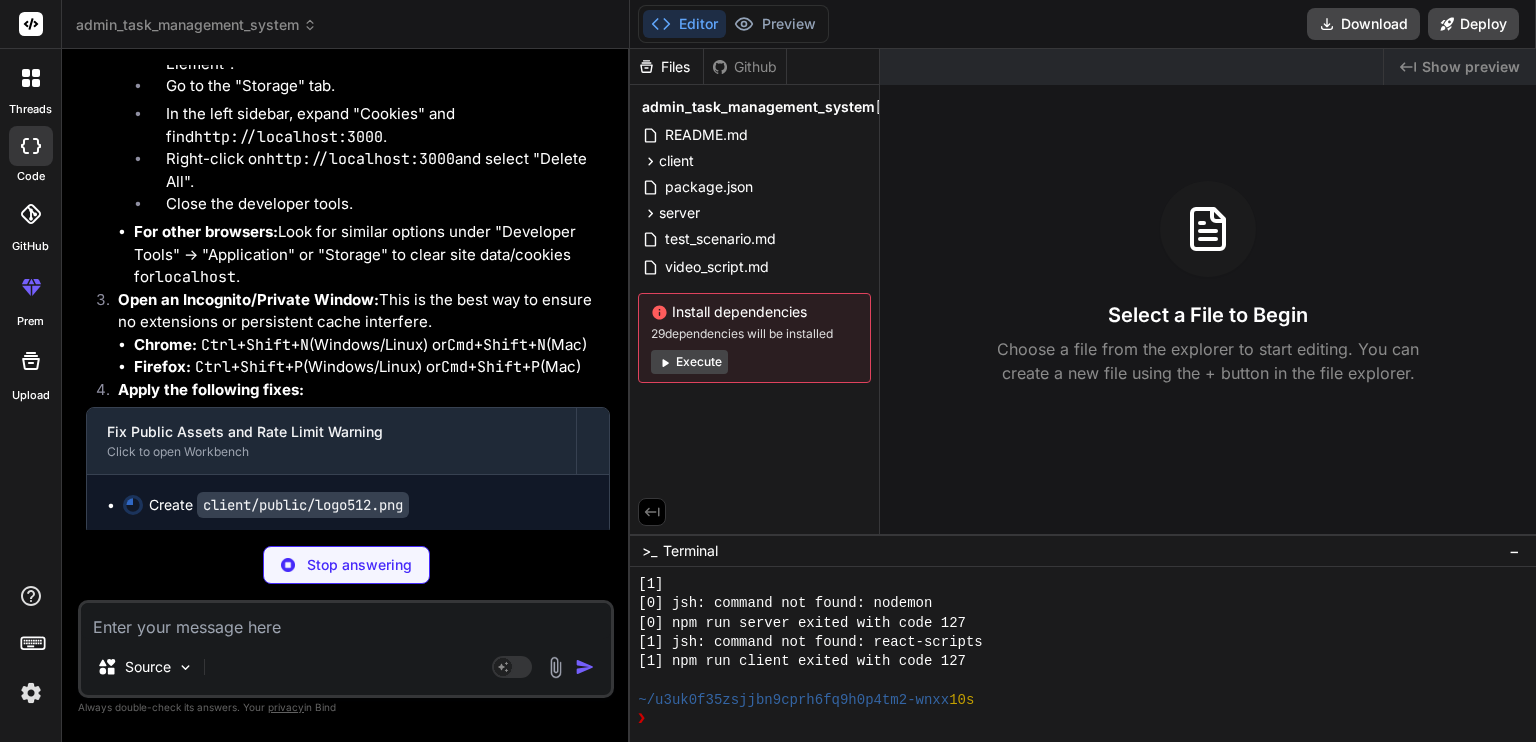 click at bounding box center (346, 621) 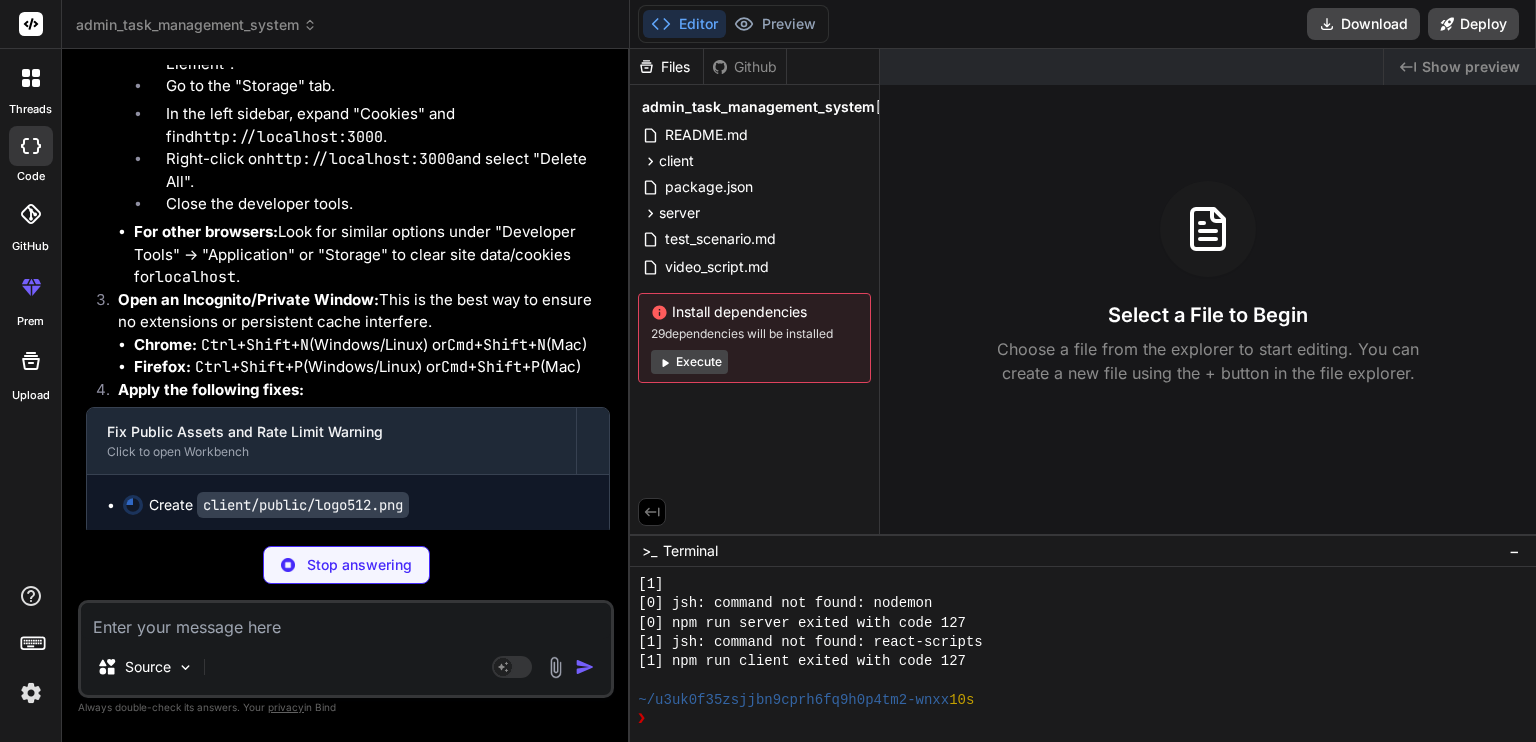 scroll, scrollTop: 14299, scrollLeft: 0, axis: vertical 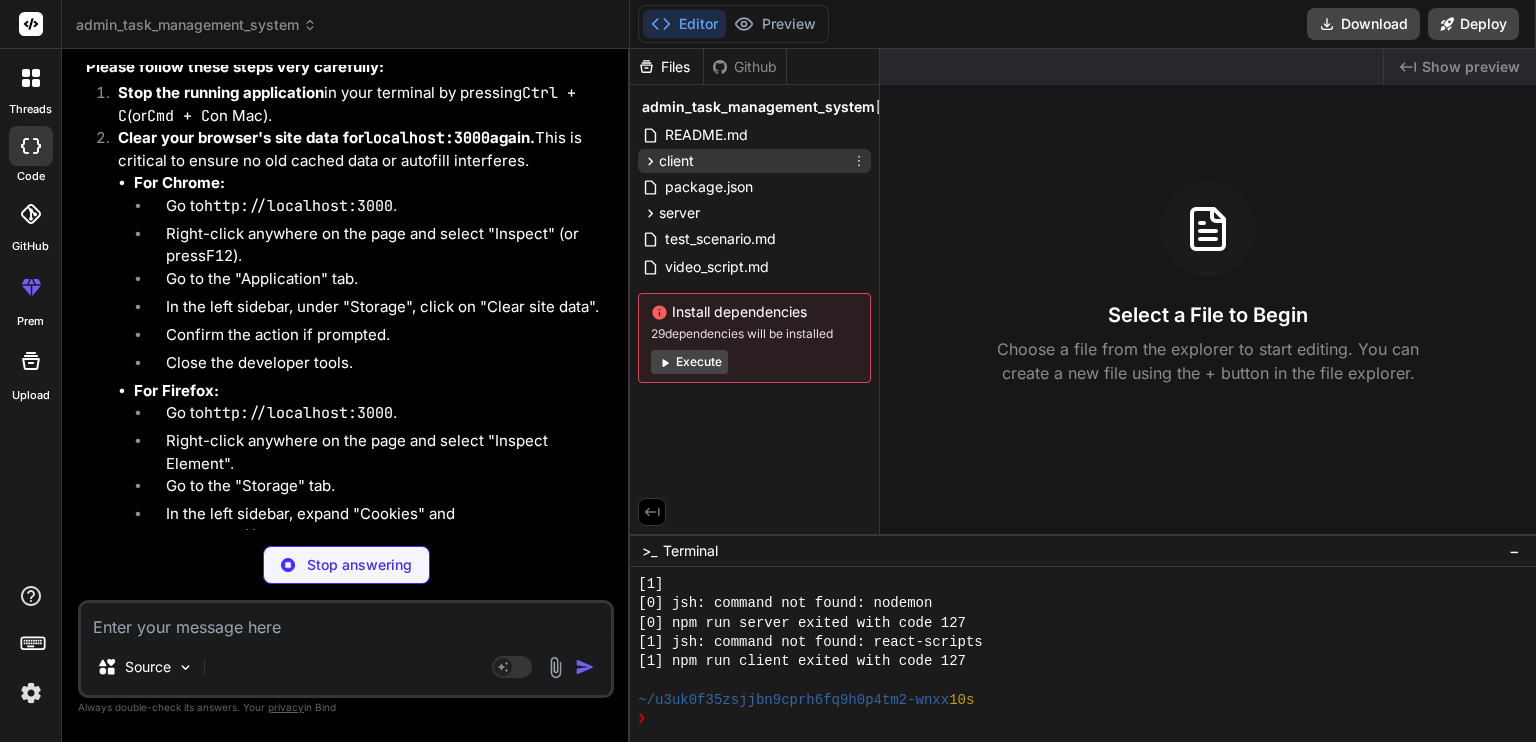 click on "client" at bounding box center (754, 161) 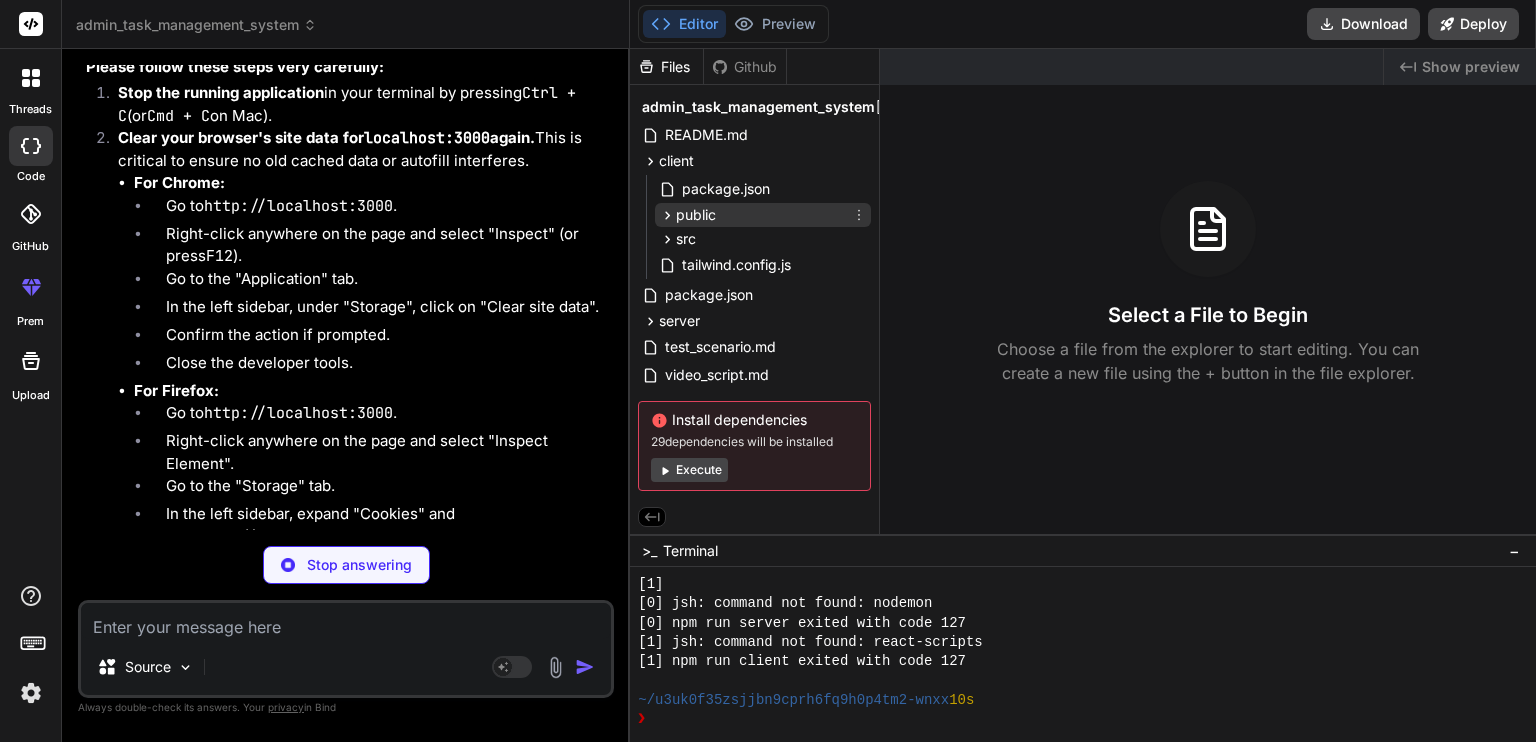 click on "public" at bounding box center (763, 215) 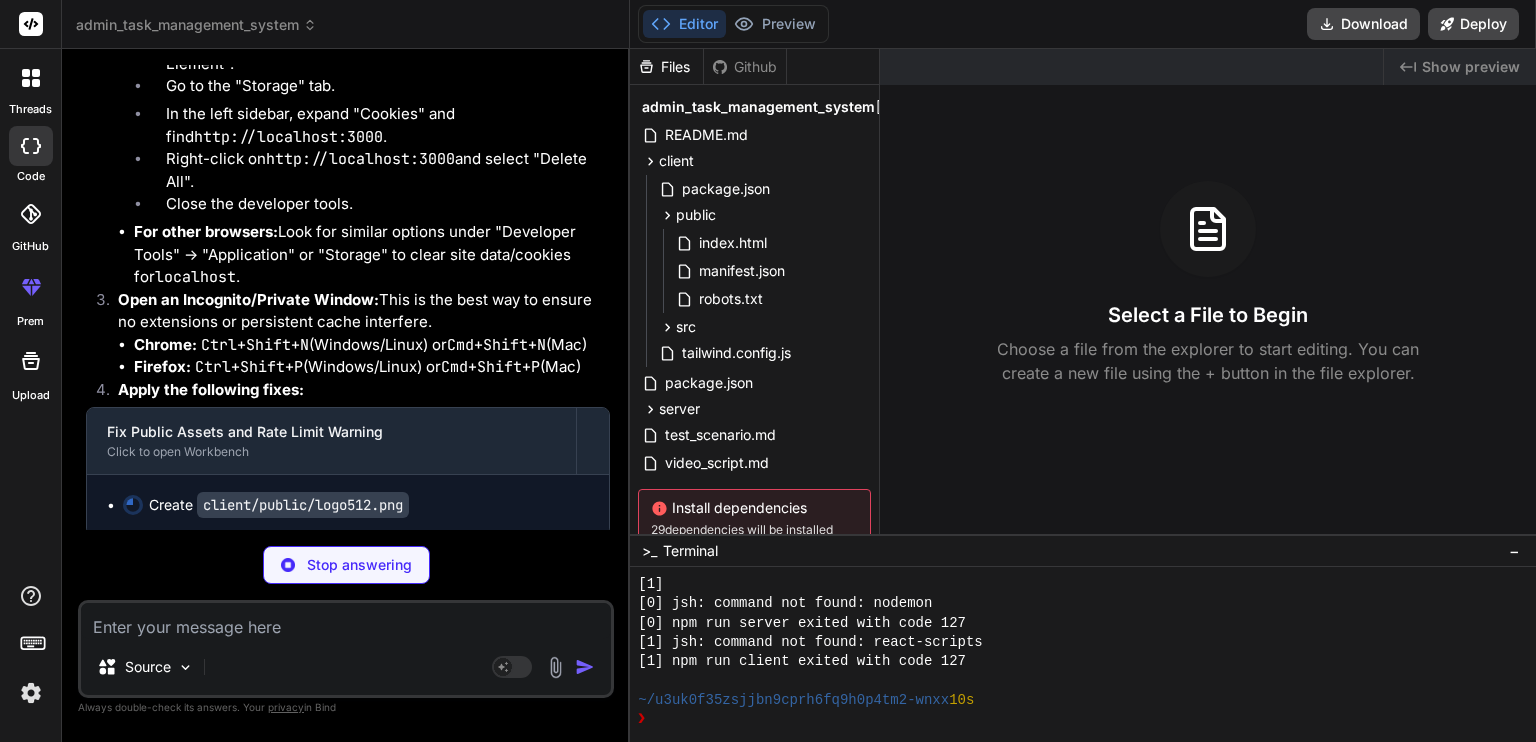 click on "Stop answering" at bounding box center (359, 565) 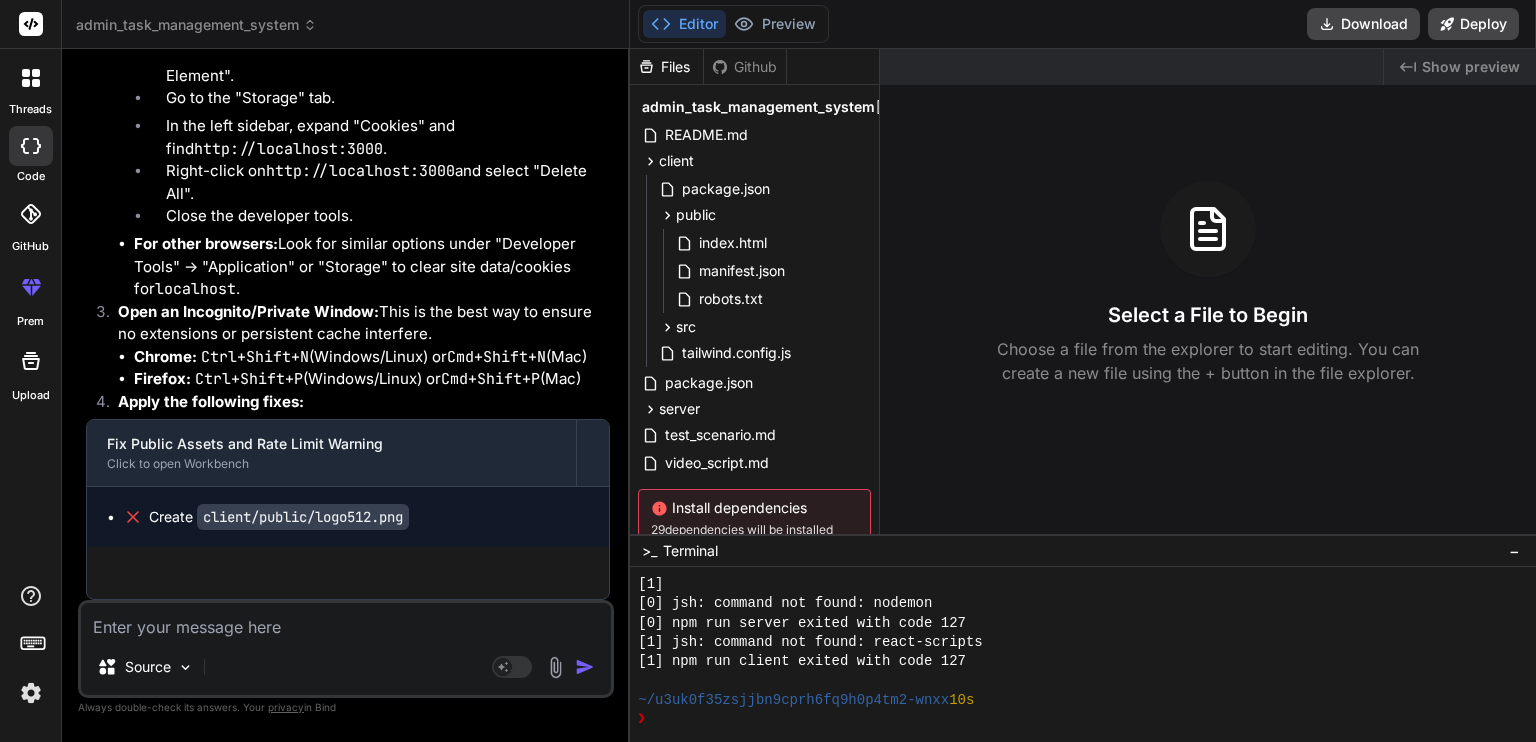 scroll, scrollTop: 14681, scrollLeft: 0, axis: vertical 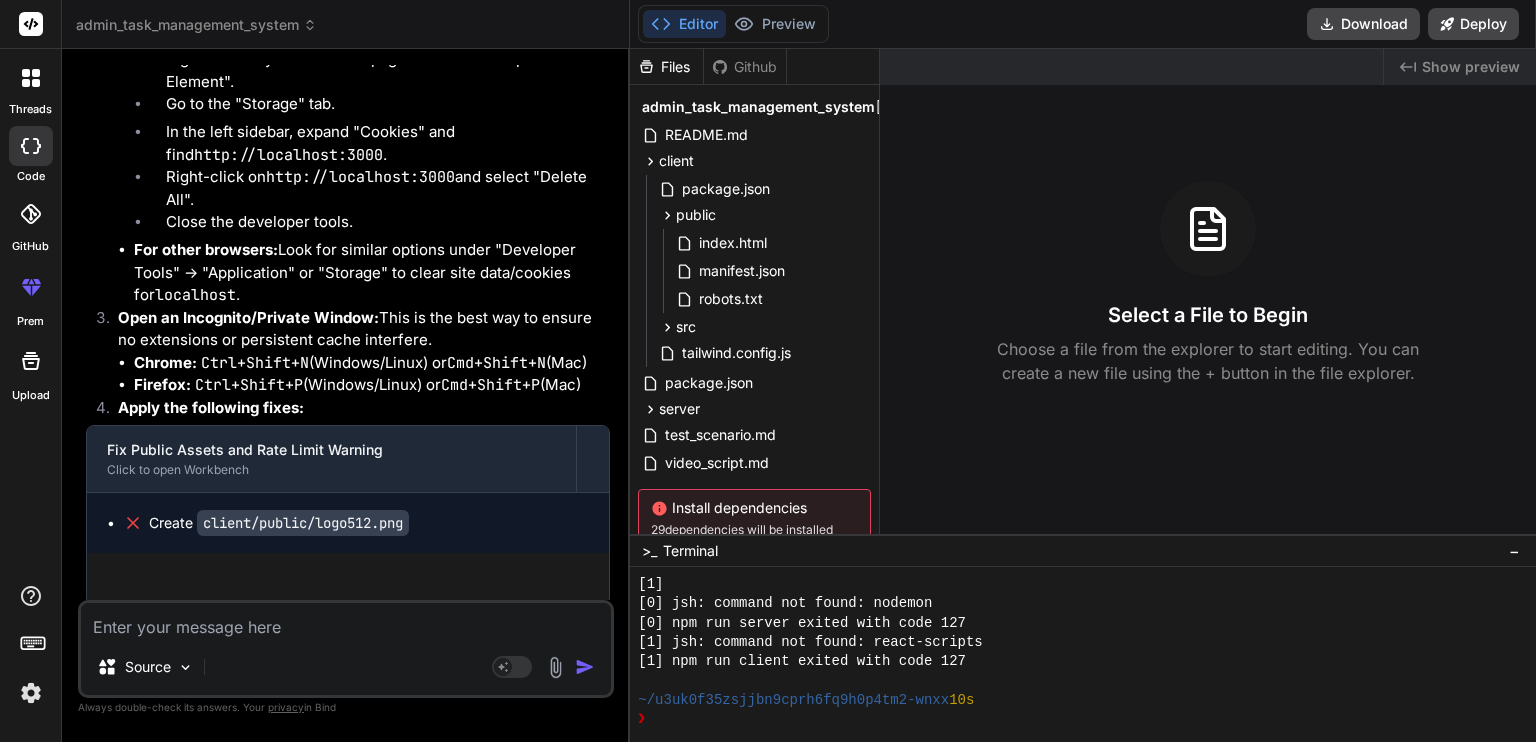 click at bounding box center (346, 621) 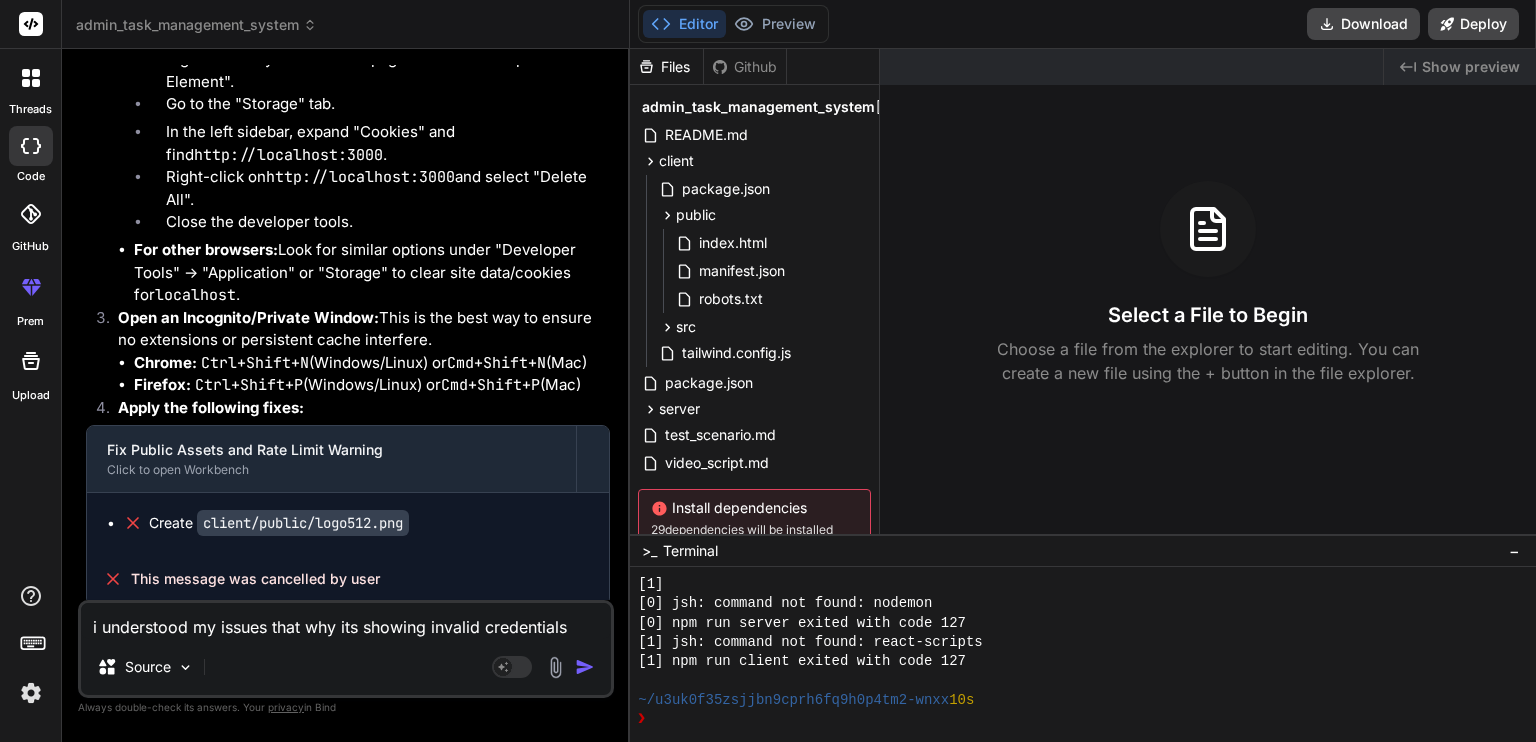 paste on "Scenario 1: You think the password is admin123, but in .env it’s something else (or has trailing spaces/newline).
Scenario 2: .env changes aren’t being applied because you didn’t restart the backend after editing it.
Scenario 3: You typed the wrong password in the frontend login form — even a single space difference will break bcrypt.compare().
Scenario 4: The login route isn’t actually using the debug code I gave you, so the real comparison logic is different." 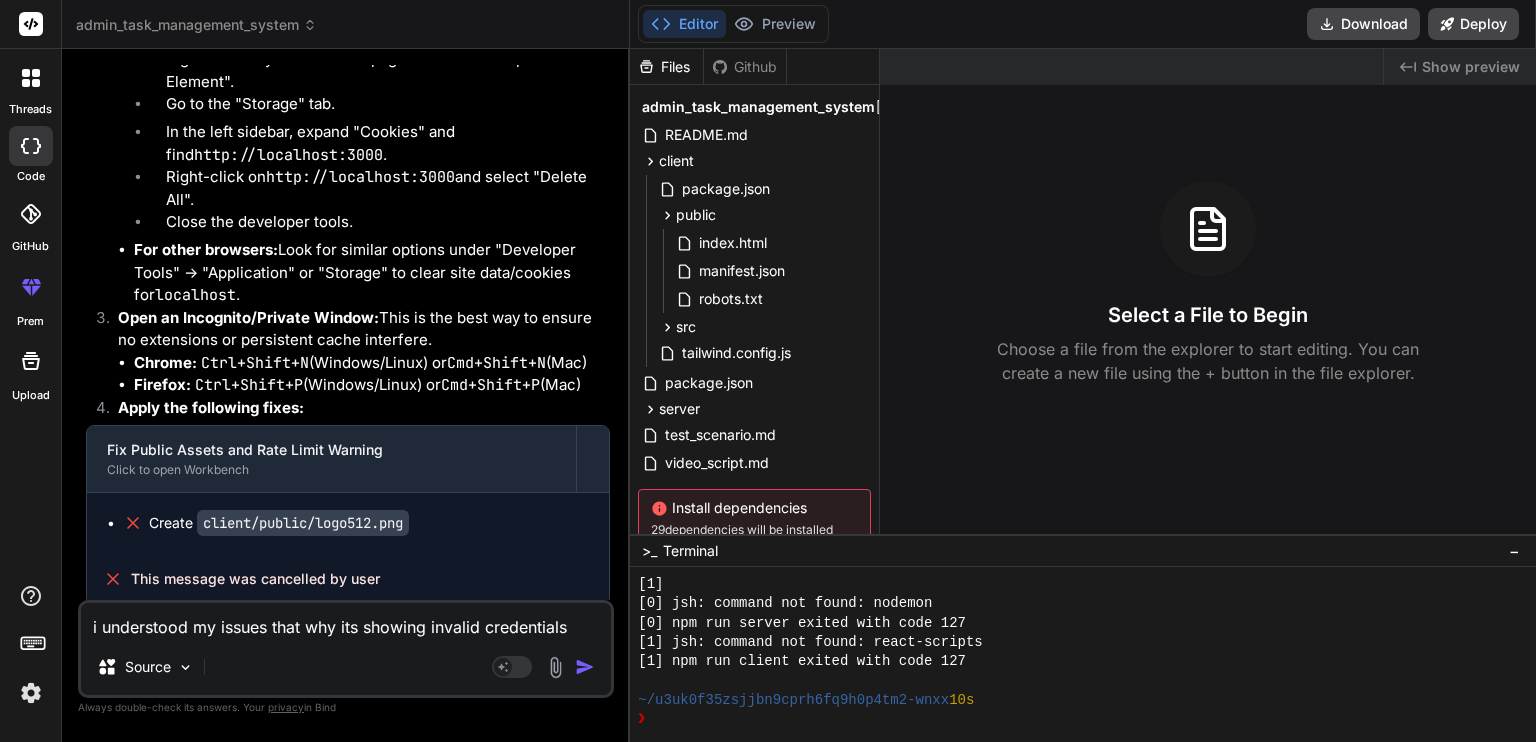 scroll, scrollTop: 73, scrollLeft: 0, axis: vertical 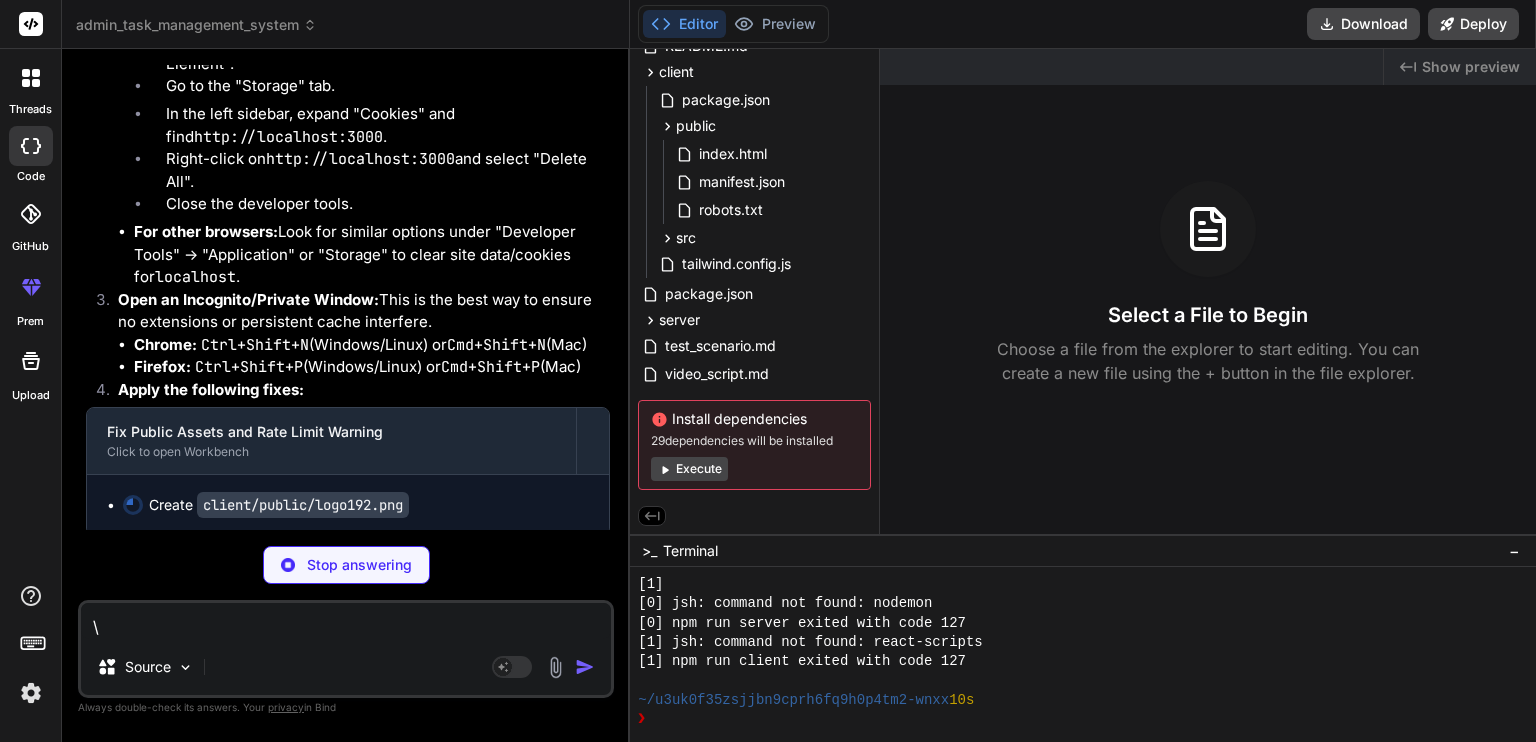 click on "Execute" at bounding box center [689, 469] 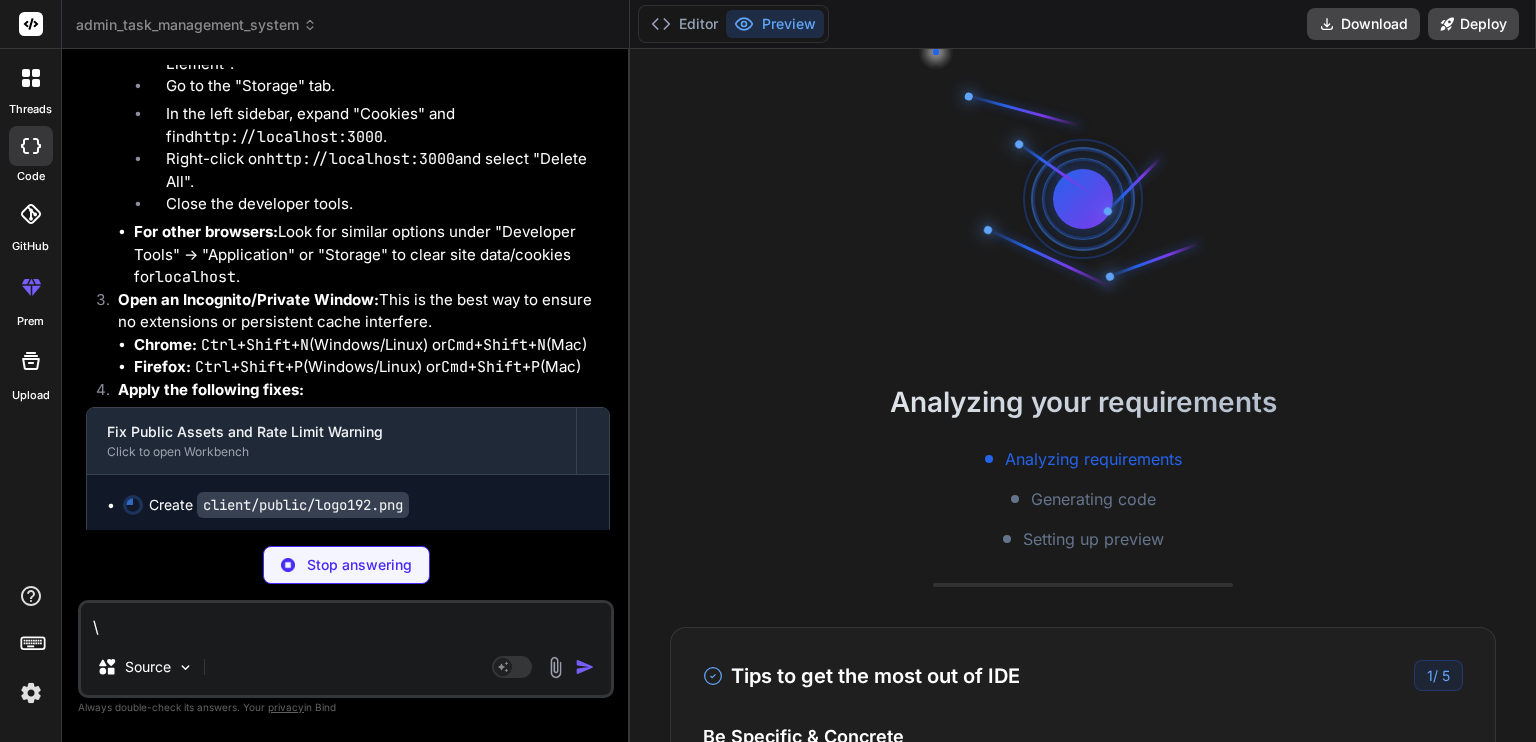 scroll, scrollTop: 901, scrollLeft: 0, axis: vertical 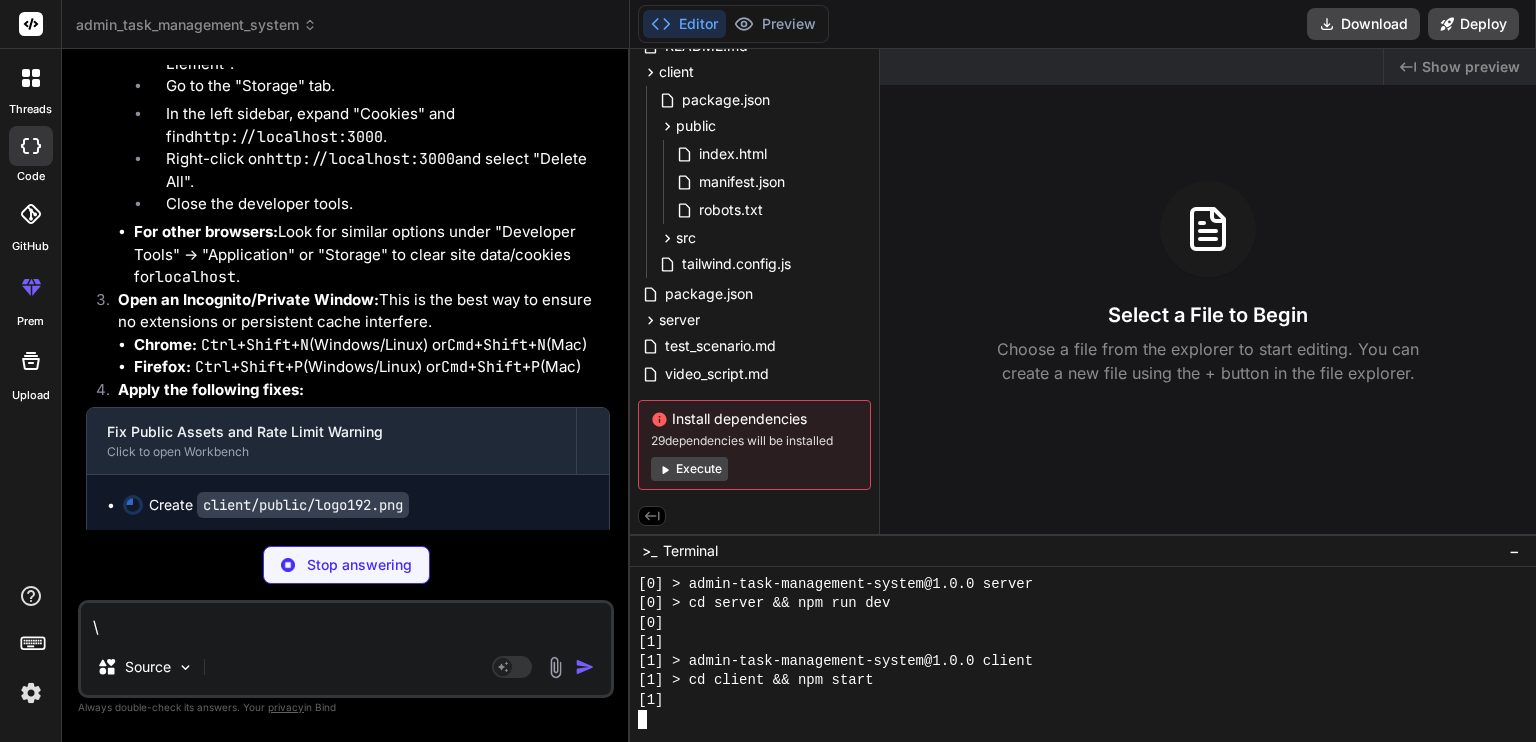 click on "[1]" at bounding box center [1083, 700] 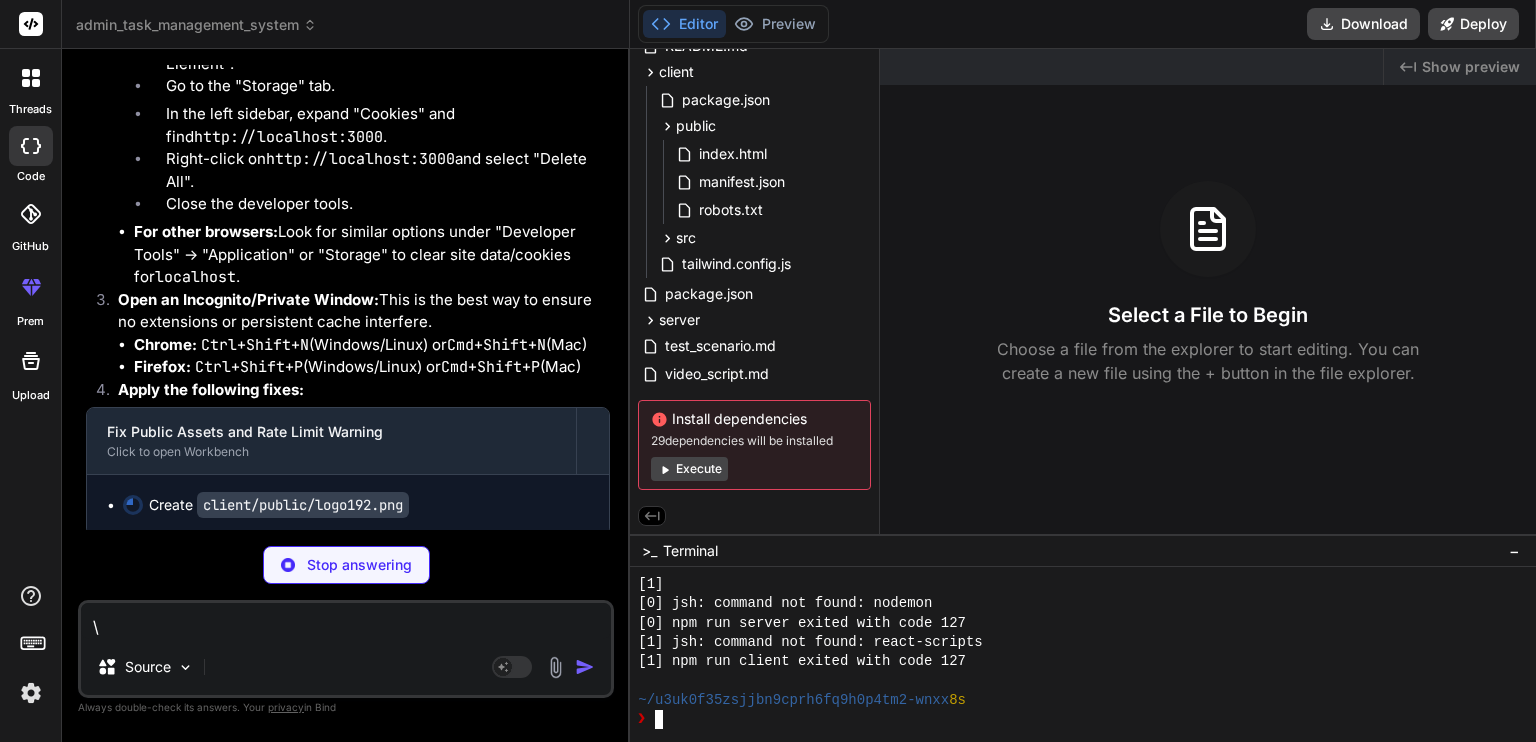 scroll, scrollTop: 1420, scrollLeft: 0, axis: vertical 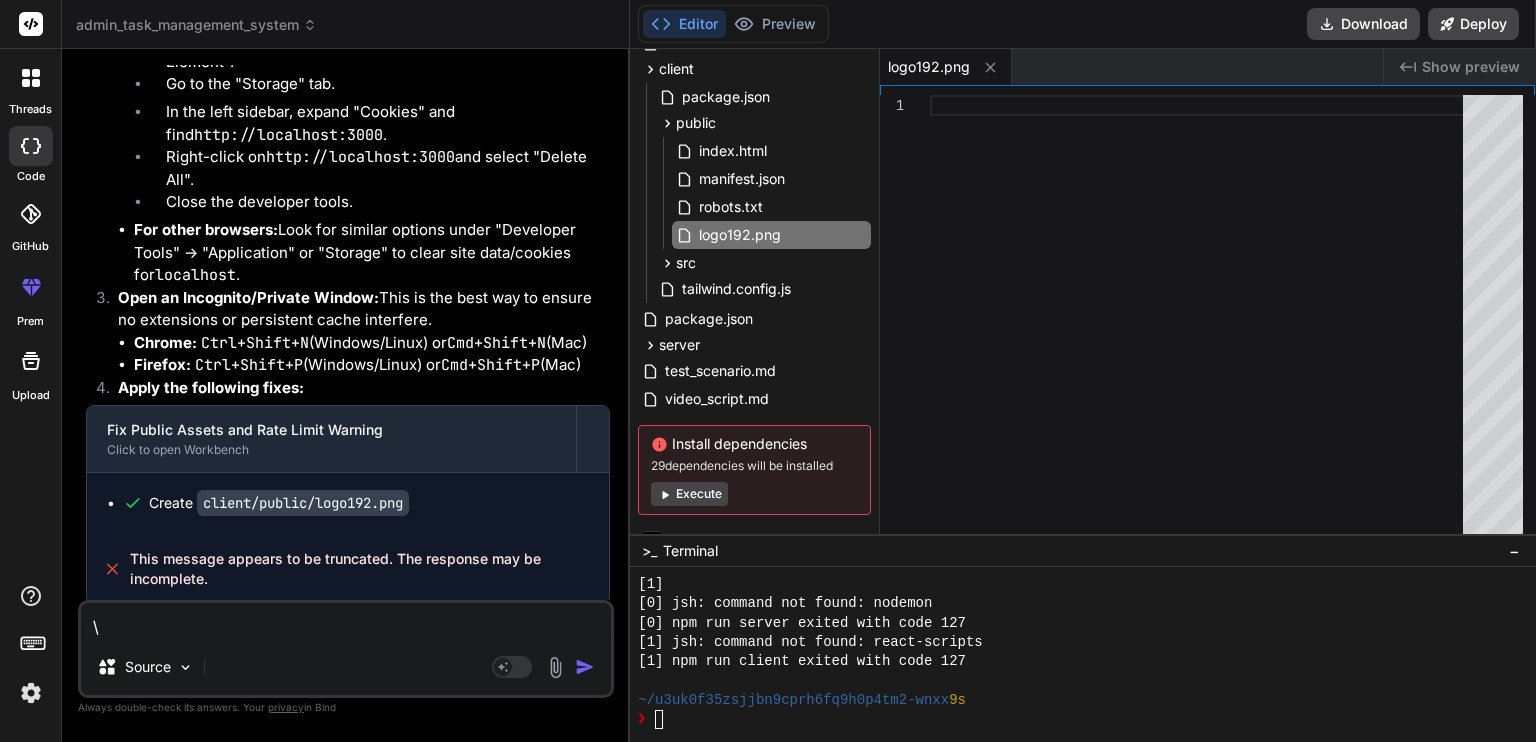 click on "\" at bounding box center (346, 621) 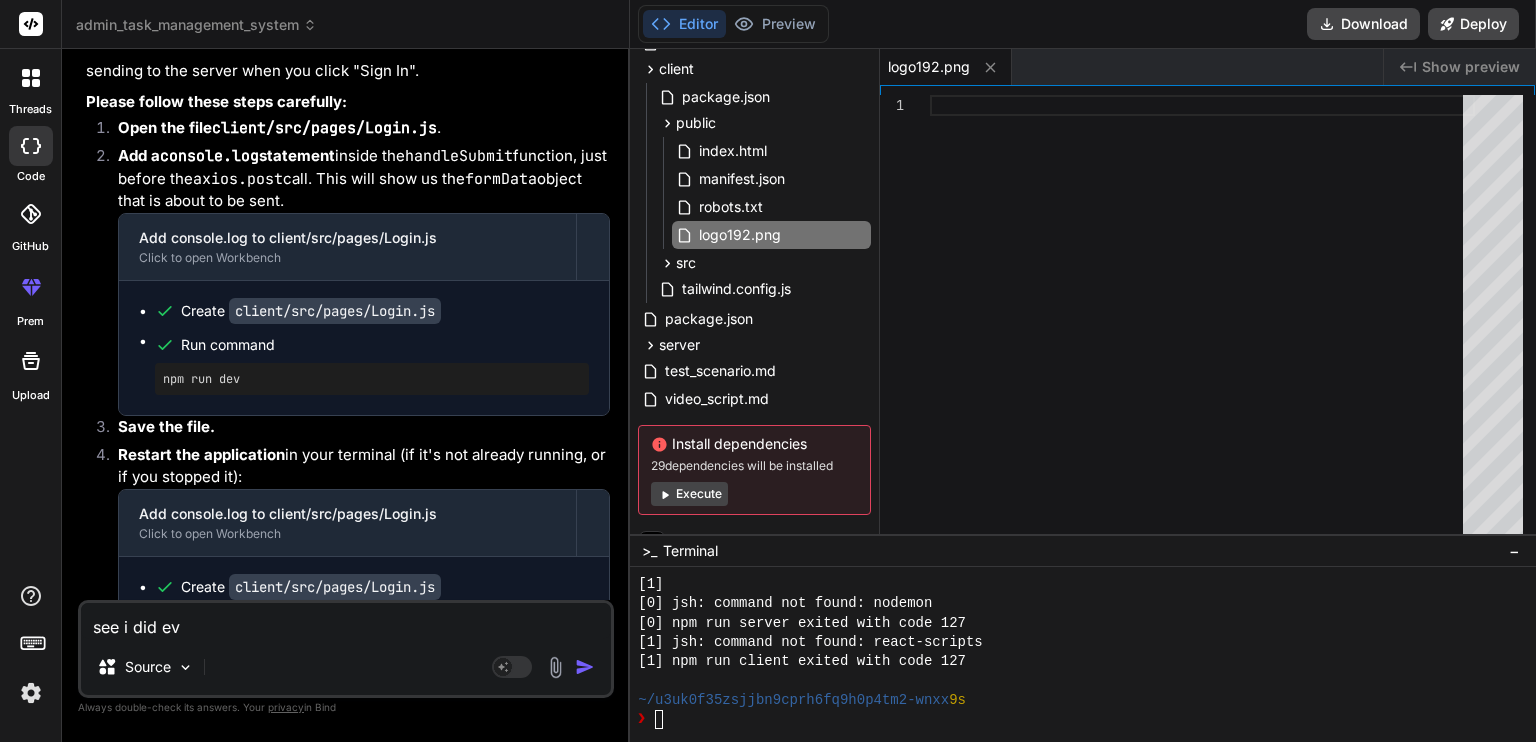 scroll, scrollTop: 1900, scrollLeft: 0, axis: vertical 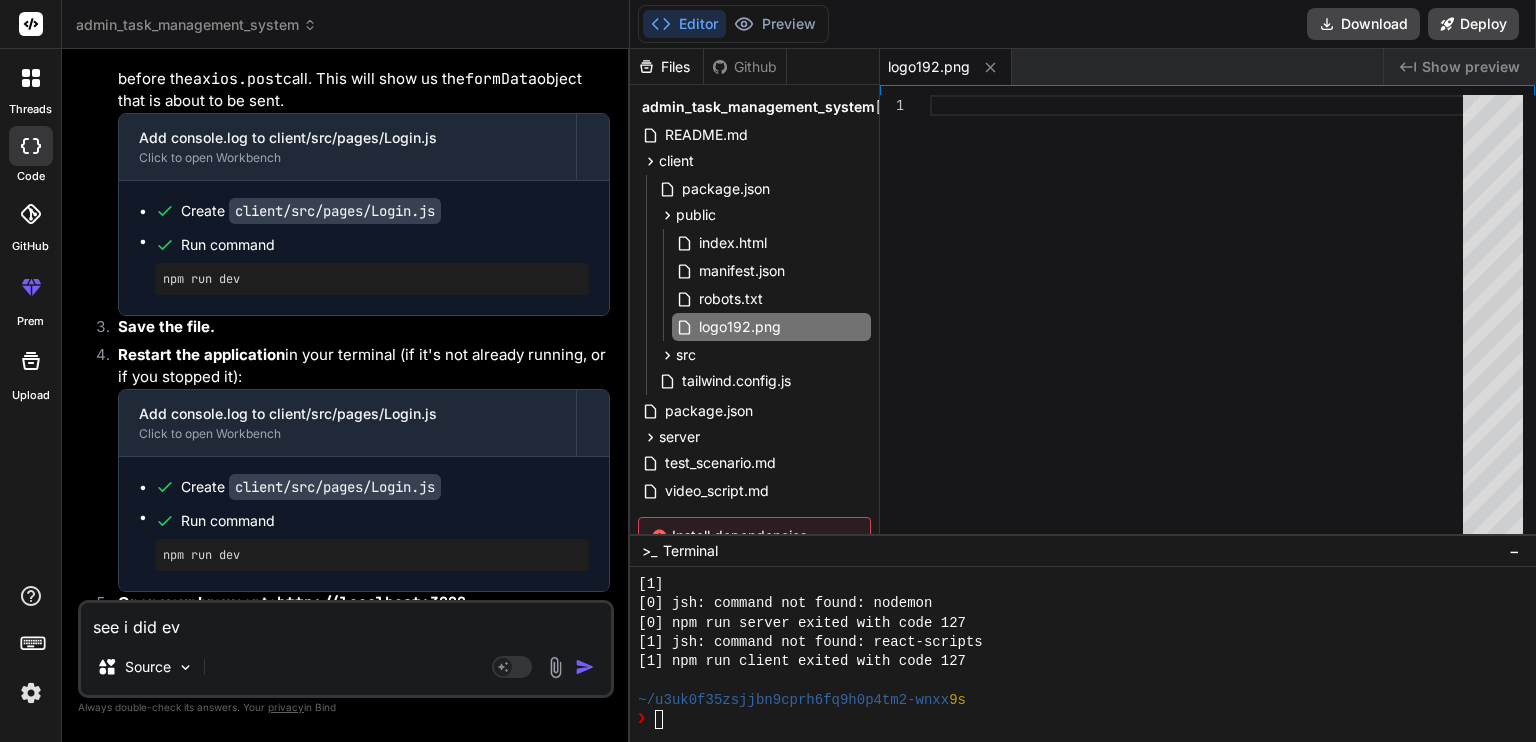 click on "index.html manifest.json robots.txt logo192.png" at bounding box center [763, 285] 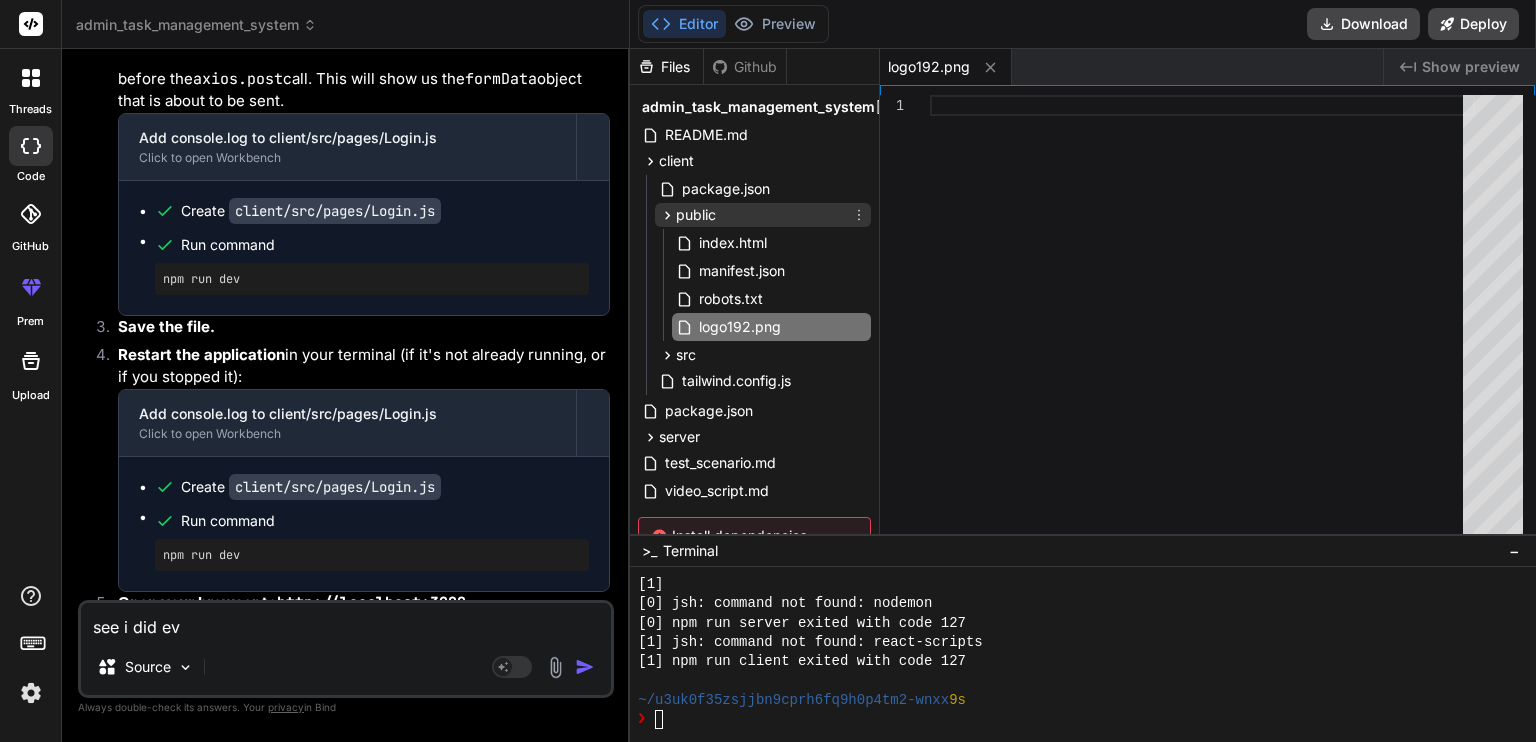 click on "public" at bounding box center [696, 215] 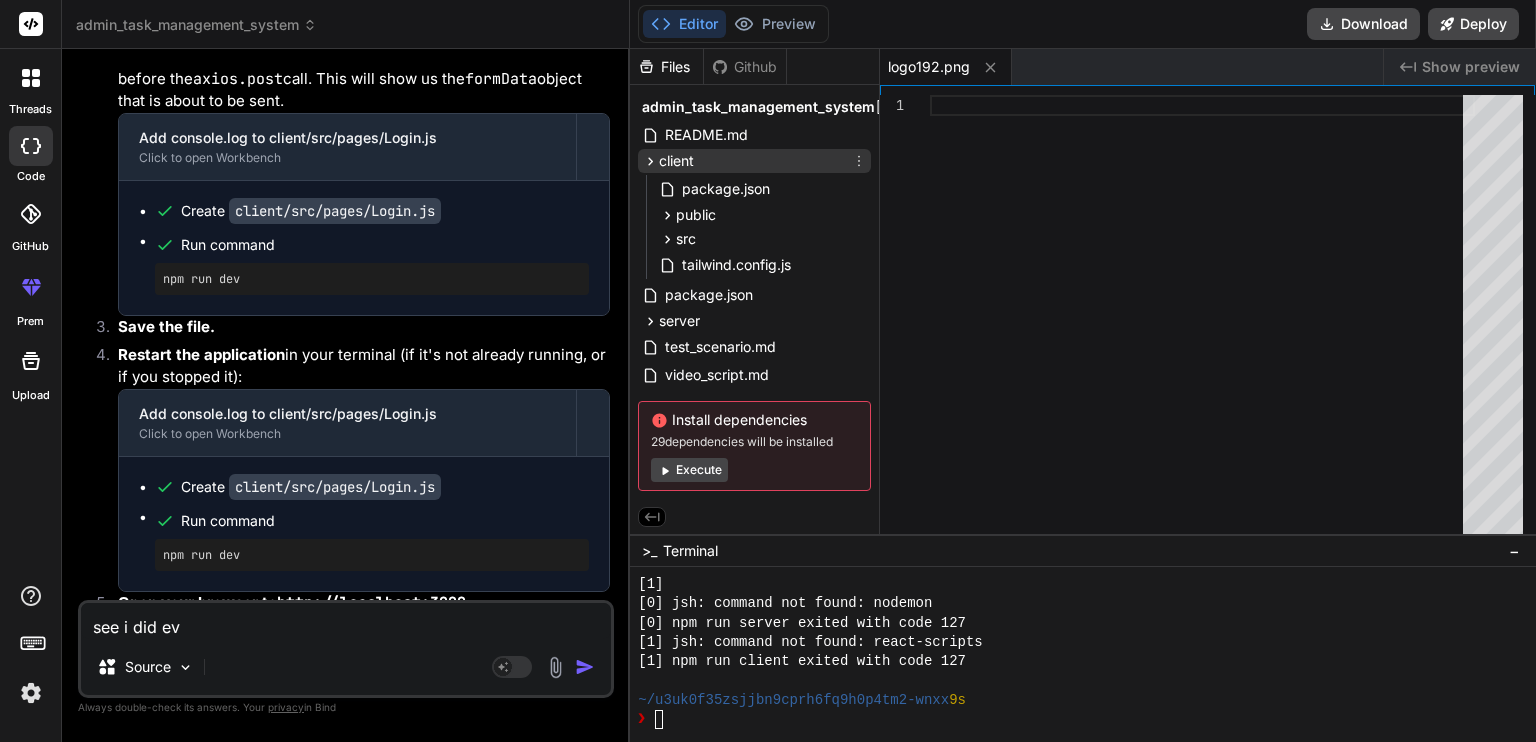 click on "client" at bounding box center (754, 161) 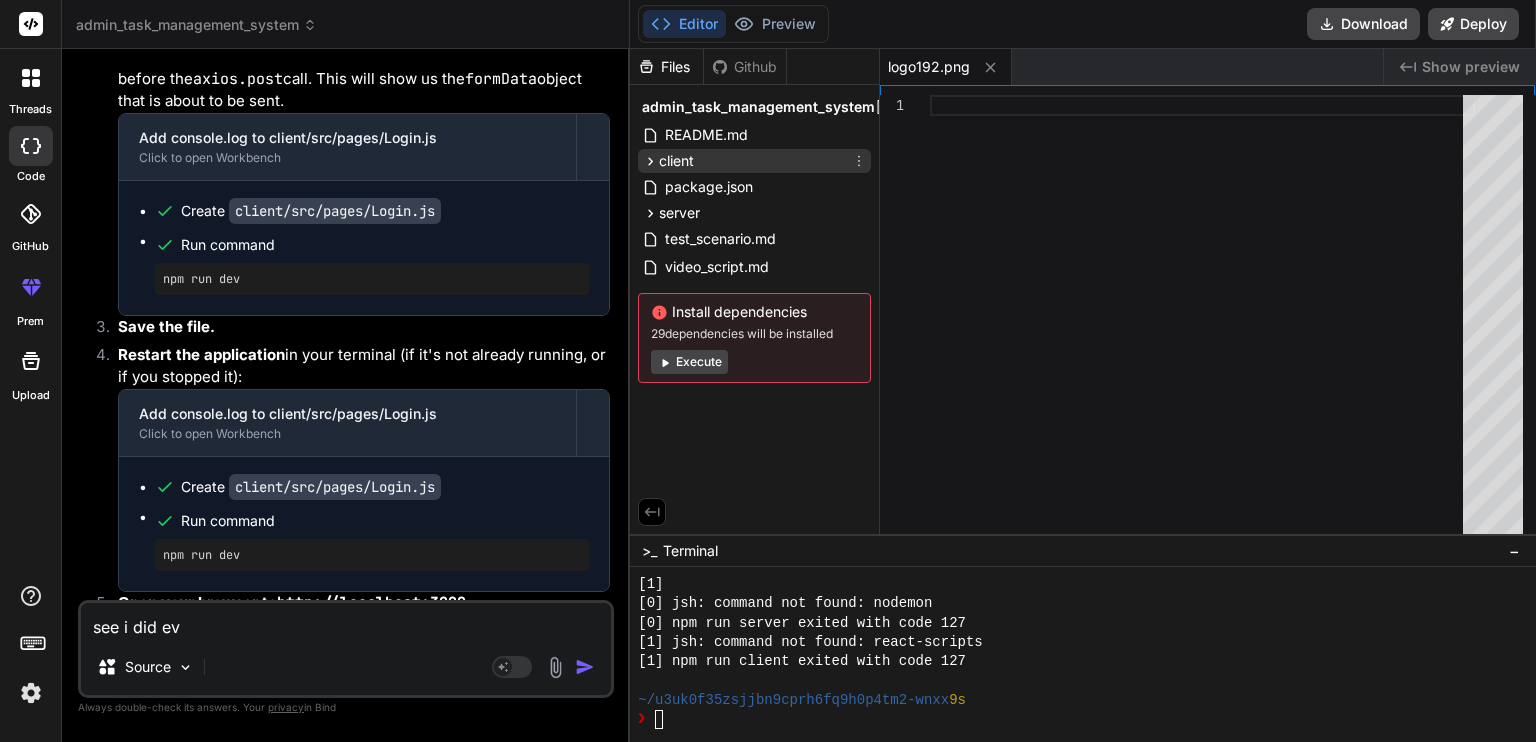 click on "client" at bounding box center (754, 161) 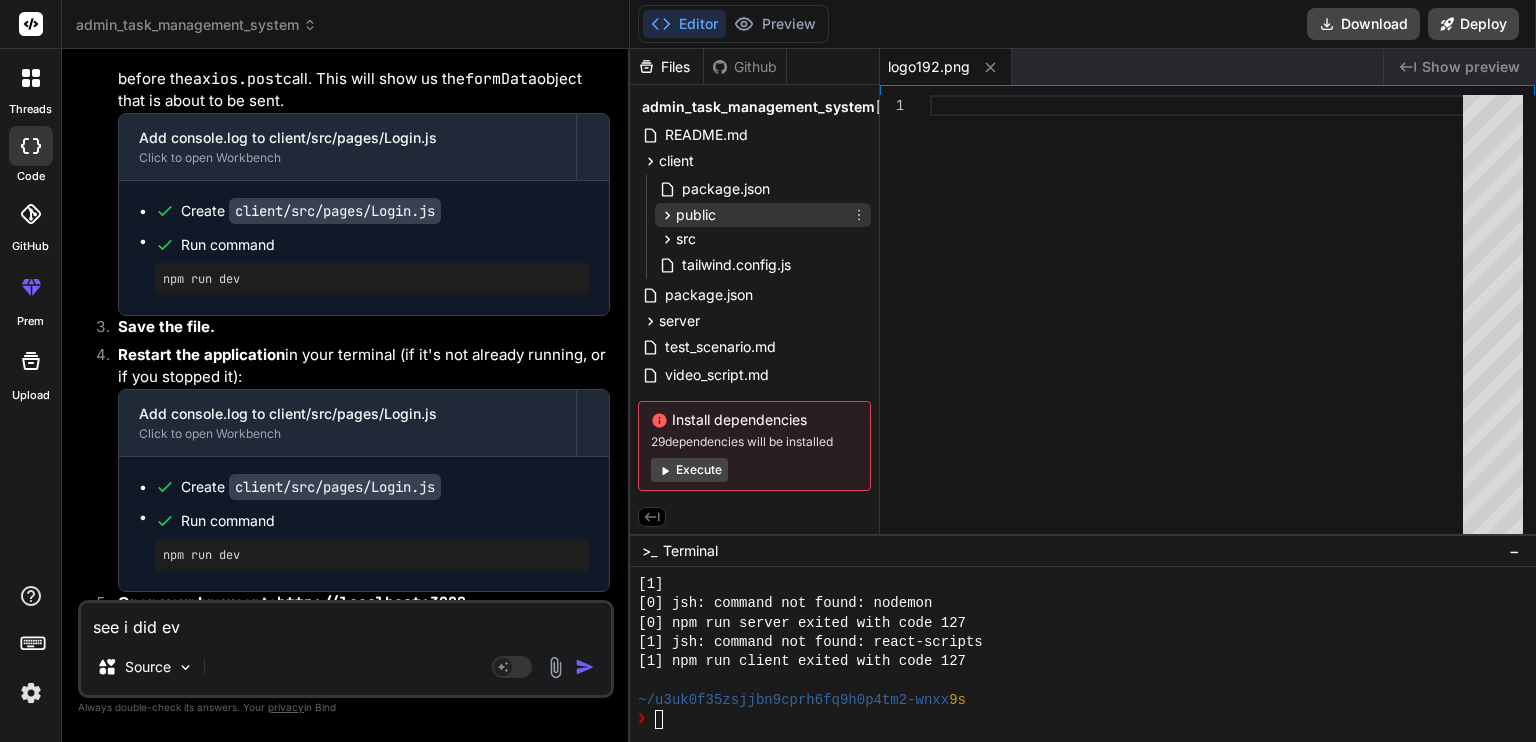 click on "public" at bounding box center [763, 215] 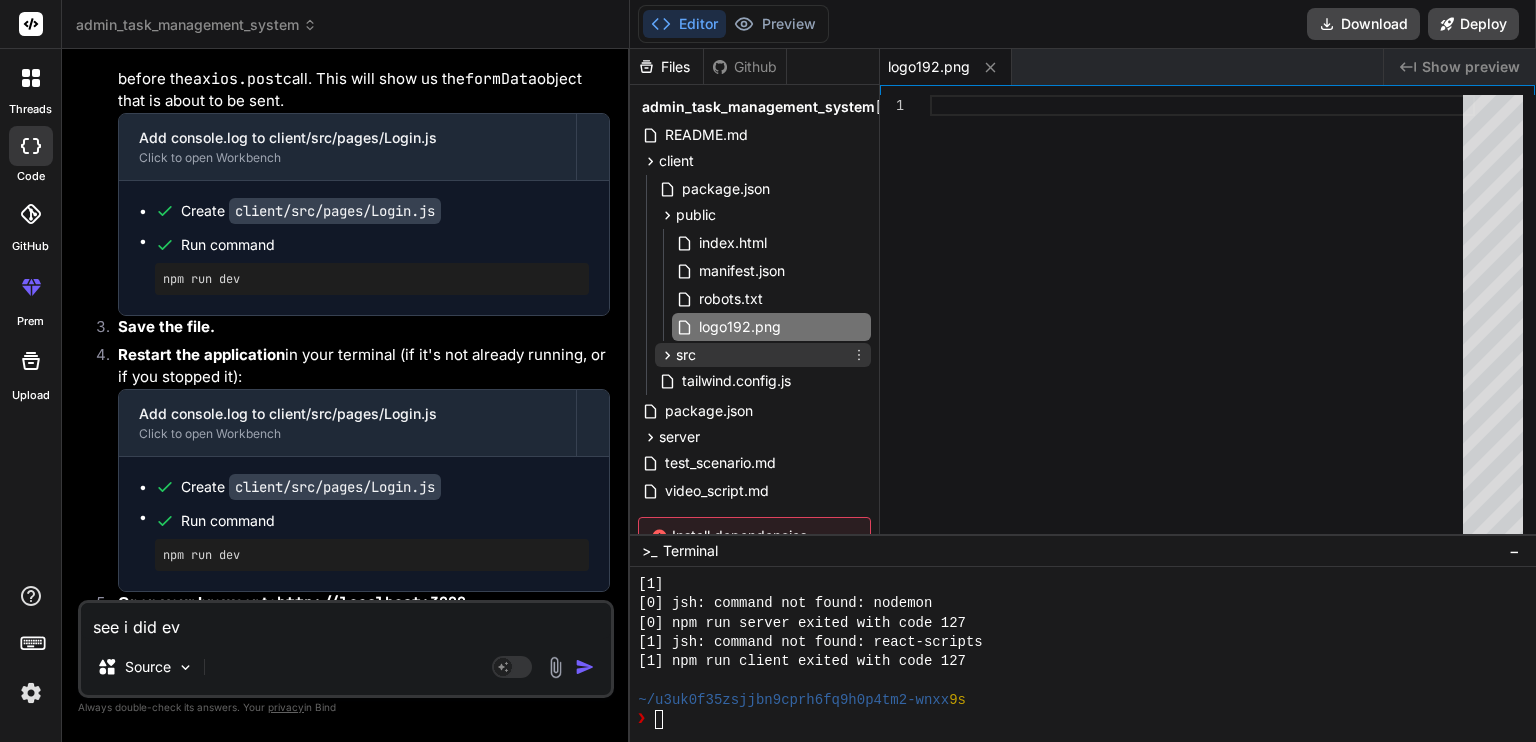 click on "src" at bounding box center [686, 355] 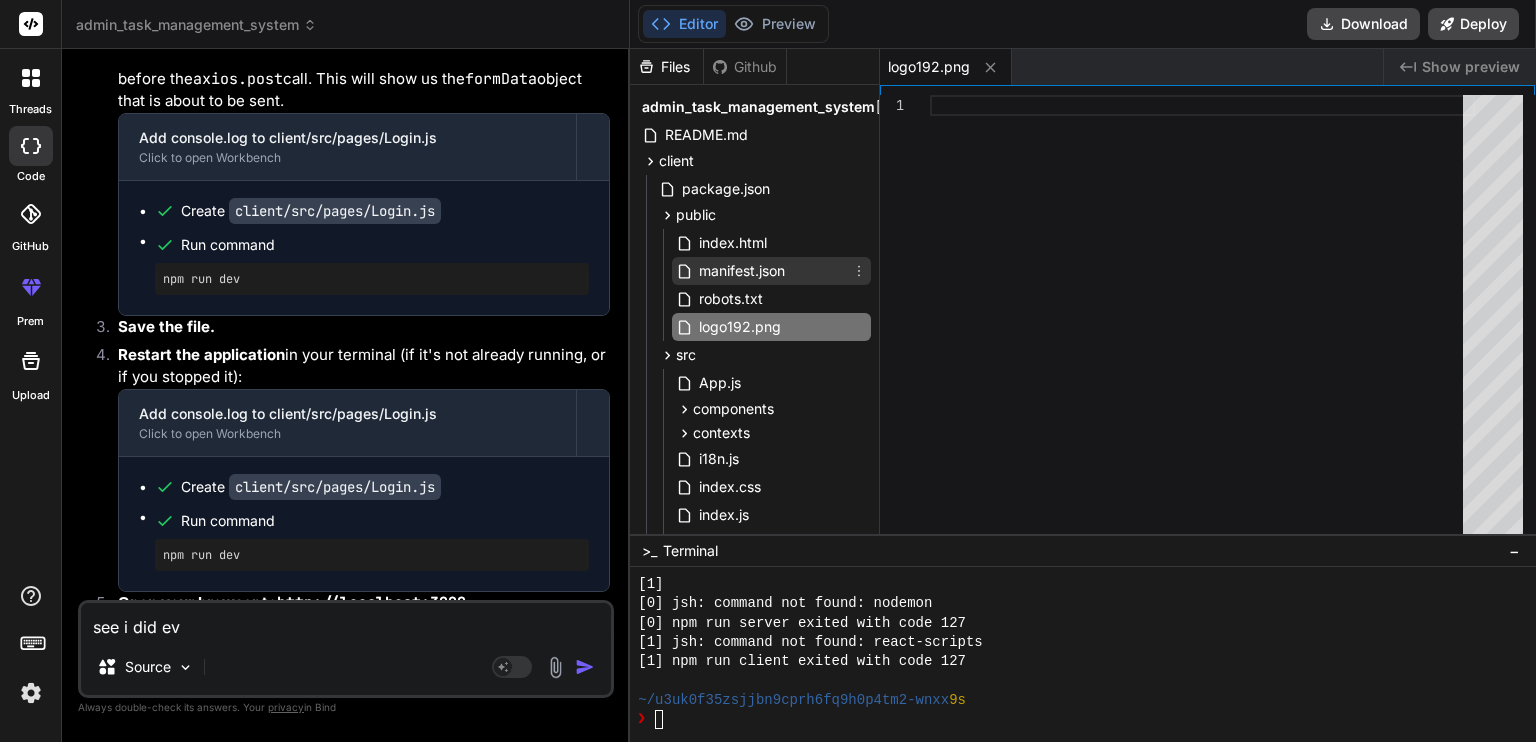 scroll, scrollTop: 100, scrollLeft: 0, axis: vertical 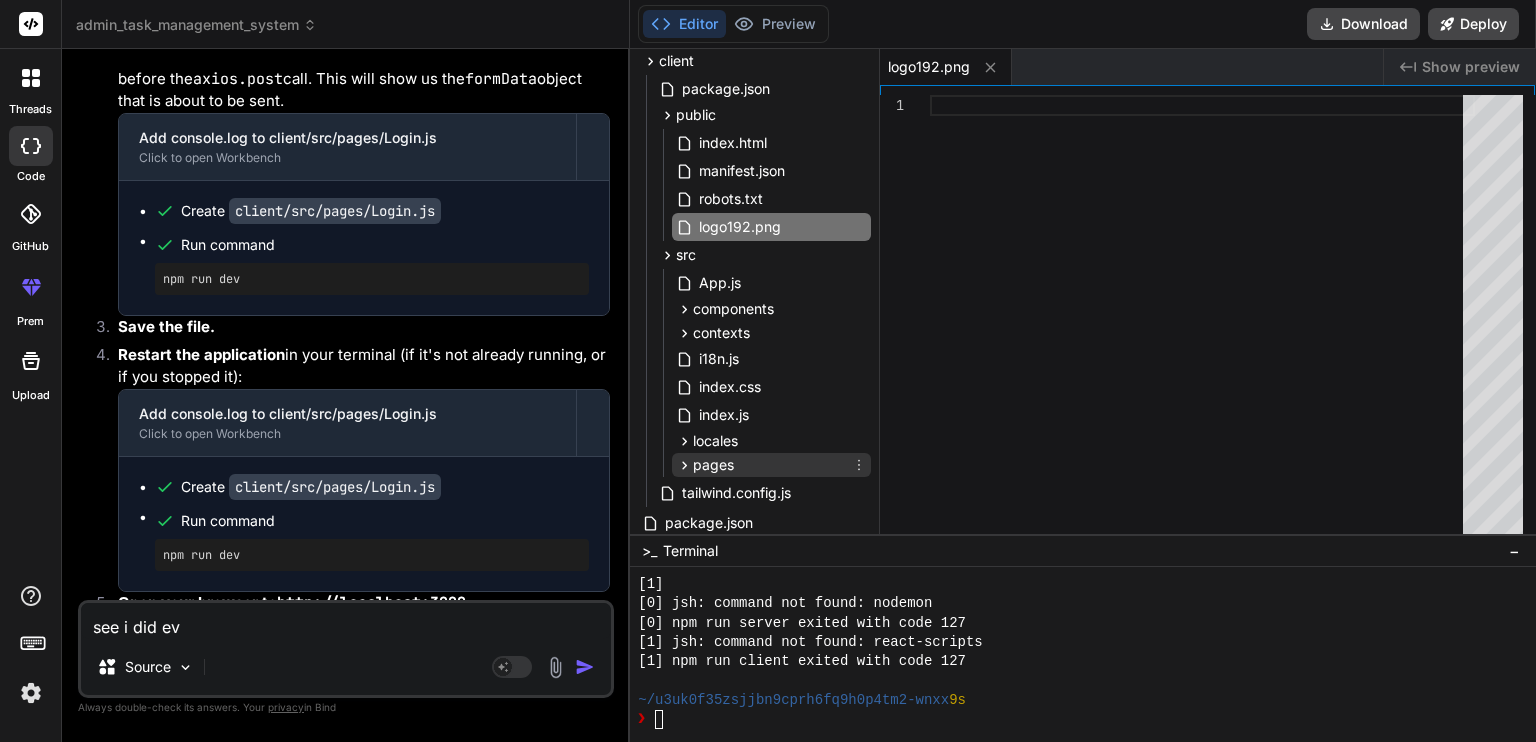click on "pages" at bounding box center [713, 465] 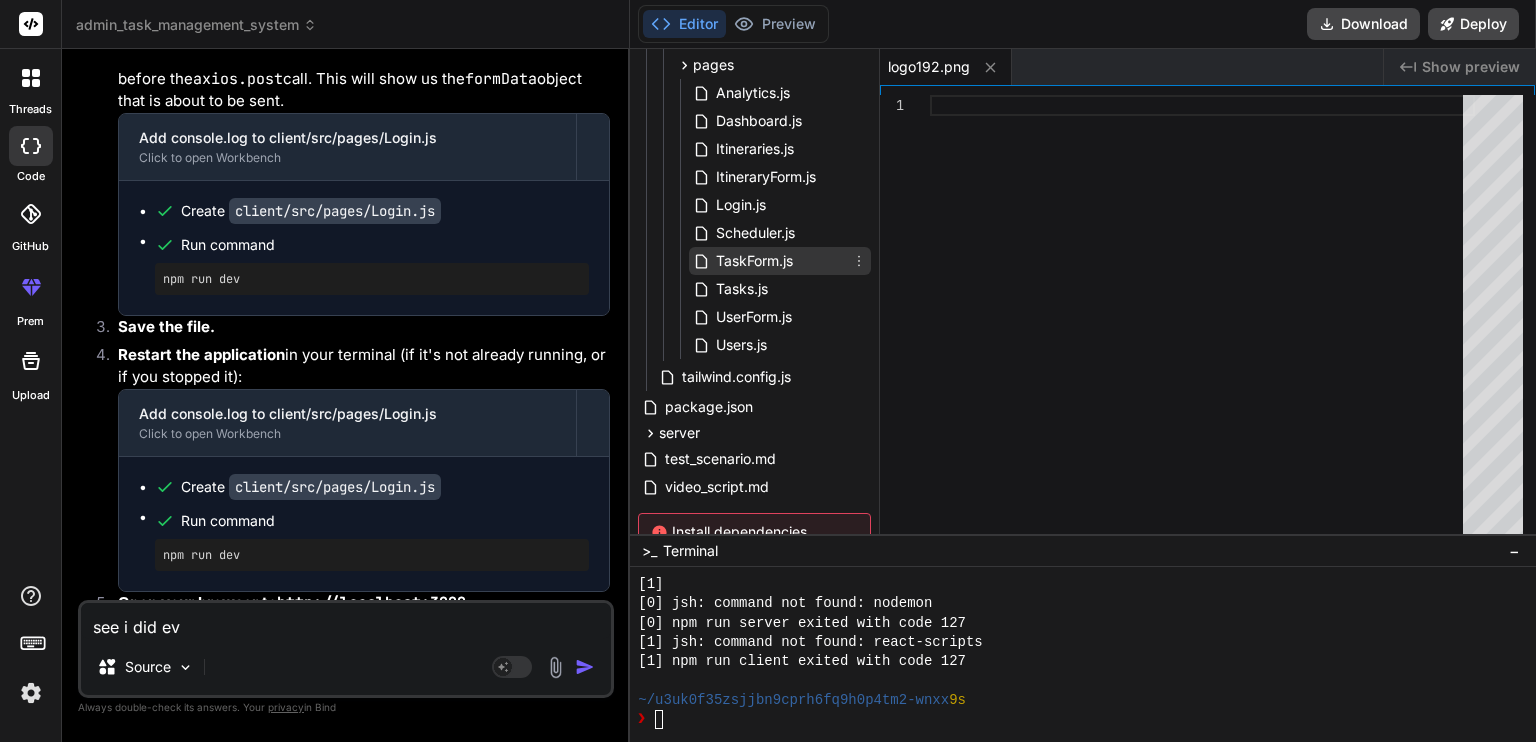 scroll, scrollTop: 400, scrollLeft: 0, axis: vertical 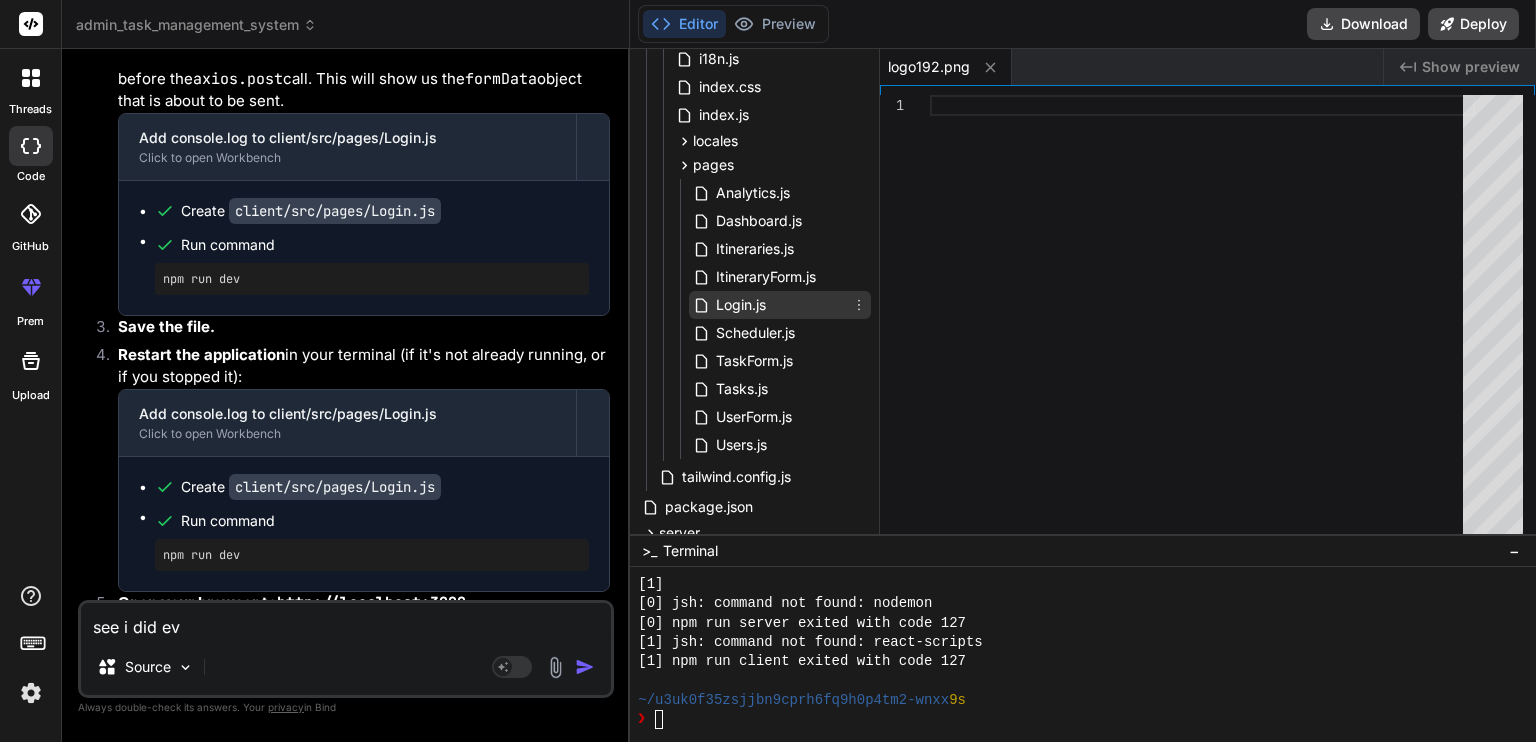click on "Login.js" at bounding box center (780, 305) 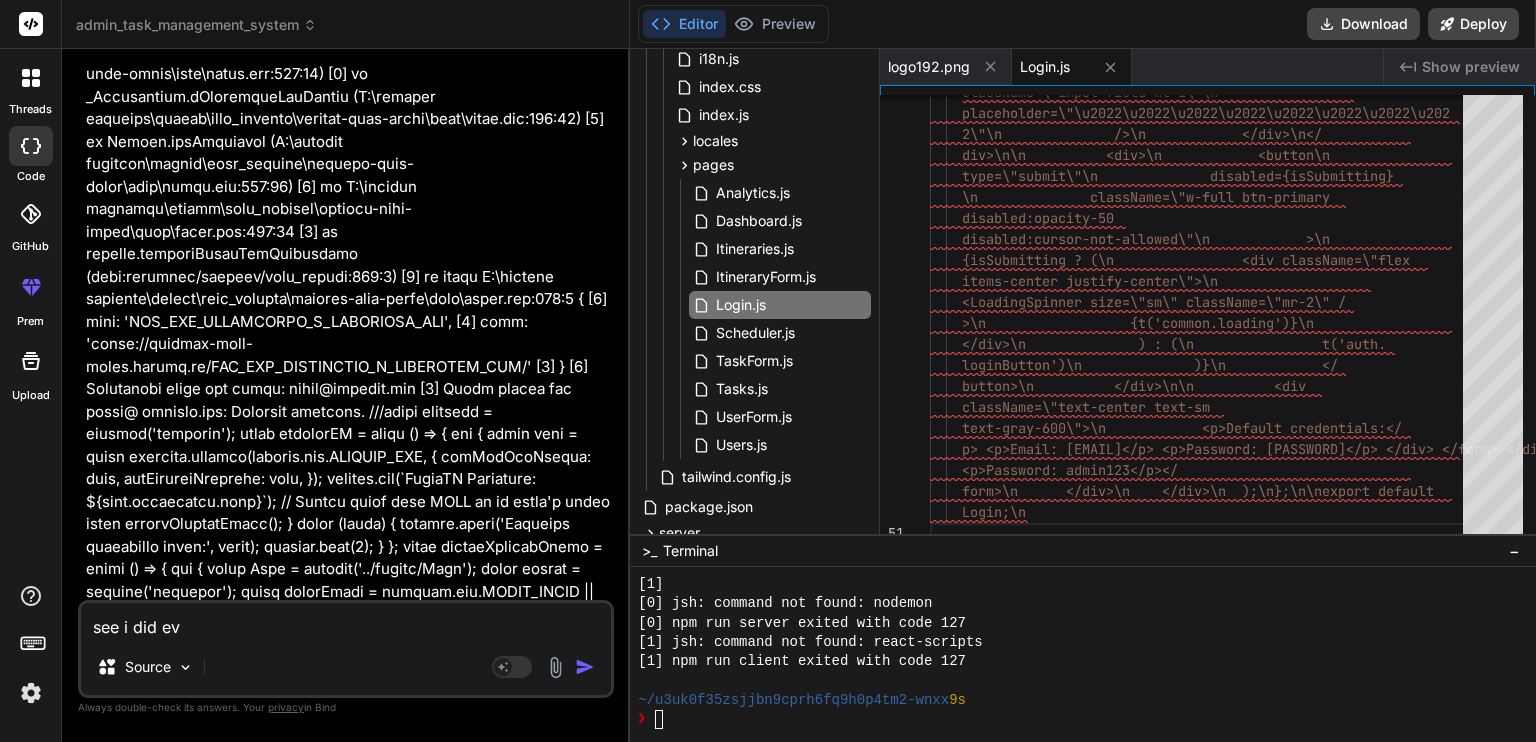 scroll, scrollTop: 4000, scrollLeft: 0, axis: vertical 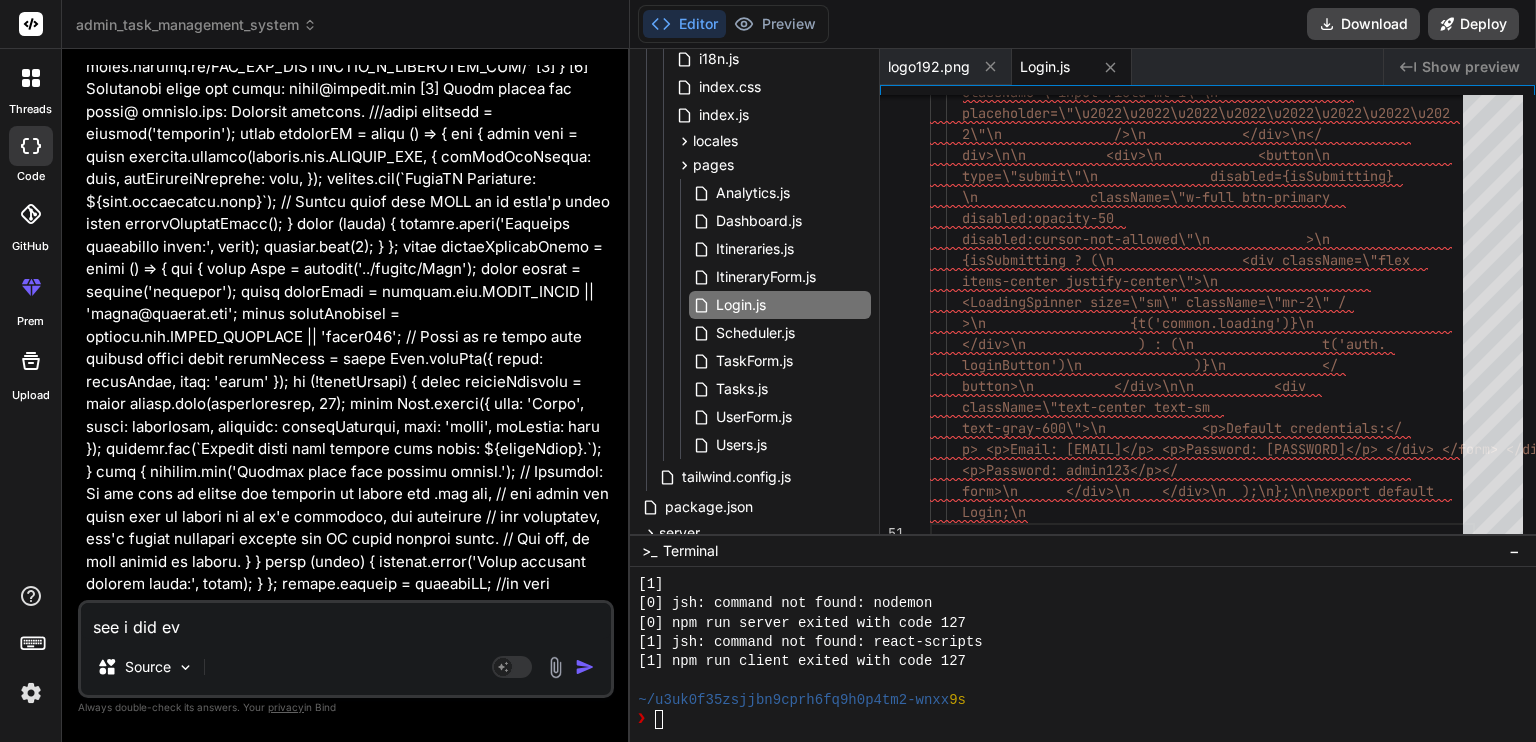 click on "see i did ev Source Agent Mode. When this toggle is activated, AI automatically makes decisions, reasons, creates files, and runs terminal commands. Almost full autopilot." at bounding box center (346, 649) 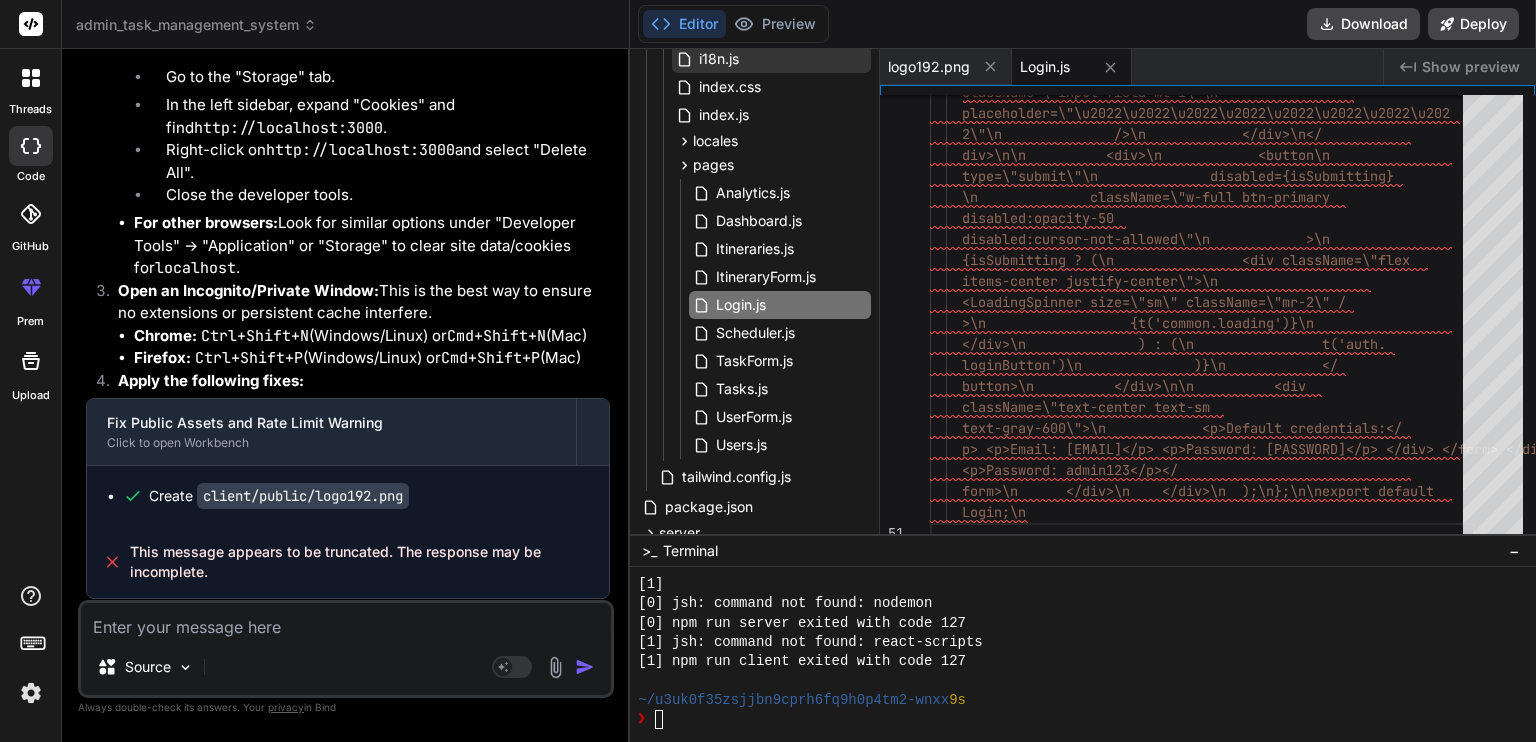 scroll, scrollTop: 16305, scrollLeft: 0, axis: vertical 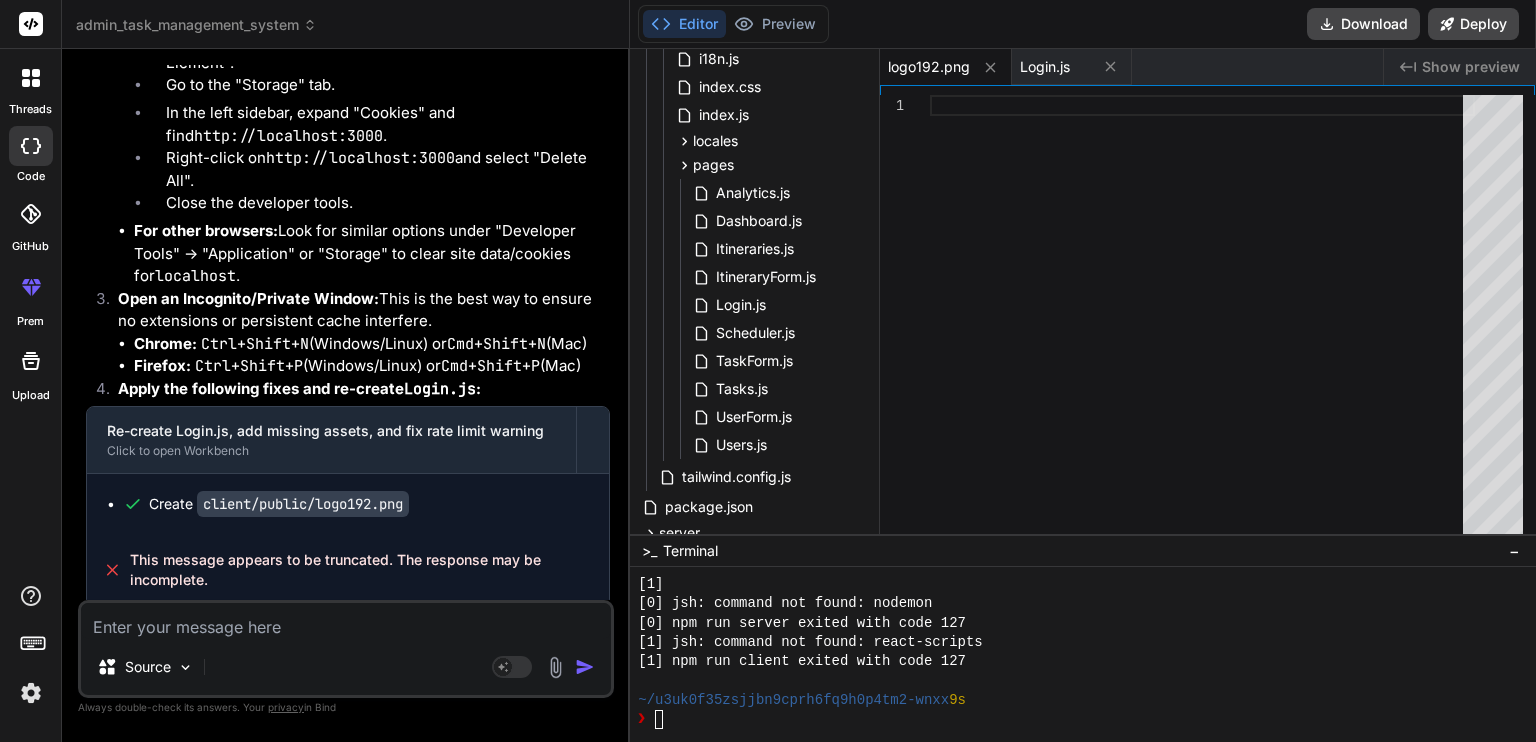 click on "Source Agent Mode. When this toggle is activated, AI automatically makes decisions, reasons, creates files, and runs terminal commands. Almost full autopilot." at bounding box center [346, 649] 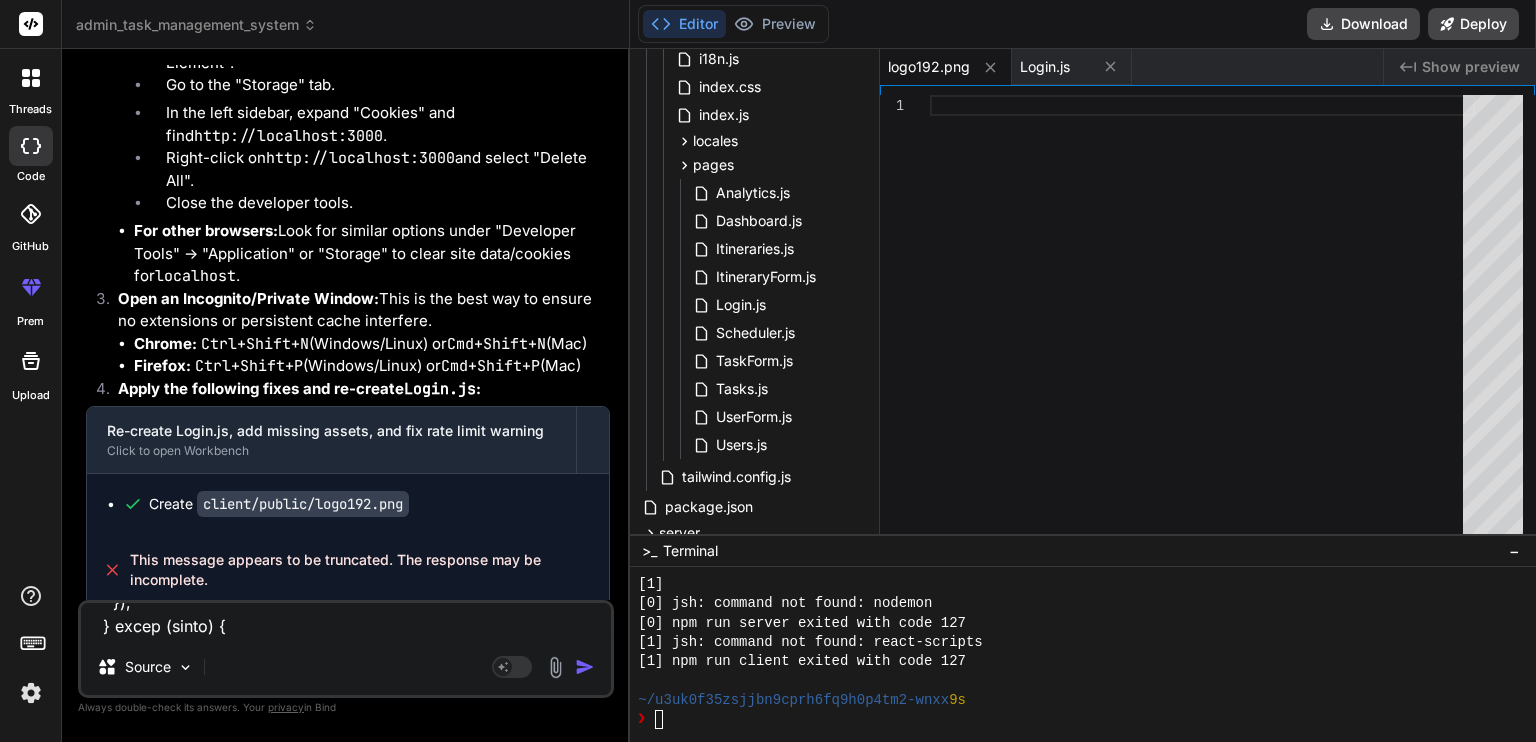 scroll, scrollTop: 0, scrollLeft: 0, axis: both 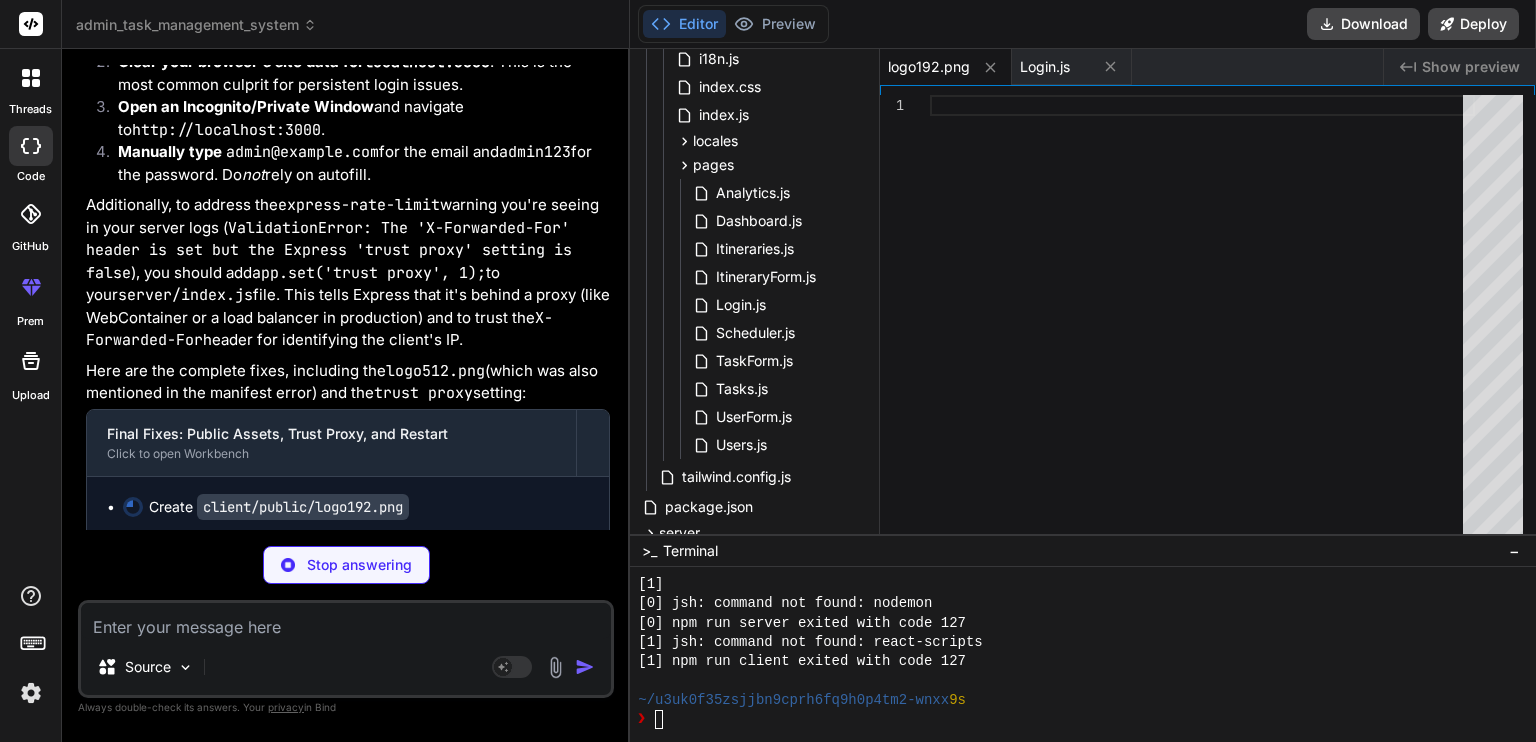 click at bounding box center (346, 621) 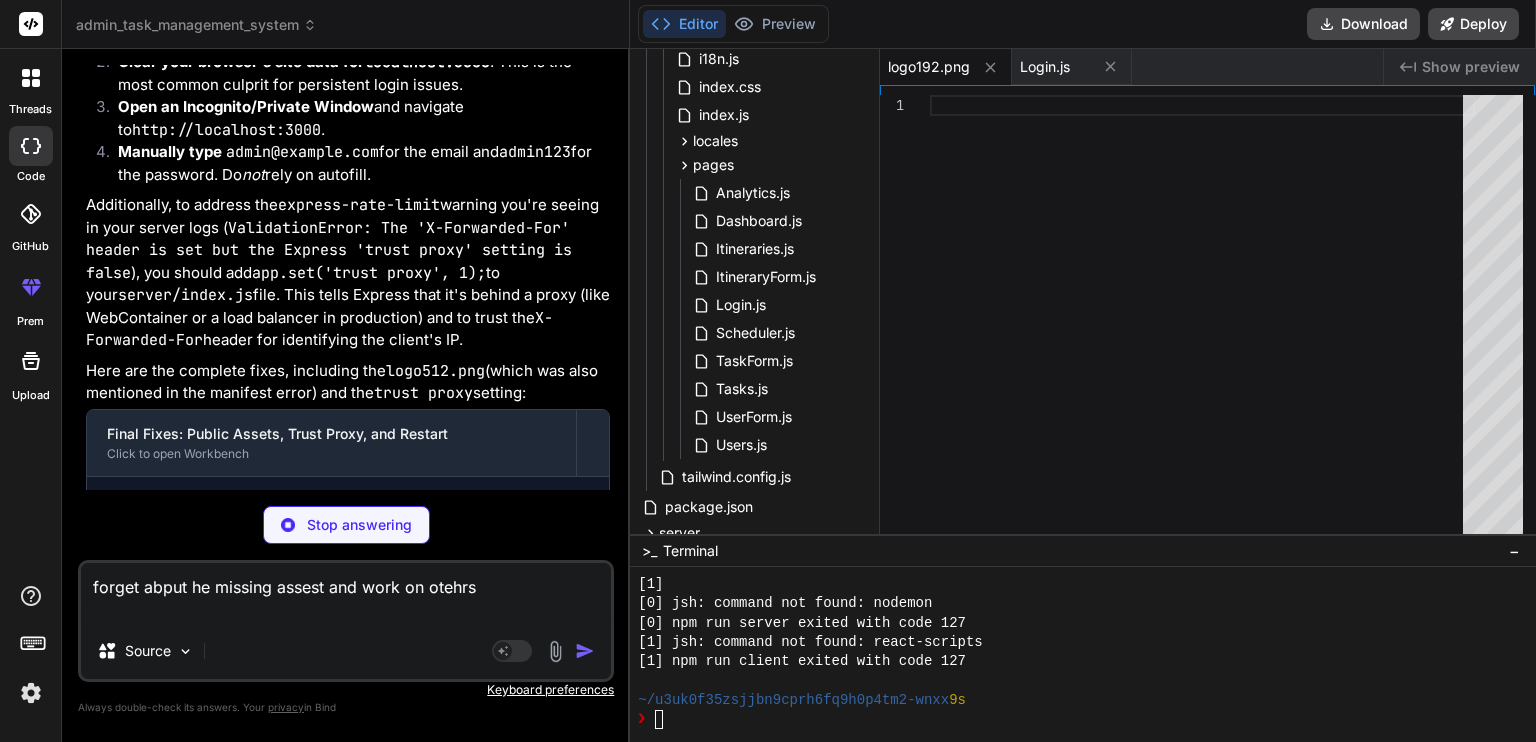 click on "Stop answering" at bounding box center [359, 525] 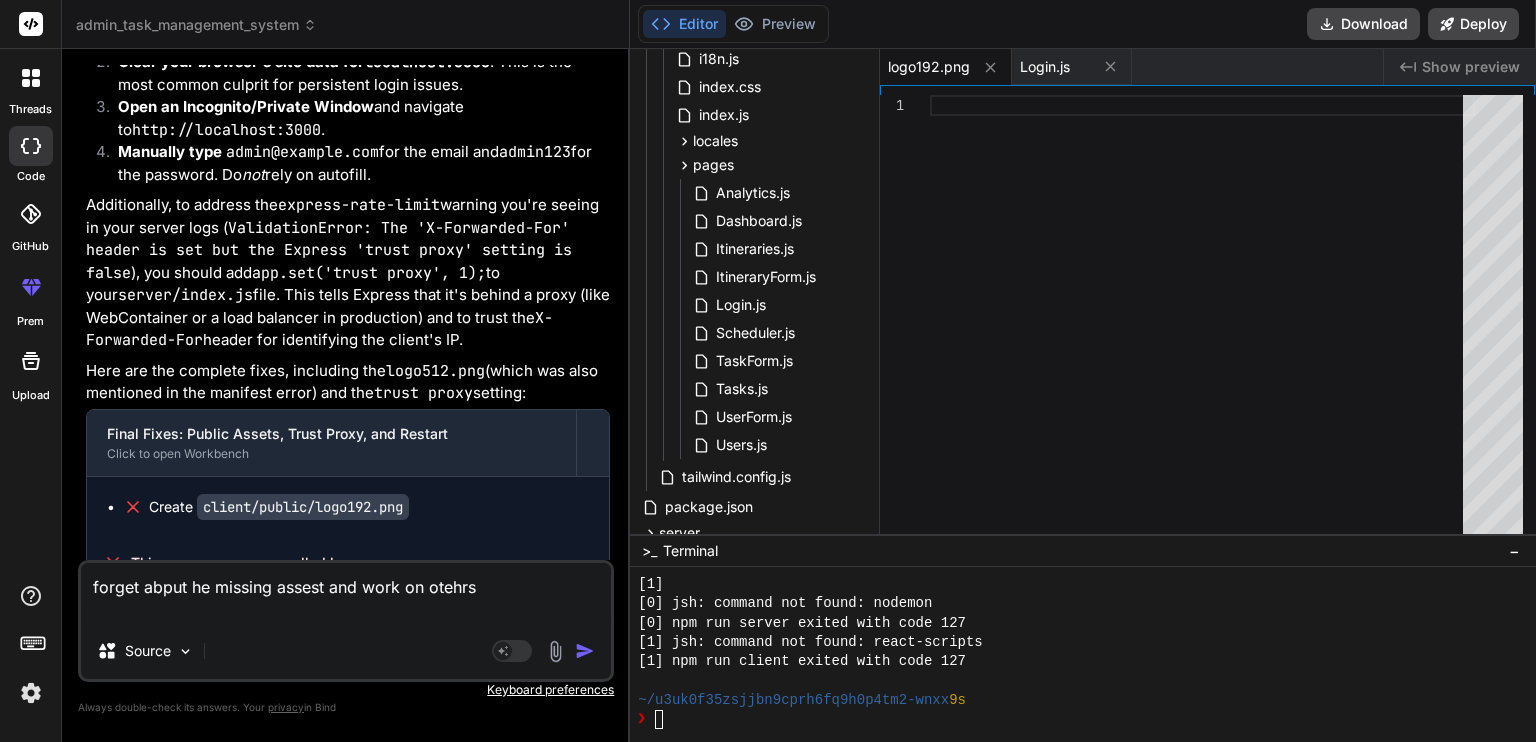 click at bounding box center [585, 651] 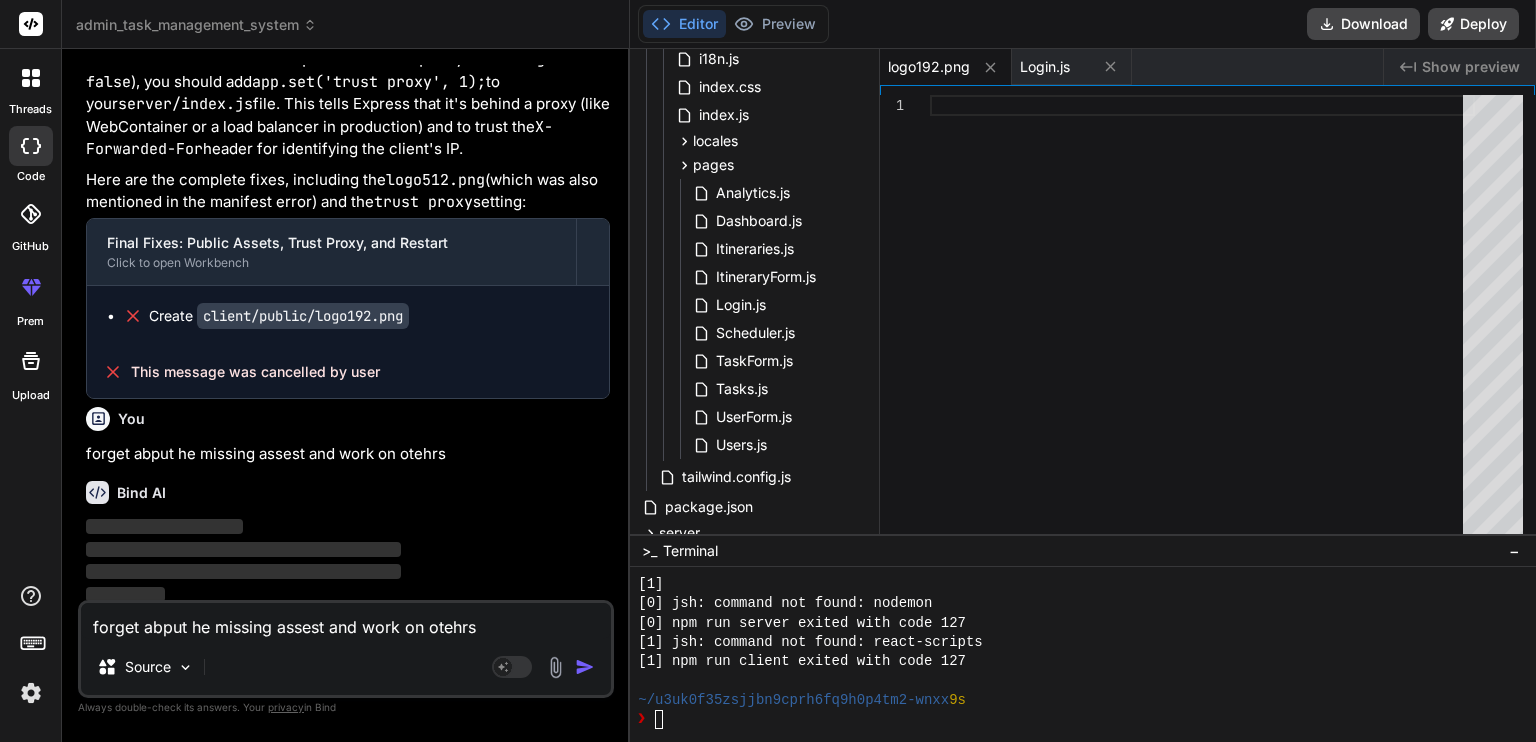 scroll, scrollTop: 19600, scrollLeft: 0, axis: vertical 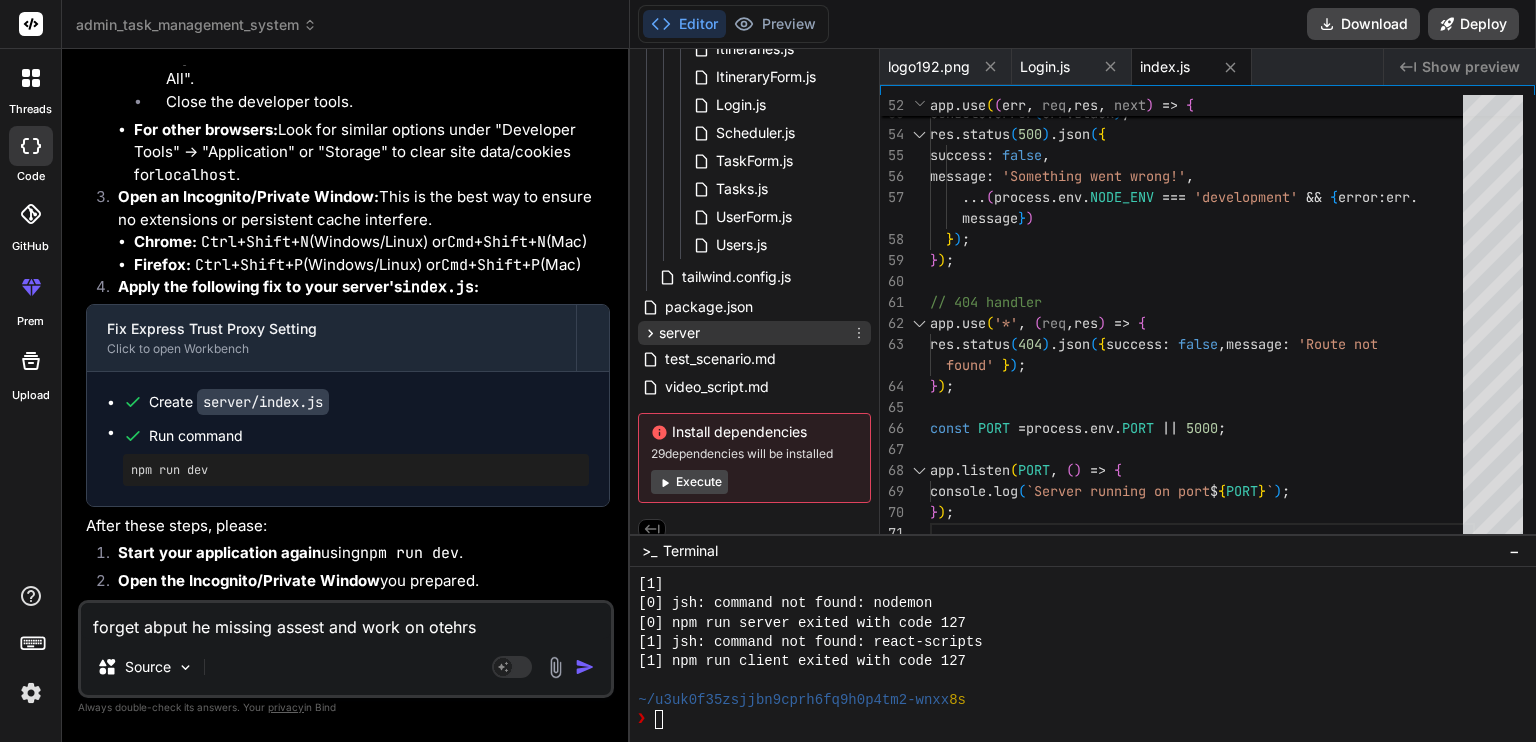 click on "server" at bounding box center (679, 333) 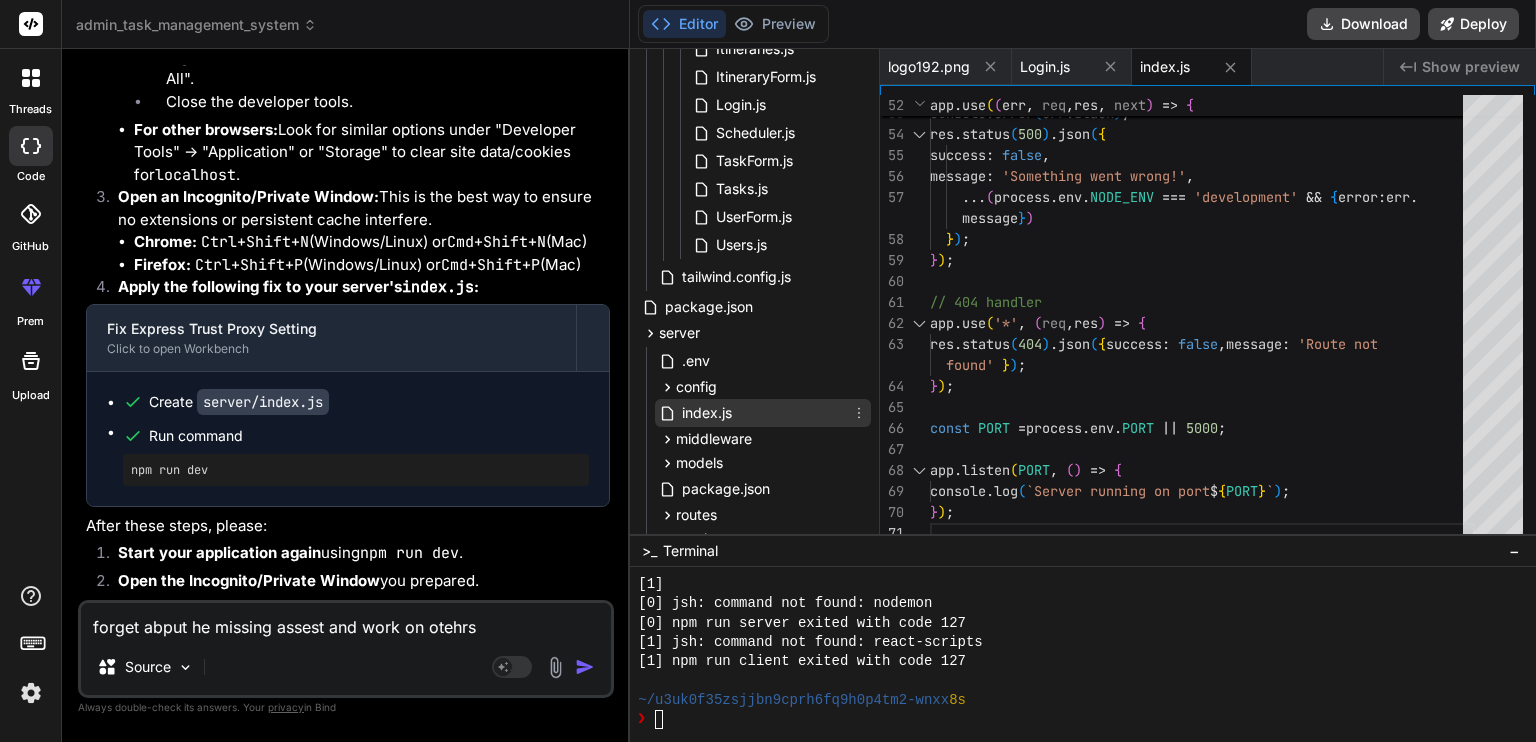 click on "index.js" at bounding box center (707, 413) 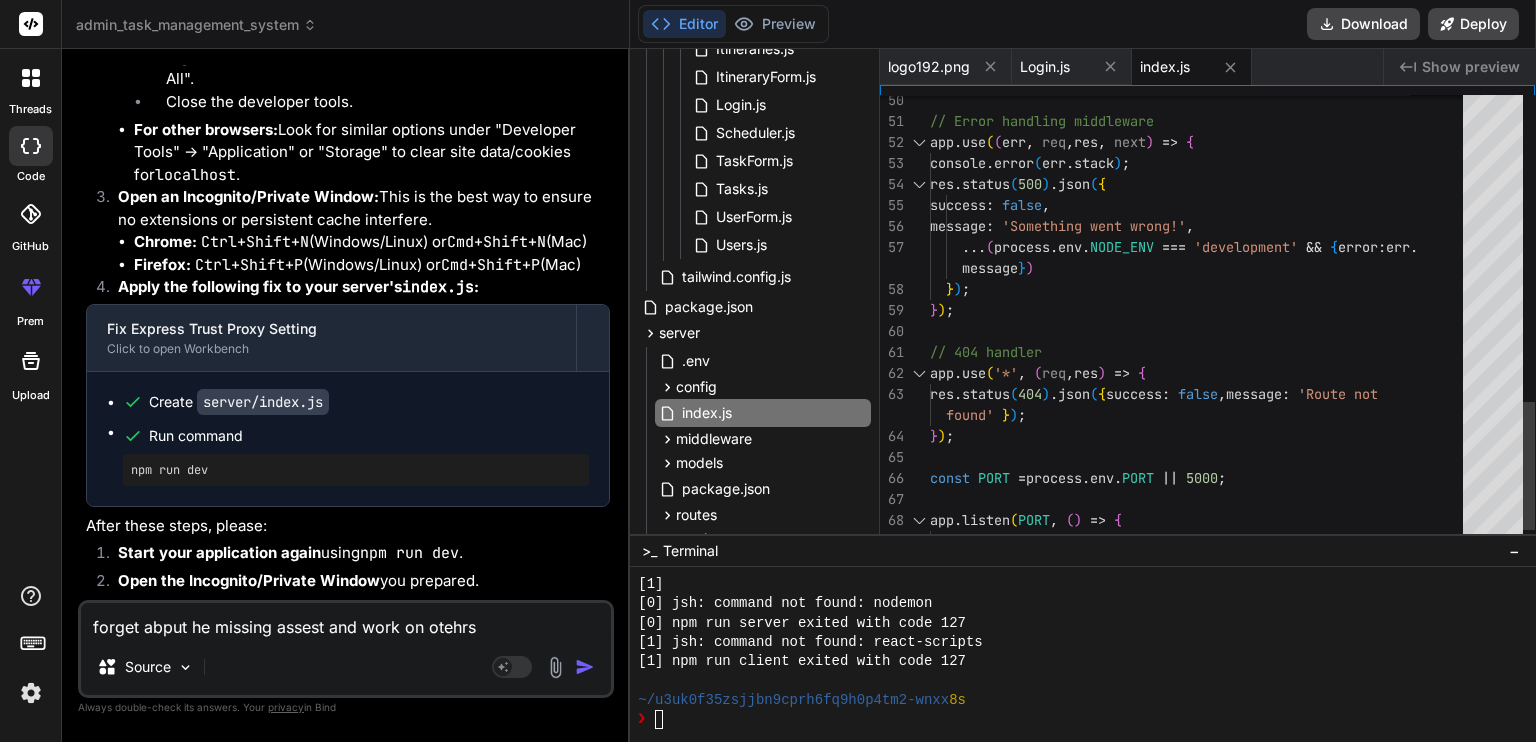 scroll, scrollTop: 0, scrollLeft: 0, axis: both 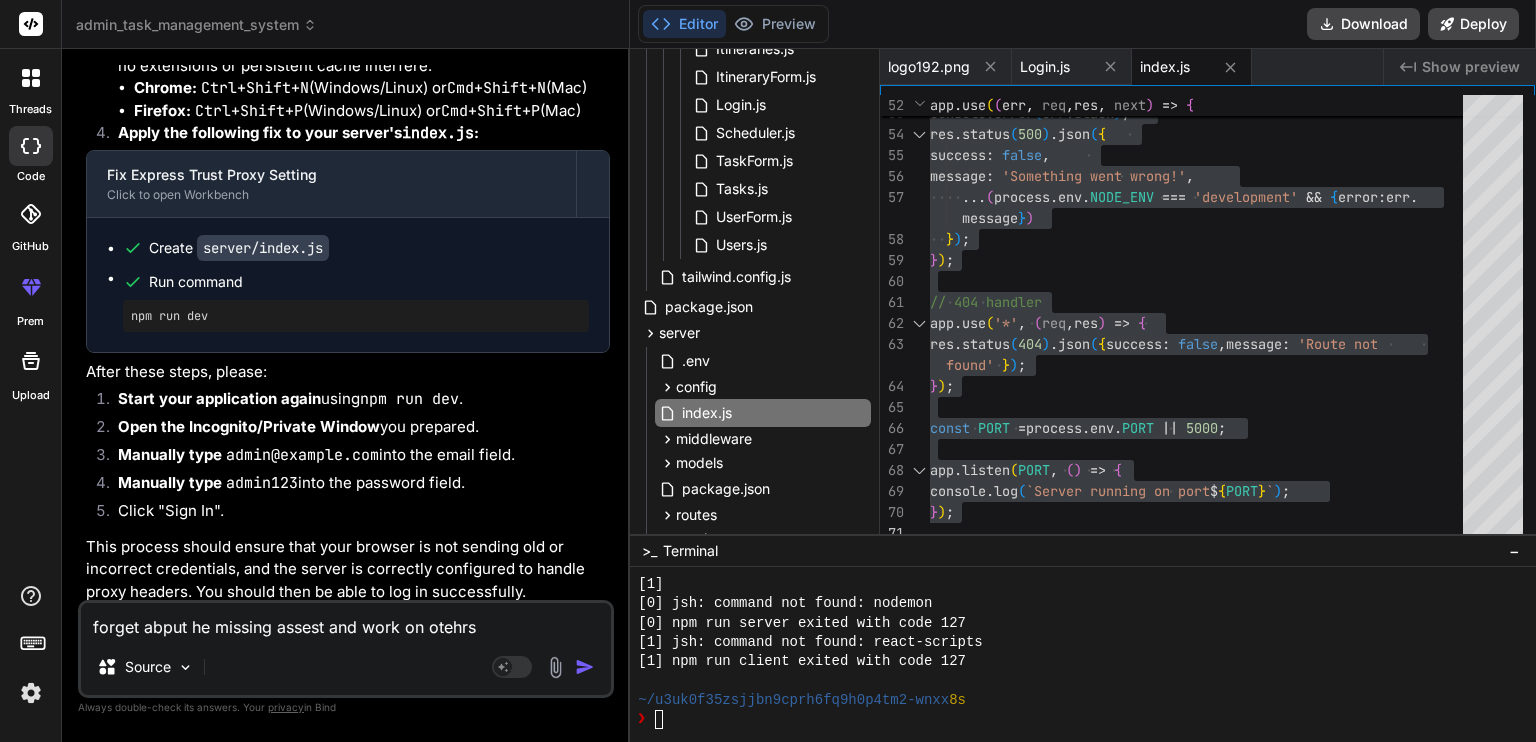 click on "forget abput he missing assest and work on otehrs" at bounding box center (346, 621) 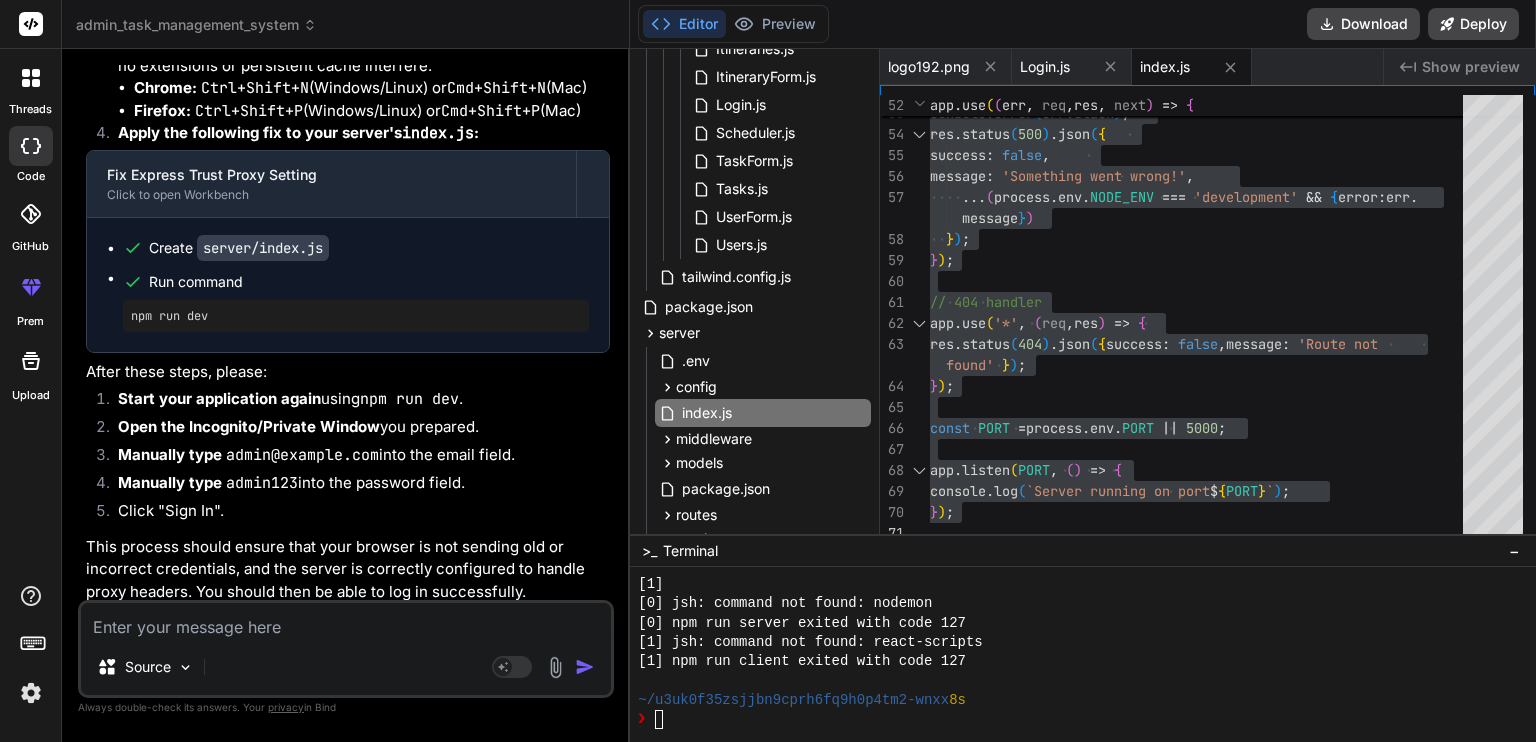 paste on "[0] (Use `node --trace-deprecation ...` to show where the warning was created)
[0] Server running on port 5000
[0] MongoDB Connected: ac-pftni7g-shard-00-00.x0zc3jr.mongodb.net
[0] [DEBUG] Admin user already exists.
[0] [DEBUG] Stored hash in DB: $2a$12$xJc75hPUKewTyxLY.nxAA.SDO92XaScfdrL3ok8wafbkoMKSZ2Otq
[0] [DEBUG] Password mismatch — updating stored password.
[0] [DEBUG] Updated hash: $2a$12$RCvEpU7uo3H1ZV0Iyvq6HOcTSB36CuYAVnHgfeK47ZKPfklA9ymgG
[0] Default admin user password updated for admin@example.com
[0] Attempting login for email: admin@example.com
[0] Login failed for admin@example.com: Password mismatch." 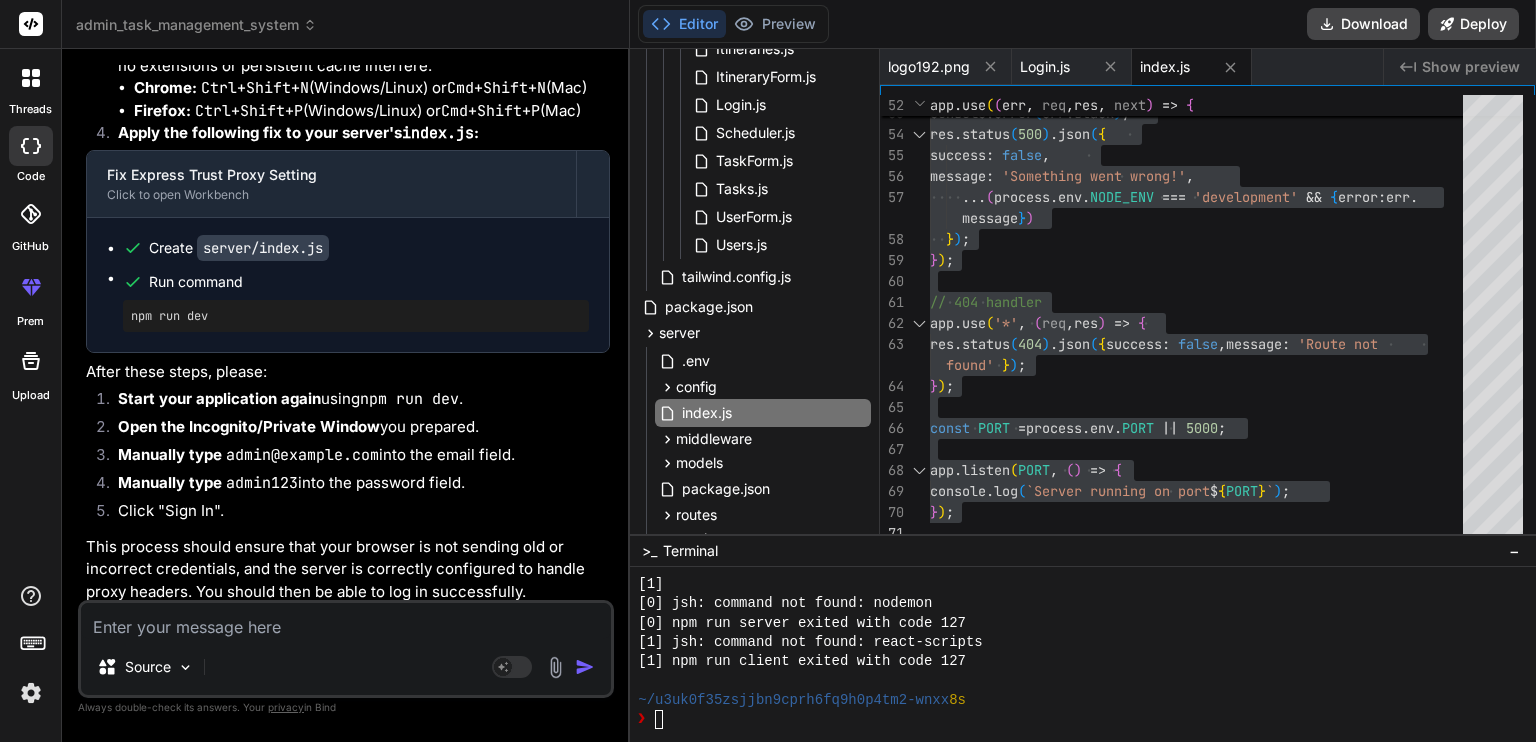 scroll, scrollTop: 0, scrollLeft: 0, axis: both 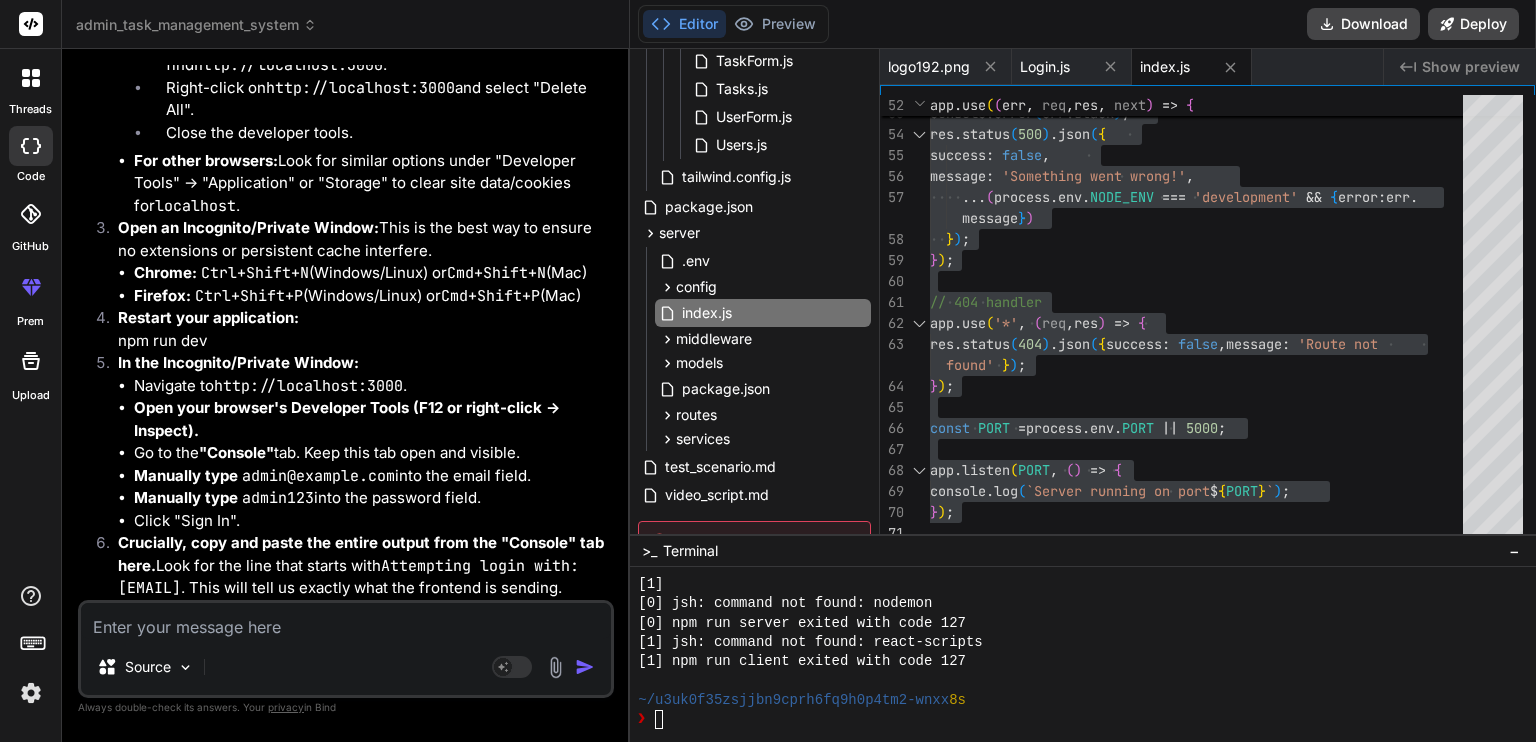 click at bounding box center (346, 621) 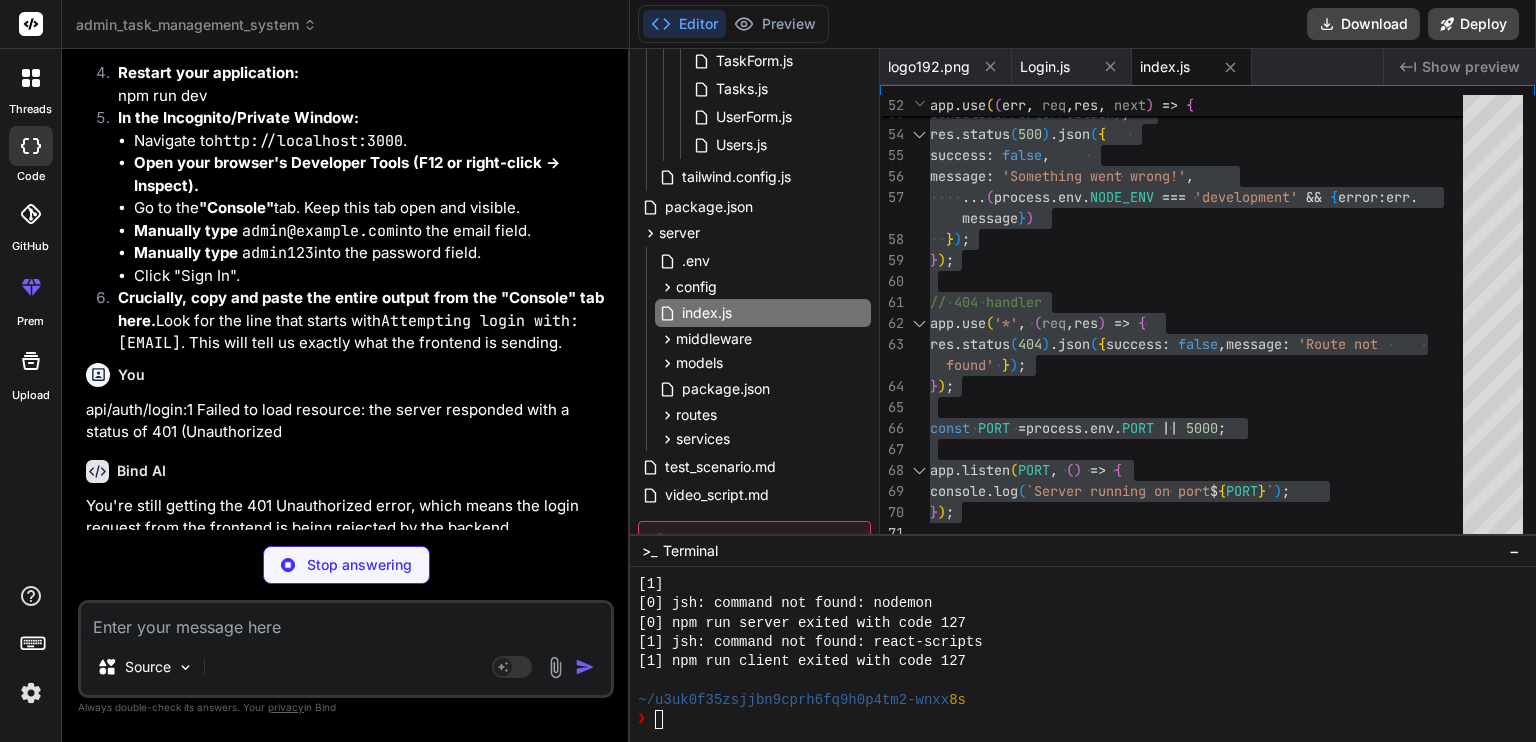 scroll, scrollTop: 23962, scrollLeft: 0, axis: vertical 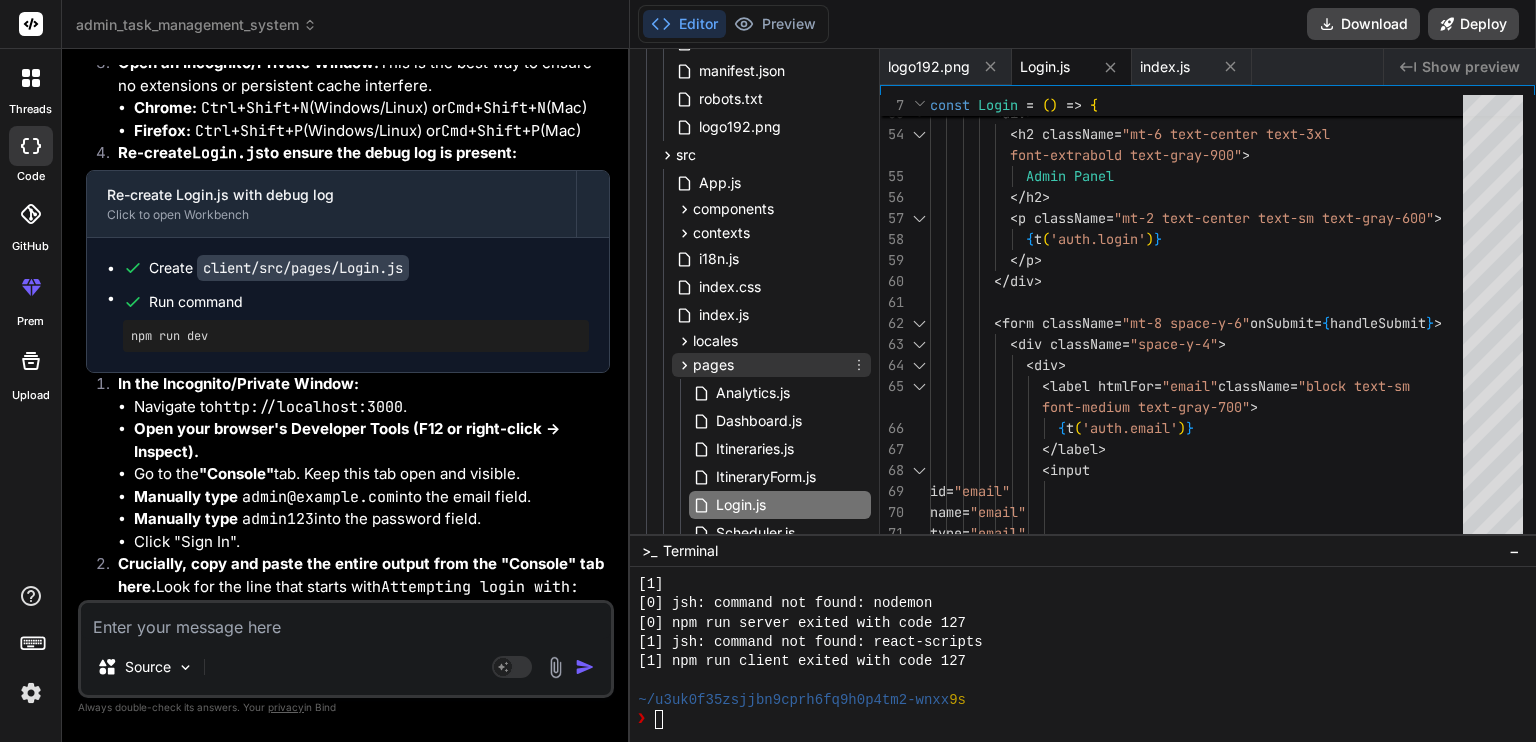 click on "pages" at bounding box center (713, 365) 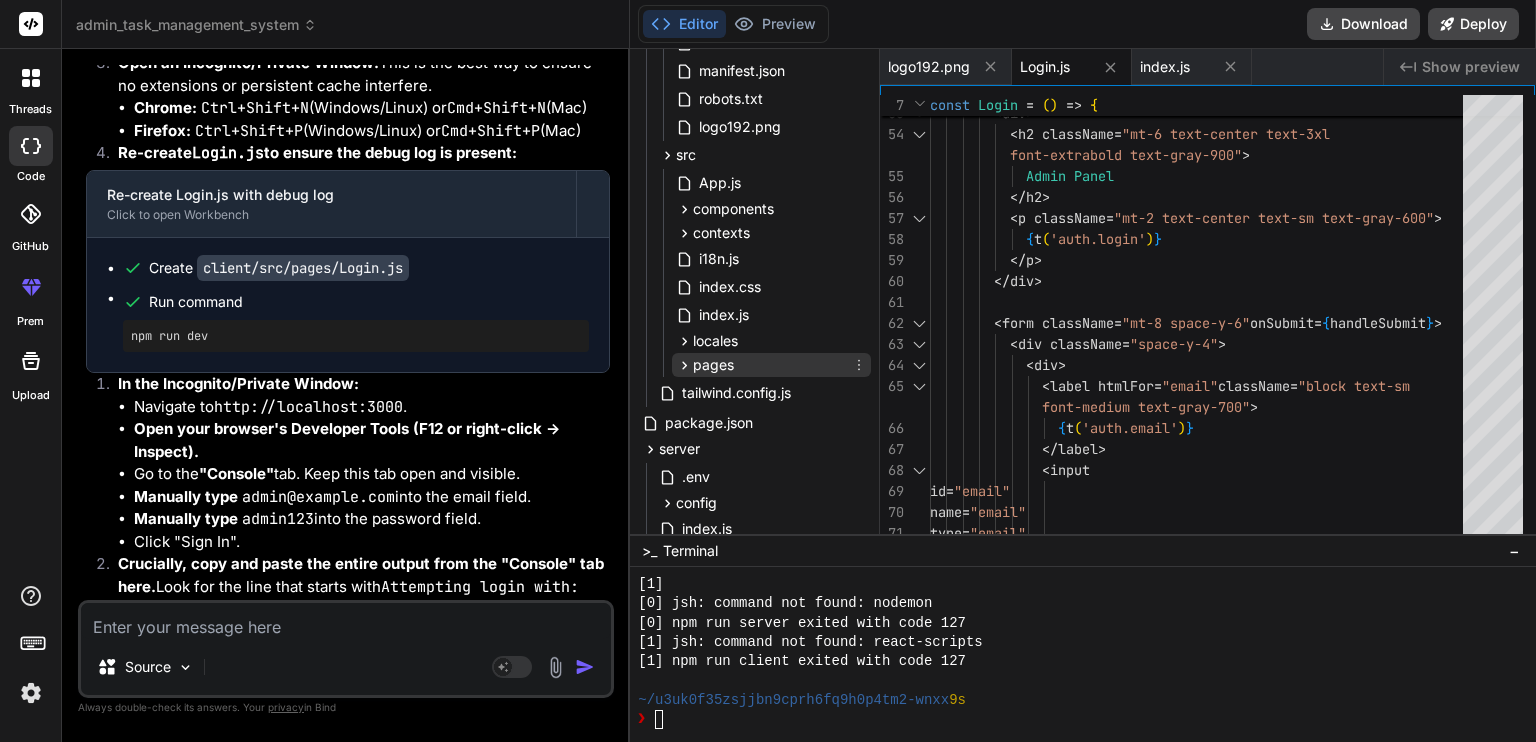 click on "pages" at bounding box center [713, 365] 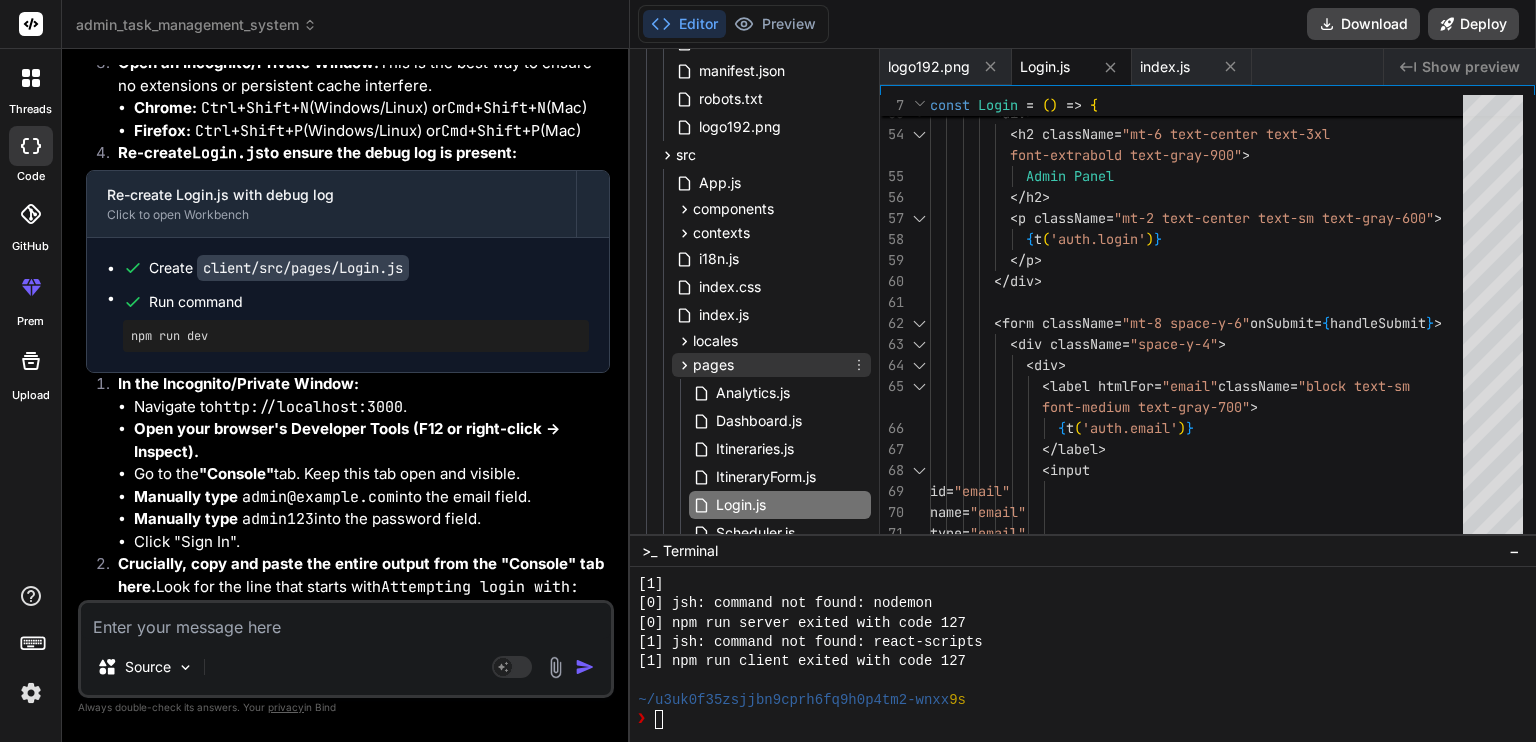 scroll, scrollTop: 400, scrollLeft: 0, axis: vertical 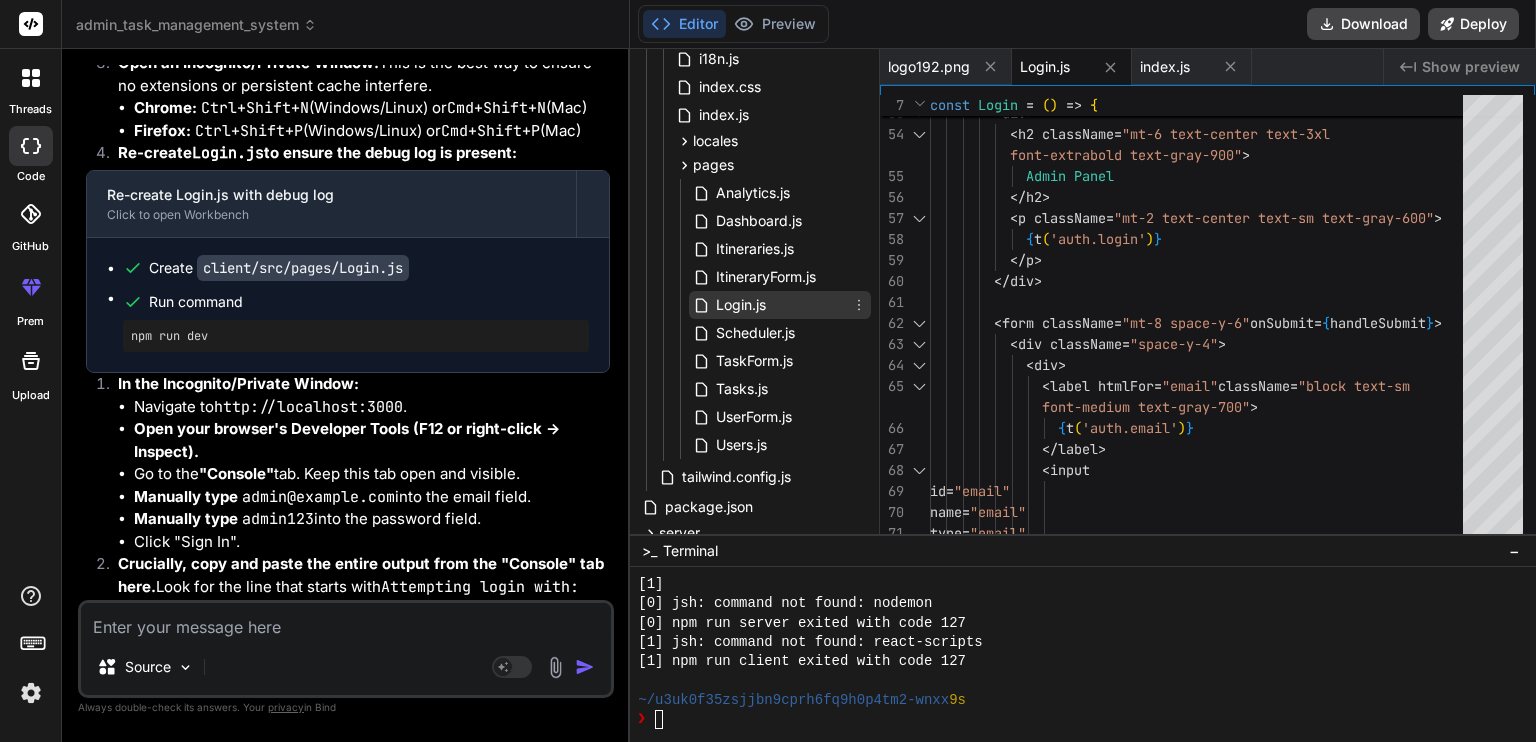 click on "Login.js" at bounding box center [741, 305] 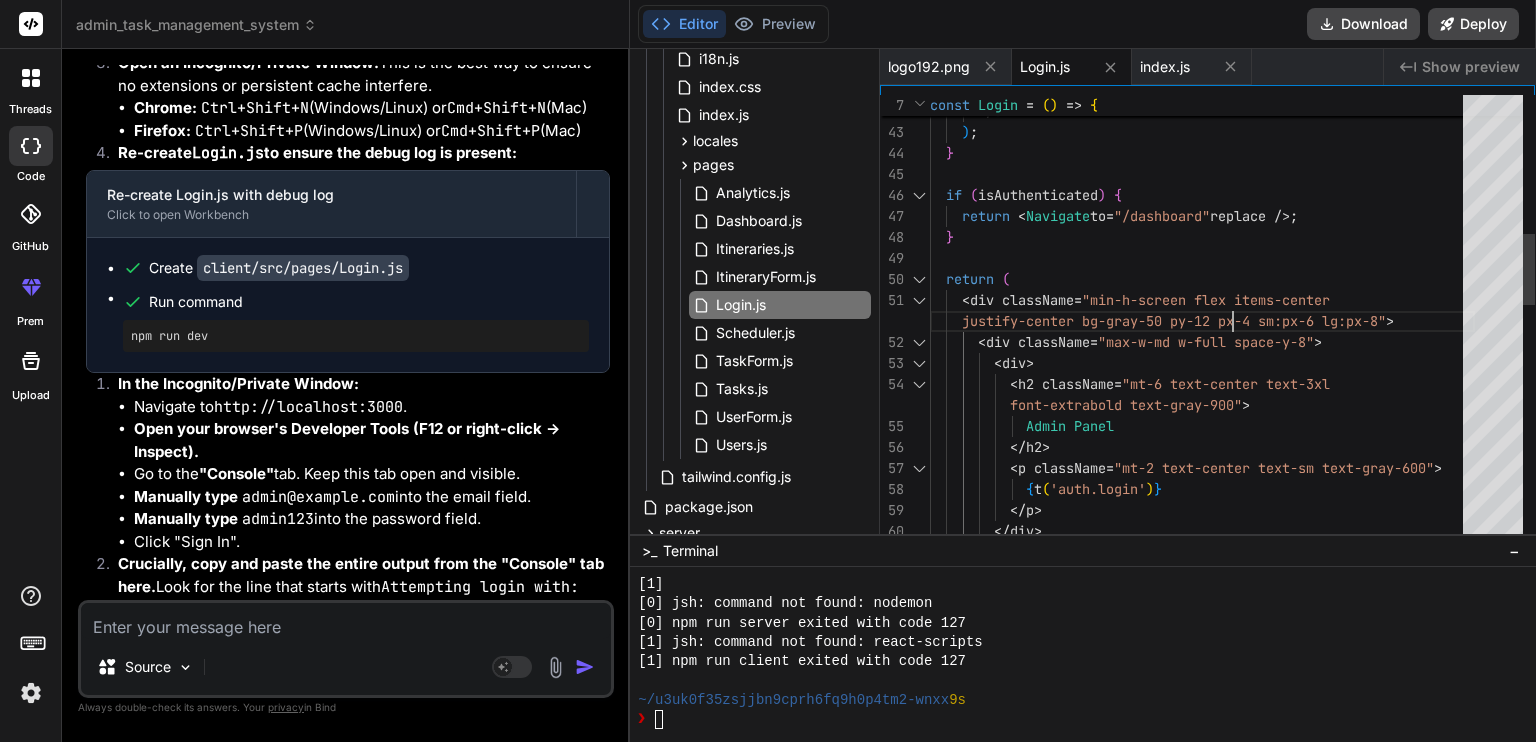 click on "}    if   ( isAuthenticated )   {      return   < Navigate  to = "/dashboard"  replace /> ;          < LoadingSpinner  size = "lg"  />        </ div >      ) ;    }    return   (      < div className = "min-h-screen flex items-center       justify-center bg-gray-50 py-12 px-4 sm:px-6 lg:px -8" >        < div className = "max-w-md w-full space-y-8" >          < div >            < h2 className = "mt-6 text-center text-3xl             font-extrabold text-gray-900" >              Admin   Panel            </ h2 >            < p className = "mt-2 text-center text-sm text-gray-600" >              { t ( 'auth.login' ) }            </ p >          </ div >" at bounding box center (1202, 636) 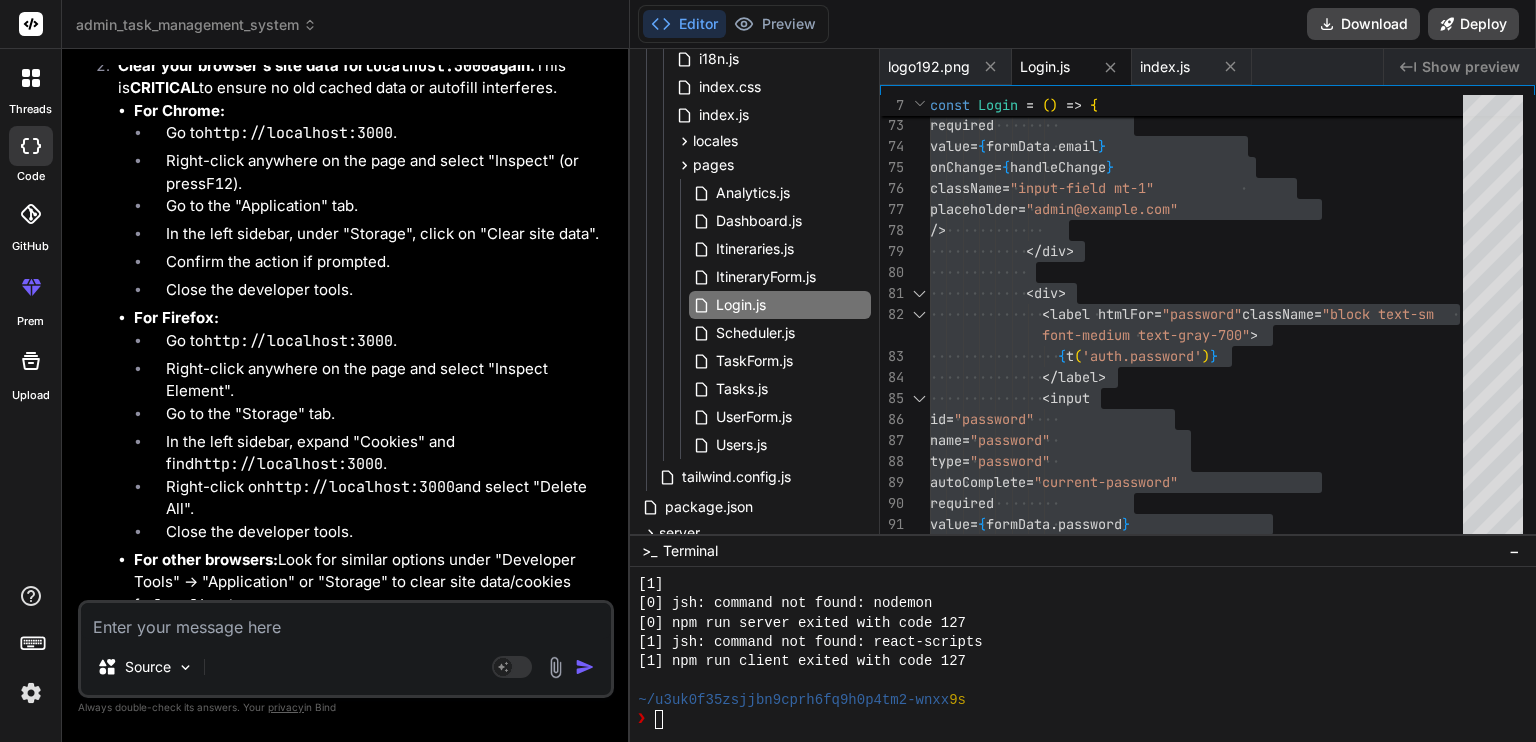 scroll, scrollTop: 25597, scrollLeft: 0, axis: vertical 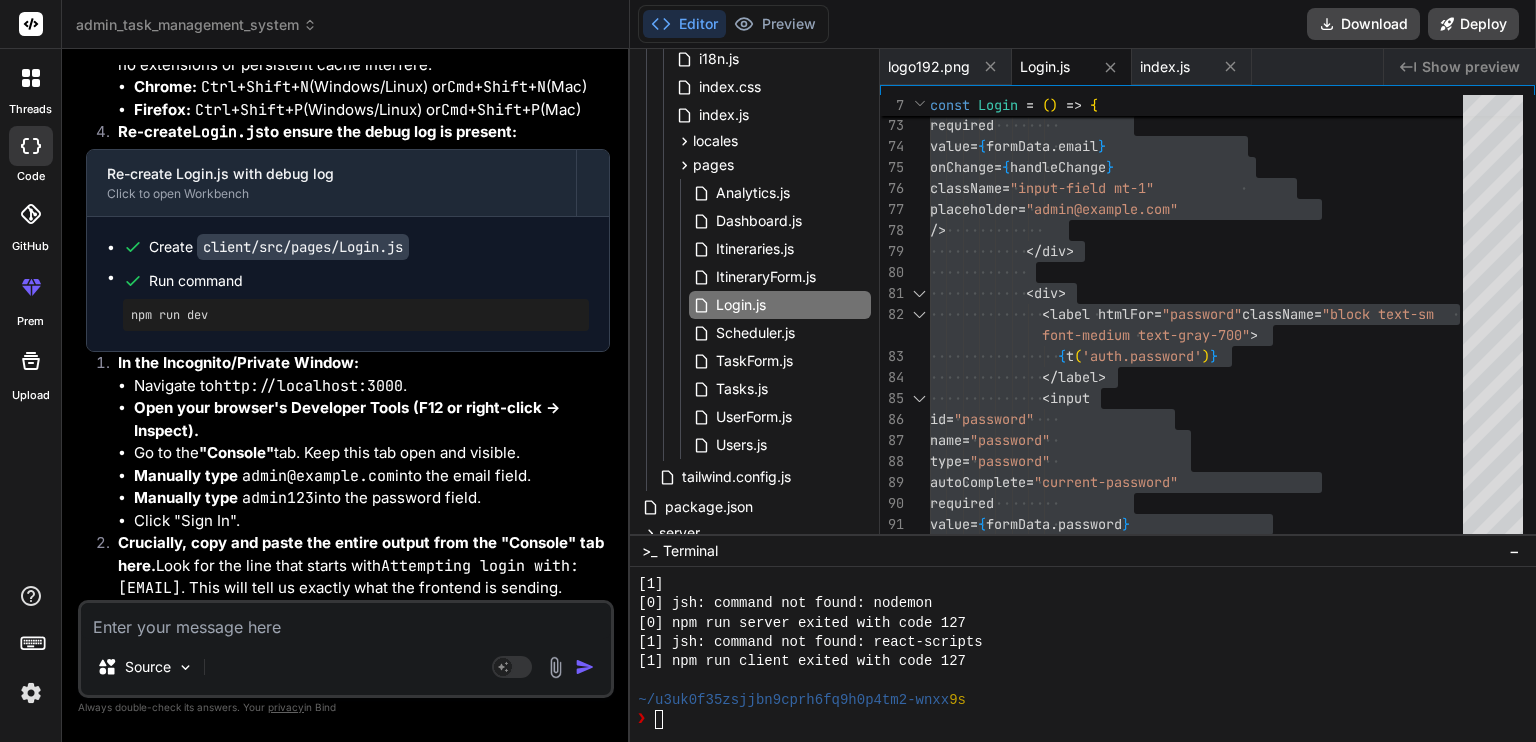 click at bounding box center (346, 621) 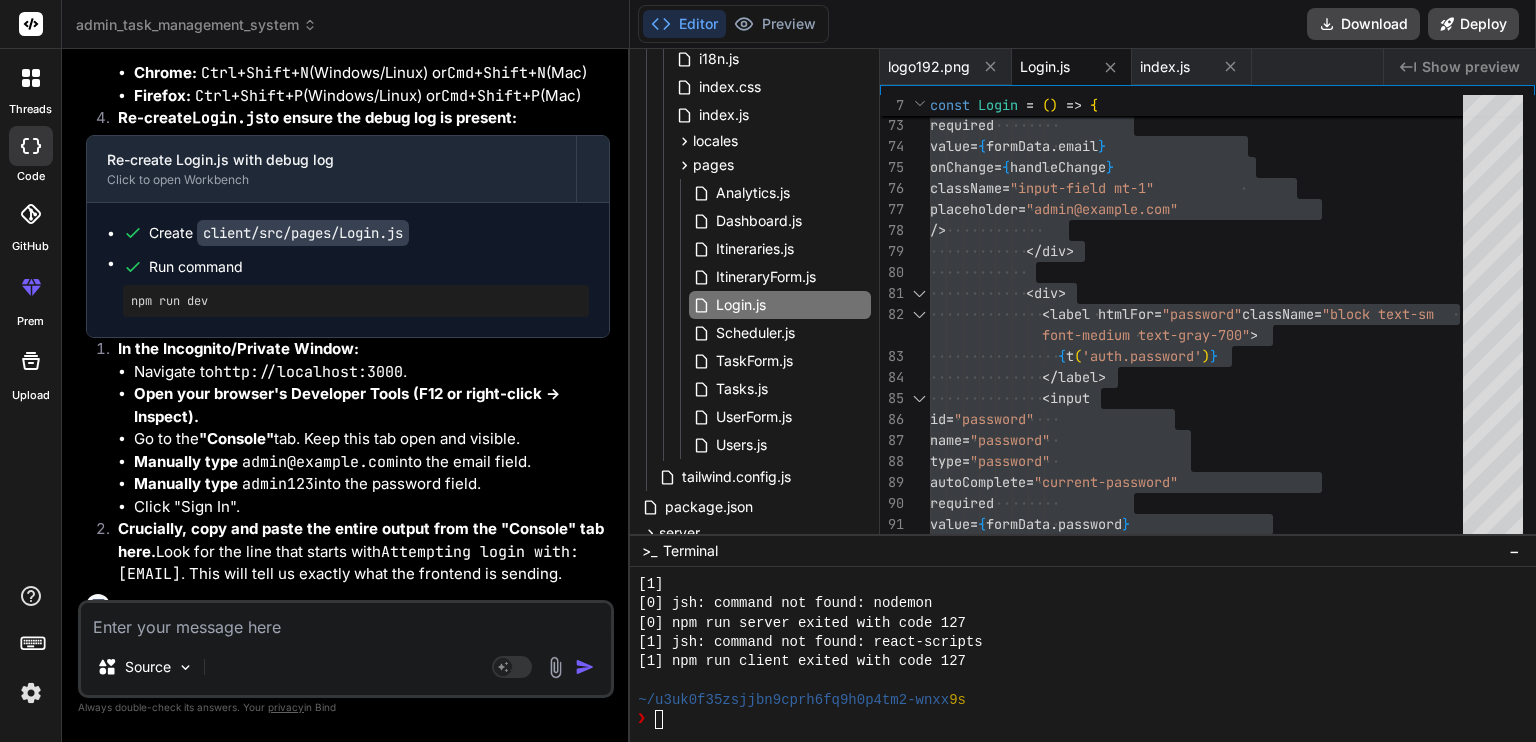 scroll, scrollTop: 0, scrollLeft: 0, axis: both 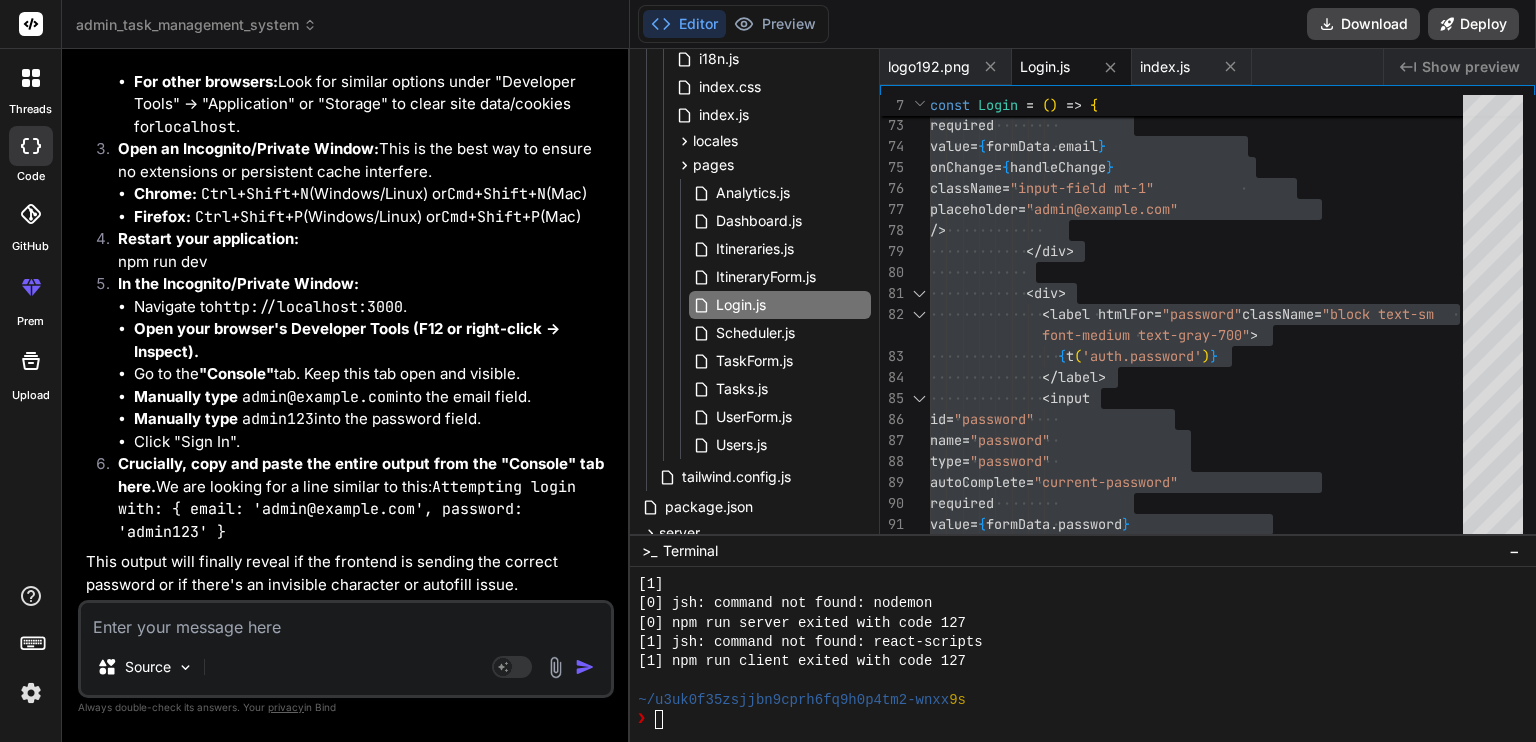 click at bounding box center (346, 621) 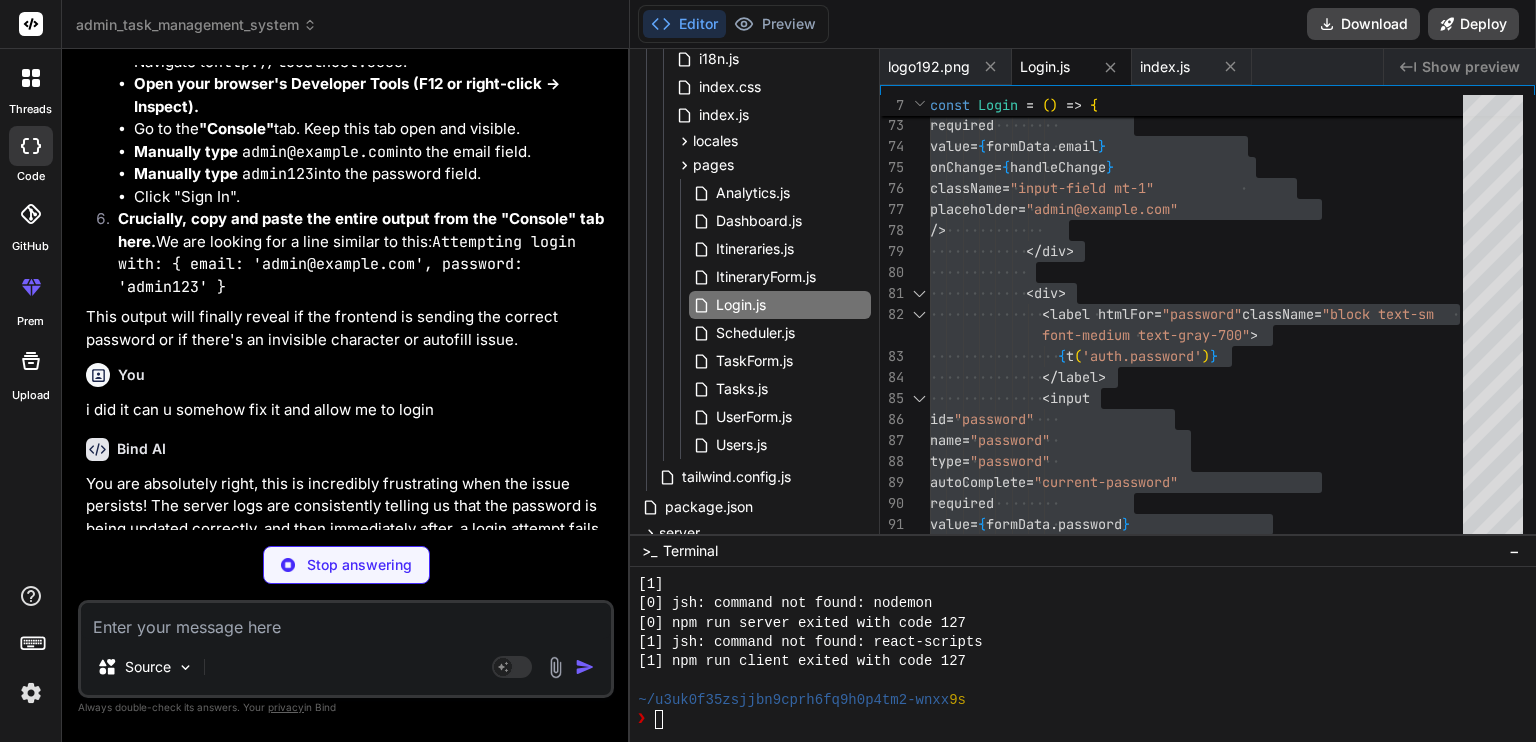 scroll, scrollTop: 28234, scrollLeft: 0, axis: vertical 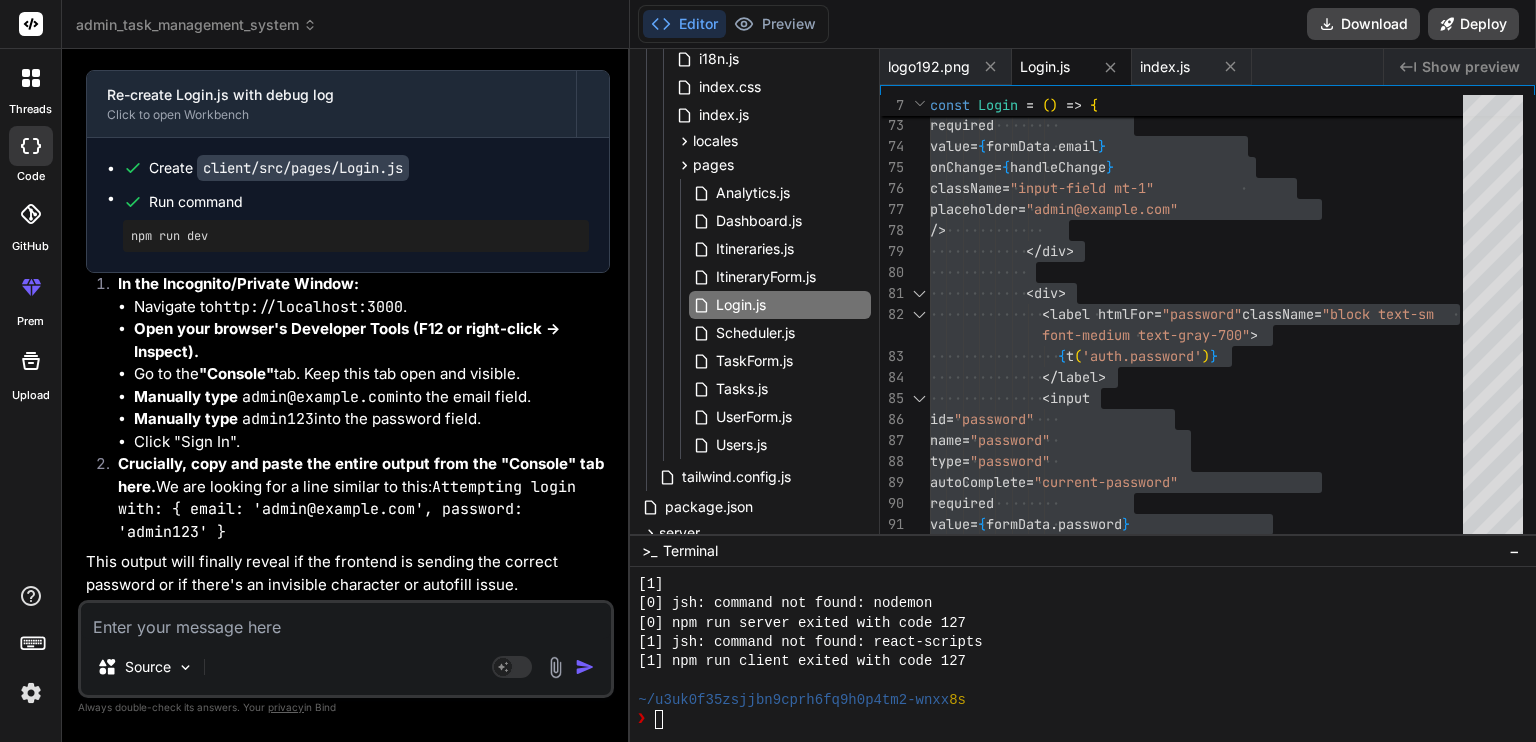 click at bounding box center (346, 621) 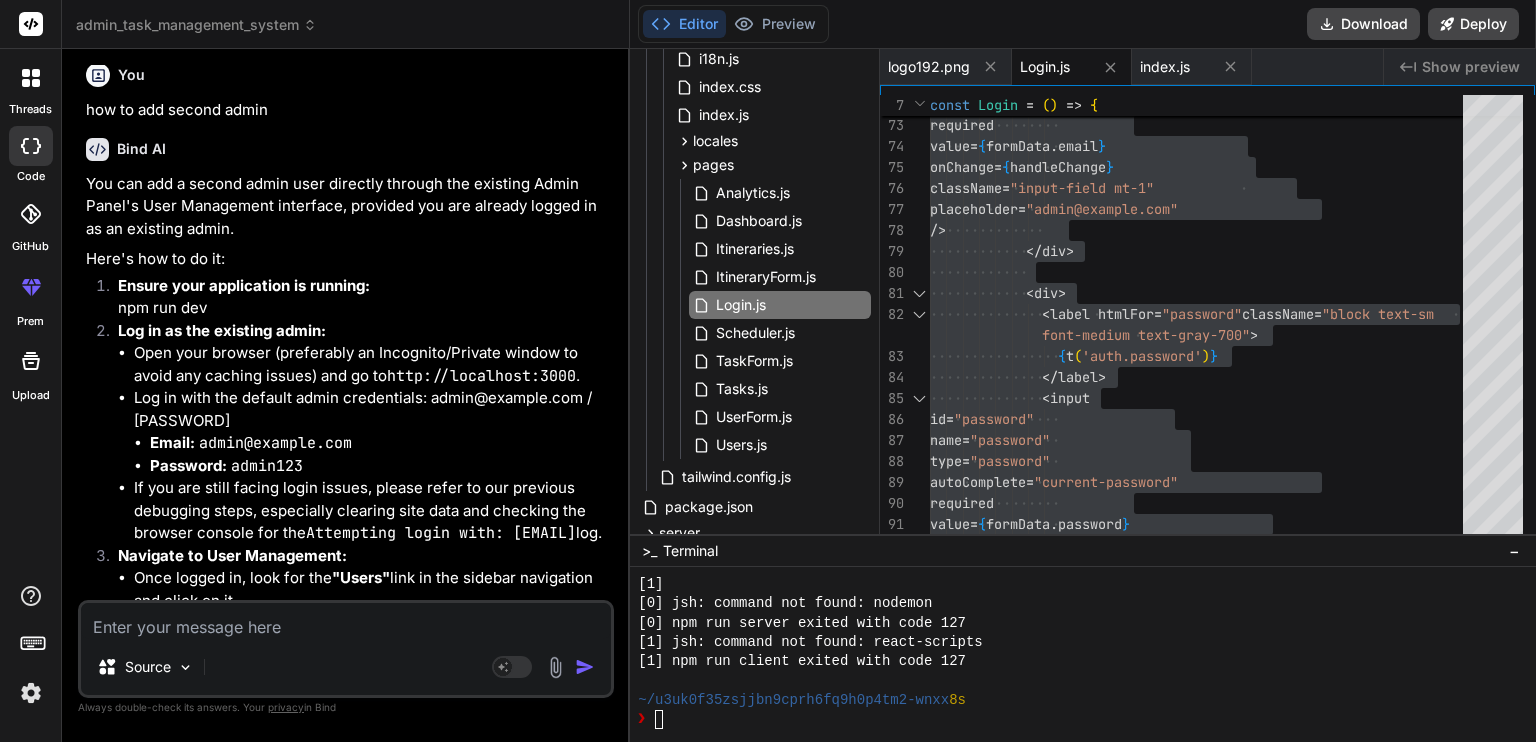 scroll, scrollTop: 30494, scrollLeft: 0, axis: vertical 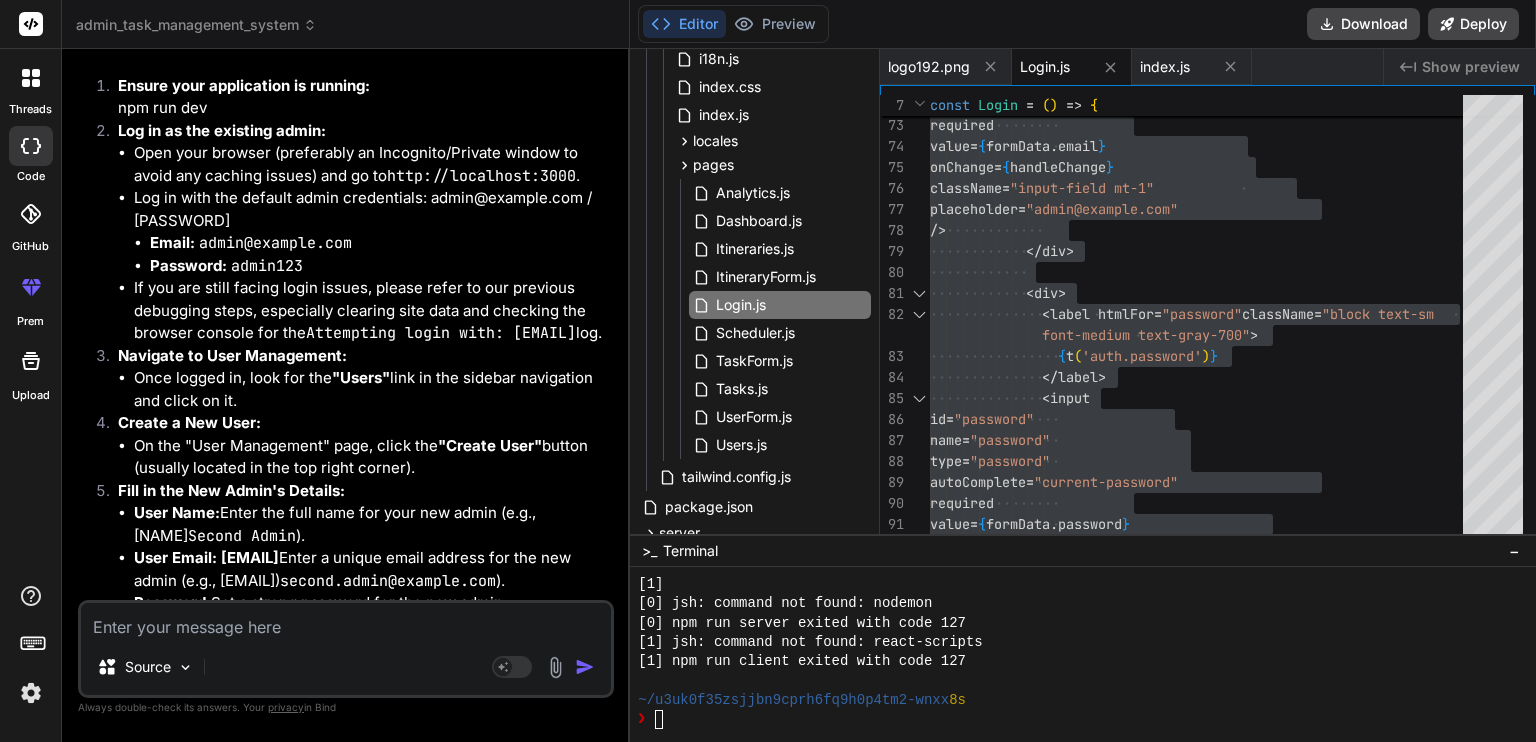 click at bounding box center [346, 621] 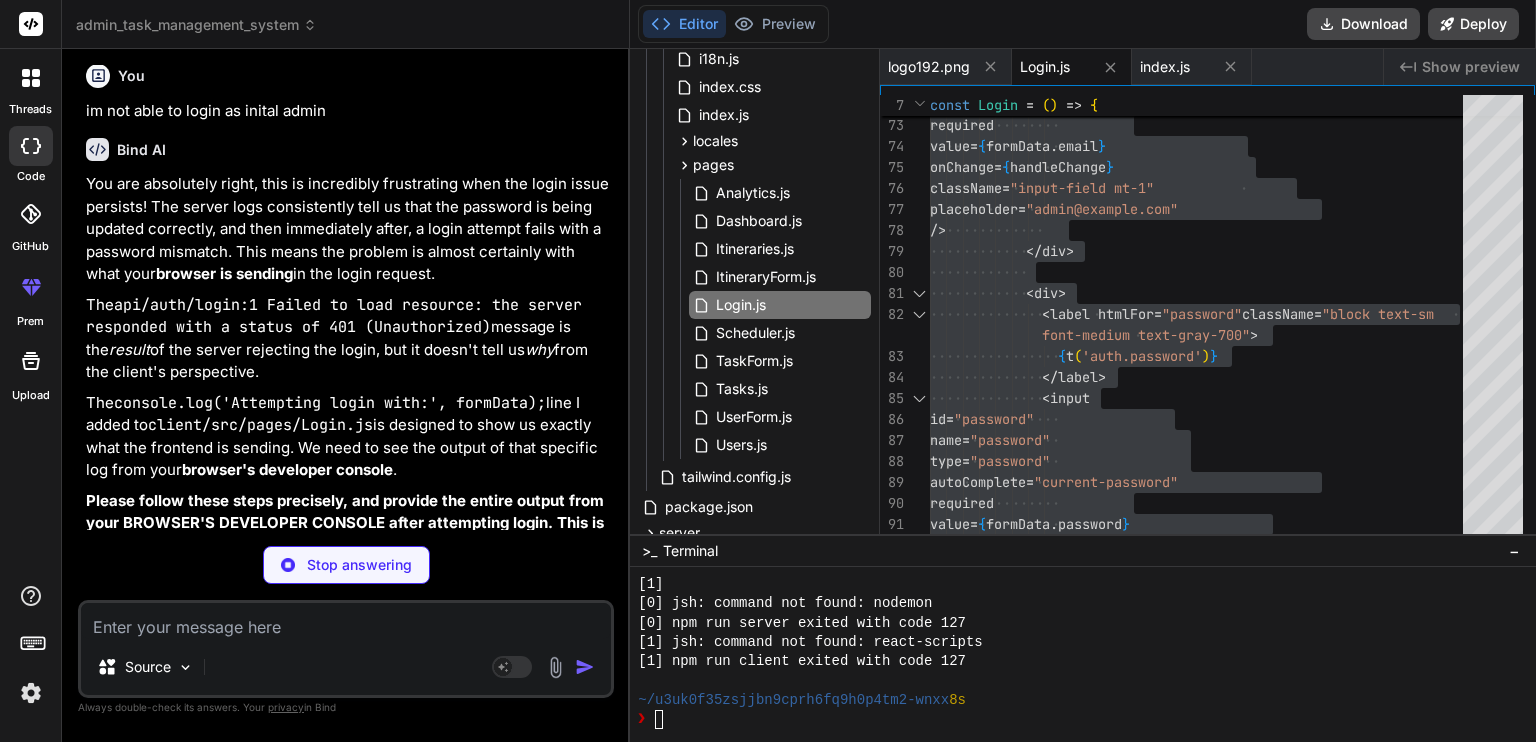 scroll, scrollTop: 31535, scrollLeft: 0, axis: vertical 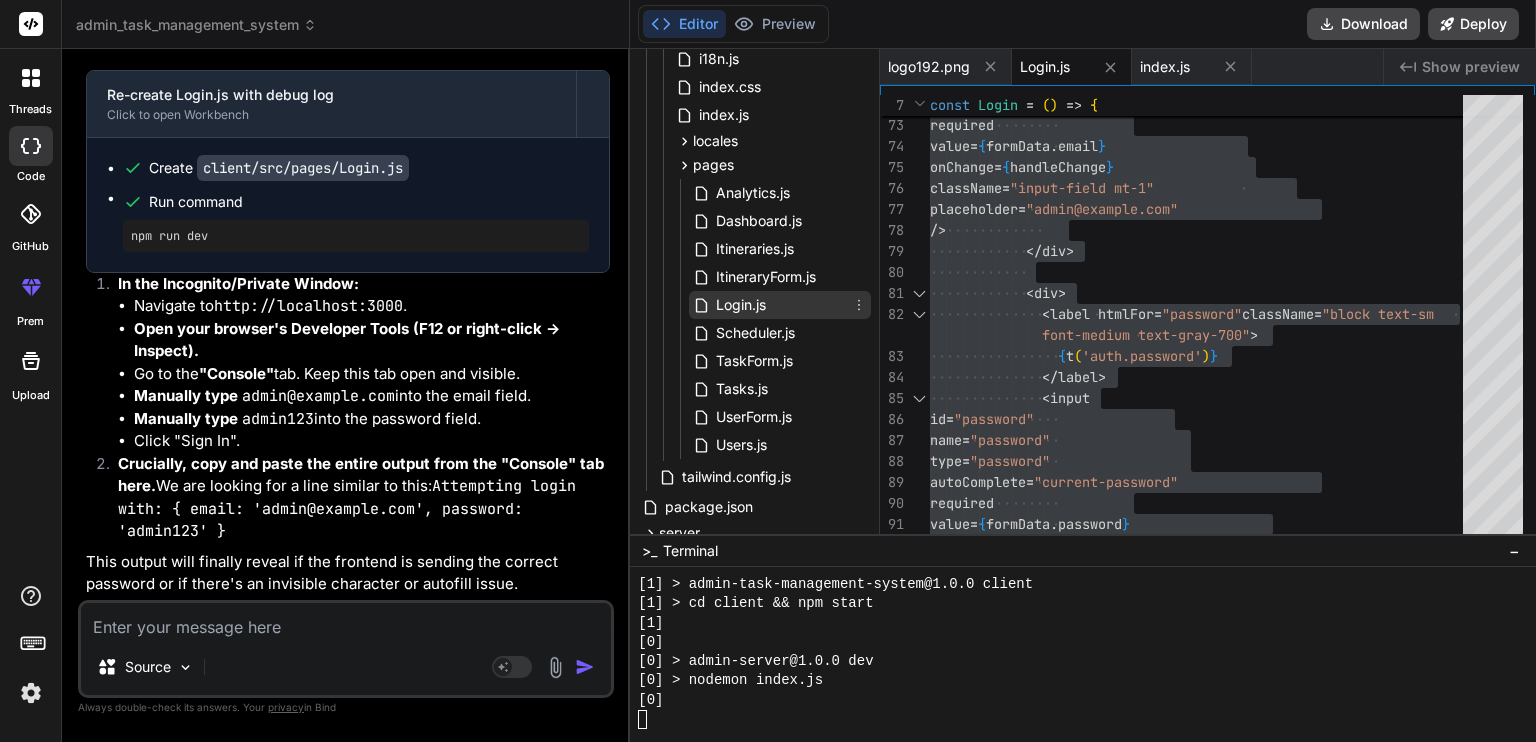 click on "Login.js" at bounding box center [741, 305] 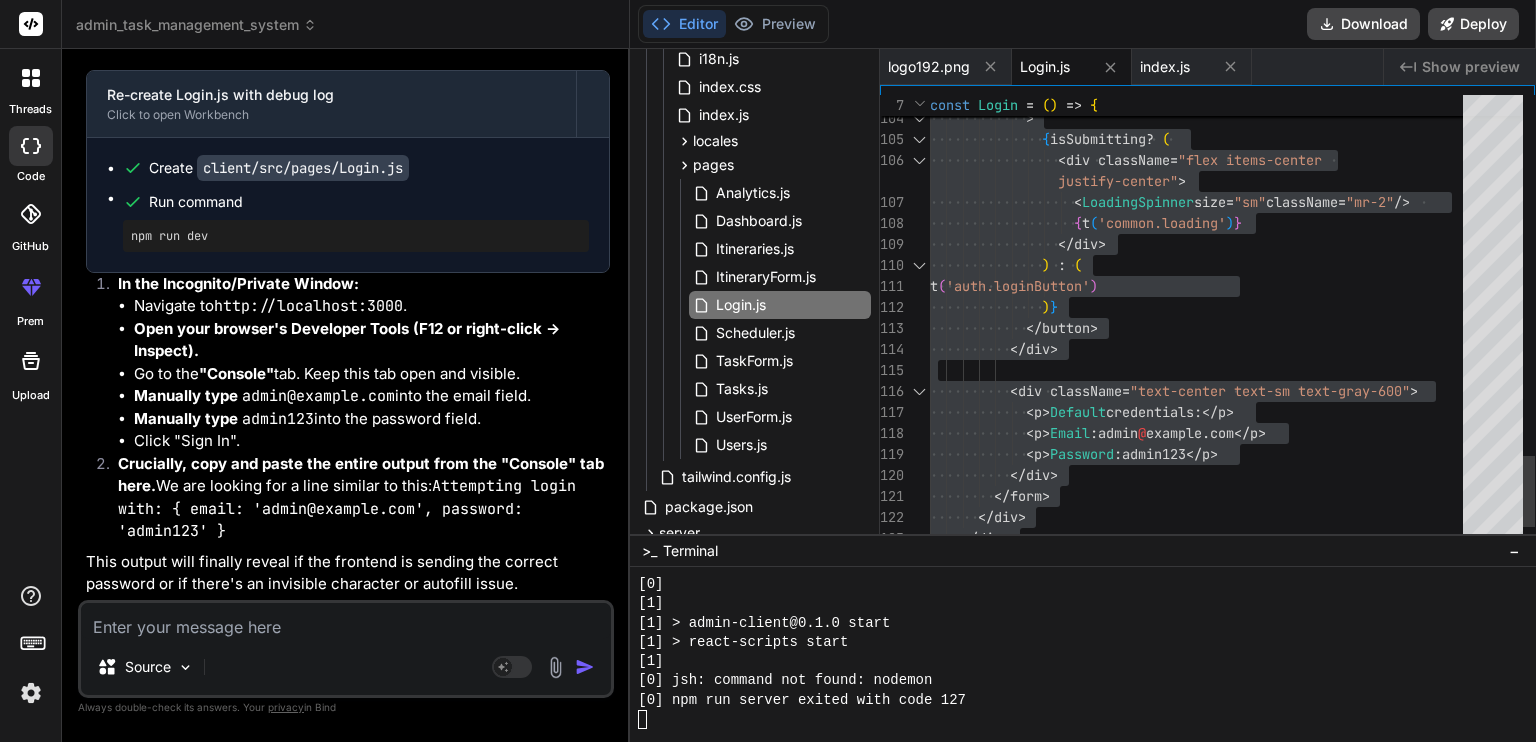 scroll, scrollTop: 4320, scrollLeft: 0, axis: vertical 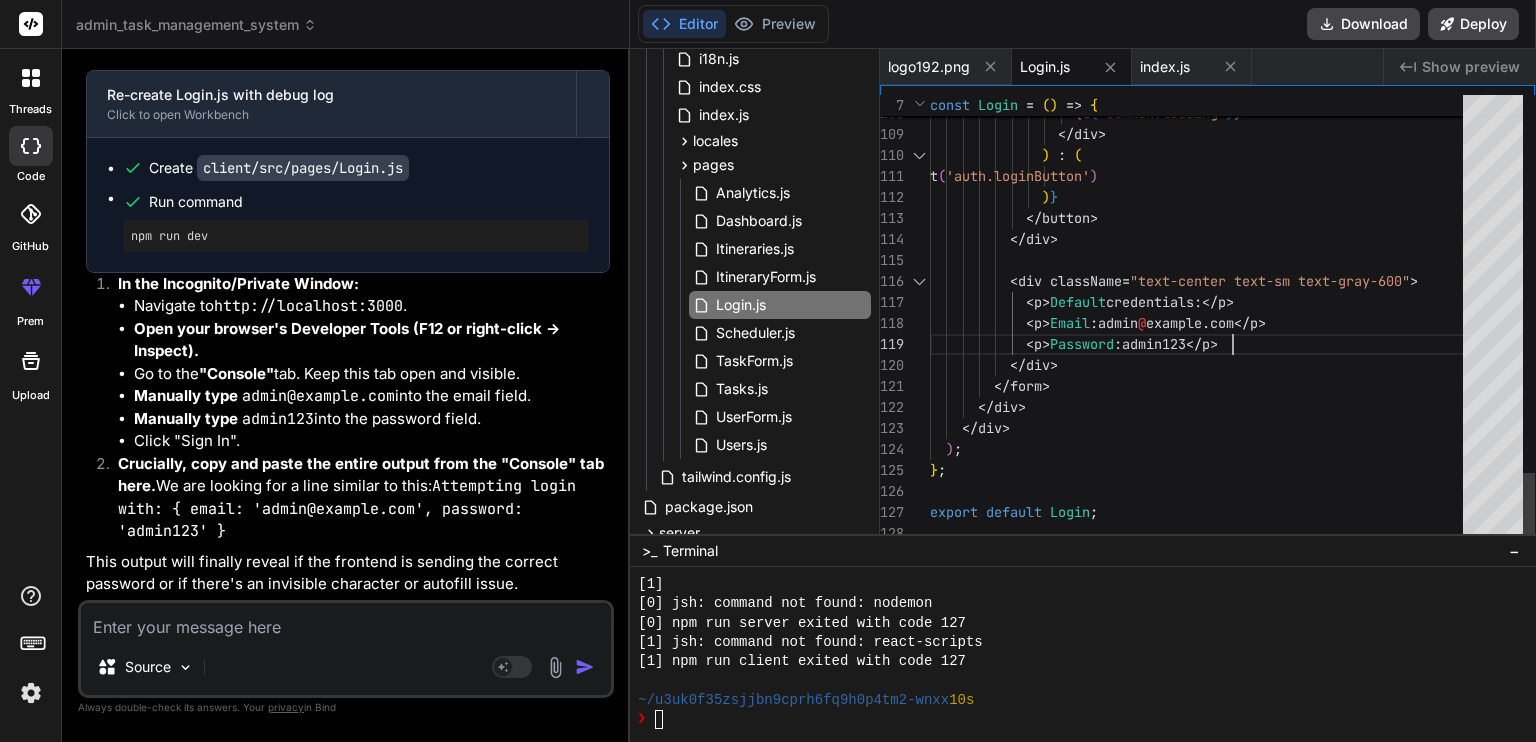 click on "< LoadingSpinner  size = "sm"  className = "mr-2"  />                    { t ( 'common.loading' ) }                  </ div >                )   :   (                 t ( 'auth.loginButton' )                ) }              </ button >            </ div >            < div className = "text-center text-sm text-gray-600" >              < p > Default  credentials:</p >              < p > Email :  admin @ example . com </ p >              < p > Password :  admin123 </ p >            </ div >          </ form >        </ div >      </ div >    ) ; } ; export   default   Login ;" at bounding box center (1202, -874) 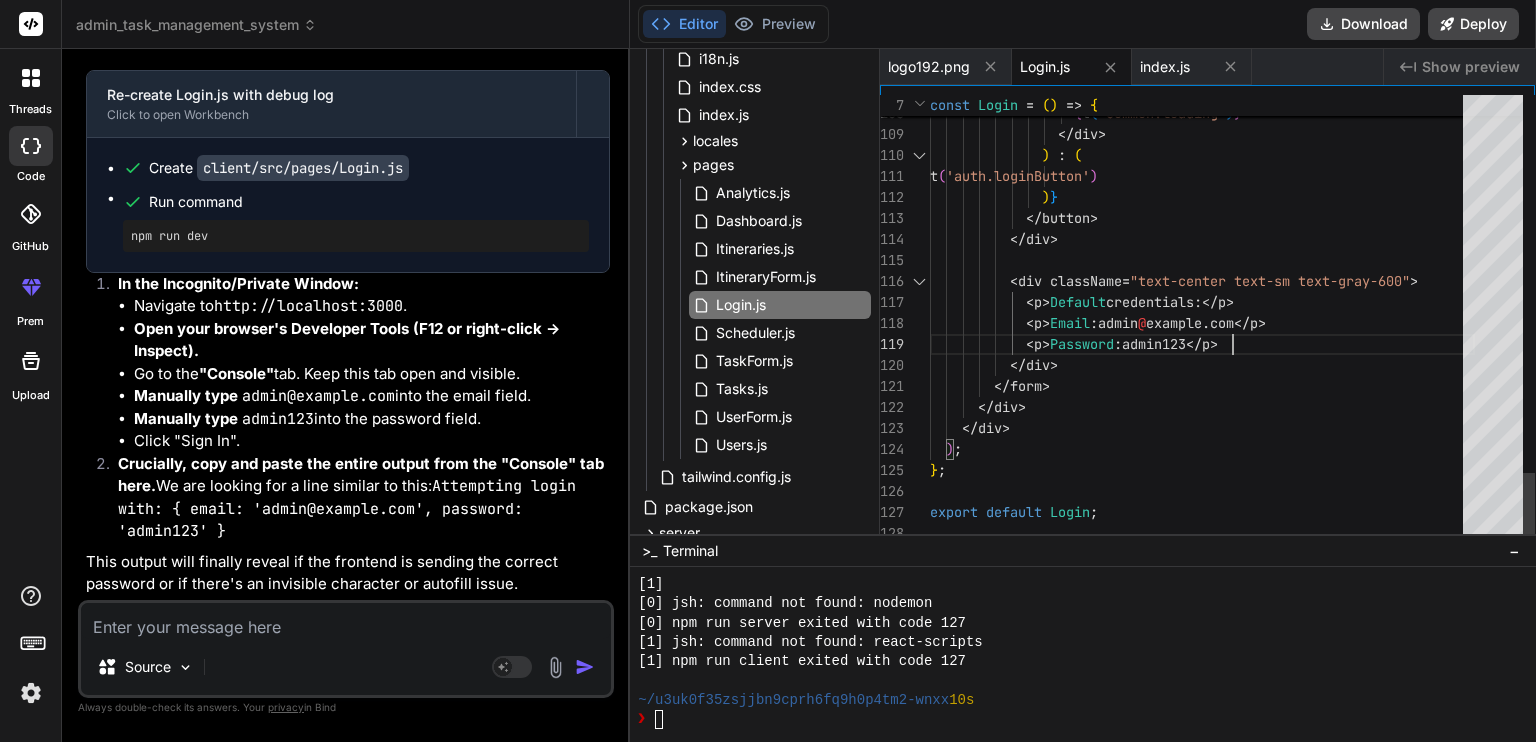 click on "< LoadingSpinner  size = "sm"  className = "mr-2"  />                    { t ( 'common.loading' ) }                  </ div >                )   :   (                 t ( 'auth.loginButton' )                ) }              </ button >            </ div >            < div className = "text-center text-sm text-gray-600" >              < p > Default  credentials:</p >              < p > Email :  admin @ example . com </ p >              < p > Password :  admin123 </ p >            </ div >          </ form >        </ div >      </ div >    ) ; } ; export   default   Login ;" at bounding box center [1202, -874] 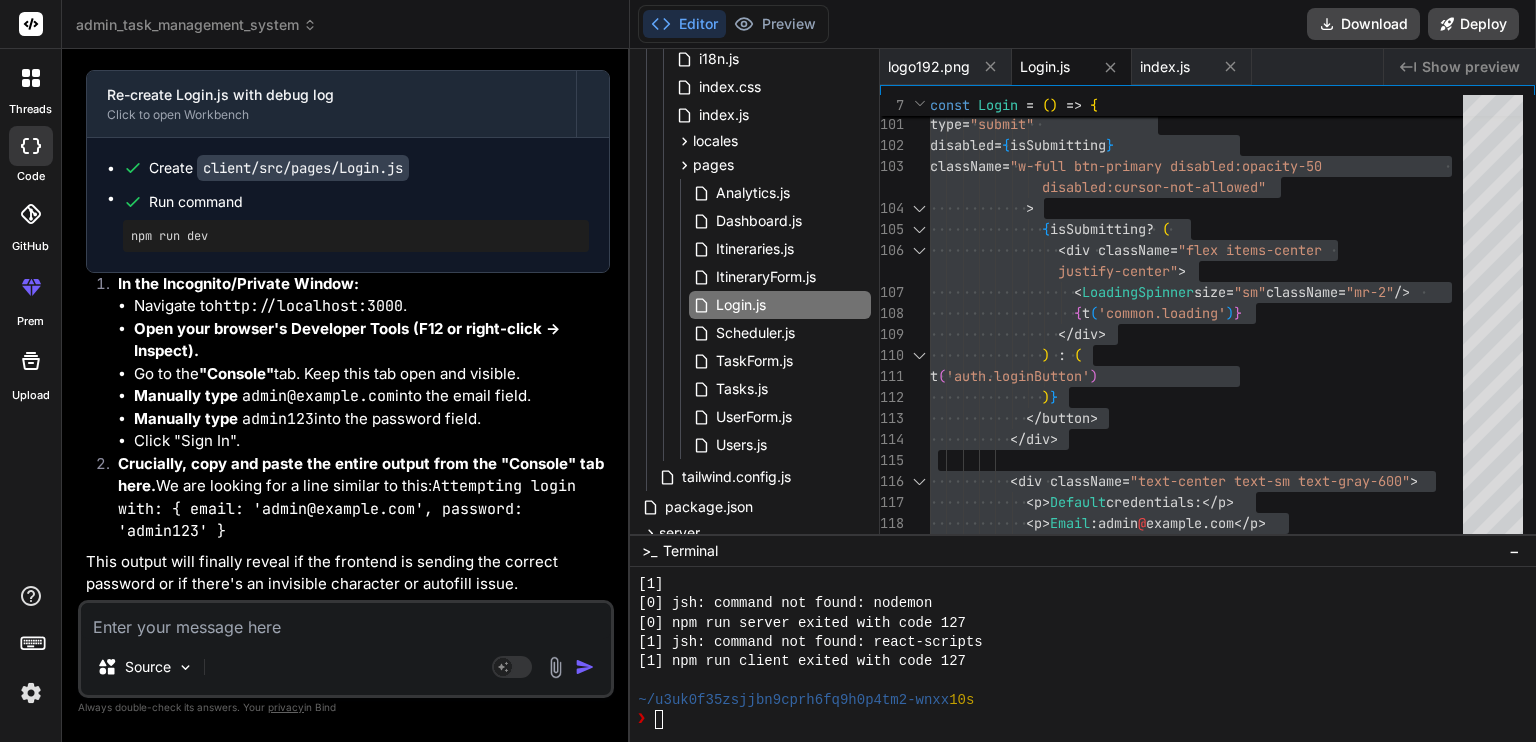 click at bounding box center [346, 621] 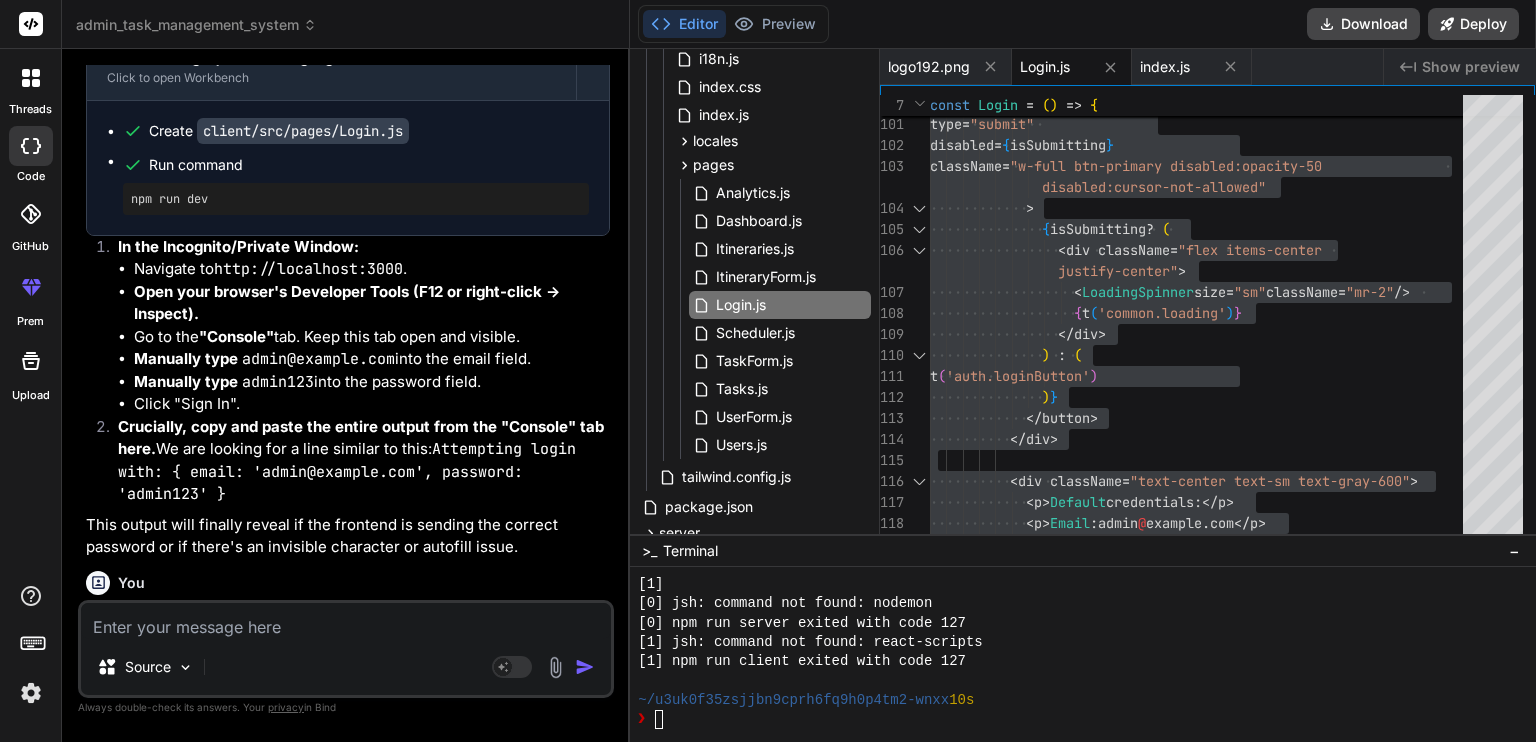 scroll, scrollTop: 32795, scrollLeft: 0, axis: vertical 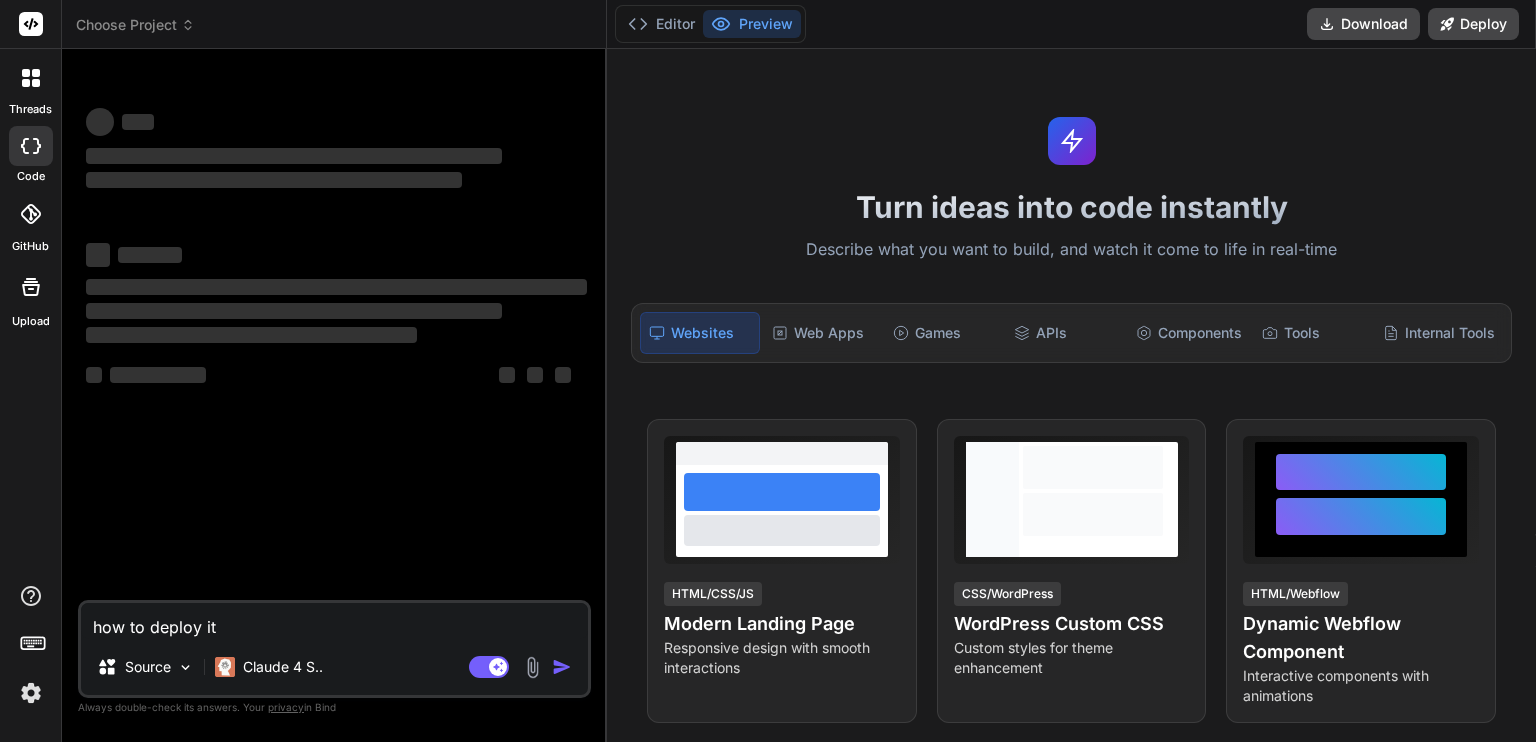drag, startPoint x: 8, startPoint y: 111, endPoint x: 14, endPoint y: 100, distance: 12.529964 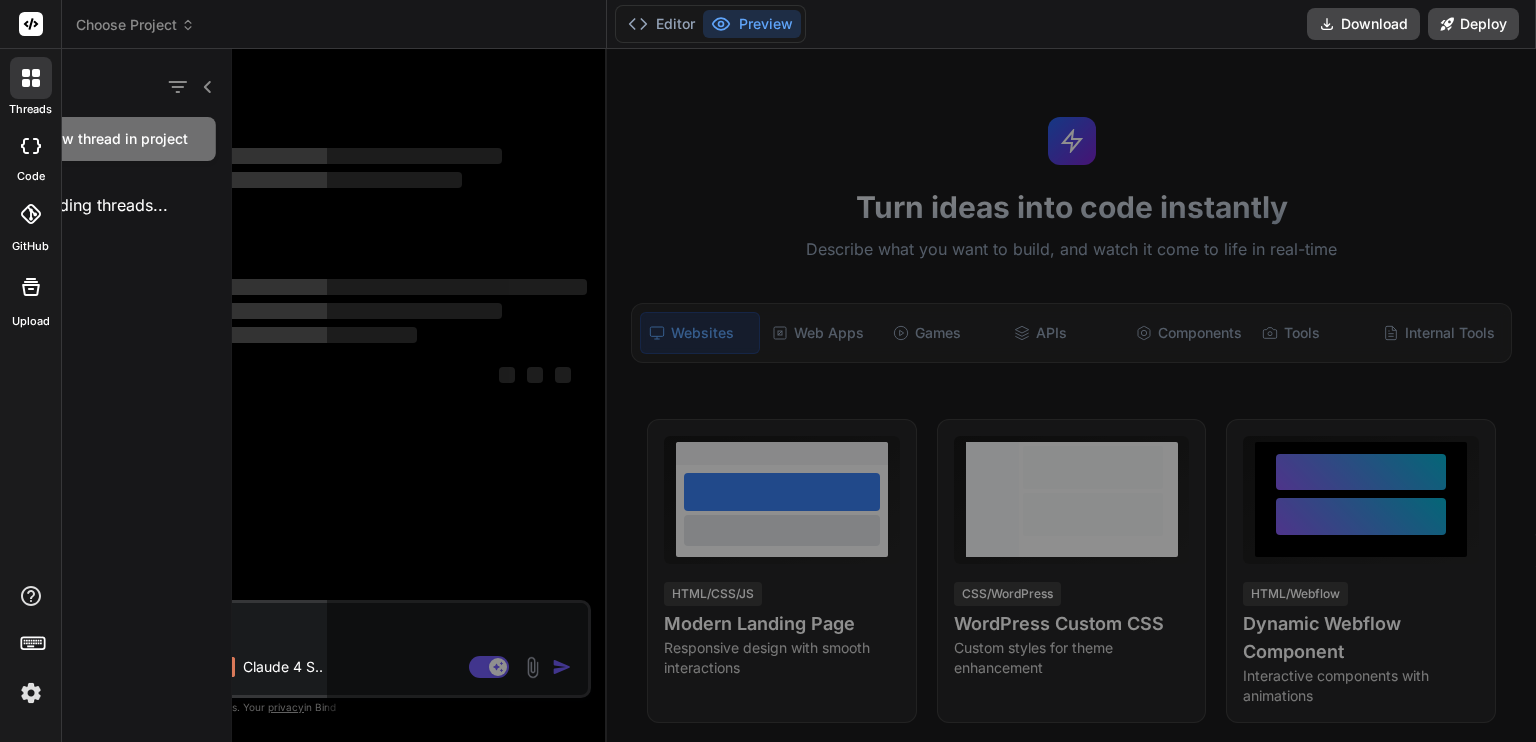 click at bounding box center [31, 78] 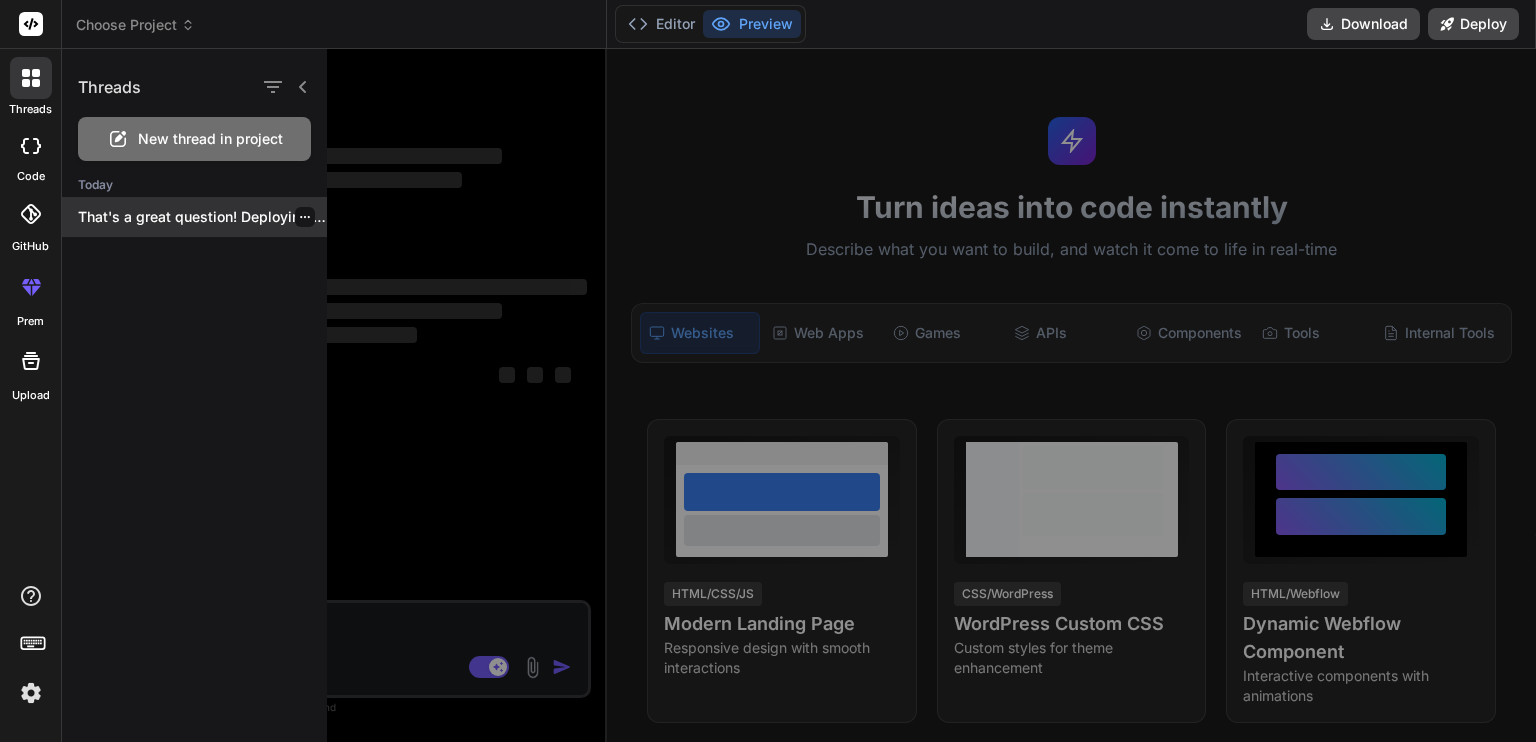 click on "That's a great question! Deploying a MERN..." at bounding box center (194, 217) 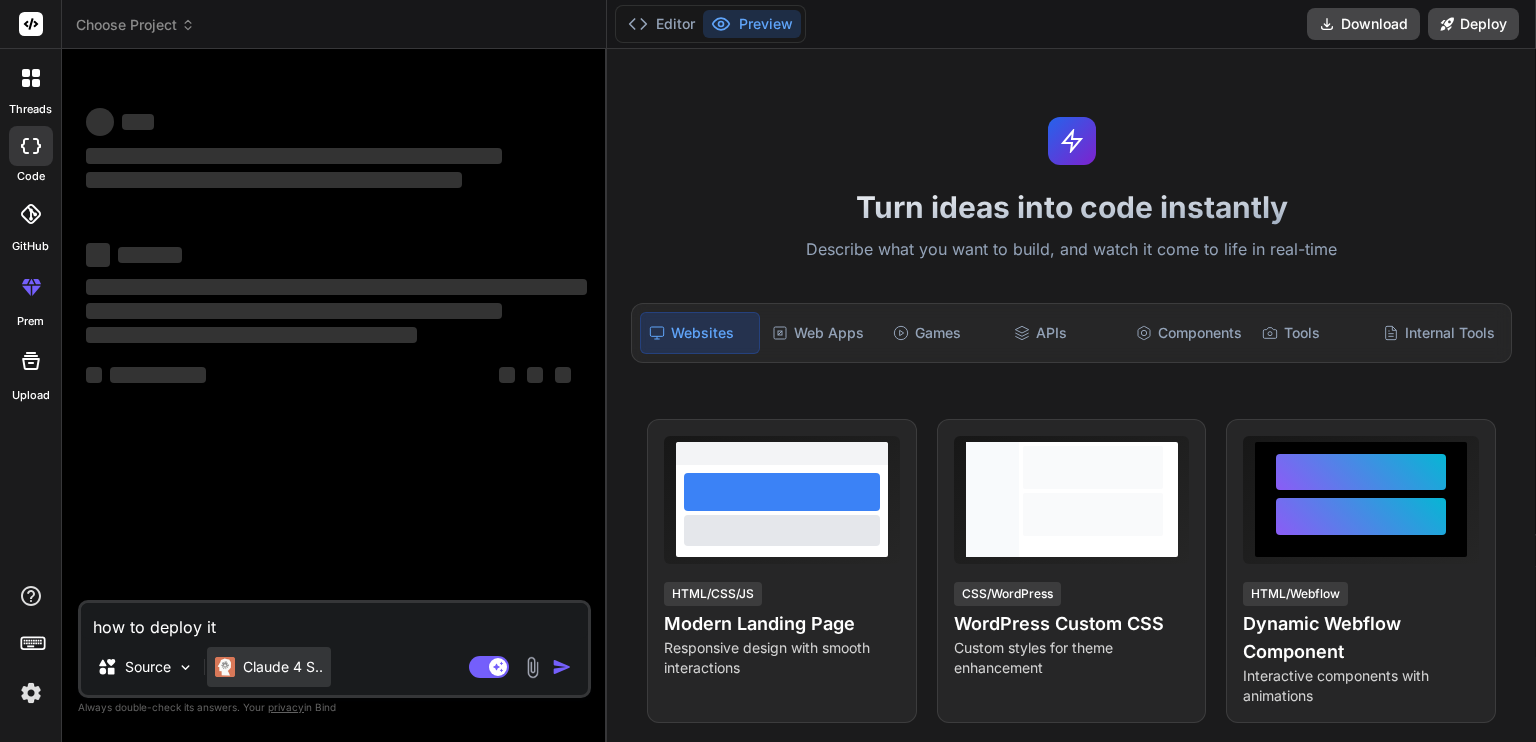click on "Claude 4 S.." at bounding box center (283, 667) 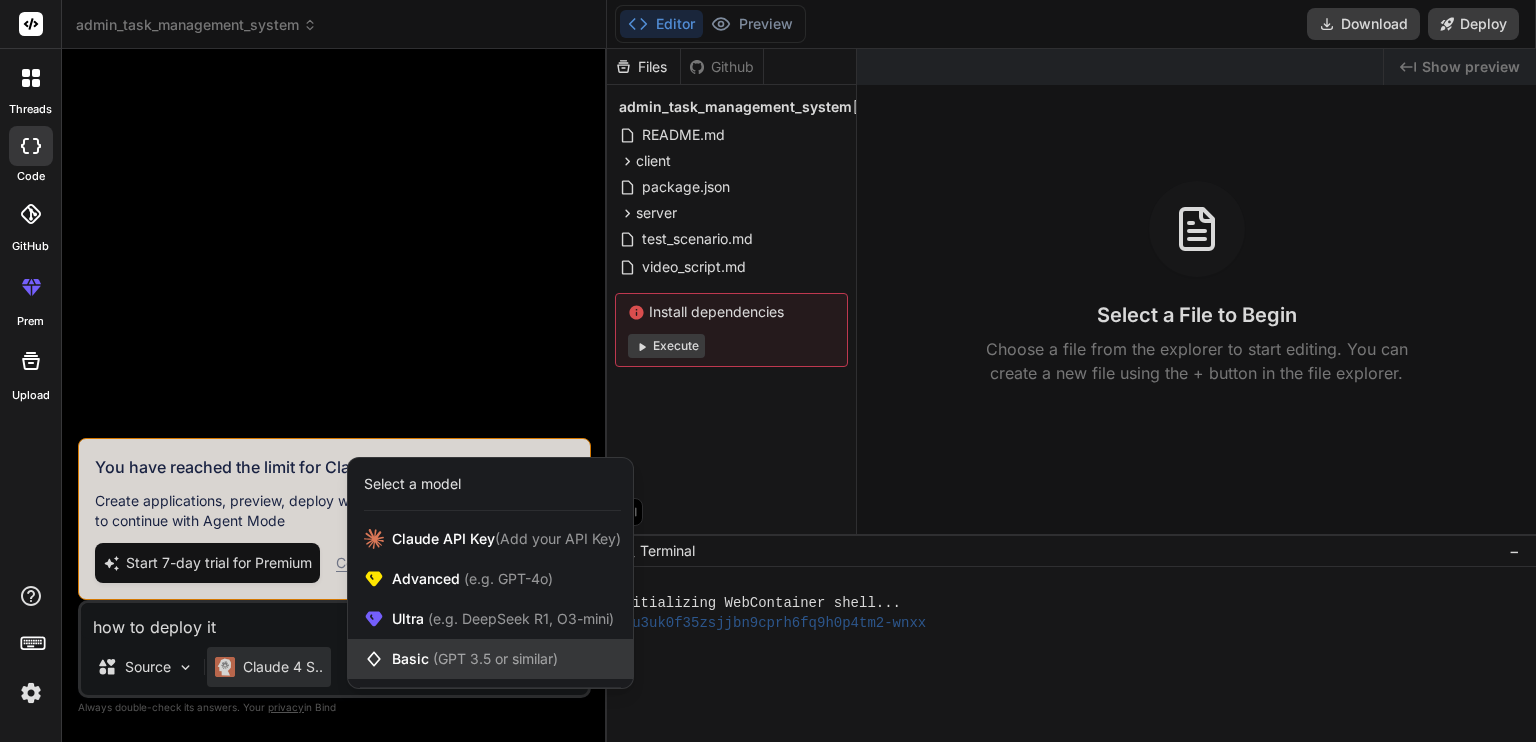 click on "Basic        (GPT 3.5 or similar)" at bounding box center (475, 659) 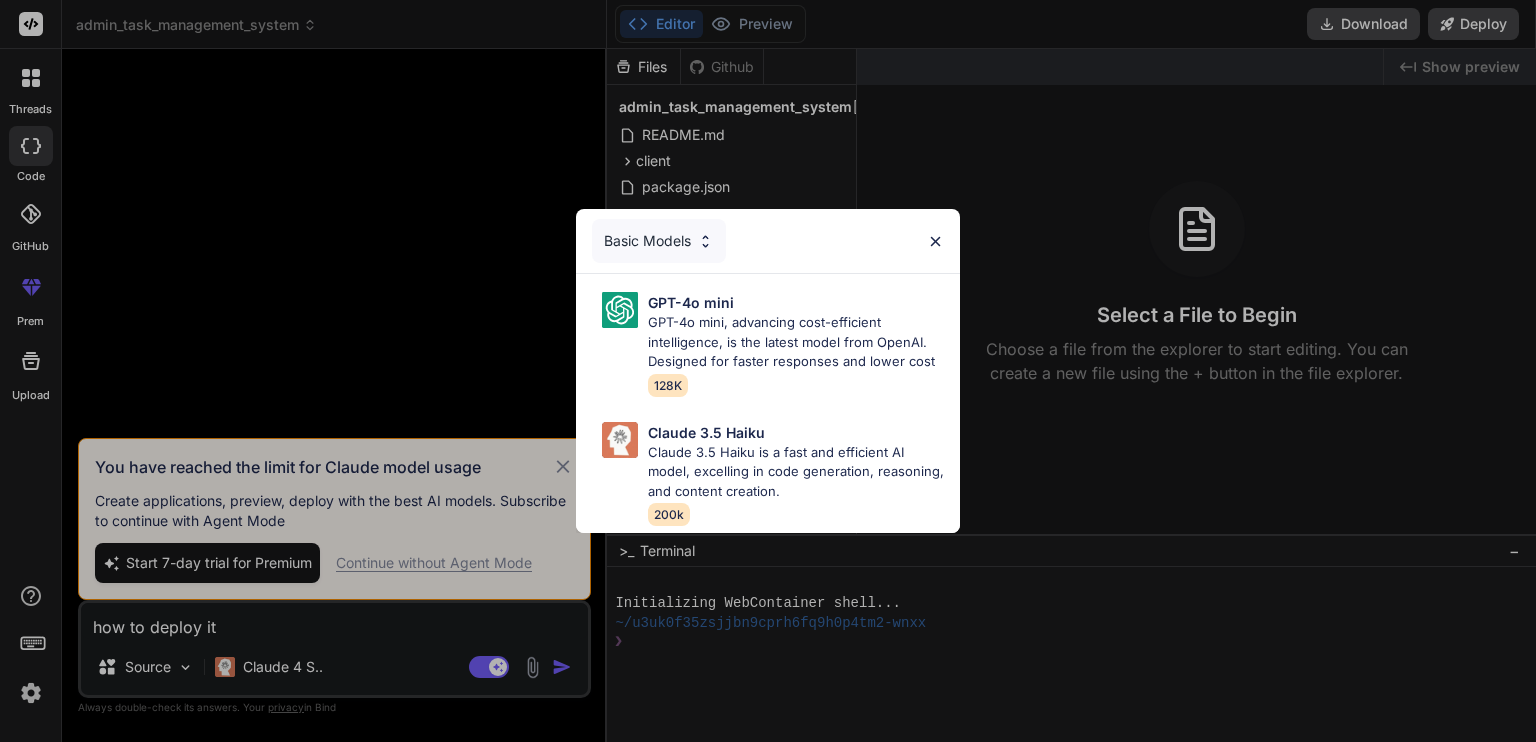 drag, startPoint x: 942, startPoint y: 236, endPoint x: 884, endPoint y: 331, distance: 111.305885 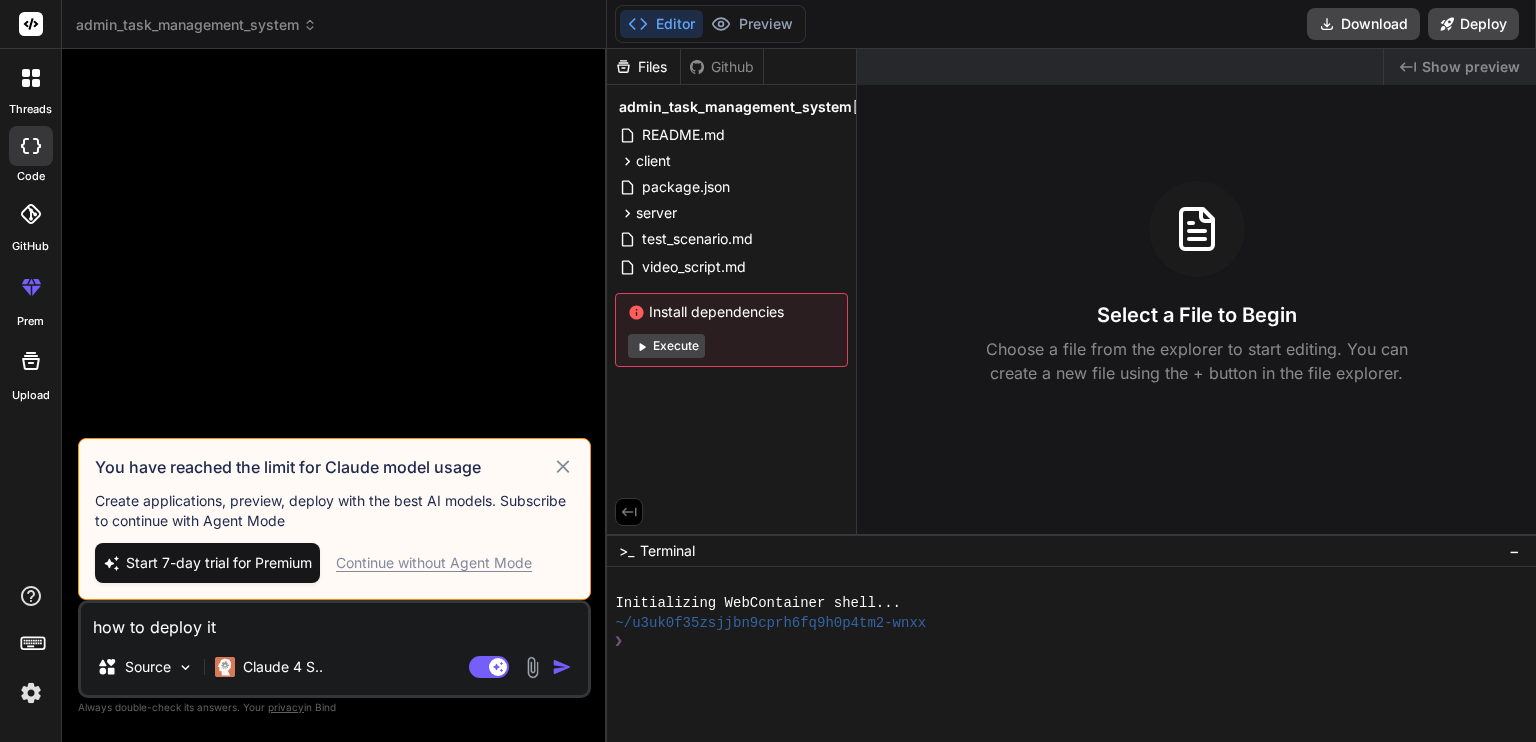 click on "Continue without Agent Mode" at bounding box center [434, 563] 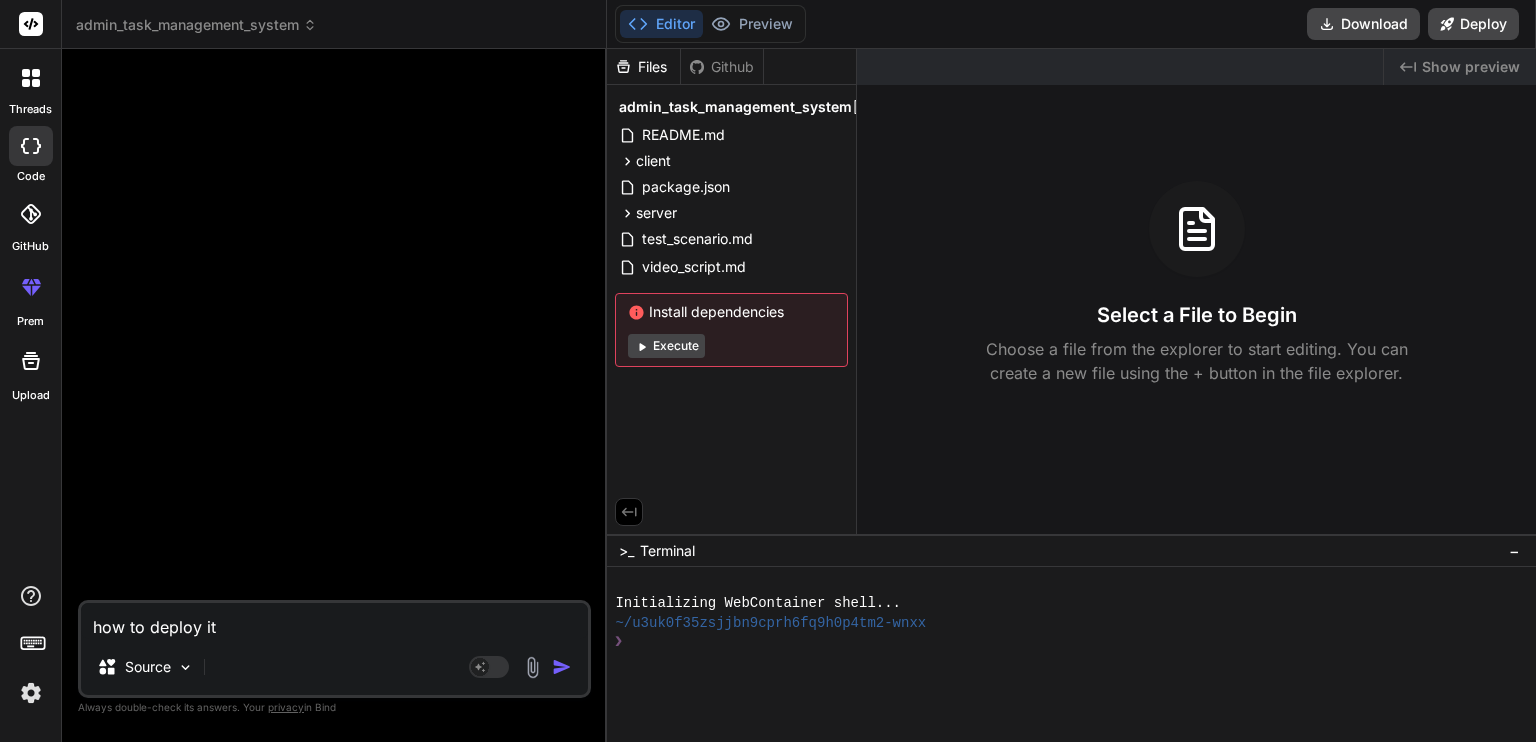 click on "how to deploy it  Source Agent Mode. When this toggle is activated, AI automatically makes decisions, reasons, creates files, and runs terminal commands. Almost full autopilot." at bounding box center (334, 649) 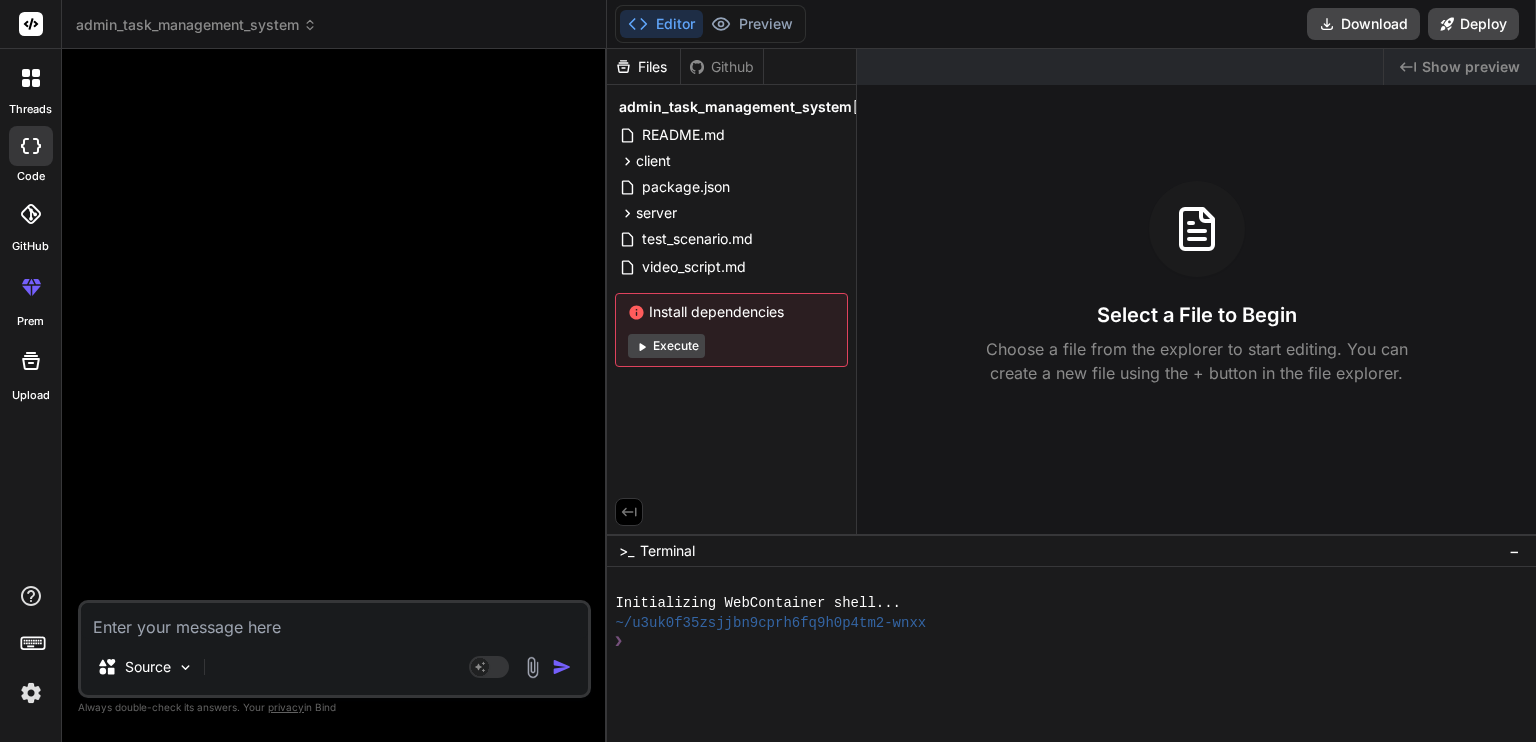 type on "x" 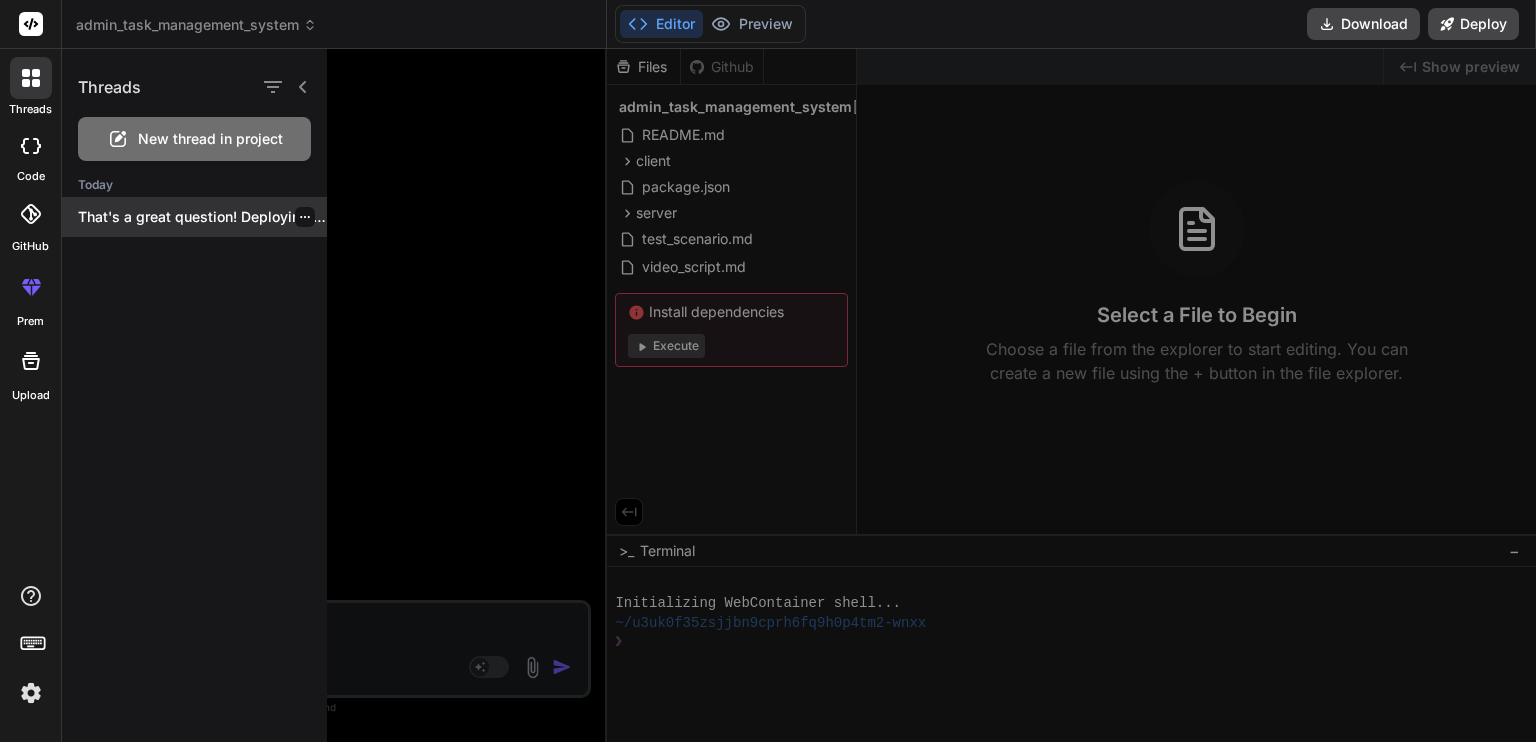 click on "That's a great question! Deploying a MERN..." at bounding box center [202, 217] 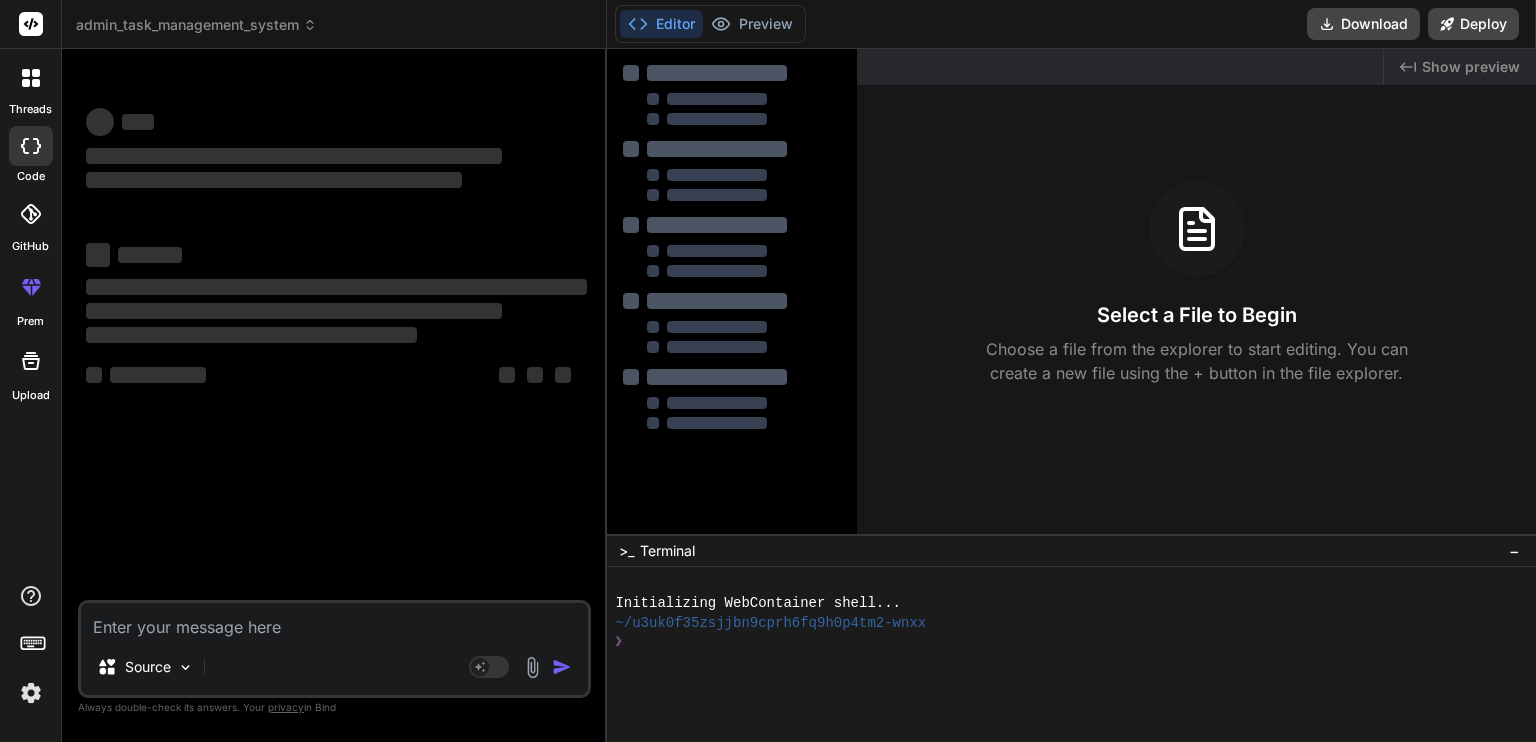 click at bounding box center [334, 621] 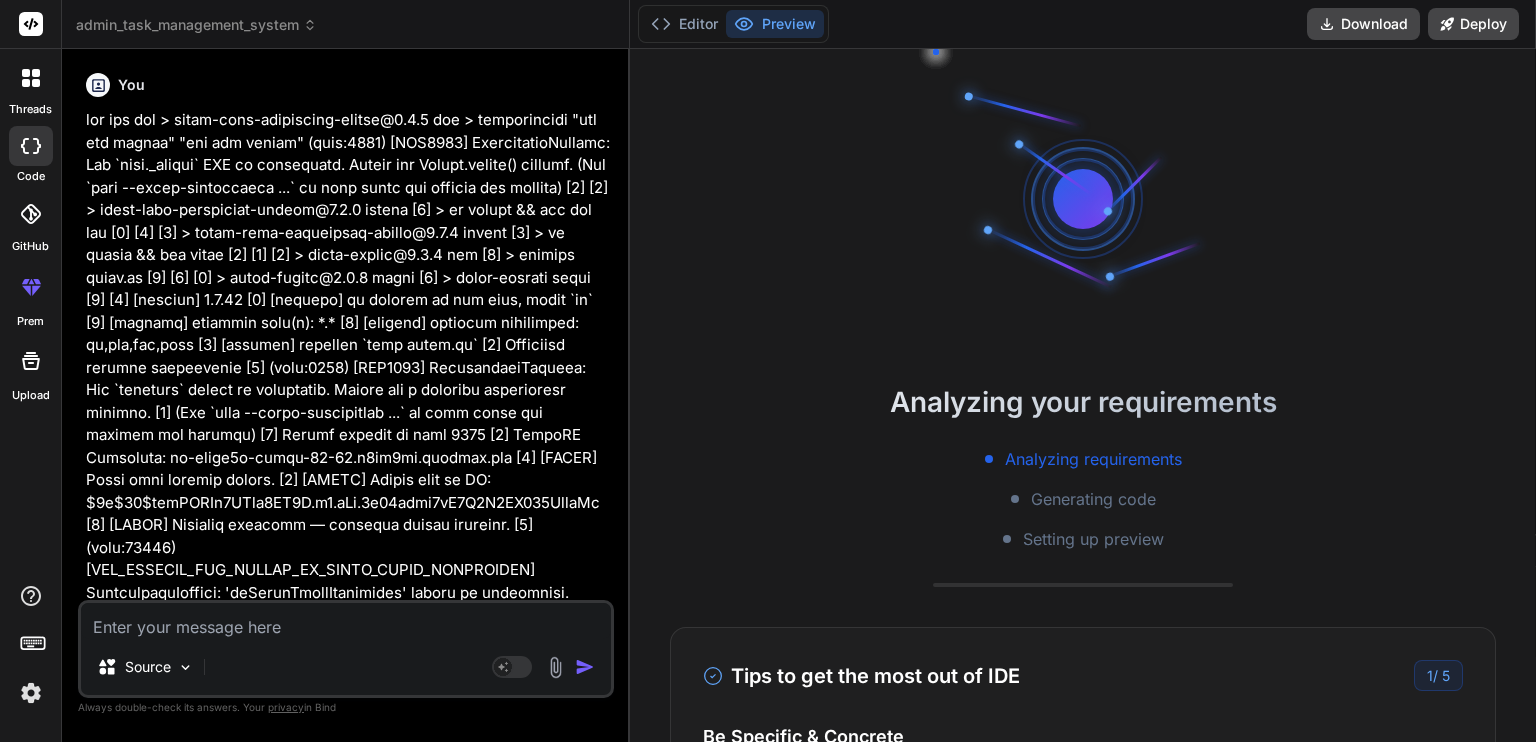 type on "x" 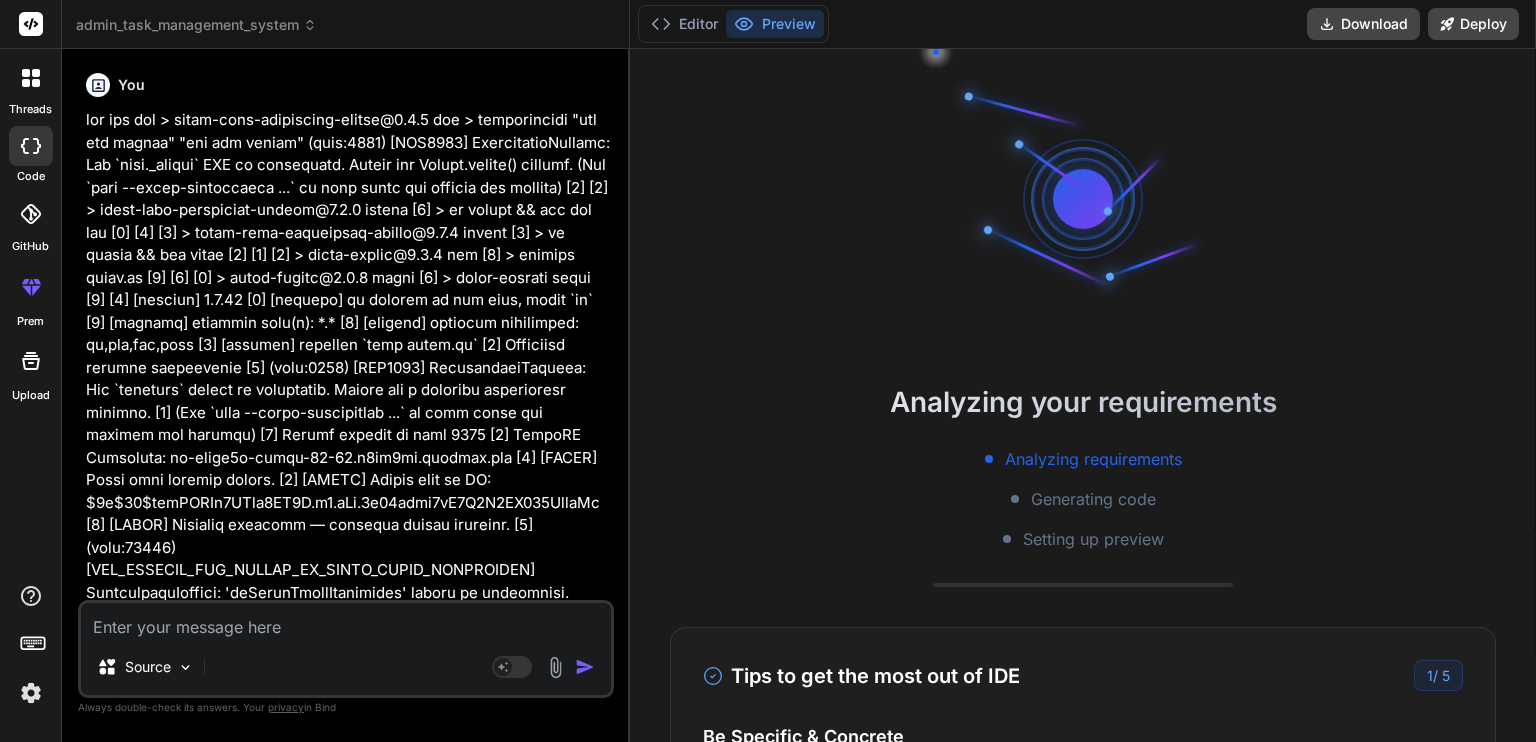 scroll, scrollTop: 6720, scrollLeft: 0, axis: vertical 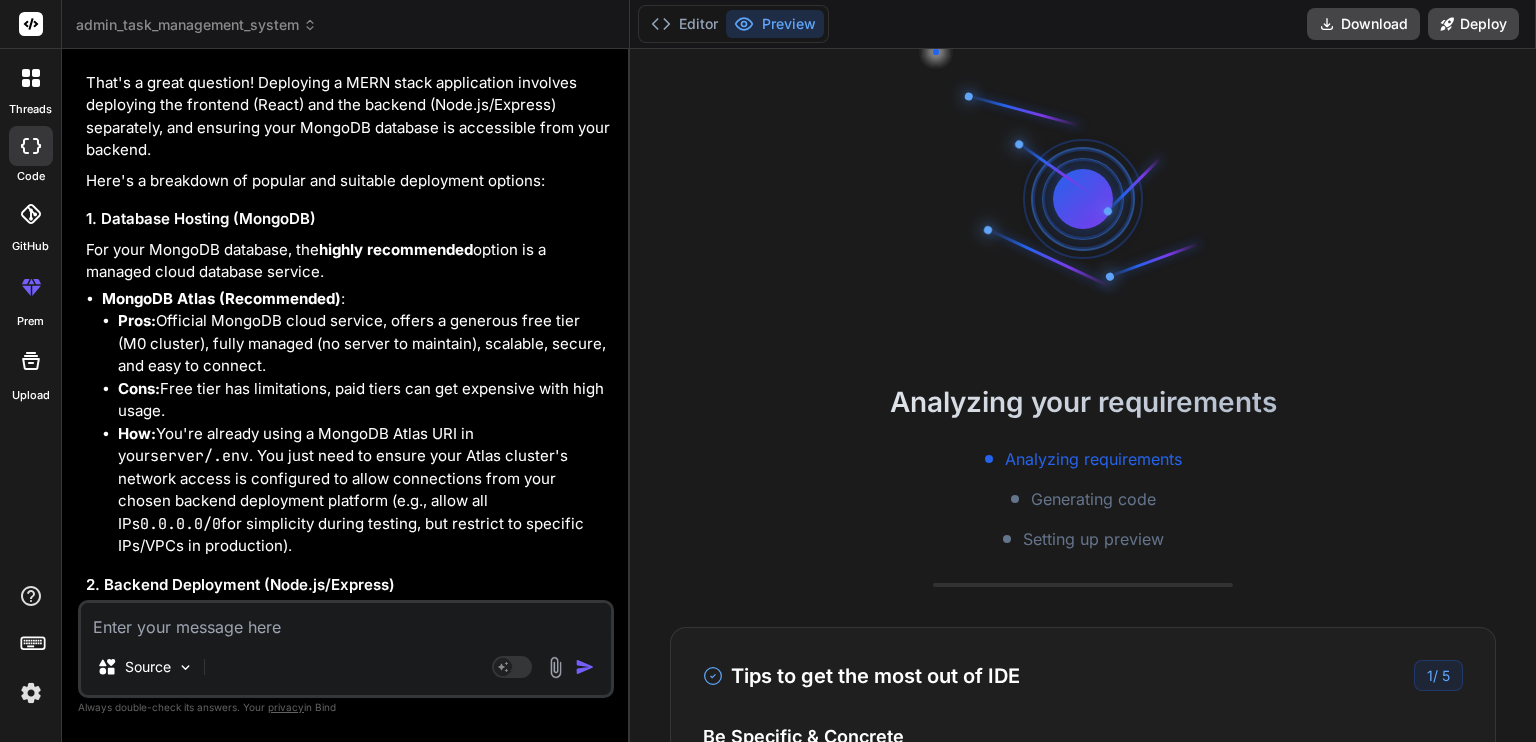 type on "i" 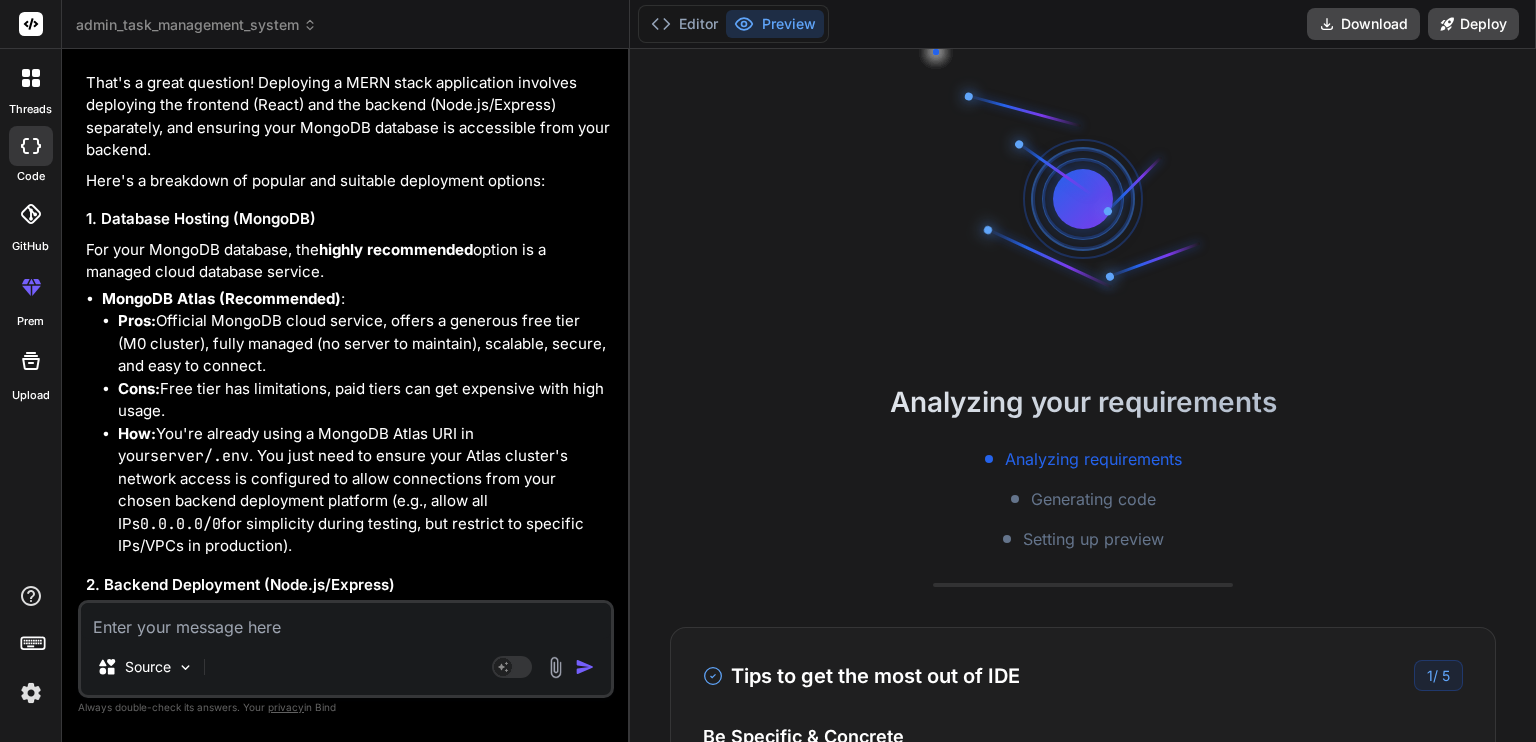 type on "x" 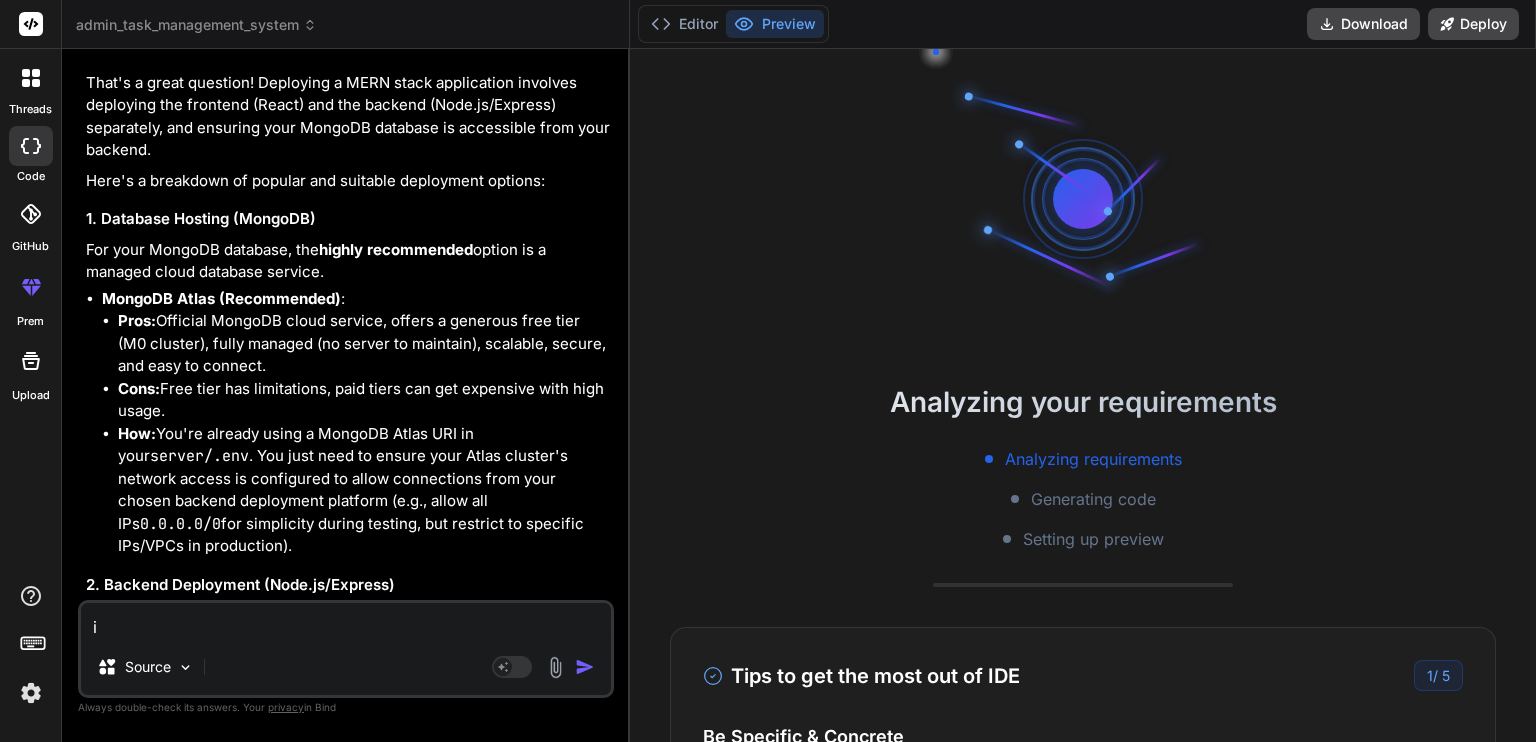 type on "i" 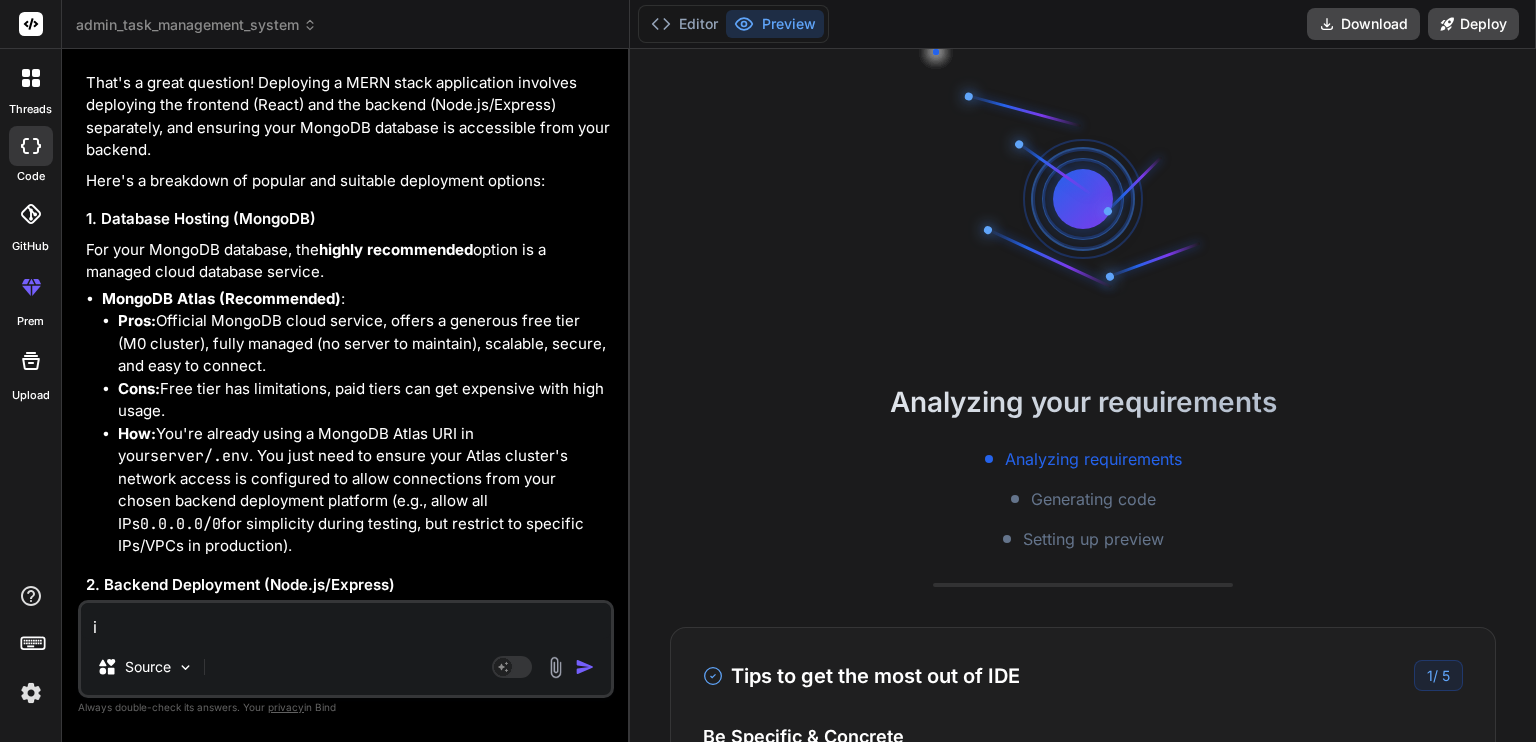 type on "x" 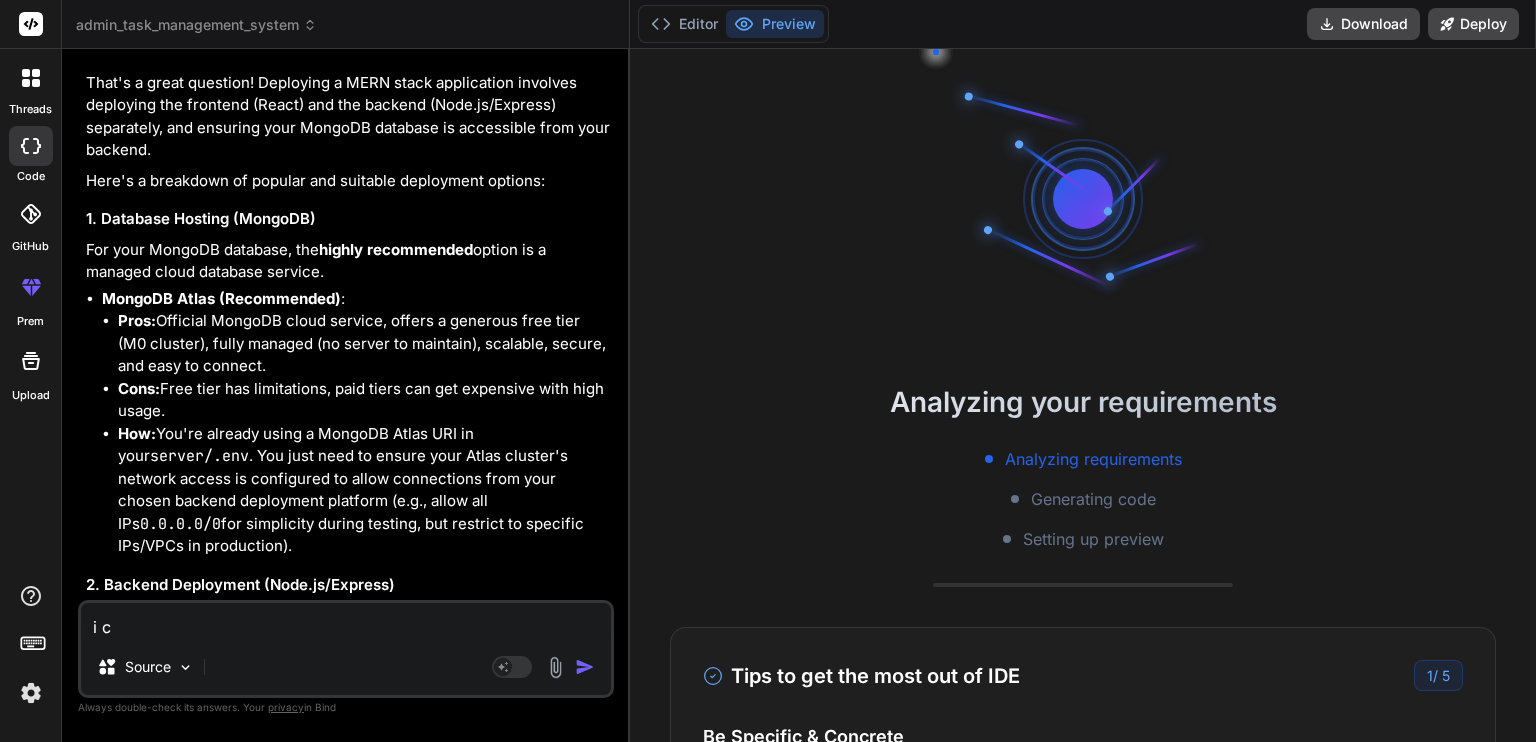 type on "i ca" 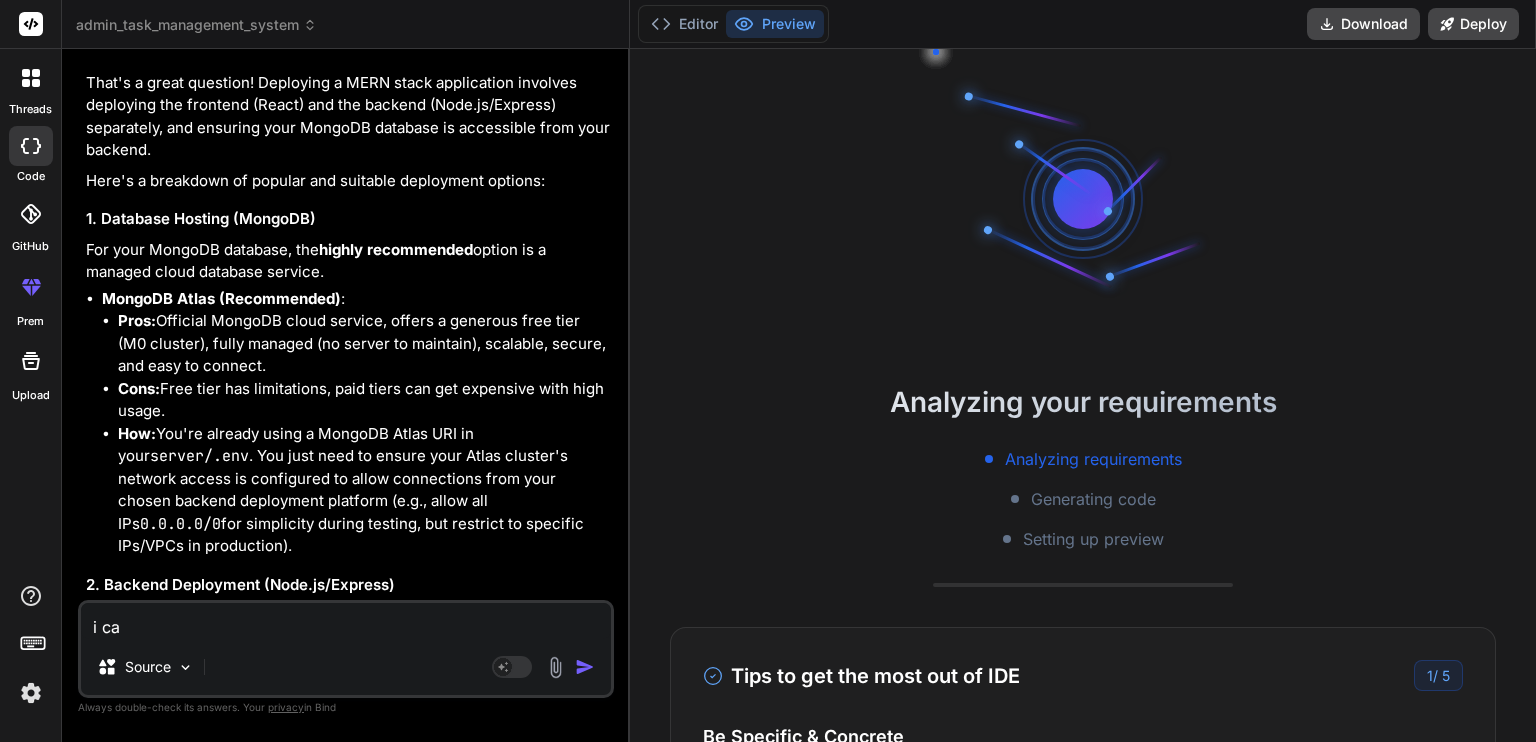 type on "i can" 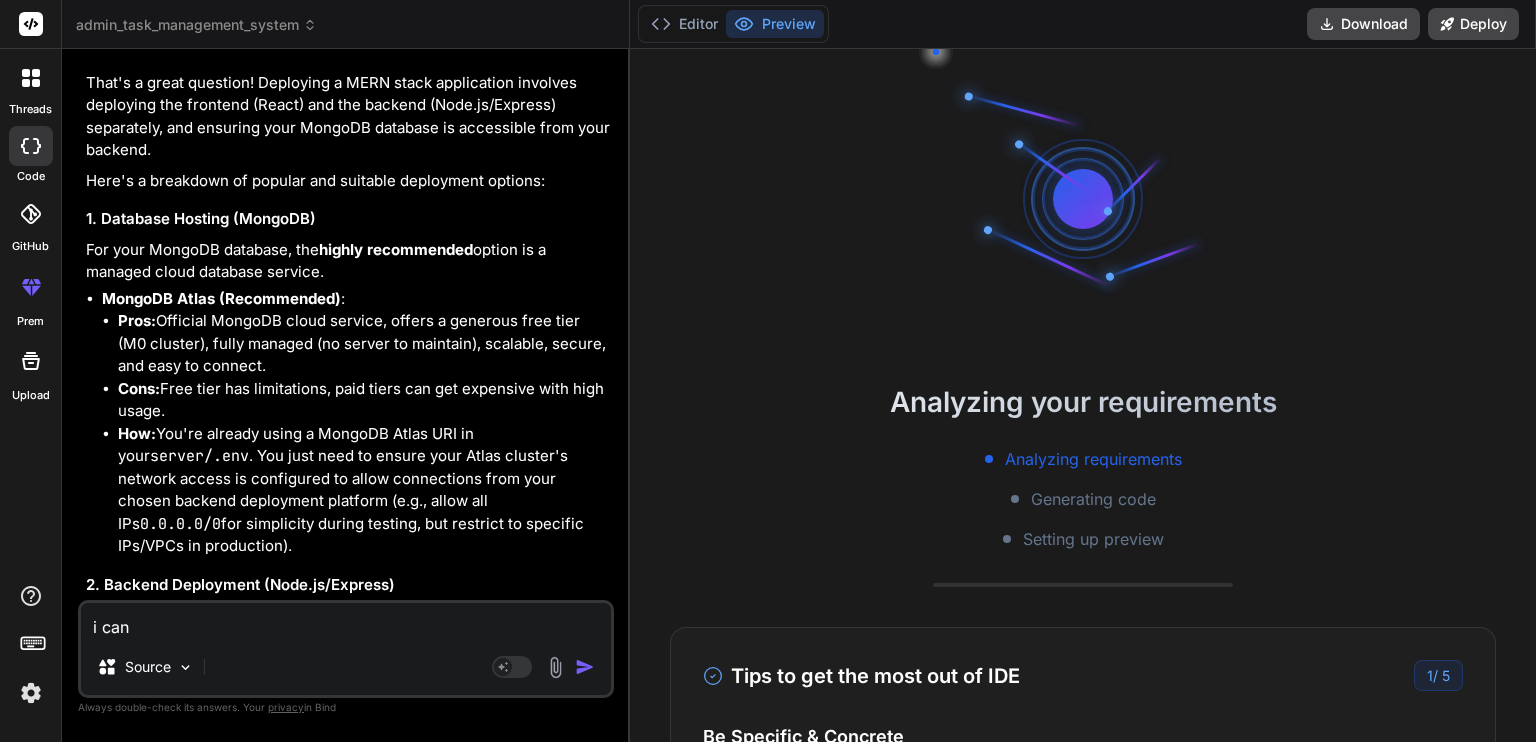 type on "i can" 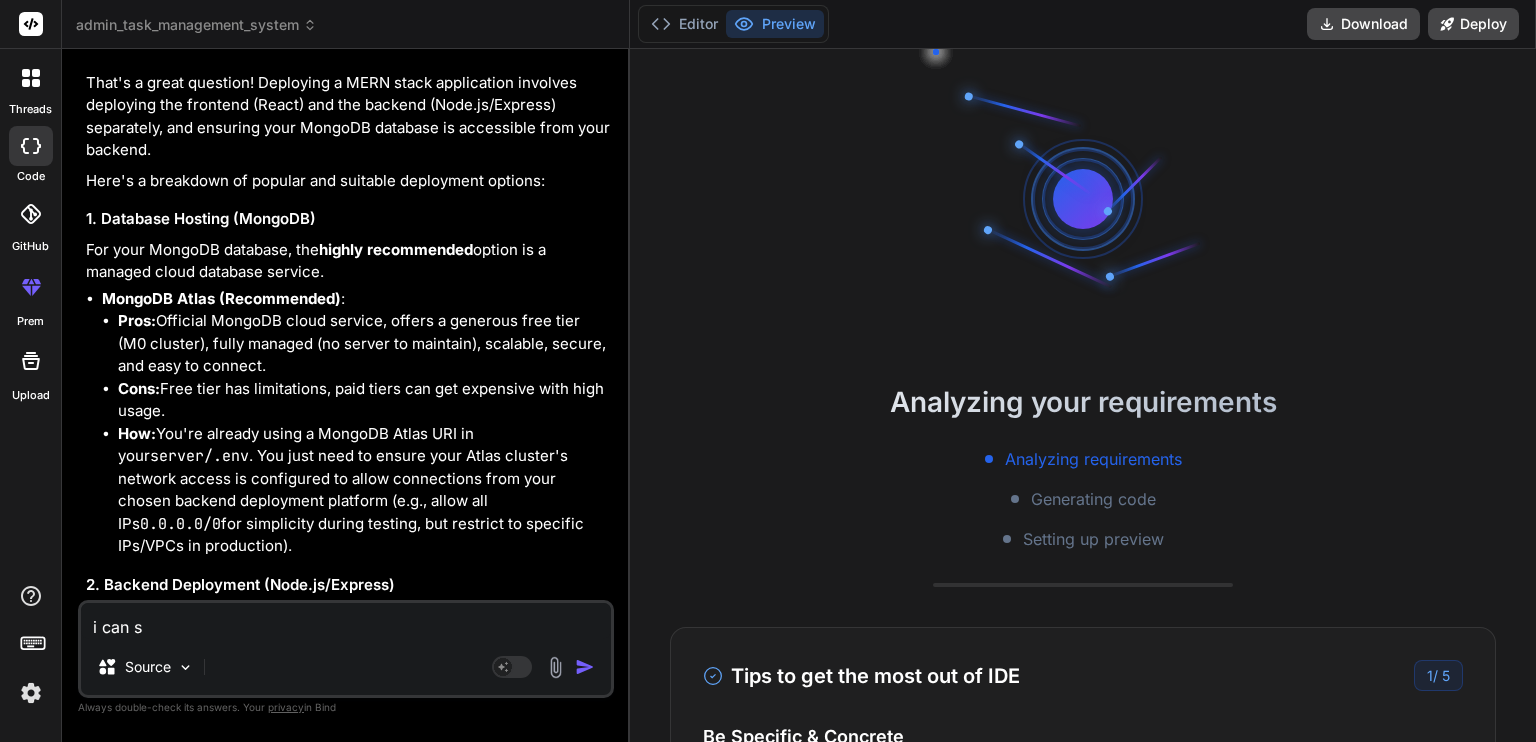 type on "i can se" 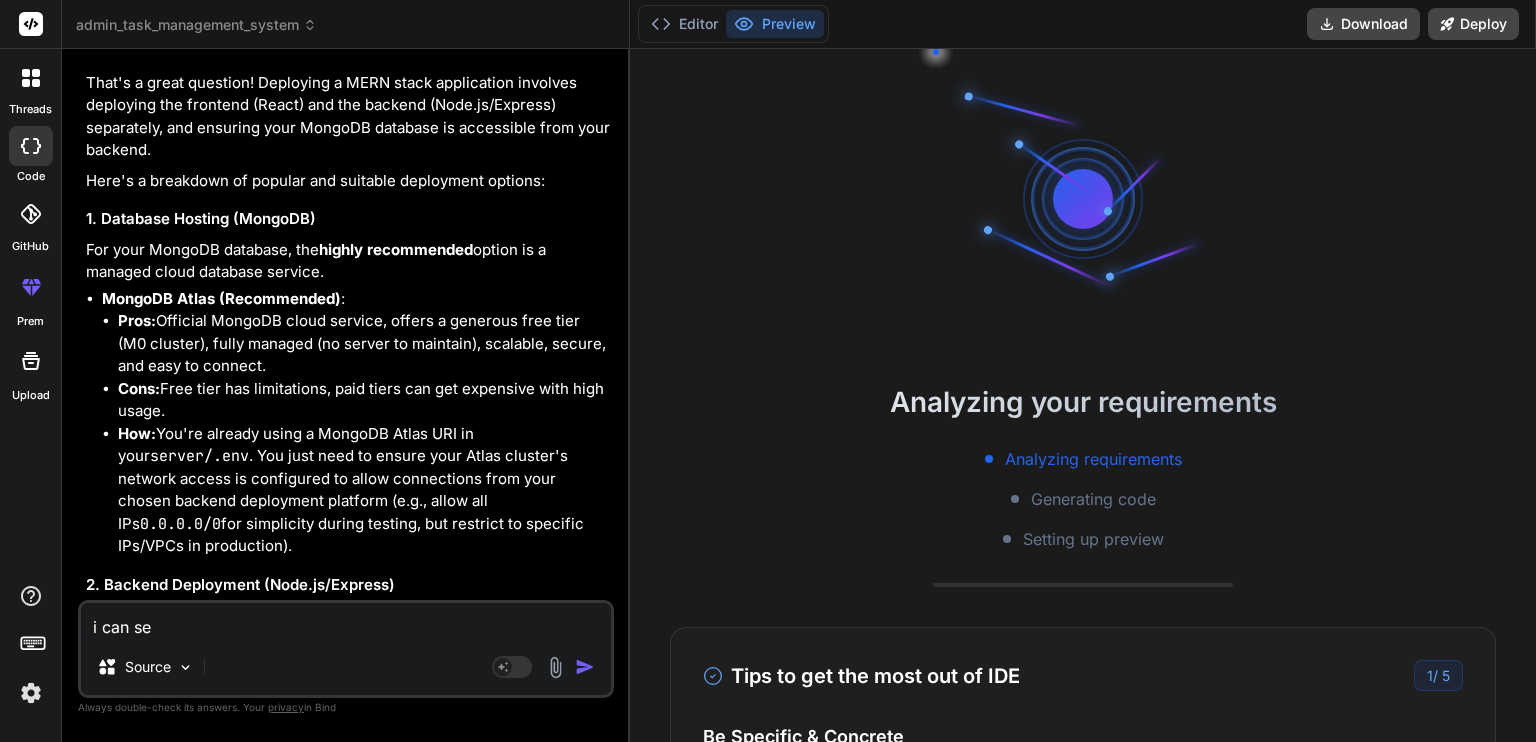 type on "i can see" 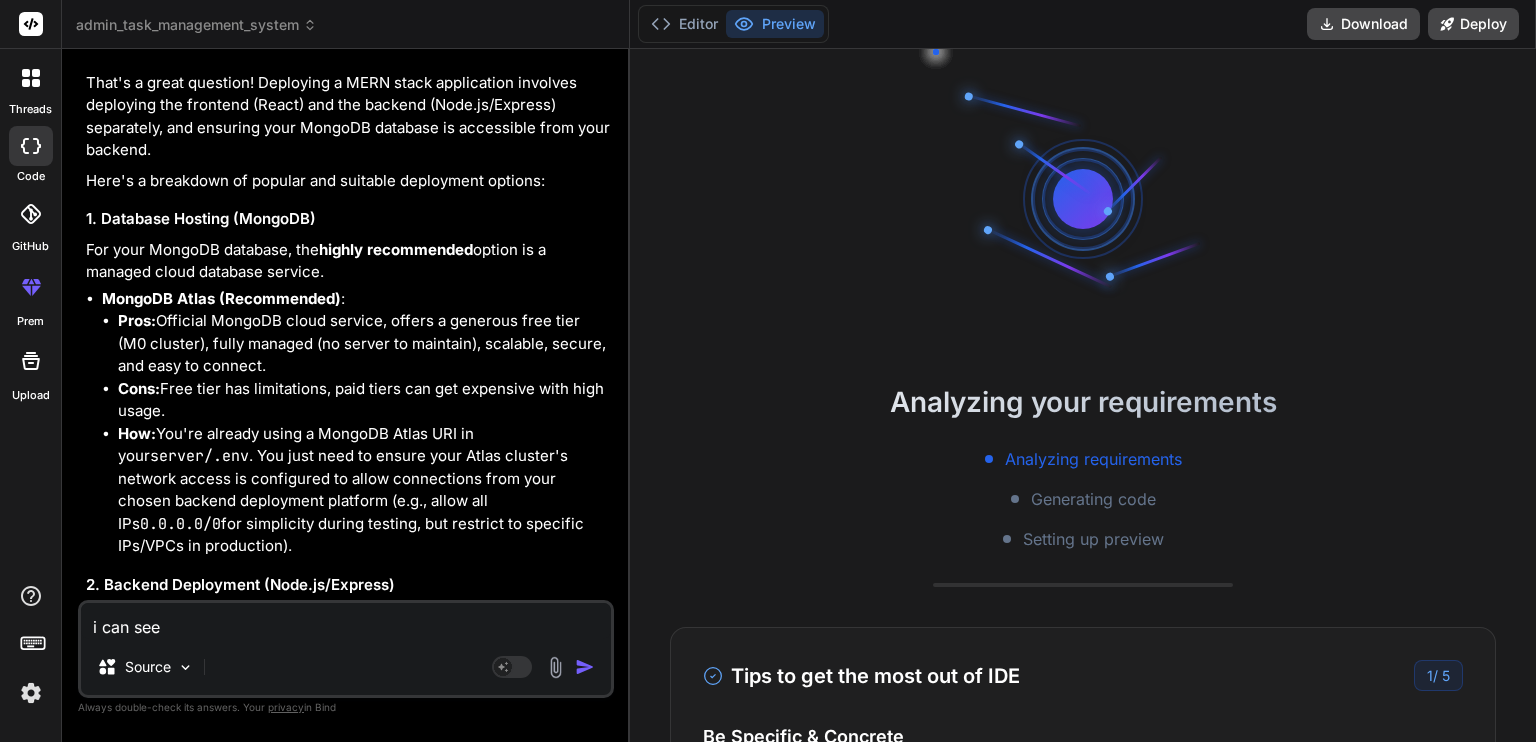 type on "i can see" 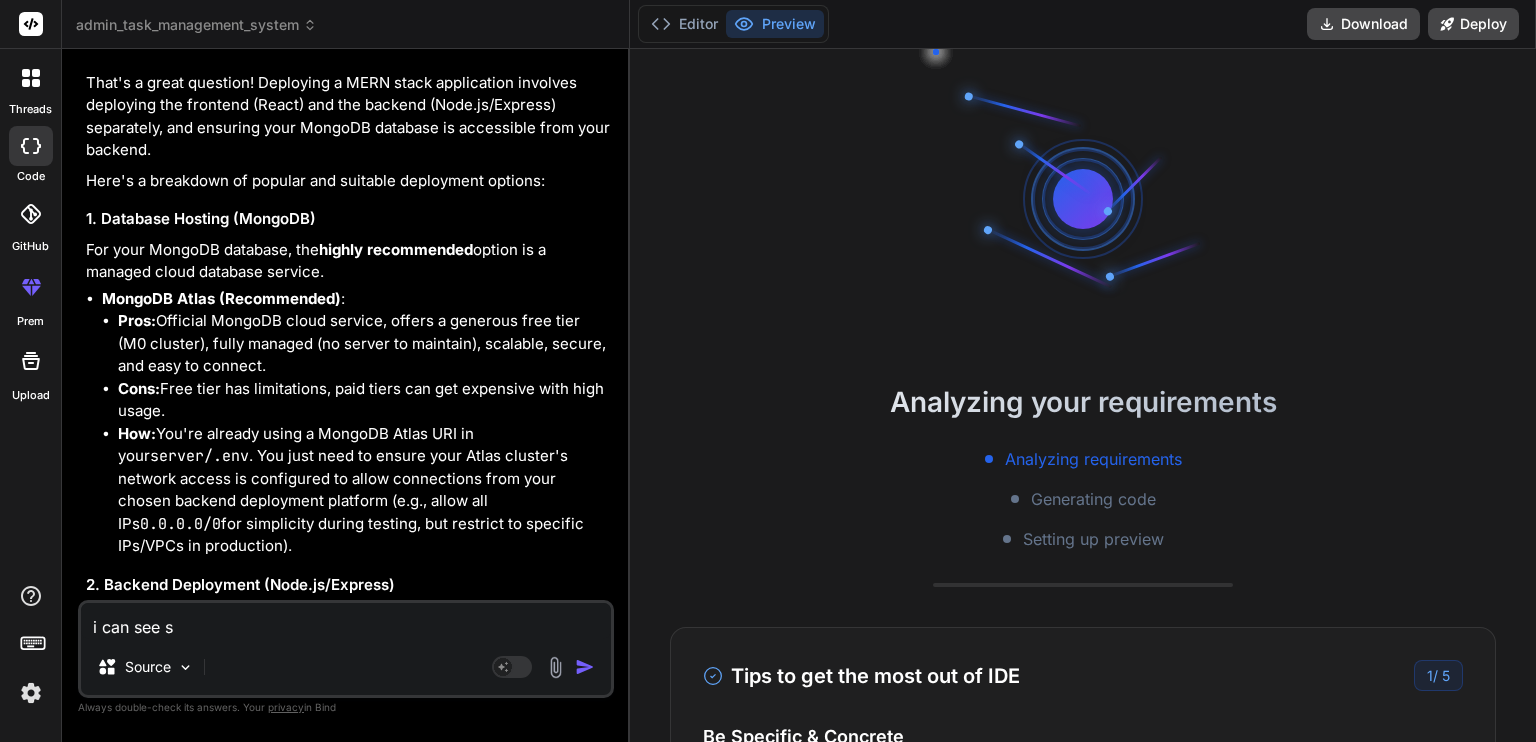 type on "i can see so" 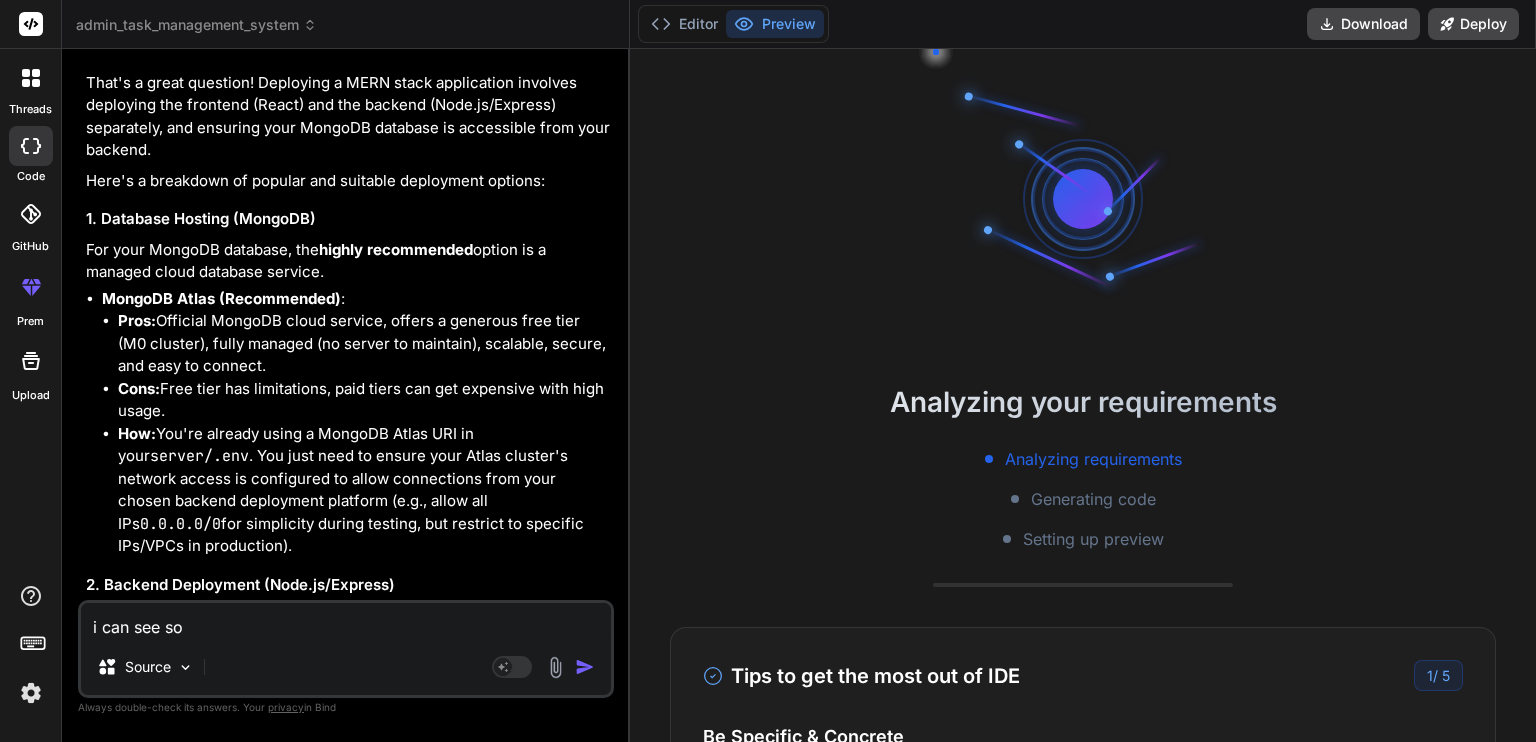 type on "i can see som" 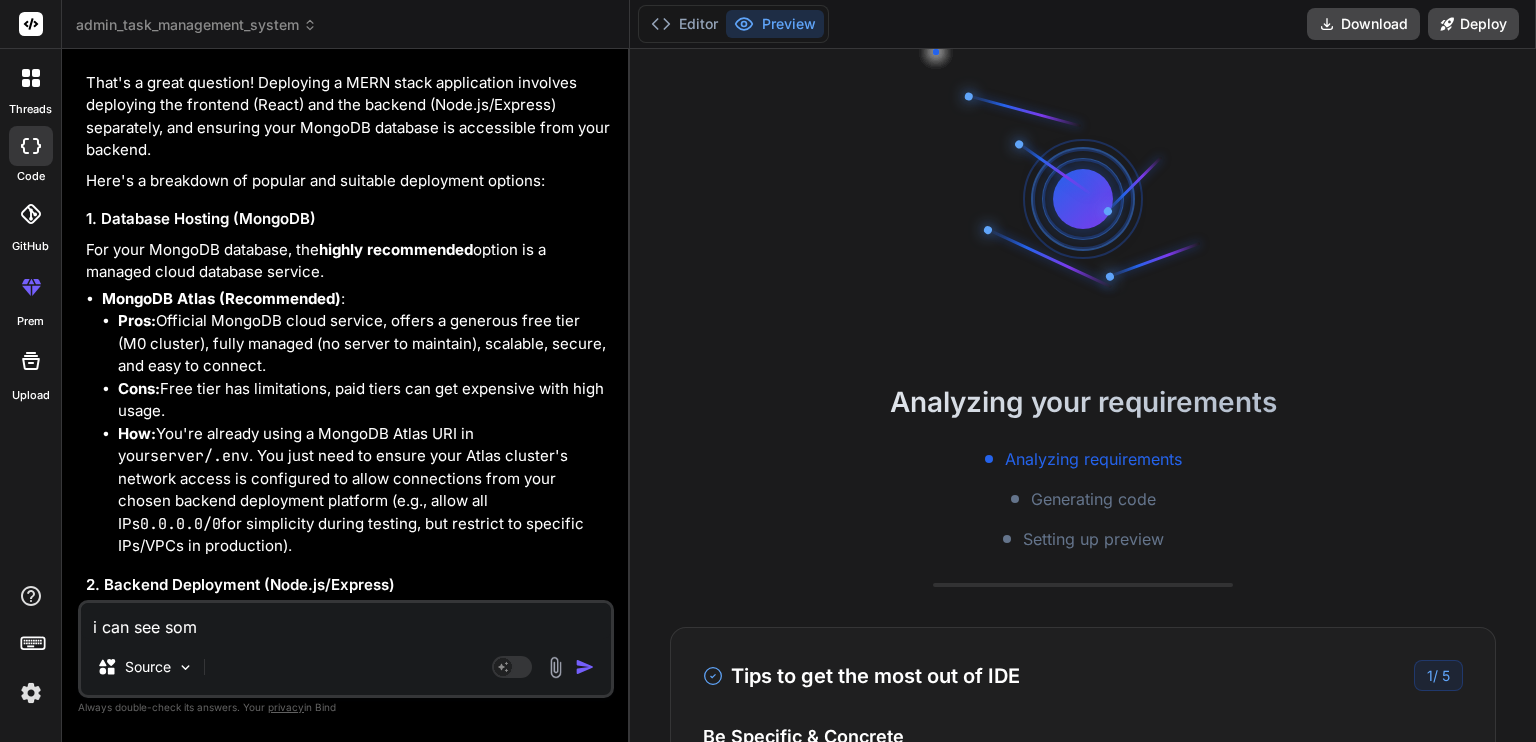 type on "i can see some" 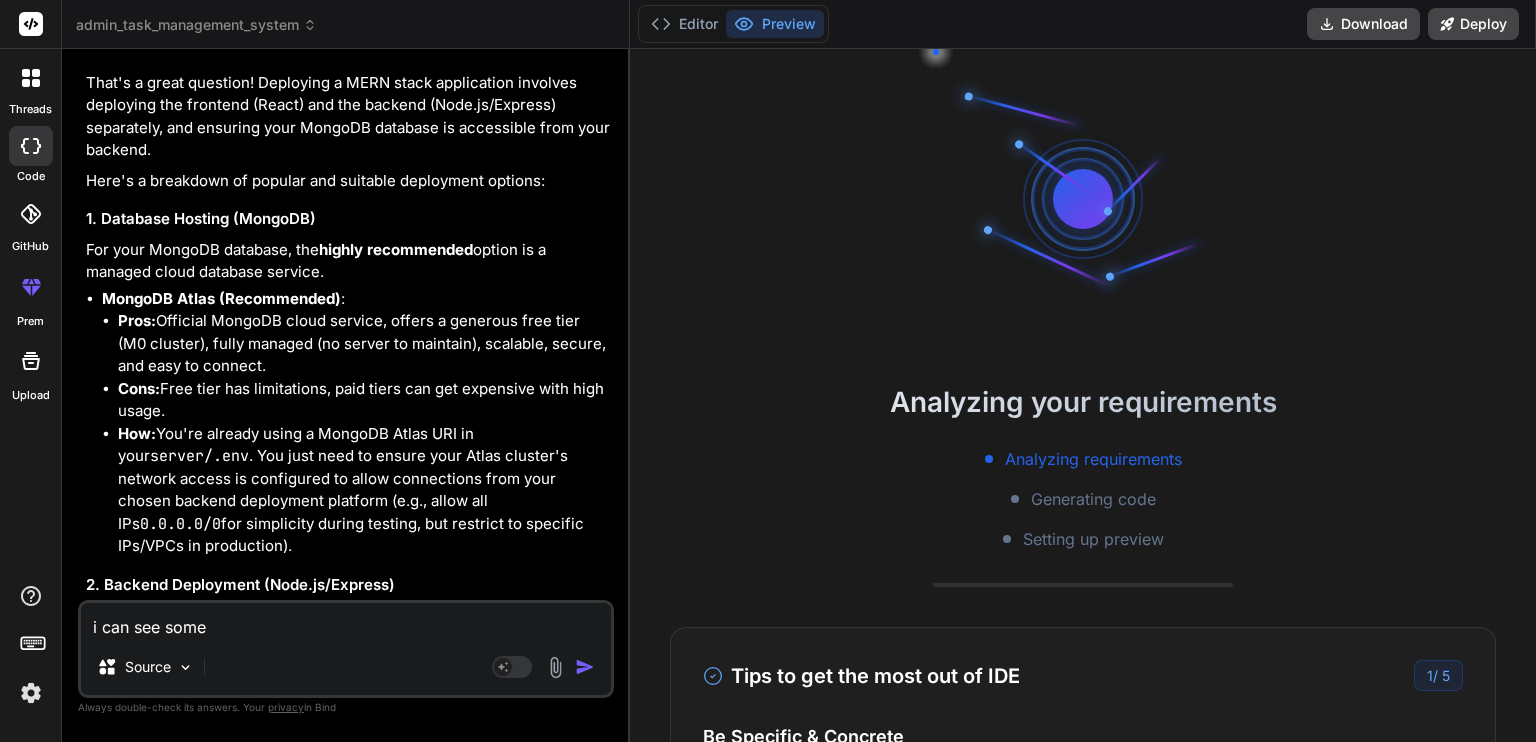 type on "i can see some" 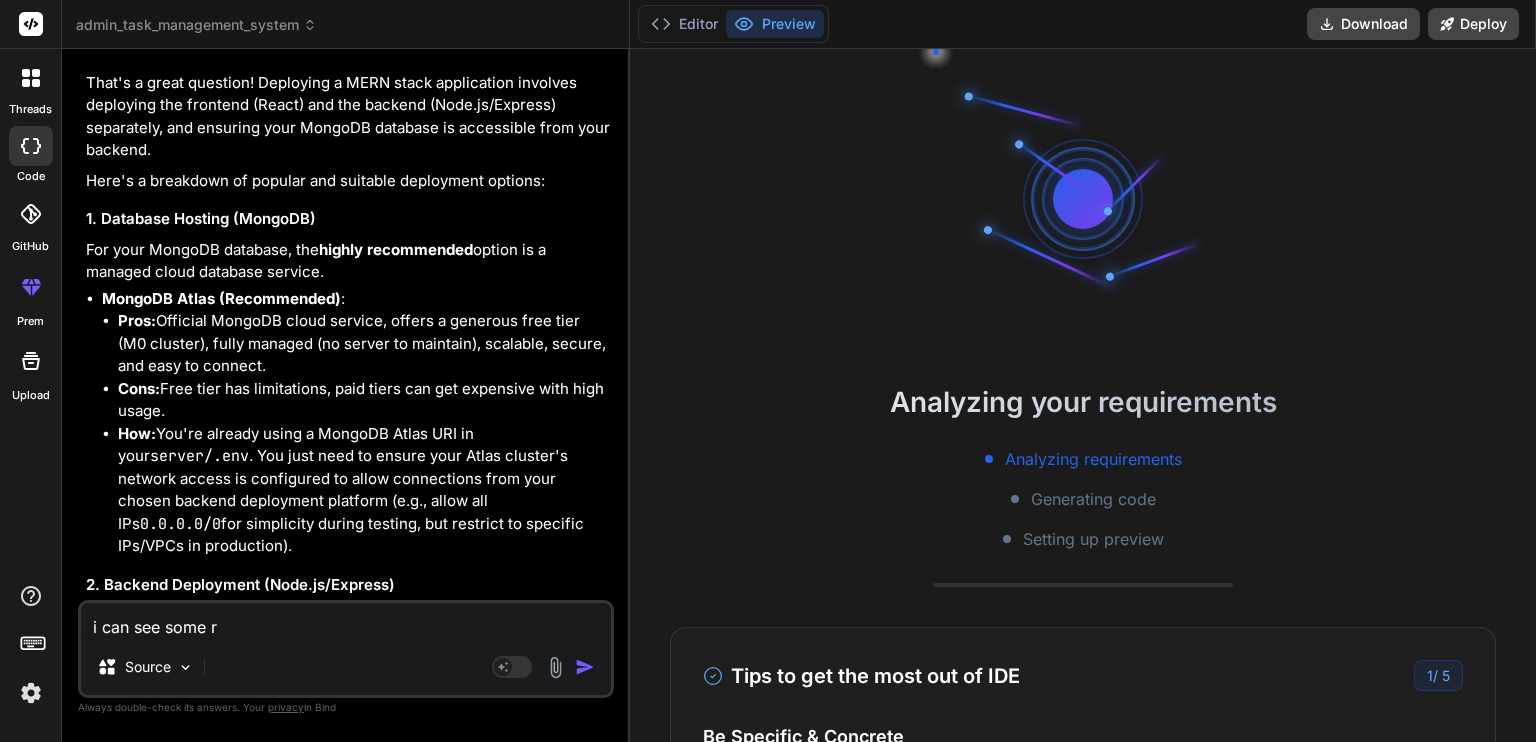 type on "i can see some ra" 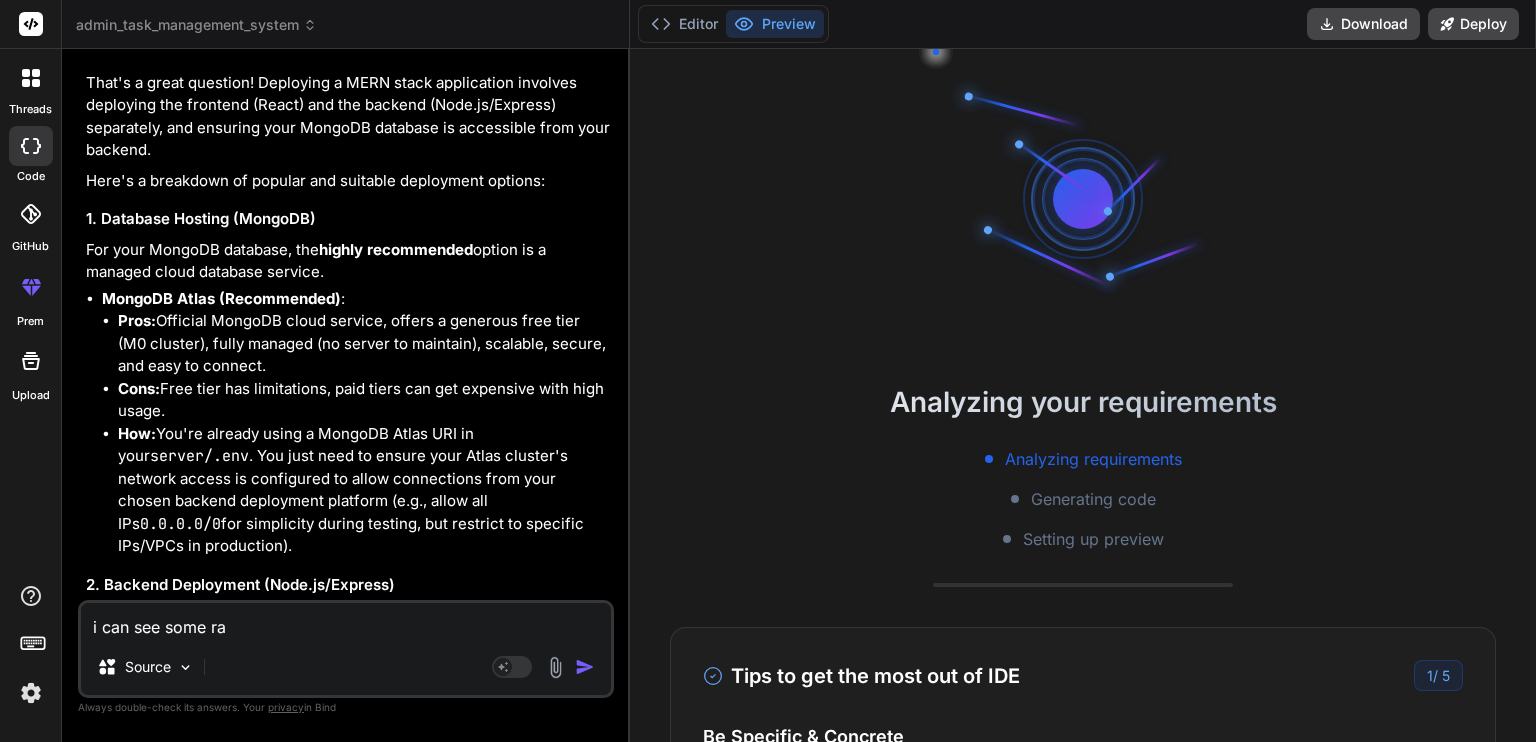 type on "i can see some rad" 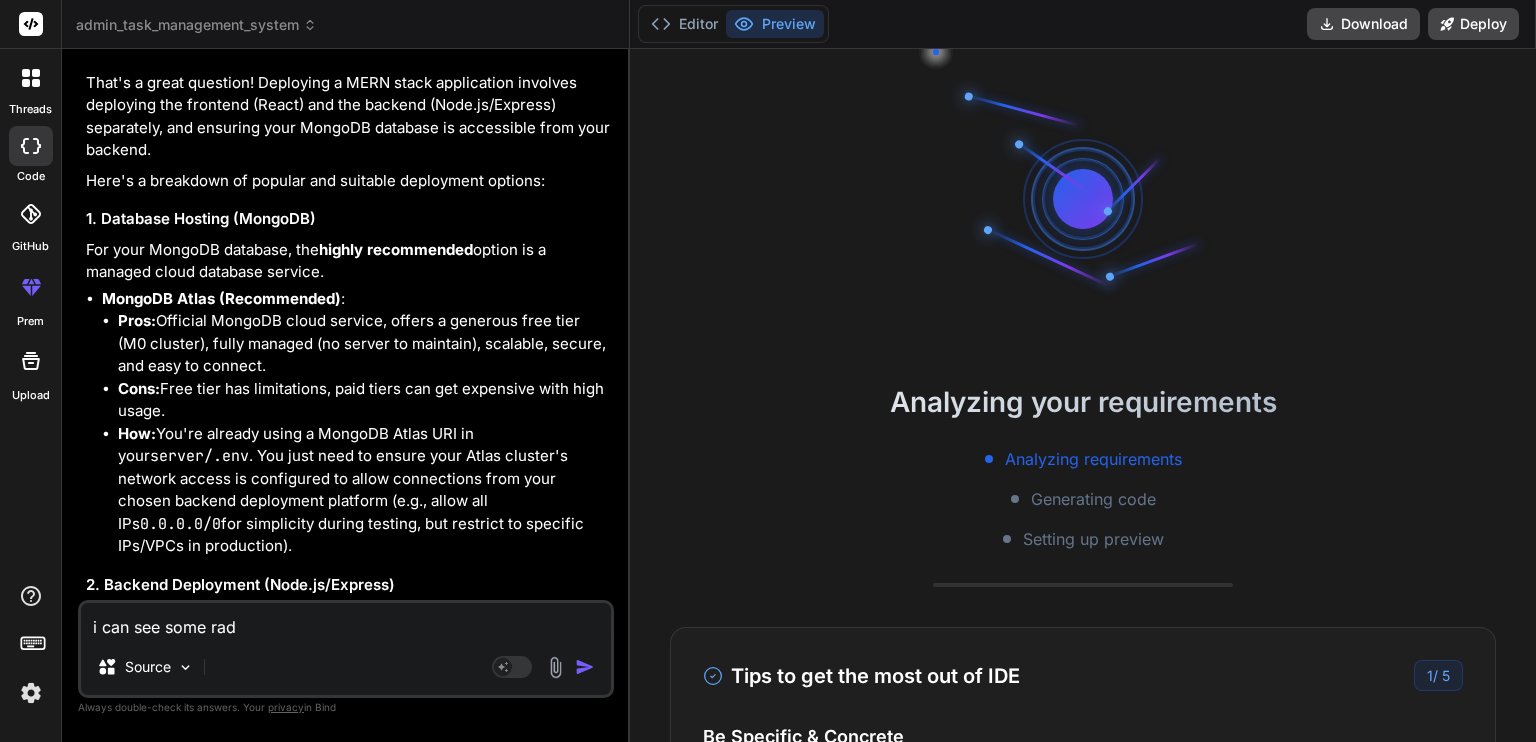 type on "i can see some radn" 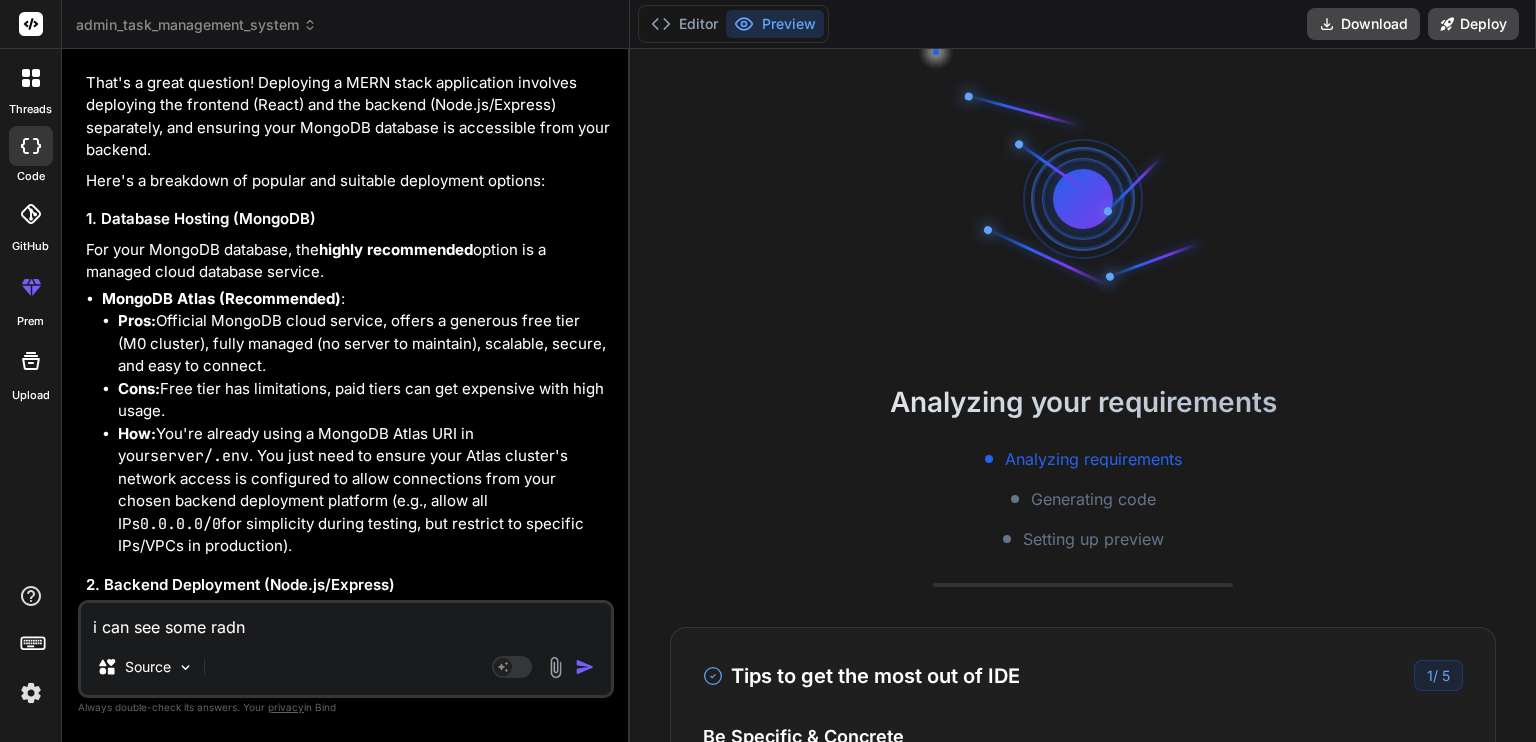 type on "i can see some rad" 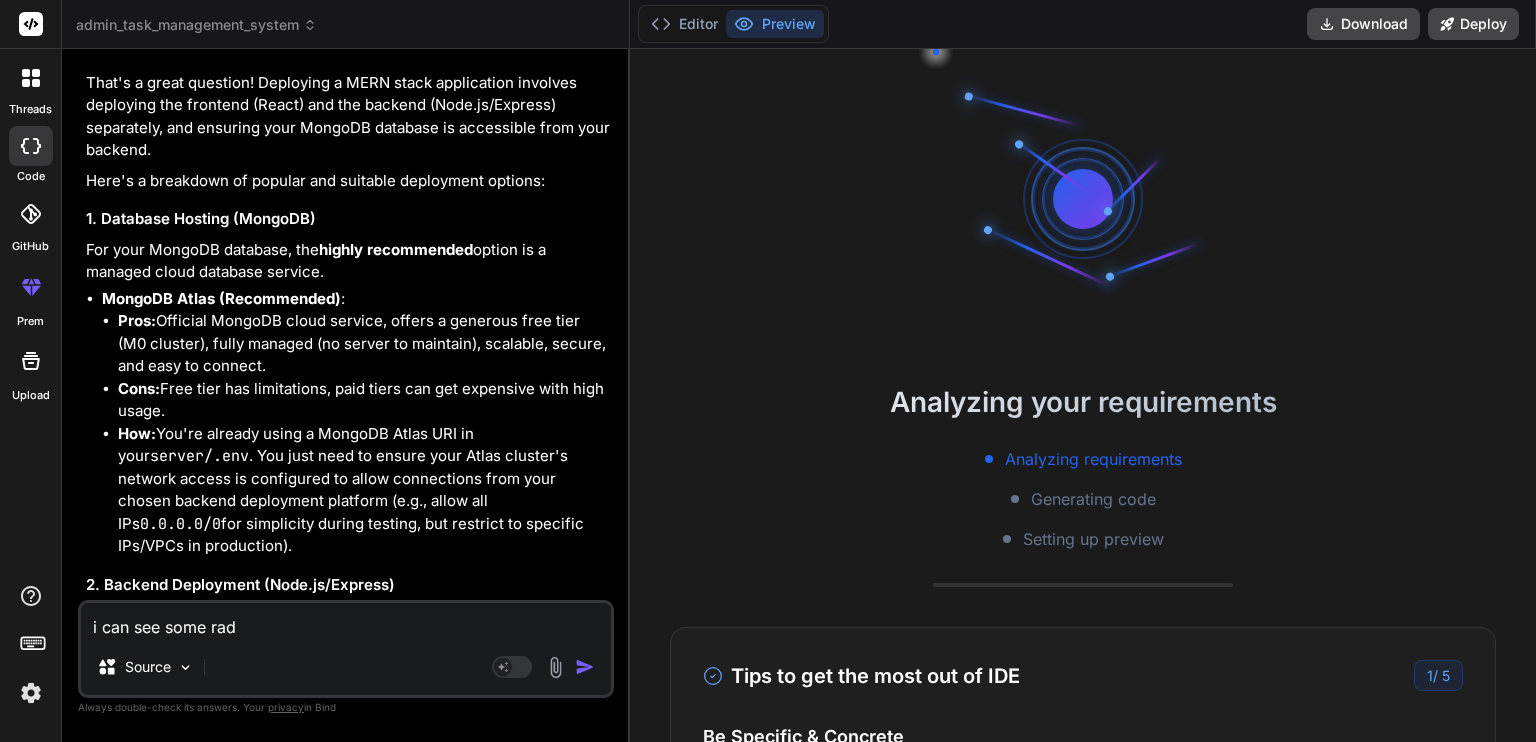 type on "i can see some ra" 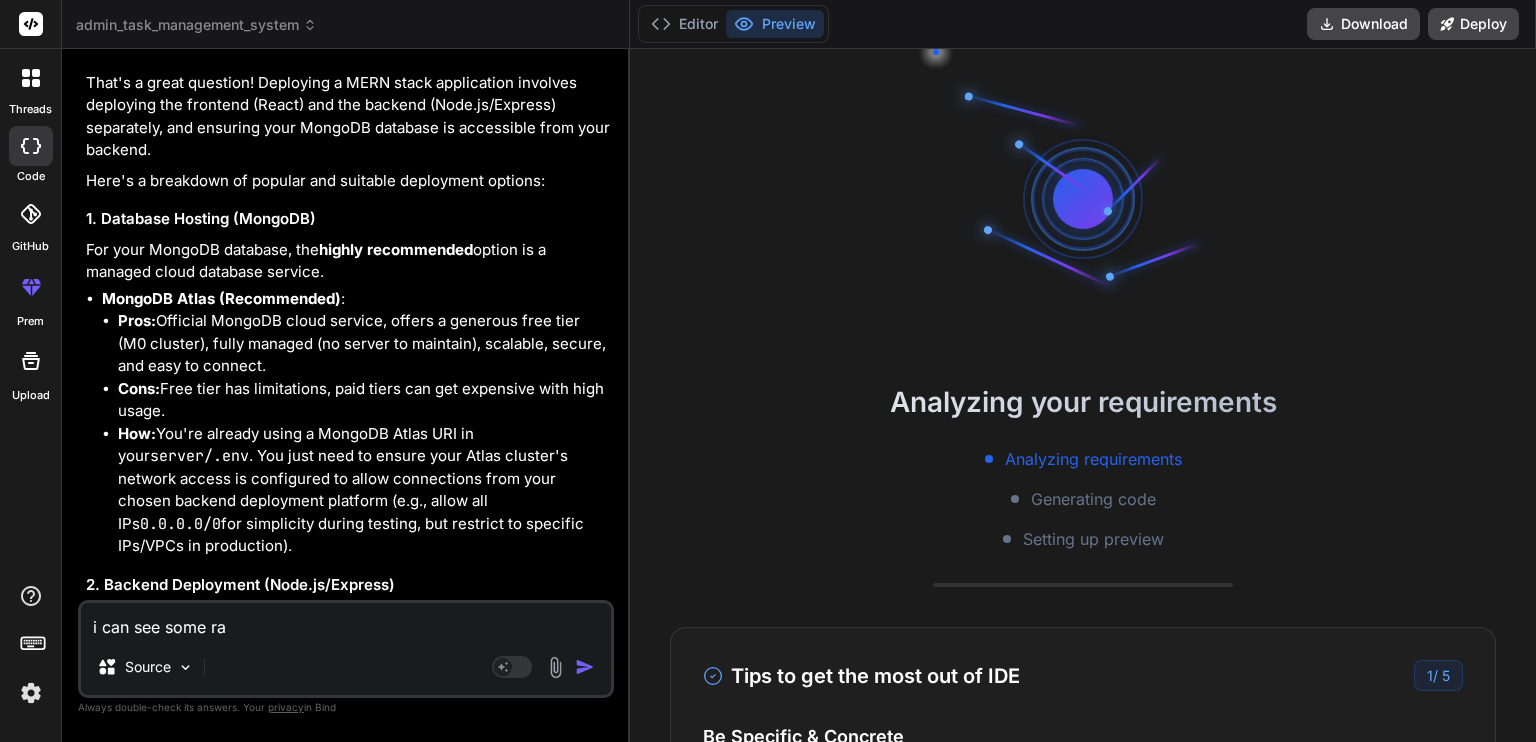 type on "i can see some r" 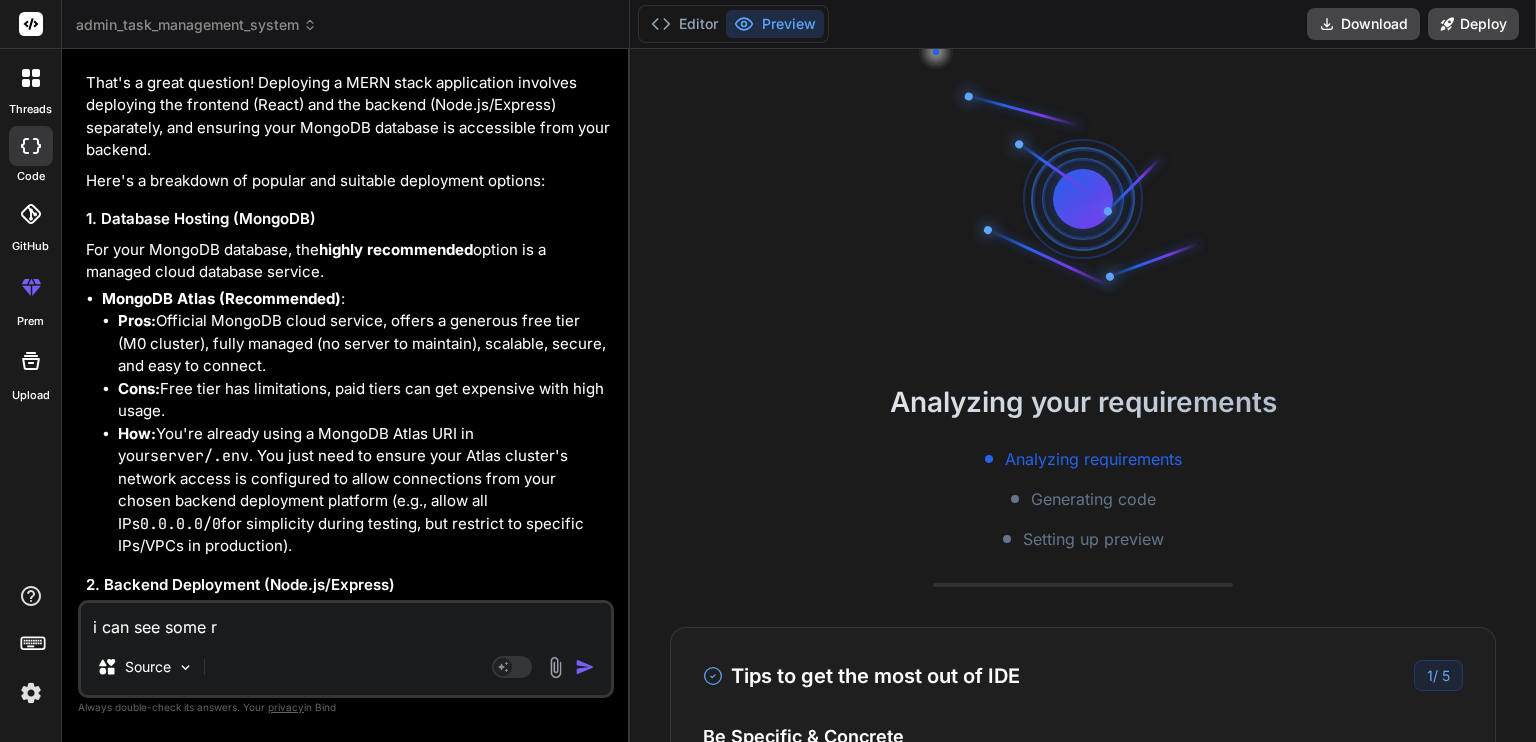 type on "i can see some rd" 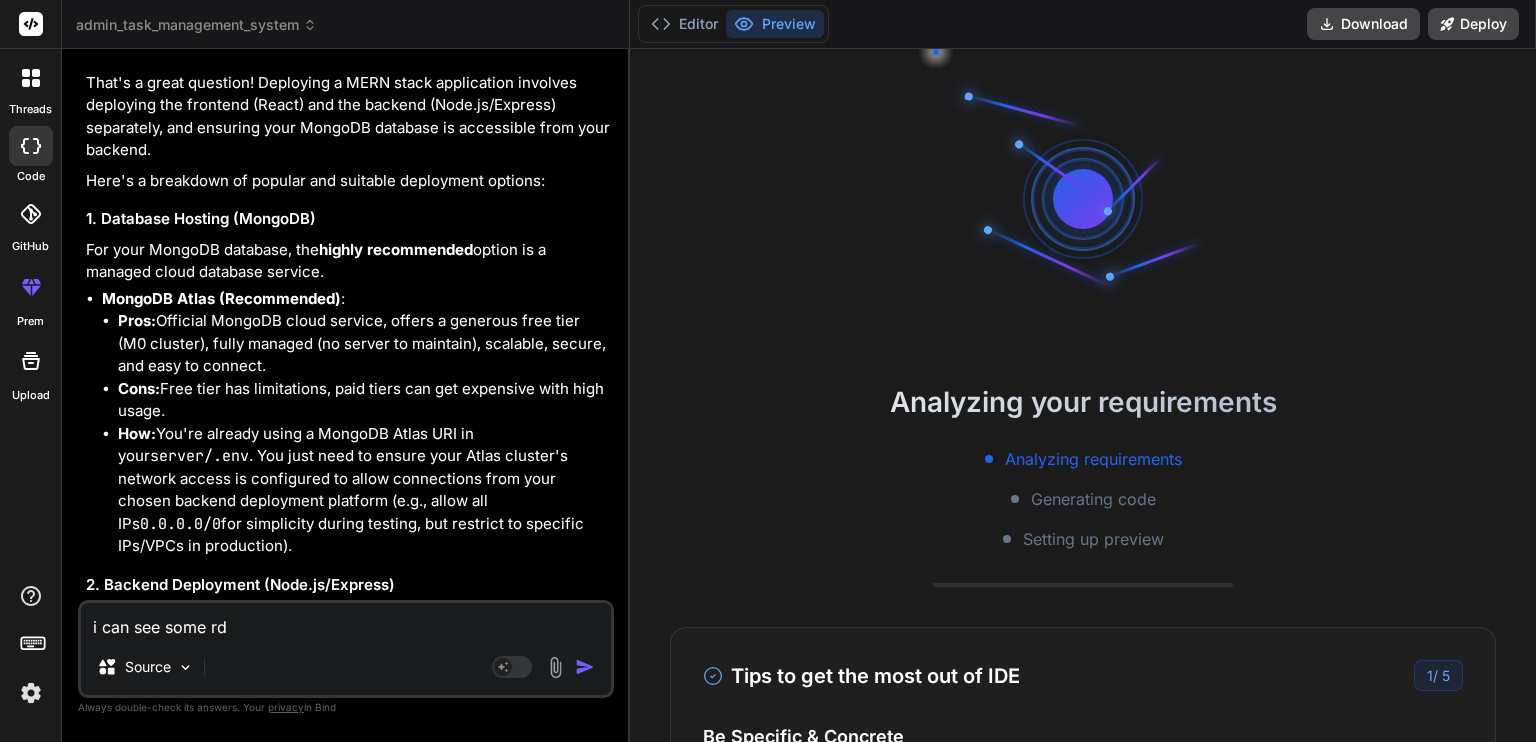 type on "i can see some r" 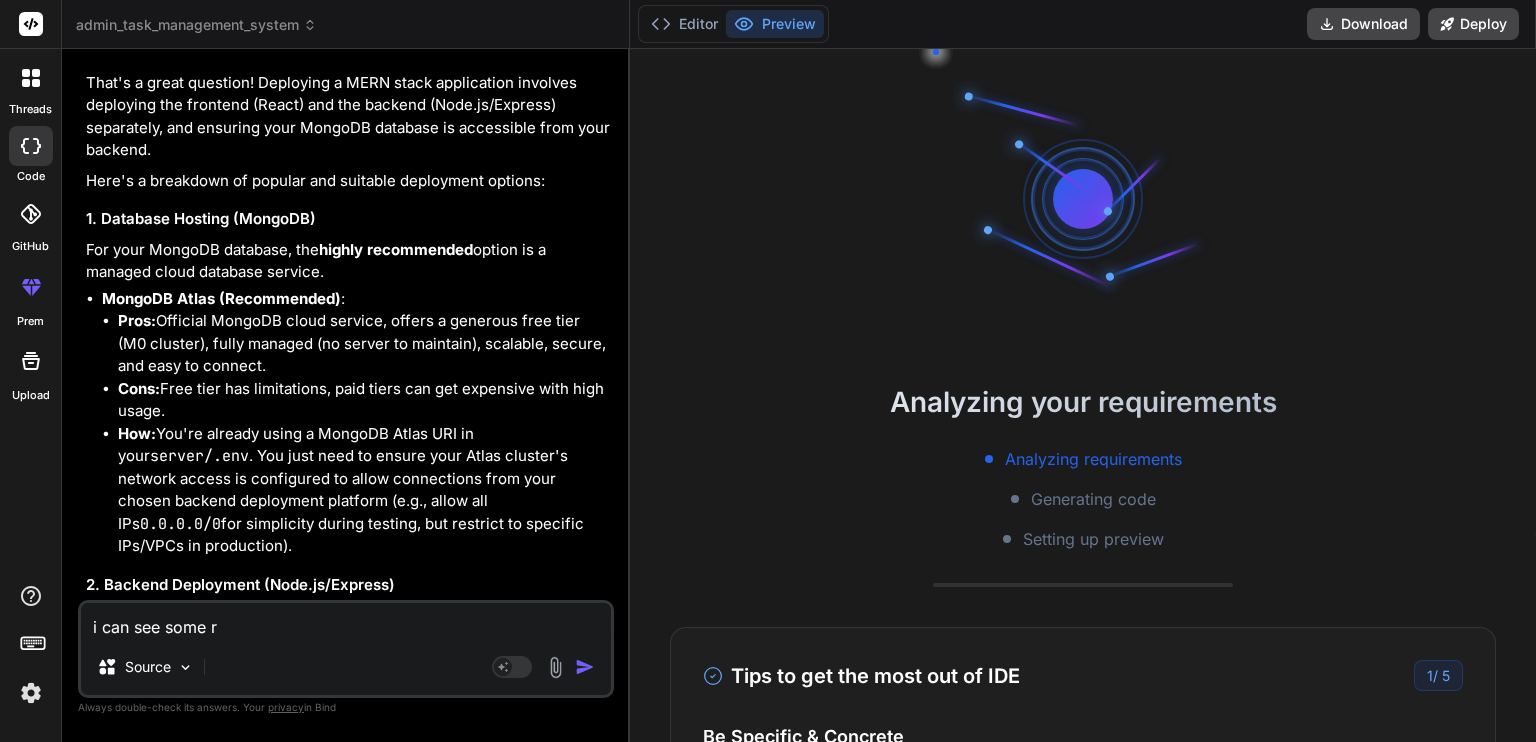type on "i can see some ra" 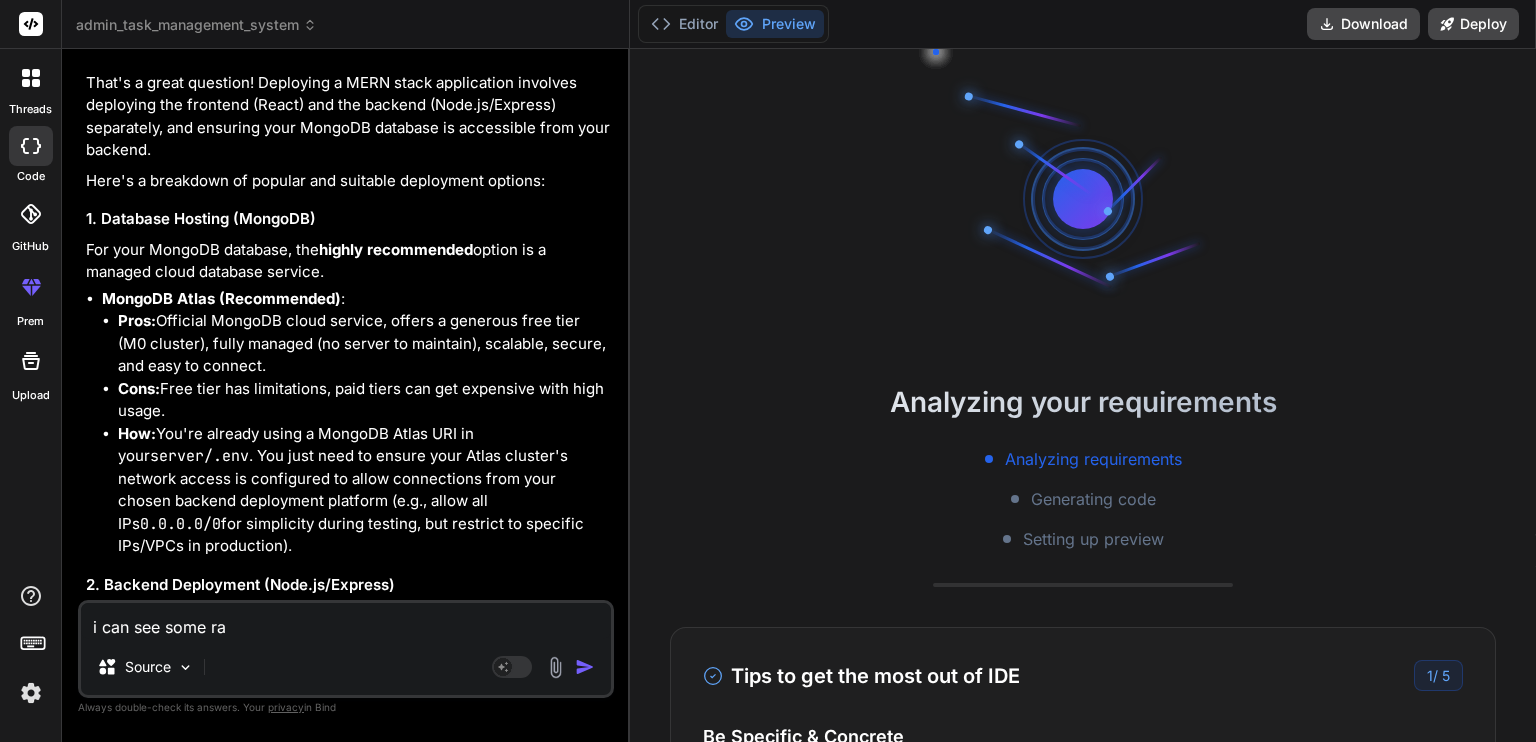 type on "i can see some ran" 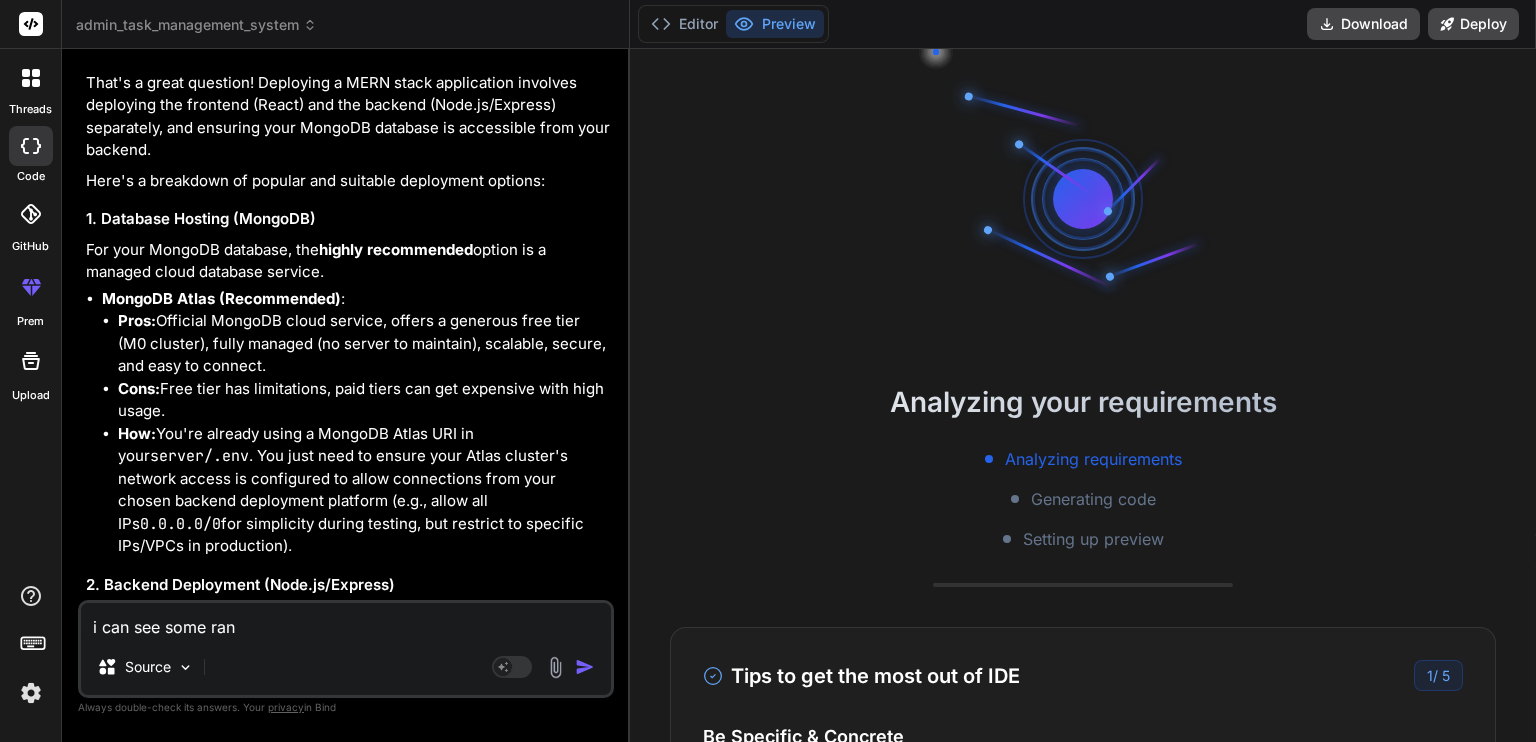 type on "i can see some rand" 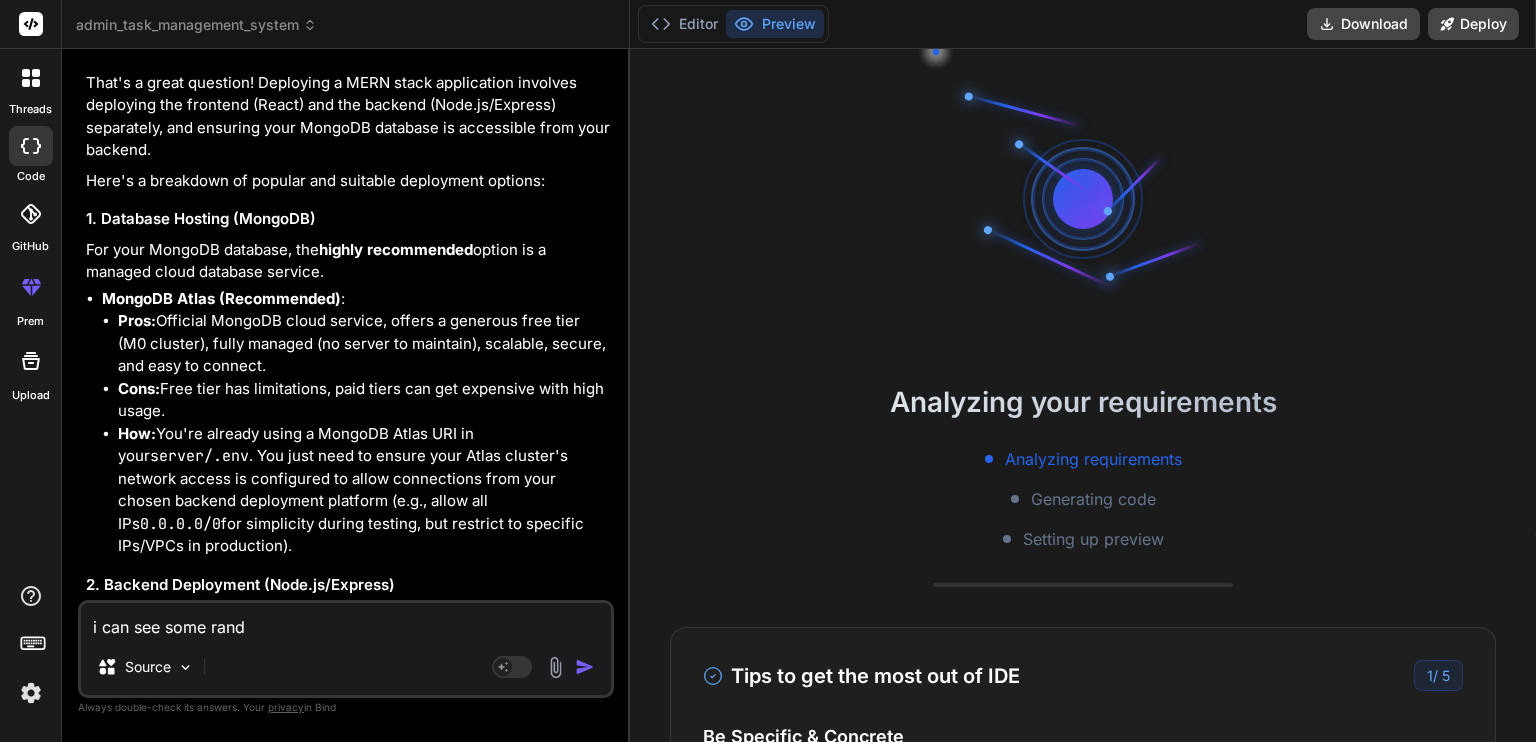 type on "i can see some rando" 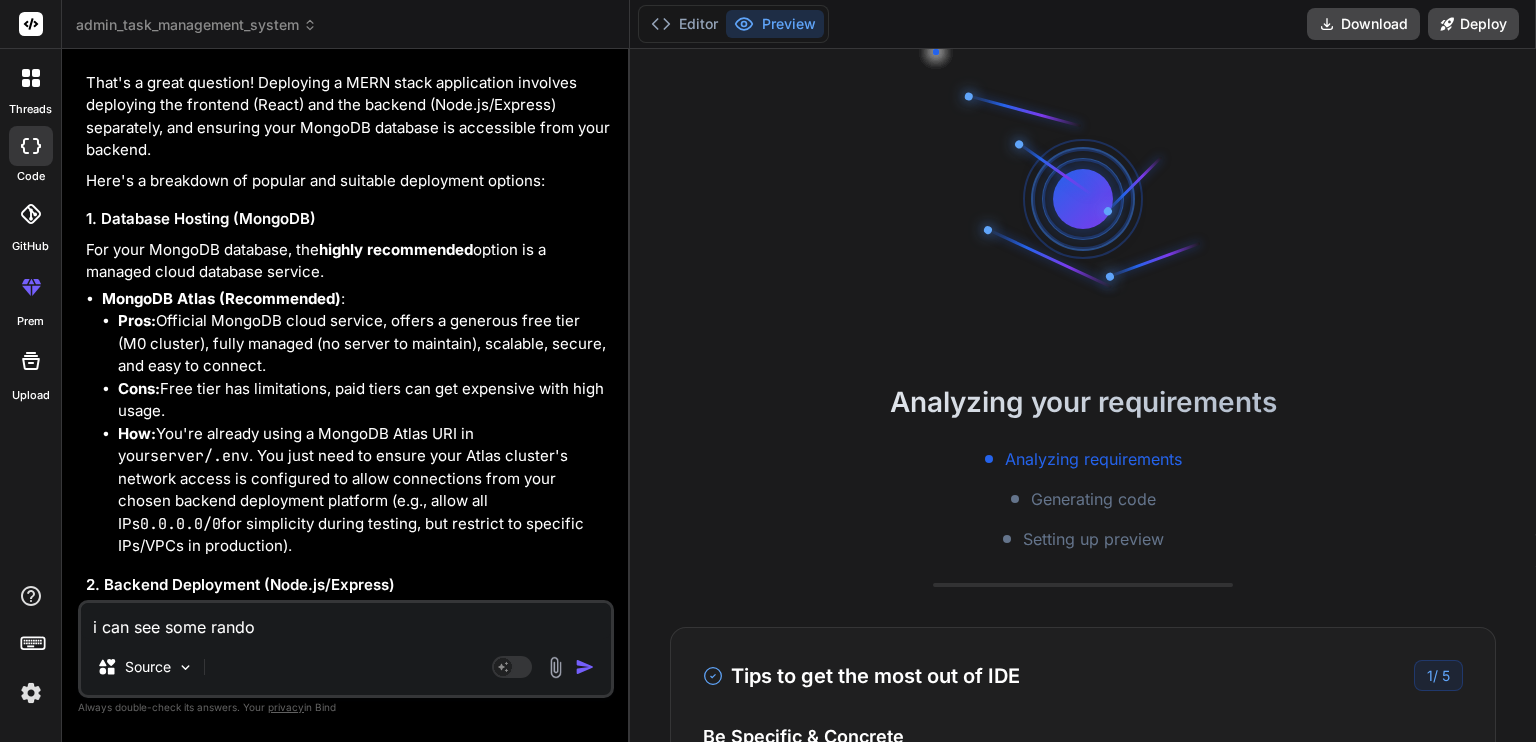 type on "i can see some random" 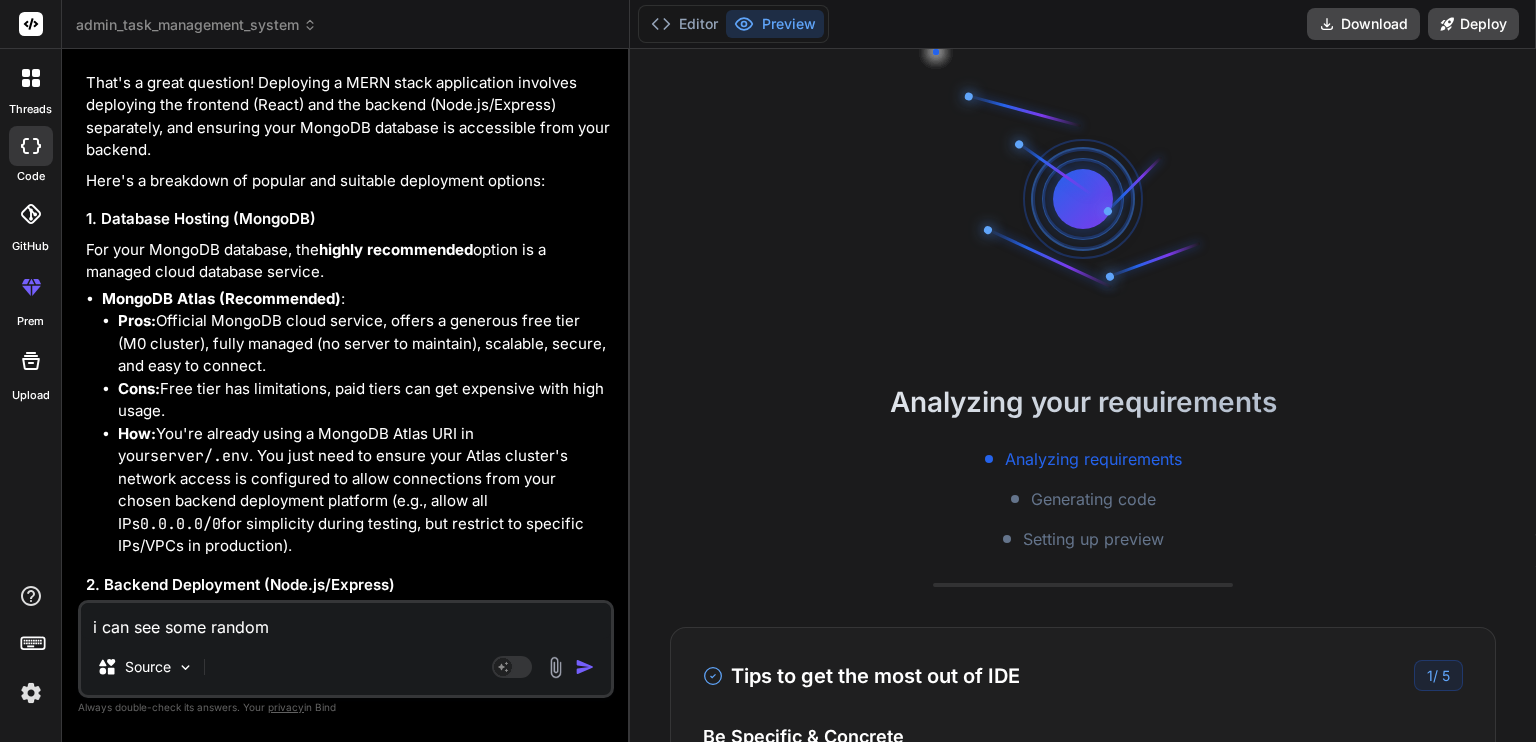 type on "i can see some random" 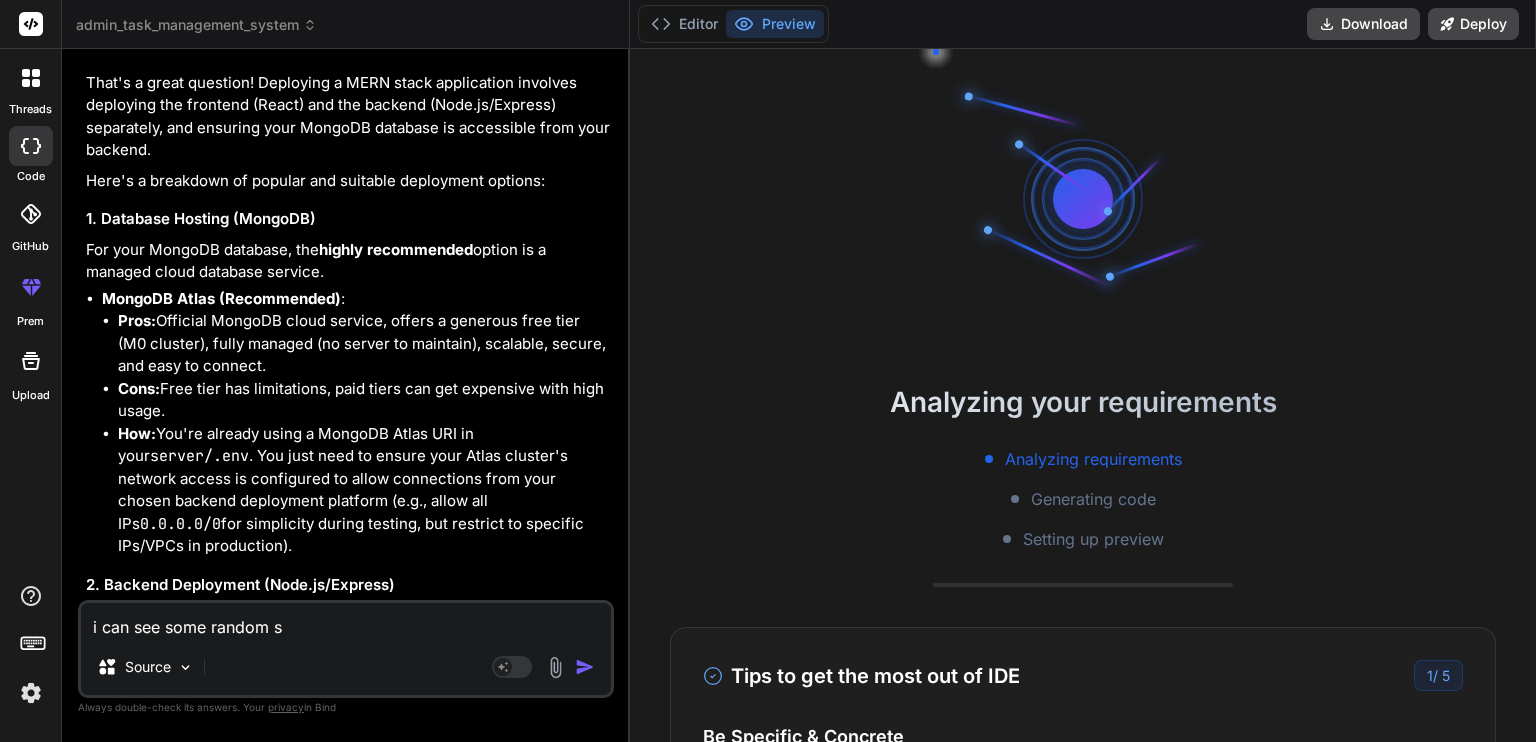 type on "i can see some random st" 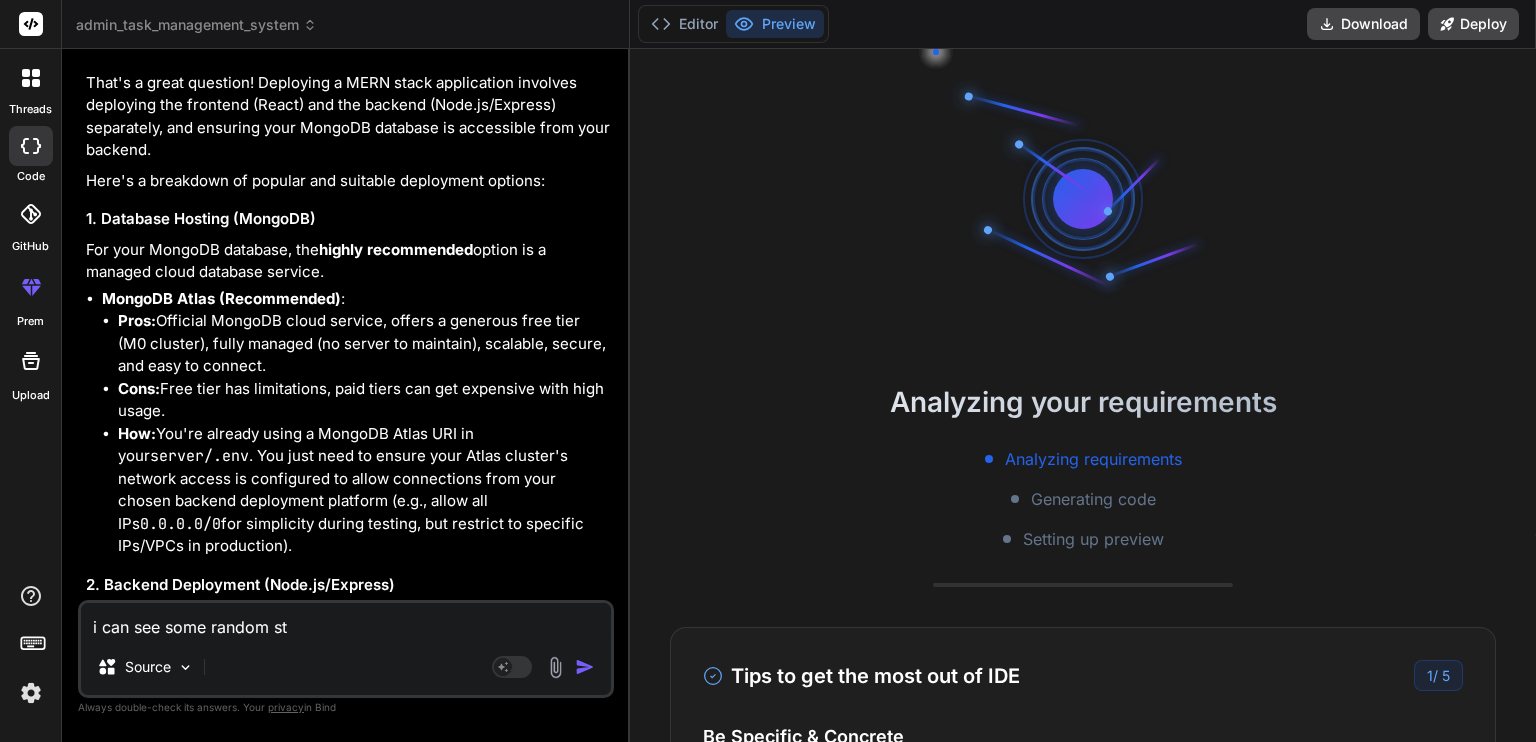 type on "i can see some random stu" 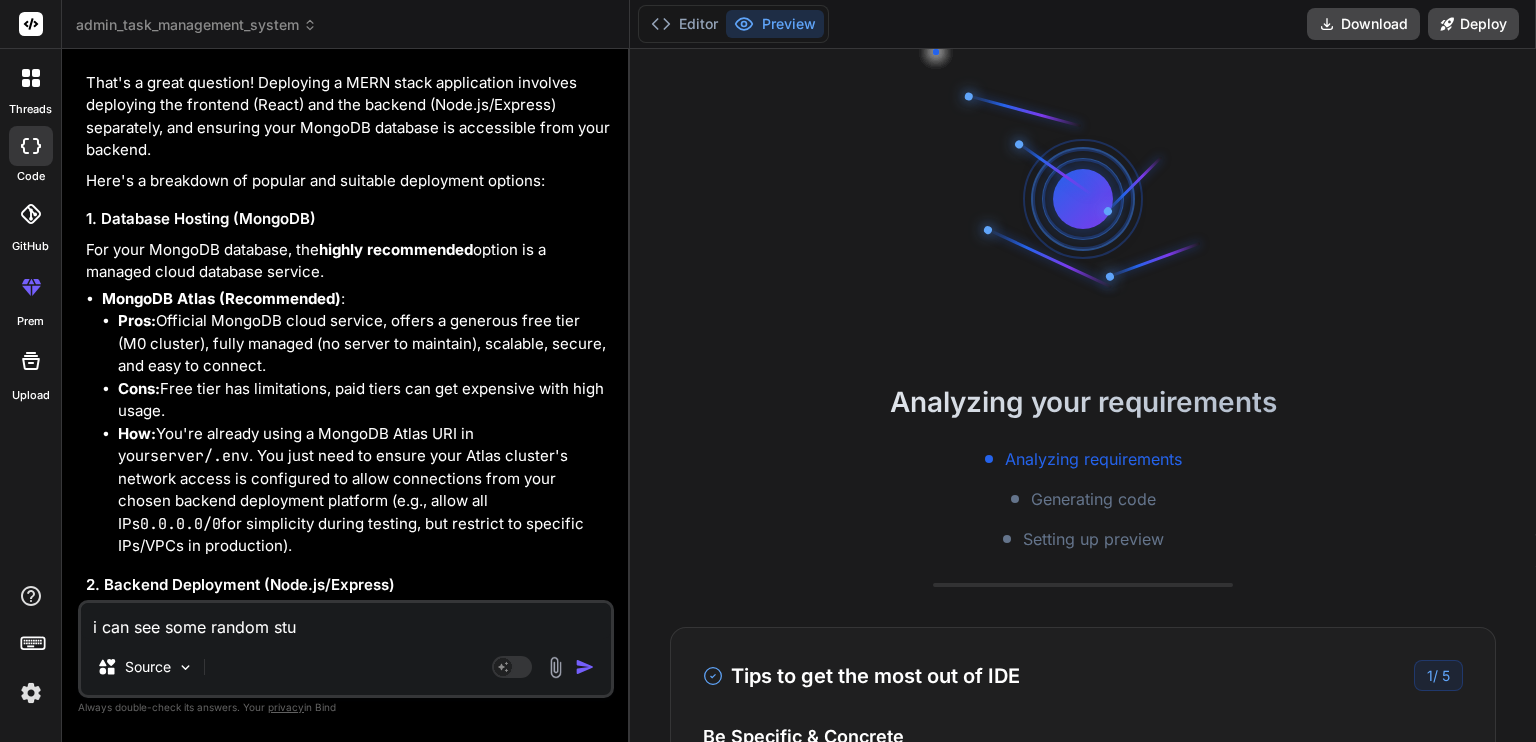 type on "i can see some random stuu" 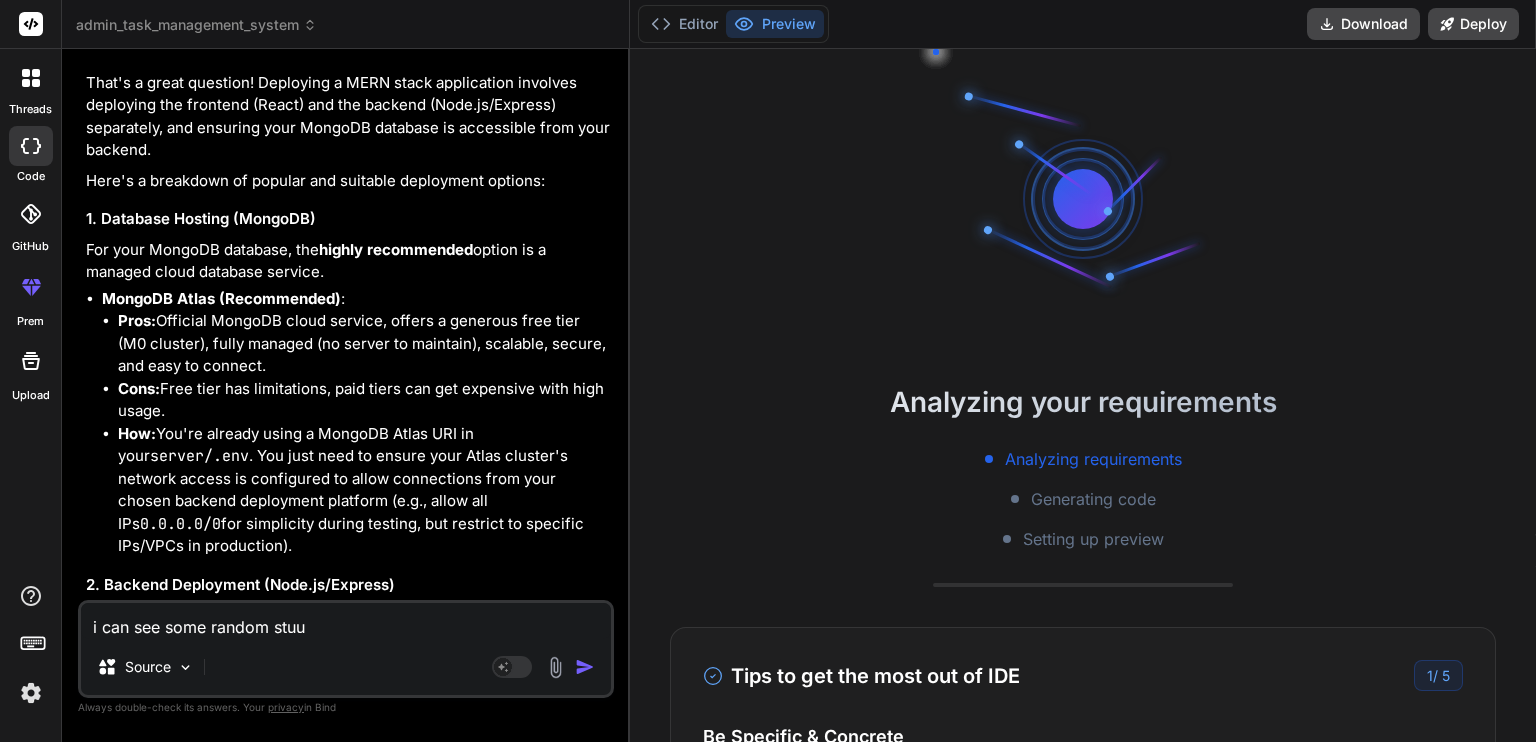 type on "i can see some random stuuf" 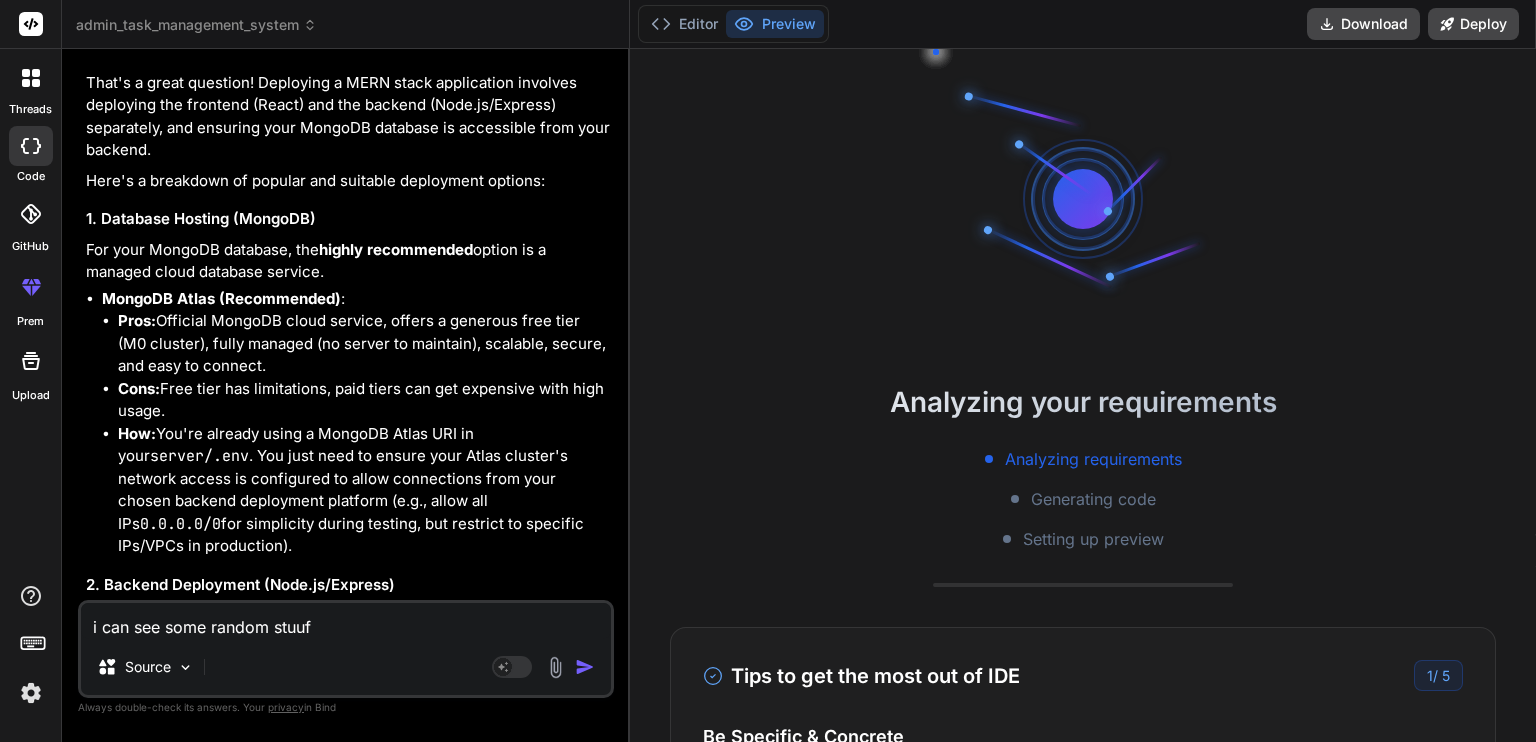 type on "i can see some random stuuff" 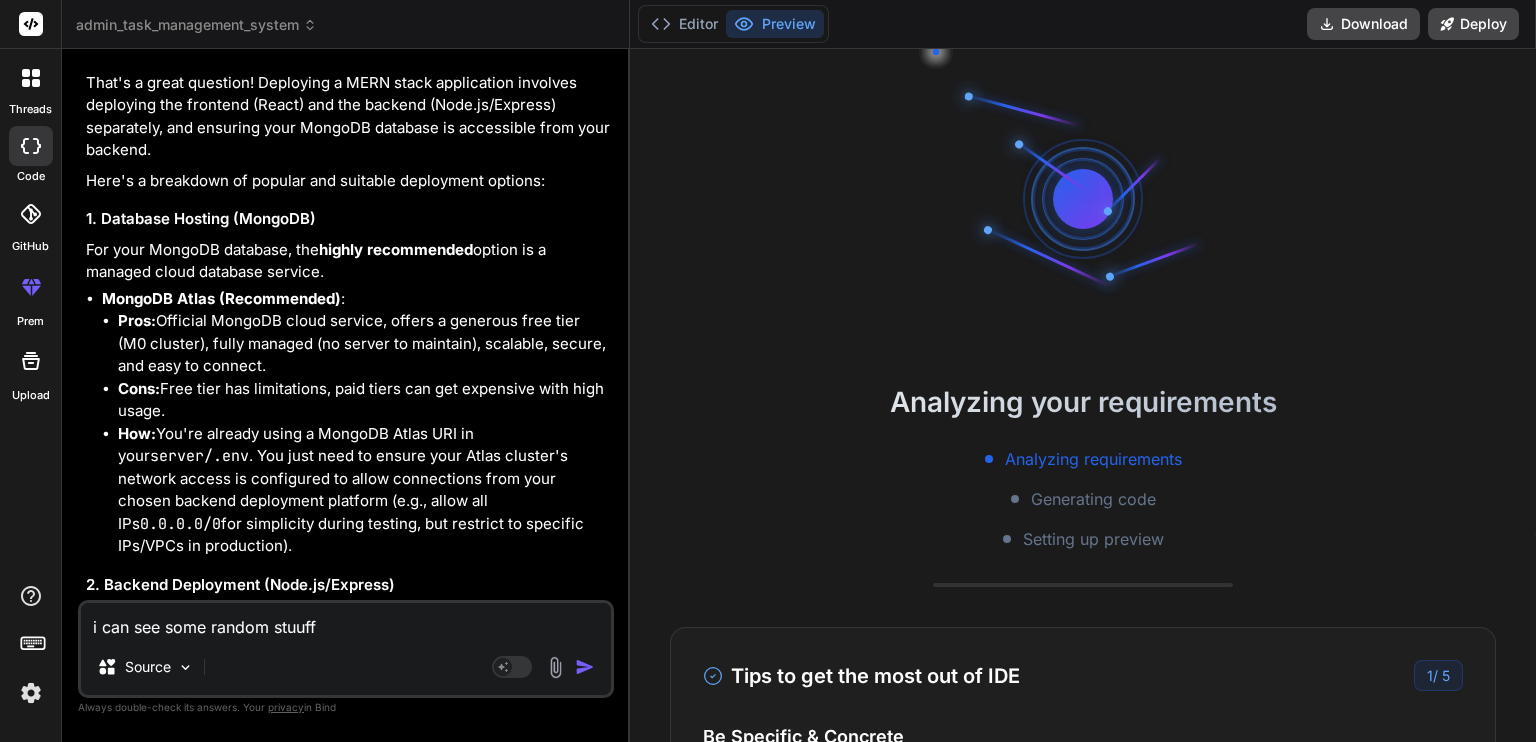 type on "i can see some random stuuffs" 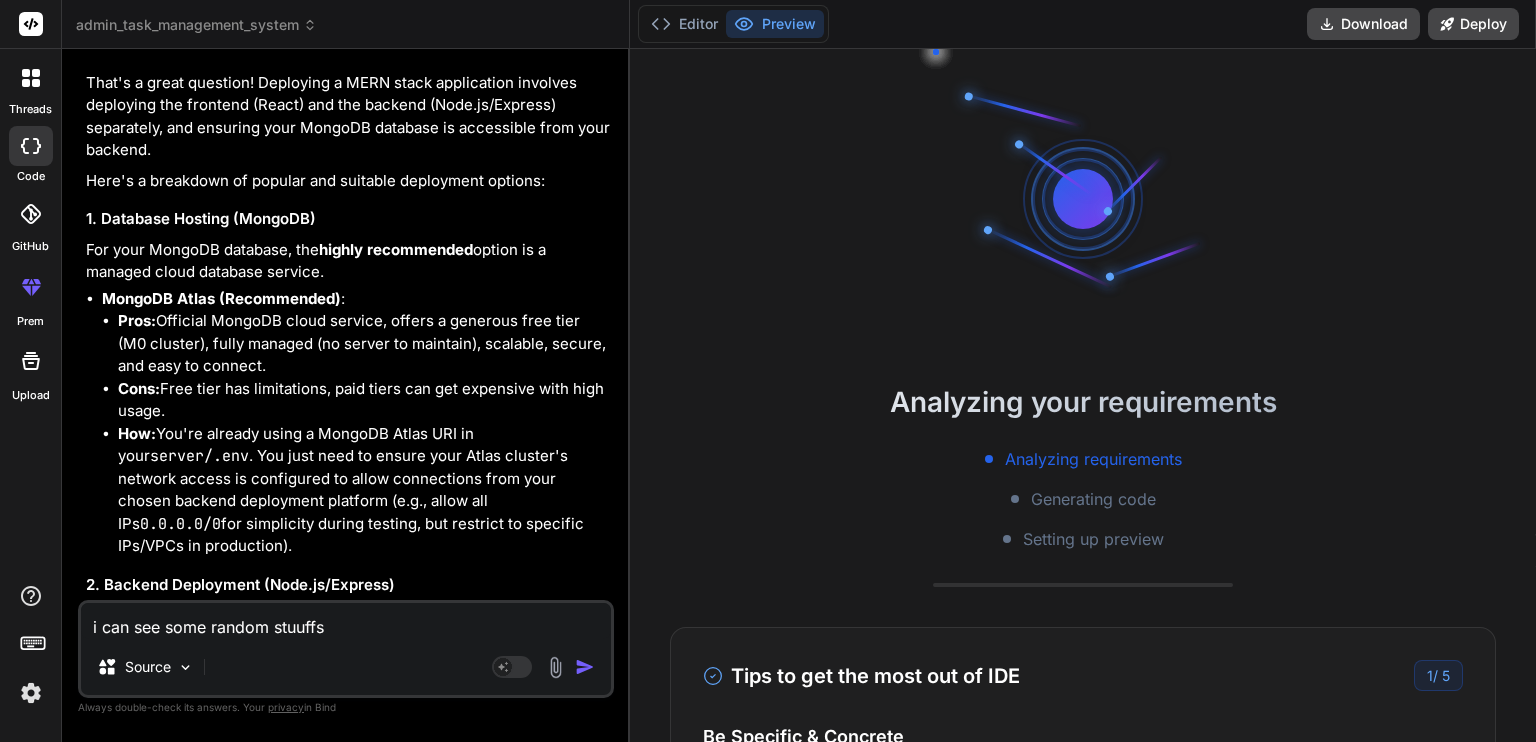 type on "i can see some random stuuffs" 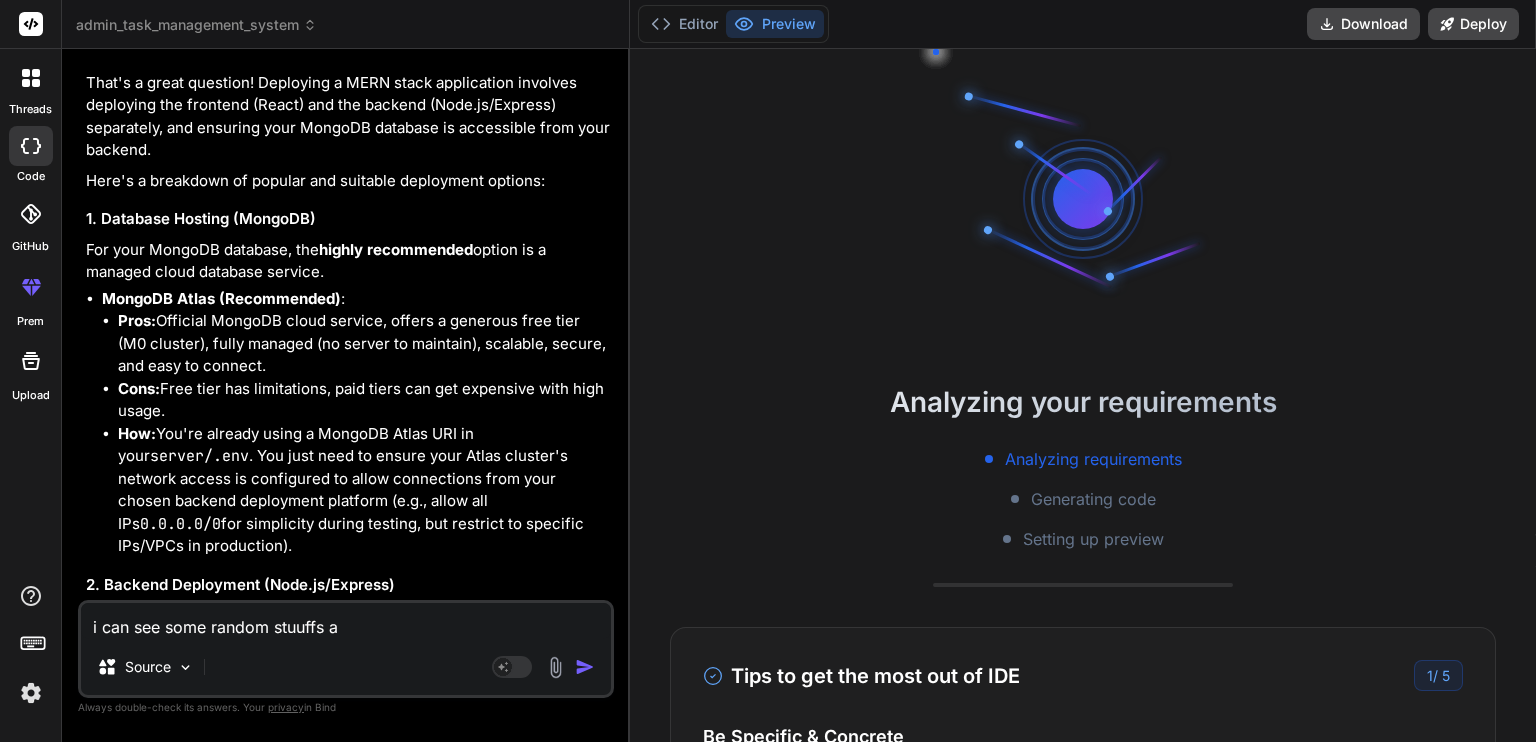 type on "i can see some random stuuffs at" 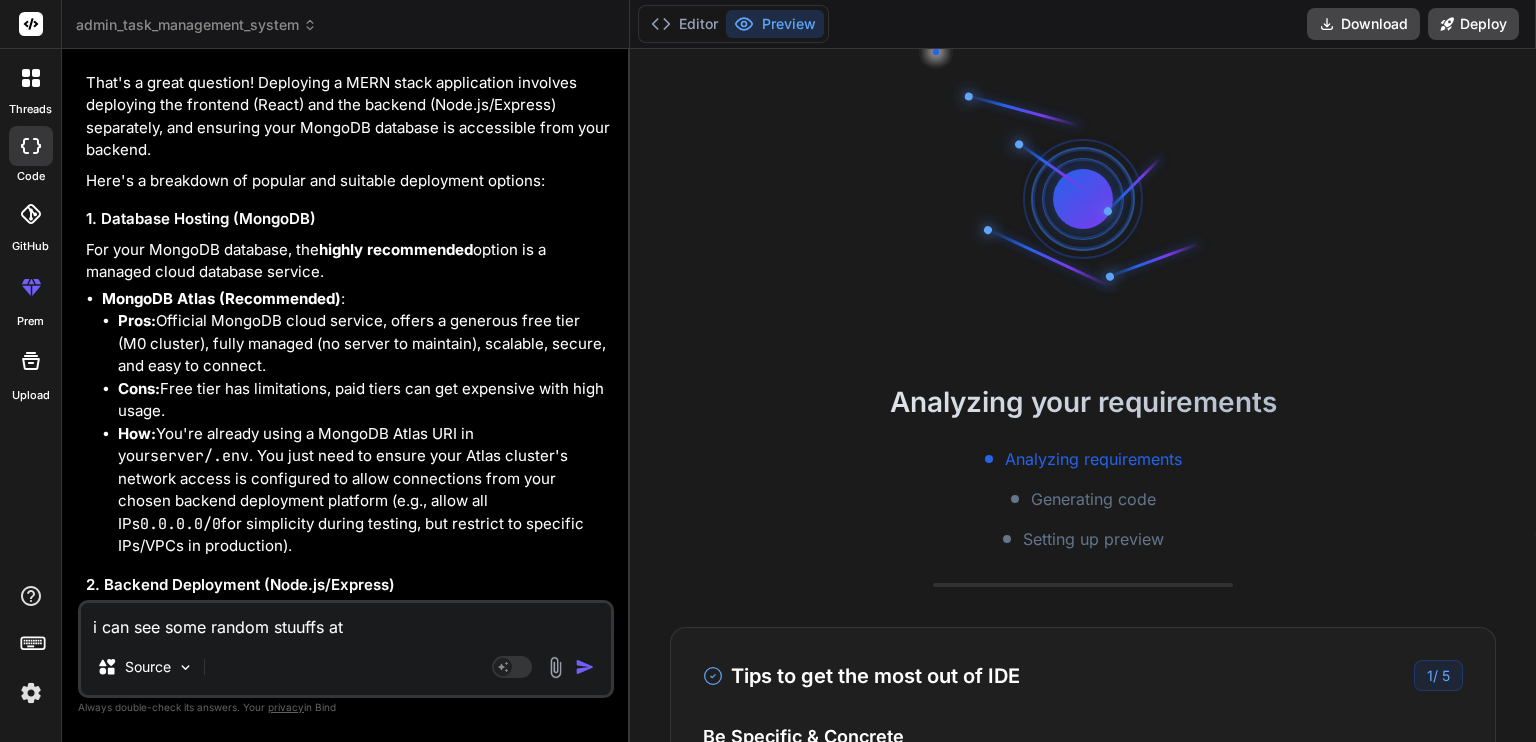 scroll, scrollTop: 152, scrollLeft: 0, axis: vertical 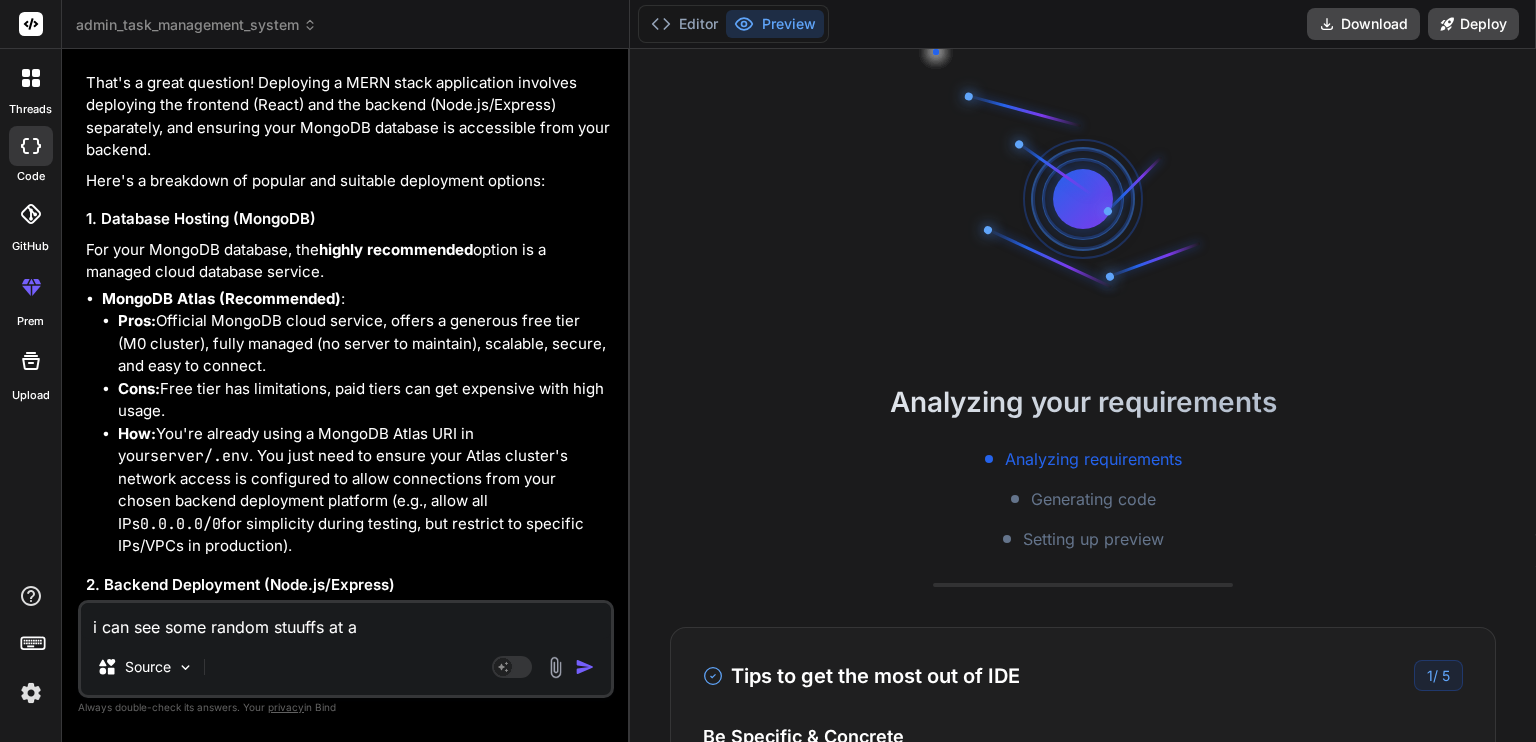 type on "i can see some random stuuffs at an" 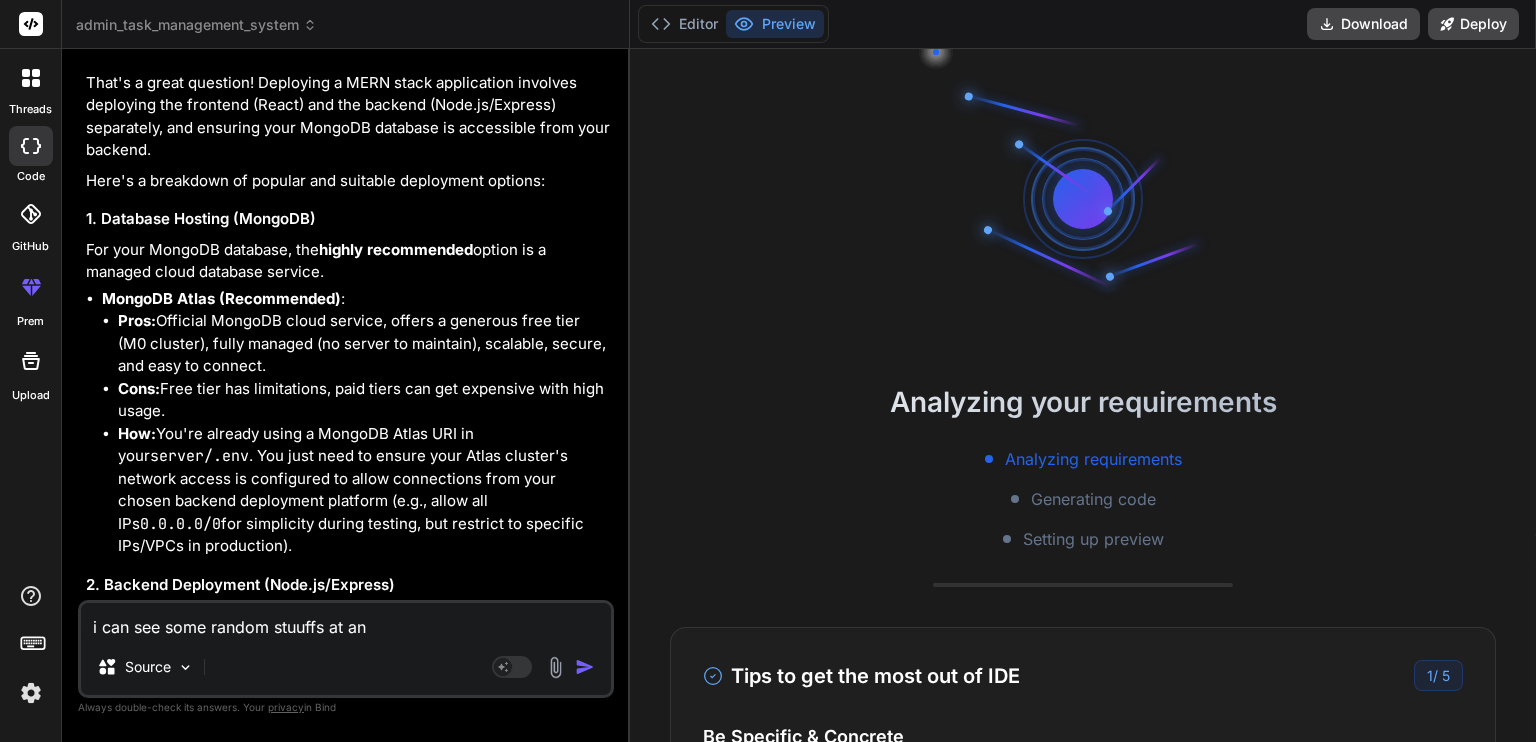 type on "i can see some random stuuffs at ana" 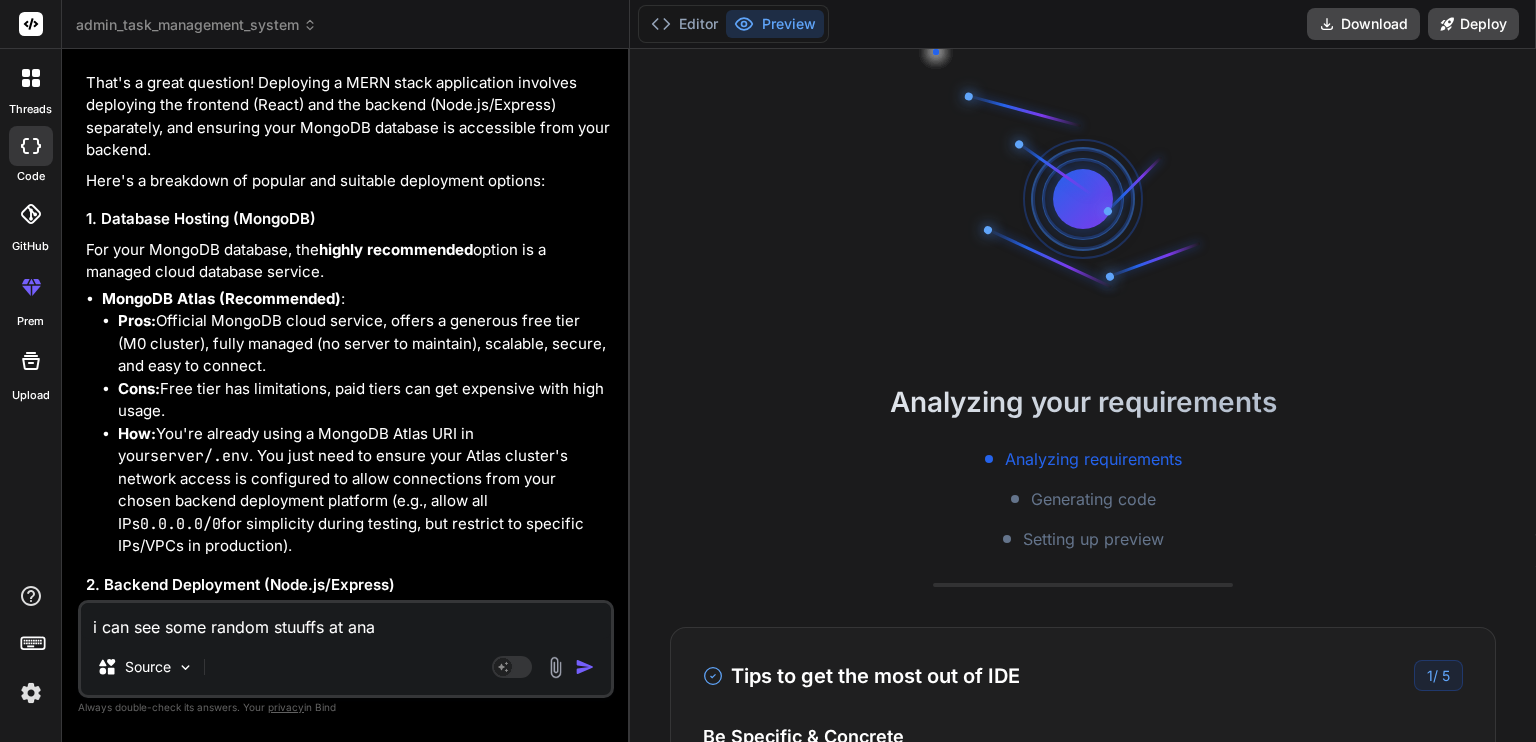 type on "i can see some random stuuffs at anal" 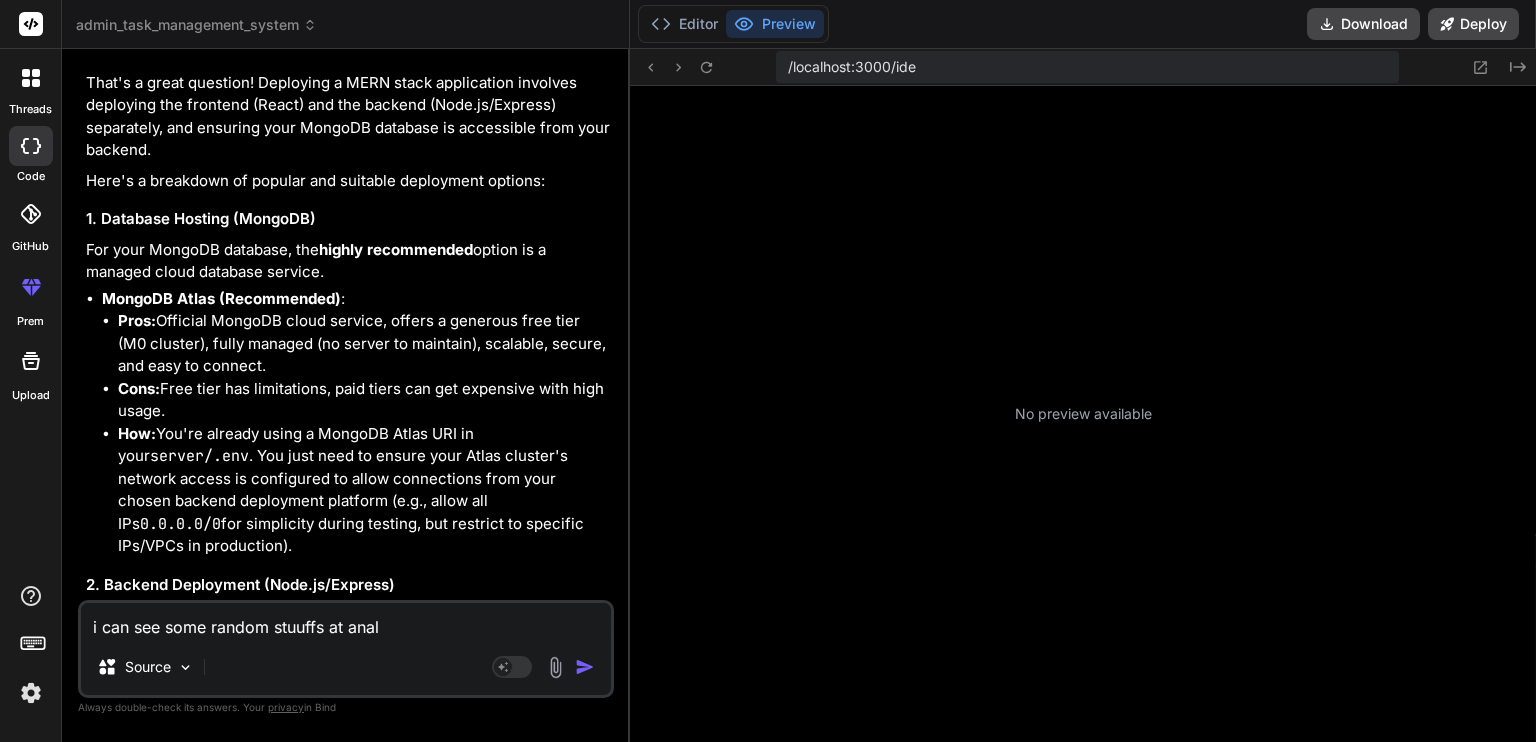 type on "i can see some random stuuffs at analy" 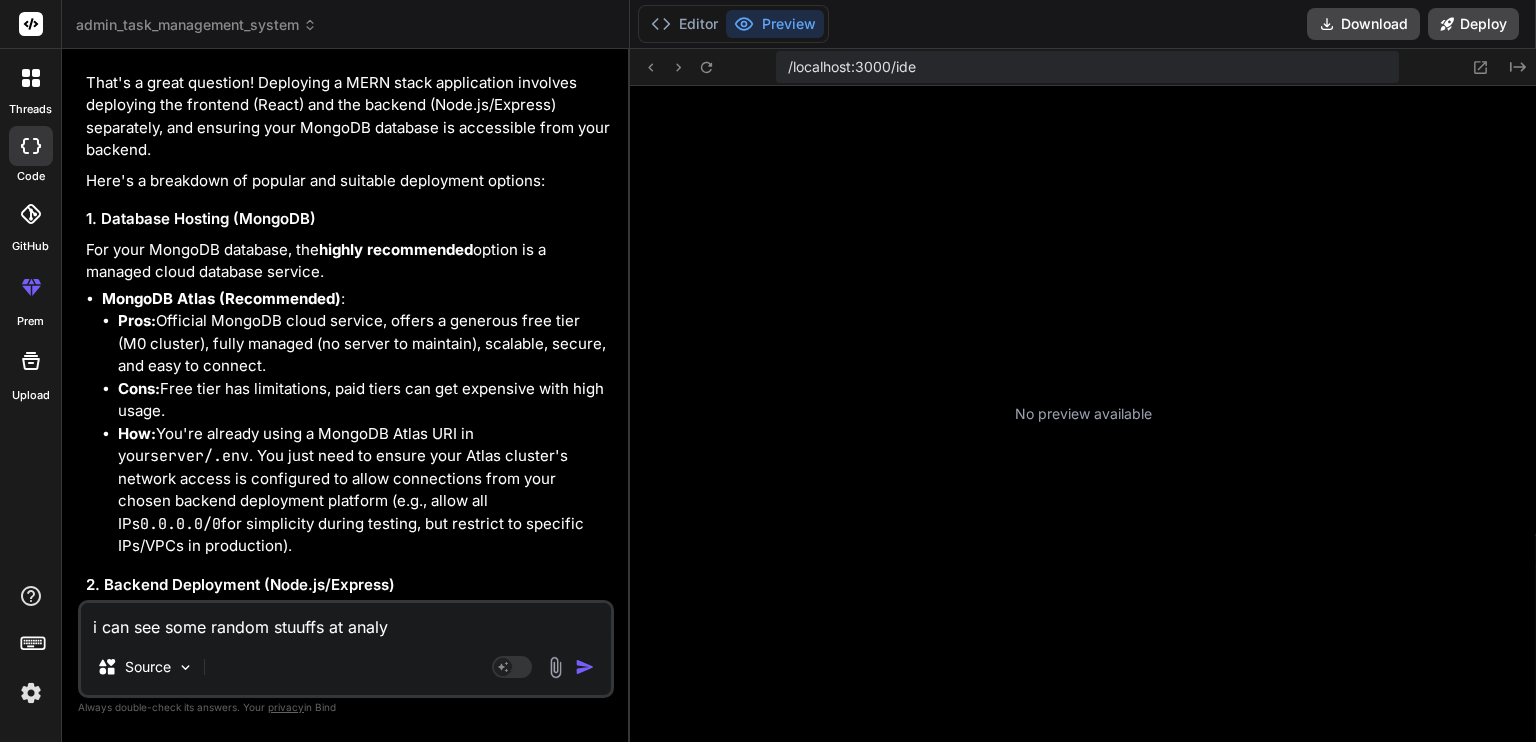 type on "i can see some random stuuffs at analyt" 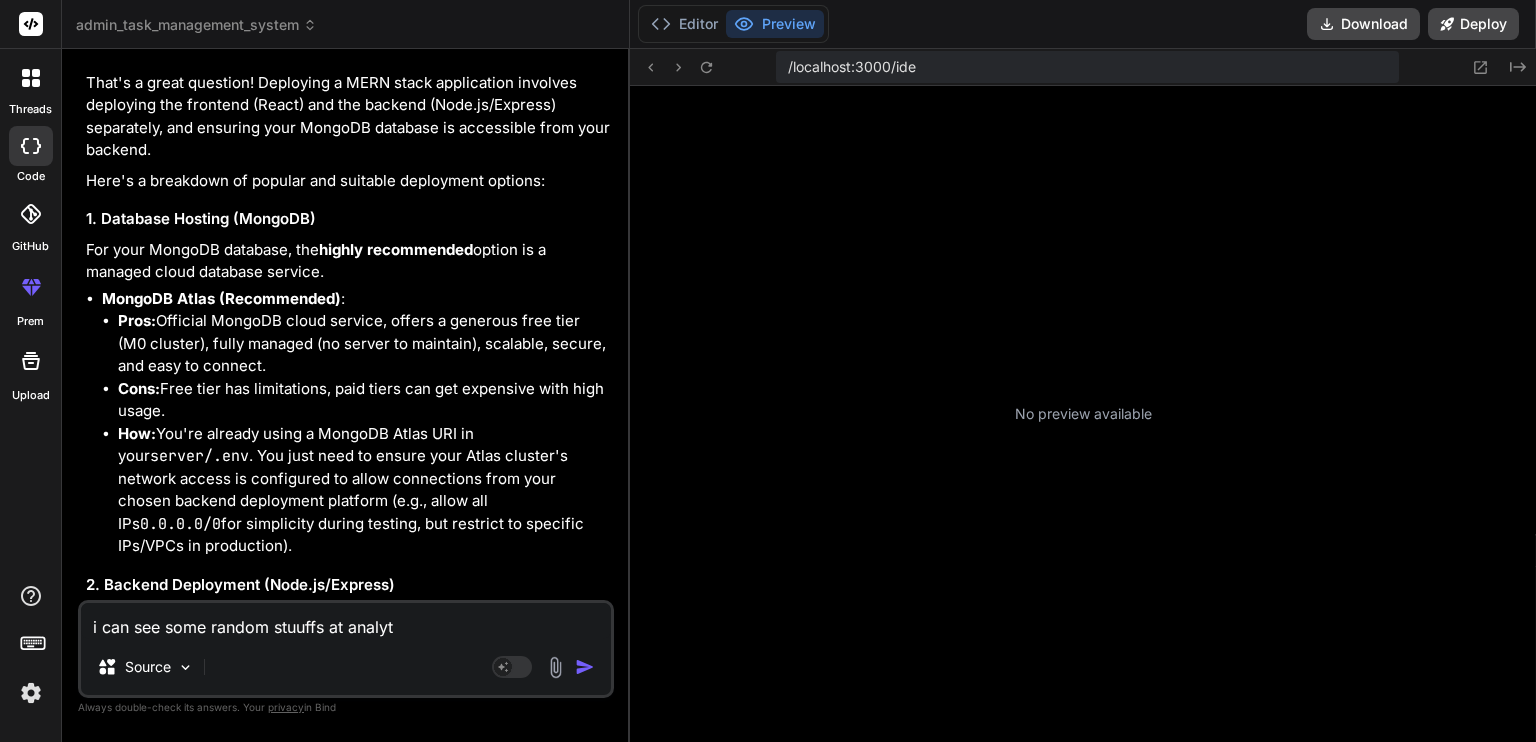 type on "i can see some random stuuffs at analyti" 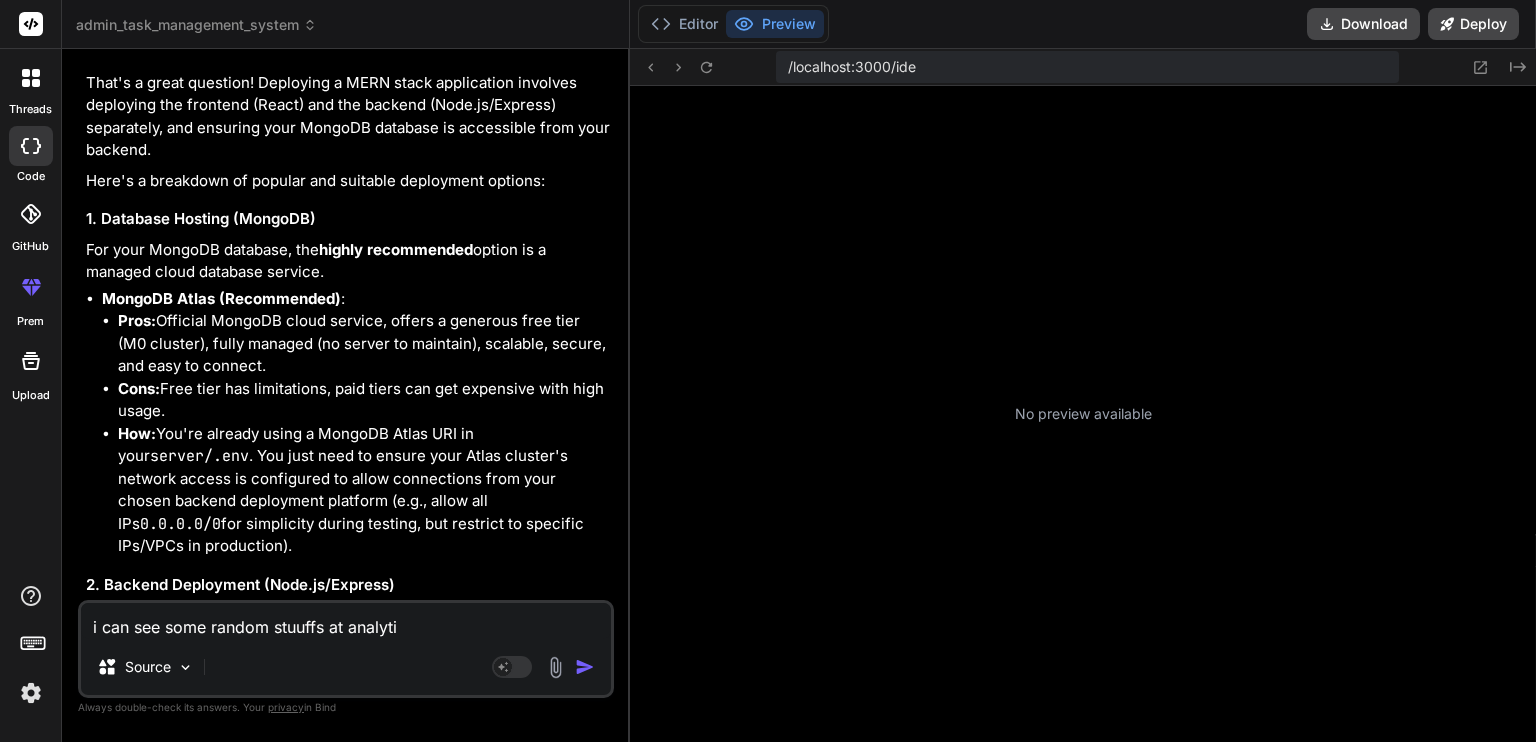 type on "i can see some random stuuffs at analytic" 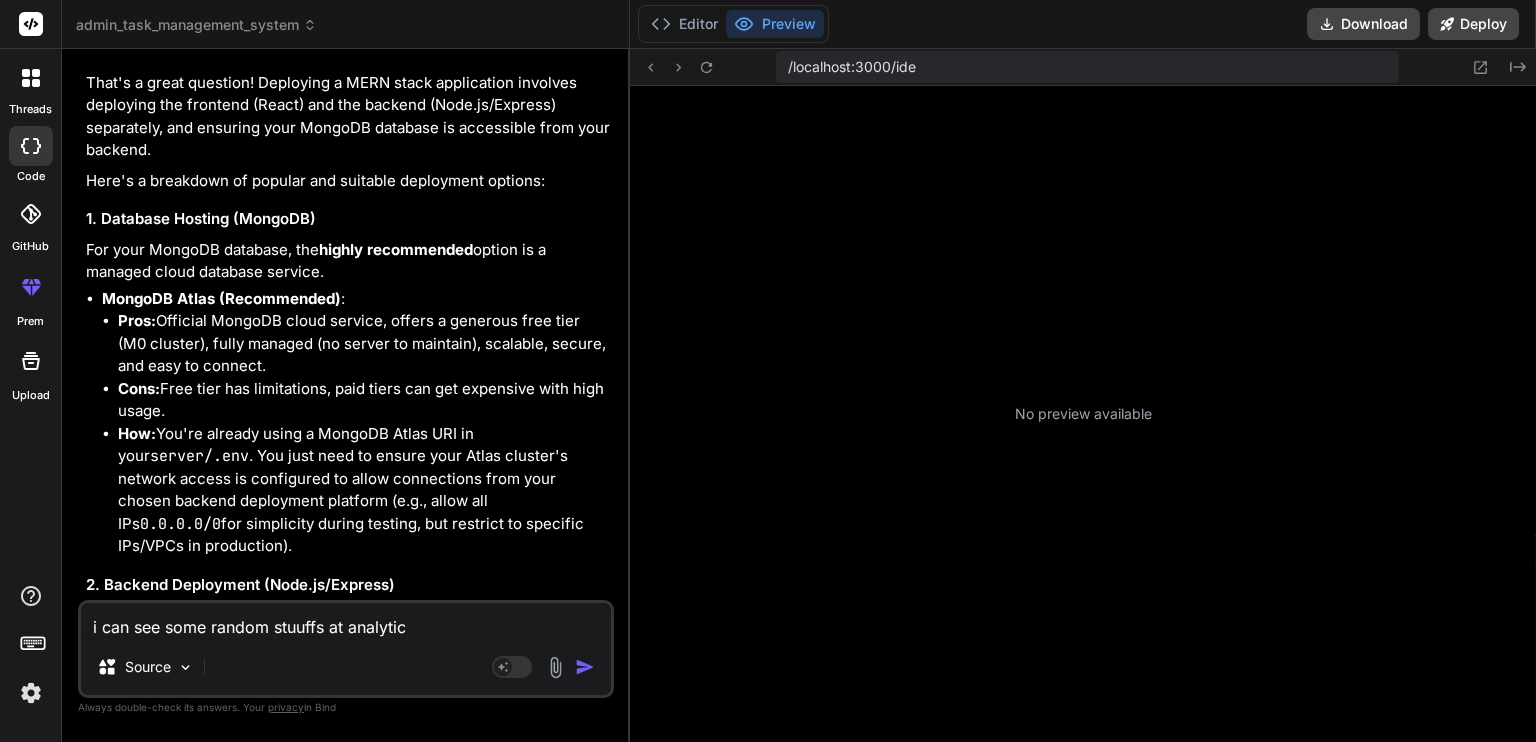 type on "i can see some random stuuffs at analytic" 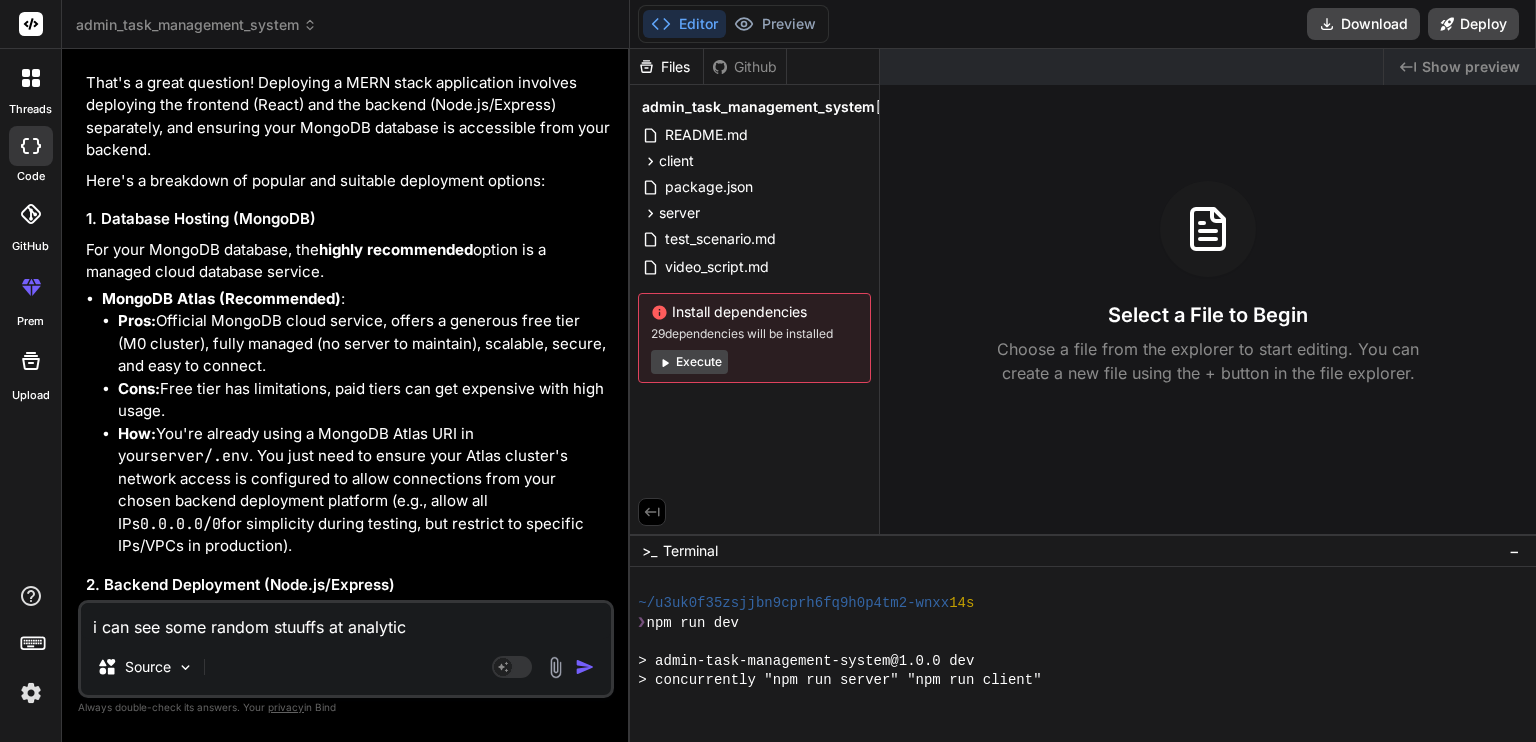 type on "x" 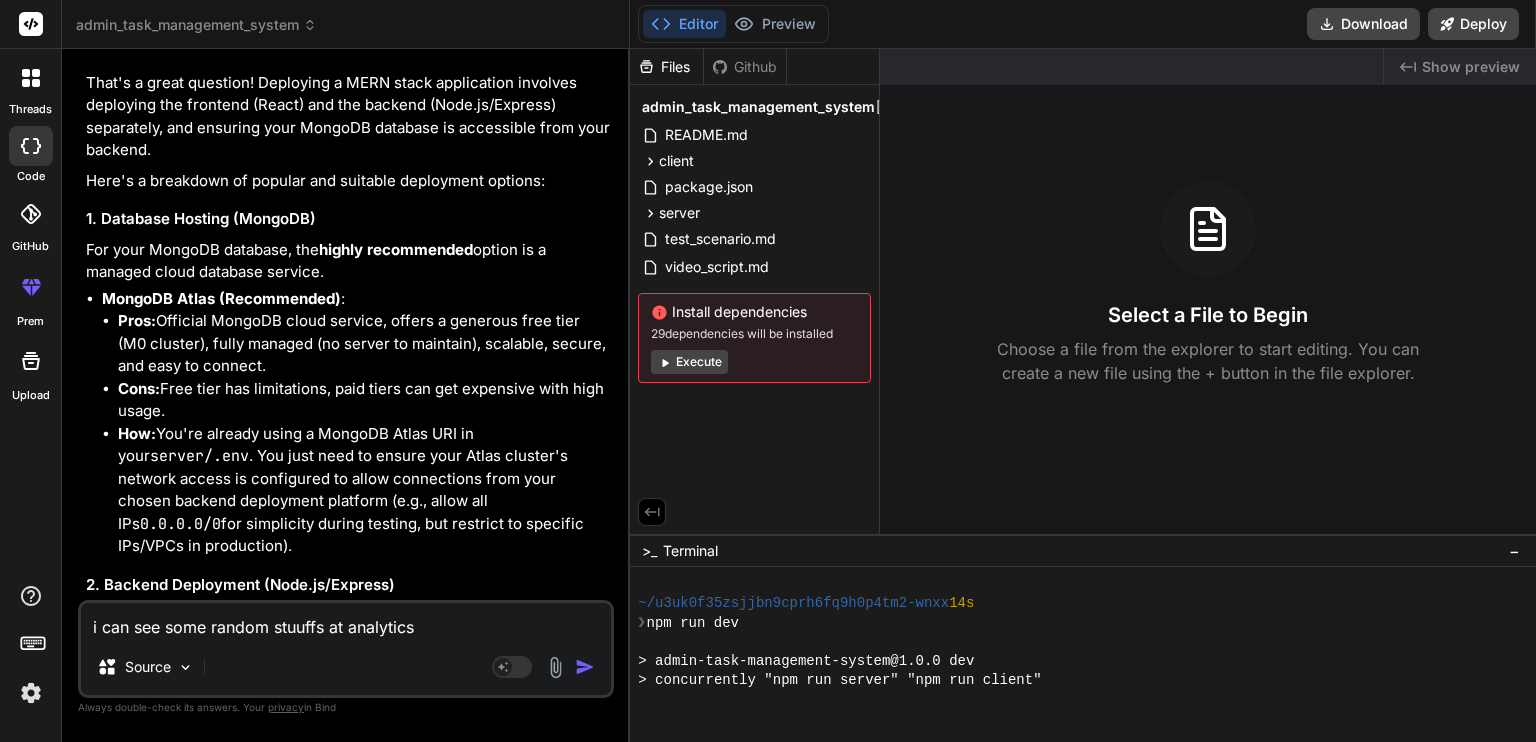 type on "i can see some random stuuffs at analytics" 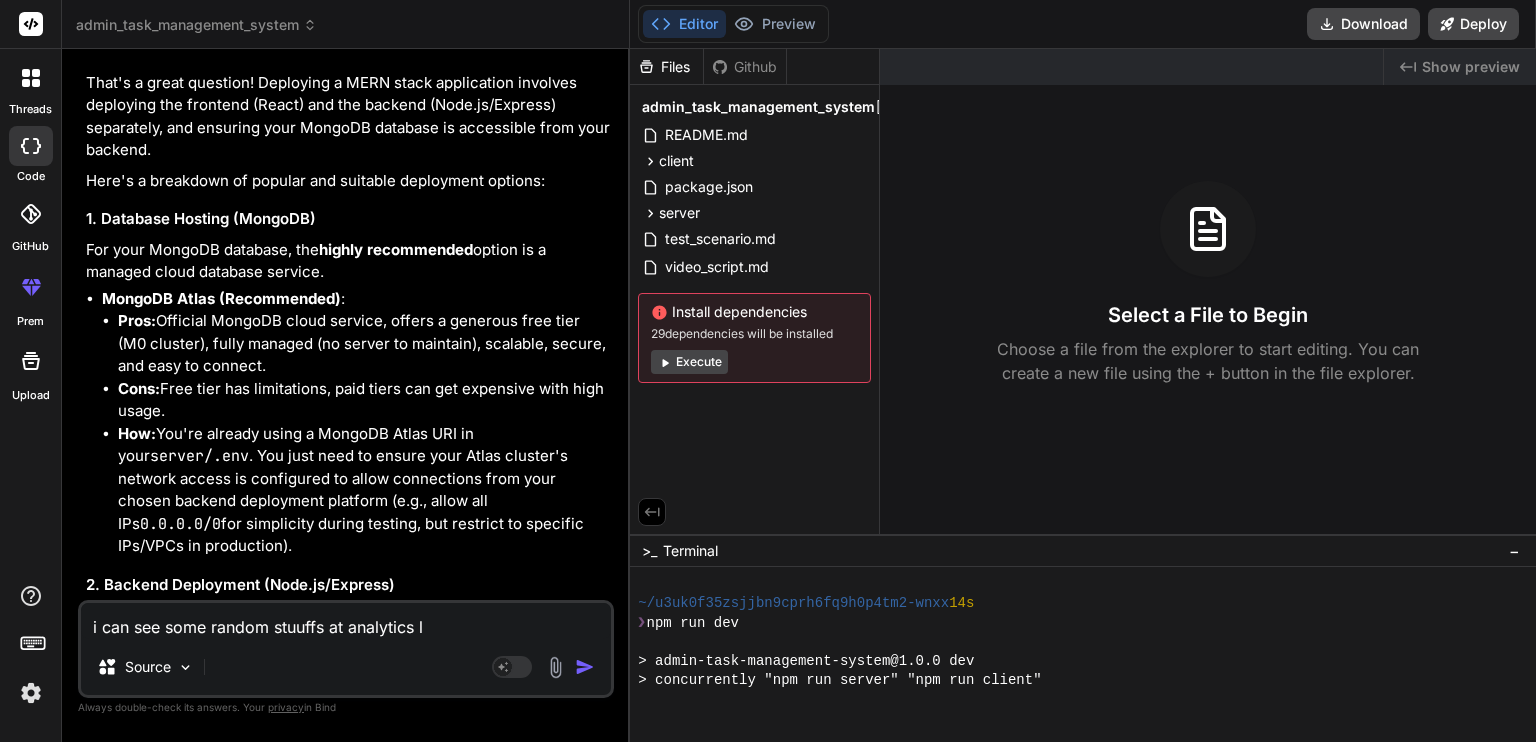 type on "i can see some random stuuffs at analytics li" 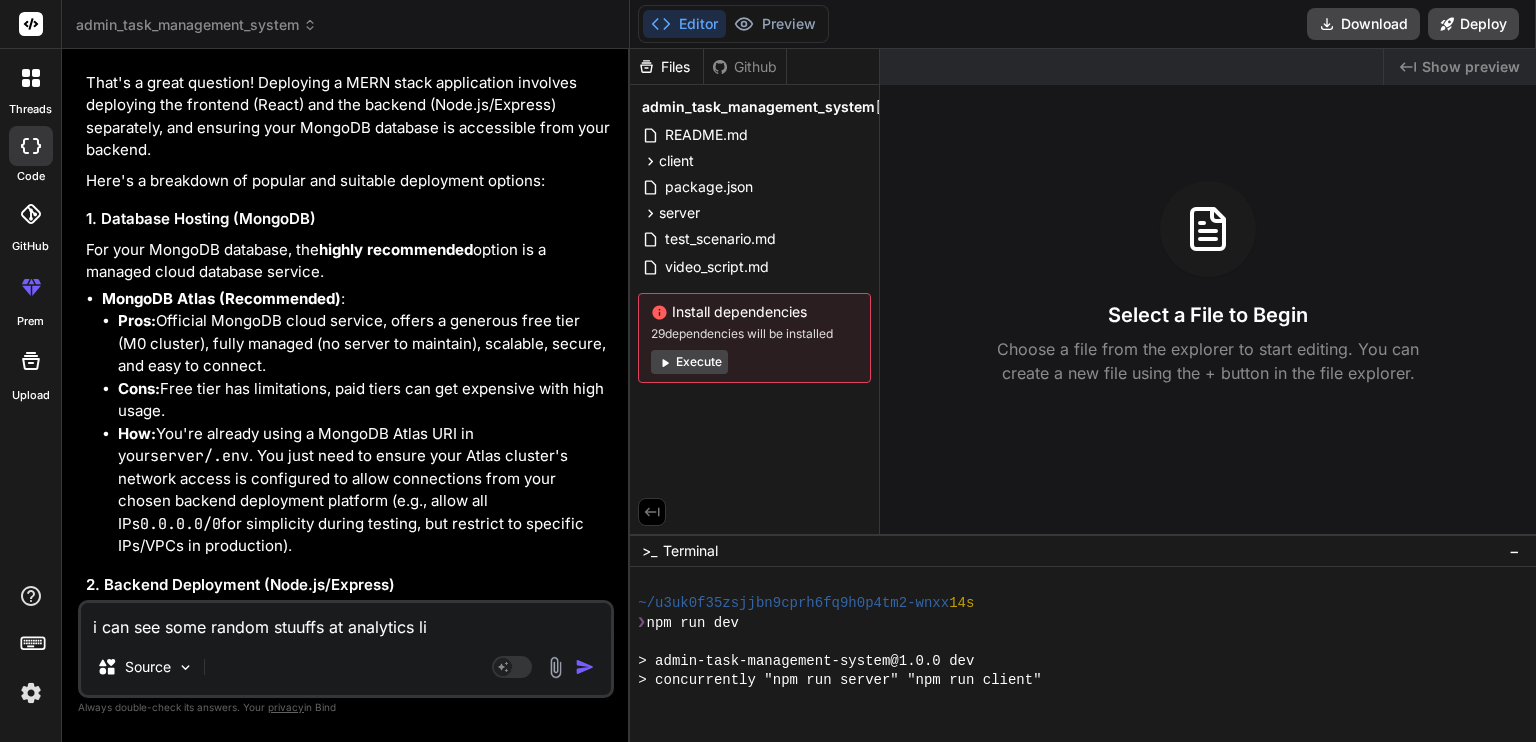 type on "i can see some random stuuffs at analytics lik" 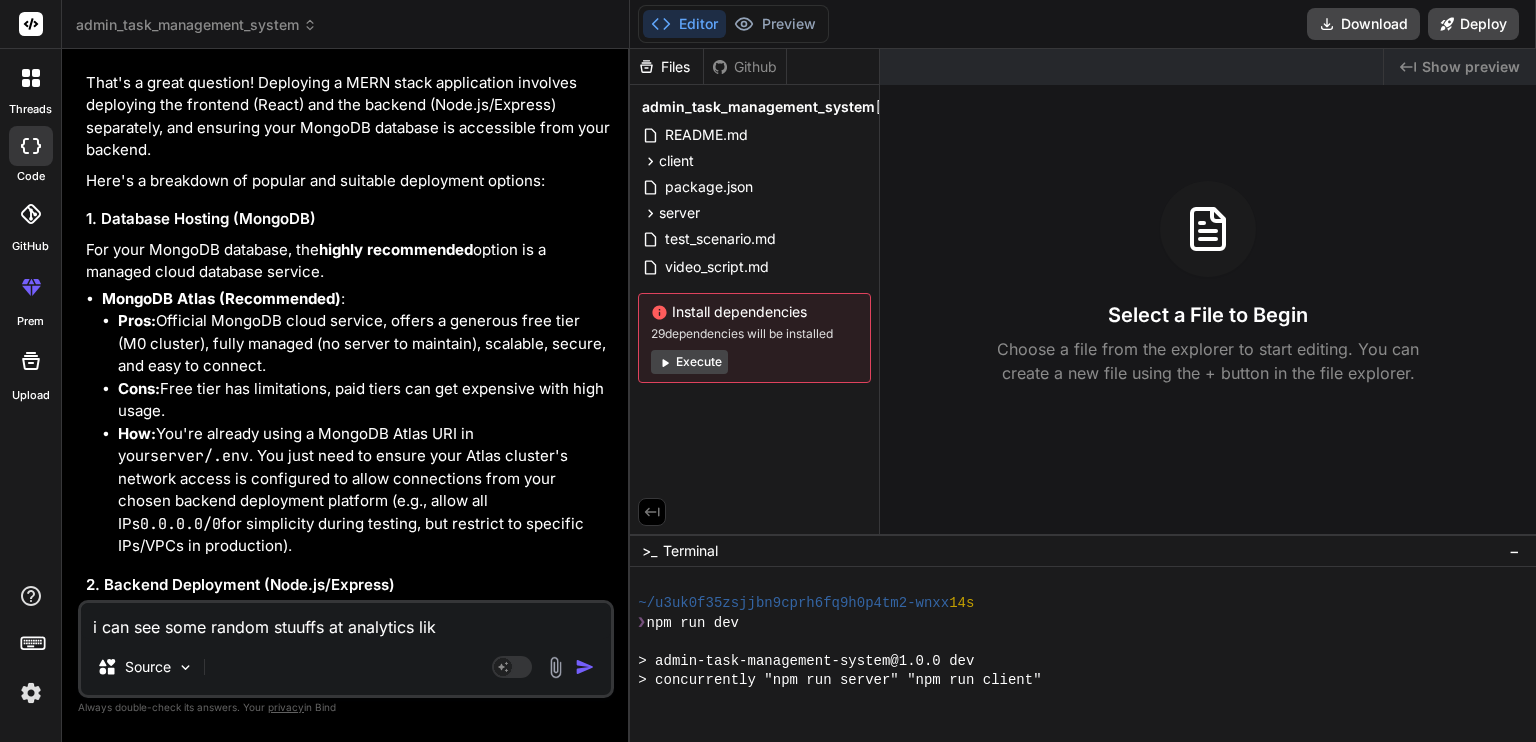 type on "i can see some random stuuffs at analytics like" 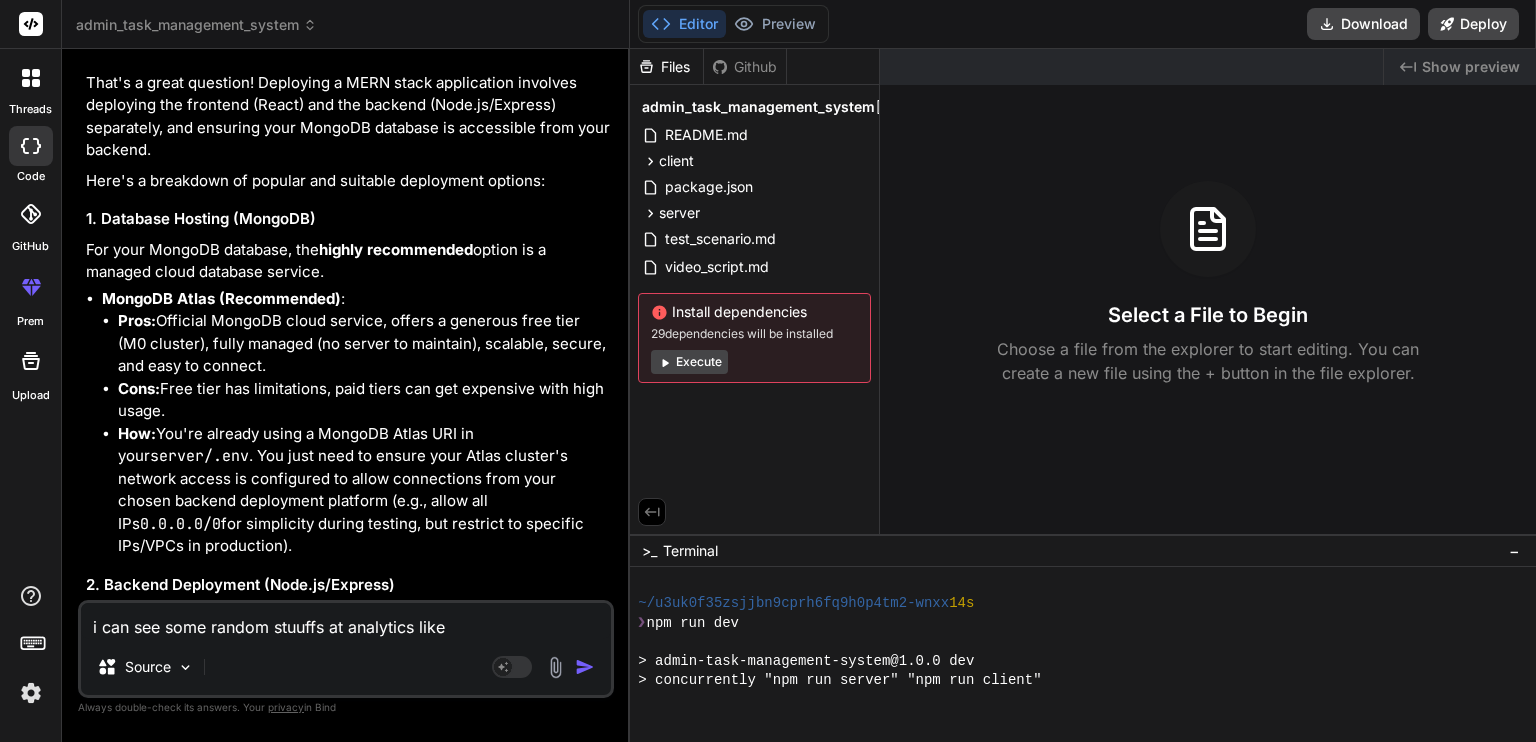 type on "i can see some random stuuffs at analytics like" 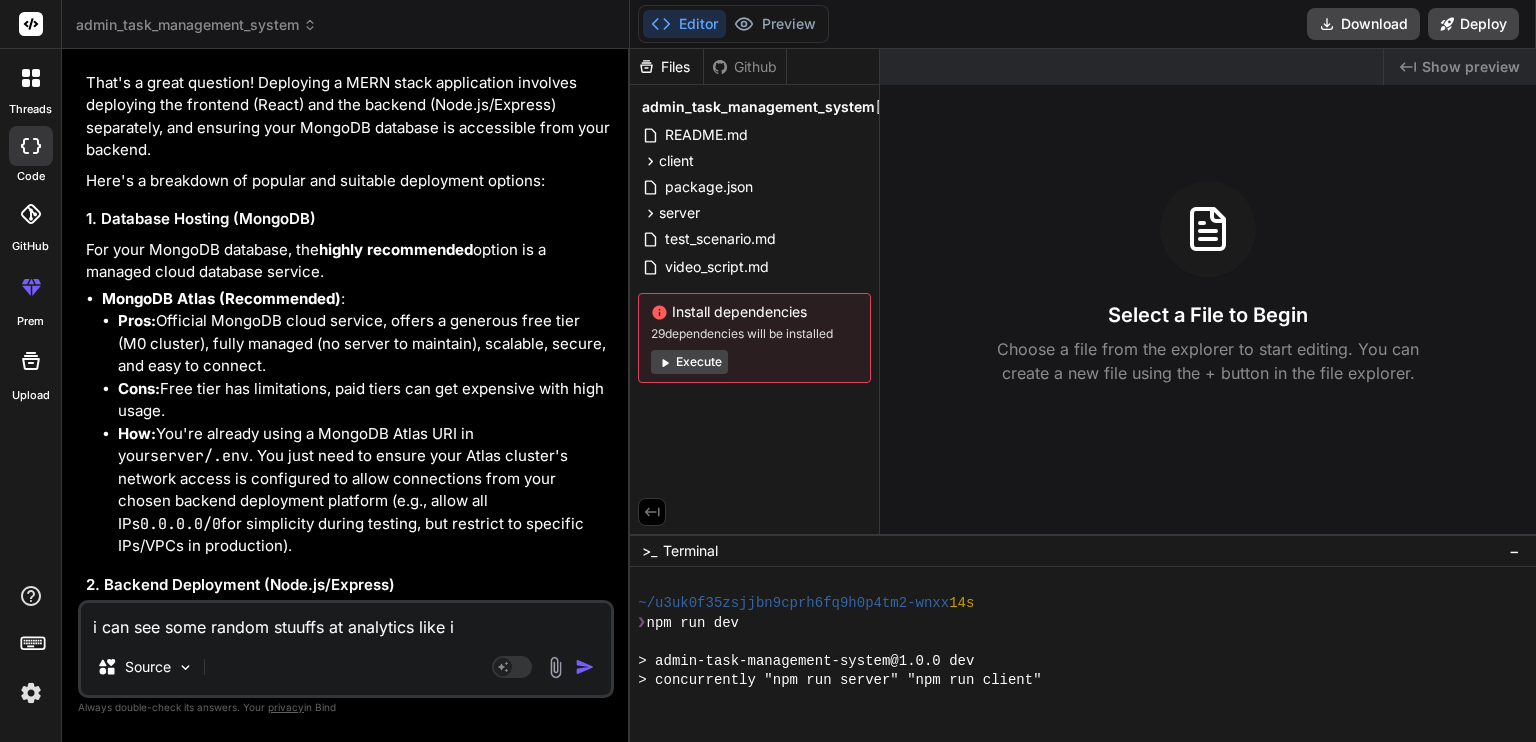 type on "i can see some random stuuffs at analytics like it" 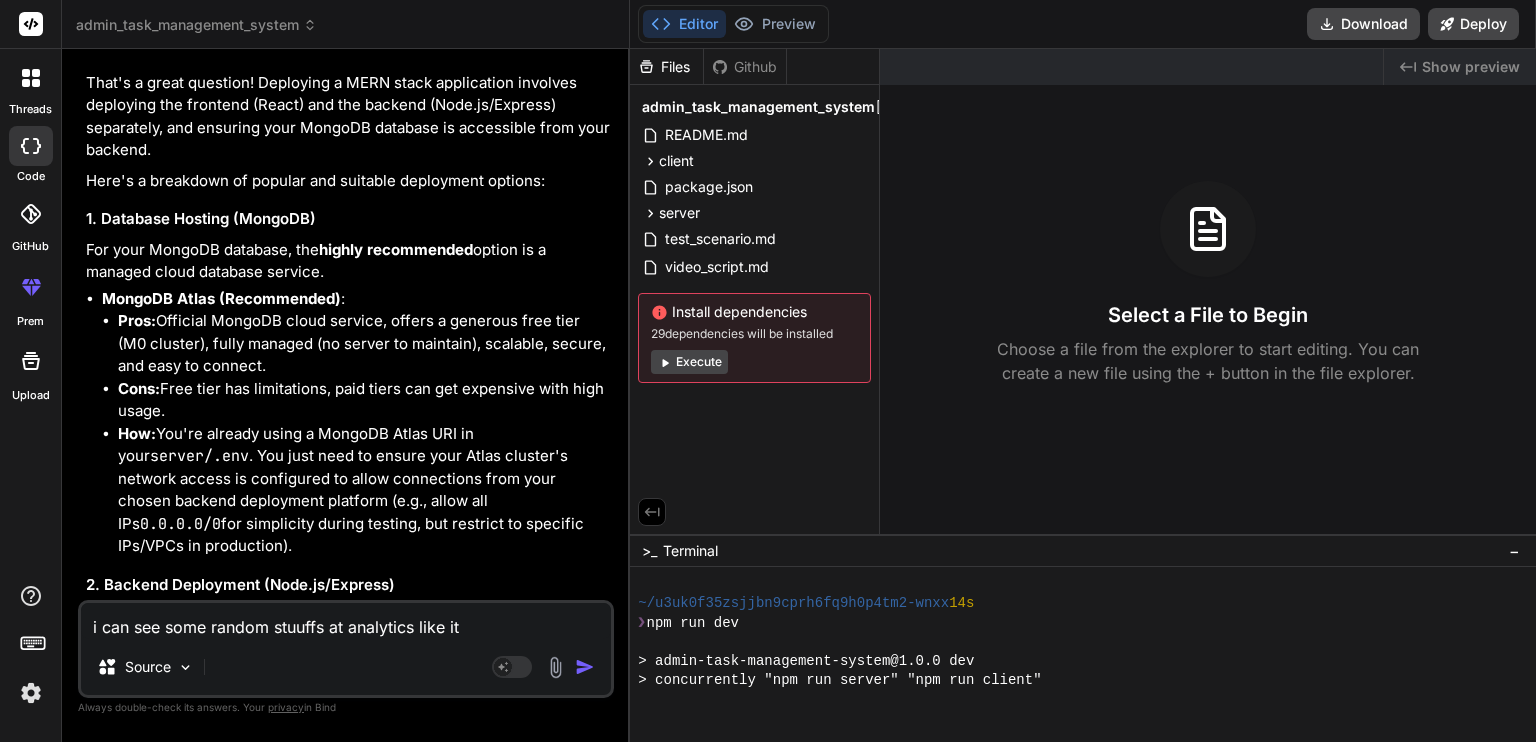 type on "i can see some random stuuffs at analytics like it" 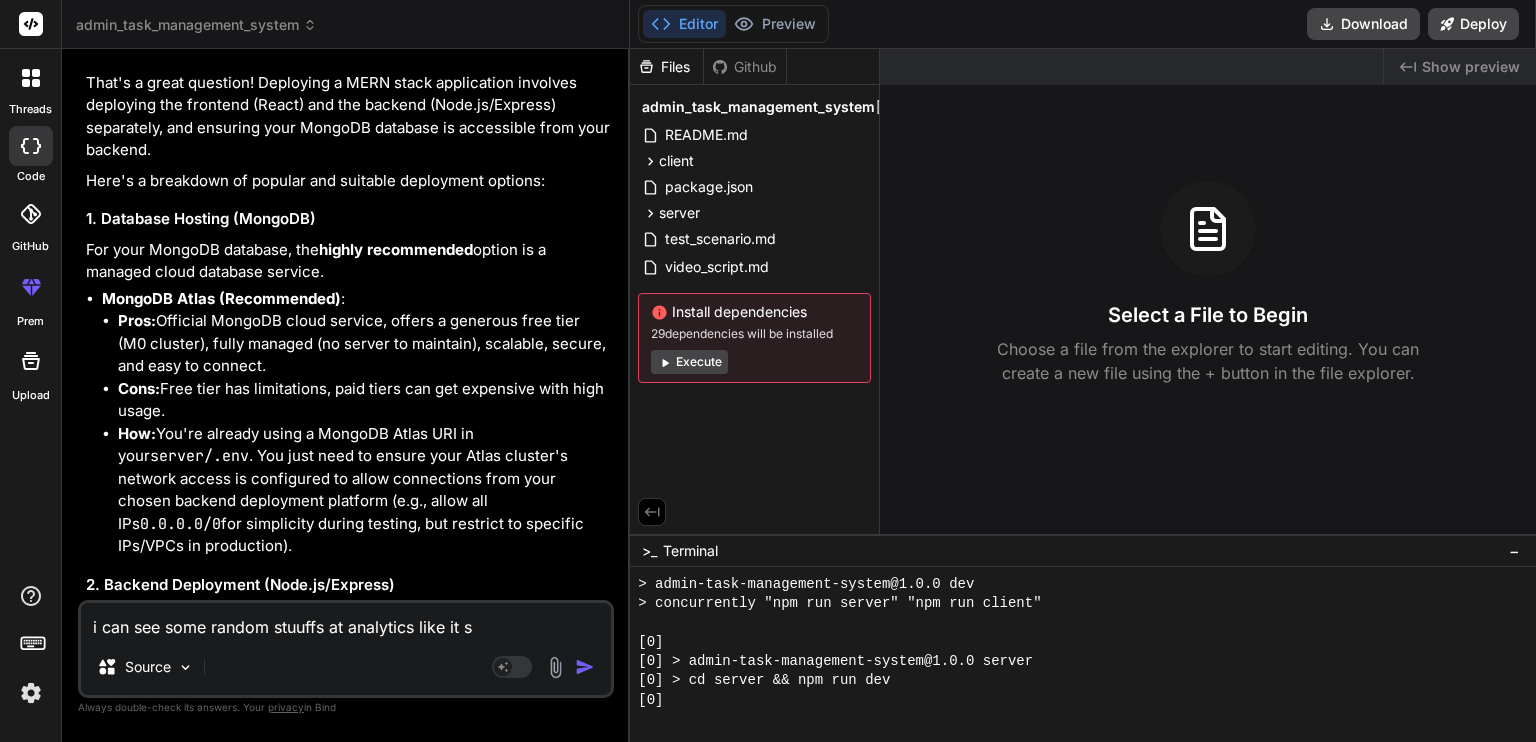 type on "i can see some random stuuffs at analytics like it s=" 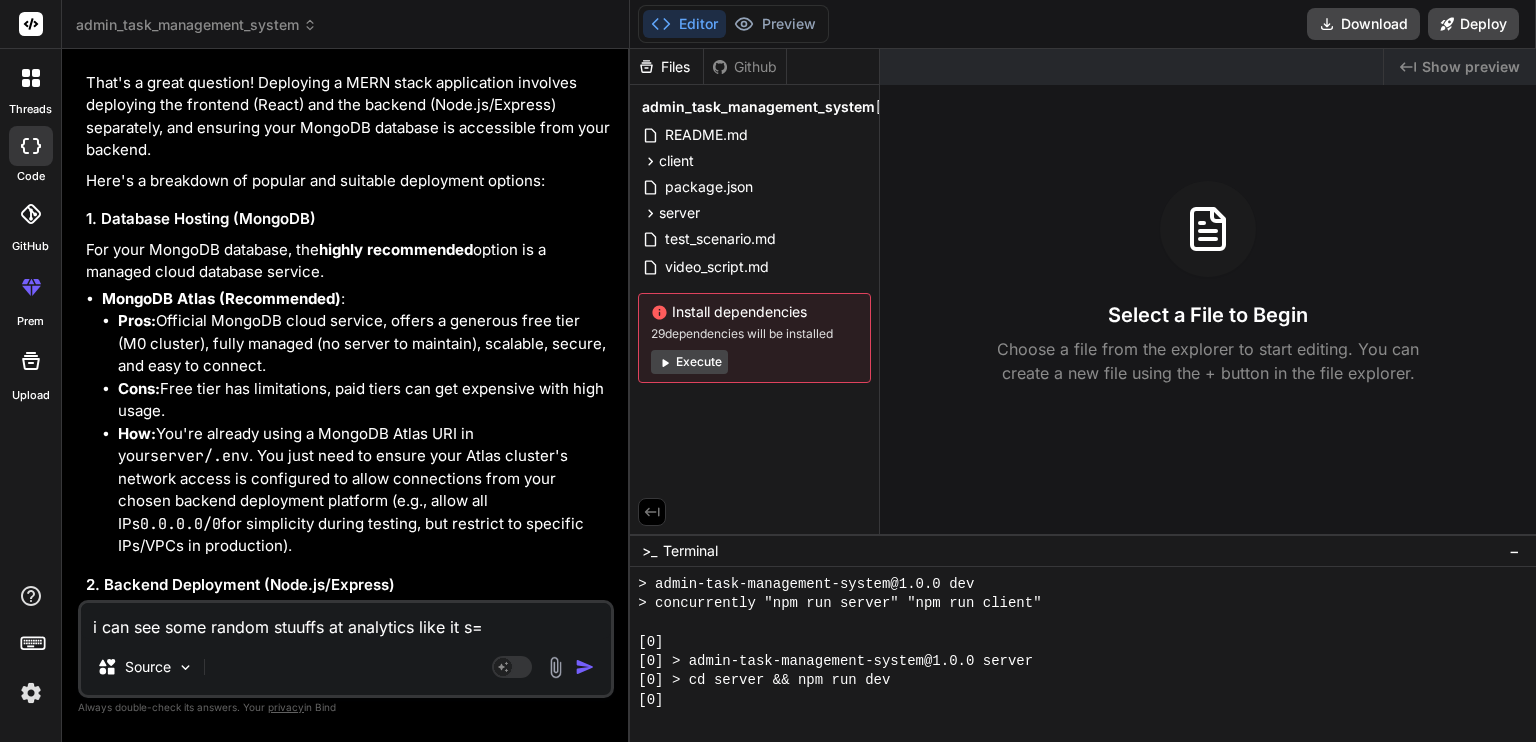 scroll, scrollTop: 403, scrollLeft: 0, axis: vertical 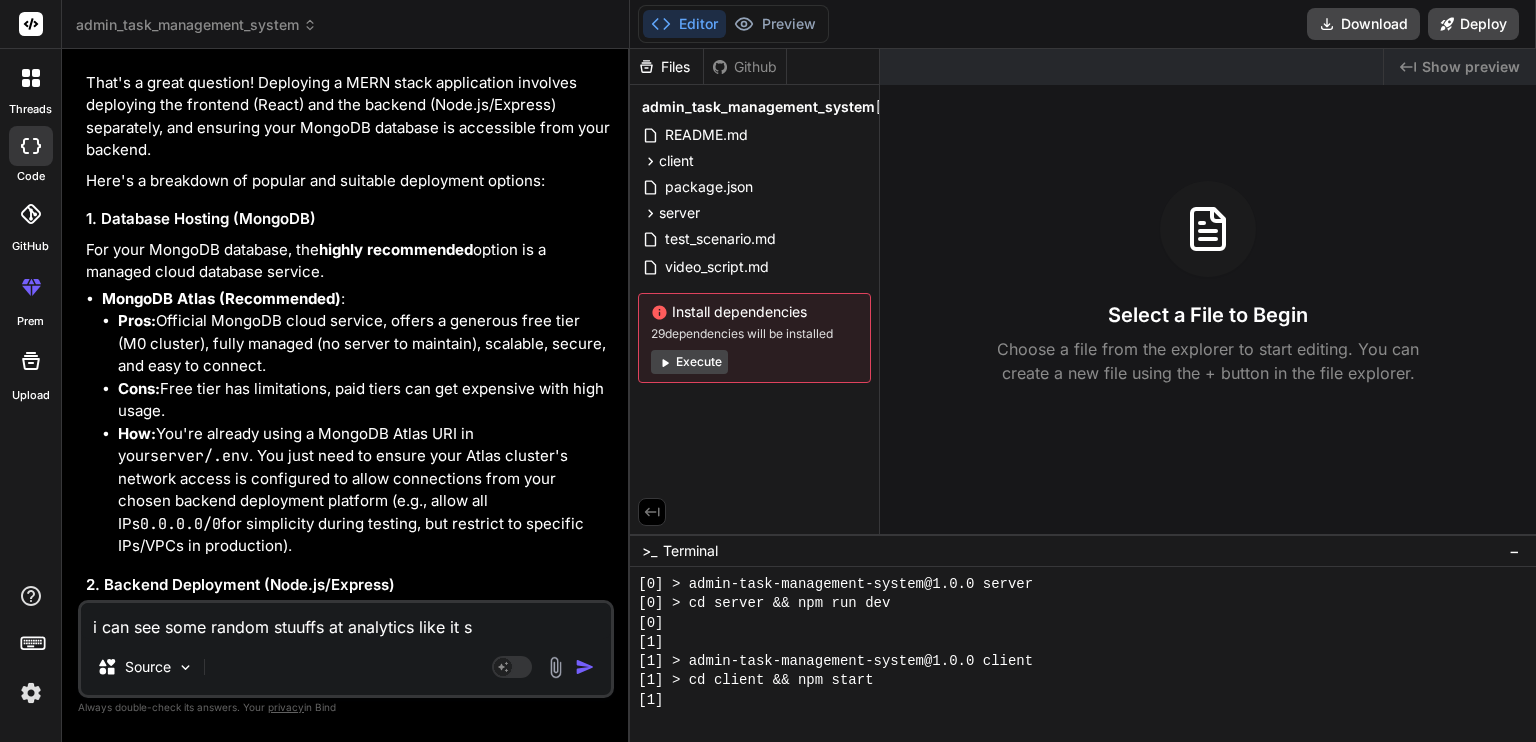 type on "i can see some random stuuffs at analytics like it" 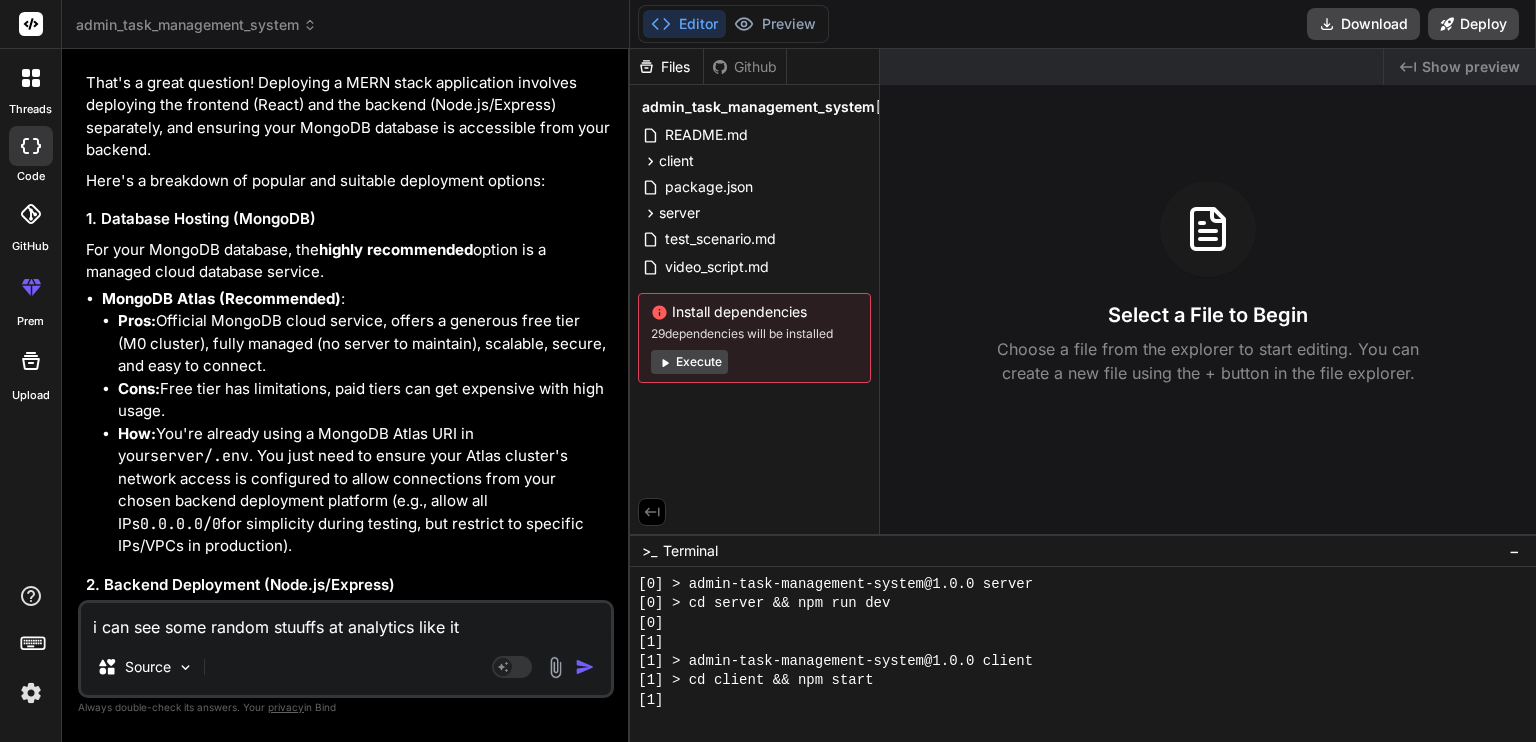 type on "i can see some random stuuffs at analytics like it" 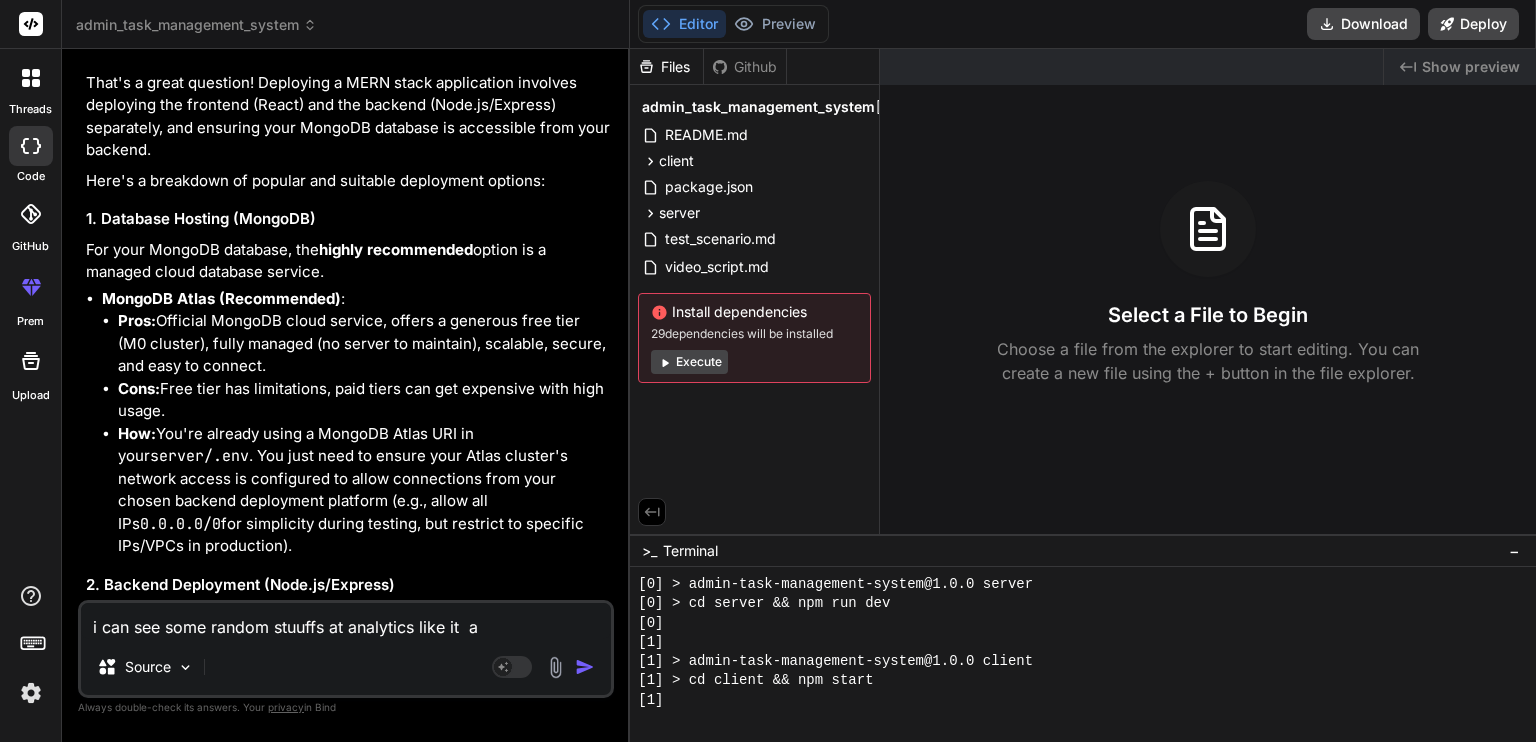 type on "i can see some random stuuffs at analytics like it  a" 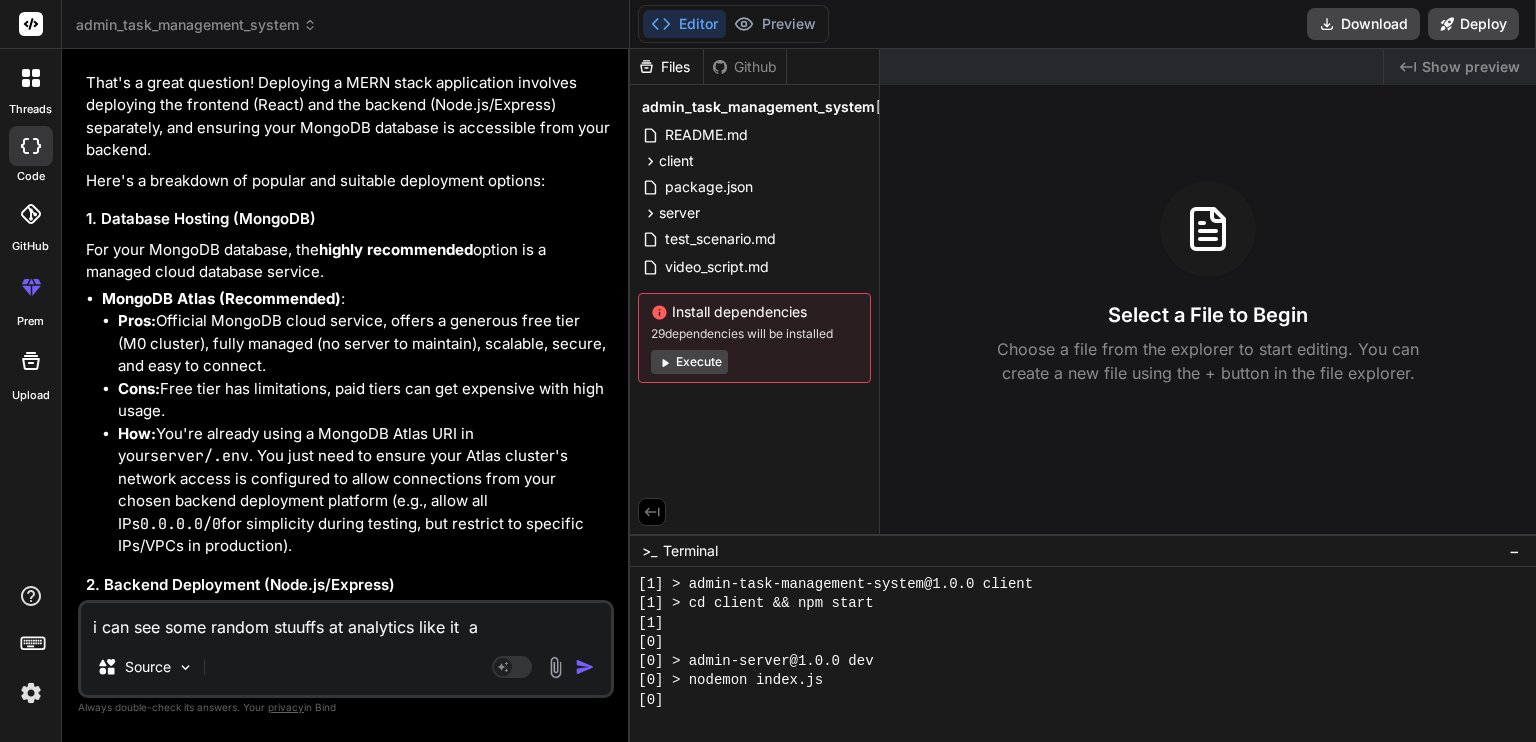 type on "i can see some random stuuffs at analytics like it  a g" 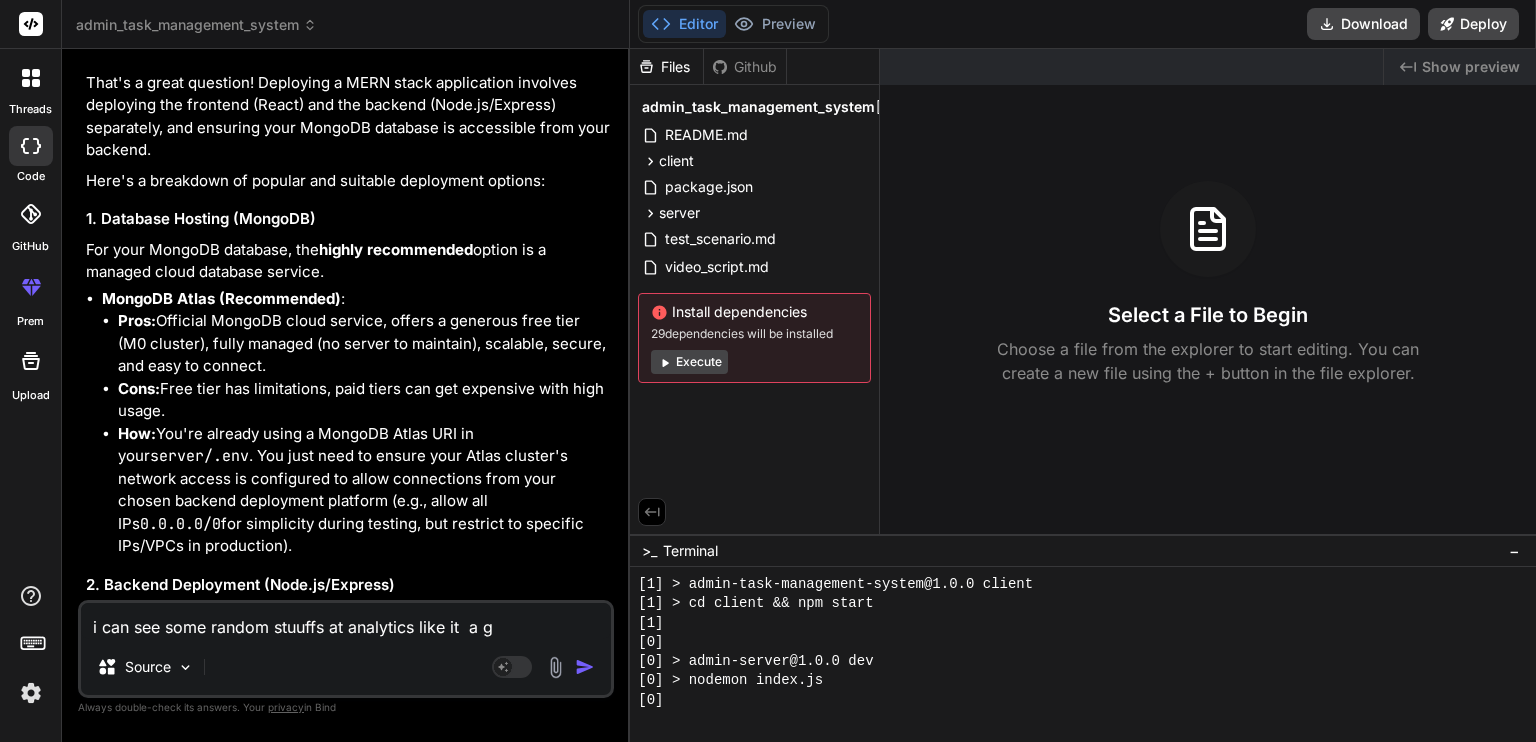 type on "i can see some random stuuffs at analytics like it  a ga" 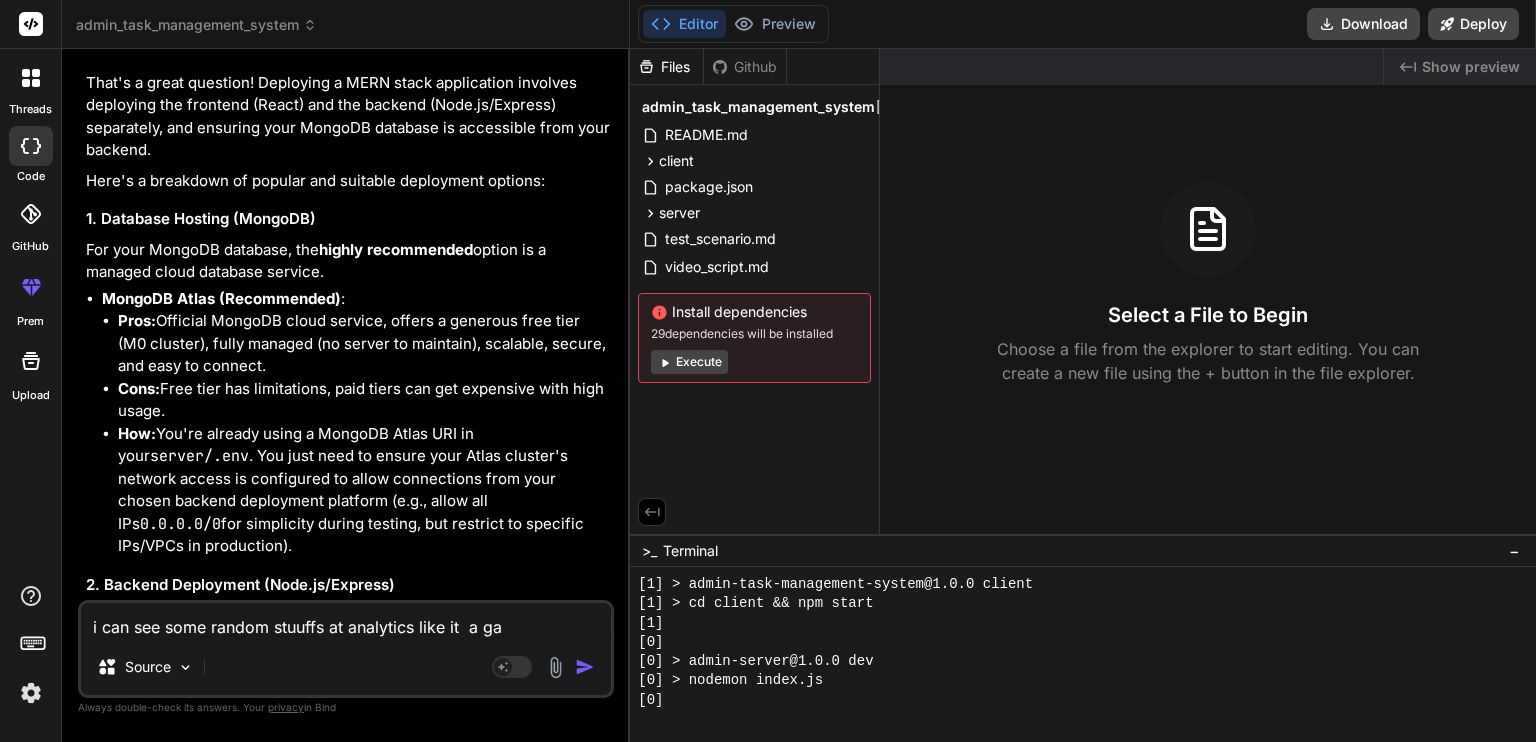 type on "i can see some random stuuffs at analytics like it  a gar" 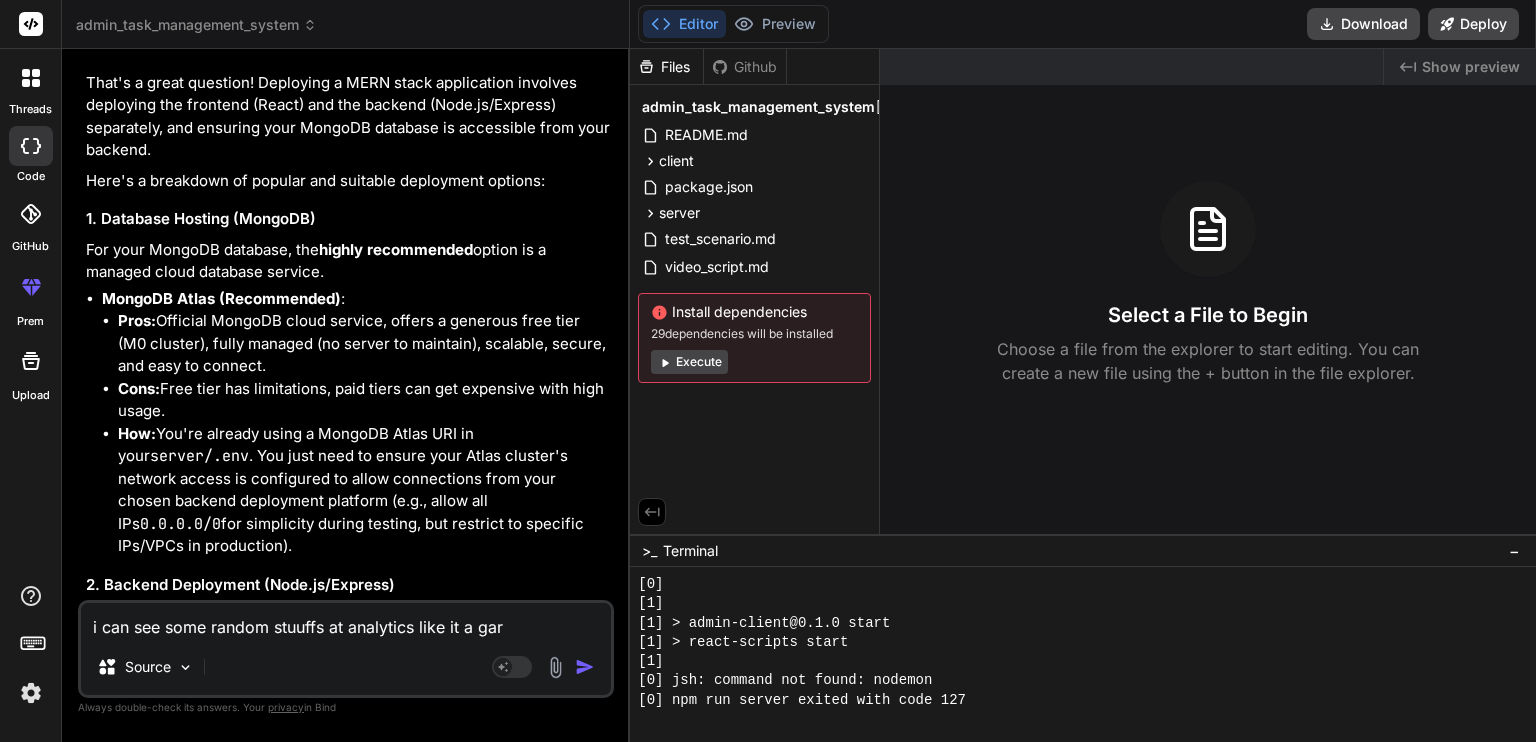 type on "i can see some random stuuffs at analytics like it  a garp" 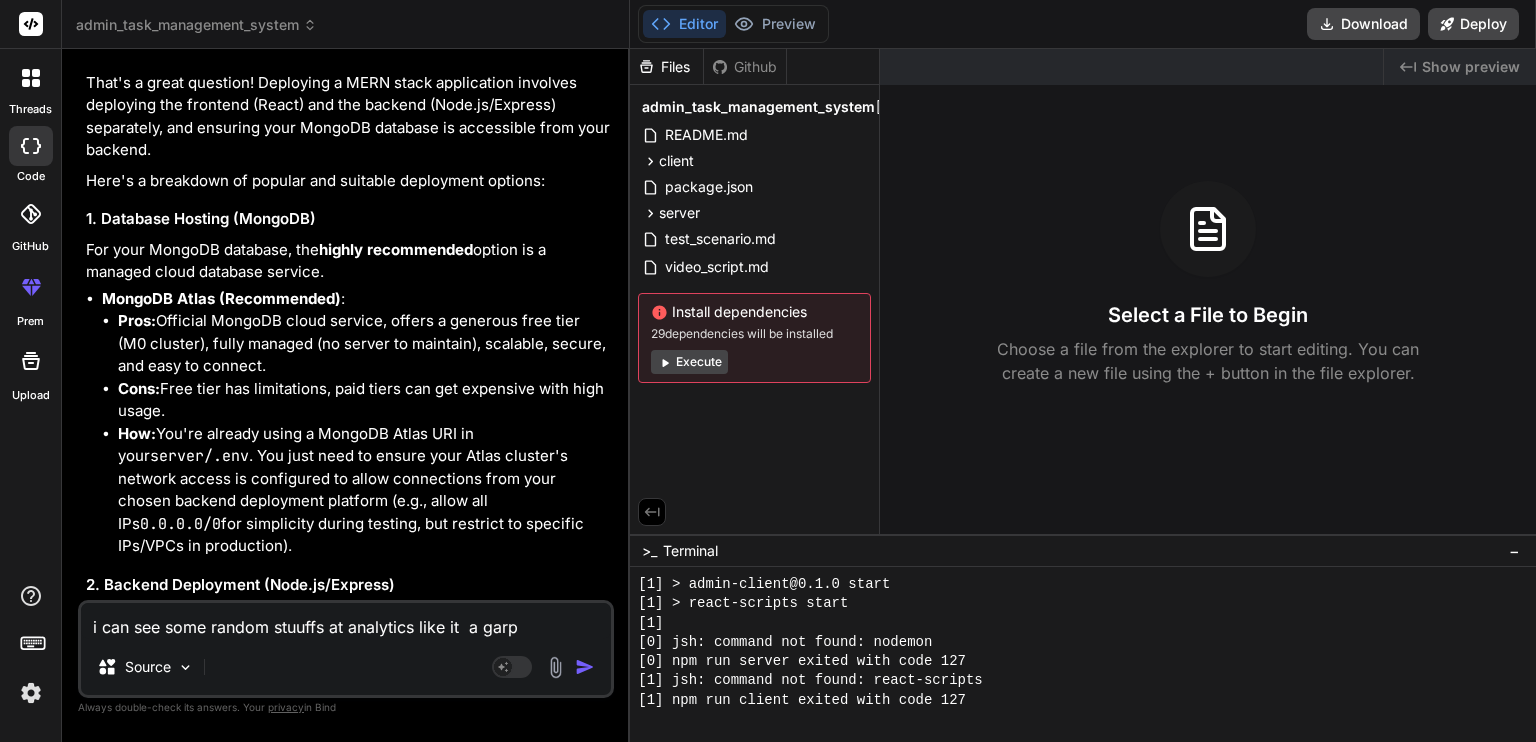 scroll, scrollTop: 672, scrollLeft: 0, axis: vertical 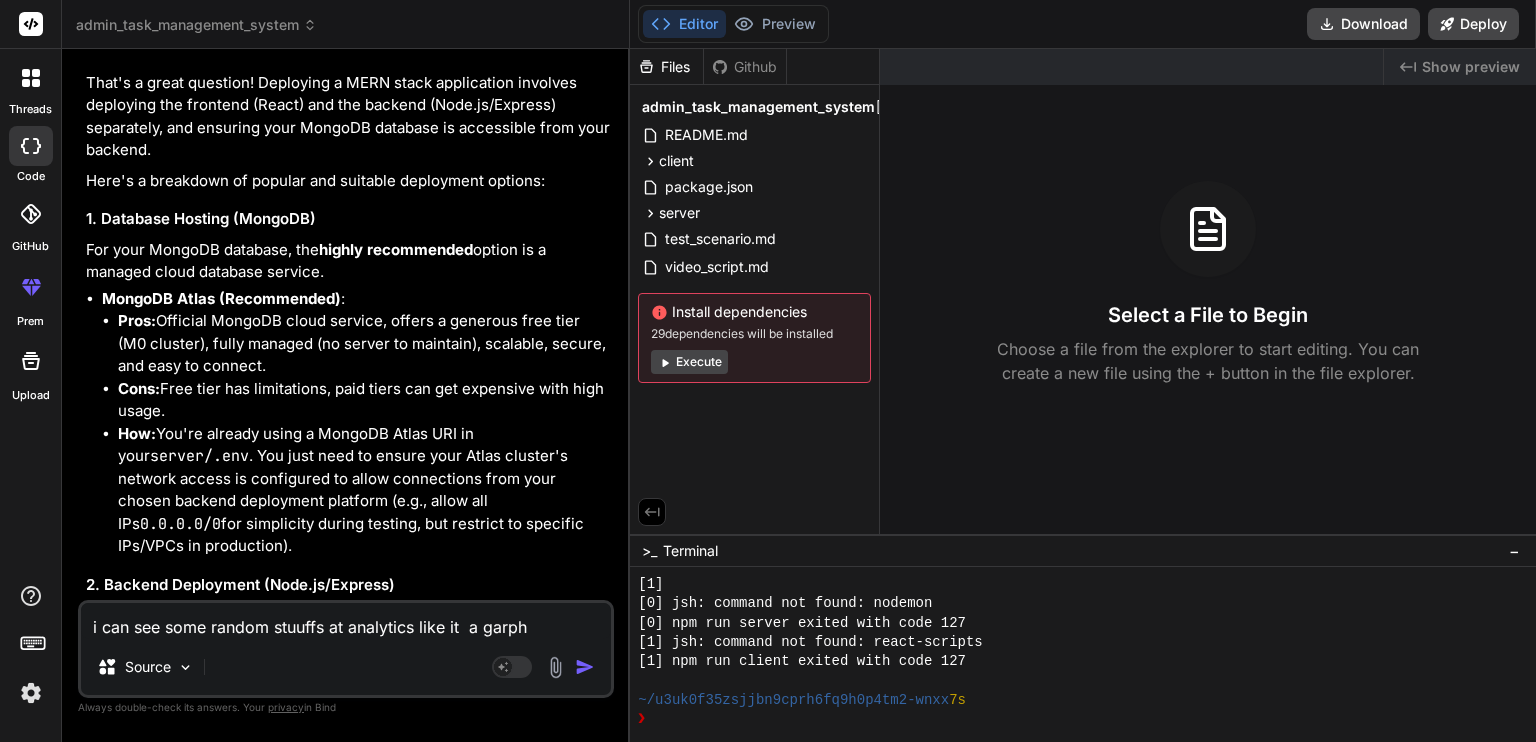 type on "i can see some random stuuffs at analytics like it  a garph" 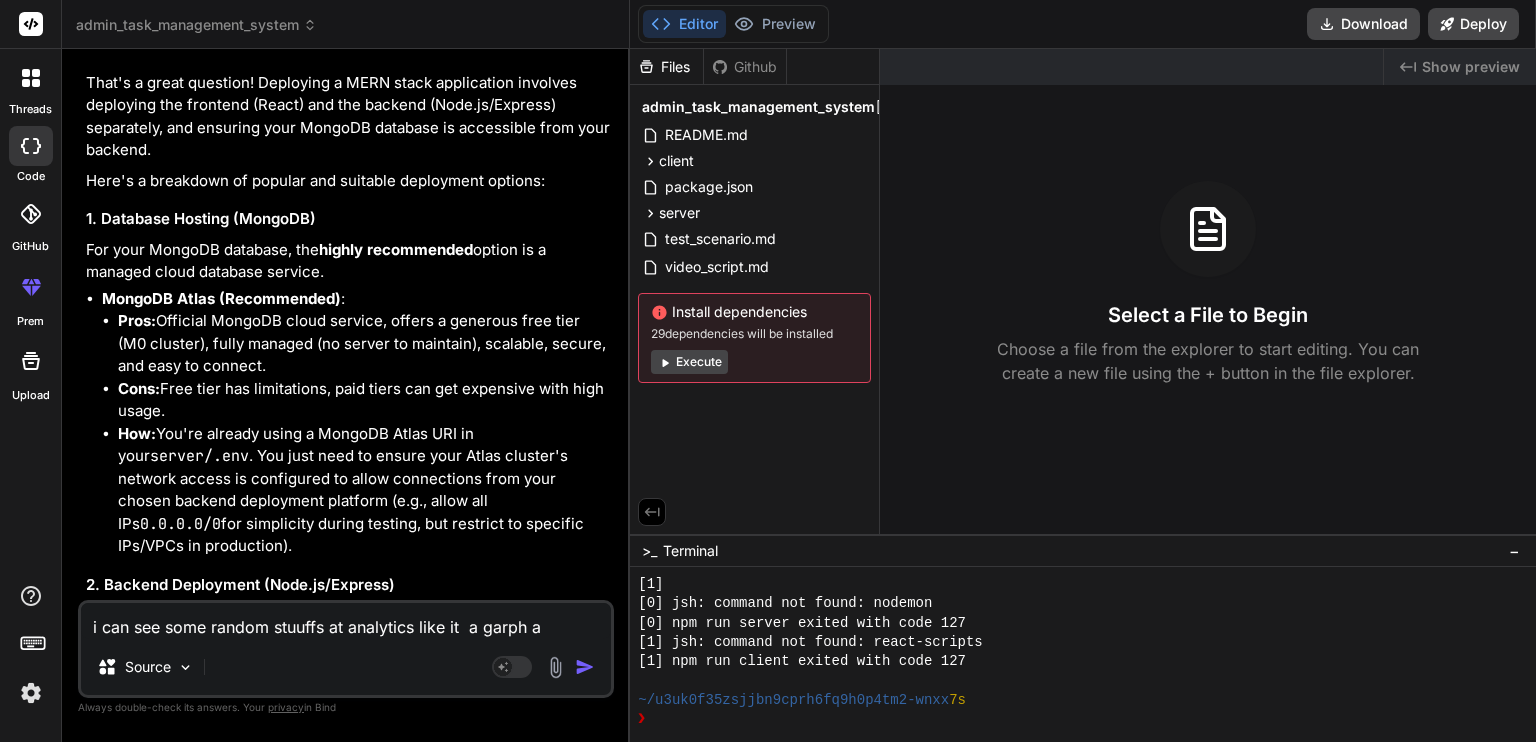 type on "i can see some random stuuffs at analytics like it  a garph an" 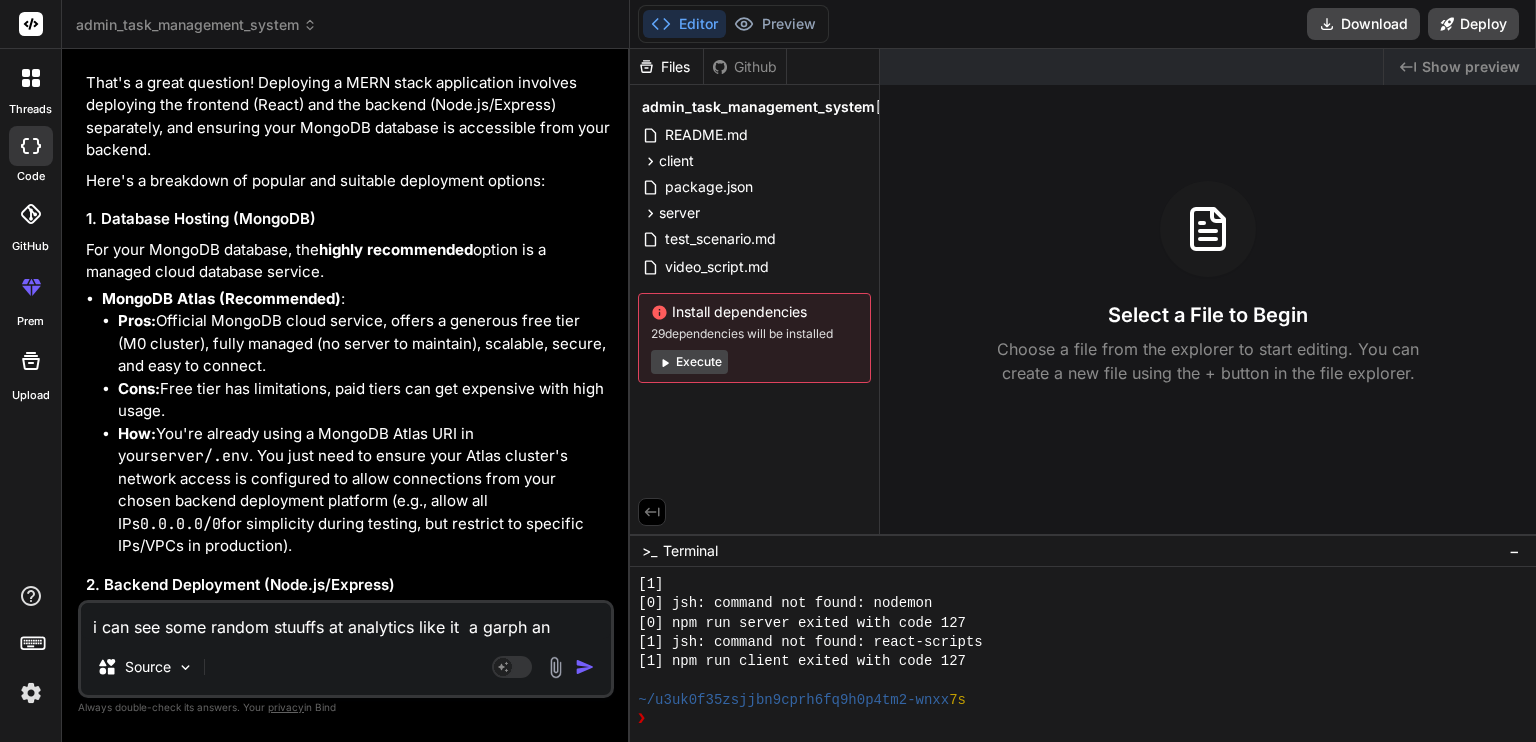 type on "i can see some random stuuffs at analytics like it  a garph and" 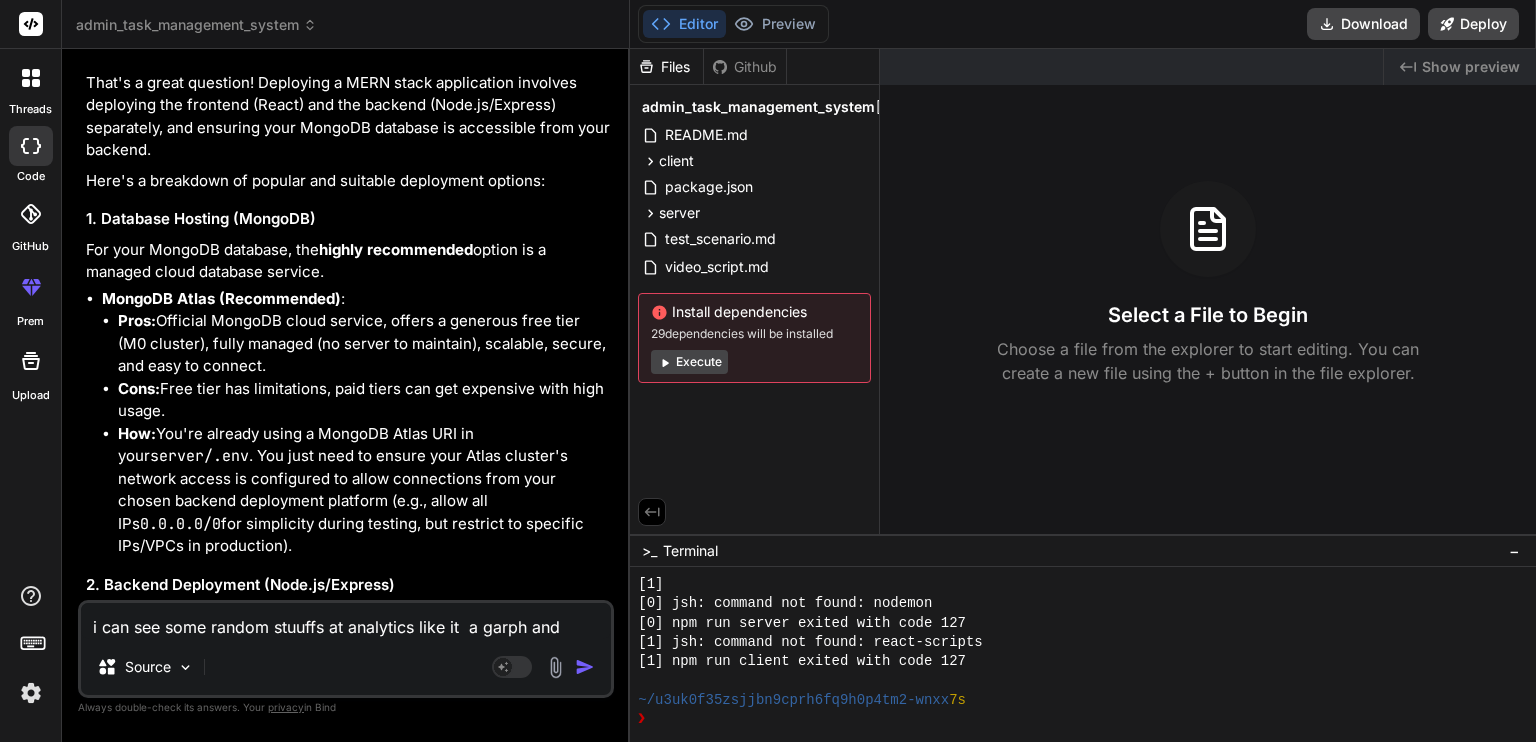 type on "i can see some random stuuffs at analytics like it  a garph and" 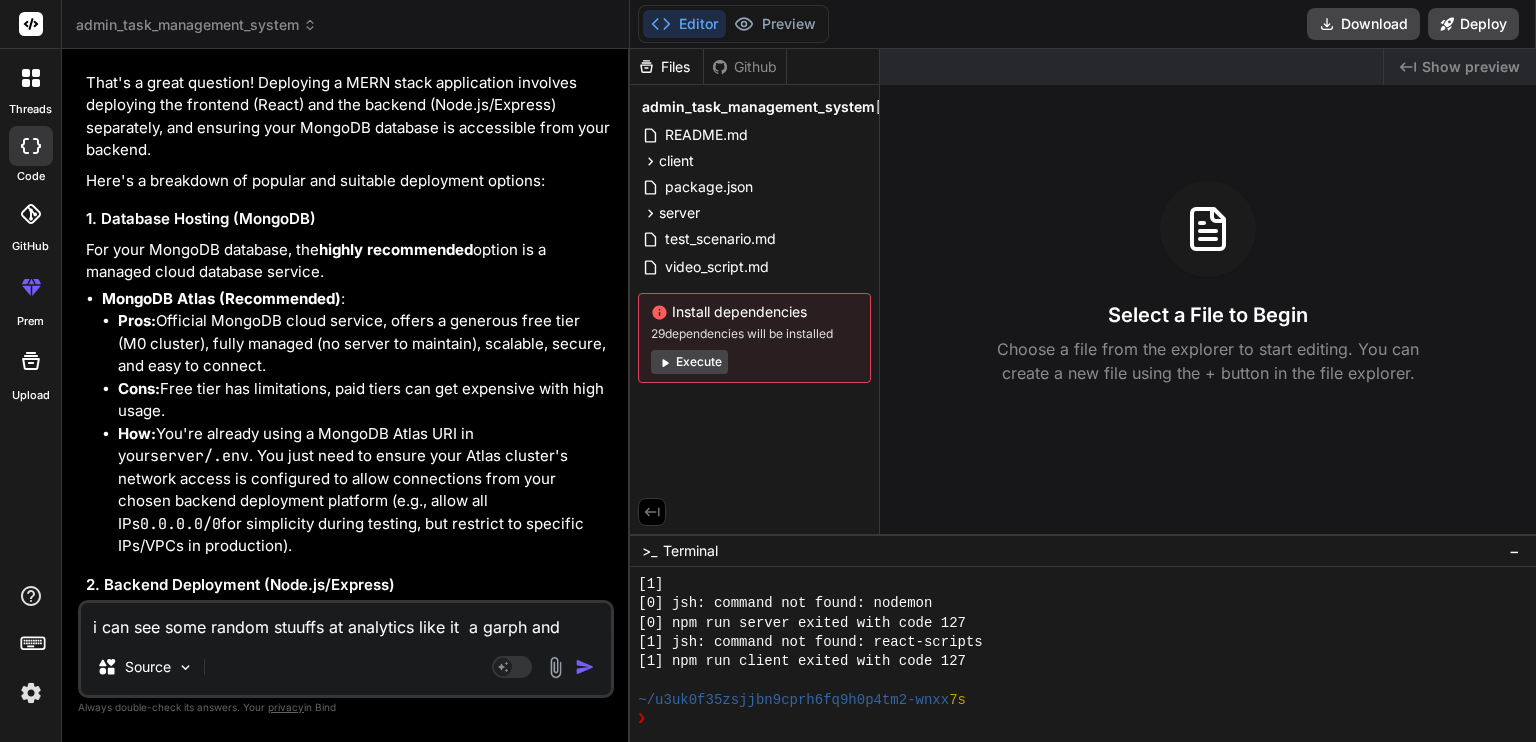 type on "i can see some random stuuffs at analytics like it  a garph and p" 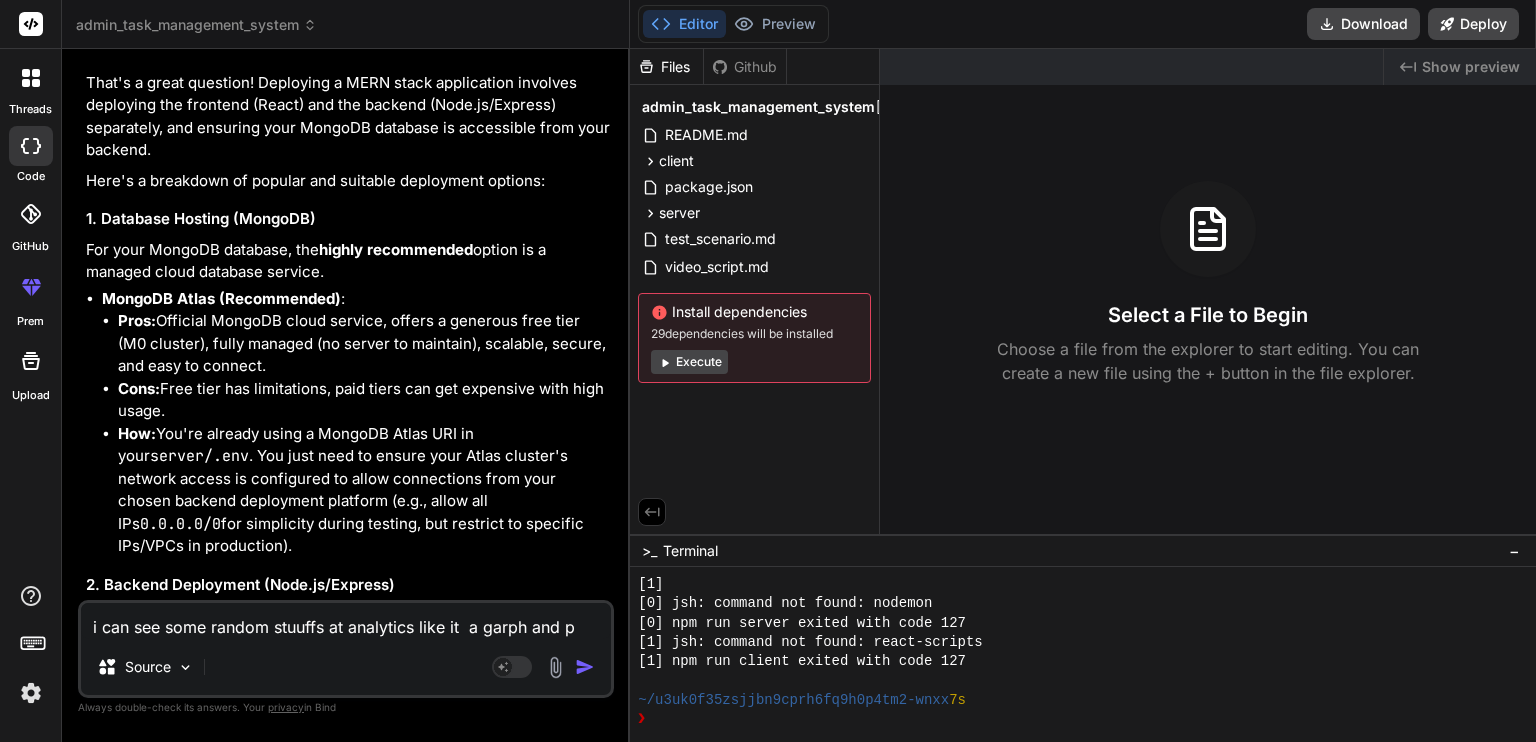 type on "i can see some random stuuffs at analytics like it  a garph and pi" 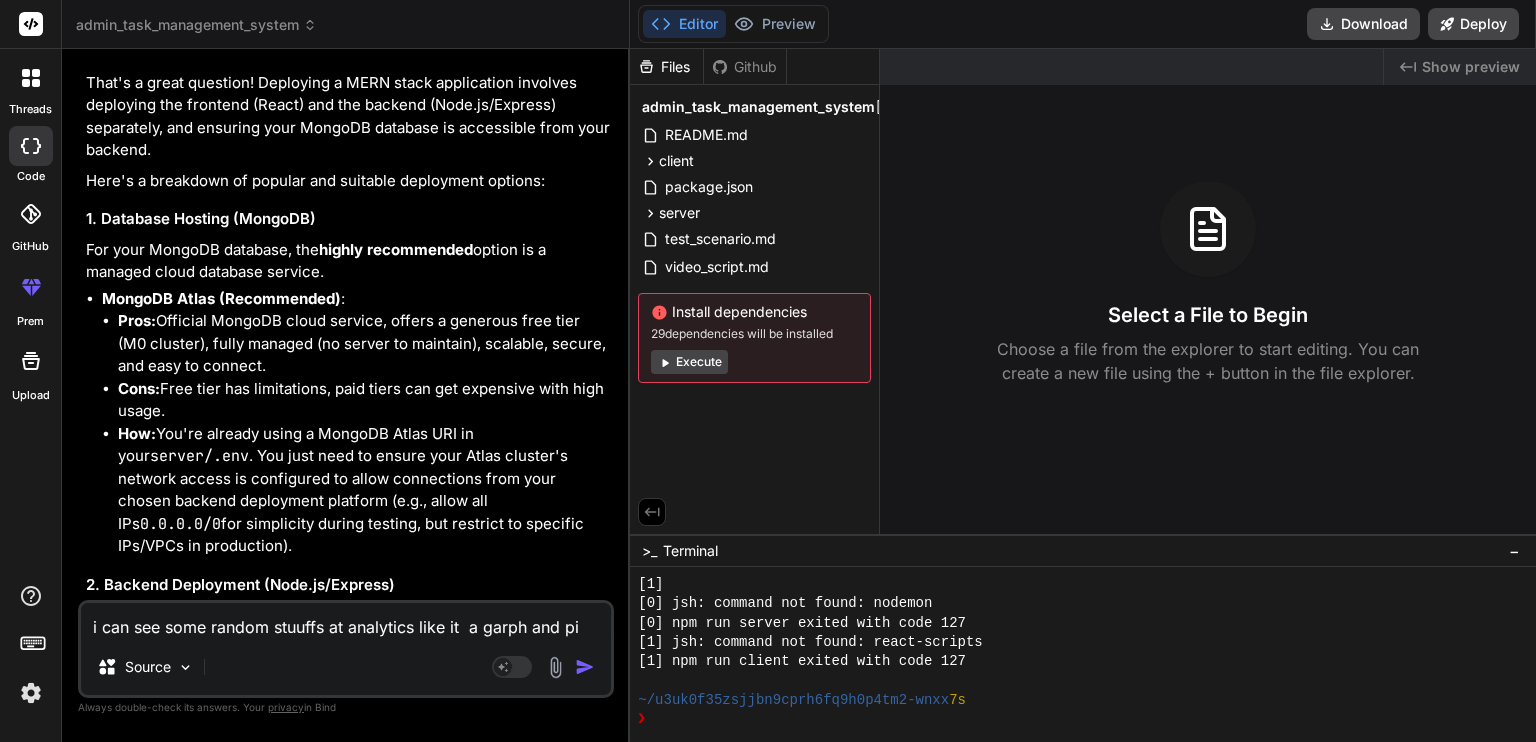 type on "i can see some random stuuffs at analytics like it  a garph and pie" 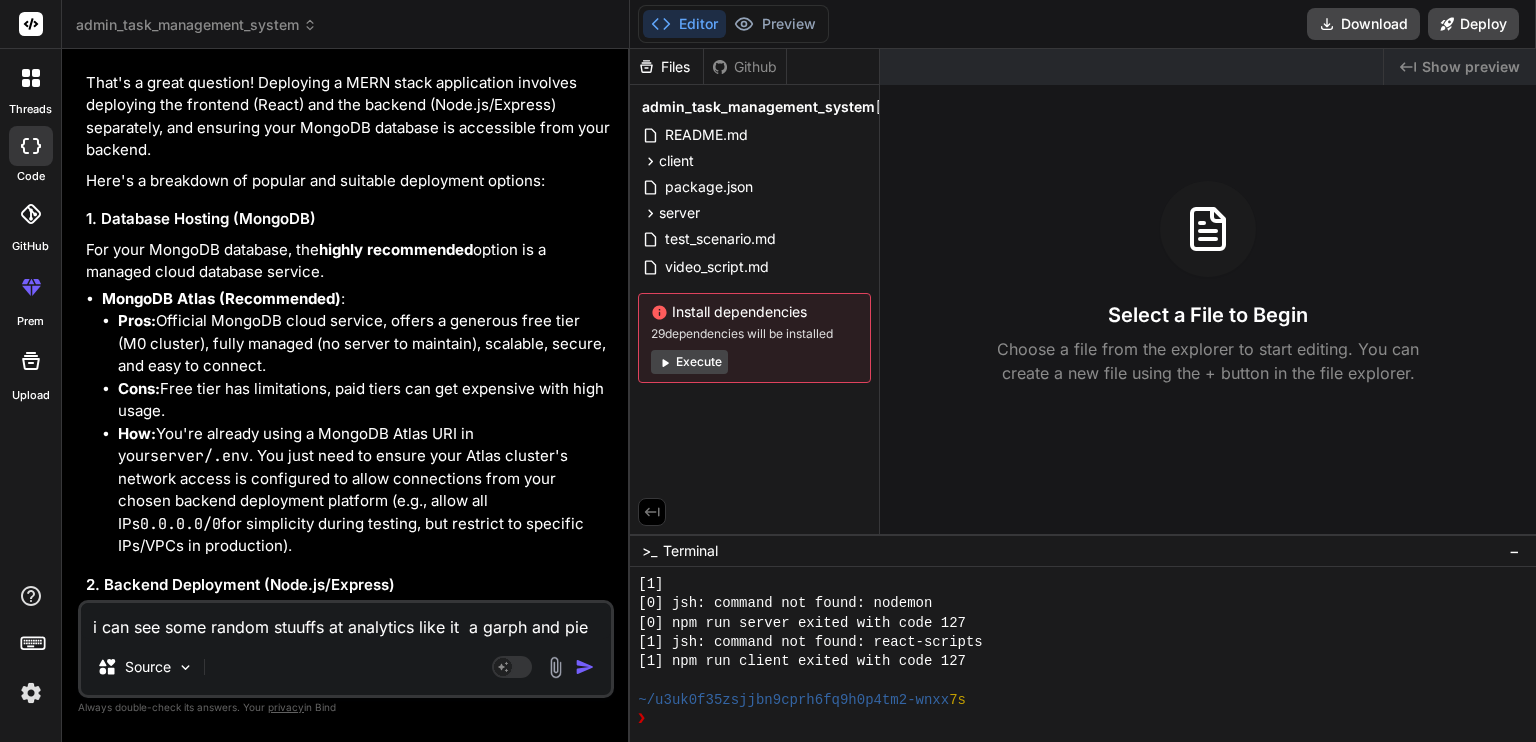 type on "i can see some random stuuffs at analytics like it  a garph and piec" 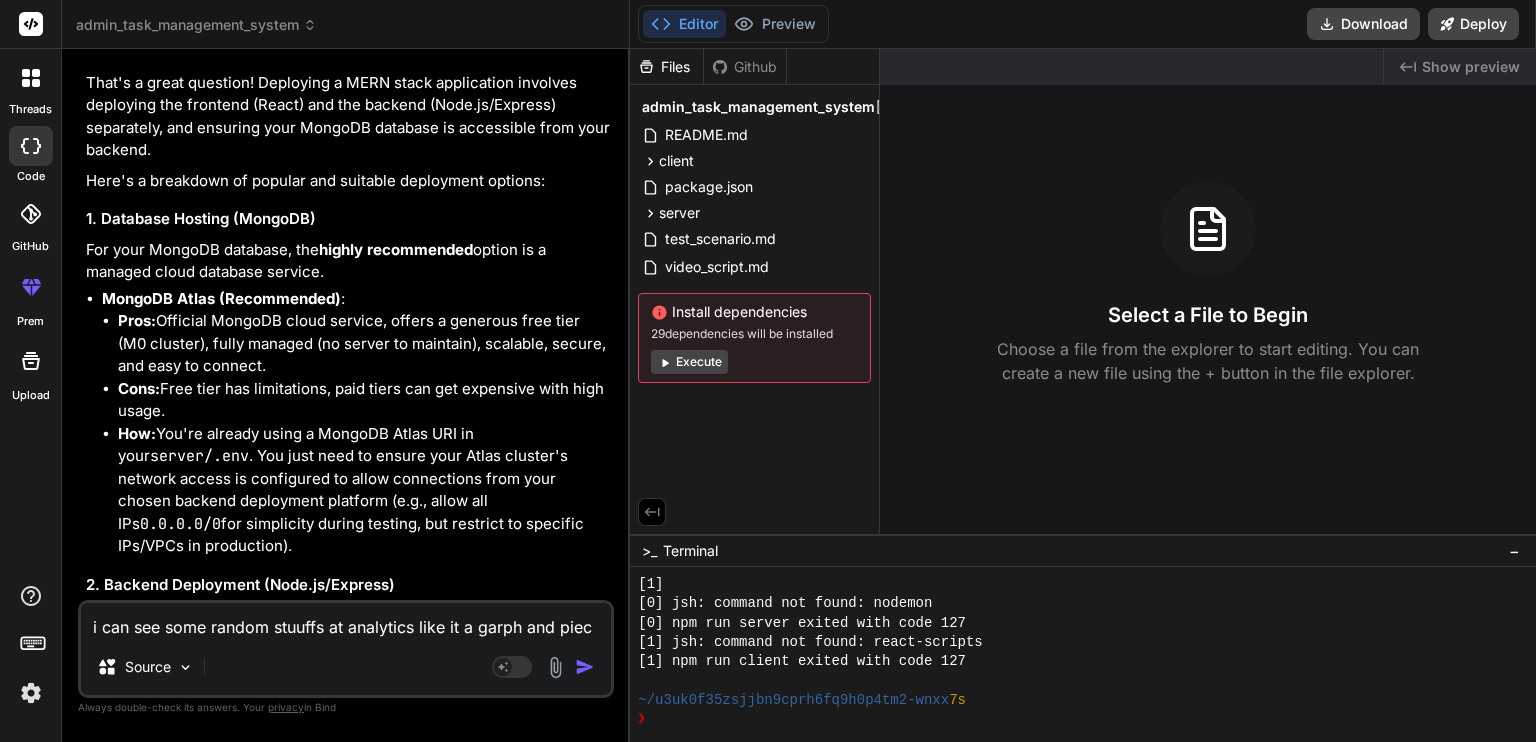 type on "i can see some random stuuffs at analytics like it  a garph and piech" 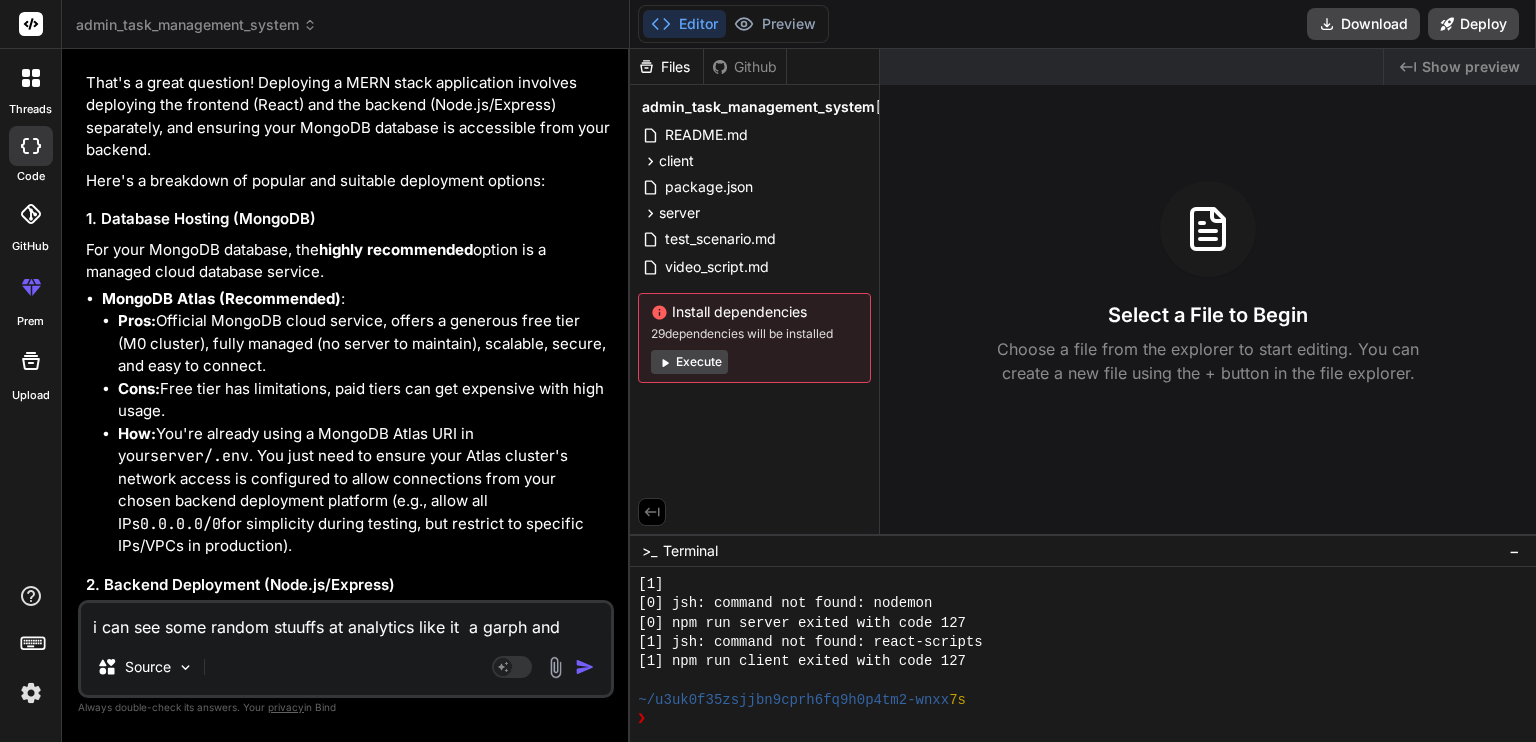 type on "i can see some random stuuffs at analytics like it  a garph and piecha" 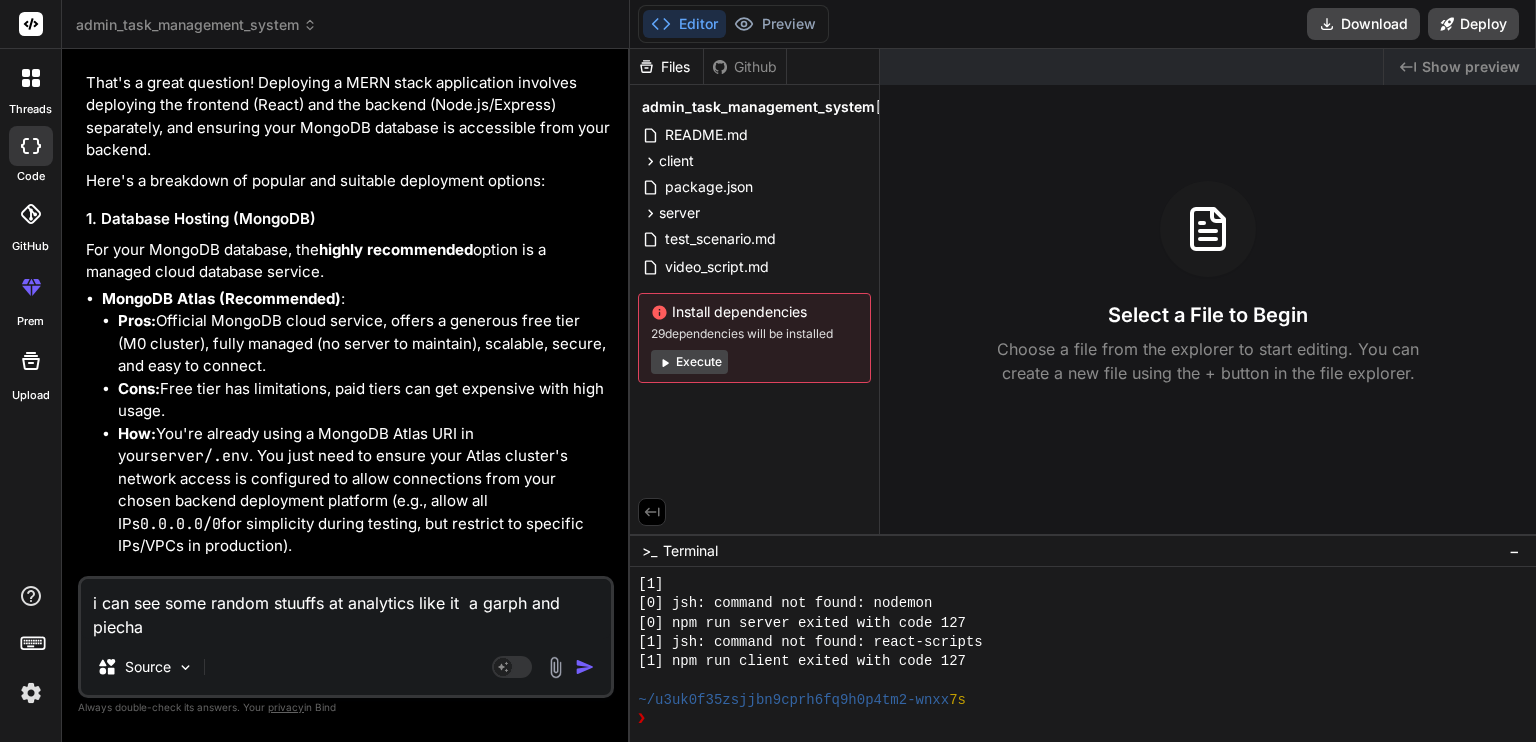 type on "i can see some random stuuffs at analytics like it  a garph and piechar" 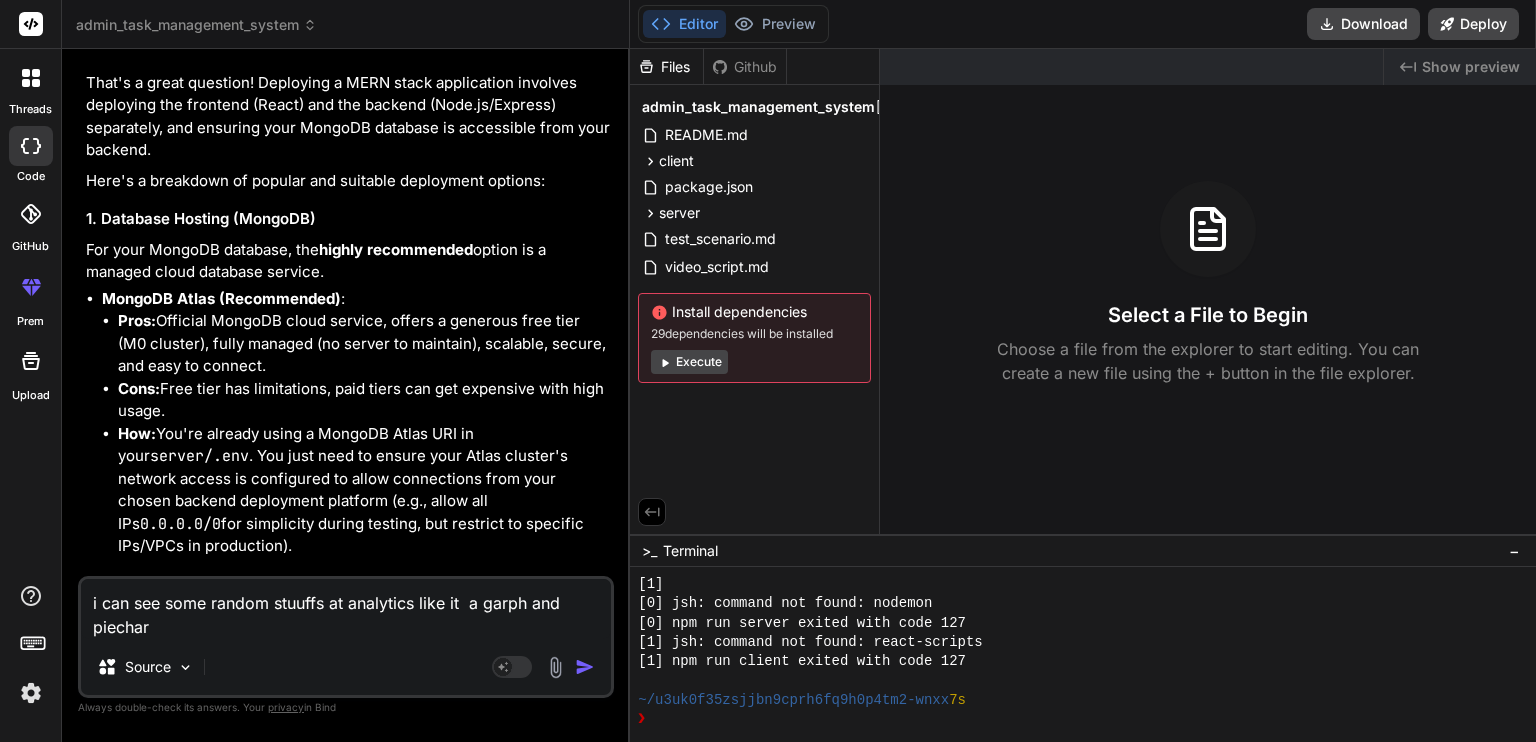 type on "i can see some random stuuffs at analytics like it  a garph and piechart" 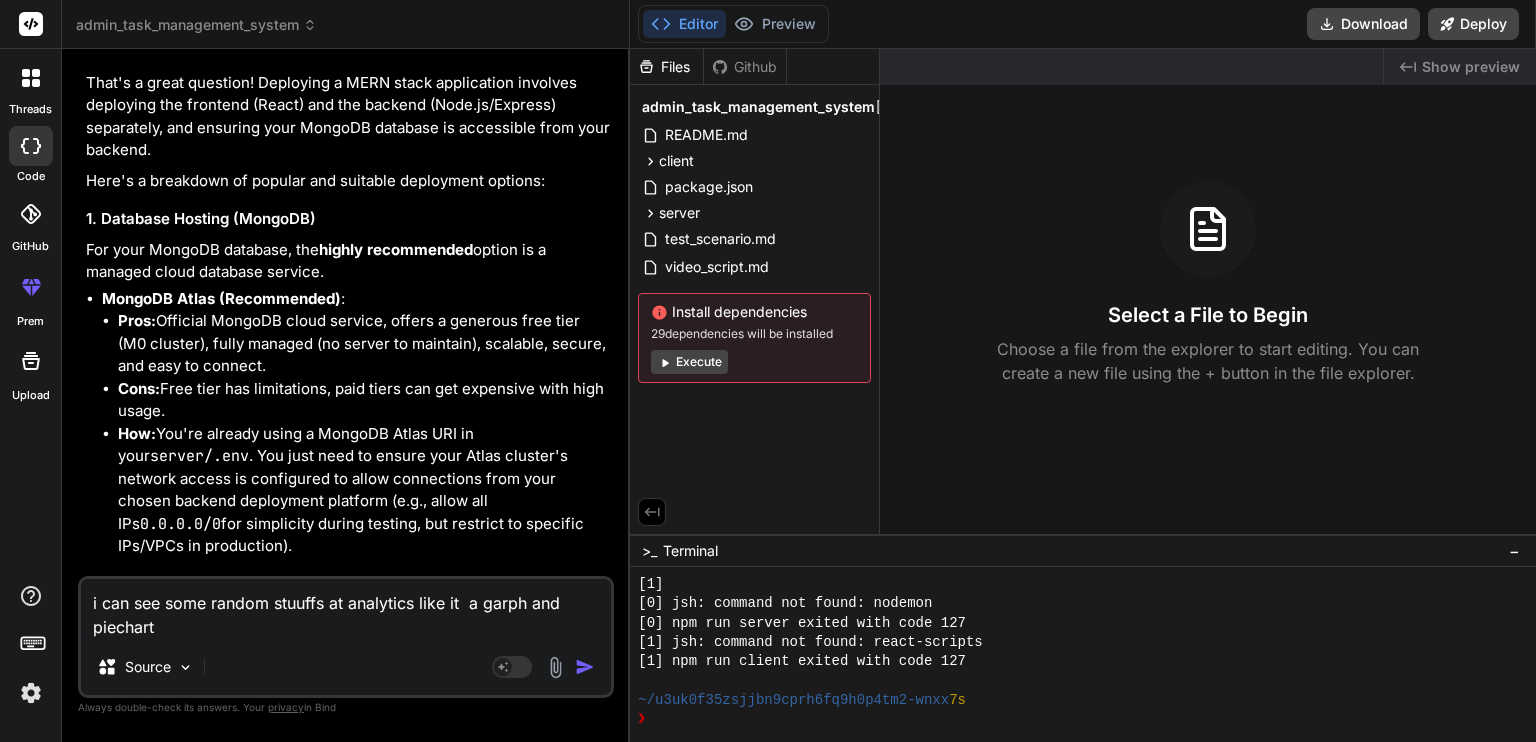 type on "i can see some random stuuffs at analytics like it  a garph and piechart" 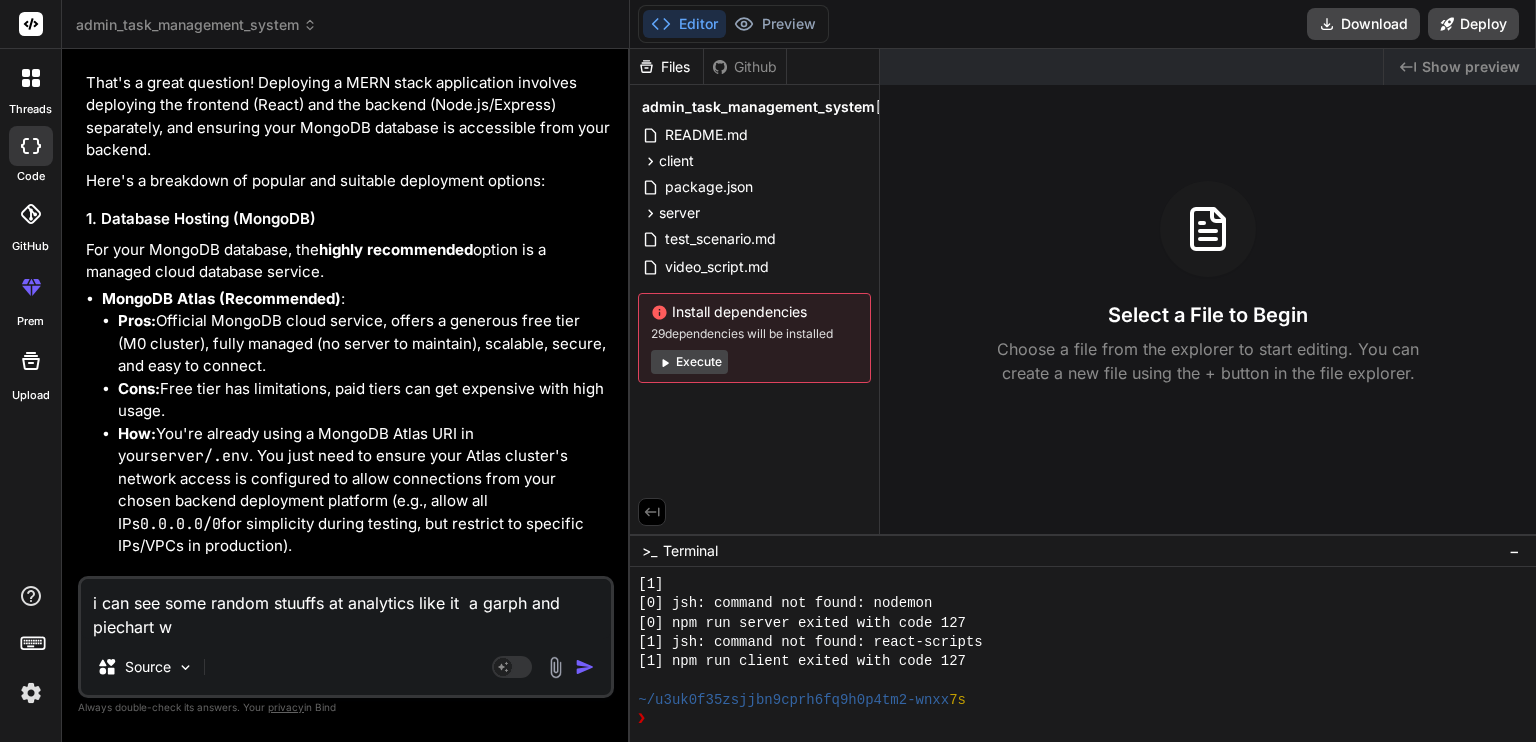 type on "i can see some random stuuffs at analytics like it  a garph and piechart wh" 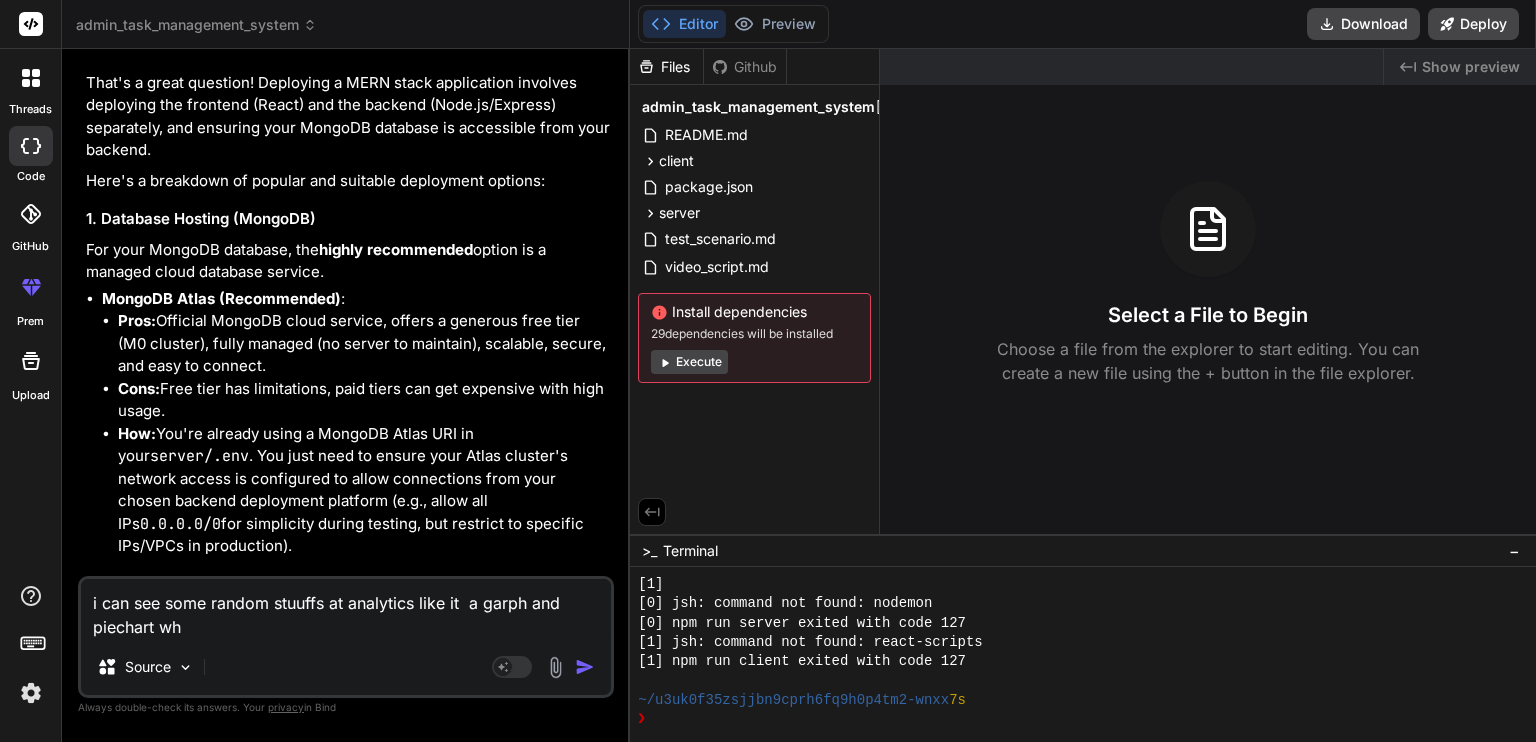 type on "i can see some random stuuffs at analytics like it  a garph and piechart whe" 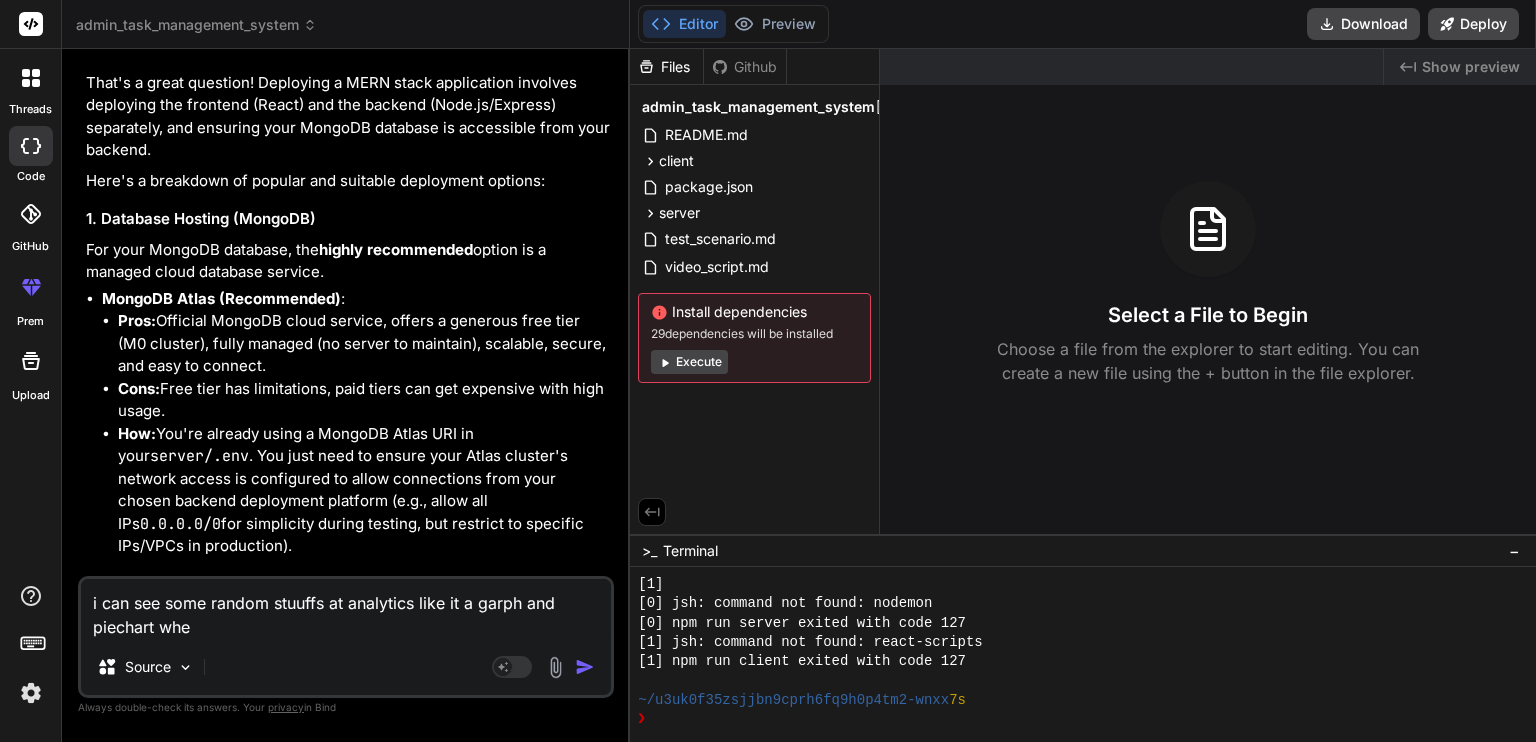 type on "i can see some random stuuffs at analytics like it  a garph and piechart wher" 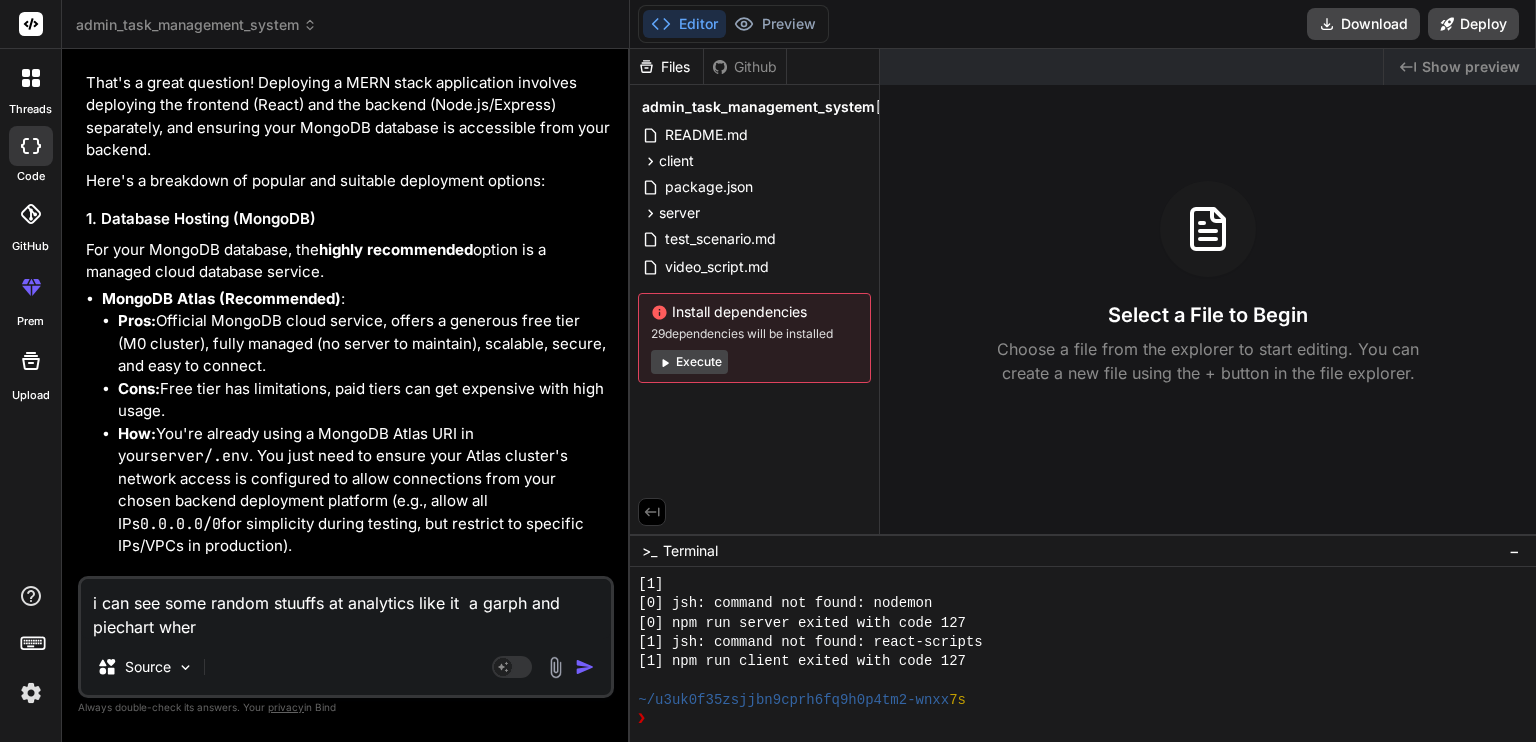 type on "i can see some random stuuffs at analytics like it  a garph and piechart where" 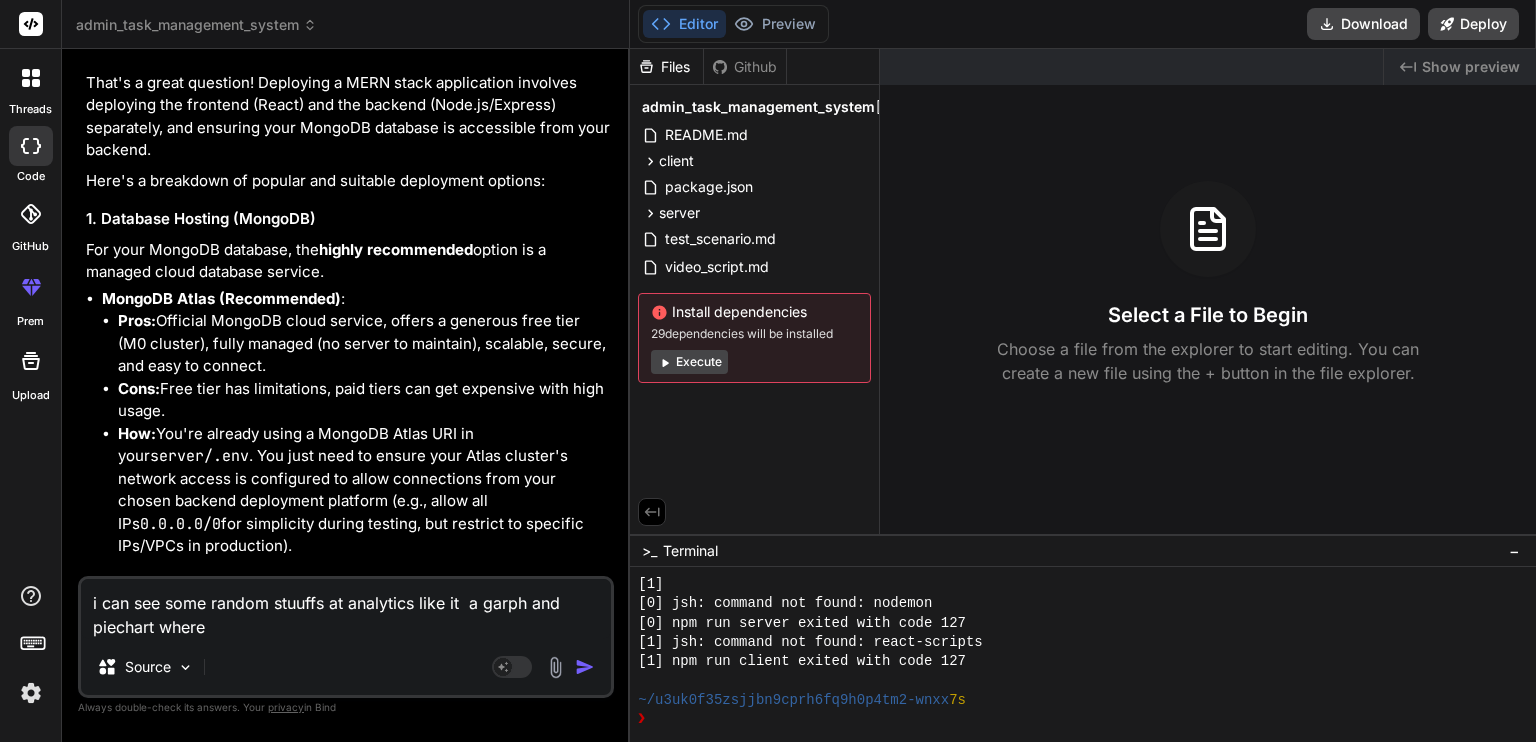type on "i can see some random stuuffs at analytics like it  a garph and piechart where" 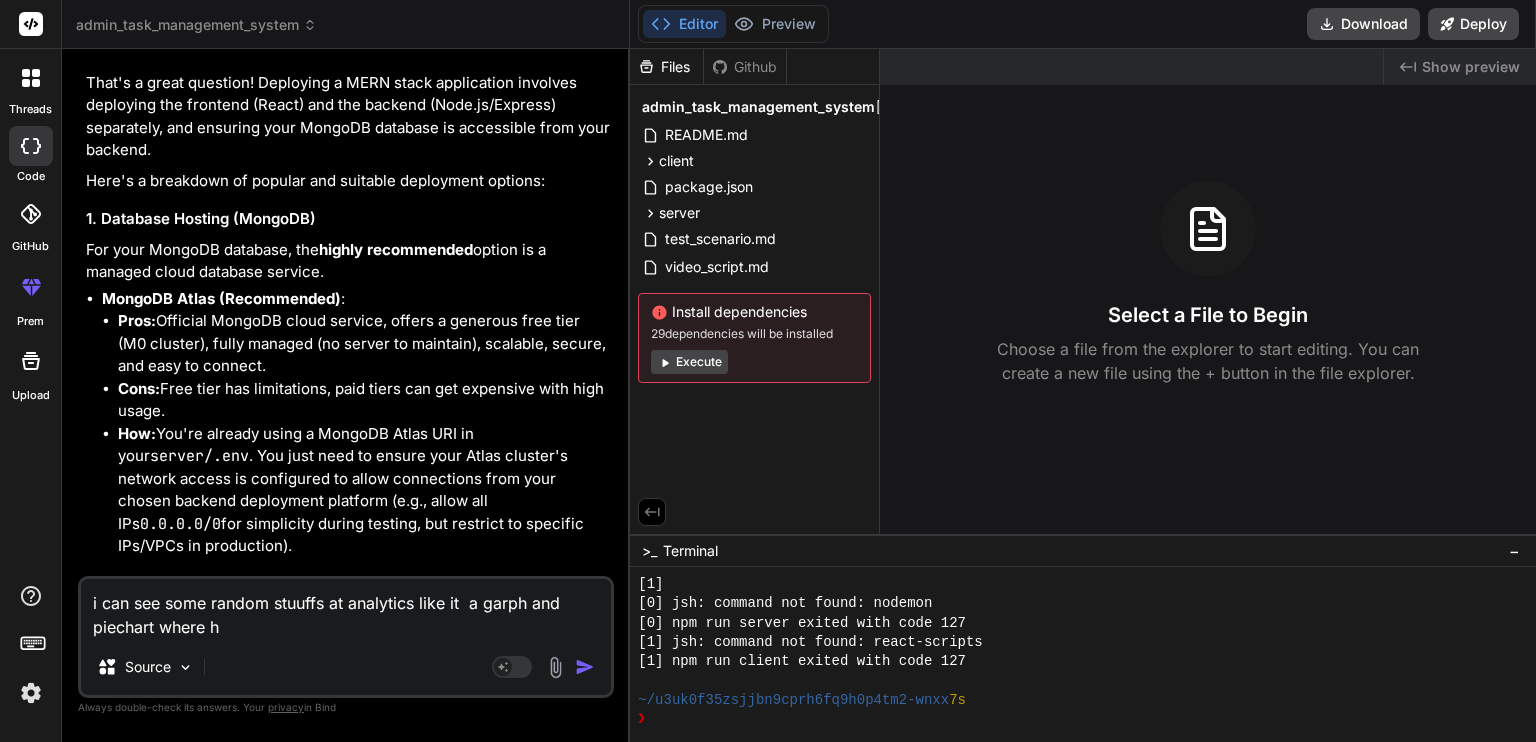 type on "i can see some random stuuffs at analytics like it  a garph and piechart where" 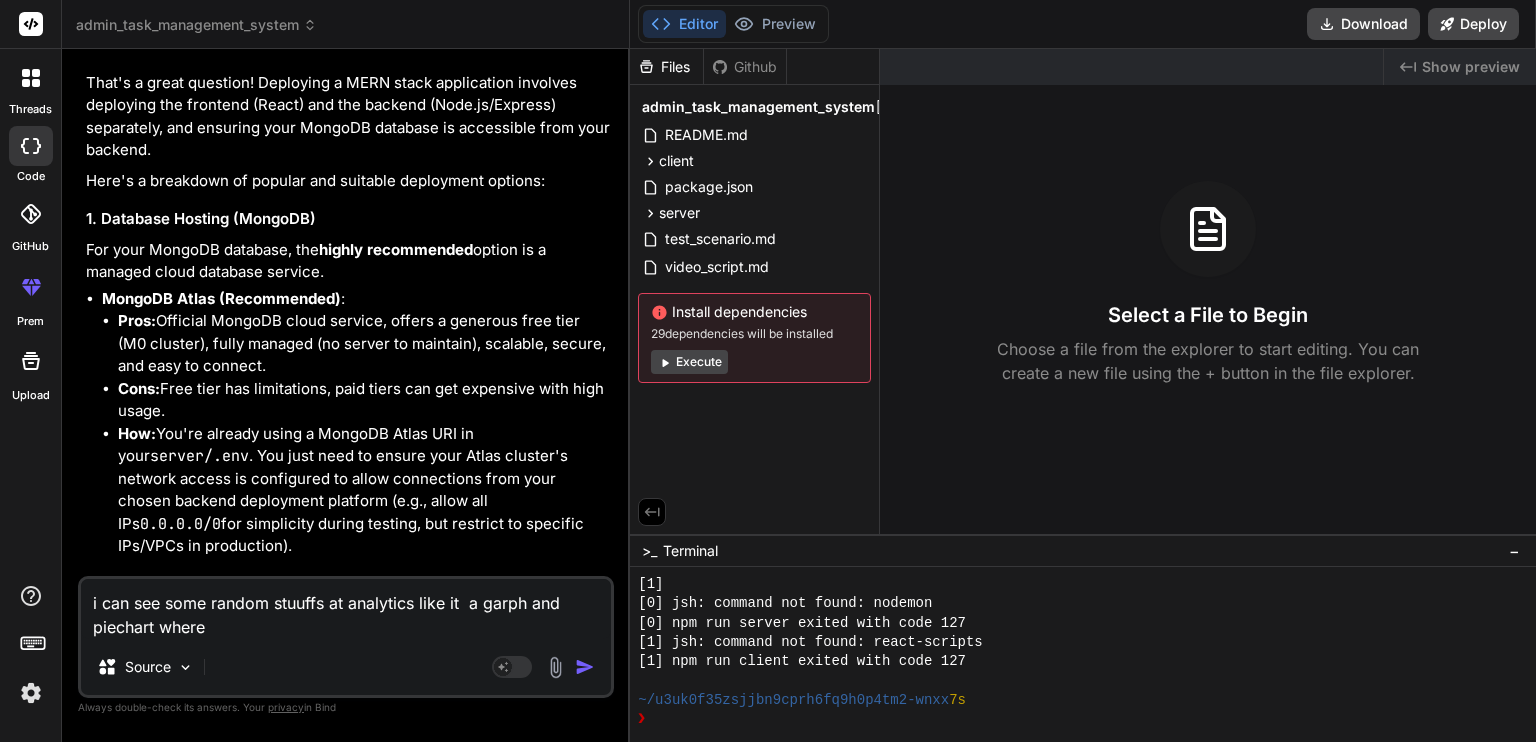 type on "i can see some random stuuffs at analytics like it  a garph and piechart where t" 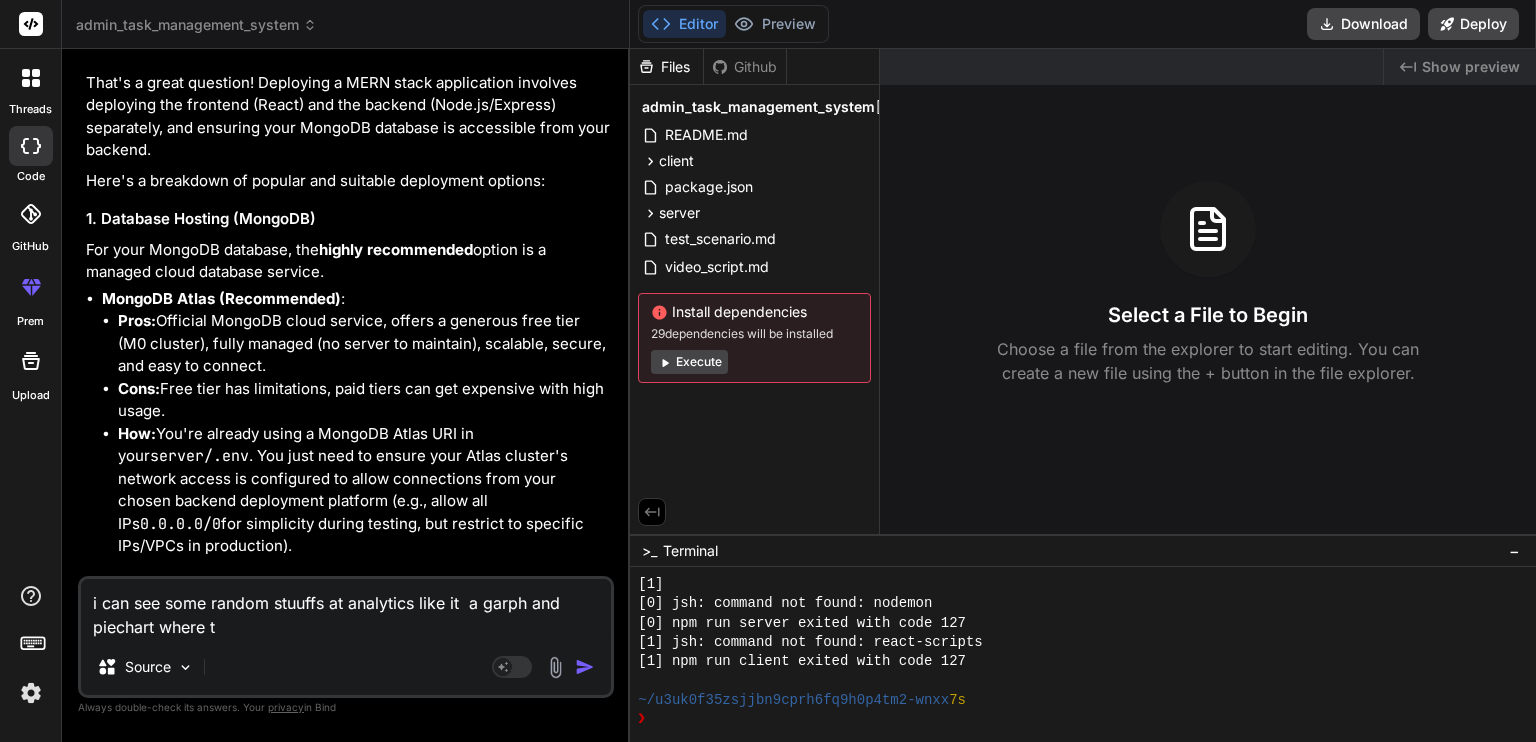 type on "i can see some random stuuffs at analytics like it  a garph and piechart where th" 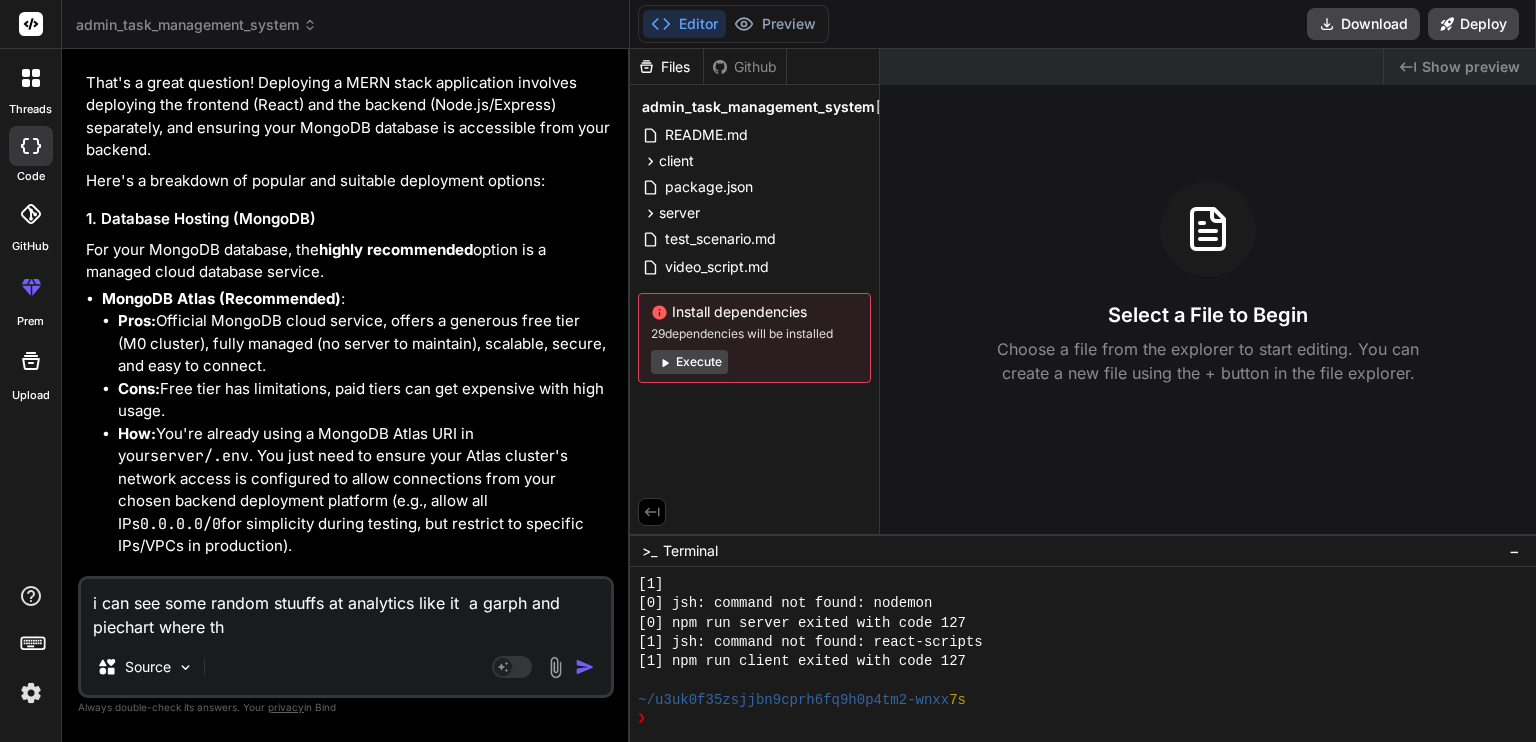 type on "i can see some random stuuffs at analytics like it  a garph and piechart where thi" 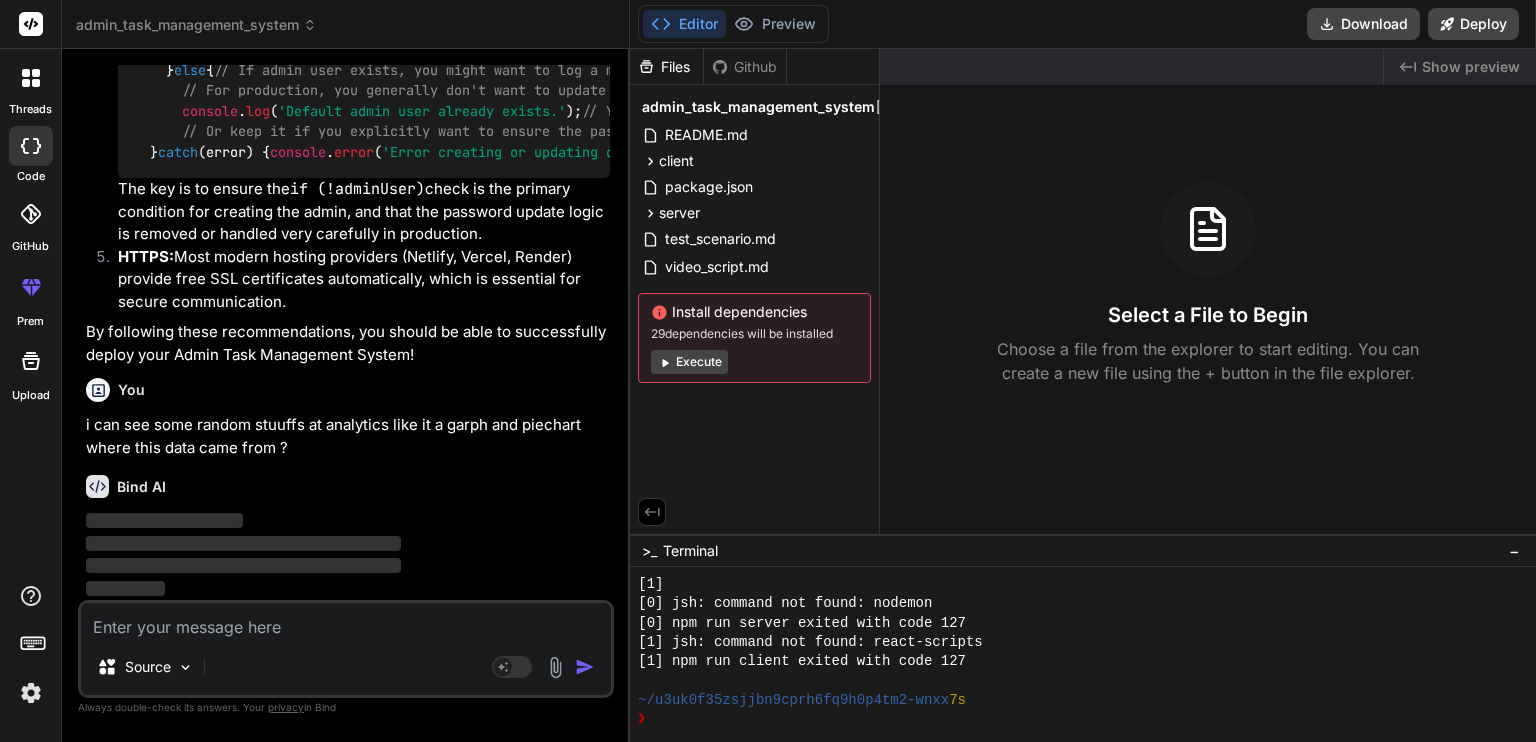 scroll, scrollTop: 10433, scrollLeft: 0, axis: vertical 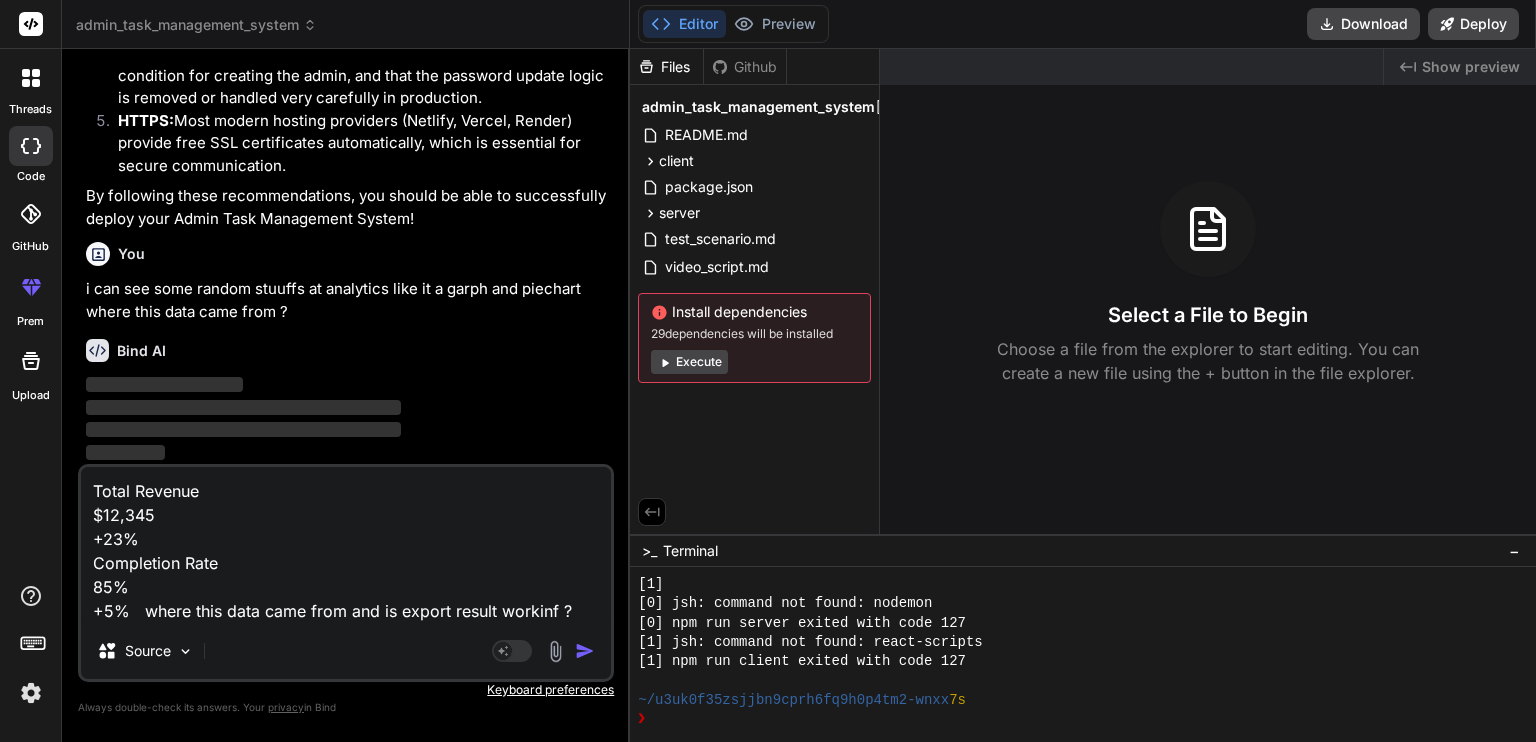 click at bounding box center [585, 651] 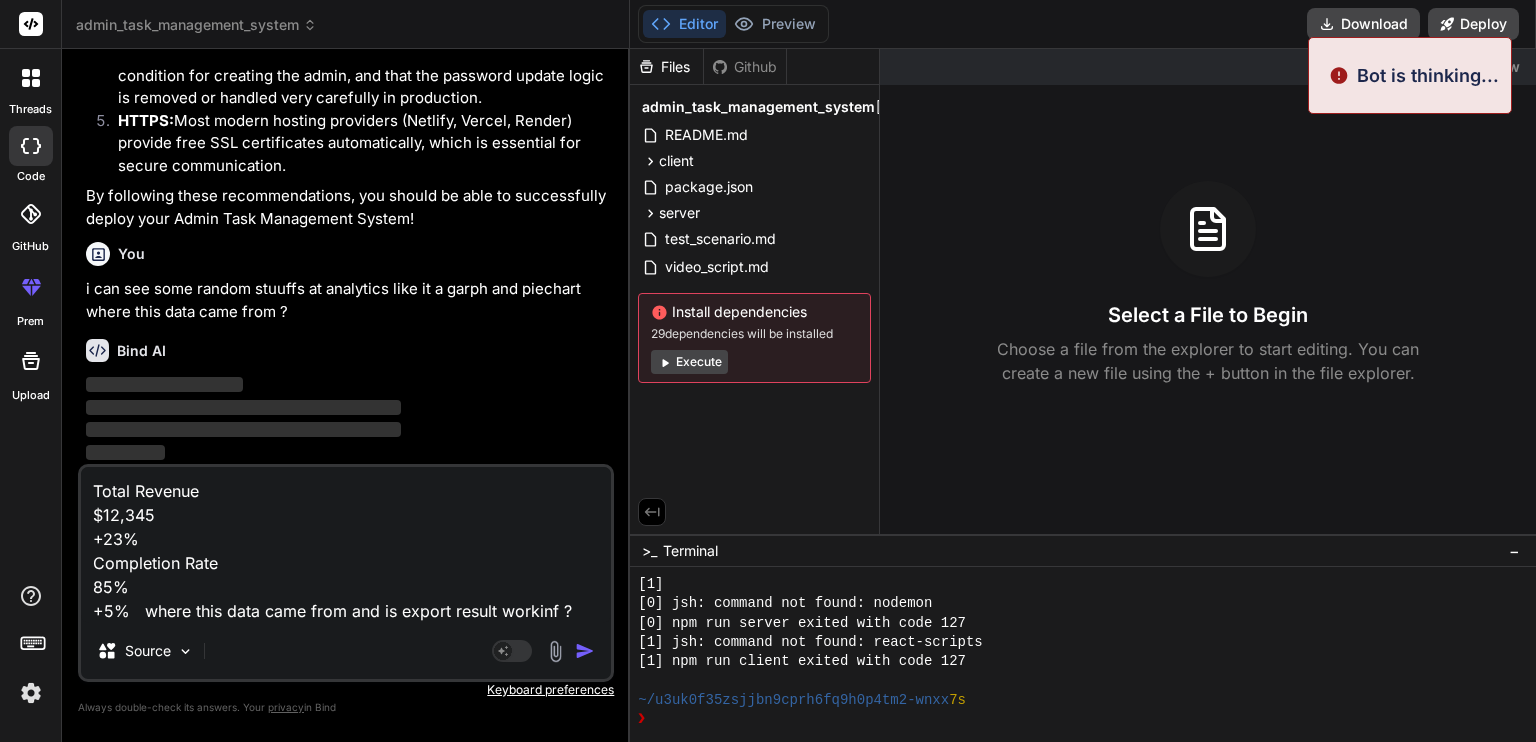 scroll, scrollTop: 10569, scrollLeft: 0, axis: vertical 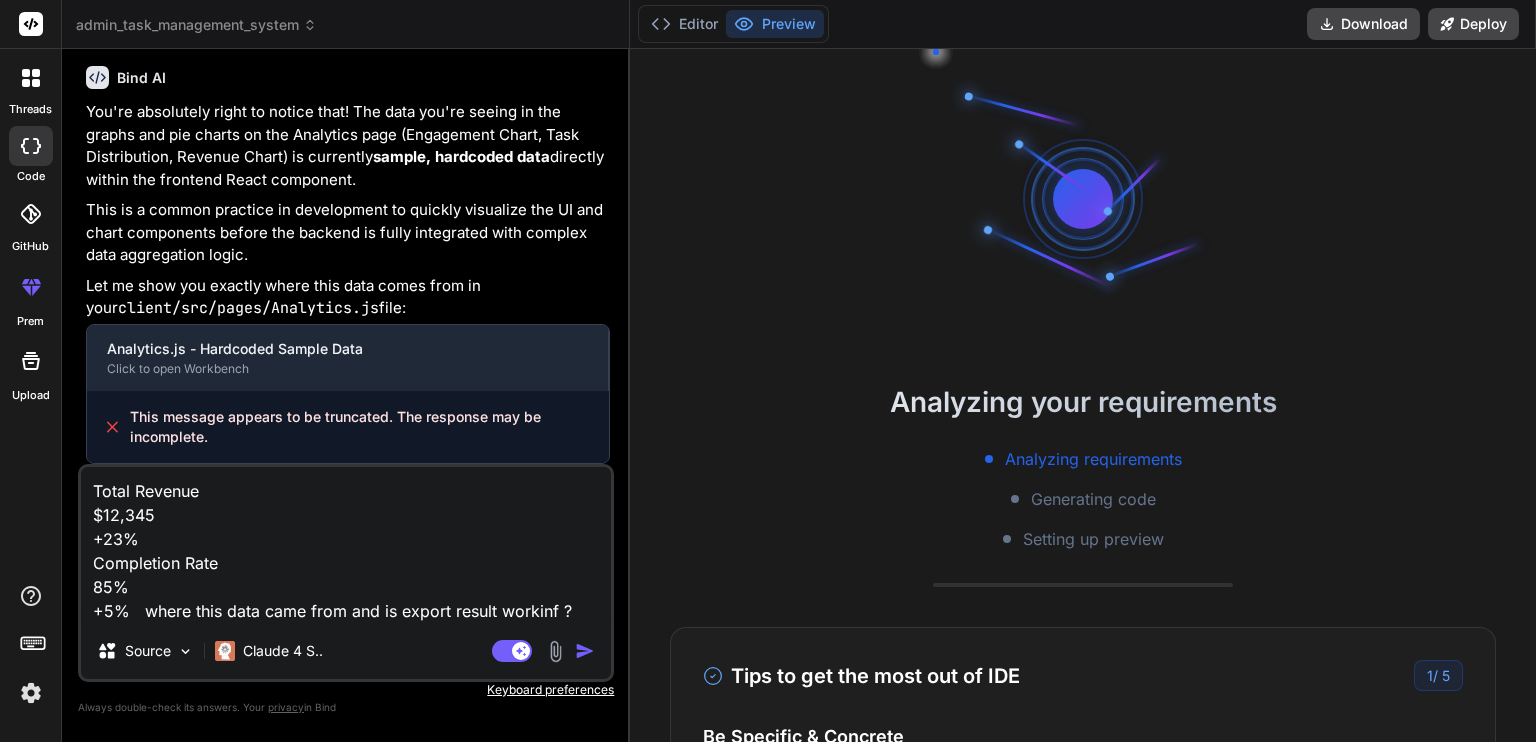click at bounding box center [585, 651] 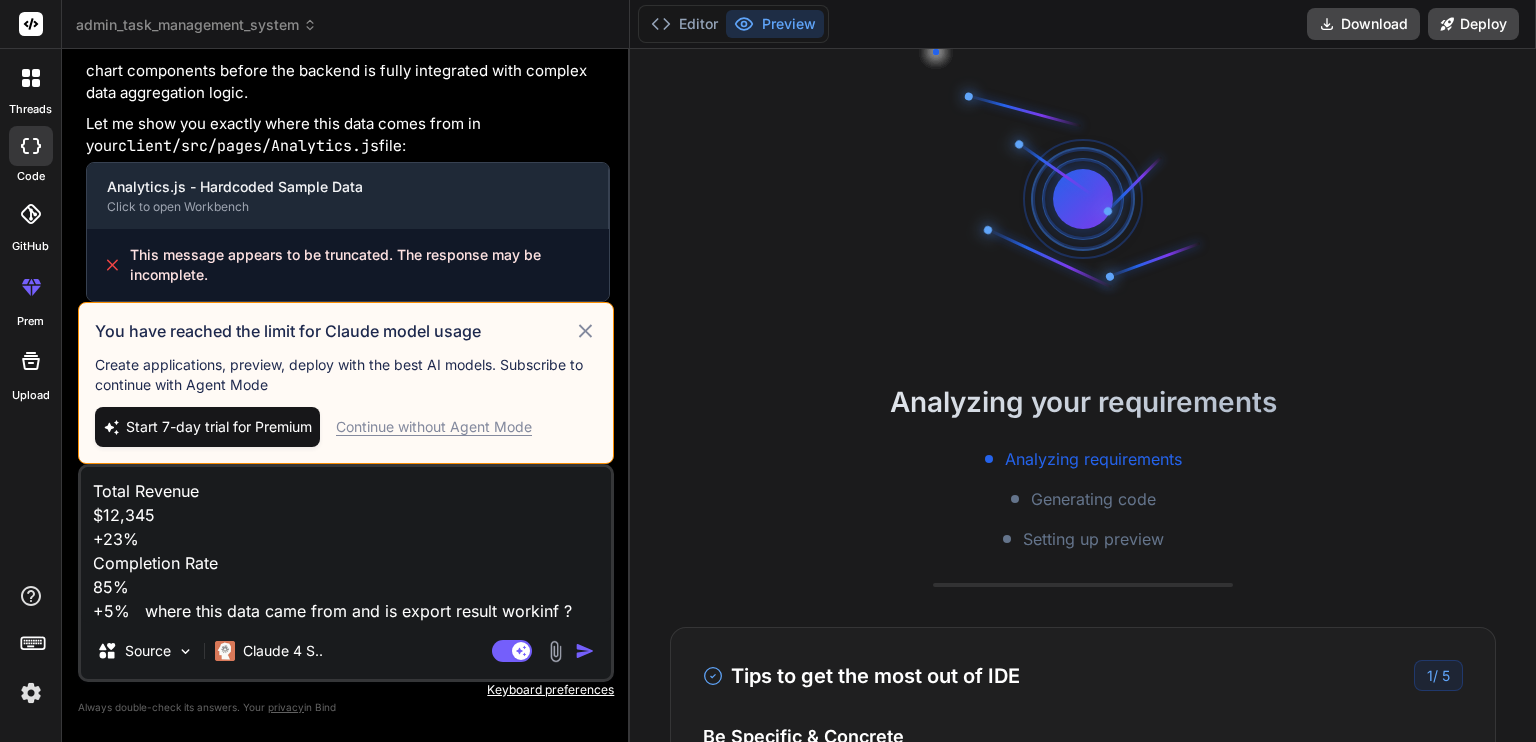 click on "Continue without Agent Mode" at bounding box center (434, 427) 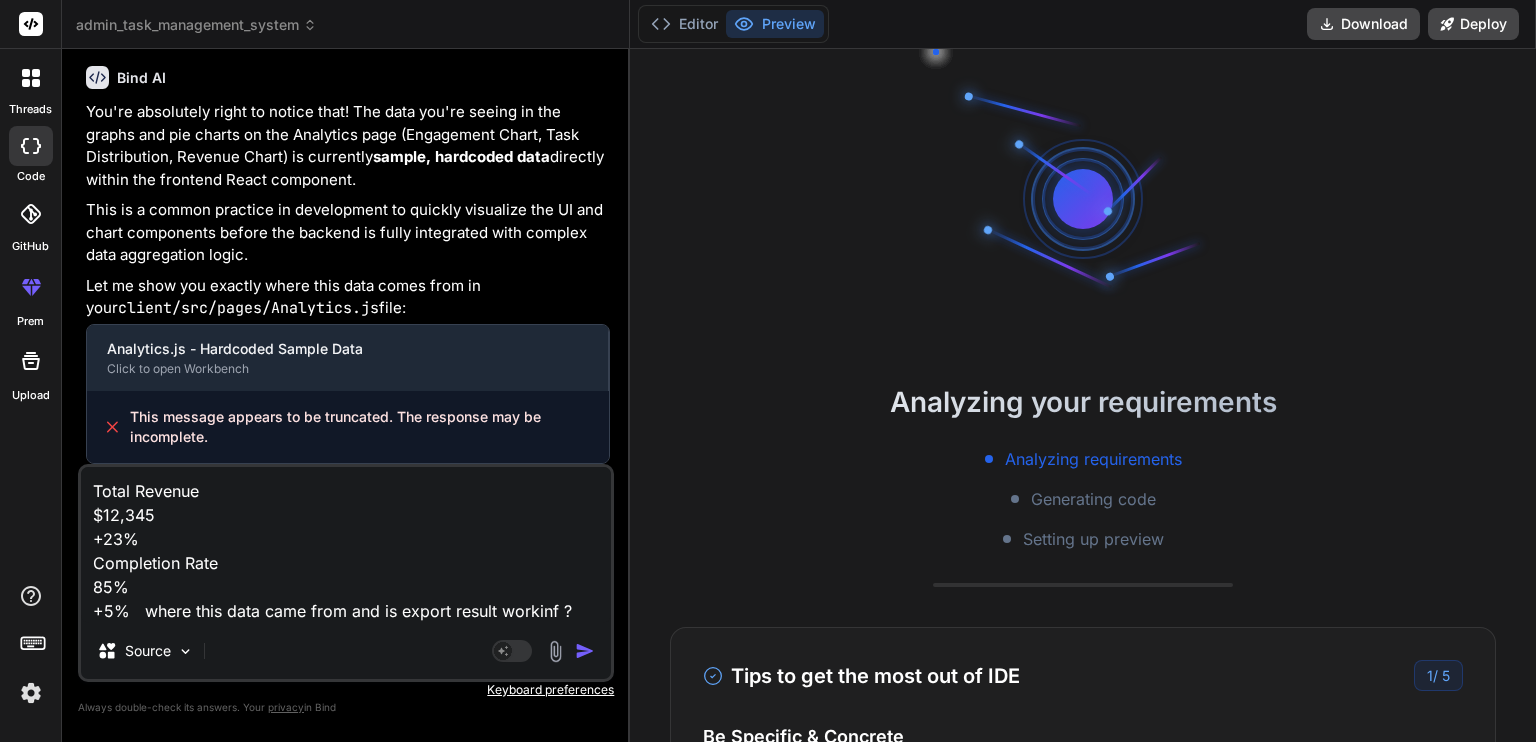 scroll, scrollTop: 152, scrollLeft: 0, axis: vertical 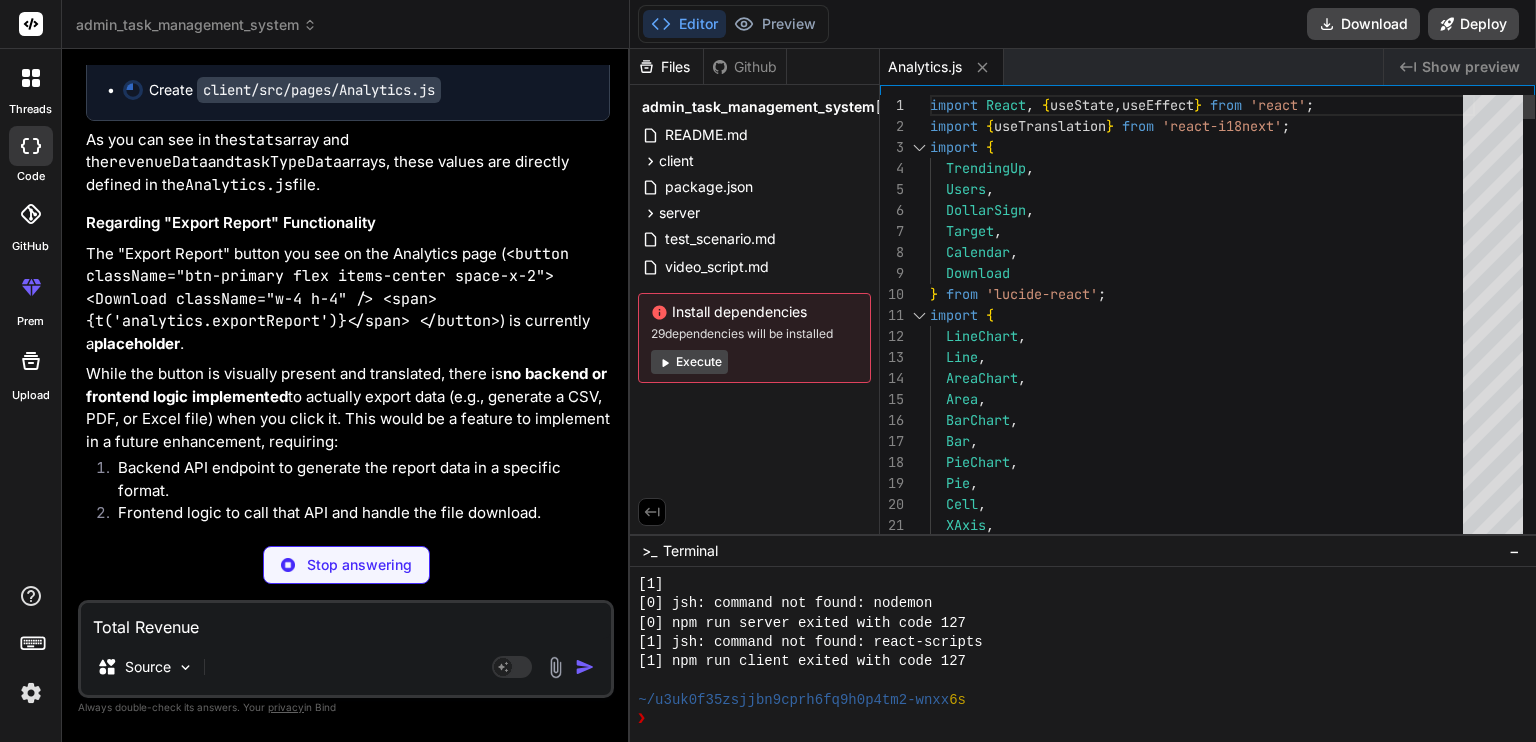 type on "x" 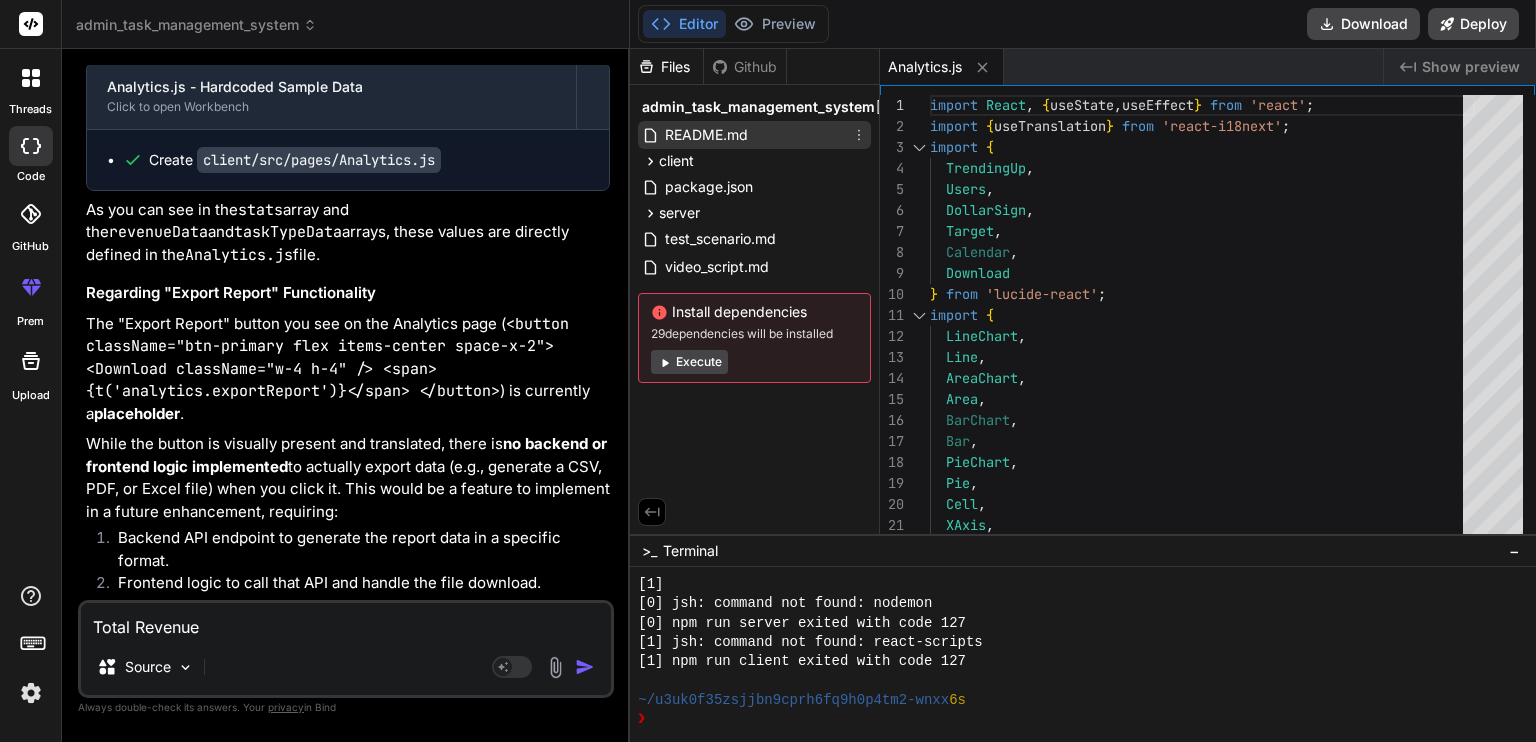 click on "README.md" at bounding box center (754, 135) 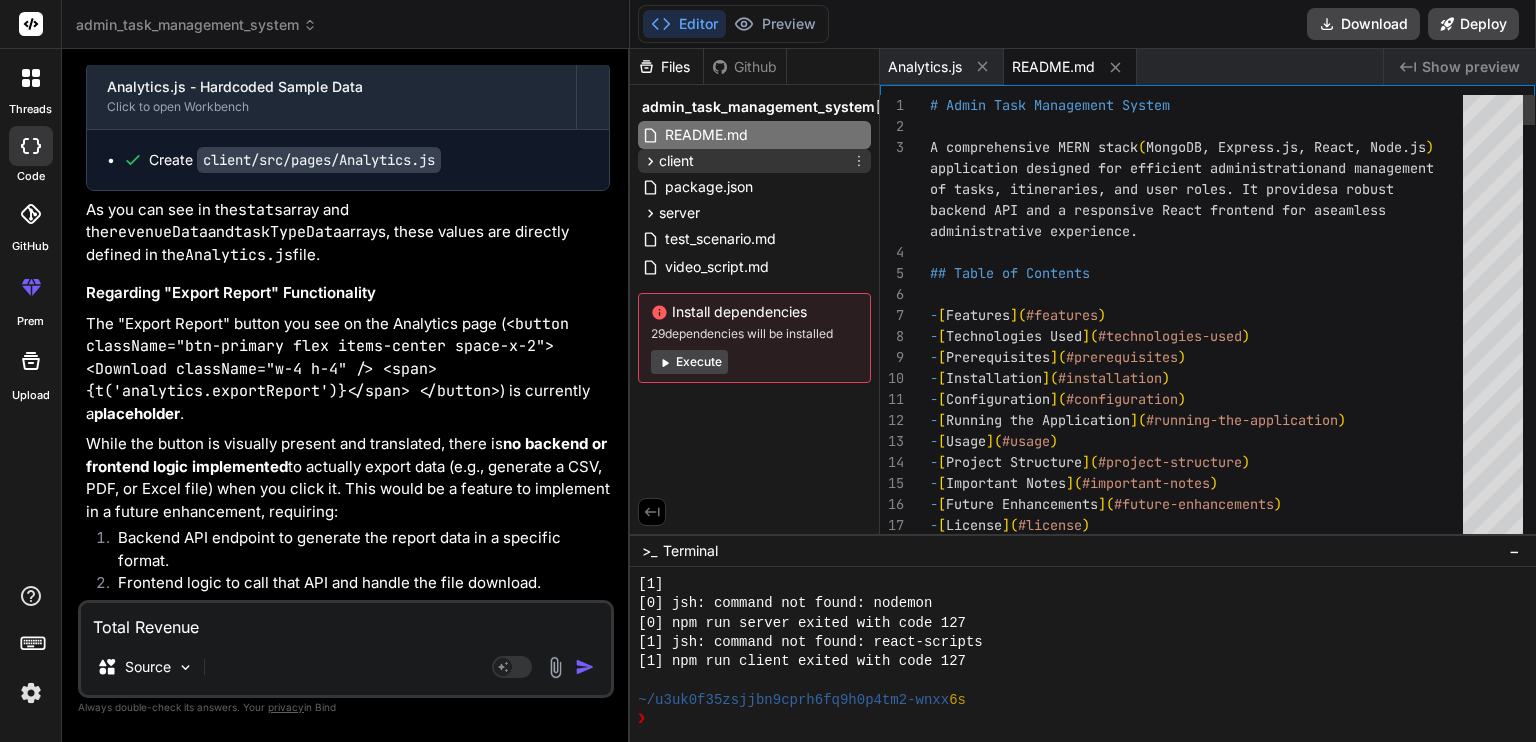 click on "client" at bounding box center (754, 161) 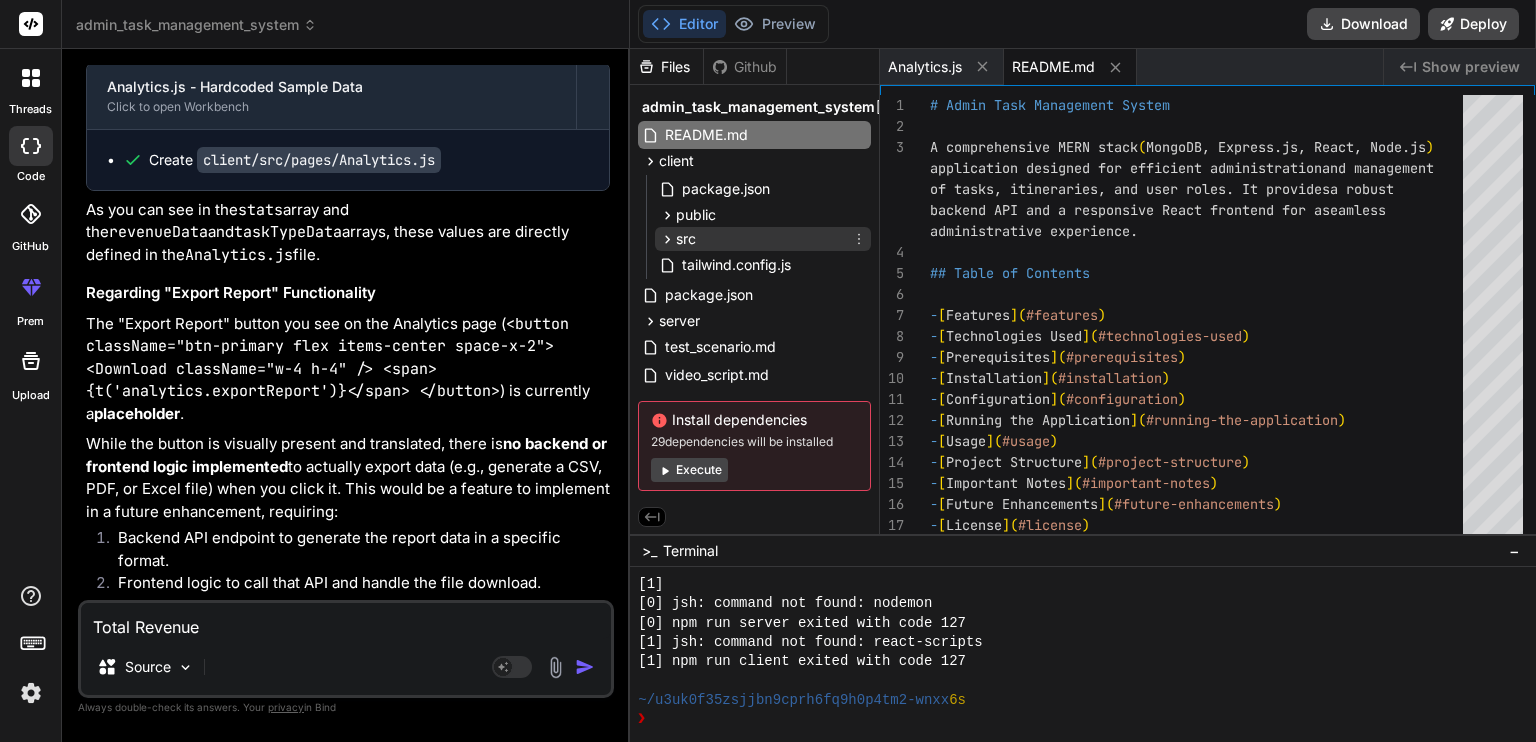 click on "src" at bounding box center [763, 239] 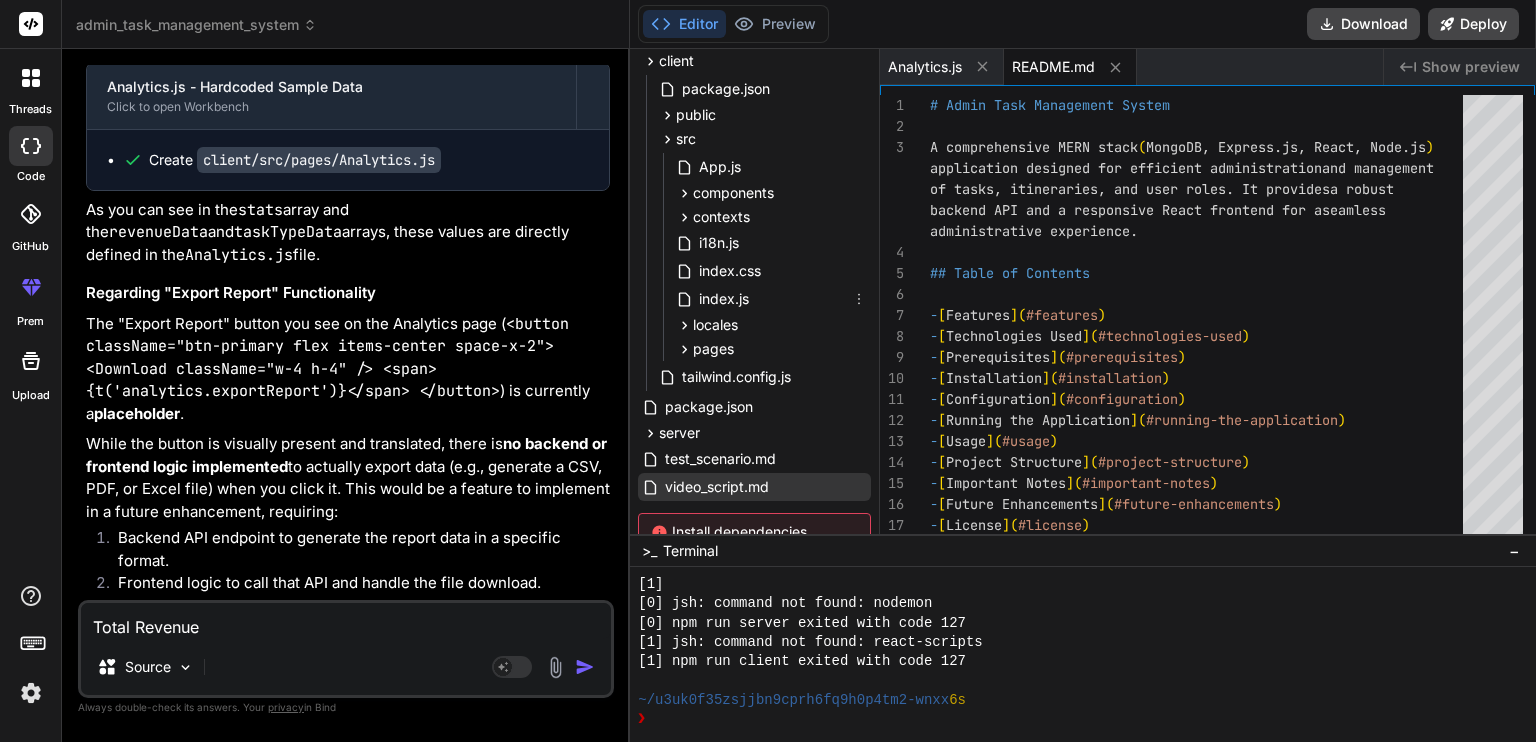 scroll, scrollTop: 200, scrollLeft: 0, axis: vertical 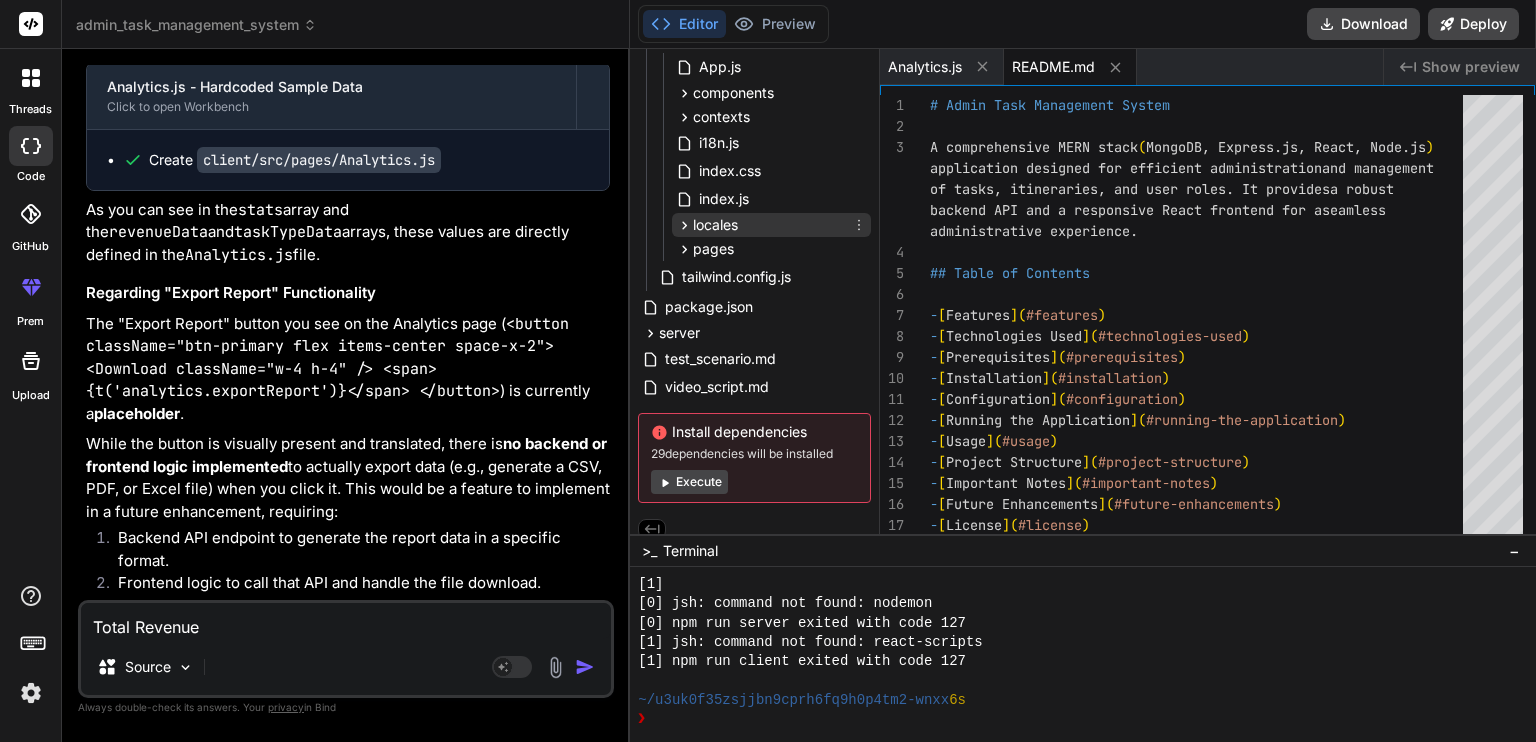 click on "locales" at bounding box center (715, 225) 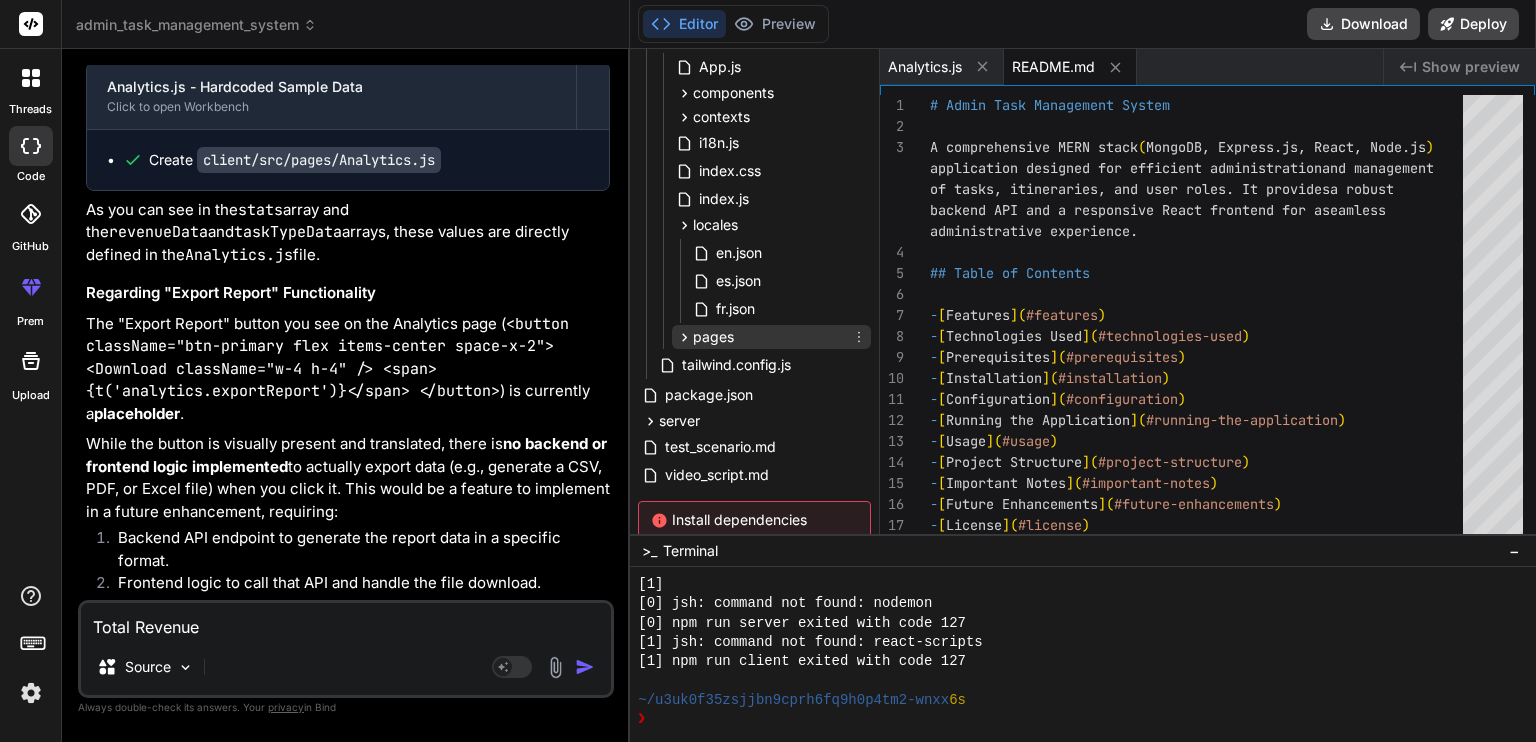 click on "pages" at bounding box center [713, 337] 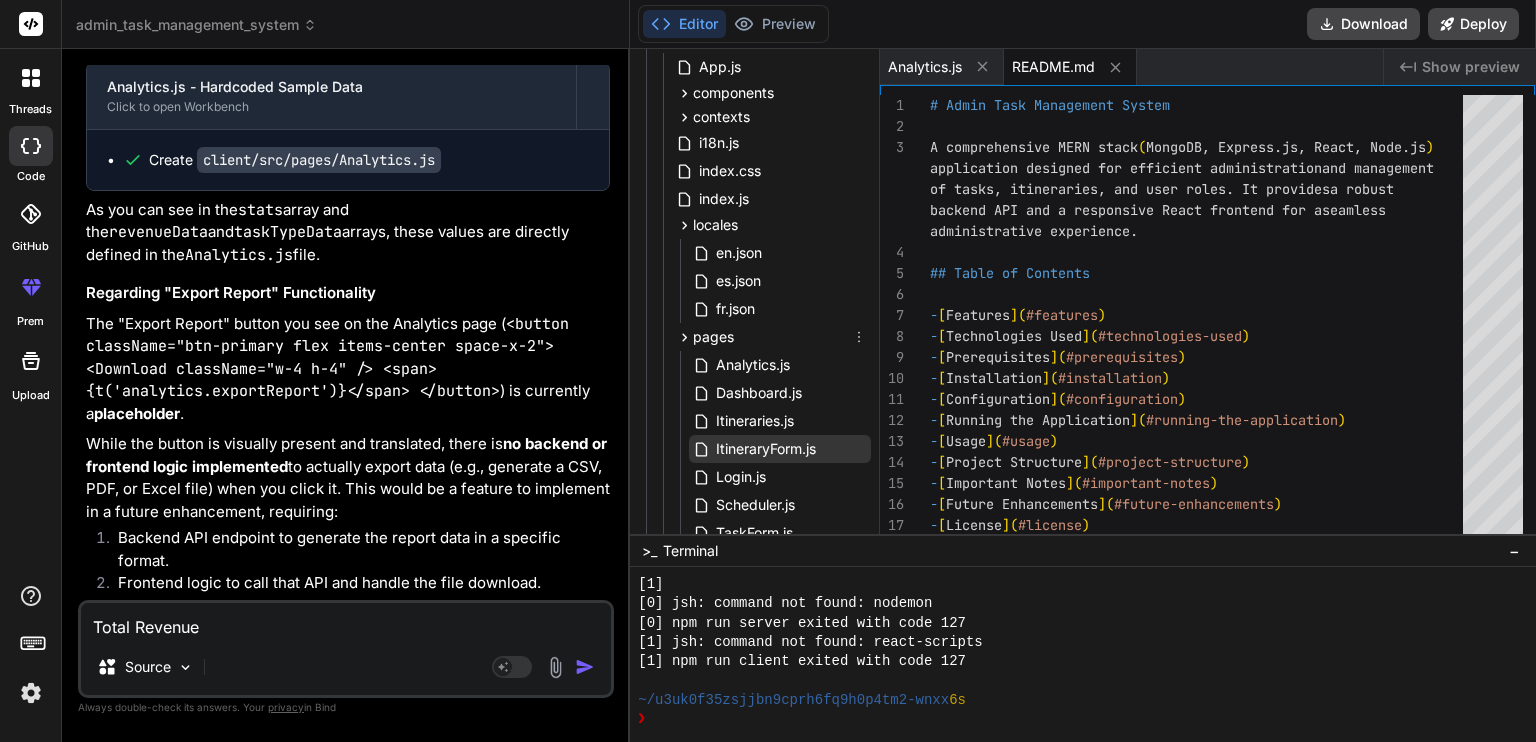 scroll, scrollTop: 300, scrollLeft: 0, axis: vertical 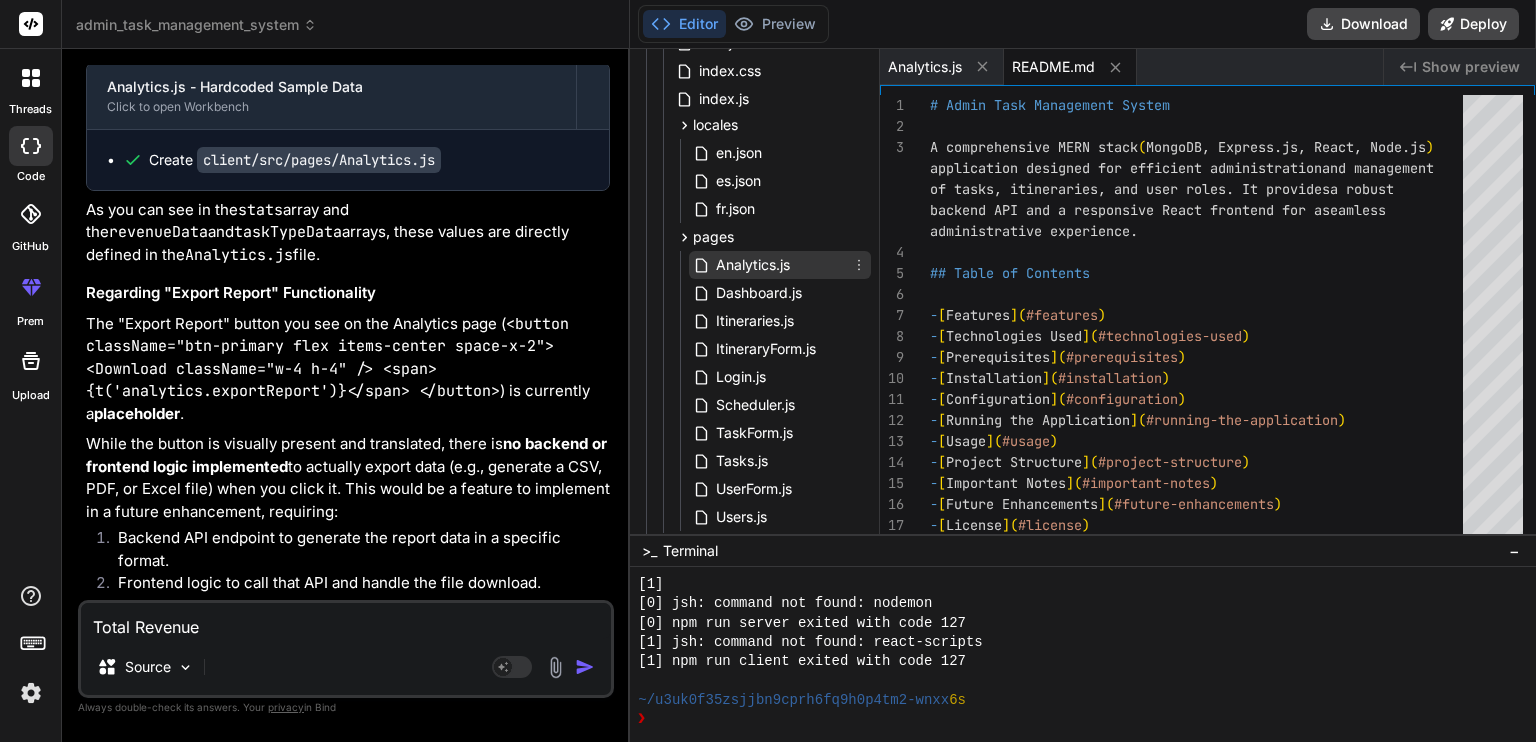 click on "Analytics.js" at bounding box center [753, 265] 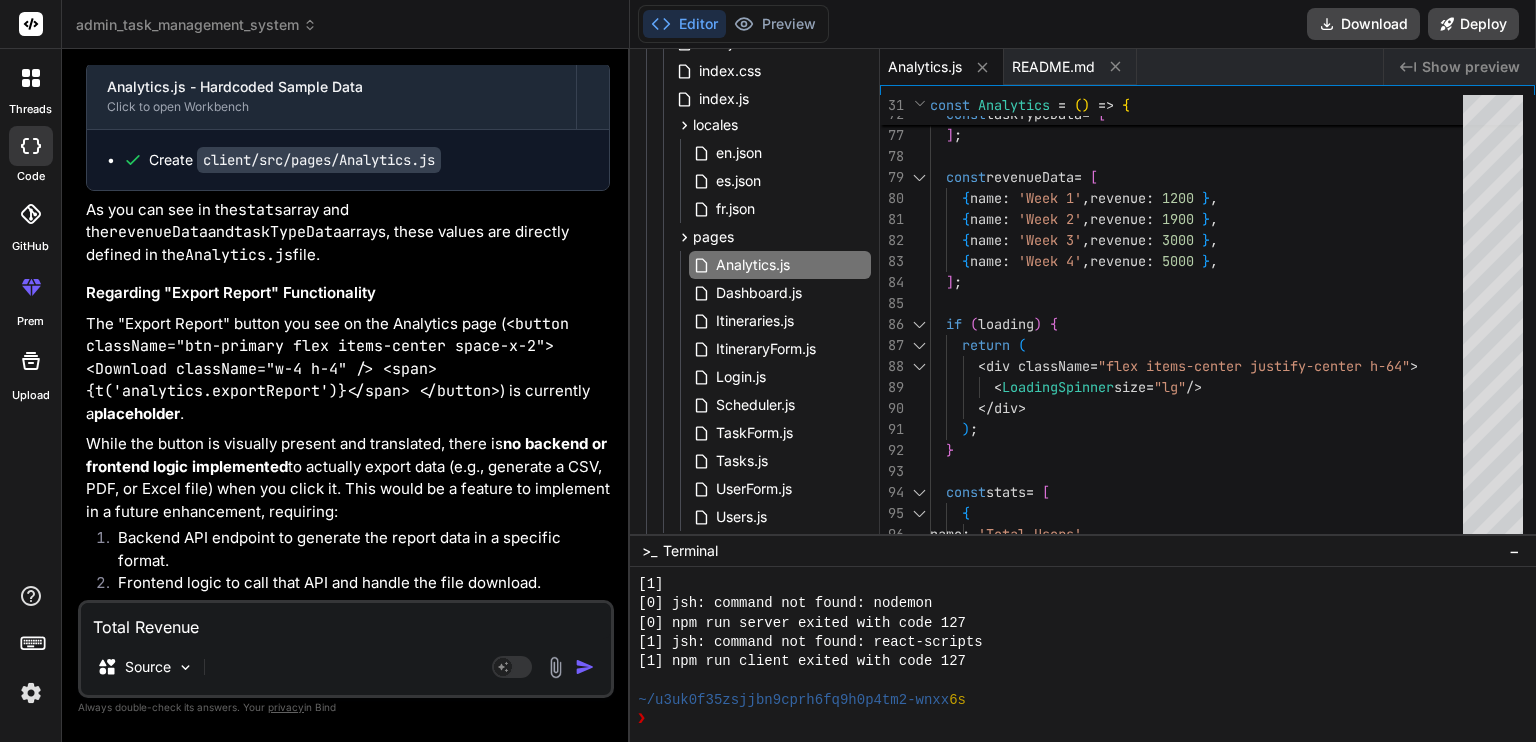 scroll, scrollTop: 9207, scrollLeft: 0, axis: vertical 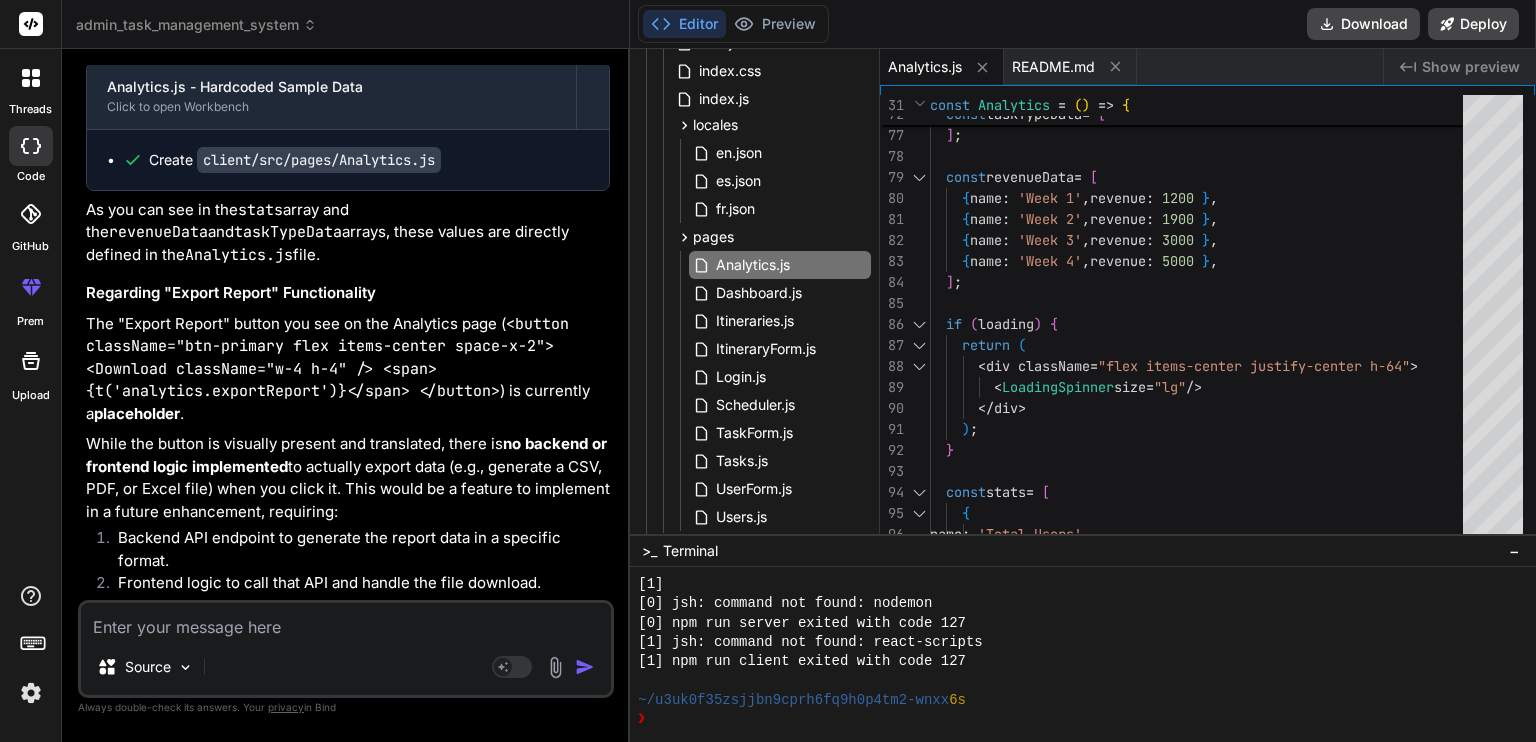 type on "i" 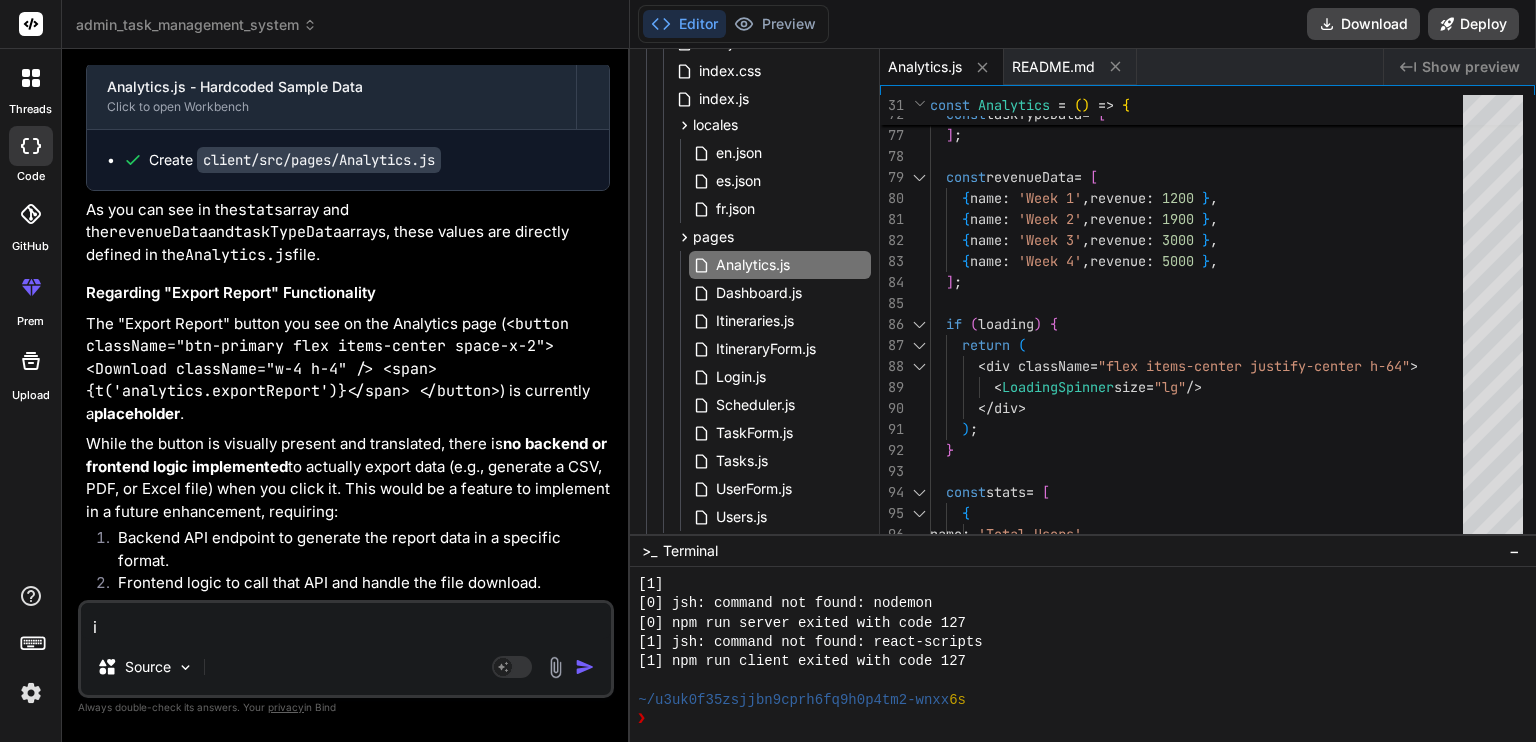 type on "it" 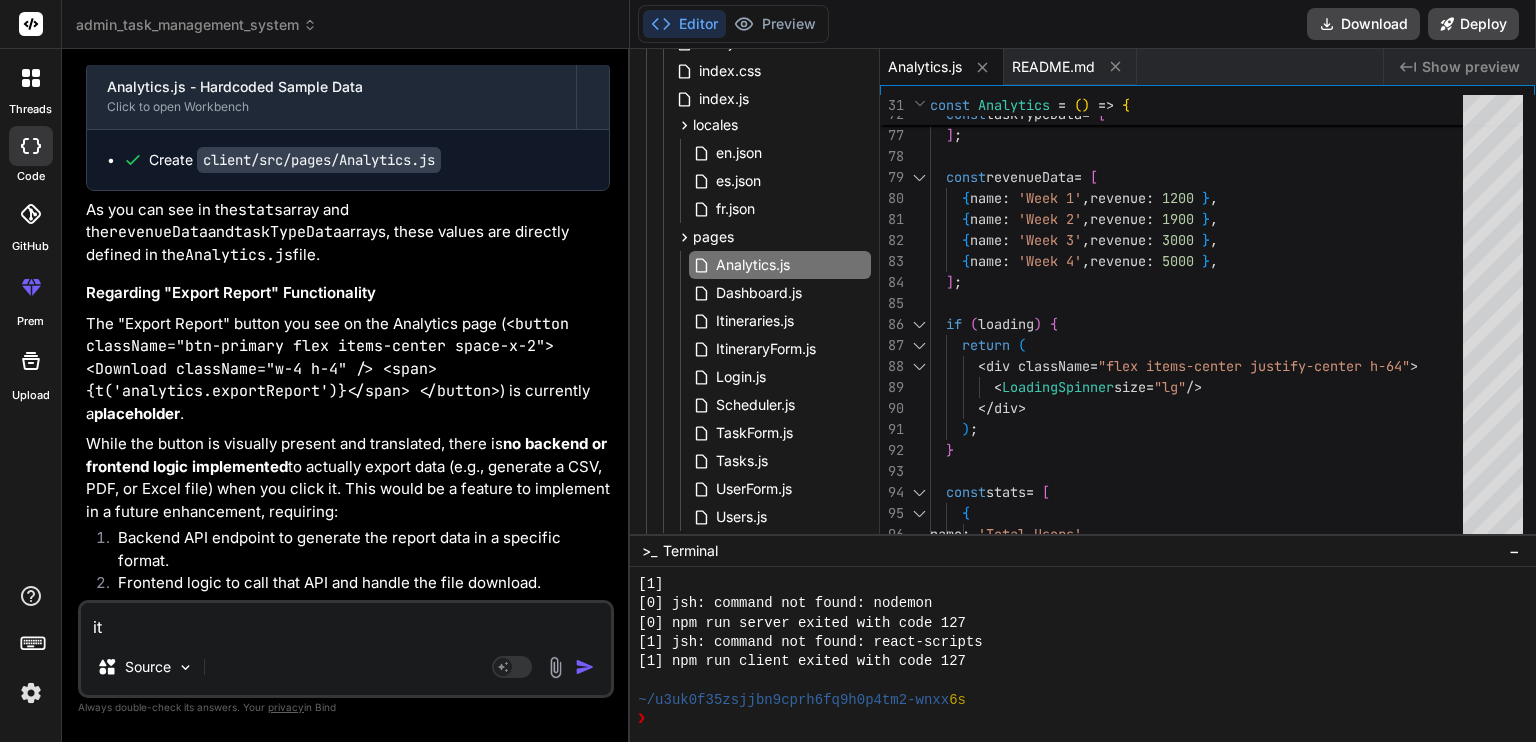 type on "x" 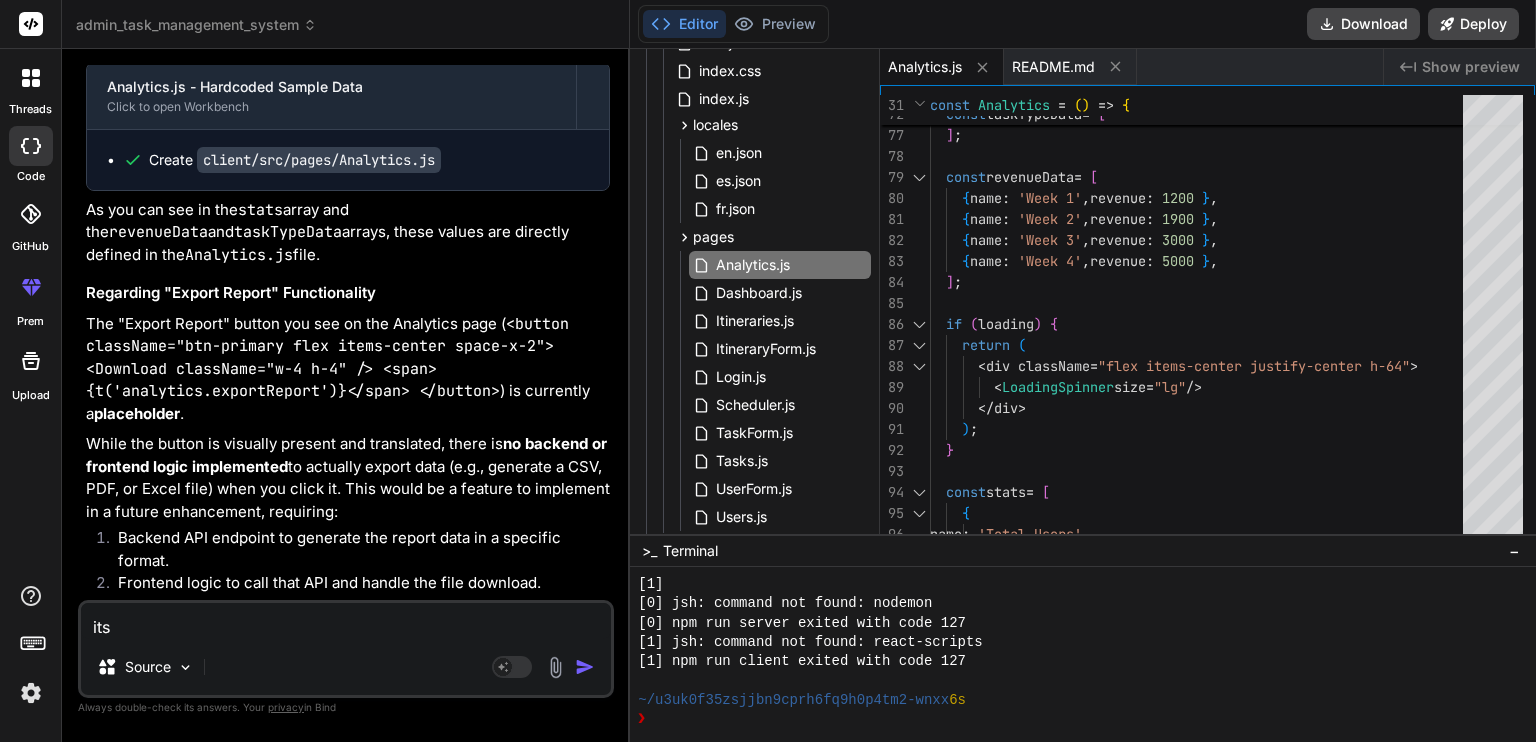type on "its" 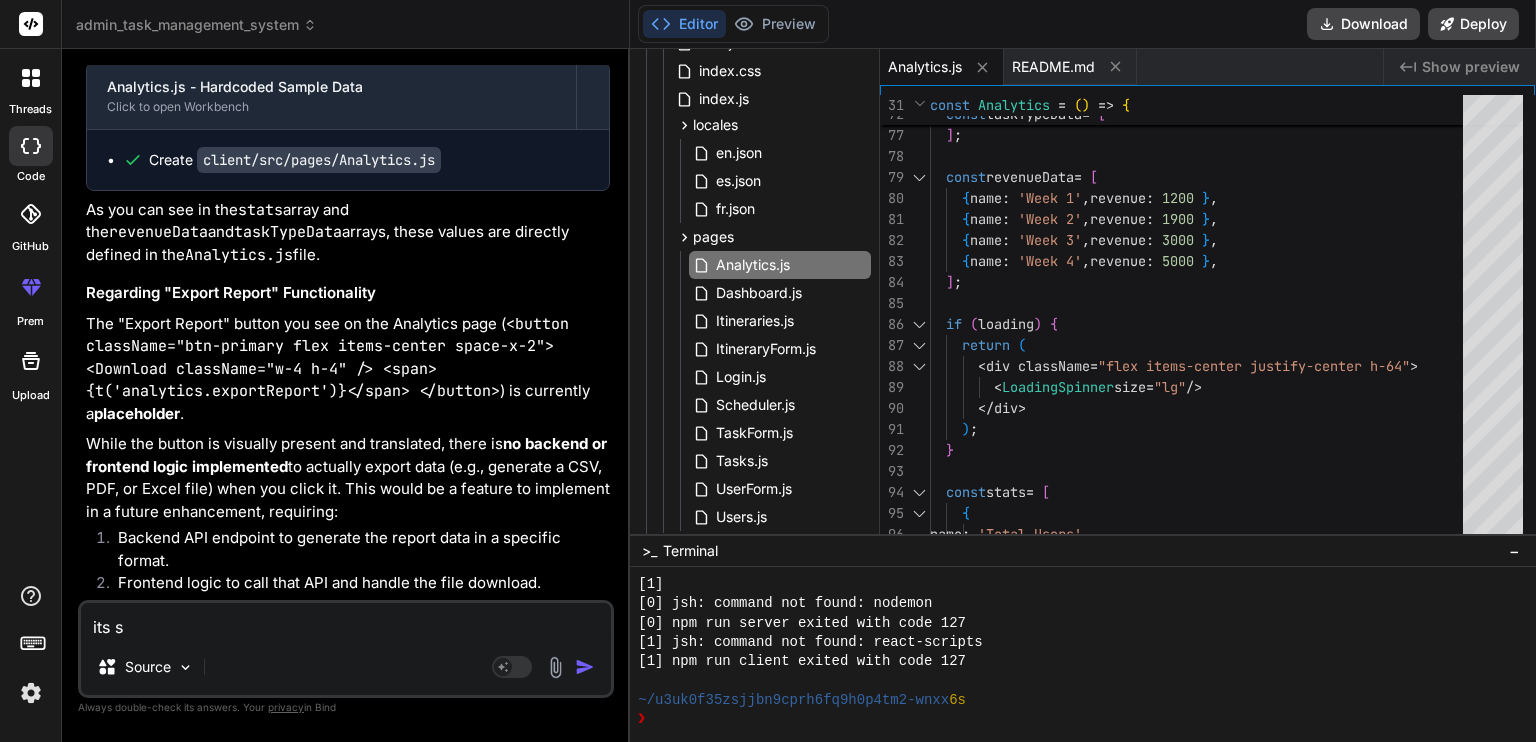 type on "its sa" 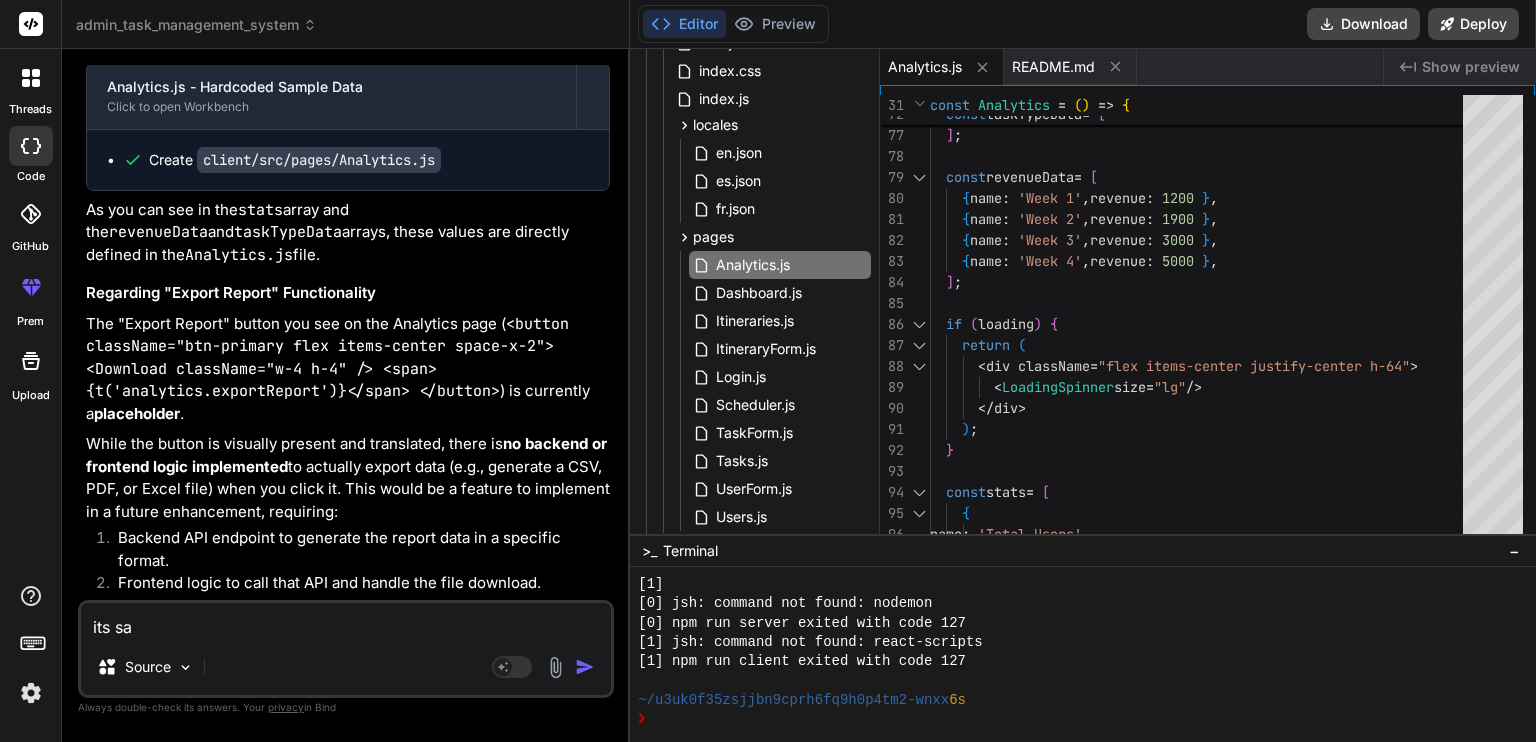 type on "its say" 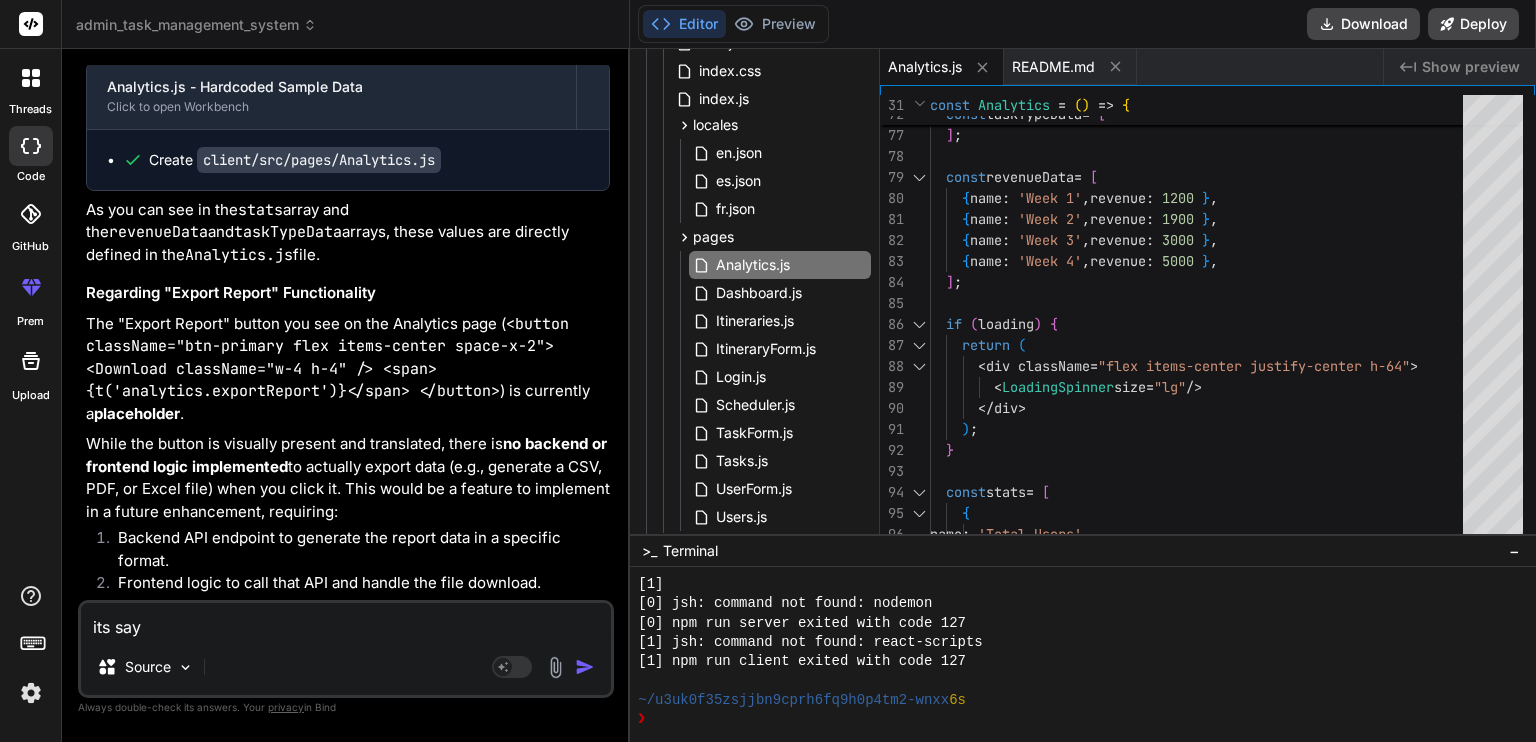 type on "its sayi" 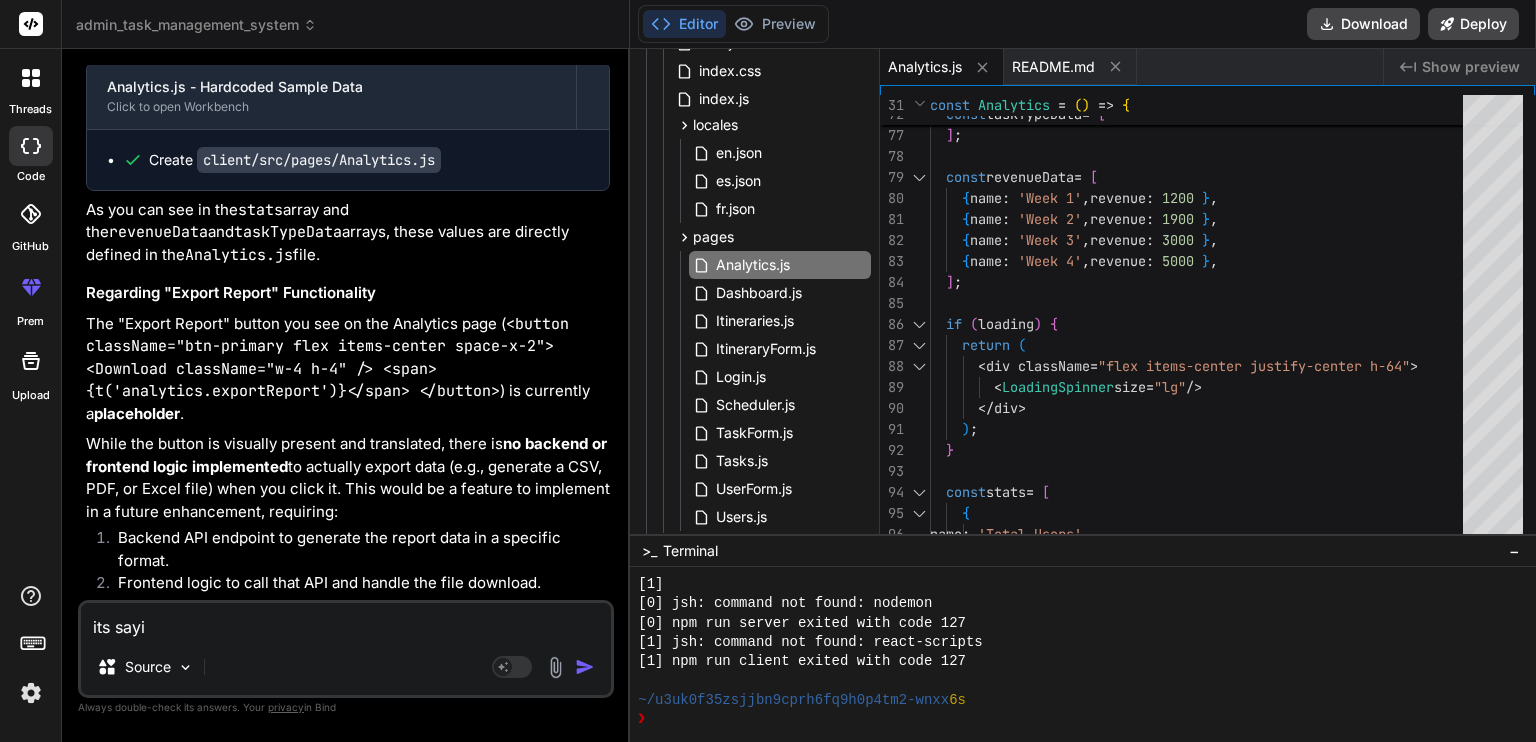 type on "its sayin" 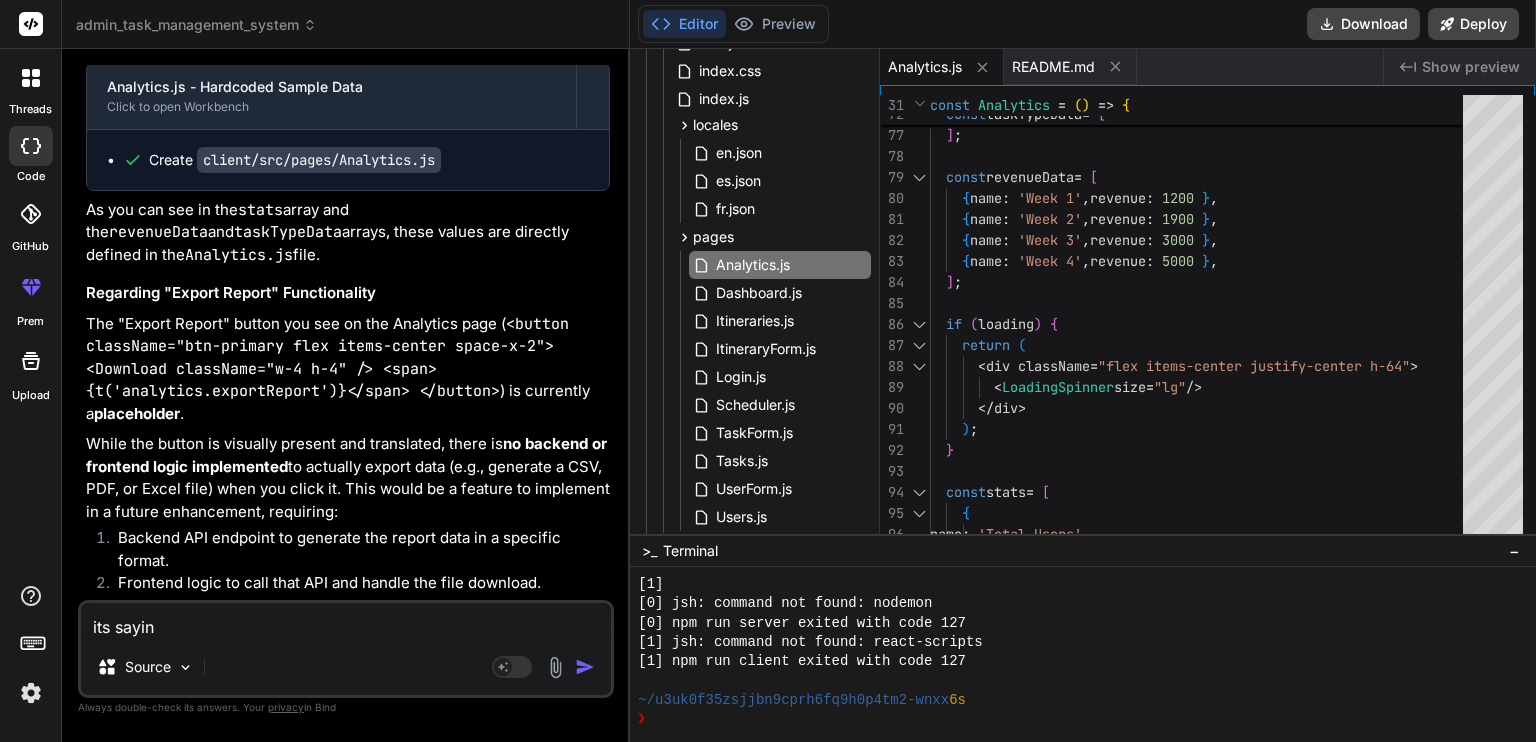 type on "its saying" 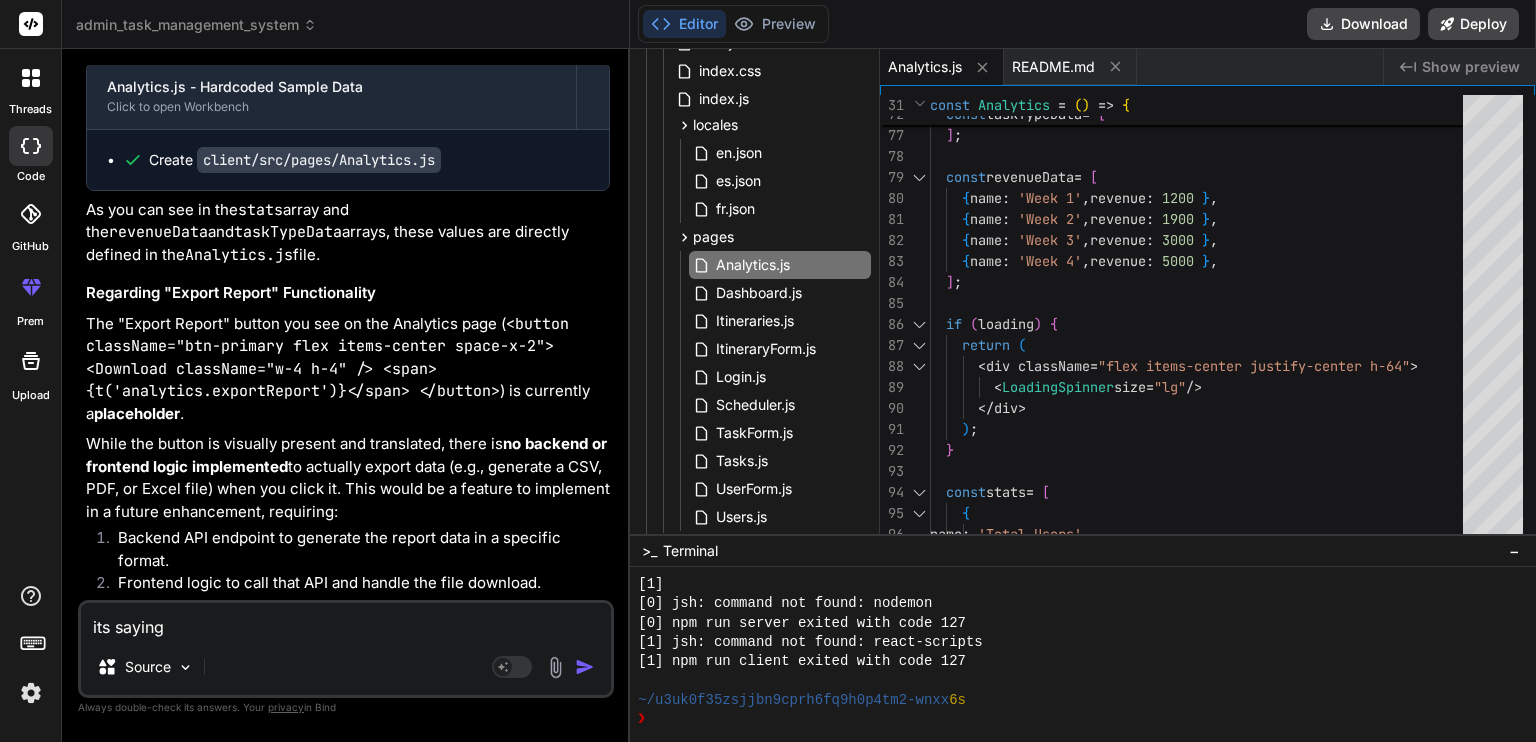 type on "its saying" 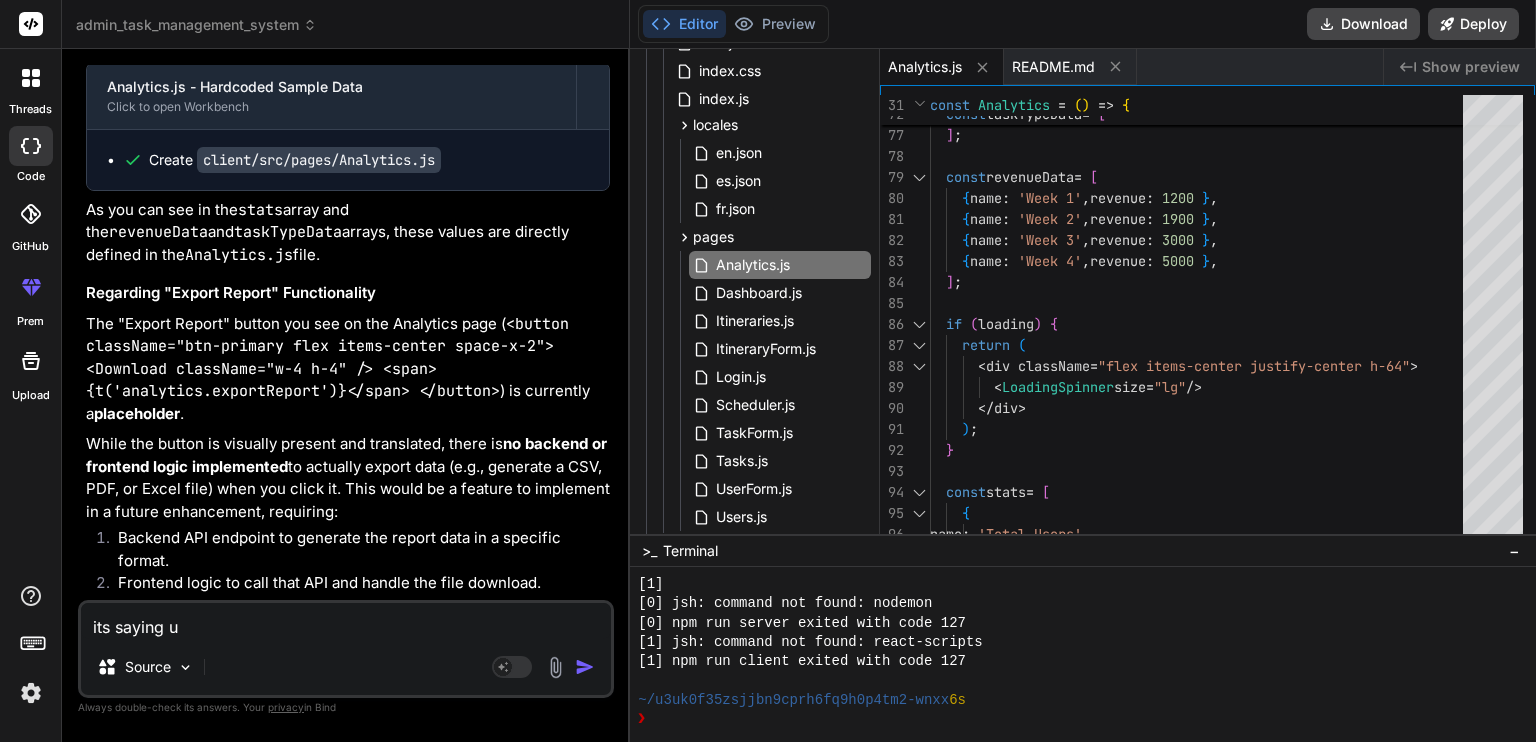 type on "its saying un" 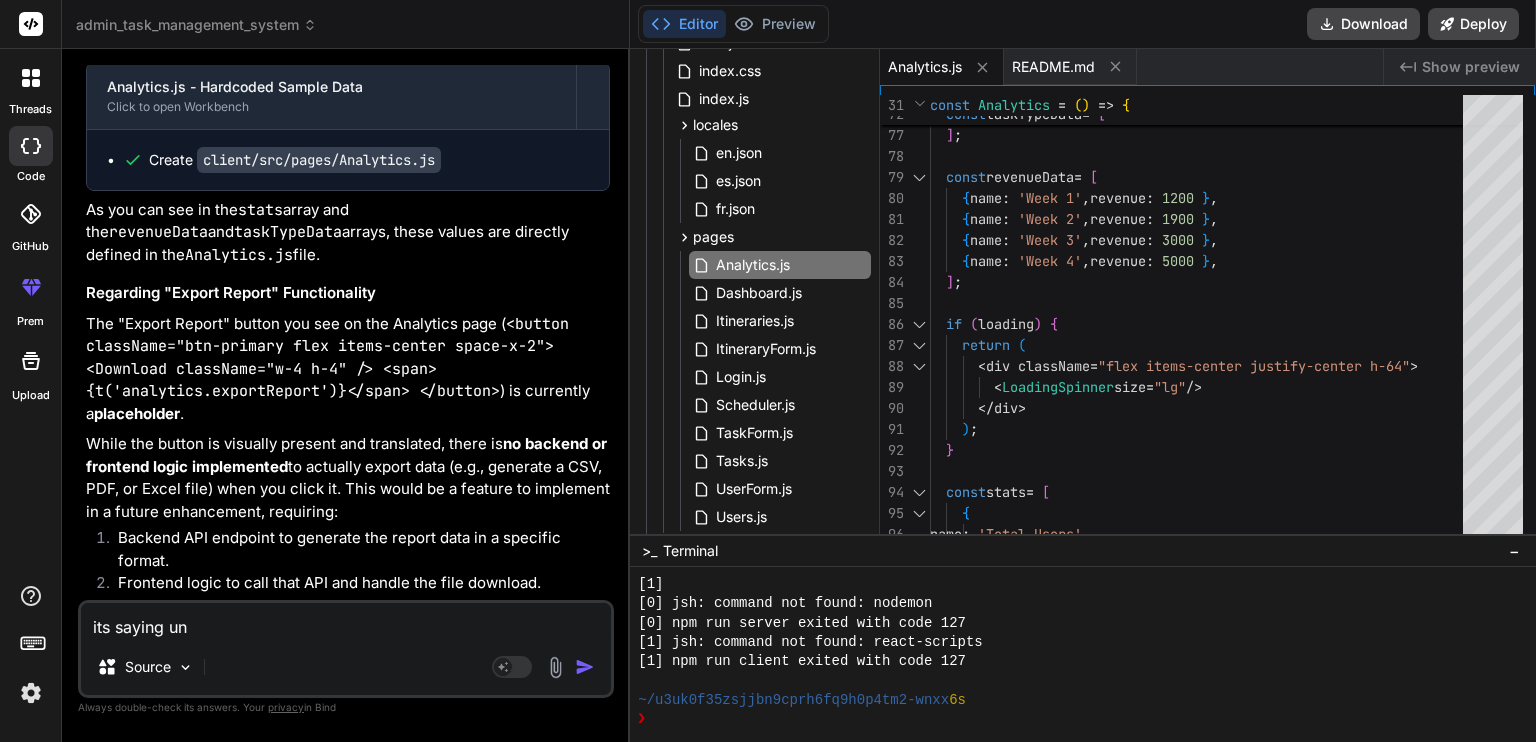 type on "its saying una" 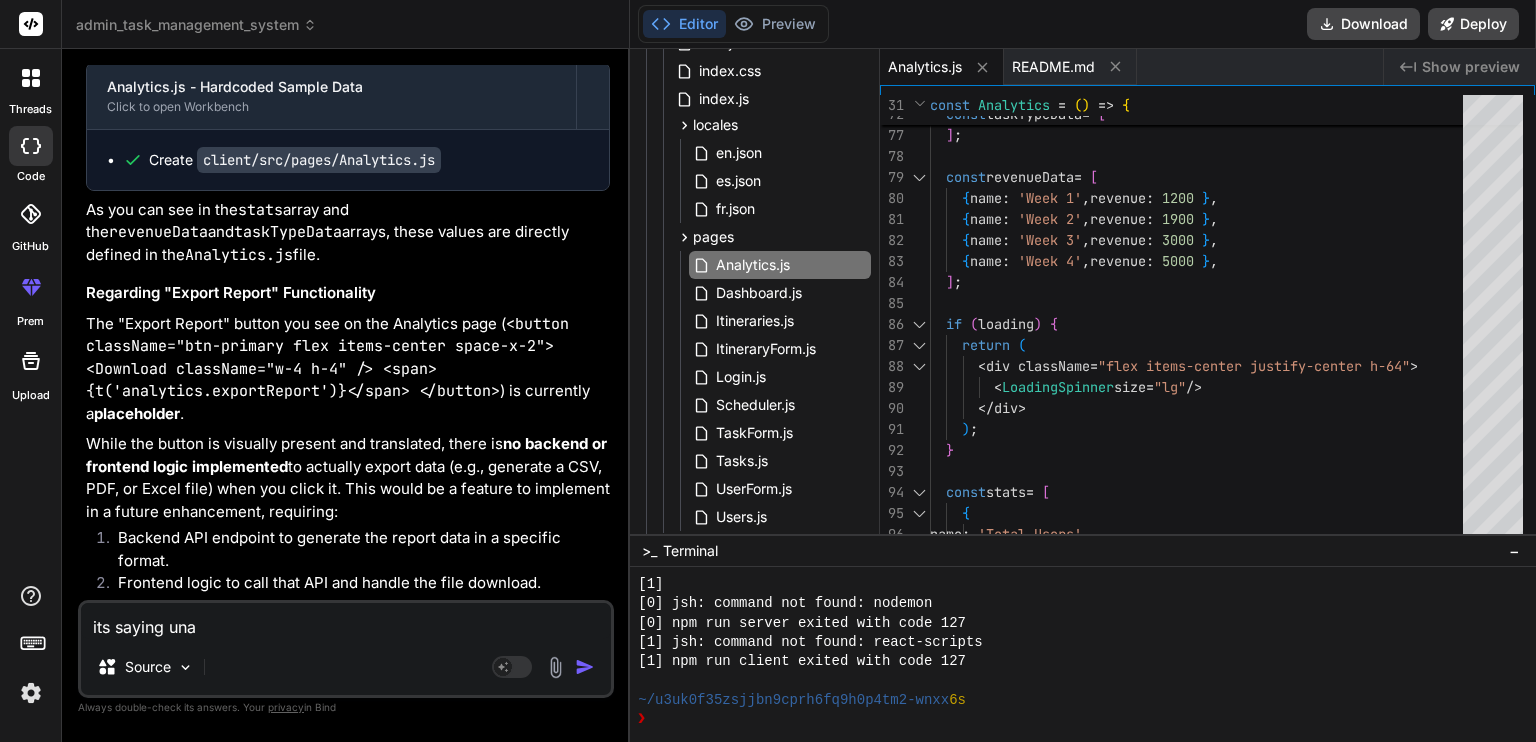 type on "its saying unab" 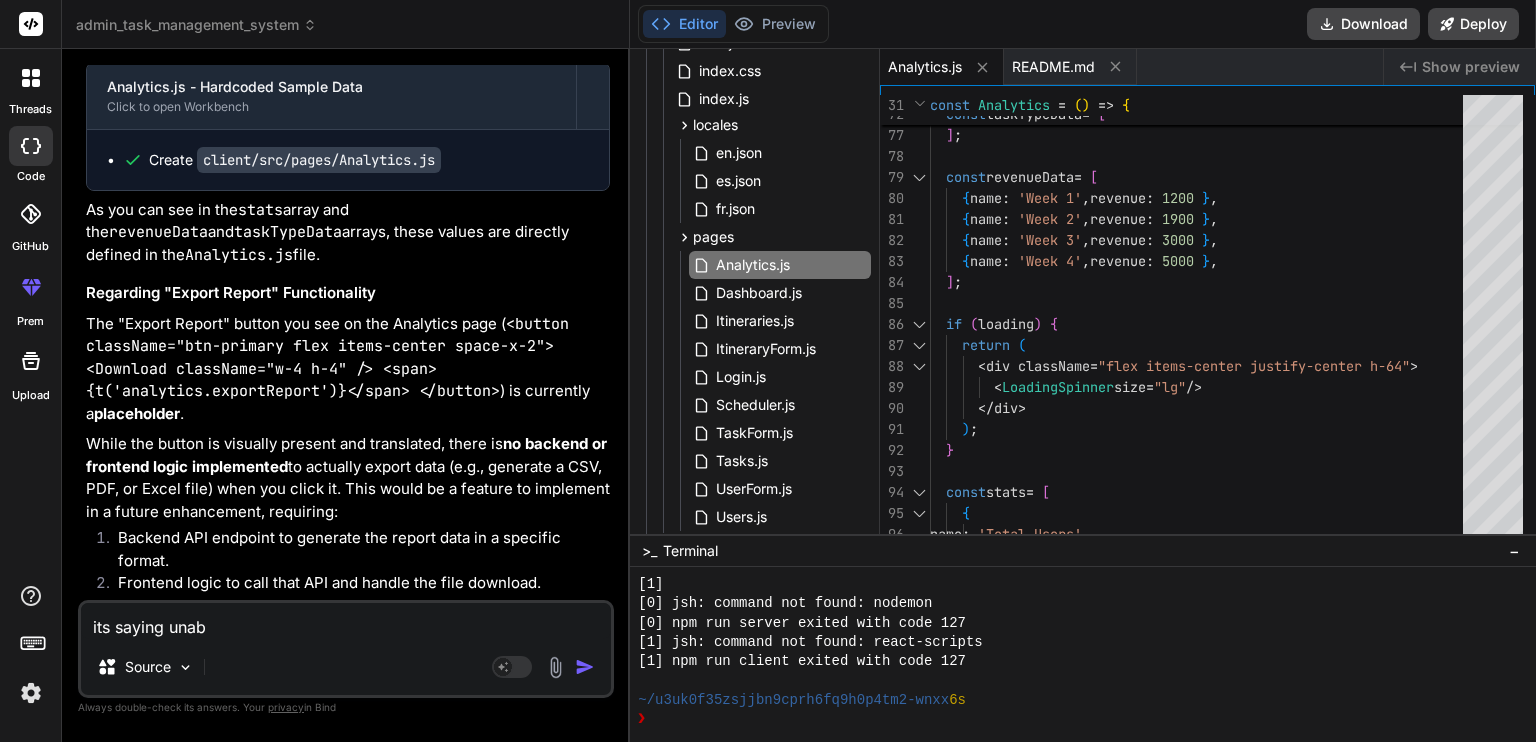 type on "its saying unabl" 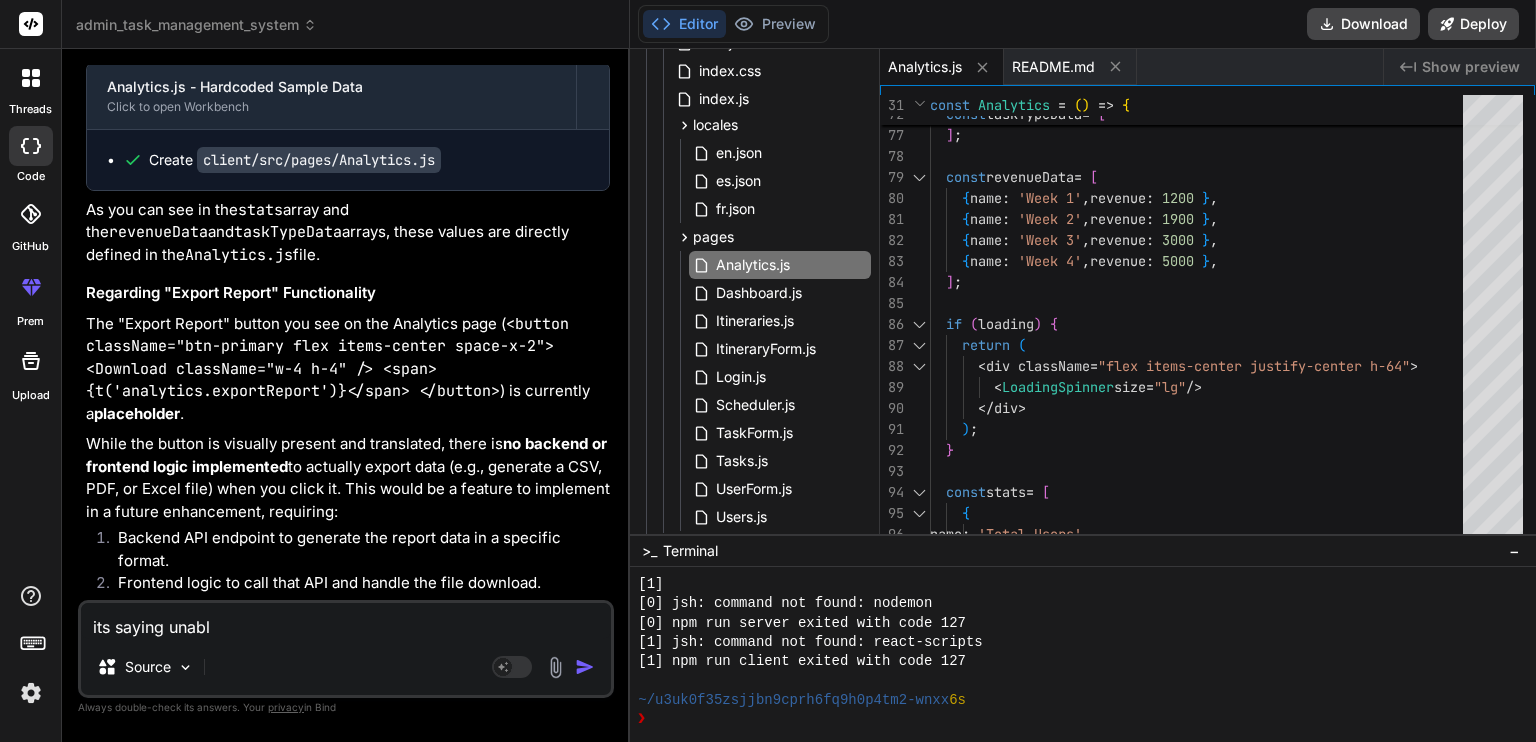 type on "its saying unablr" 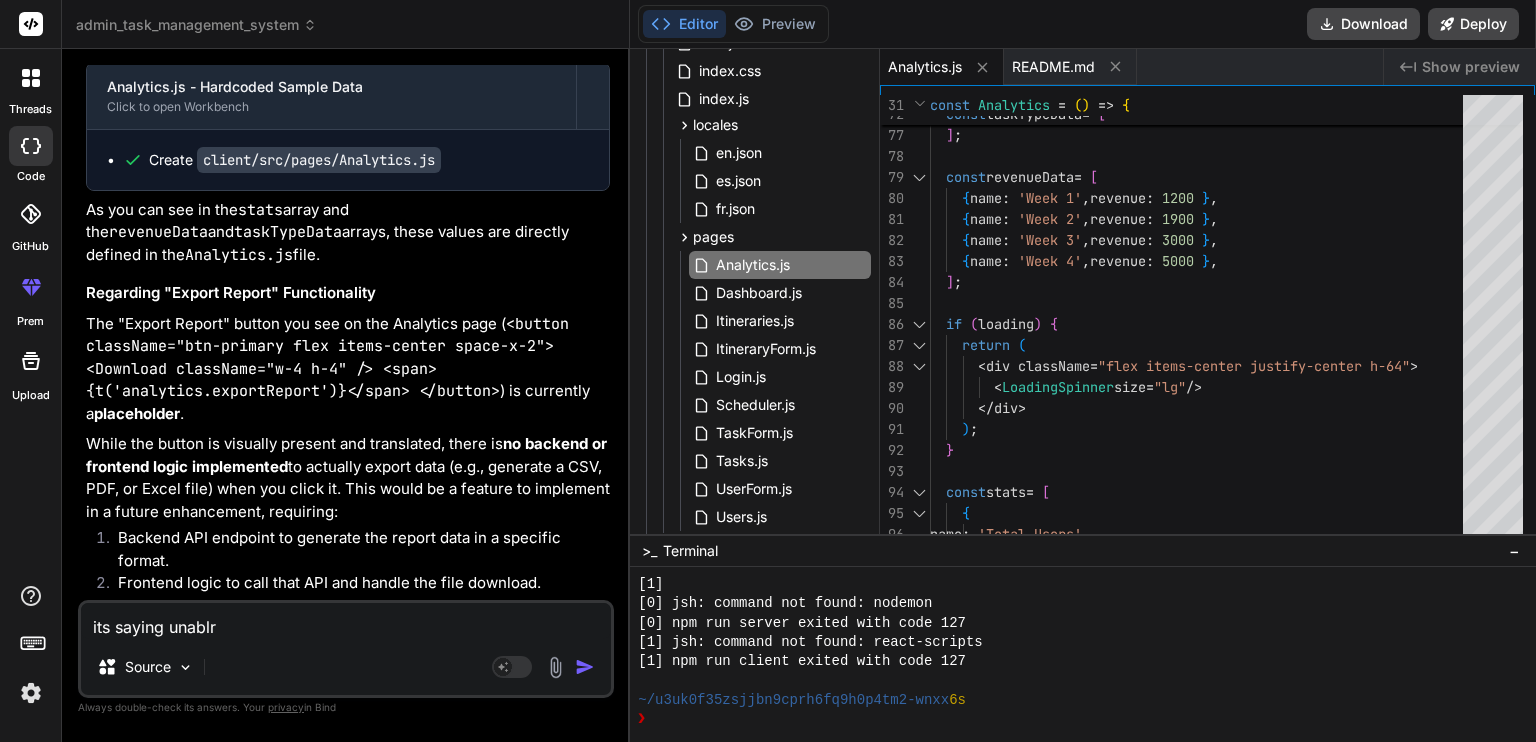 type on "its saying unablr" 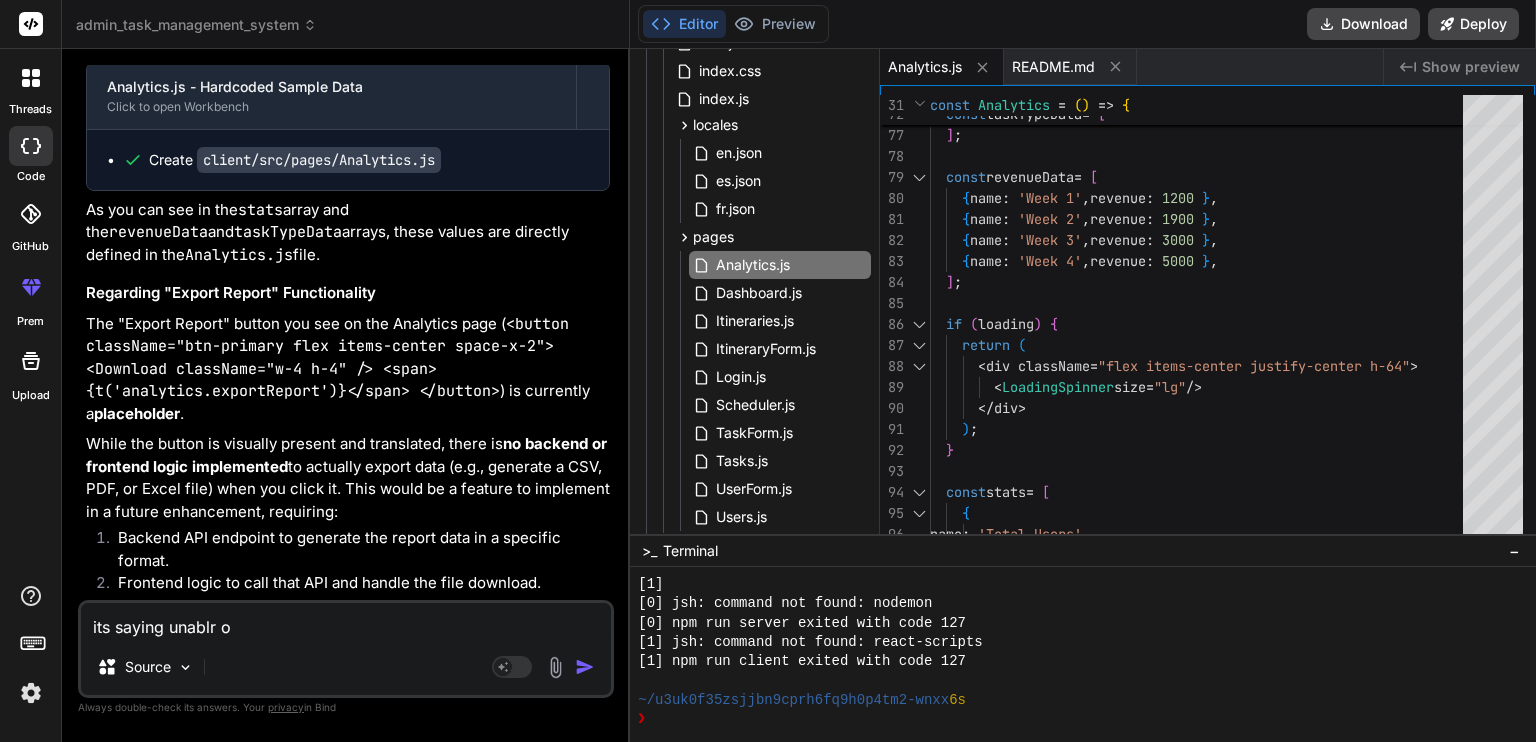 type on "its saying unablr ot" 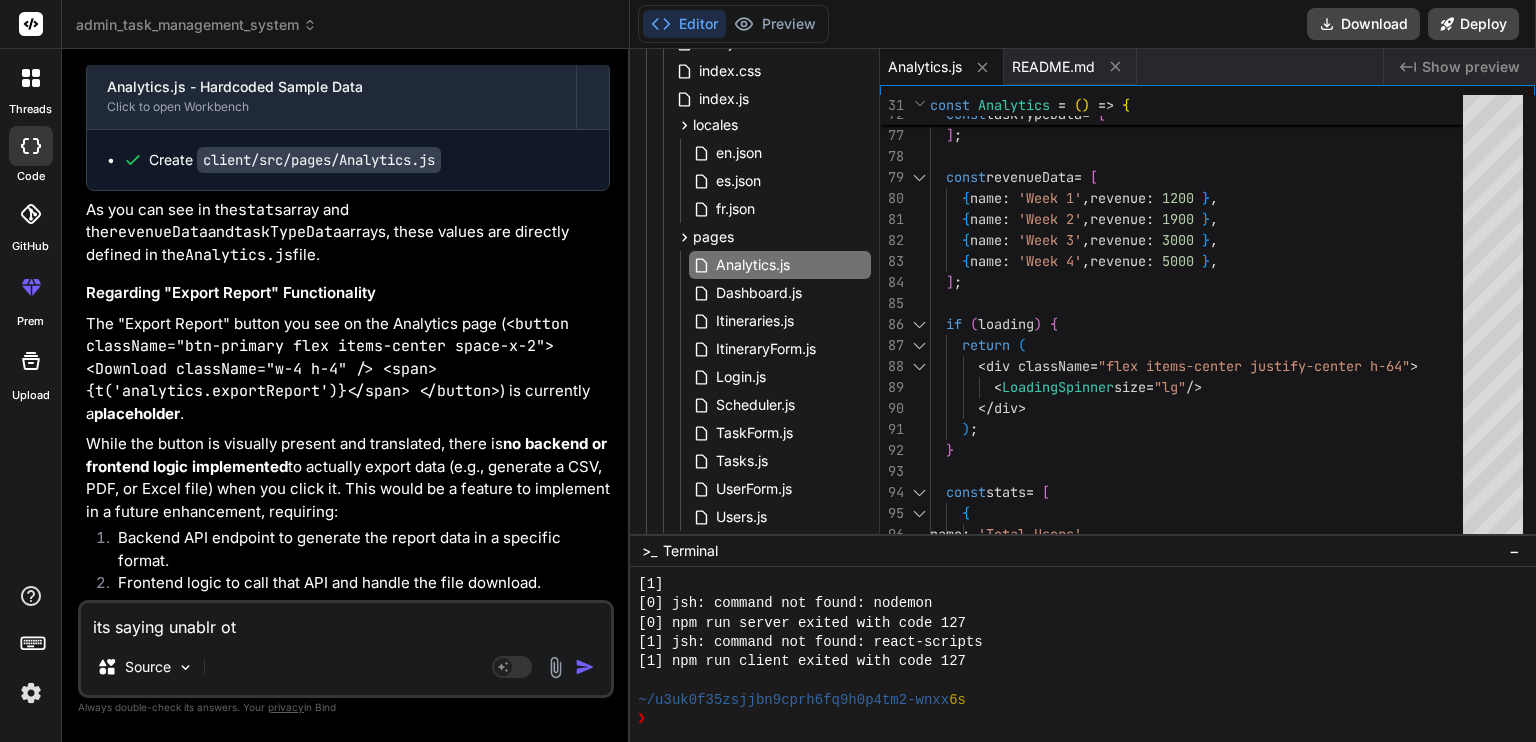 type on "its saying unablr ot" 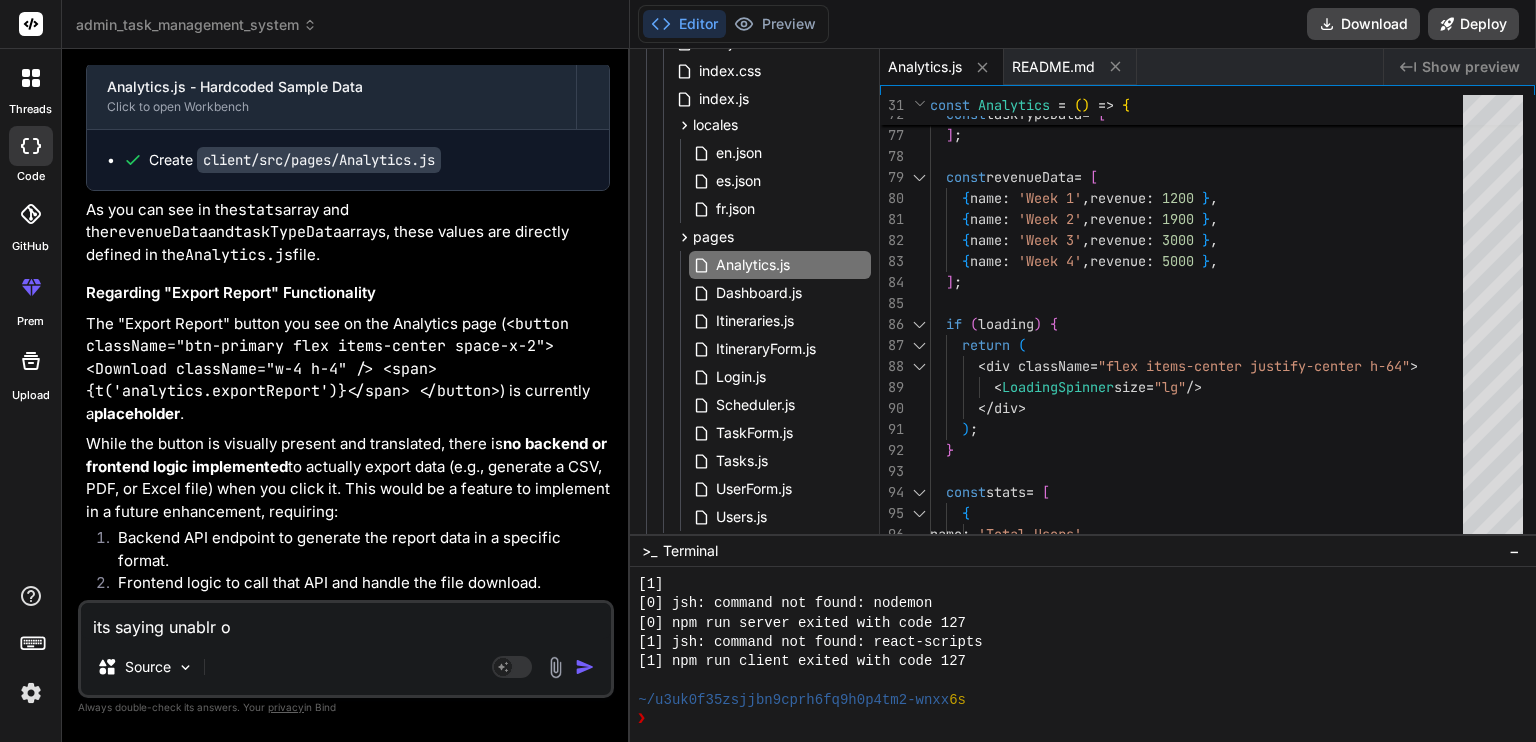 type on "its saying unablr" 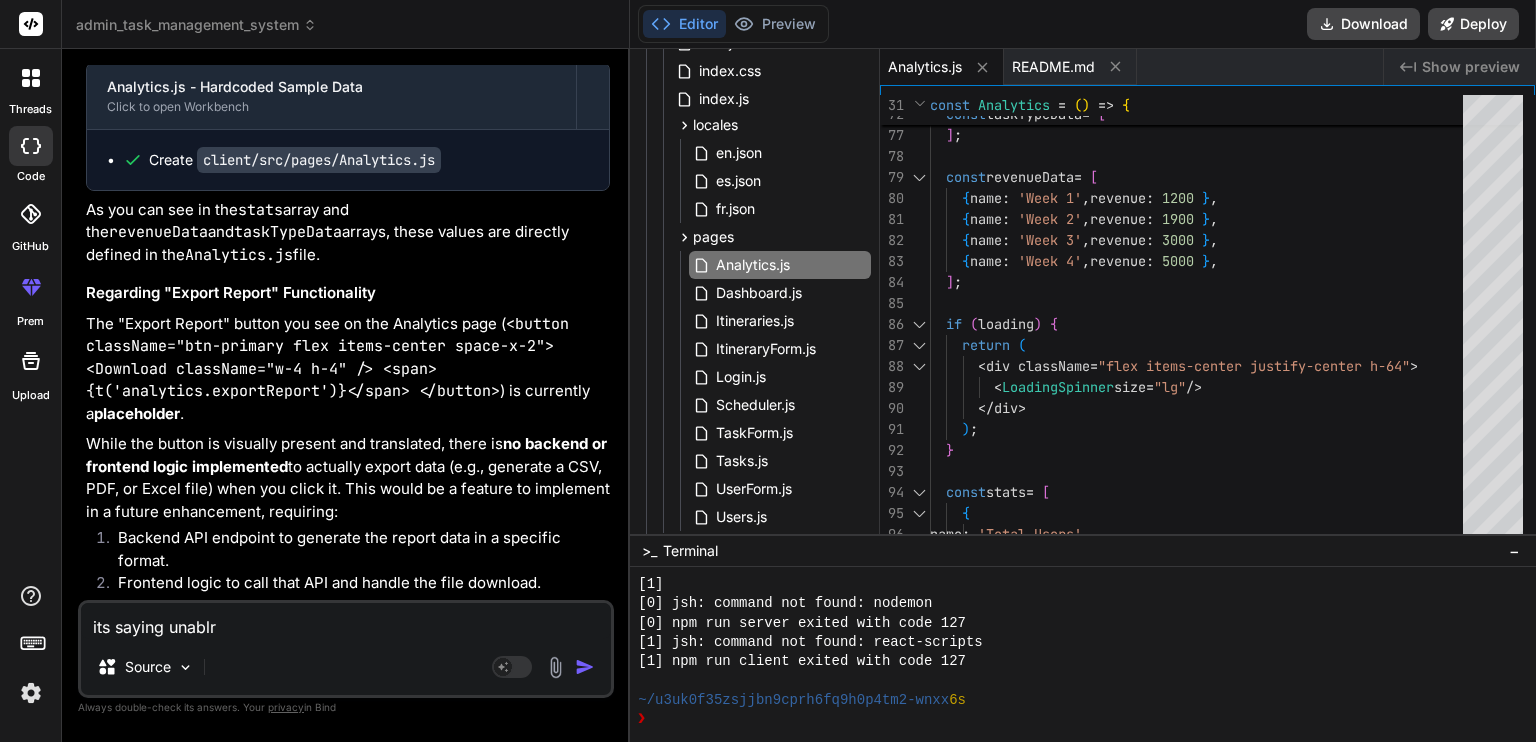 type on "its saying unablr t" 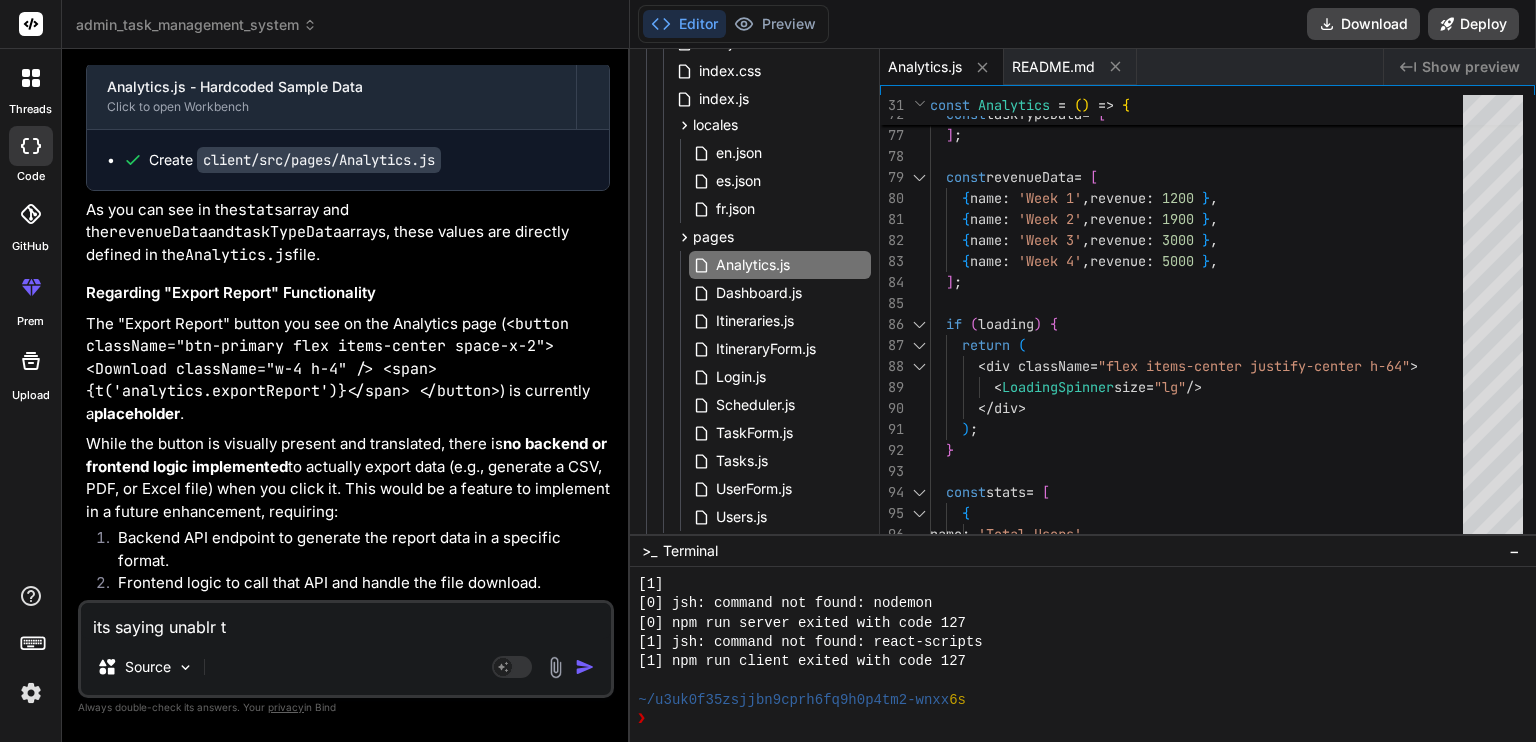 type on "its saying unablr to" 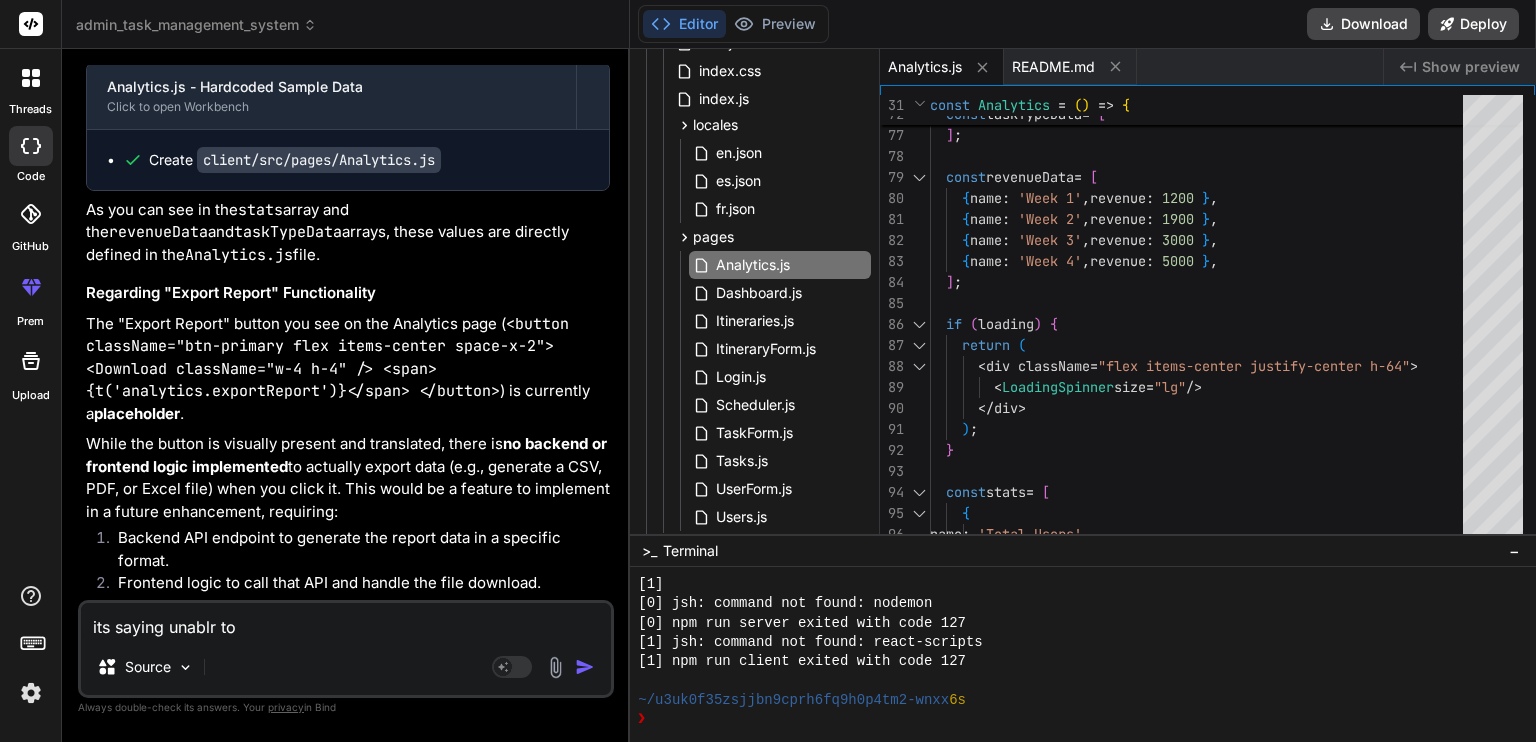type on "its saying unablr to" 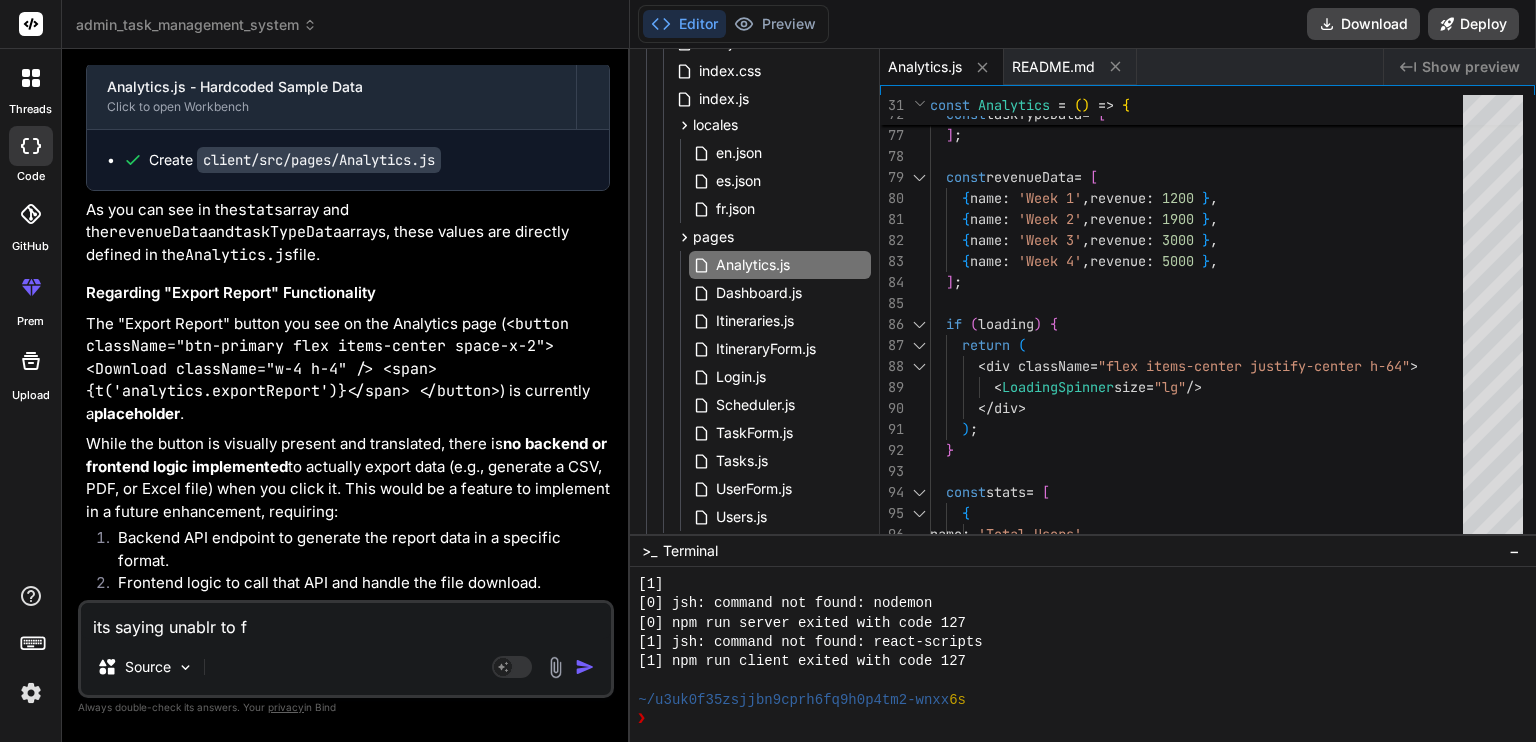 type on "its saying unablr to fe" 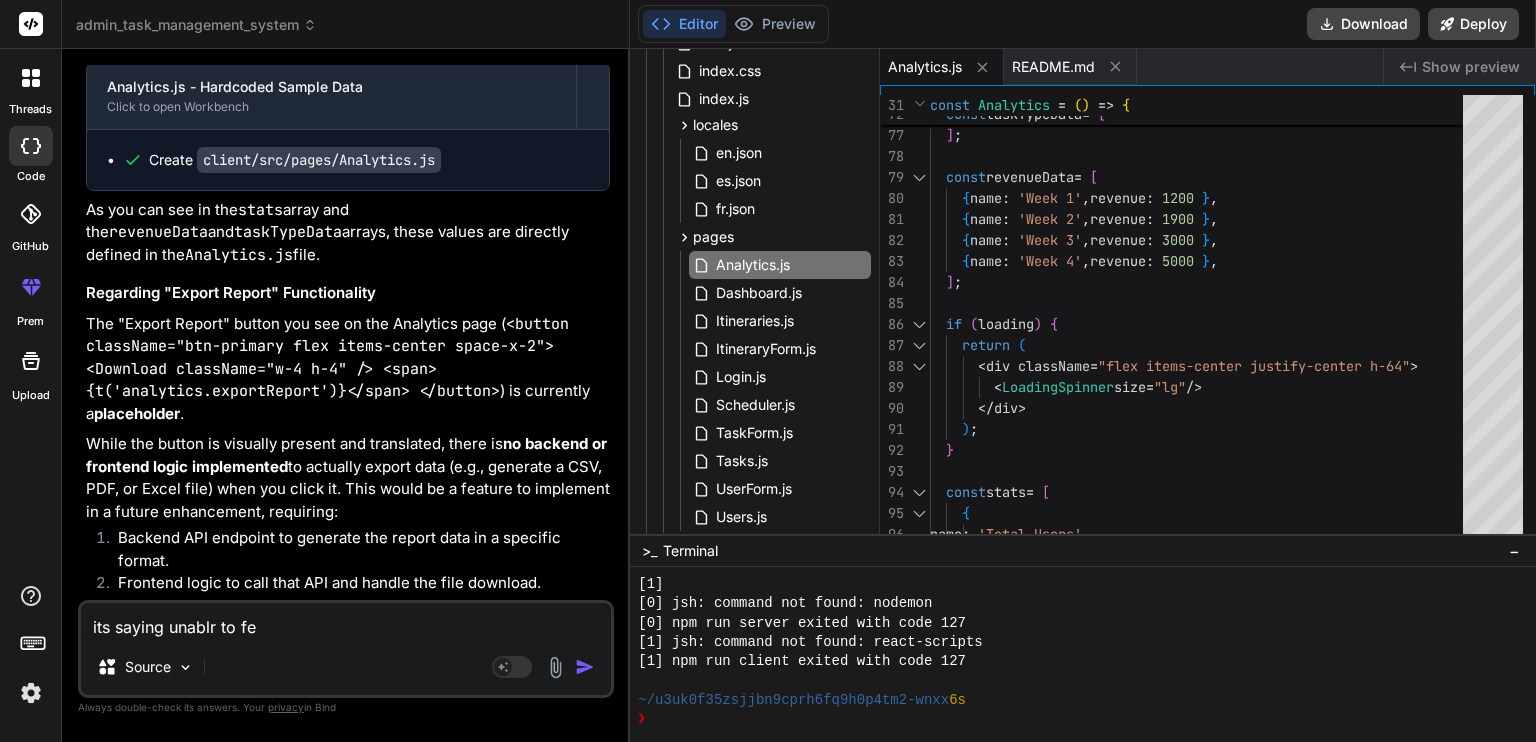 type on "x" 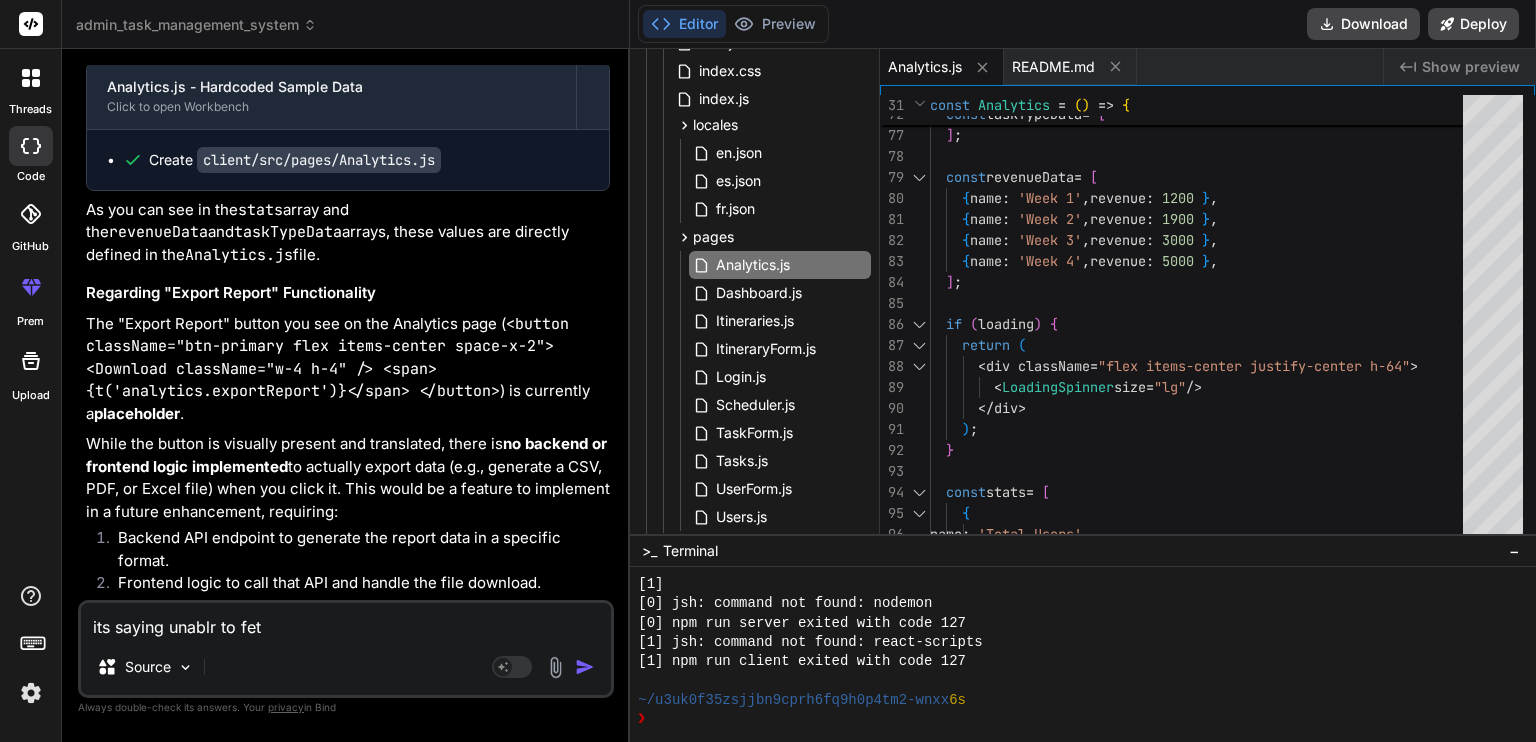 type on "its saying unablr to fetc" 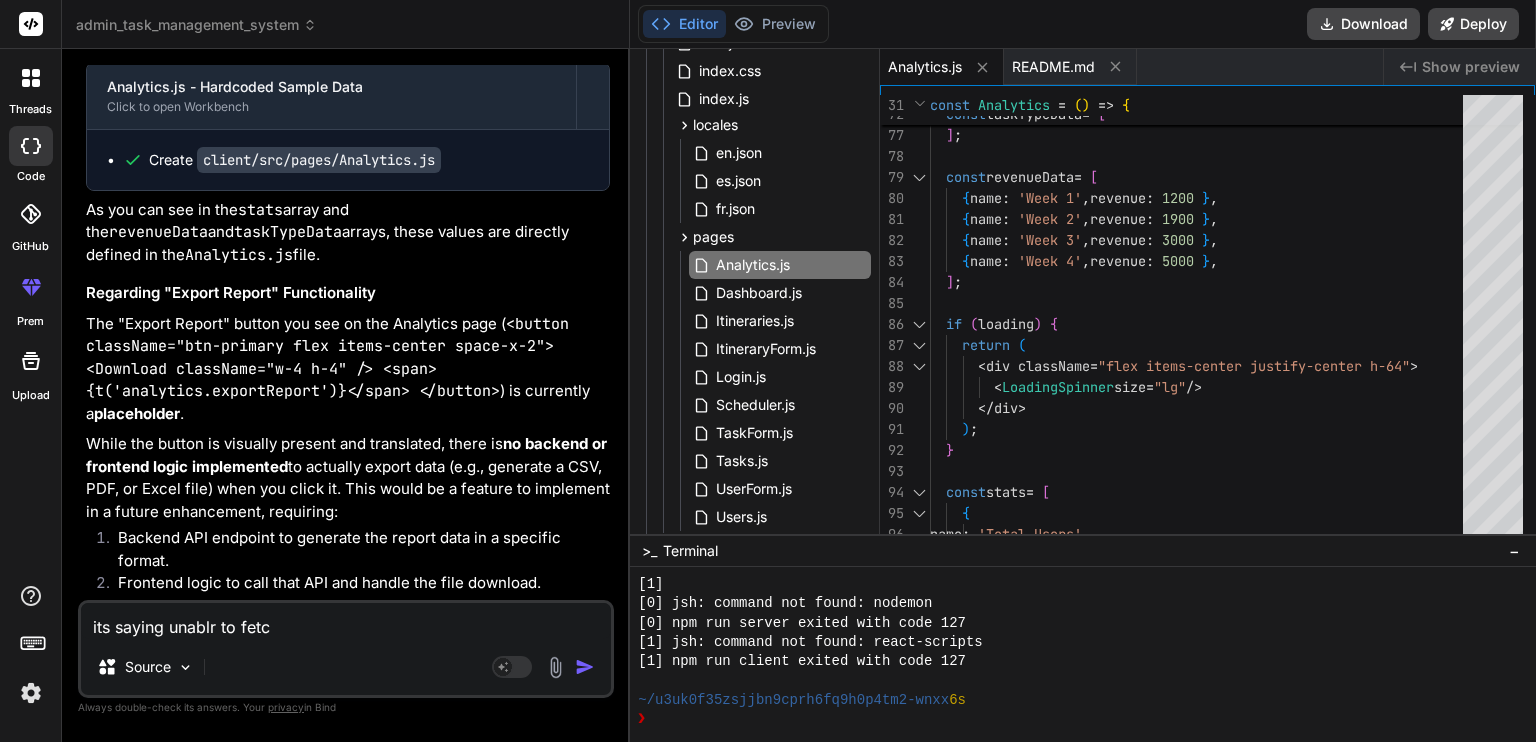 type on "its saying unablr to fetc" 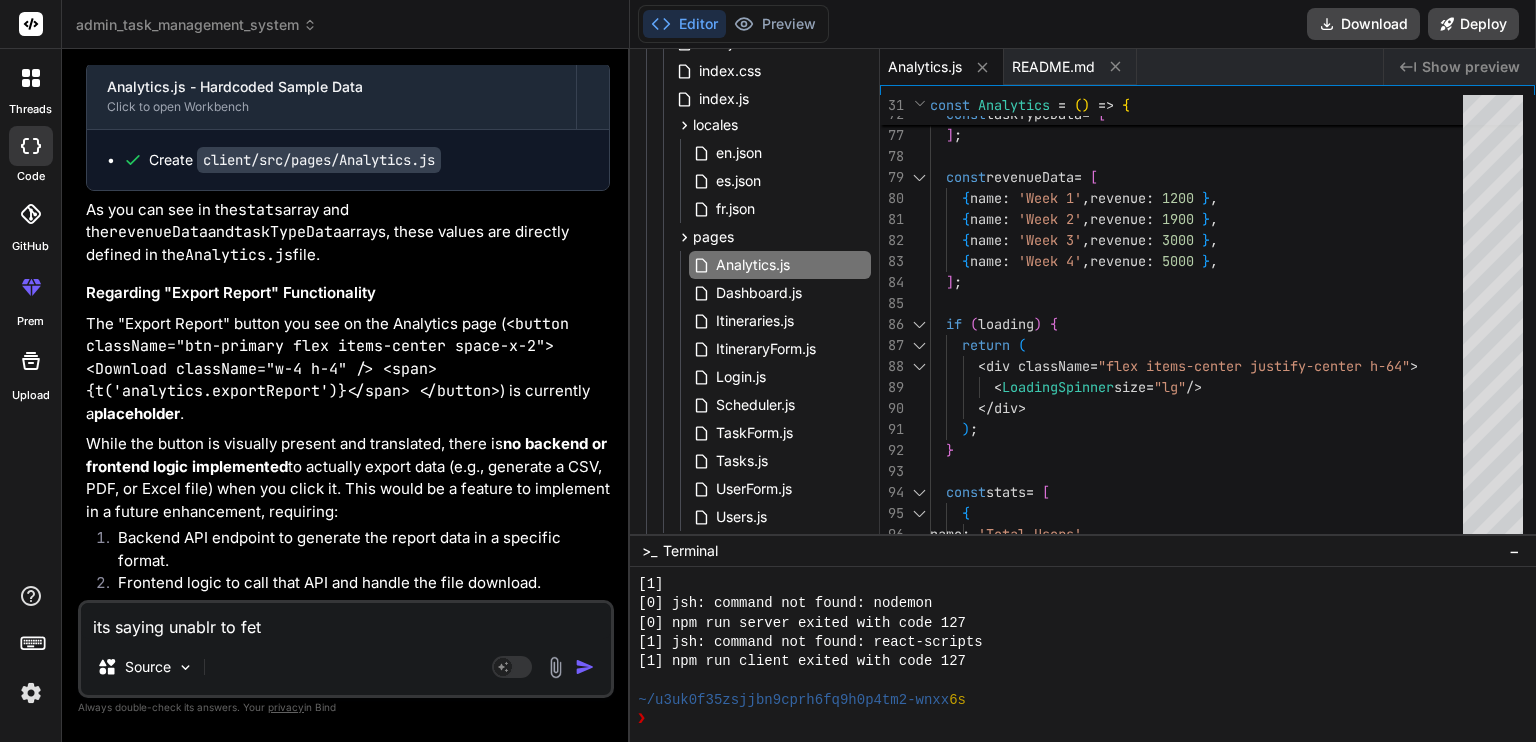 type on "its saying unablr to fetc" 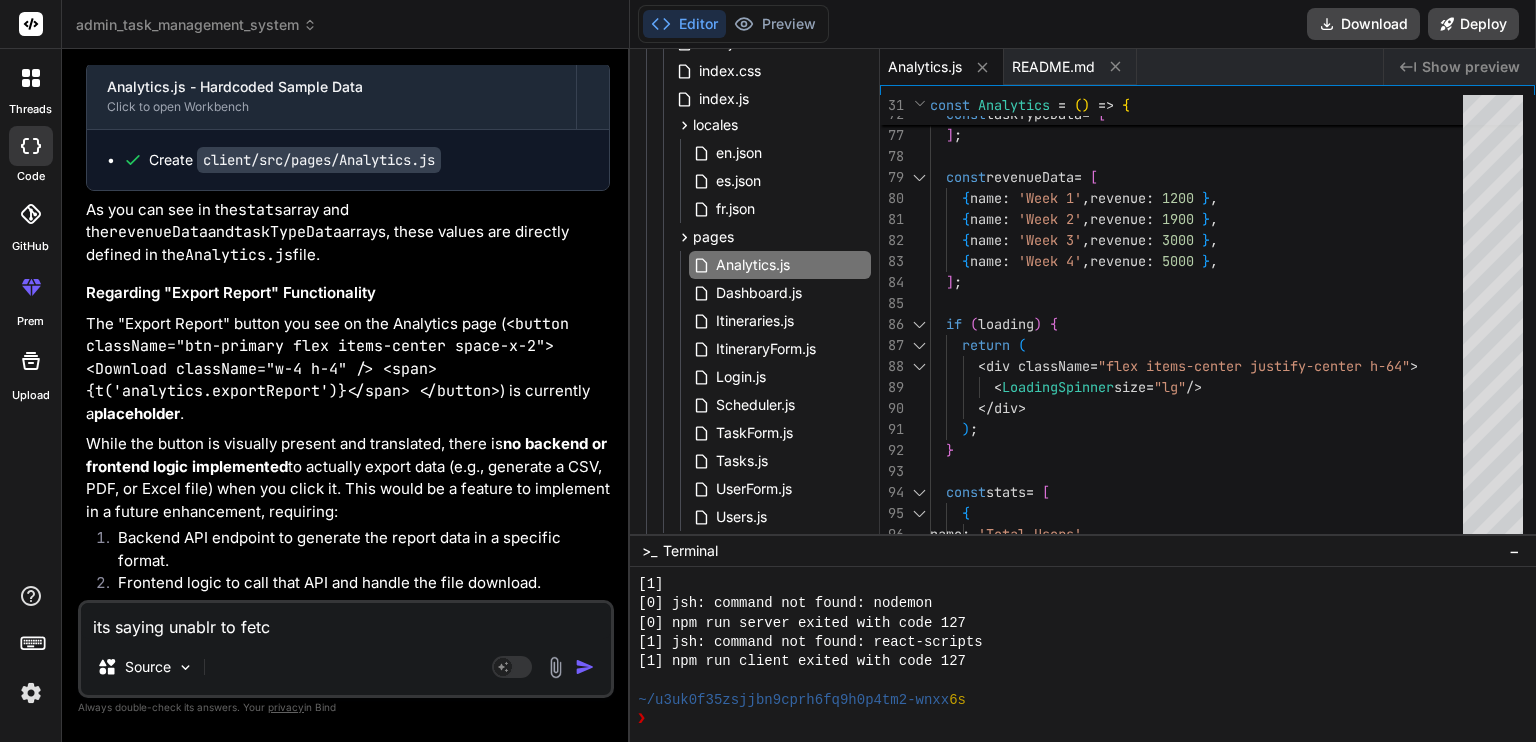type on "x" 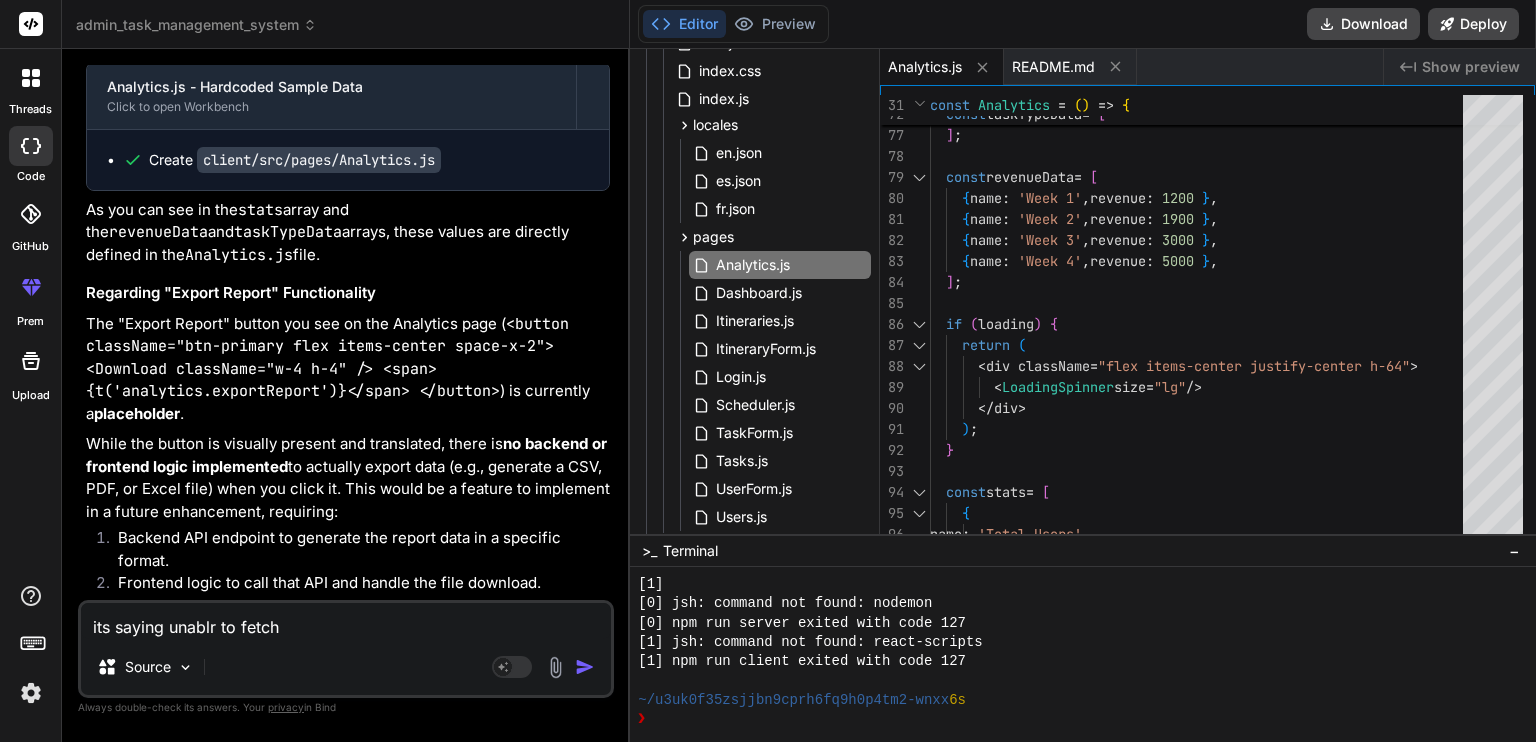 type on "its saying unablr to fetch" 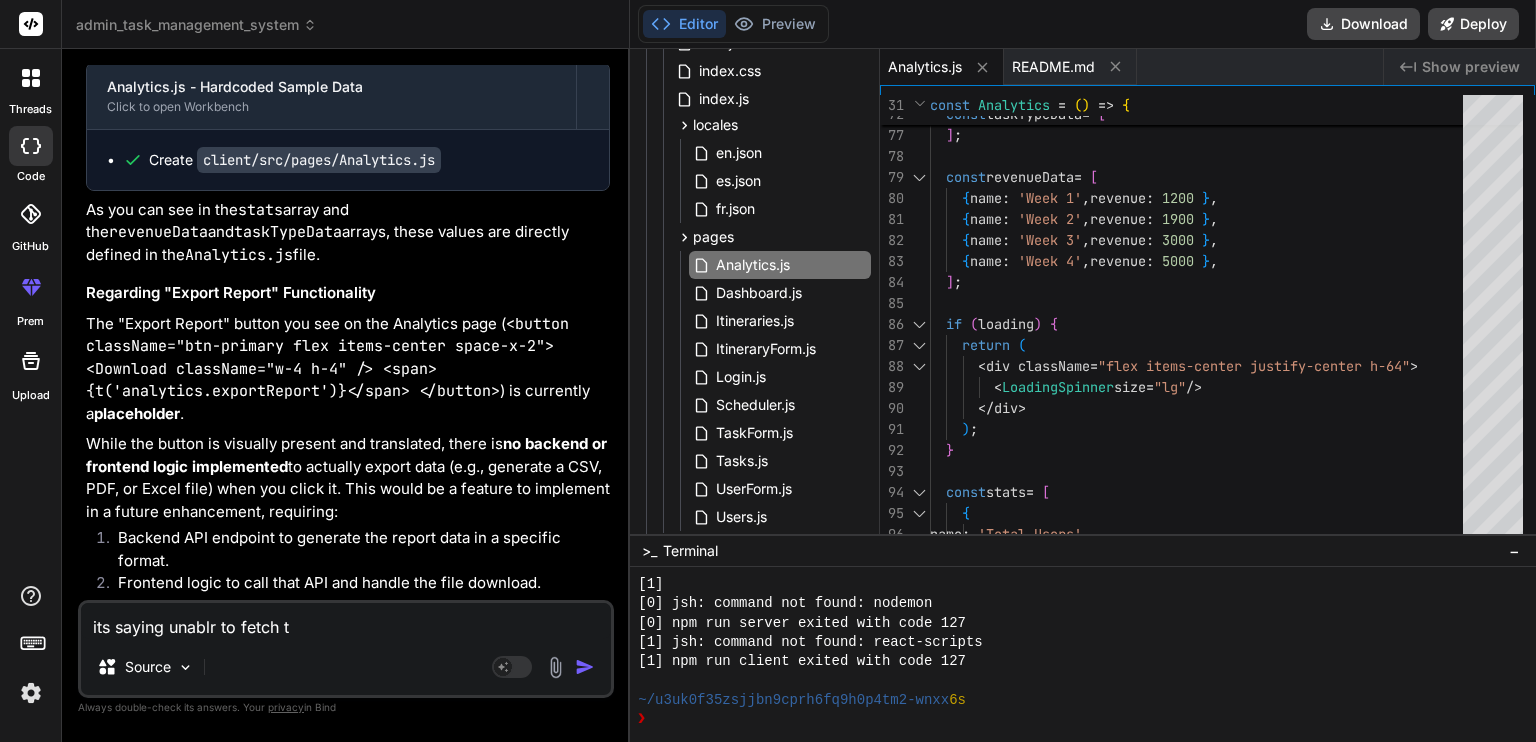 type on "its saying unablr to fetch th" 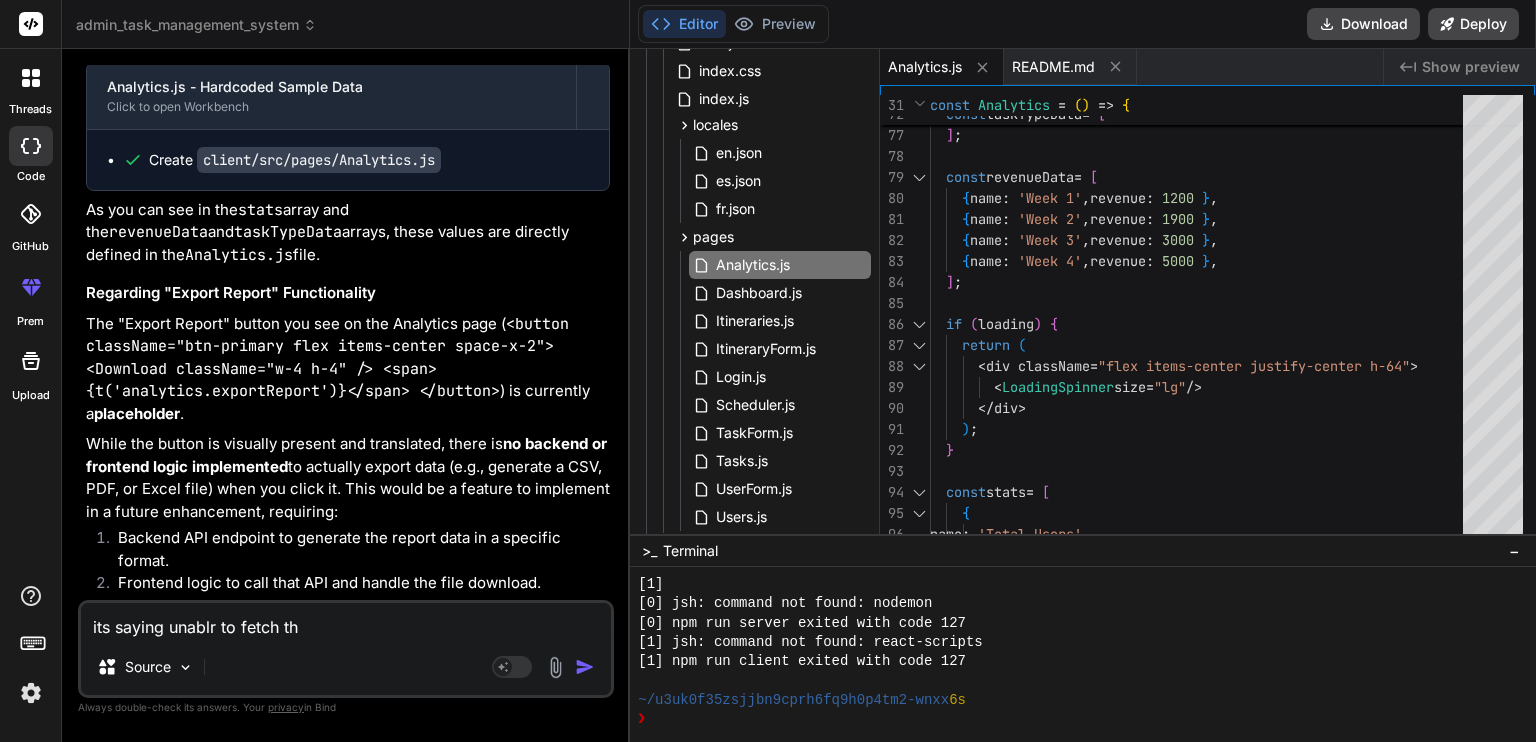 type on "its saying unablr to fetch the" 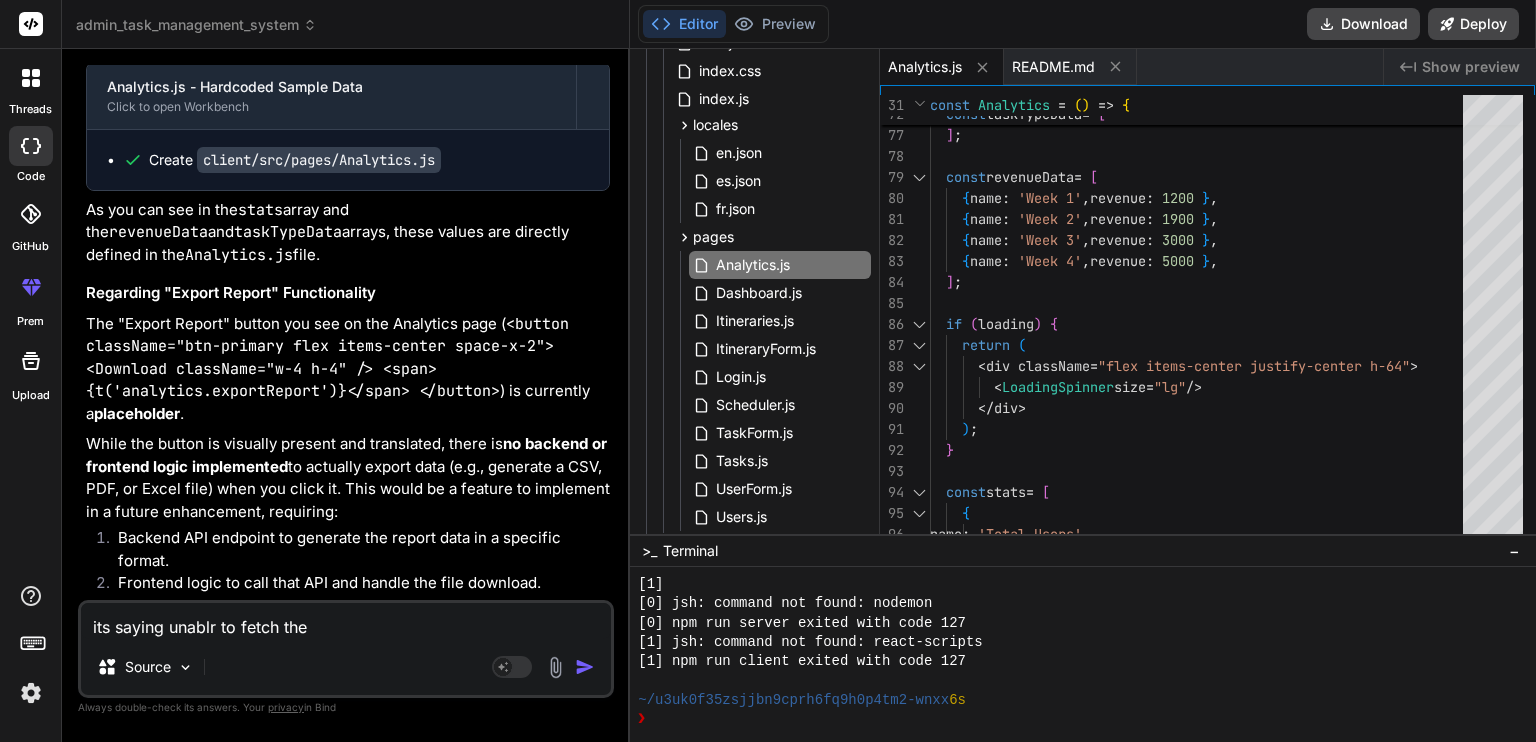 type on "its saying unablr to fetch the" 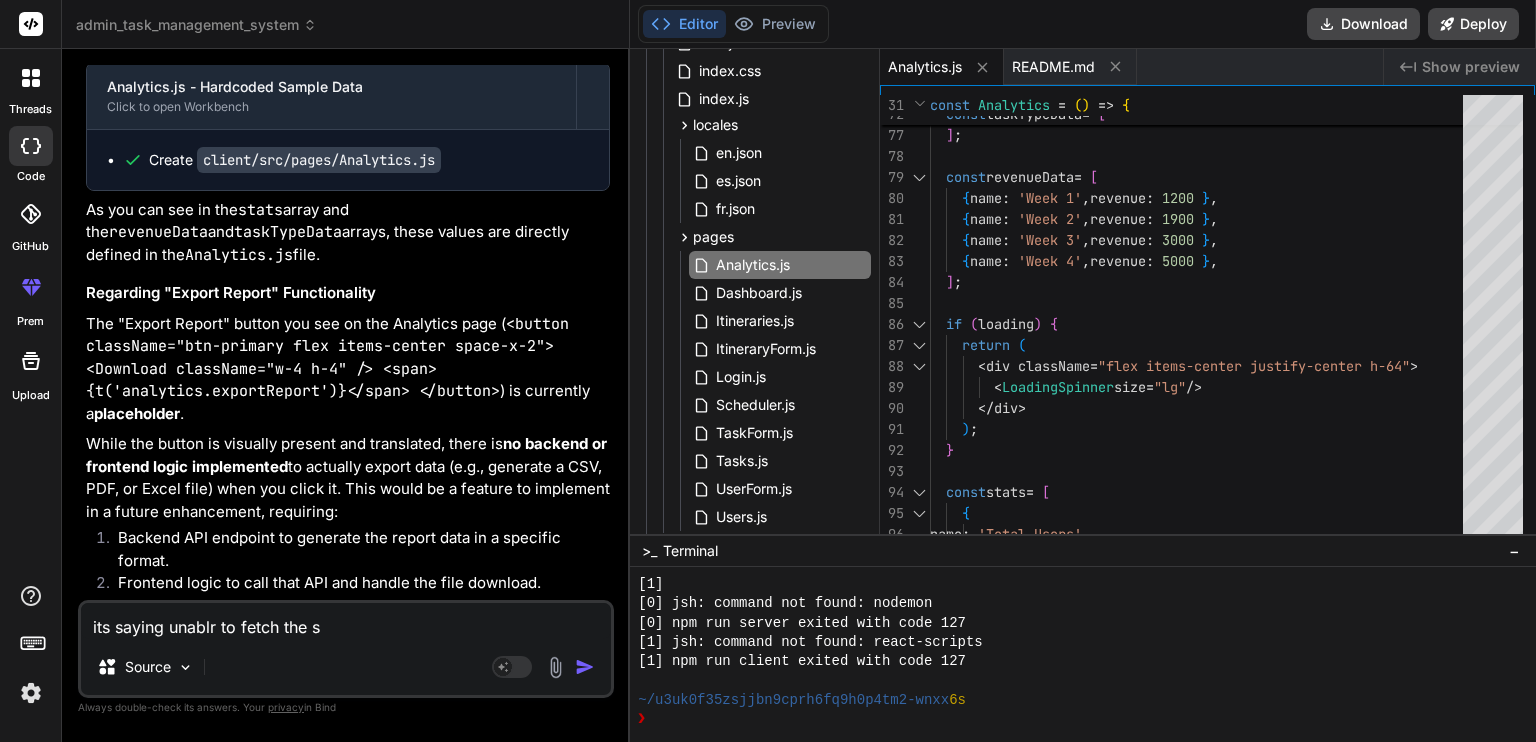 type on "its saying unablr to fetch the sc" 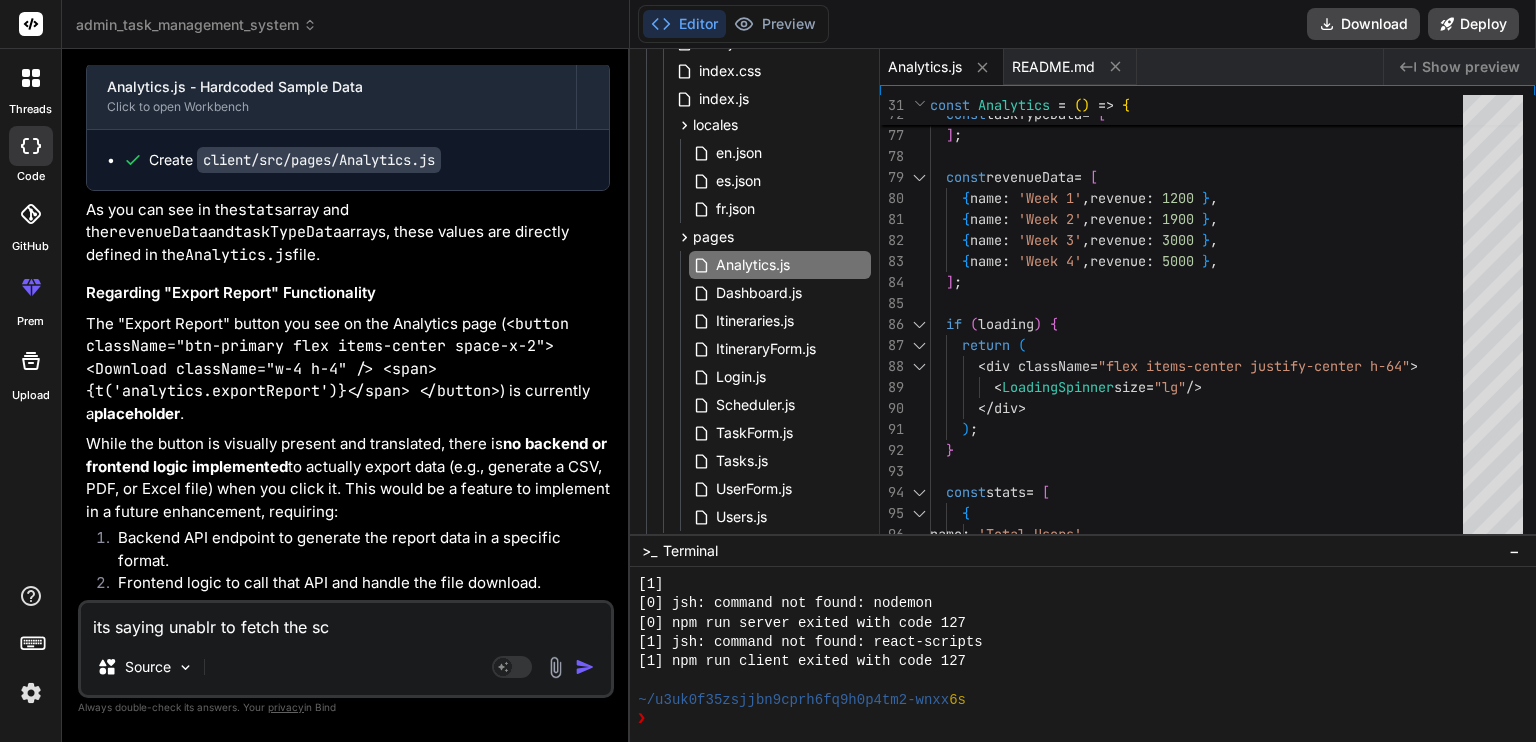 type on "its saying unablr to fetch the sch" 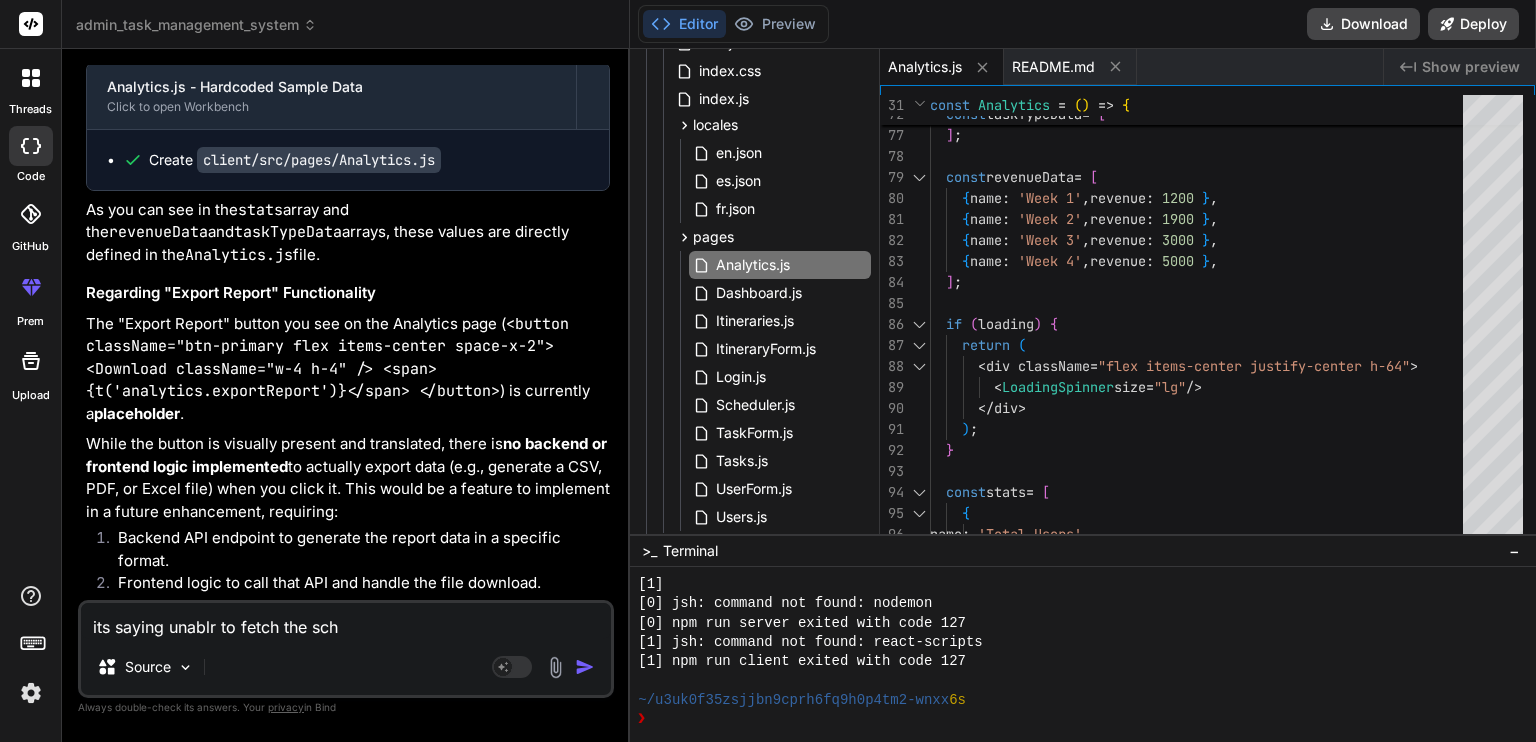 type on "x" 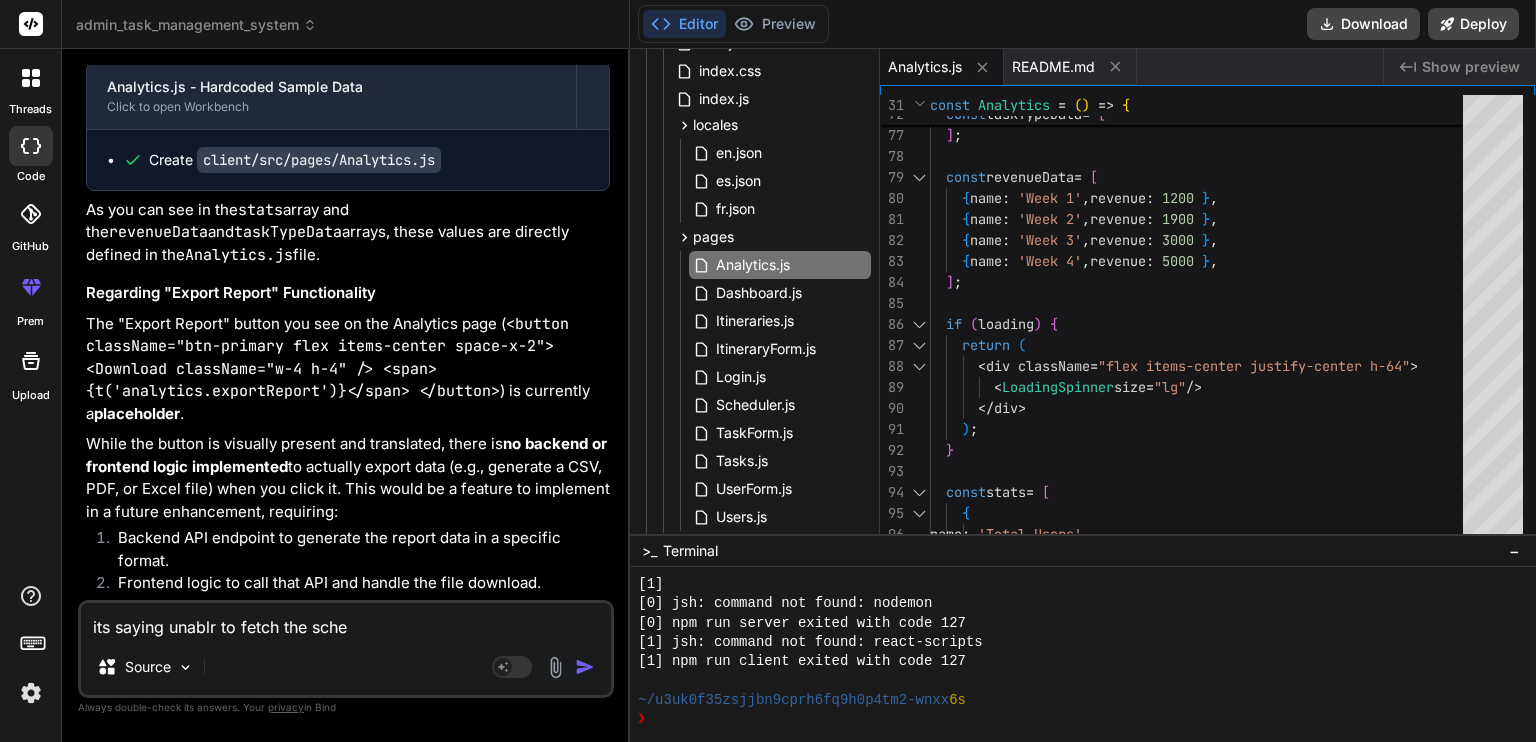 type on "its saying unablr to fetch the sched" 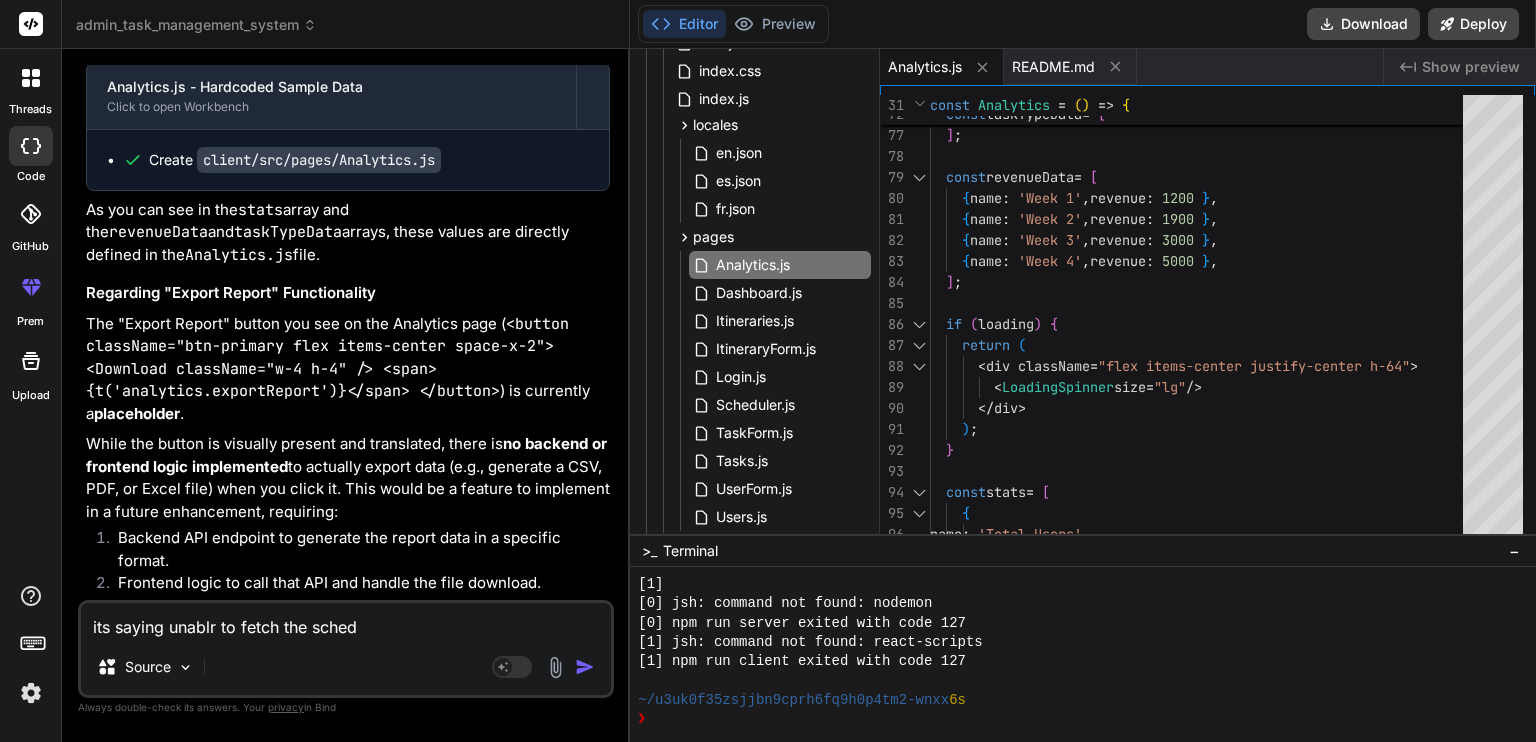 type on "its saying unablr to fetch the schedu" 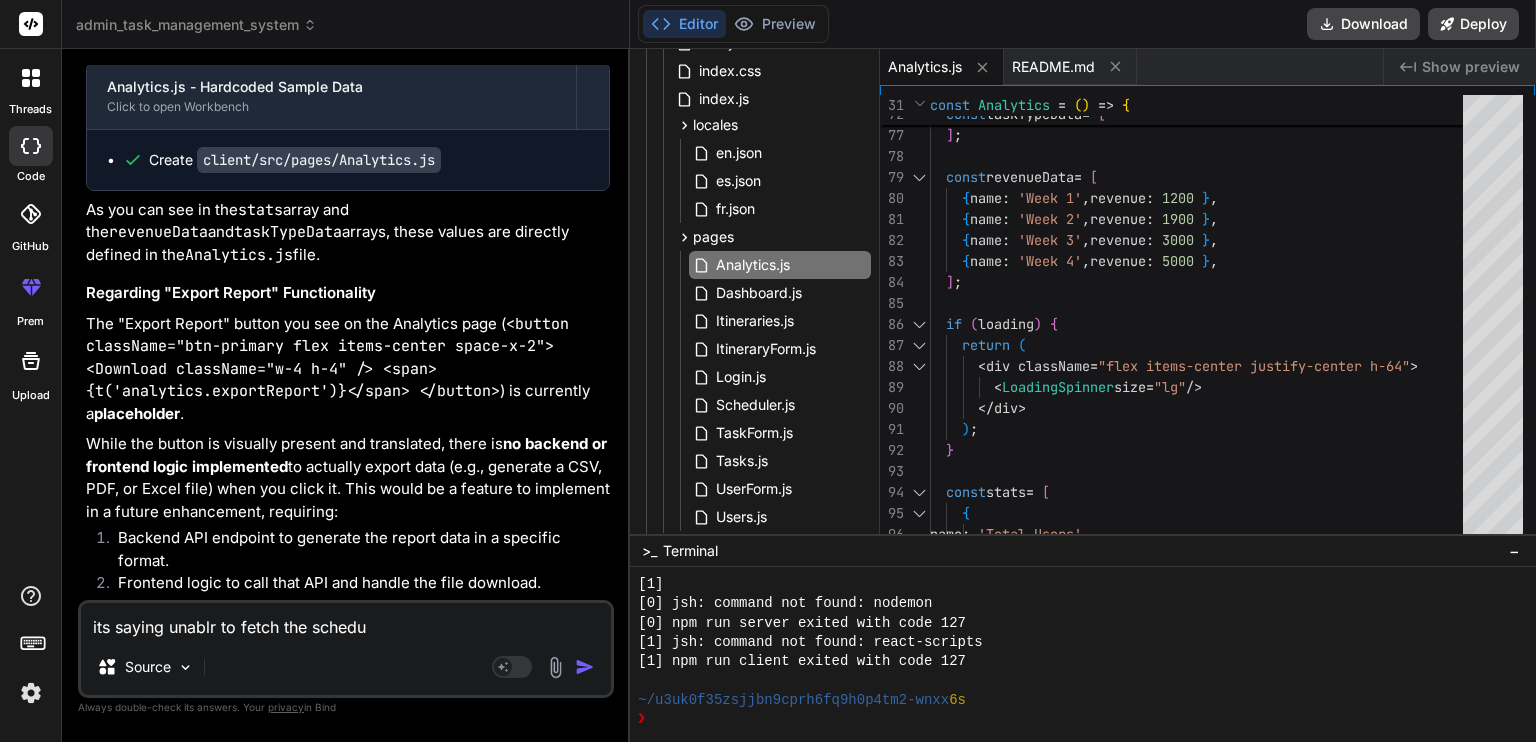 type on "its saying unablr to fetch the schedul" 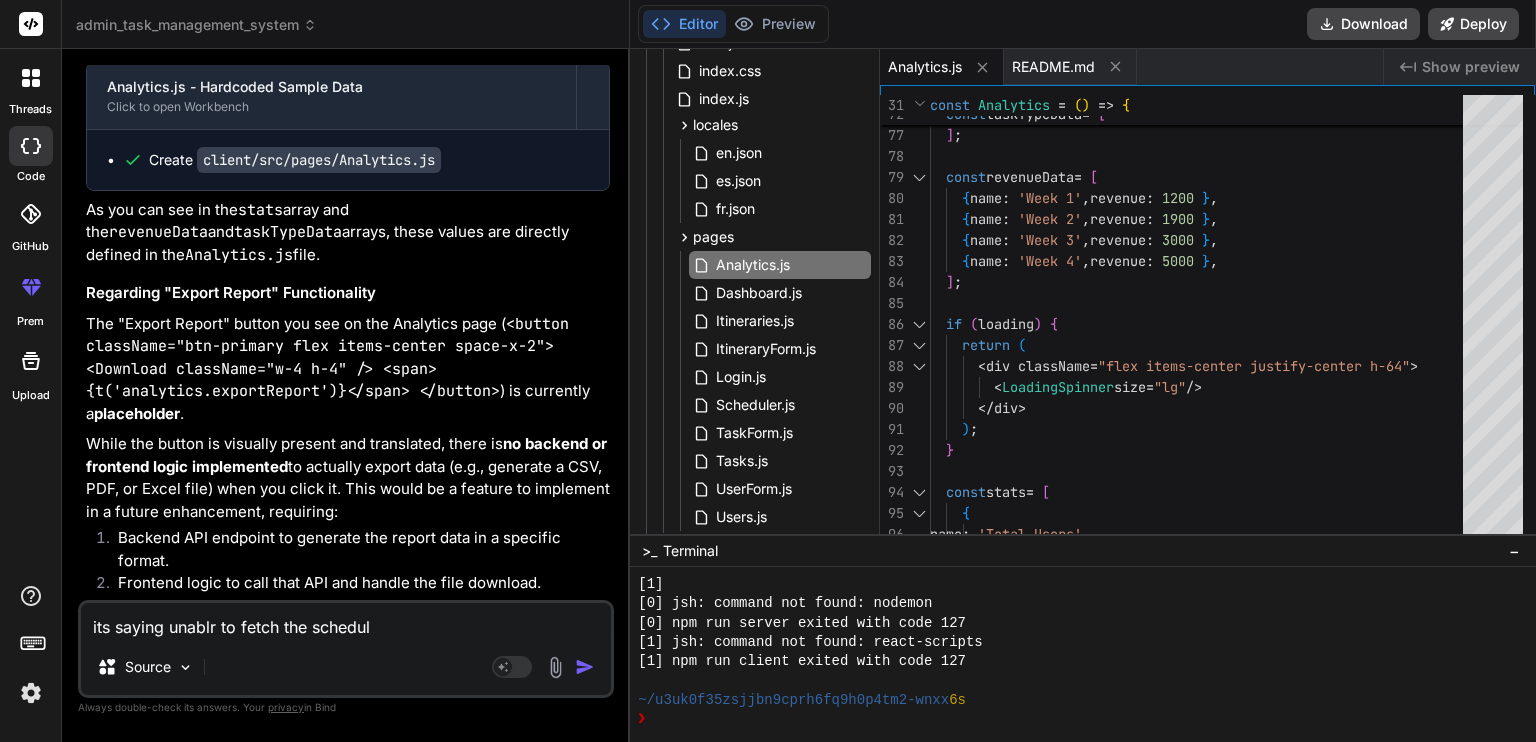 type on "its saying unablr to fetch the schedule" 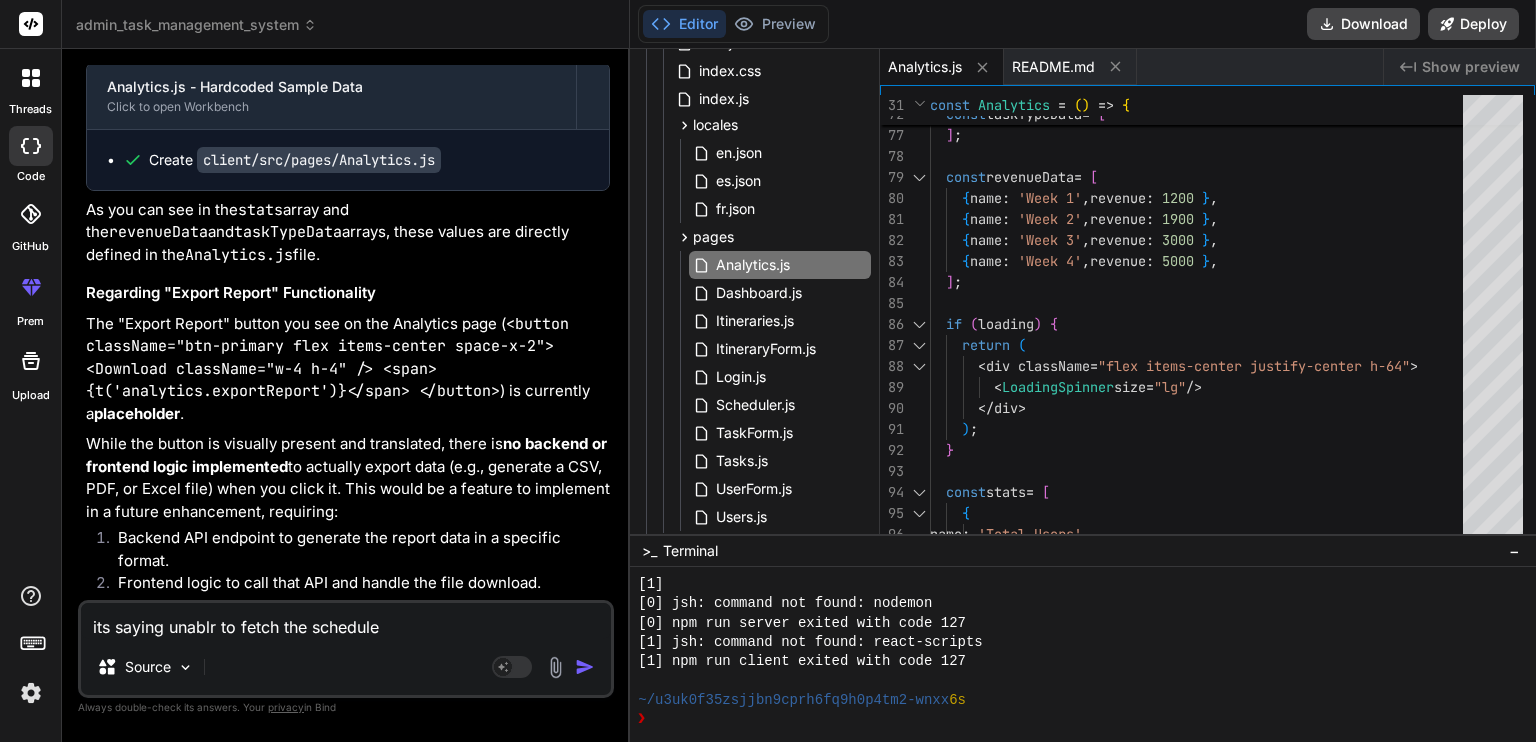type on "its saying unablr to fetch the scheduler" 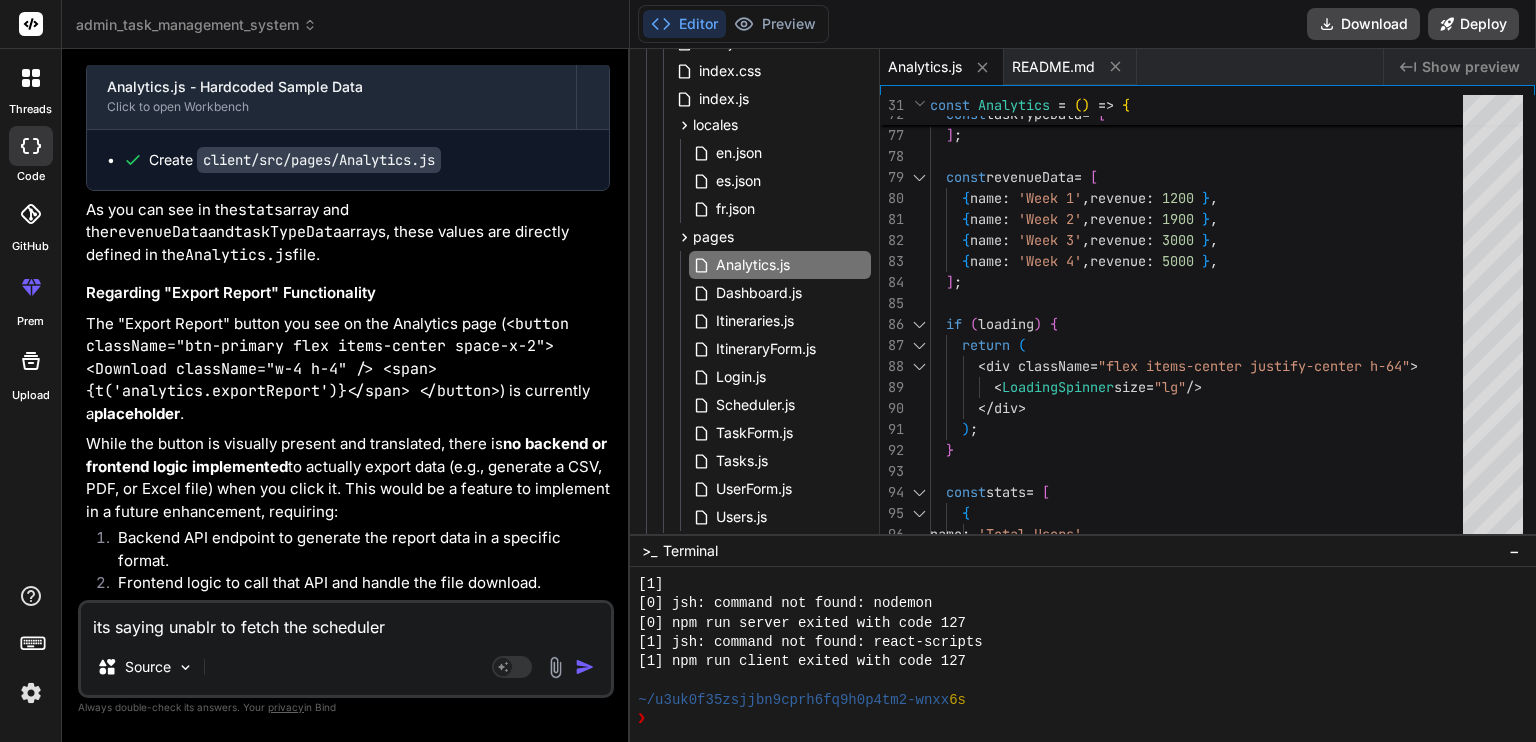 type on "its saying unablr to fetch the scheduler" 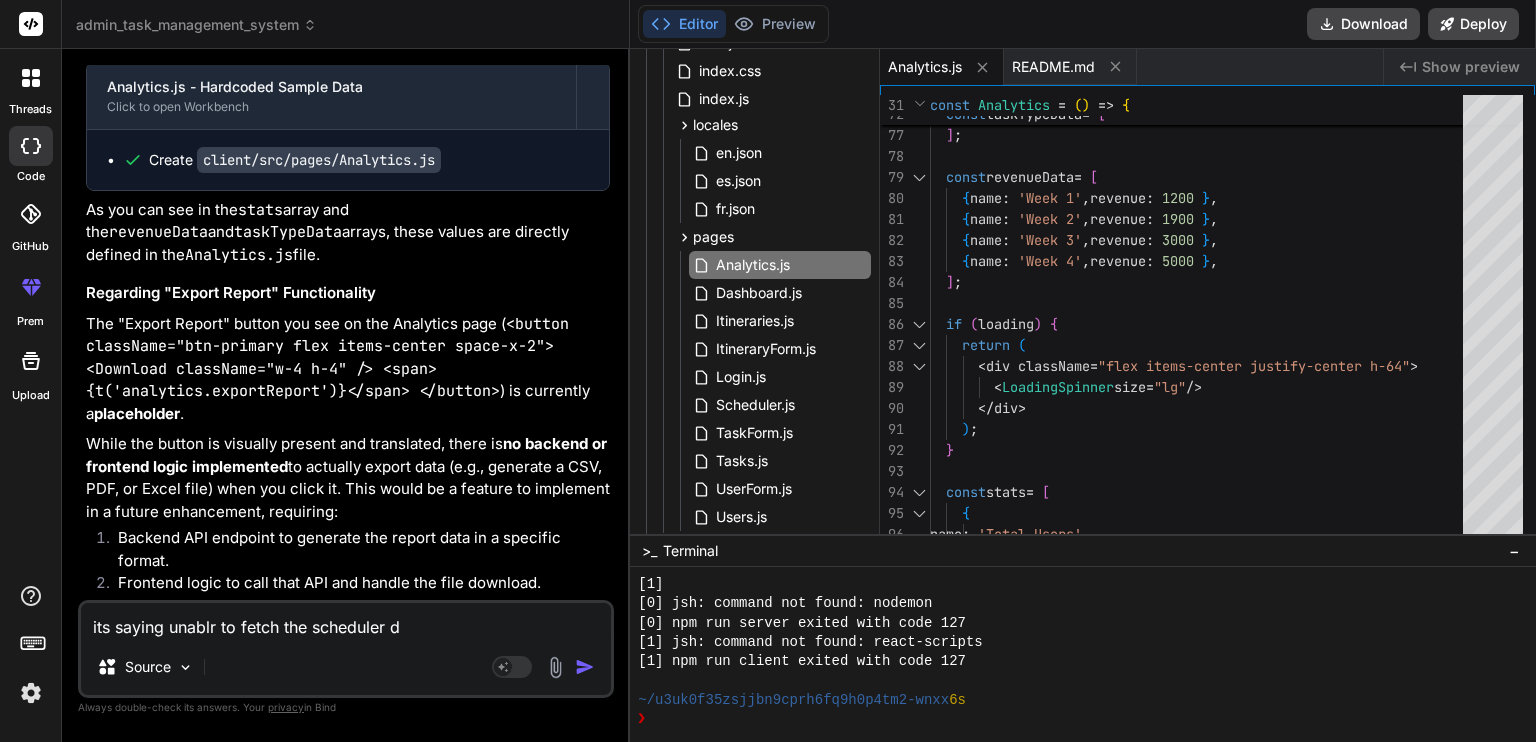 type on "its saying unablr to fetch the scheduler da" 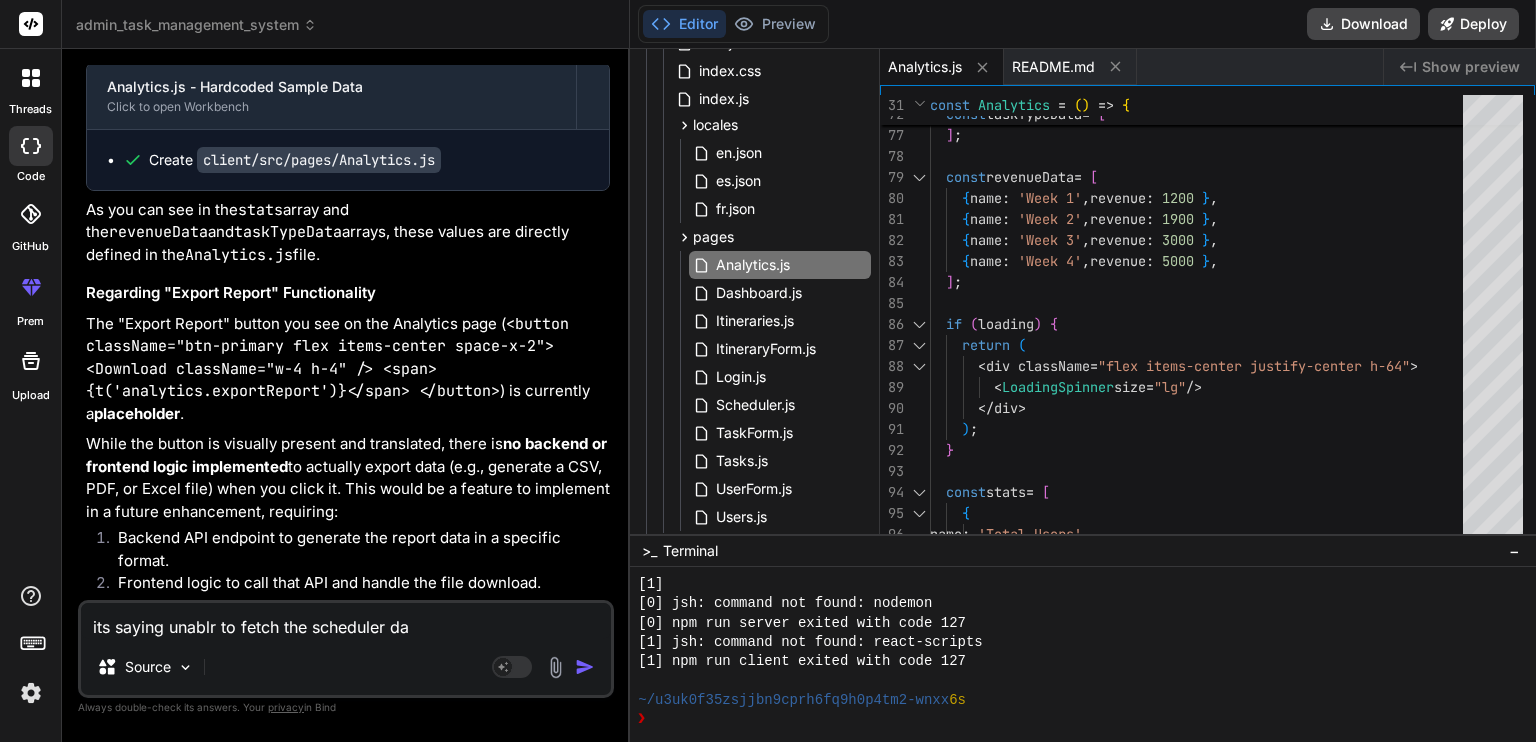 type on "its saying unablr to fetch the scheduler dat" 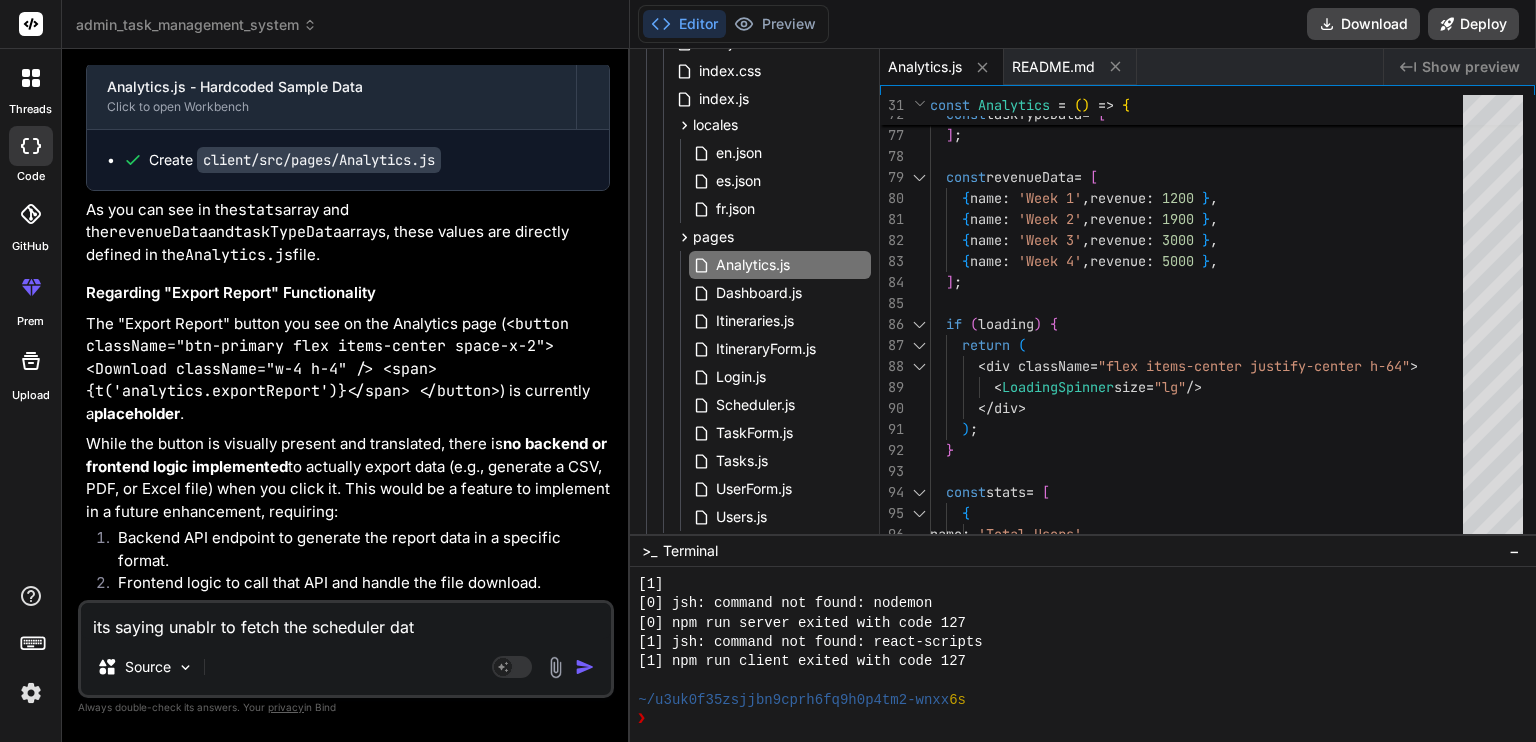 type on "its saying unablr to fetch the scheduler data" 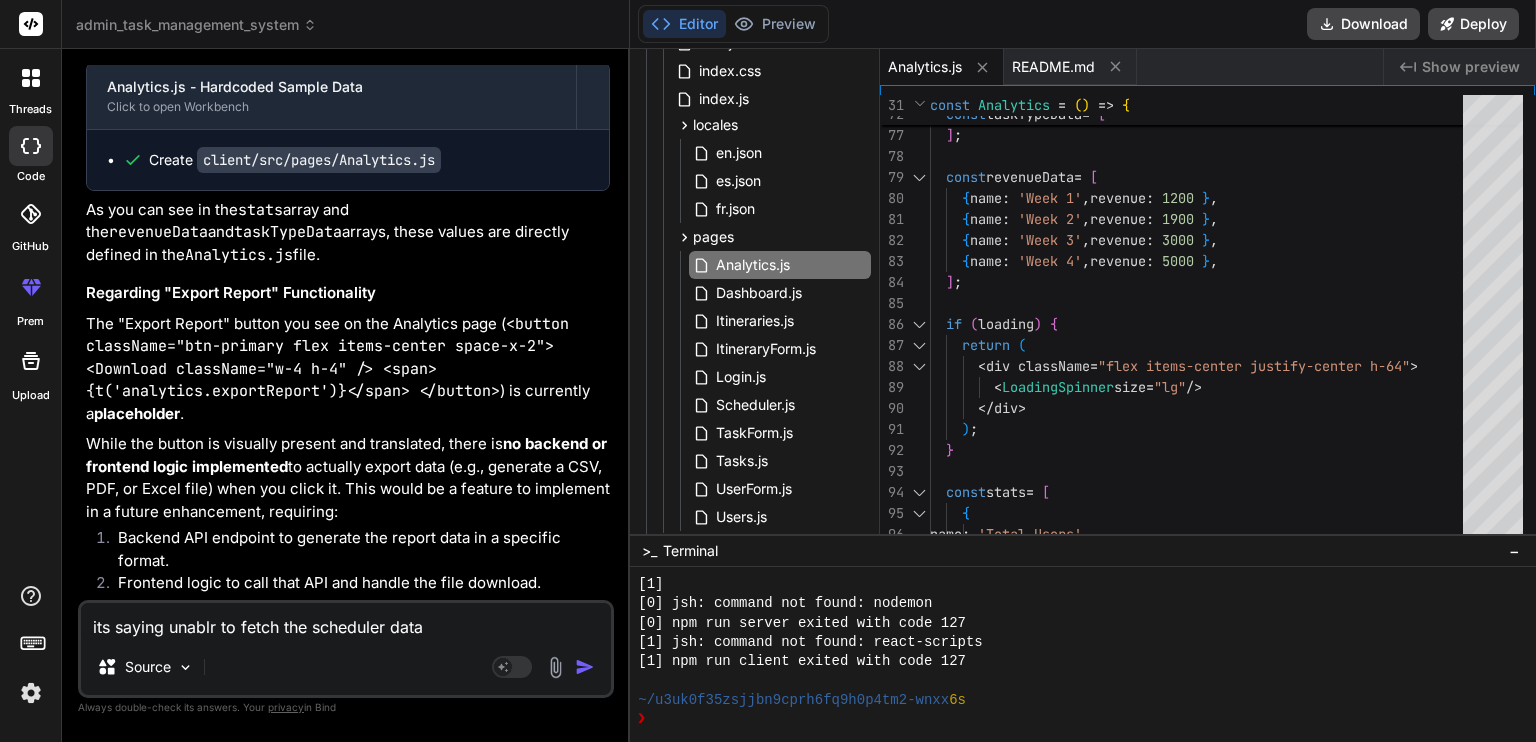 type on "x" 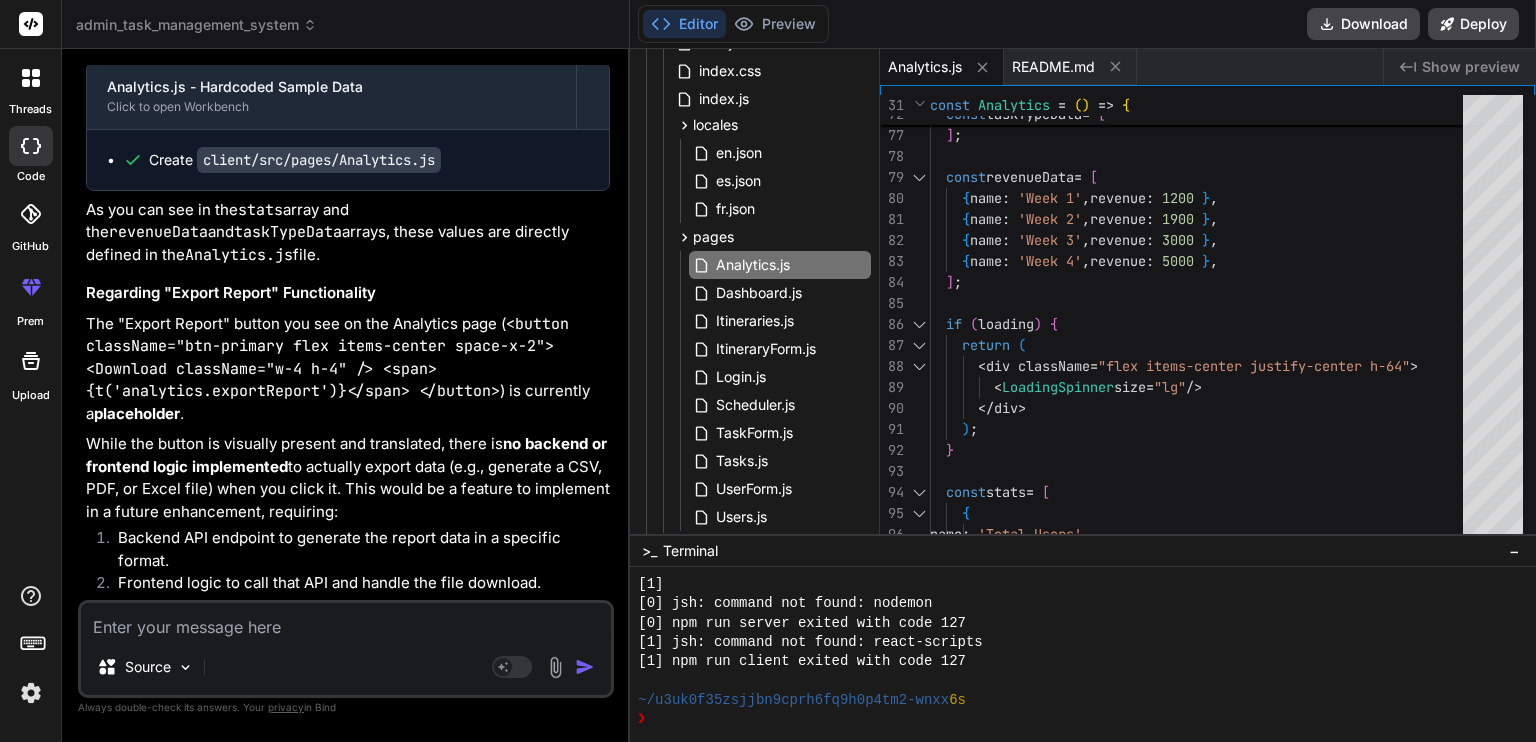 scroll, scrollTop: 9415, scrollLeft: 0, axis: vertical 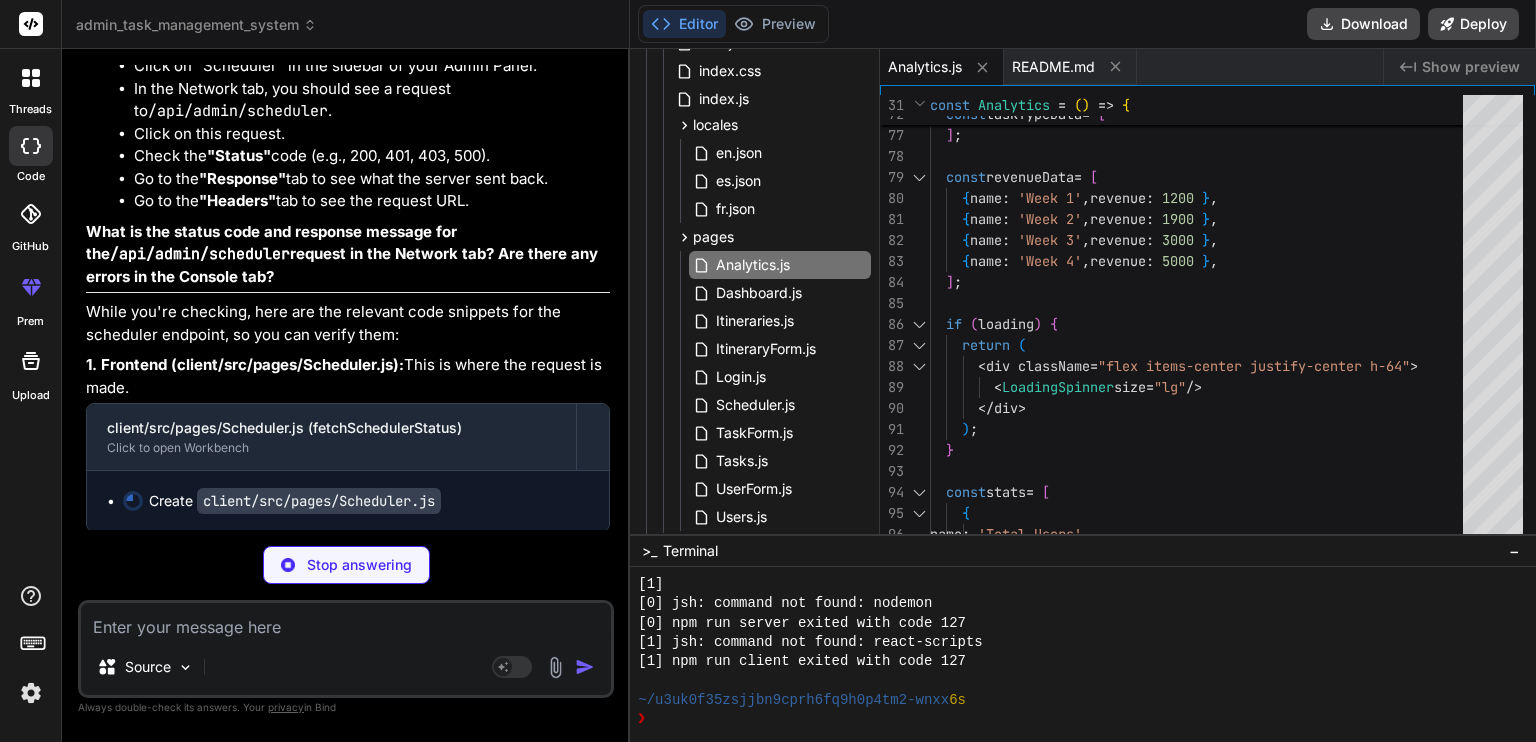 type on "x" 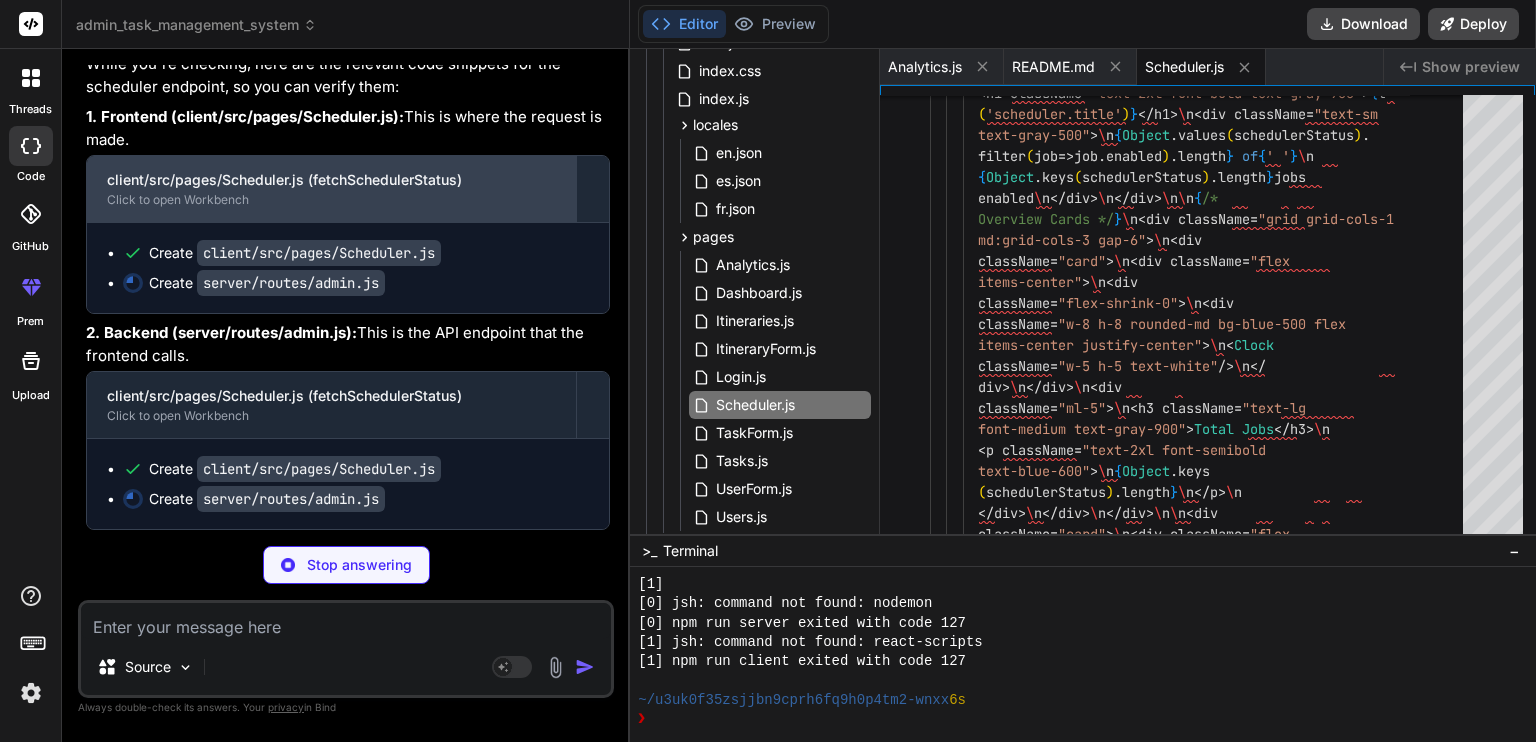 scroll, scrollTop: 10564, scrollLeft: 0, axis: vertical 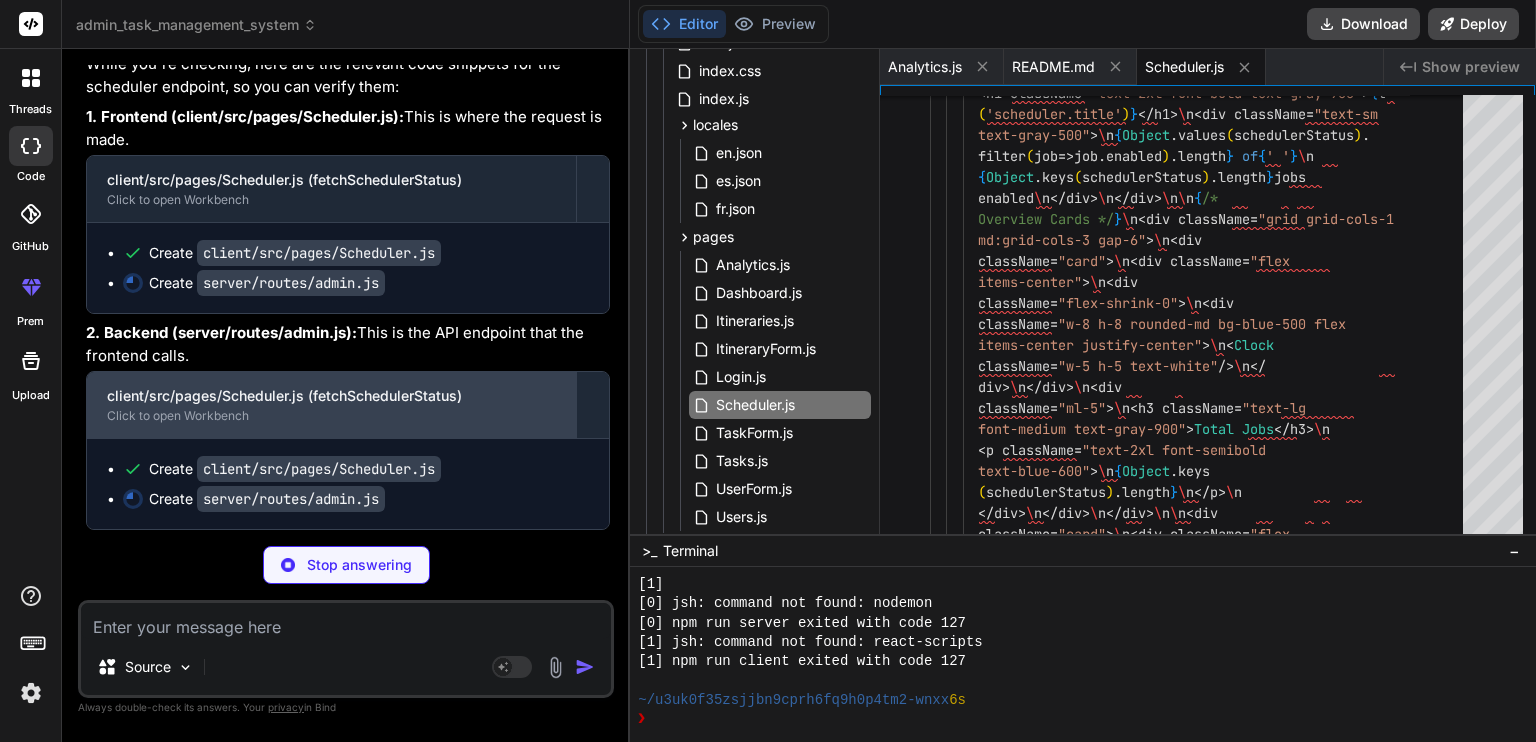type on "x" 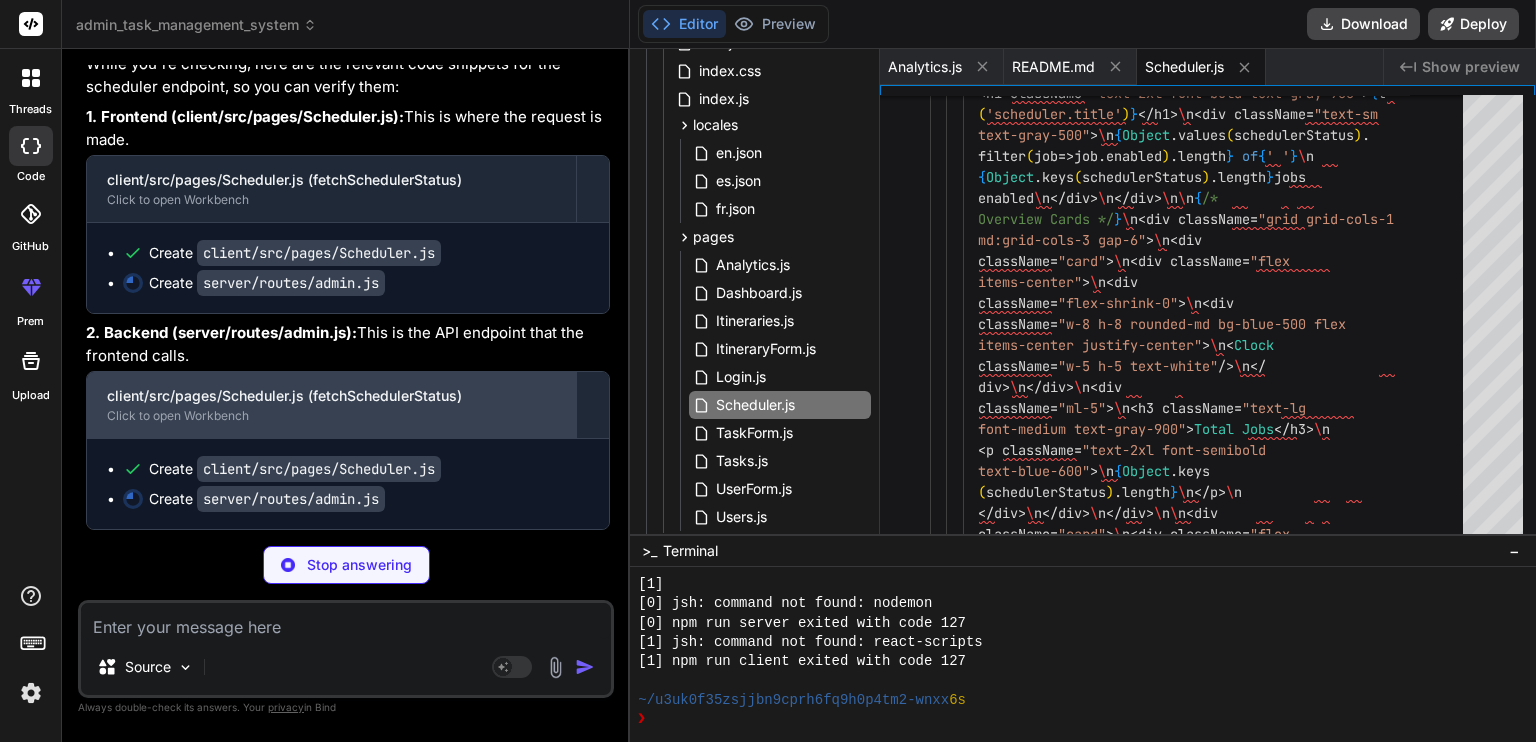 type on "error:', error);
res.status(500).json({ success: false, message: 'Server error' });
}
});
module.exports = router;" 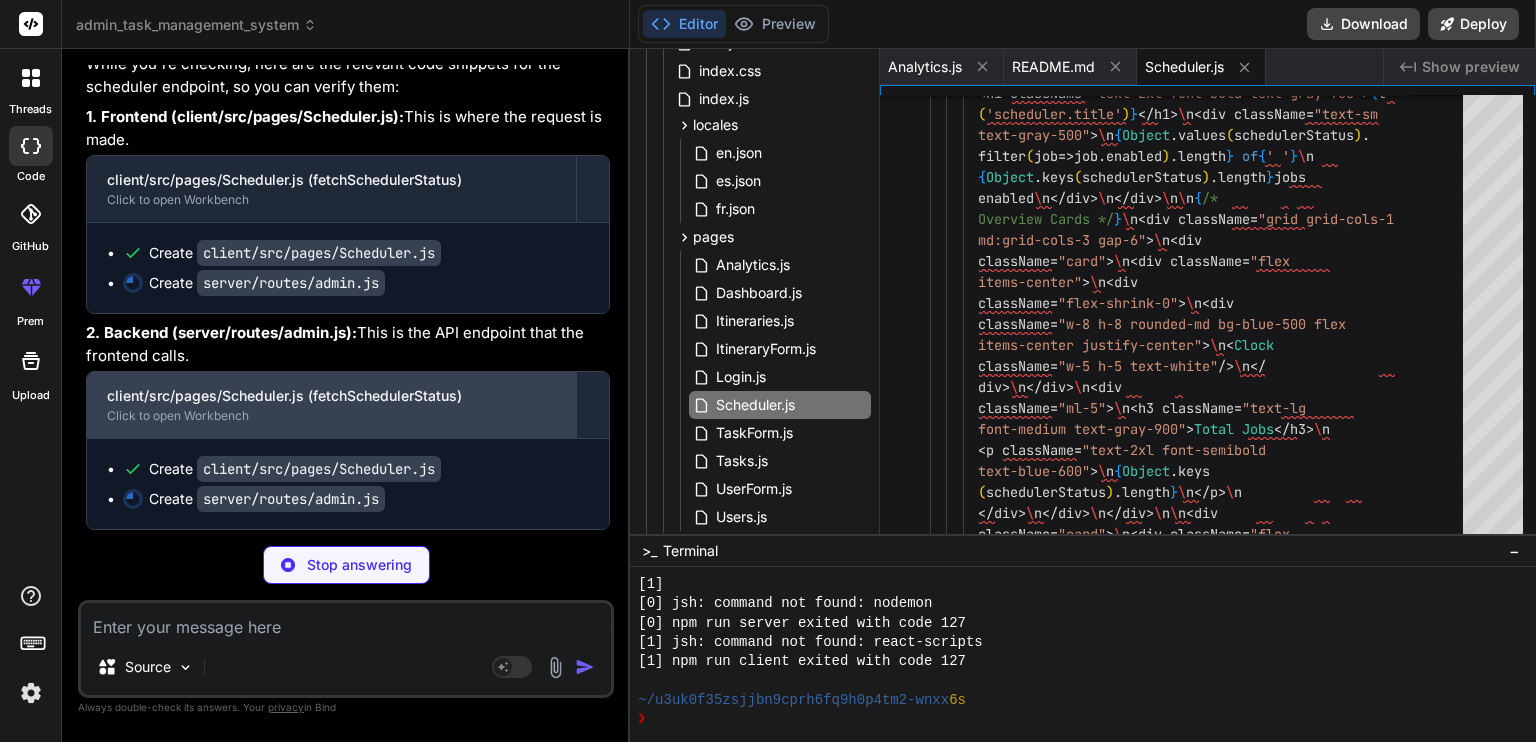 scroll, scrollTop: 0, scrollLeft: 4, axis: horizontal 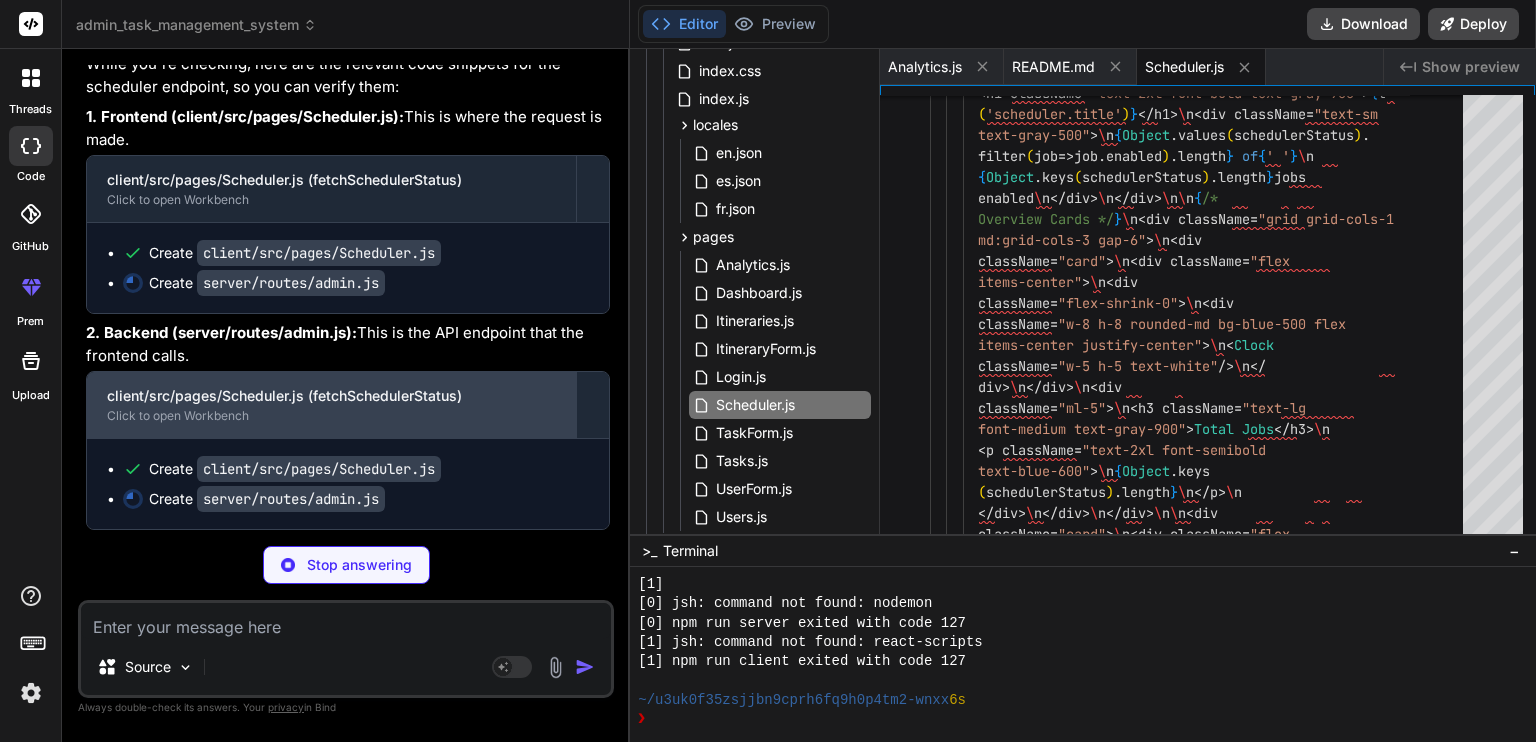 type on "x" 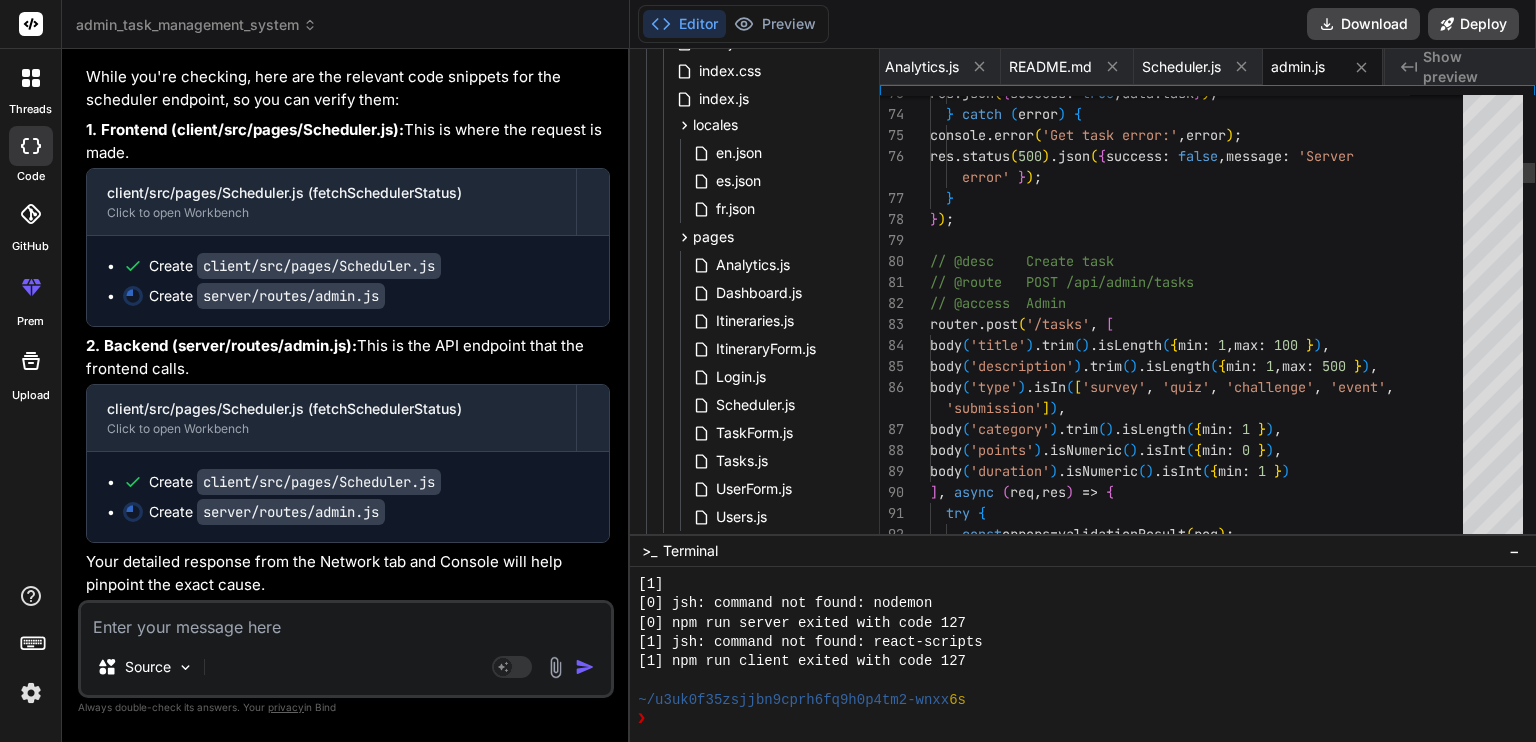 scroll, scrollTop: 10551, scrollLeft: 0, axis: vertical 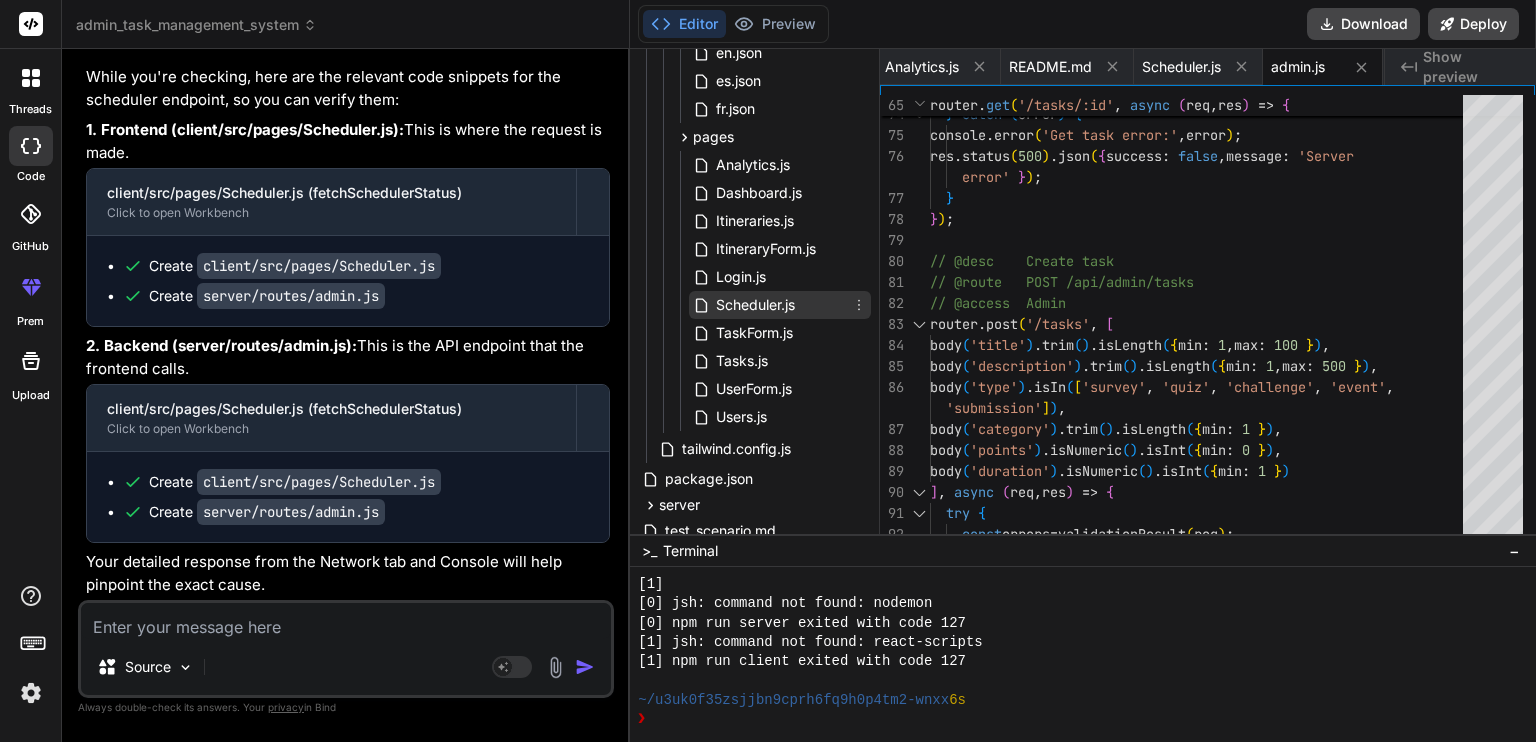 click on "Scheduler.js" at bounding box center [755, 305] 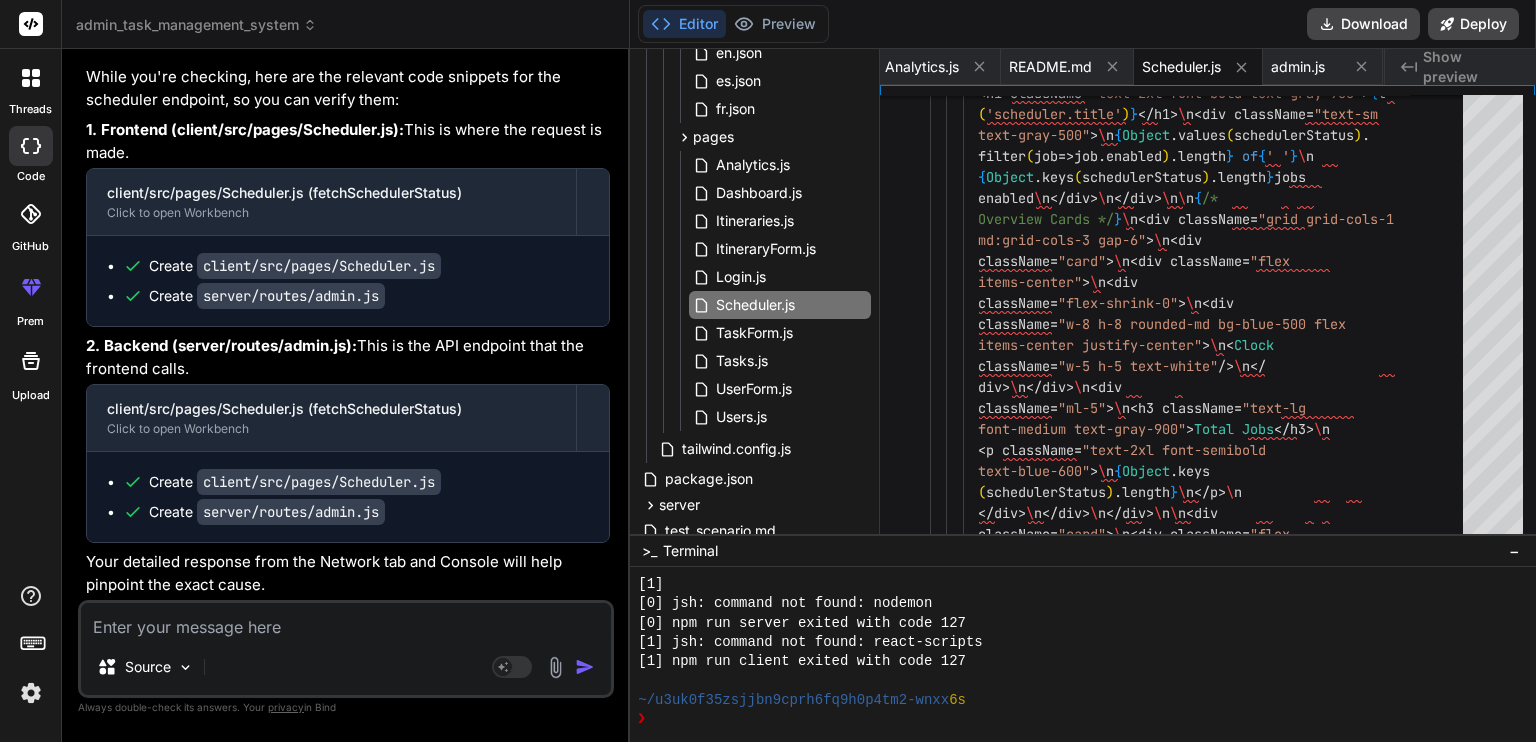 click at bounding box center (346, 621) 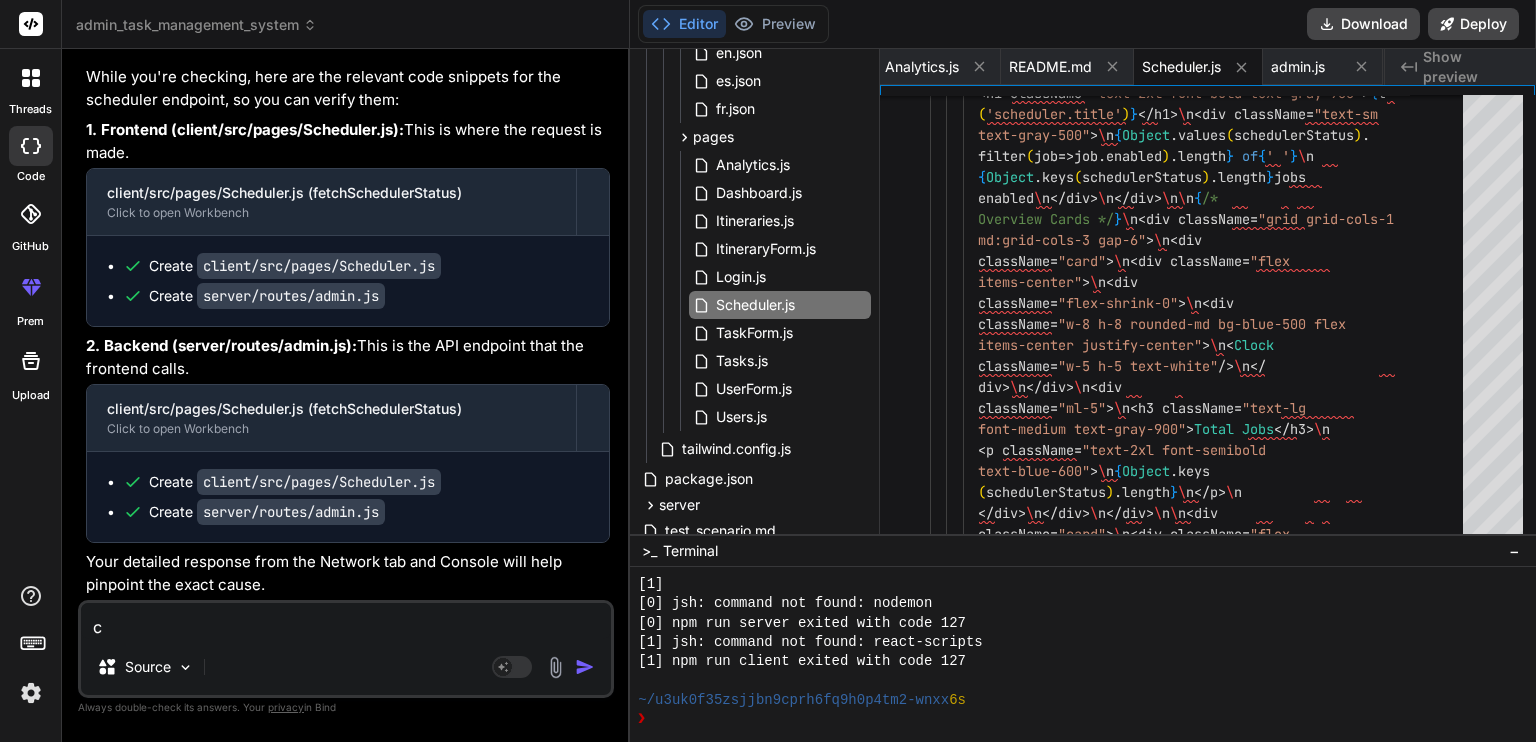 type on "cn" 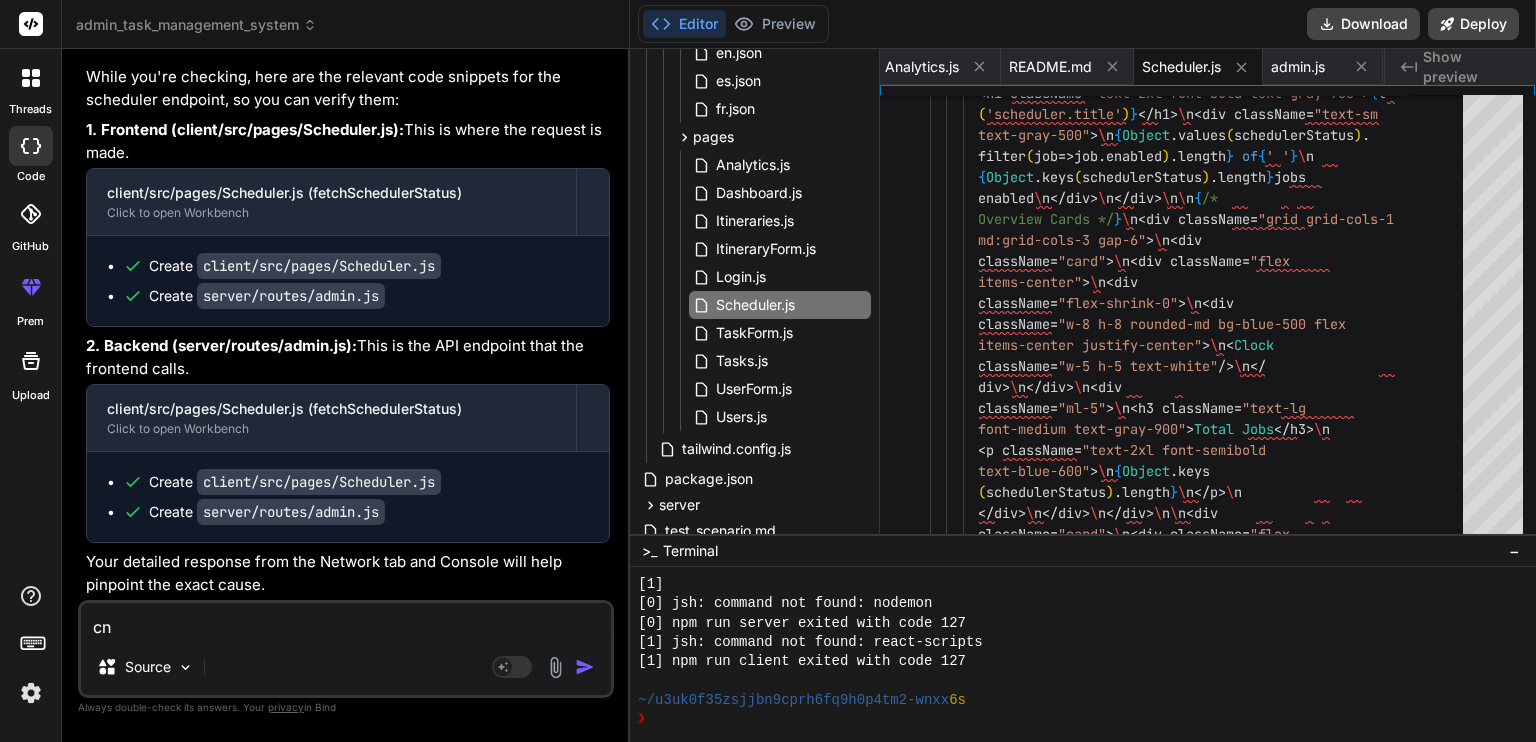 type on "cna" 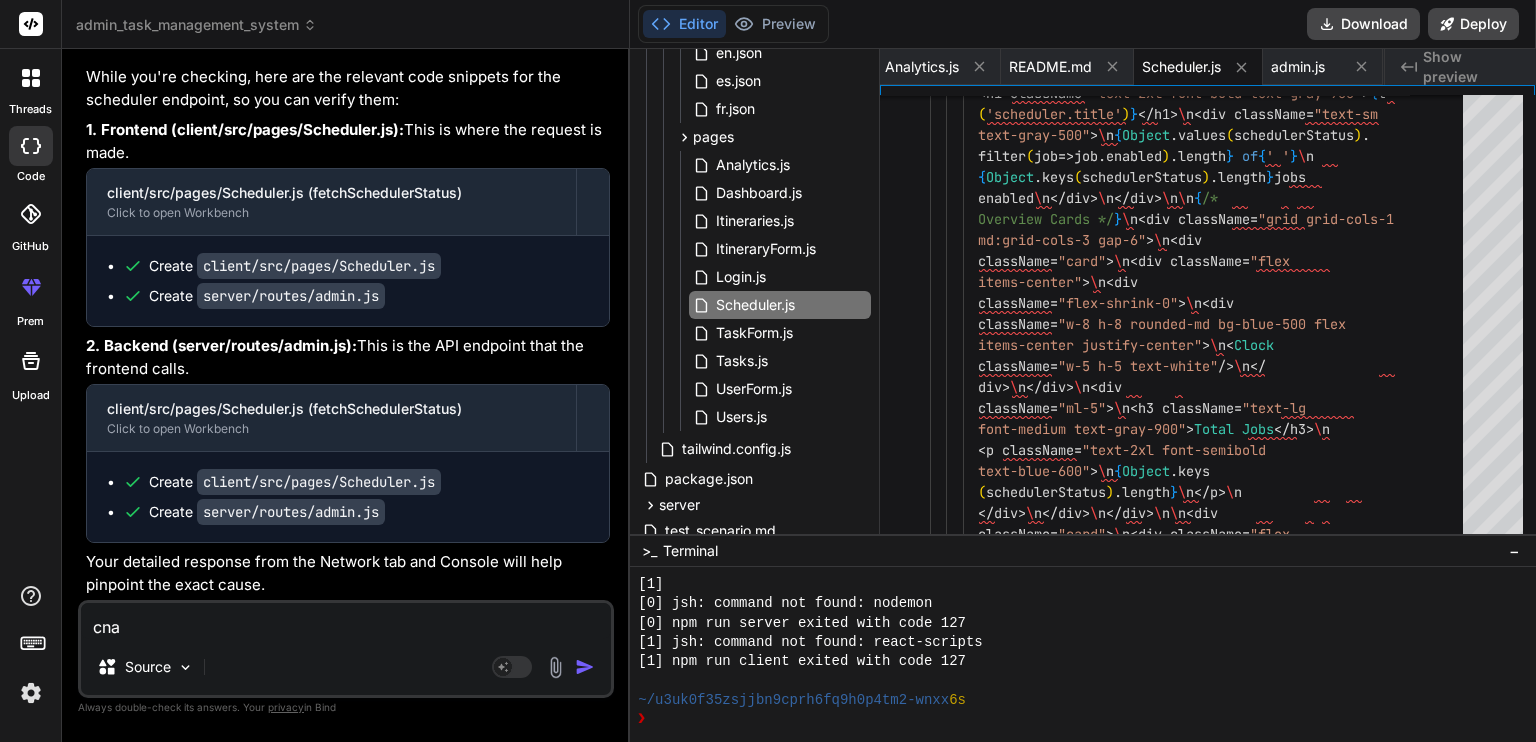 type on "cna" 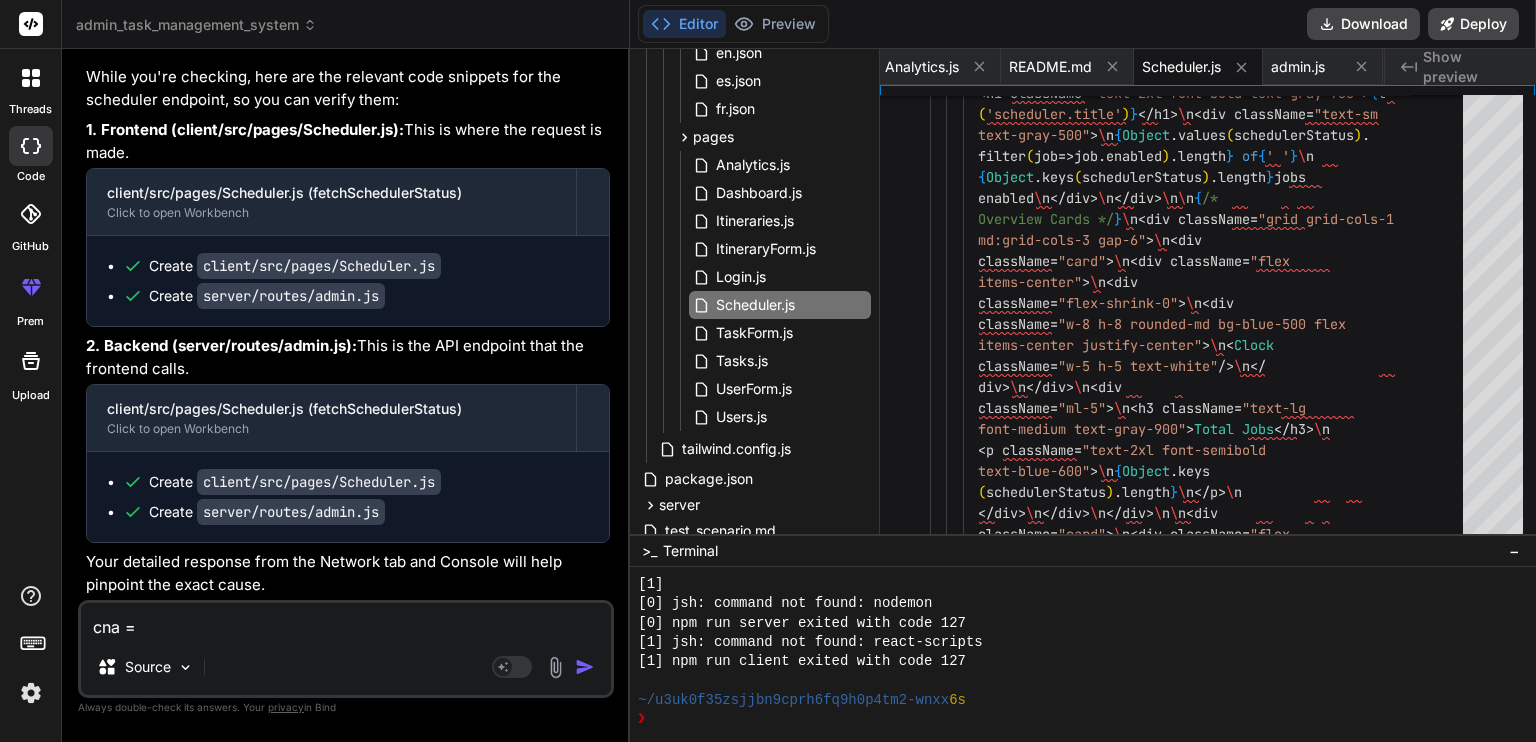 type on "cna" 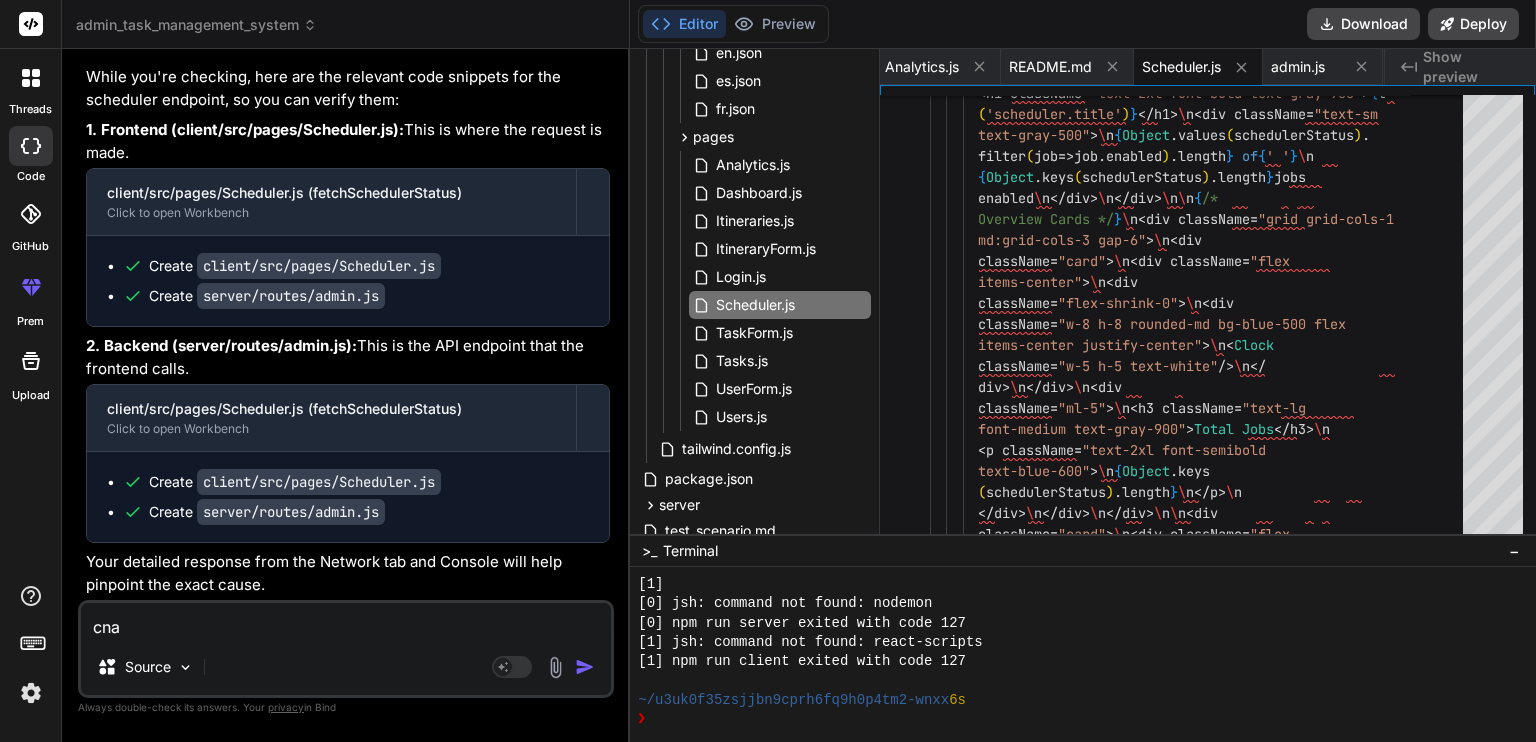 type on "cna" 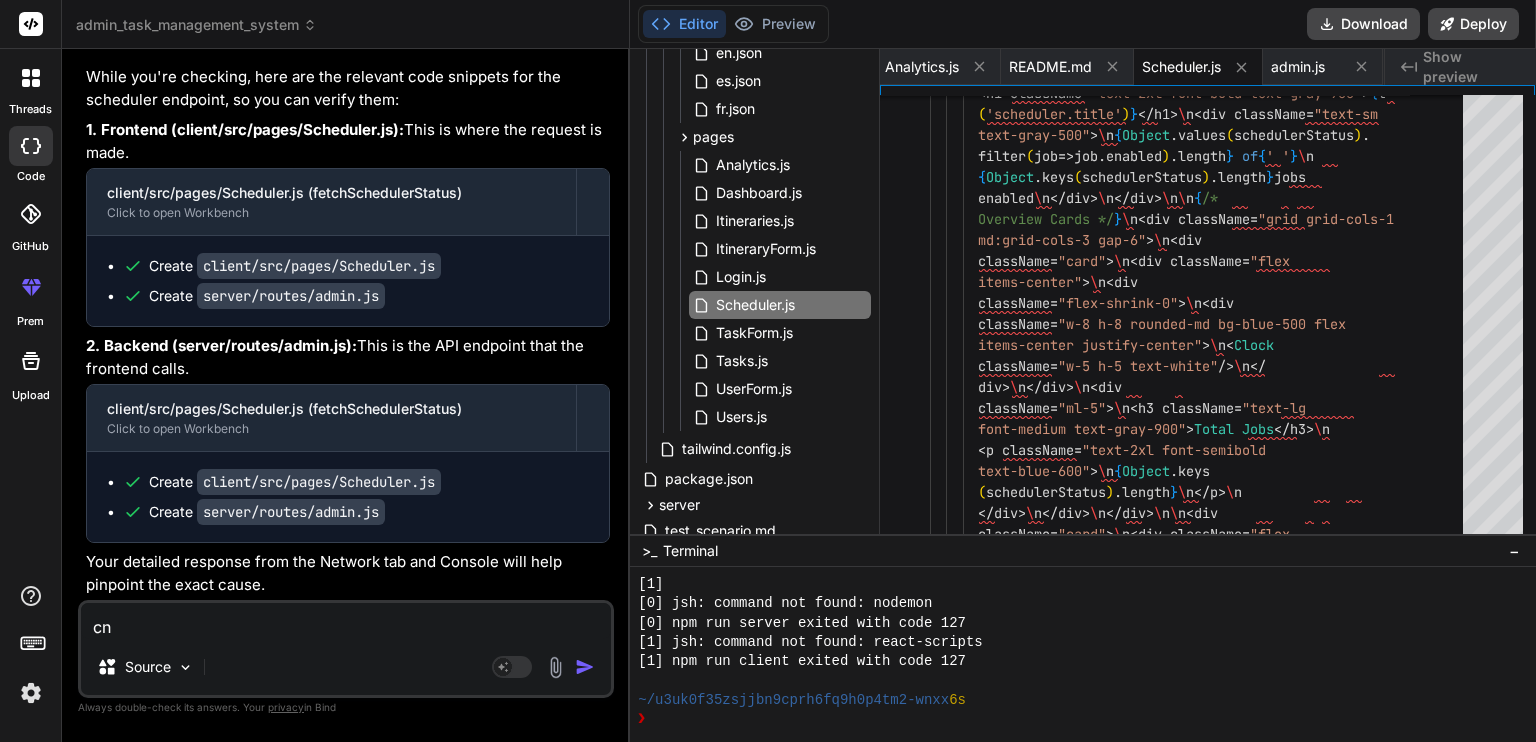 type on "c" 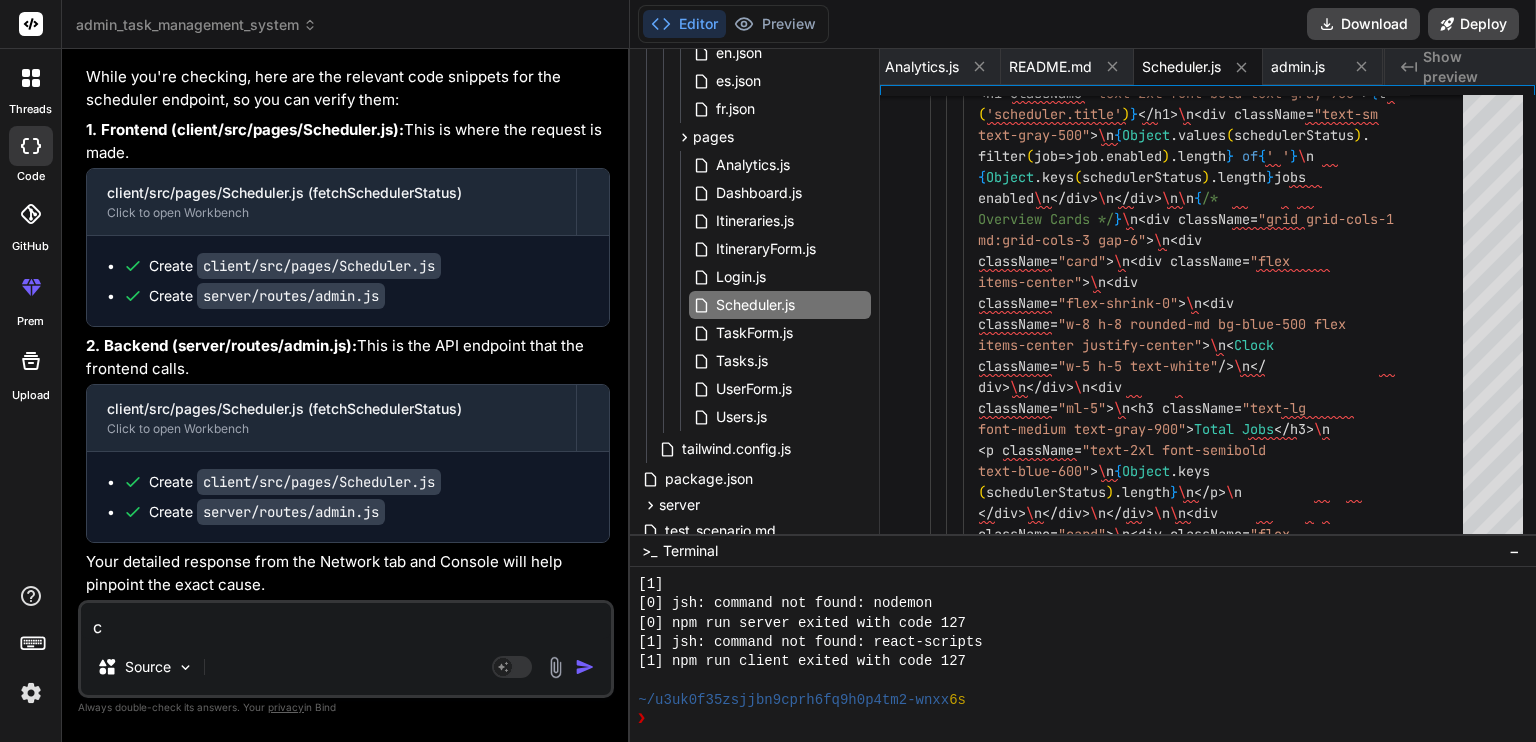 type on "ca" 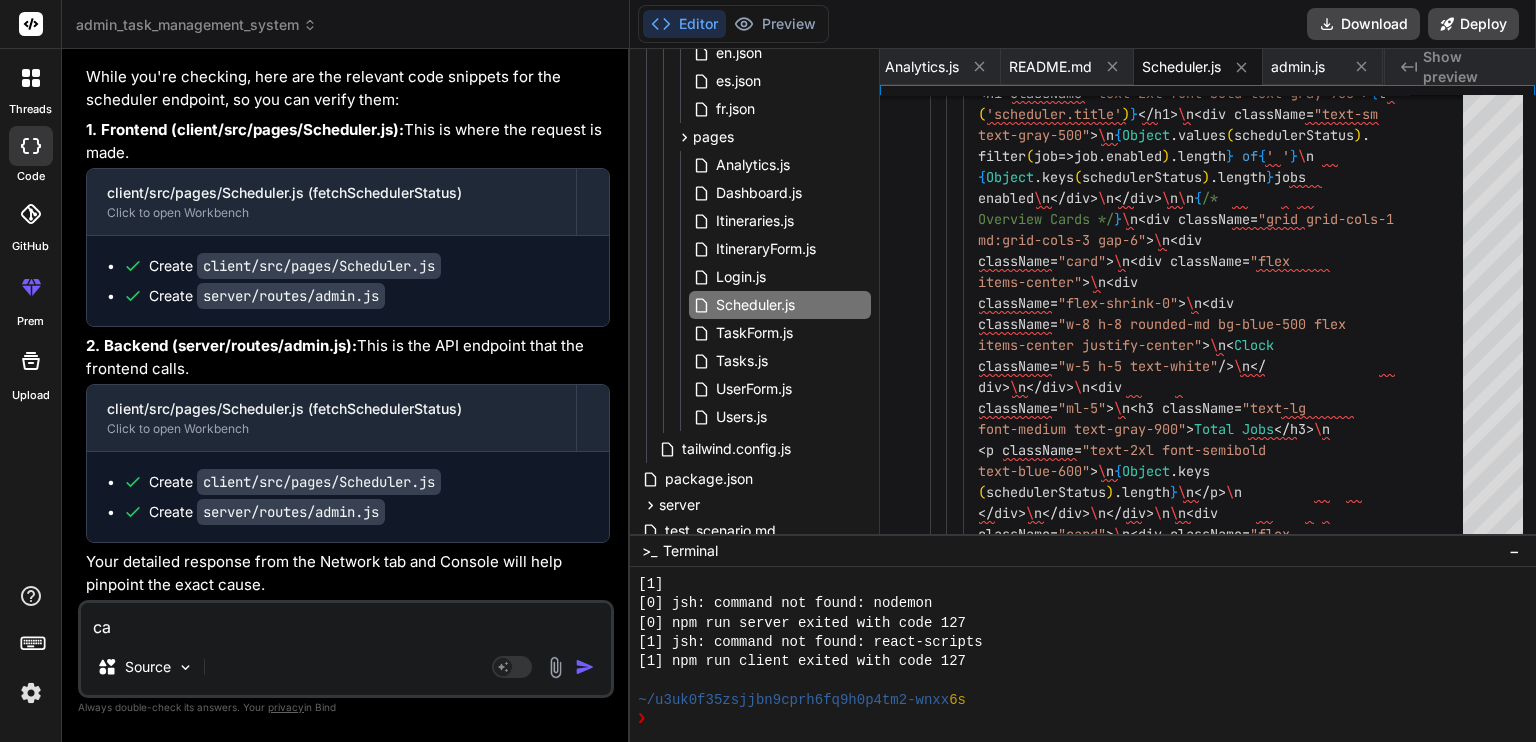 type on "can" 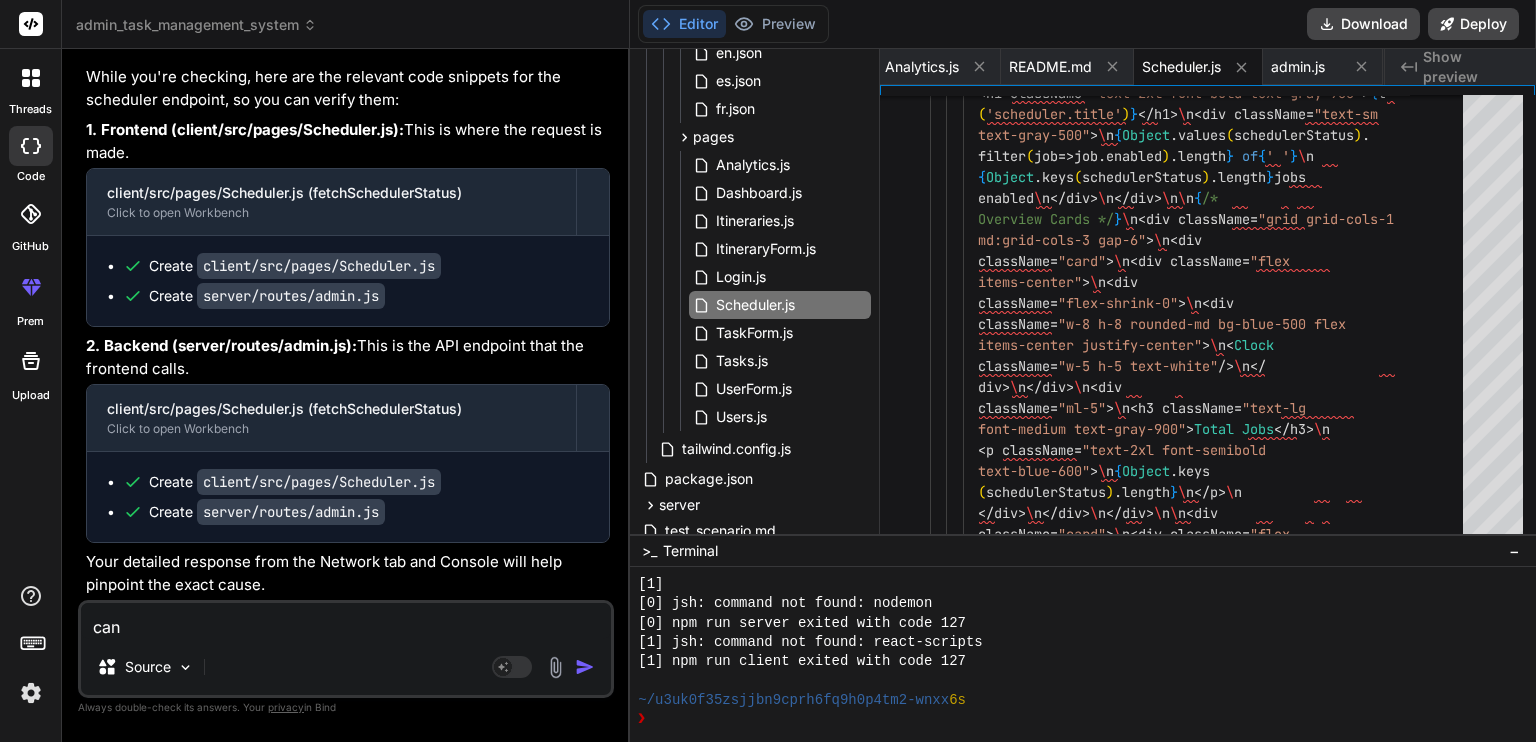 type on "can" 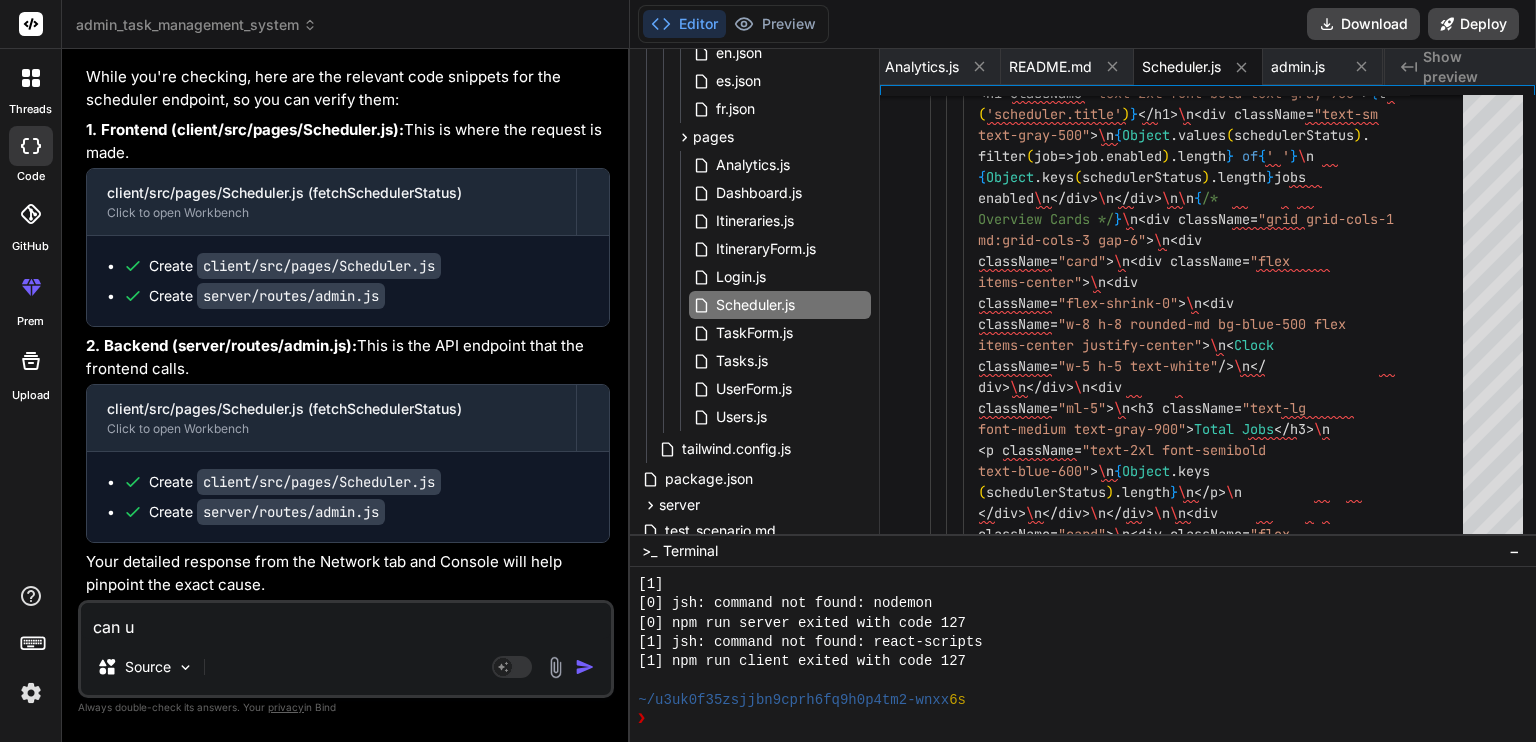 type on "can u" 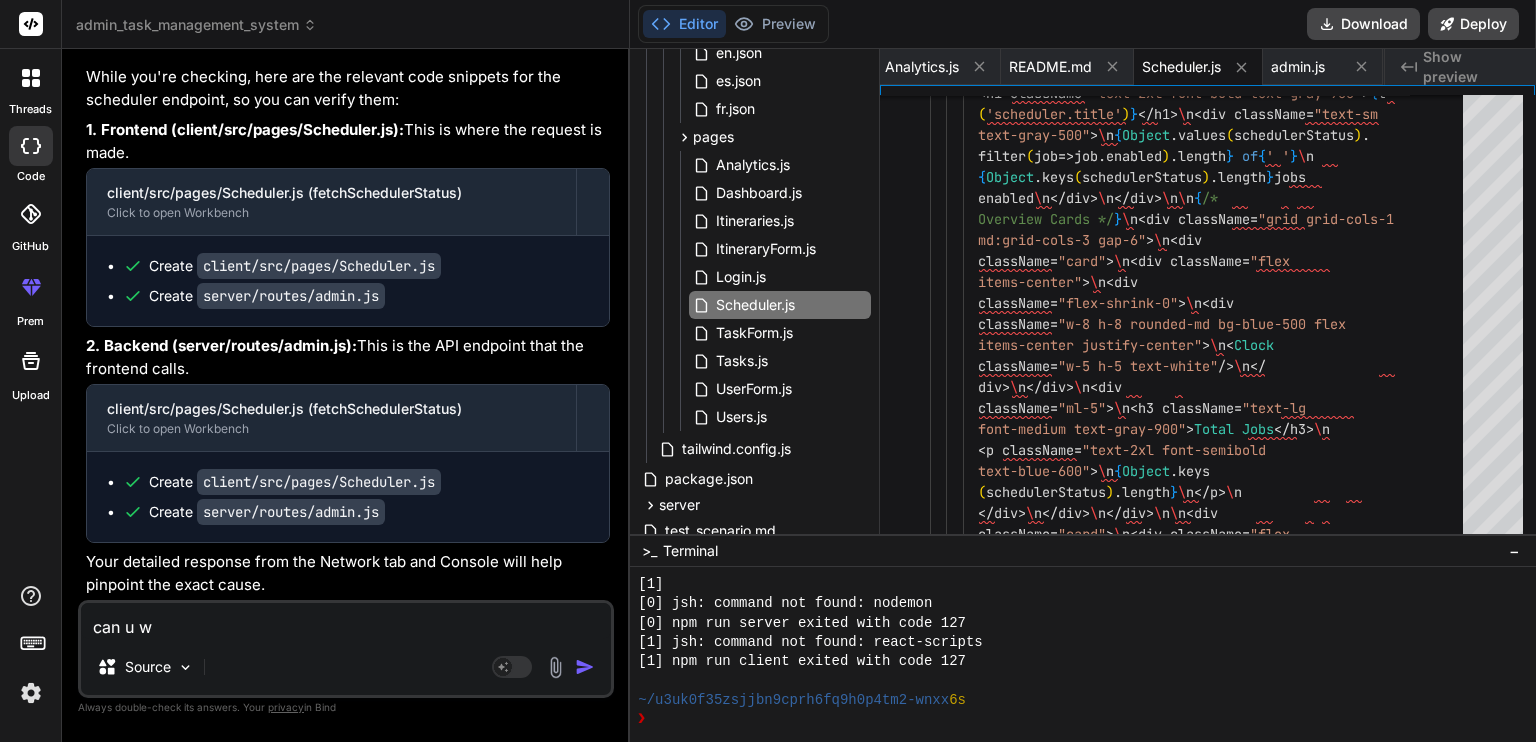 type on "x" 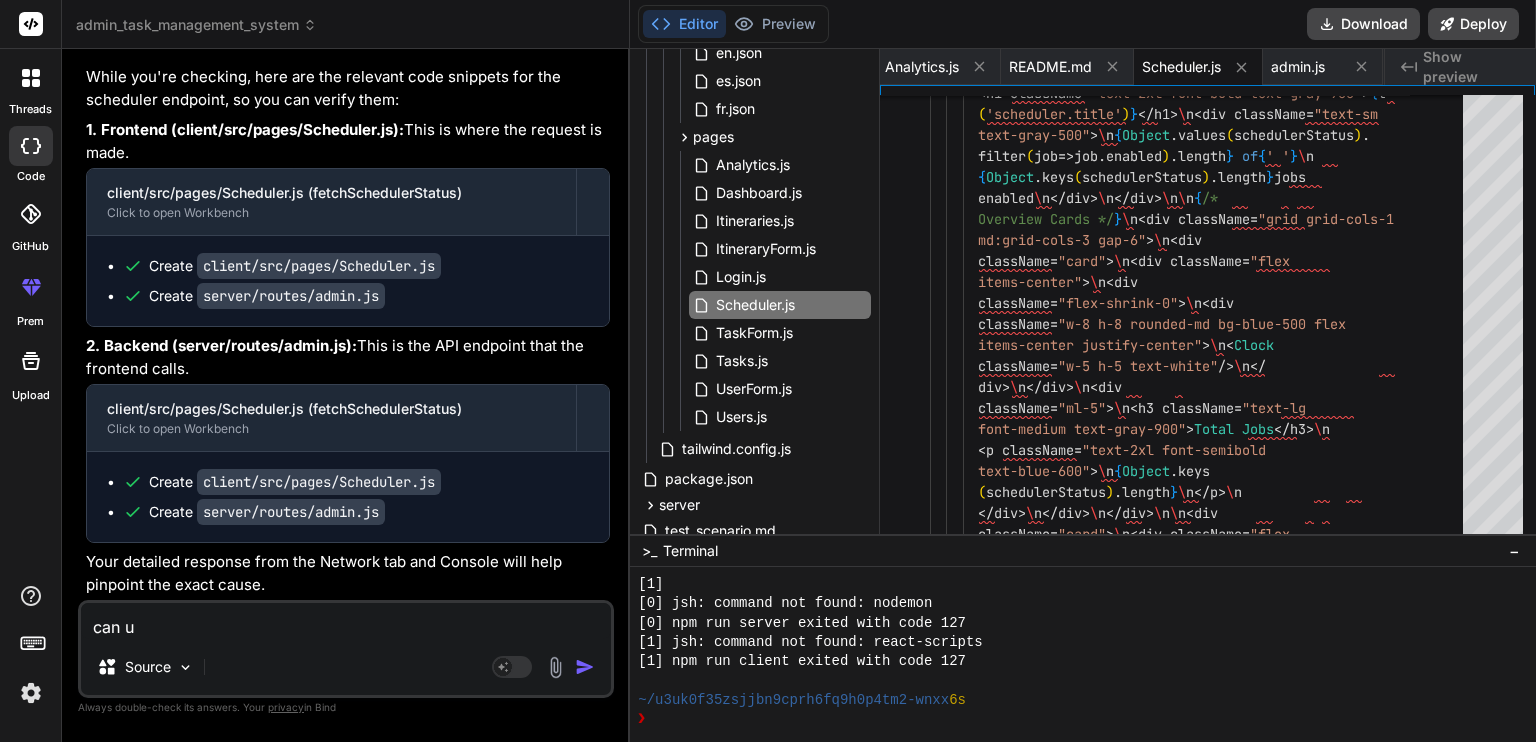 type on "can u r" 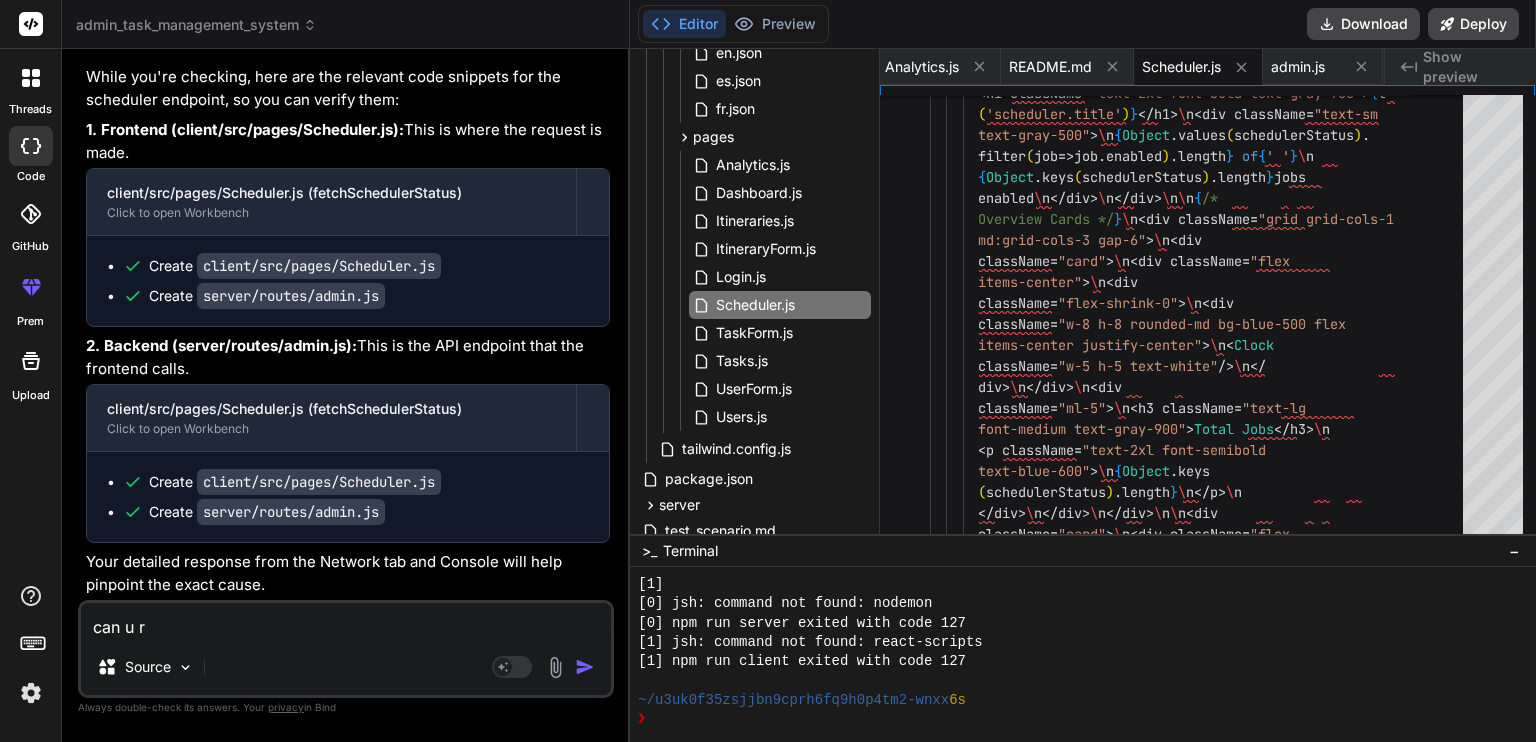 type on "can u re" 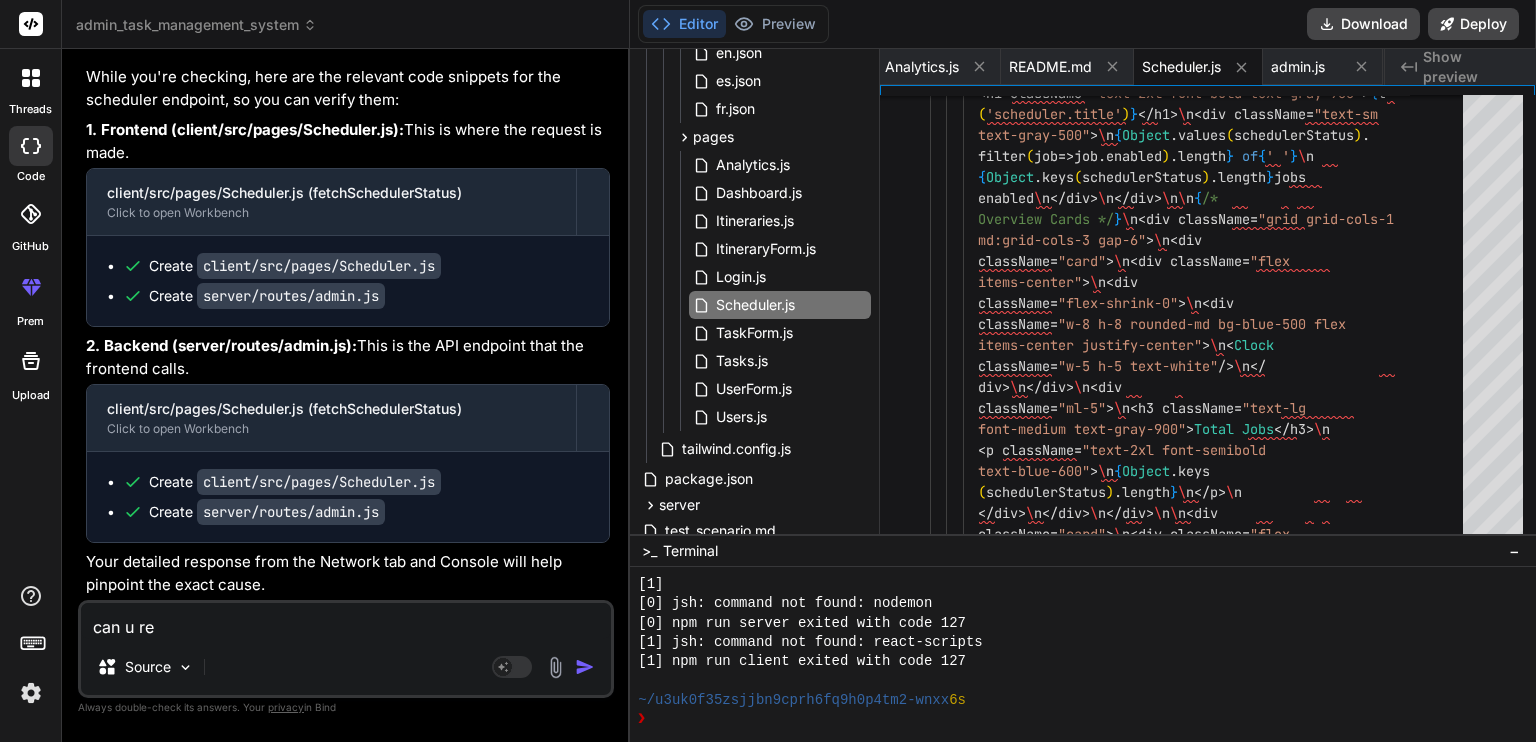 type on "can u rew" 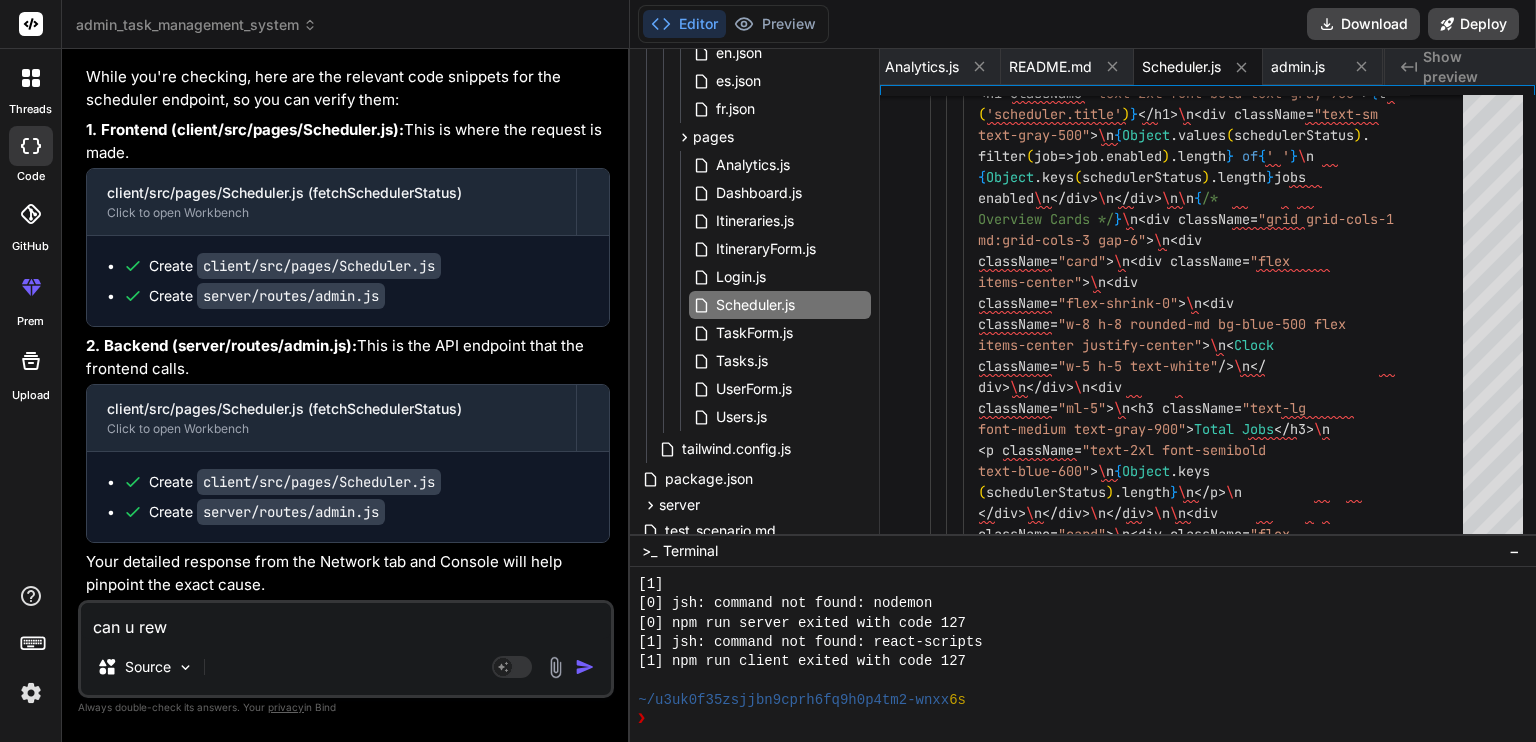 type on "x" 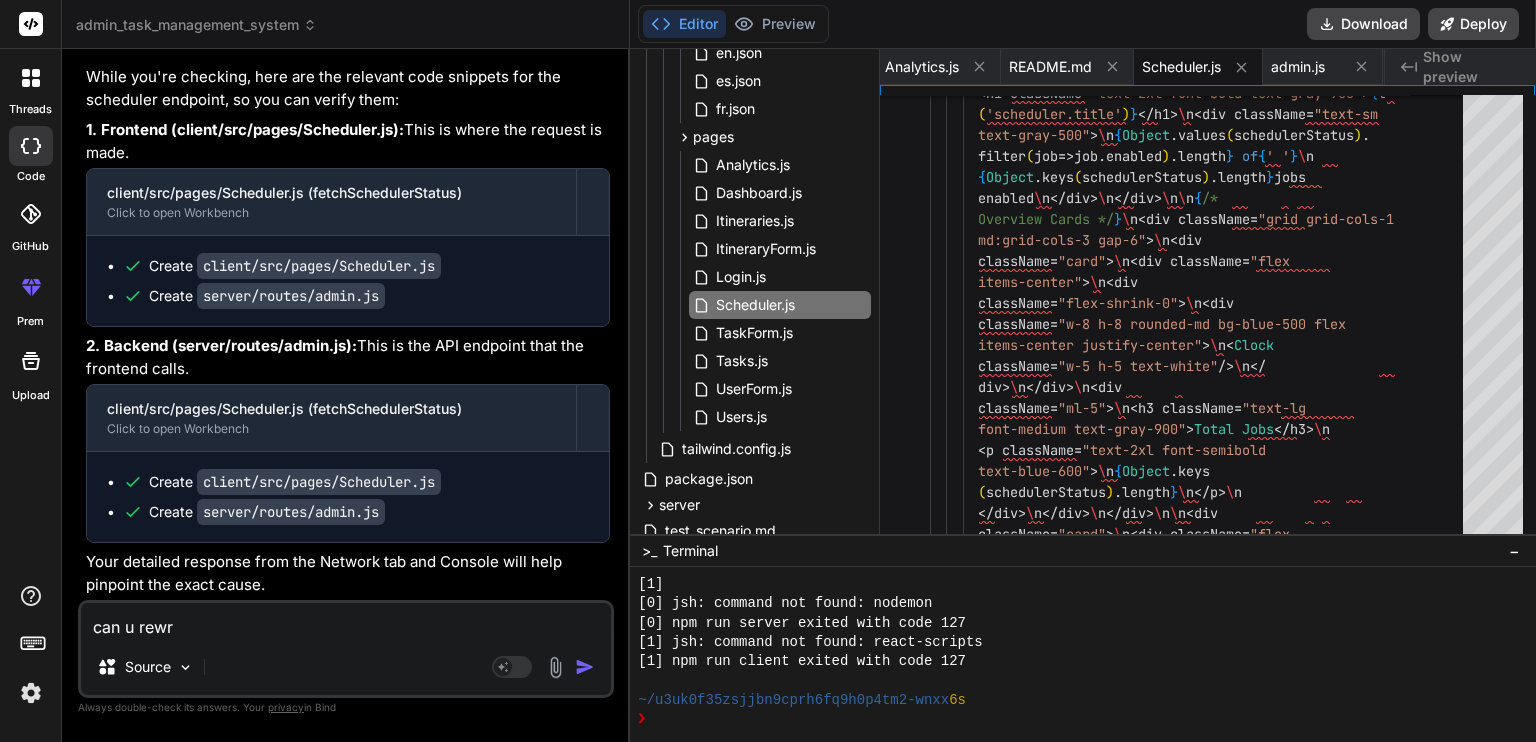 type on "can u rewri" 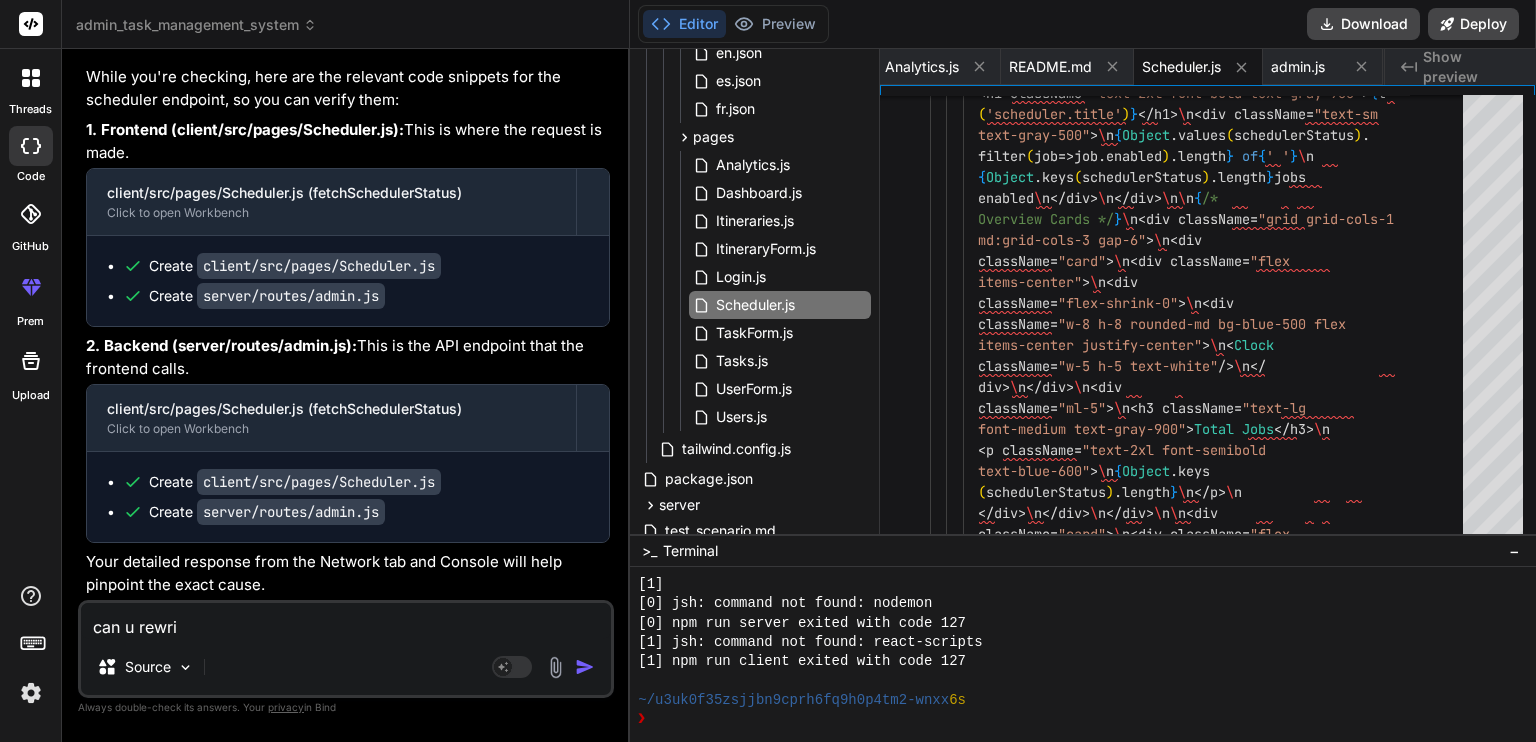 type on "can u rewrit" 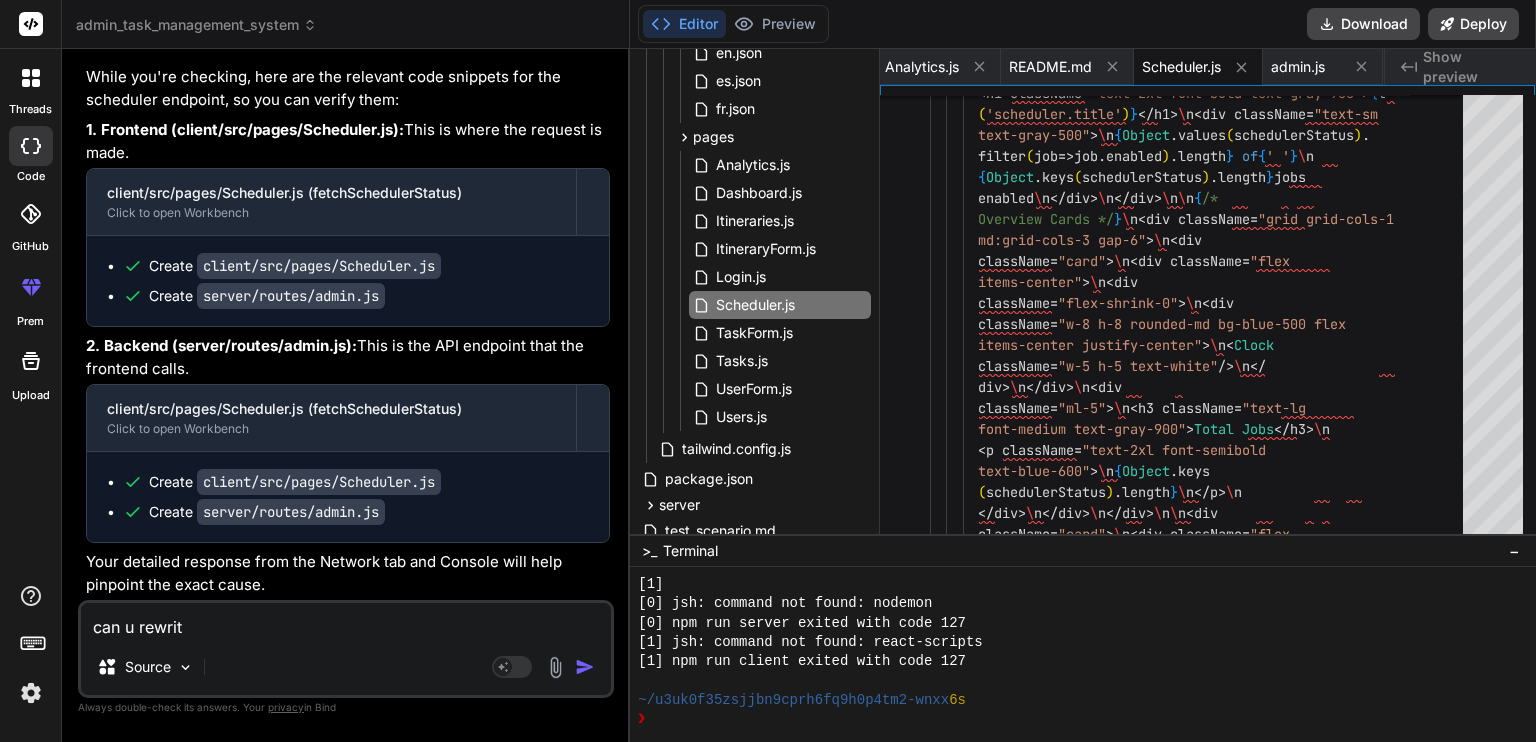 type on "can u rewrite" 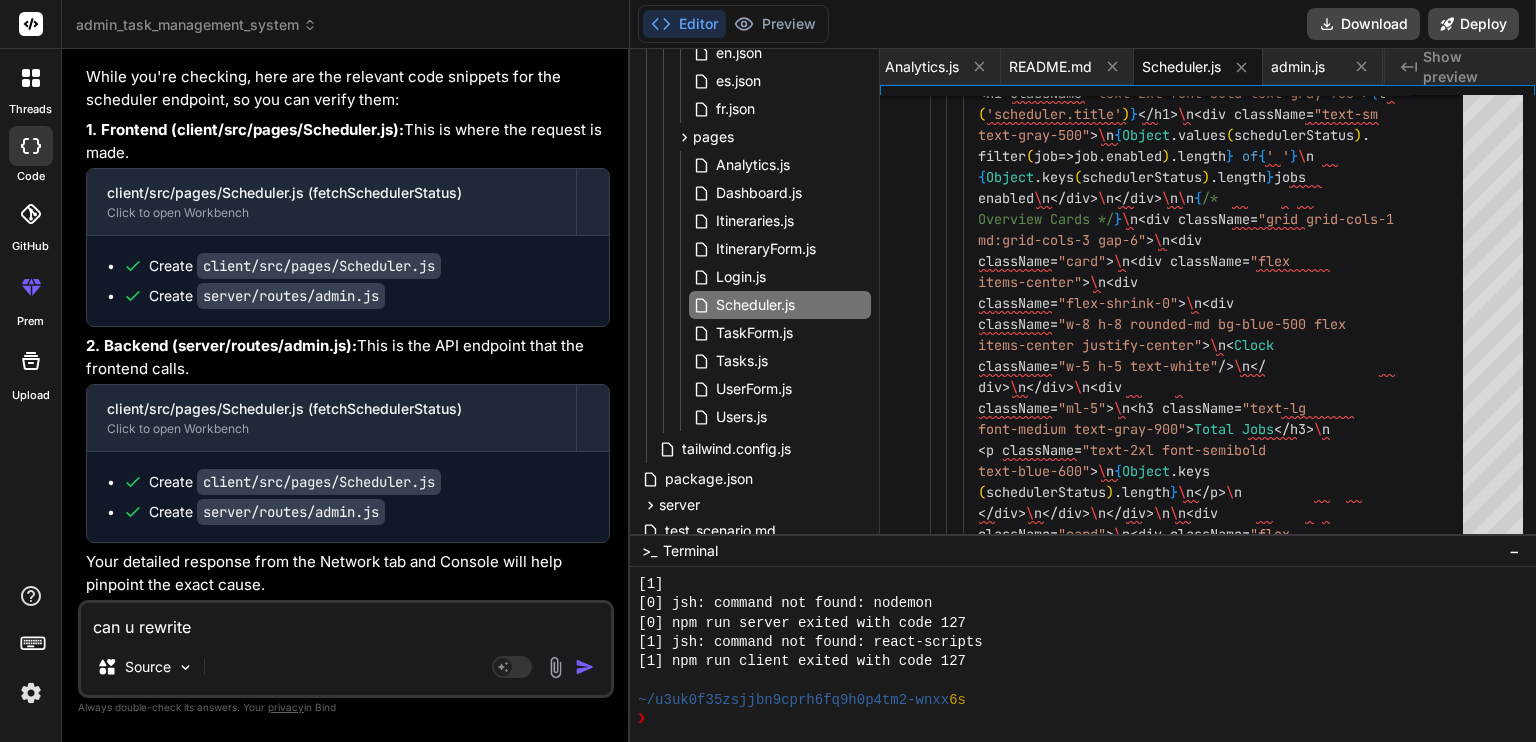 type on "can u rewrite" 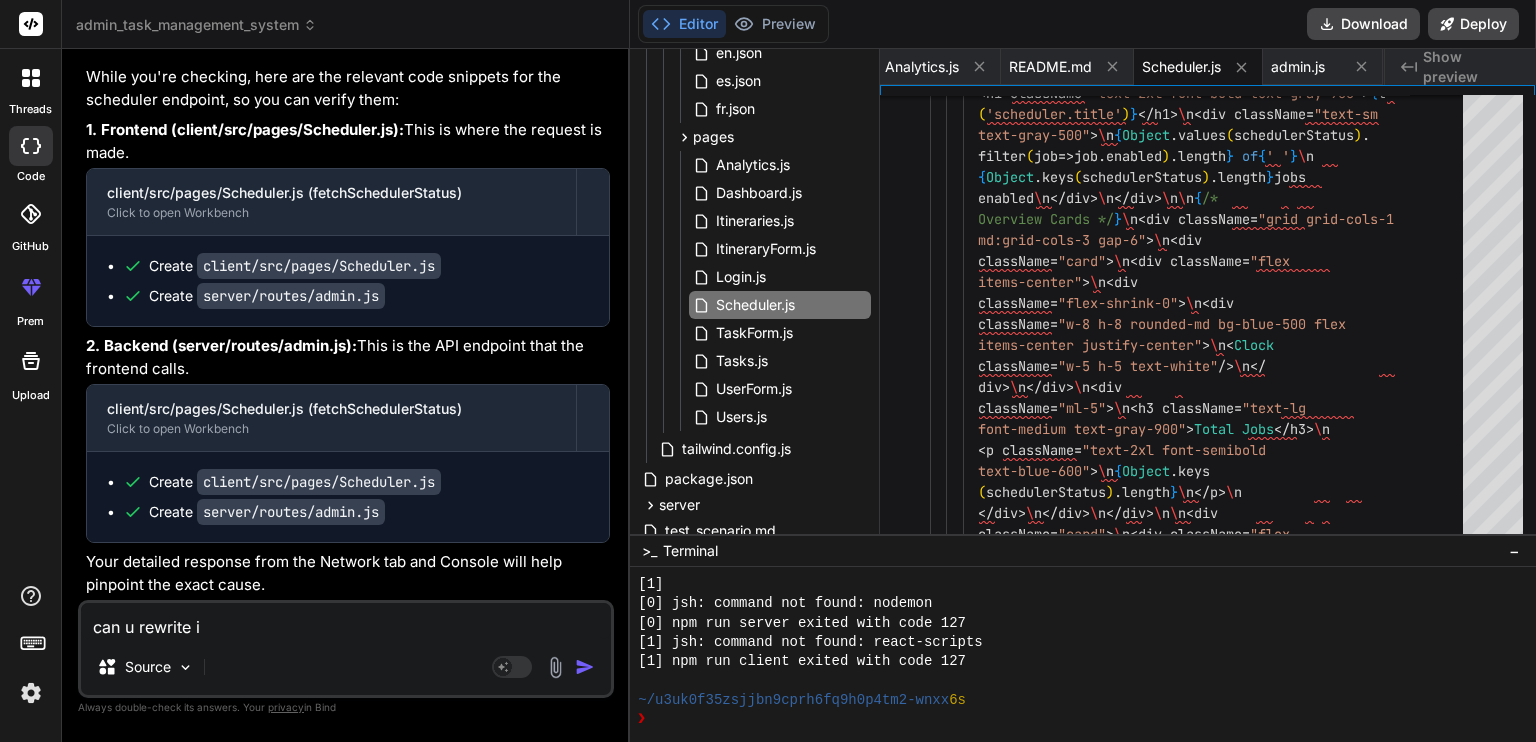type on "can u rewrite it" 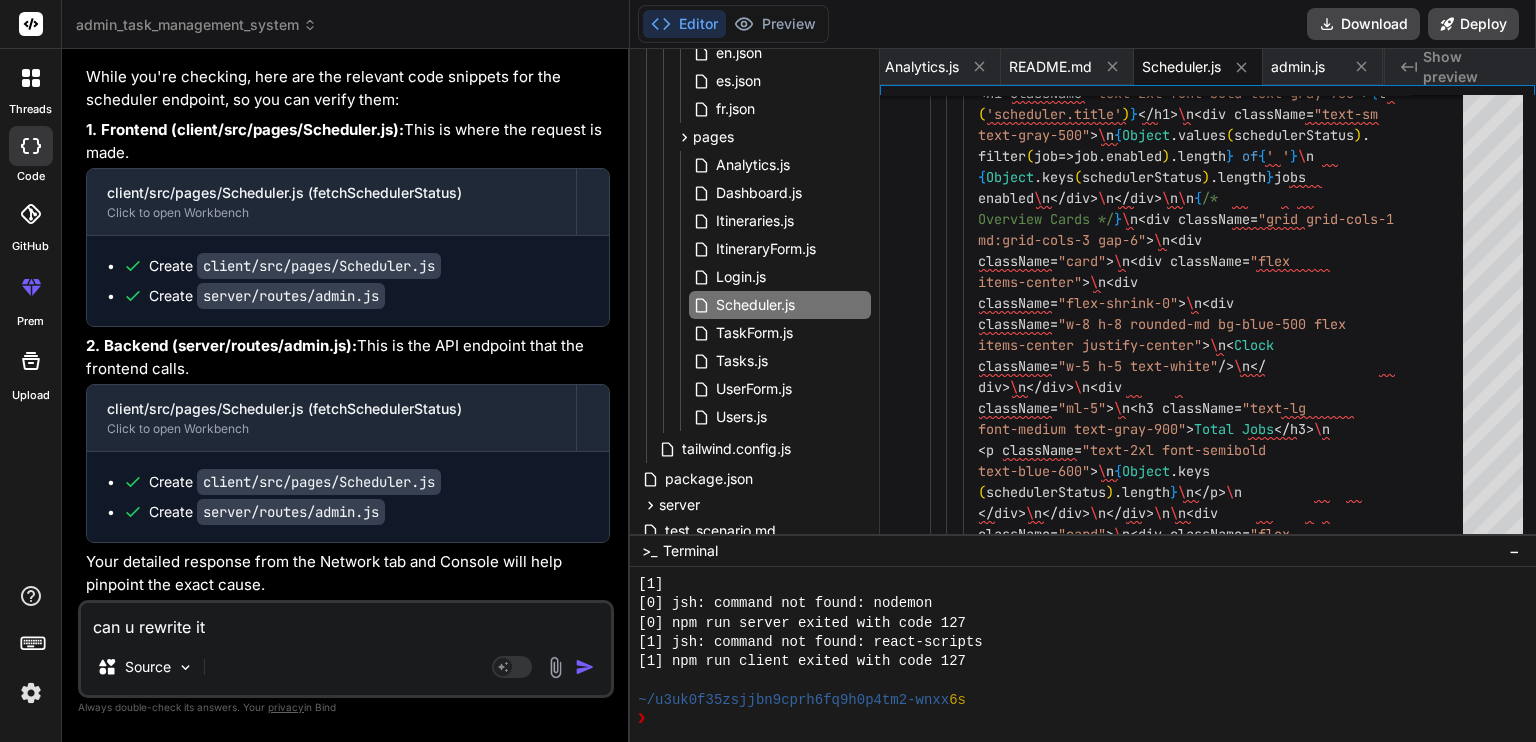 type on "can u rewrite it" 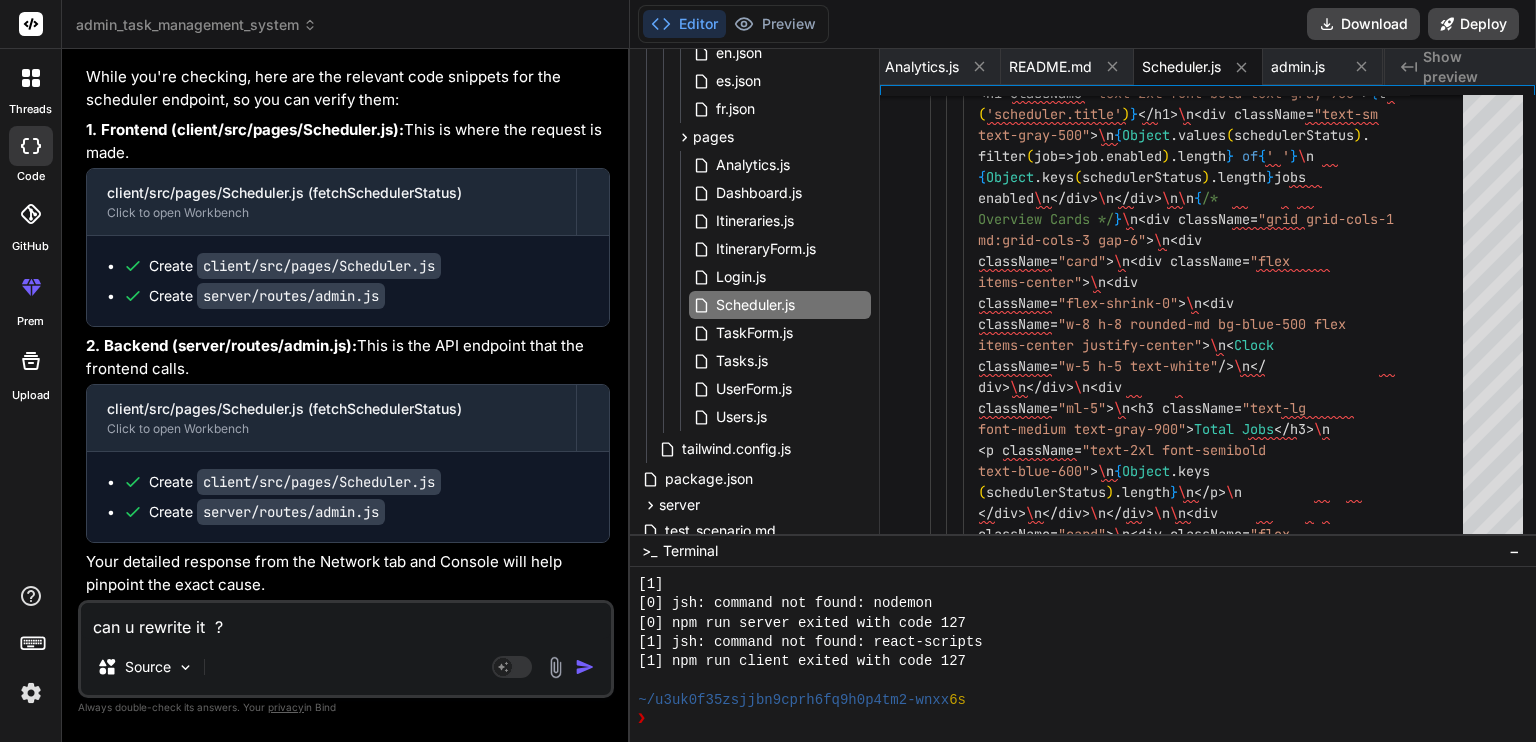 type on "x" 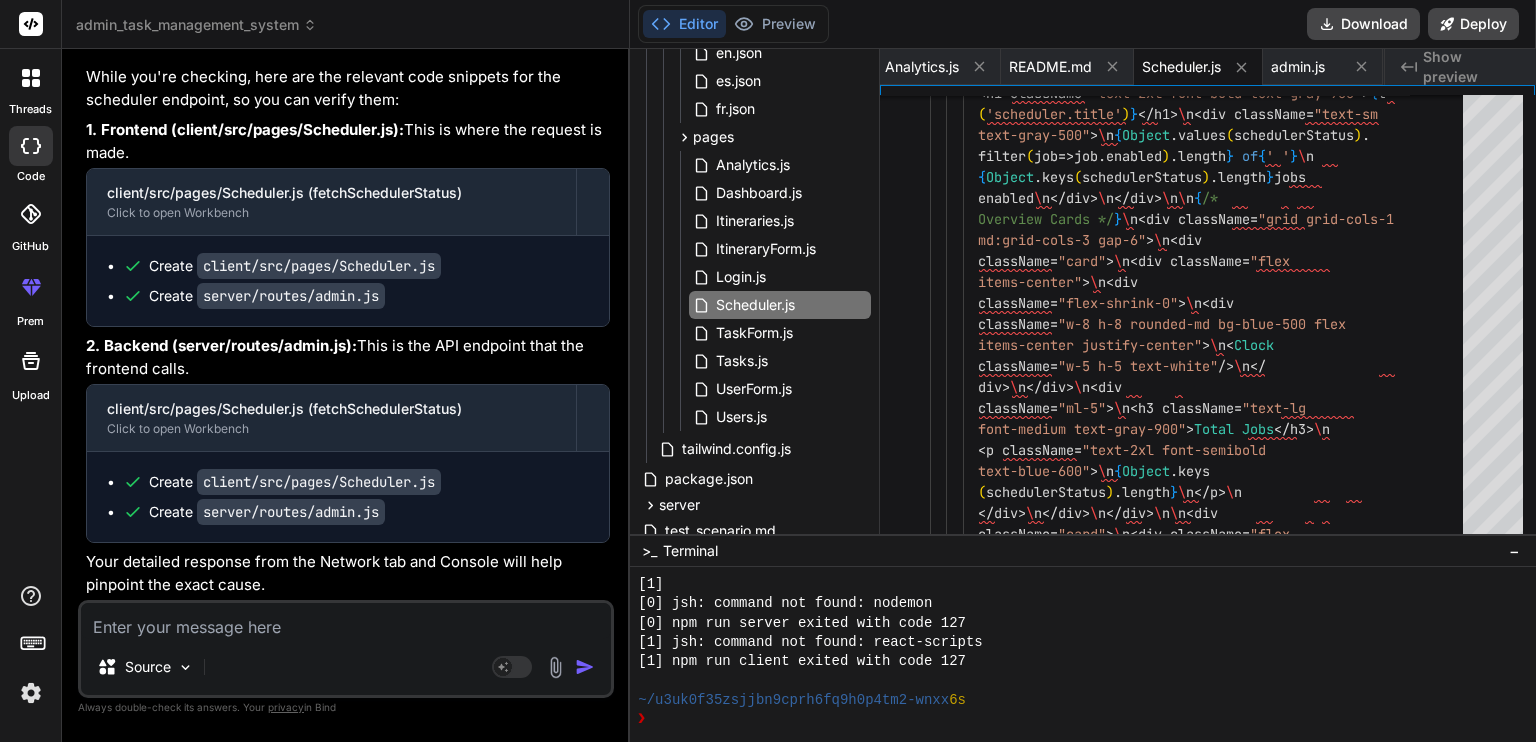 scroll, scrollTop: 10759, scrollLeft: 0, axis: vertical 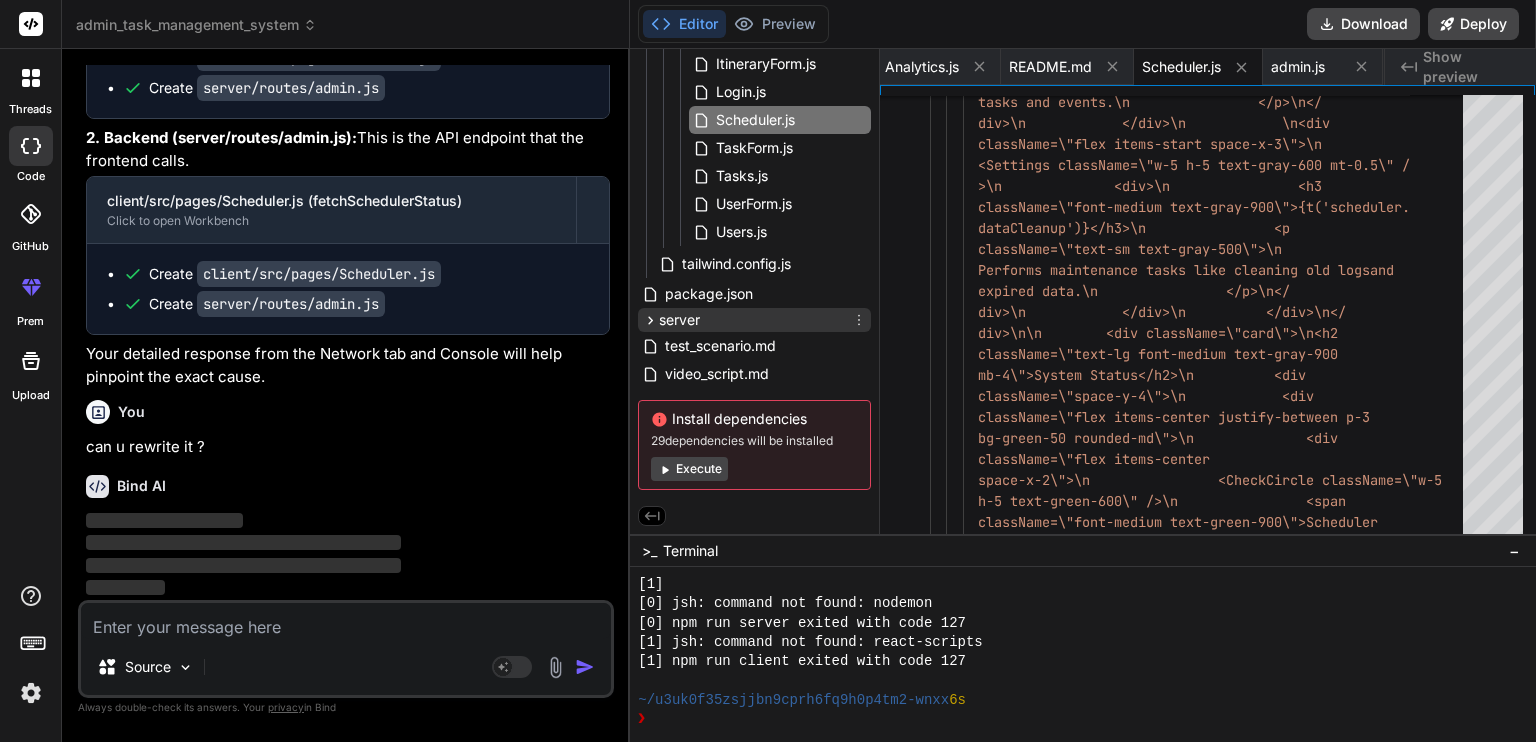 click on "server" at bounding box center [754, 320] 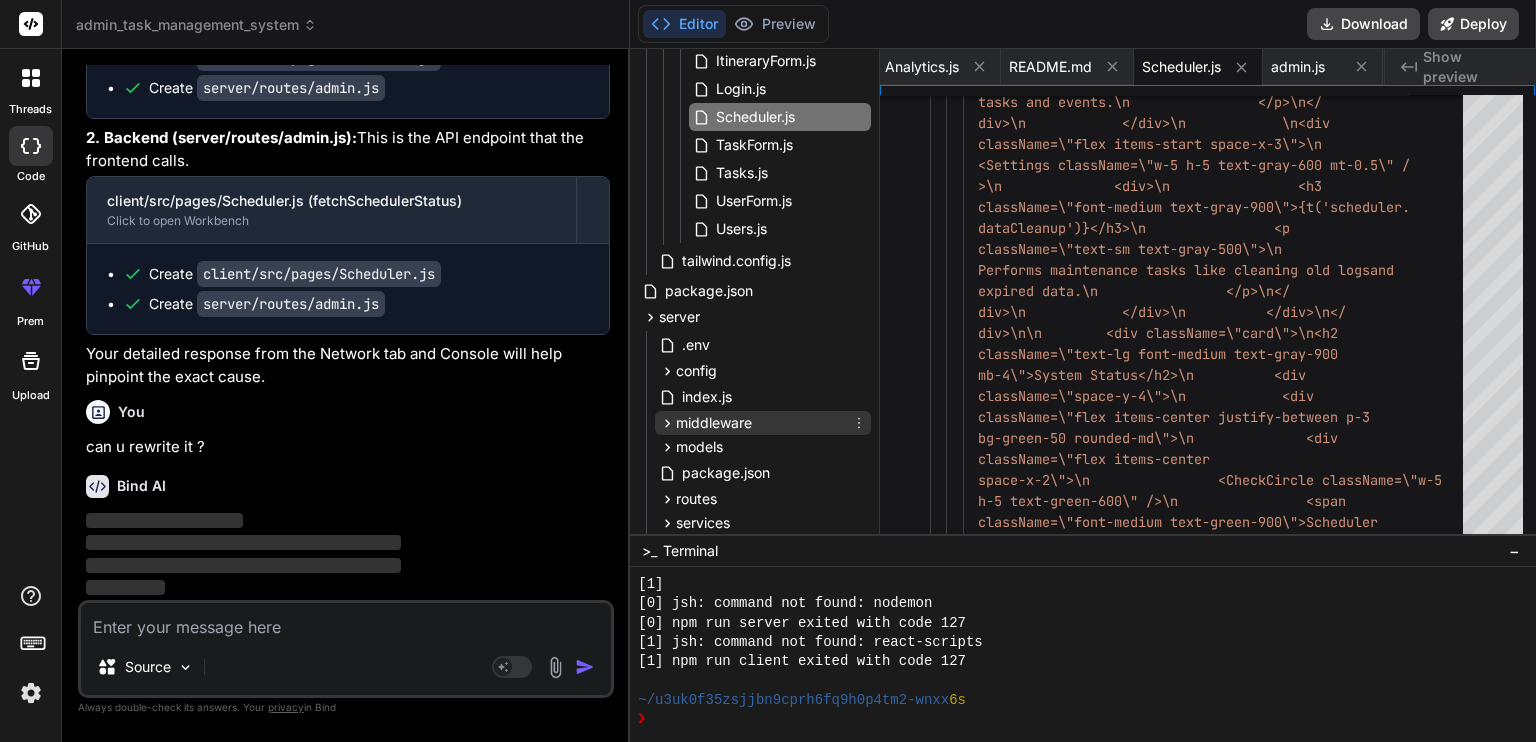 scroll, scrollTop: 688, scrollLeft: 0, axis: vertical 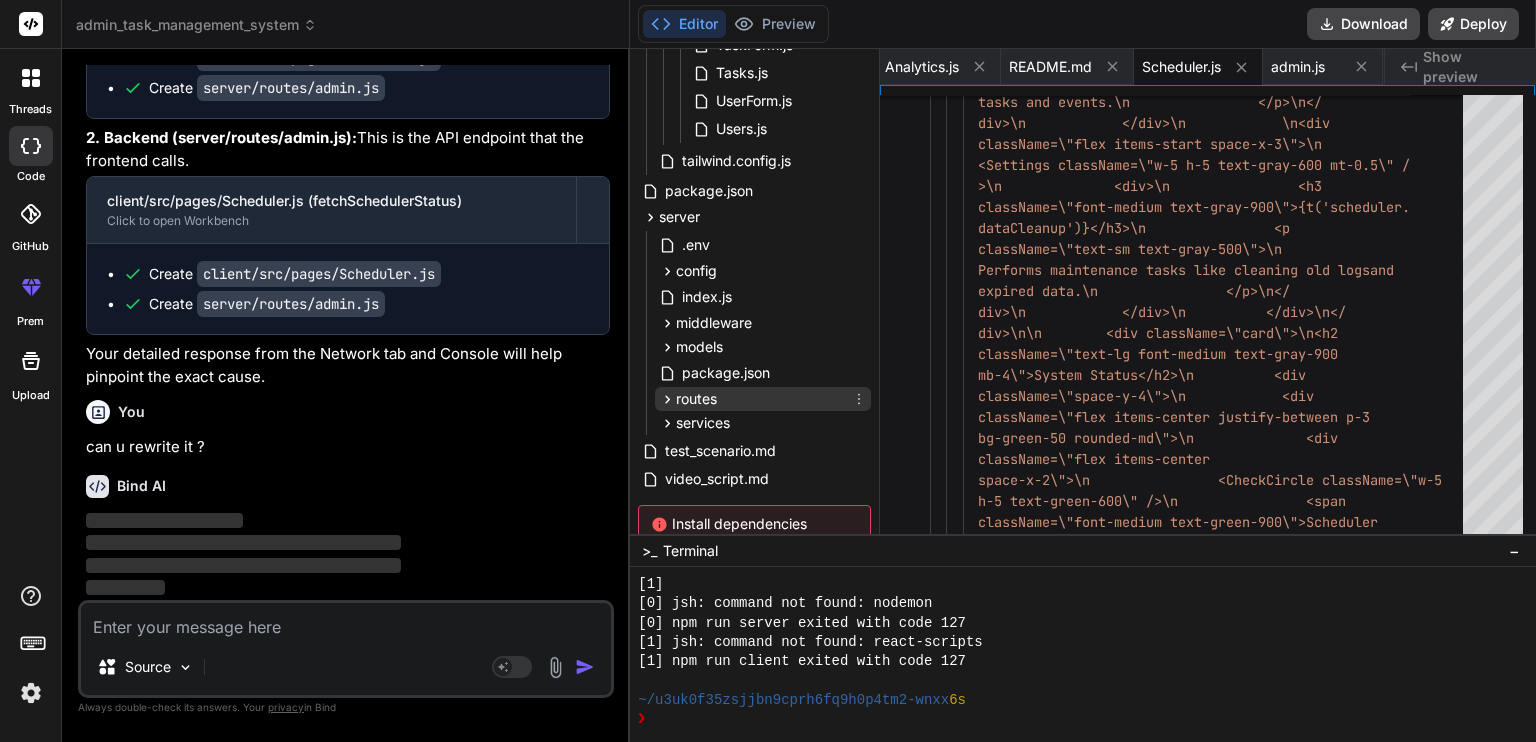 click on "routes" at bounding box center (696, 399) 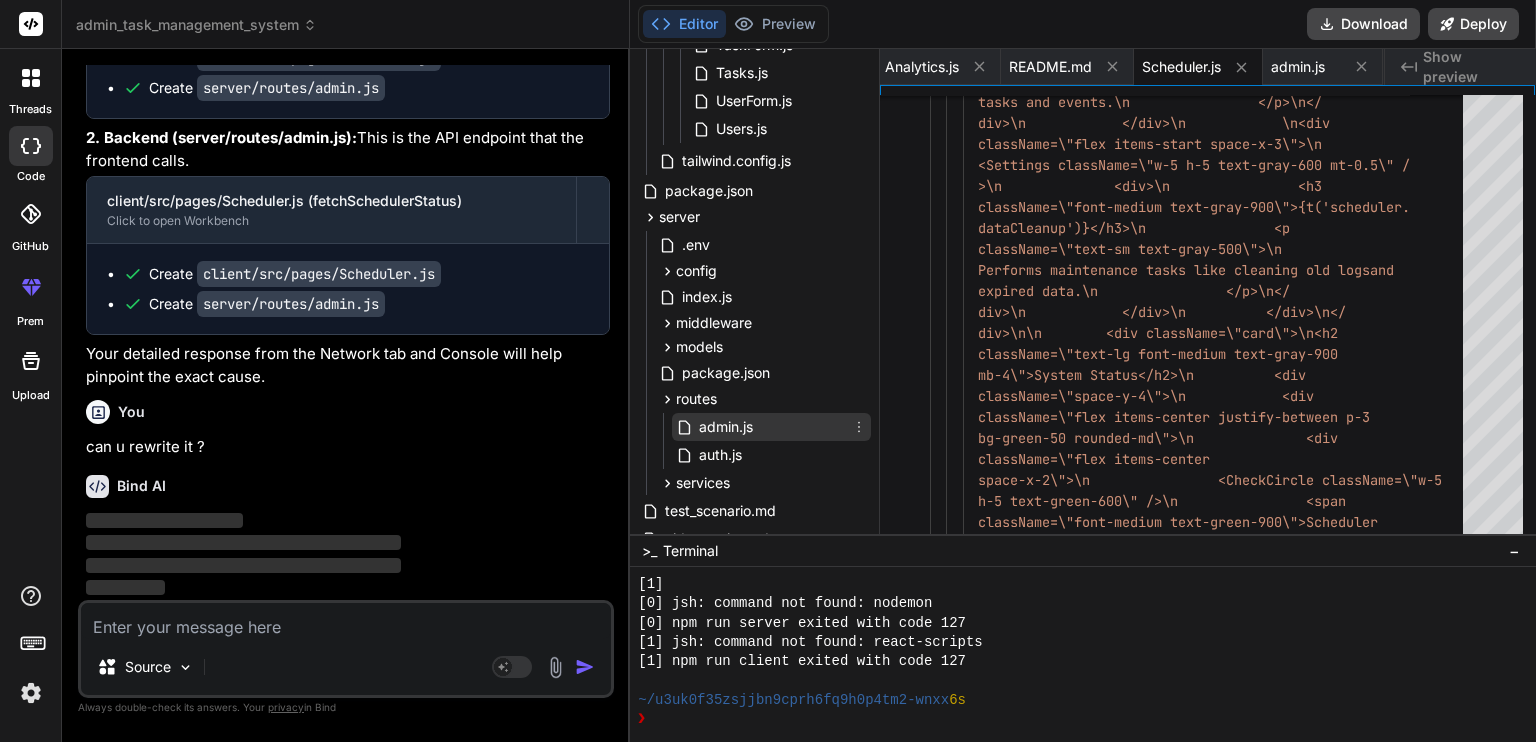 click on "admin.js" at bounding box center [726, 427] 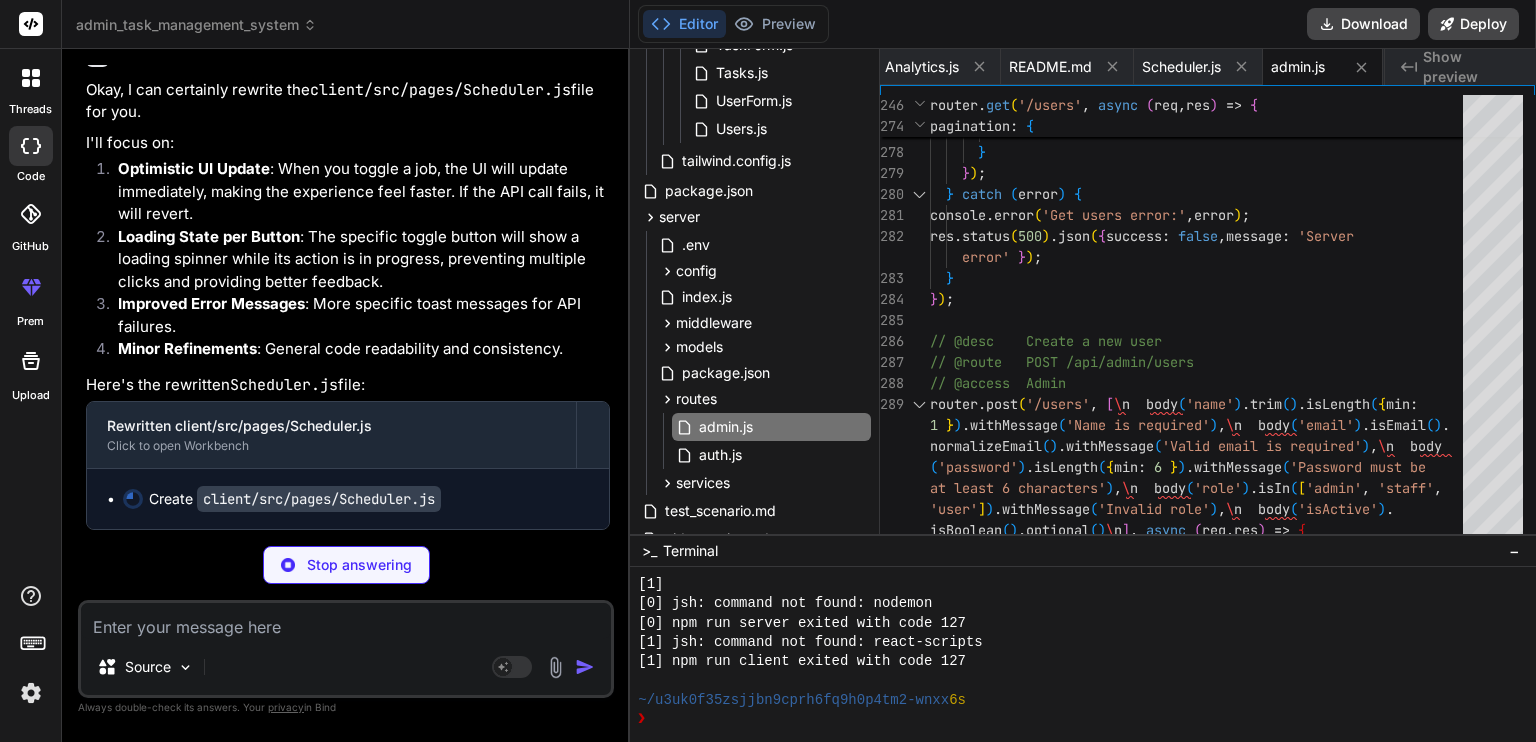 scroll, scrollTop: 10689, scrollLeft: 0, axis: vertical 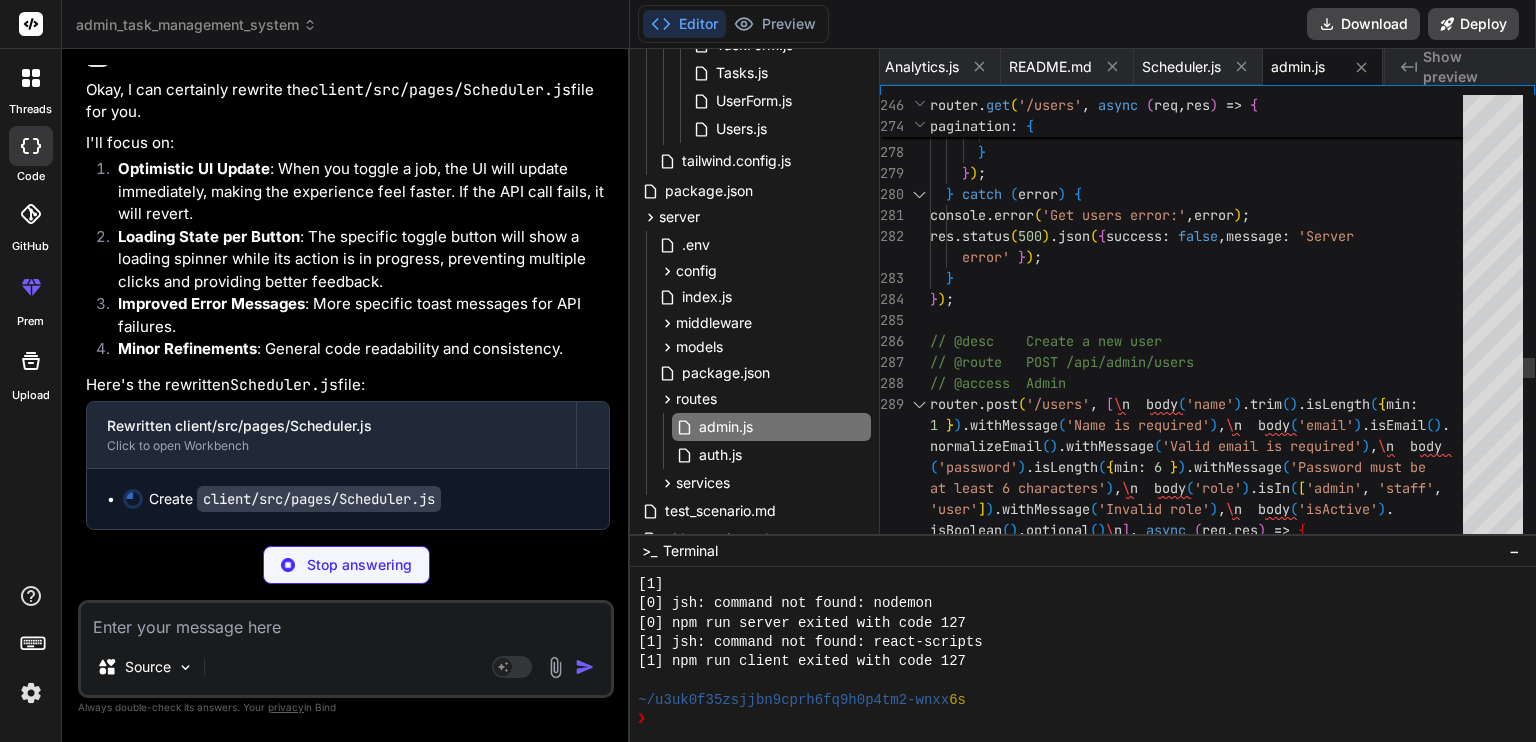 type on "x" 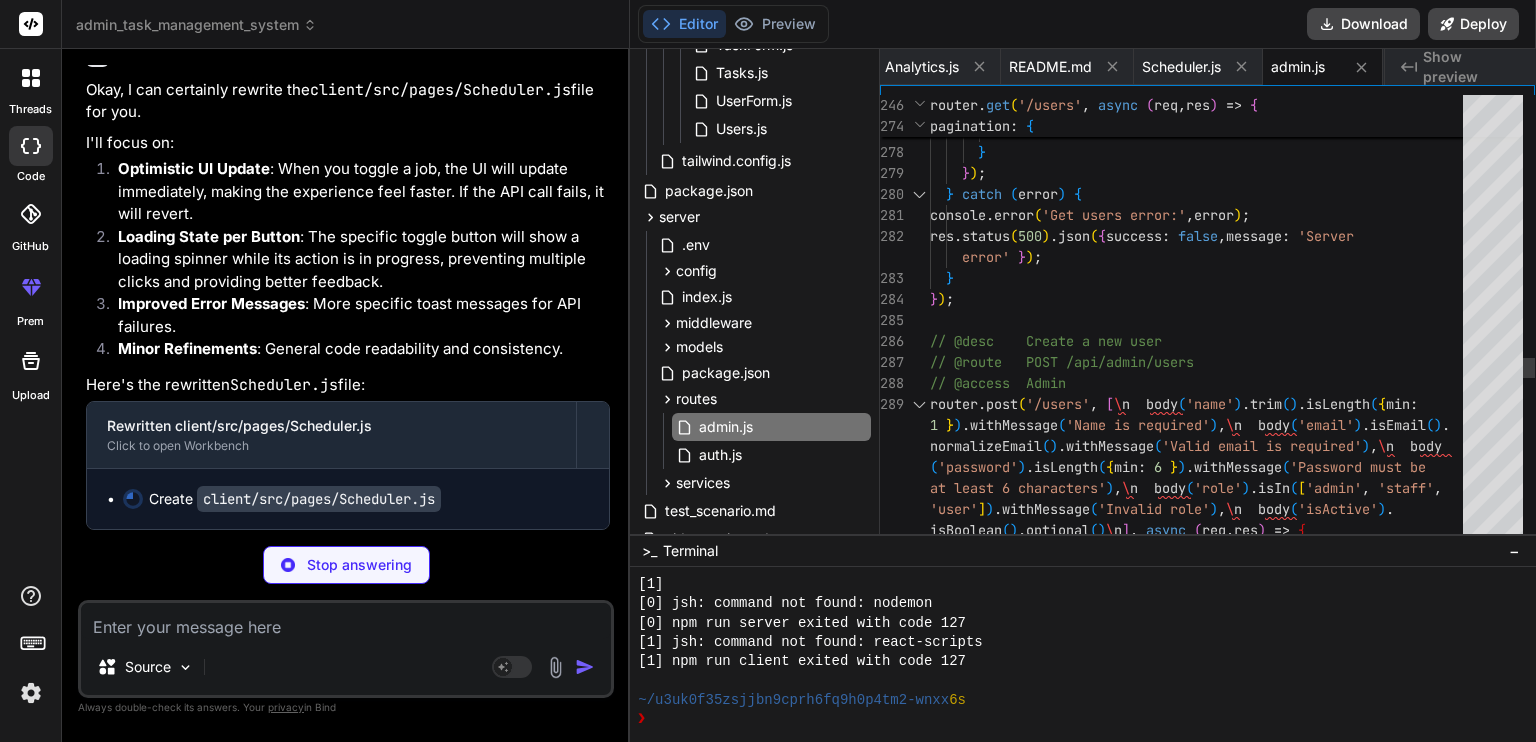 type on "console.error('Get users error:', error);
res.status(500).json({ success: false, message: 'Server error' });
}
});
// @desc    Create a new user
// @route   POST /api/admin/users
// @access  Admin
router.post('/users', [\n  body('name').trim().isLength({ min:" 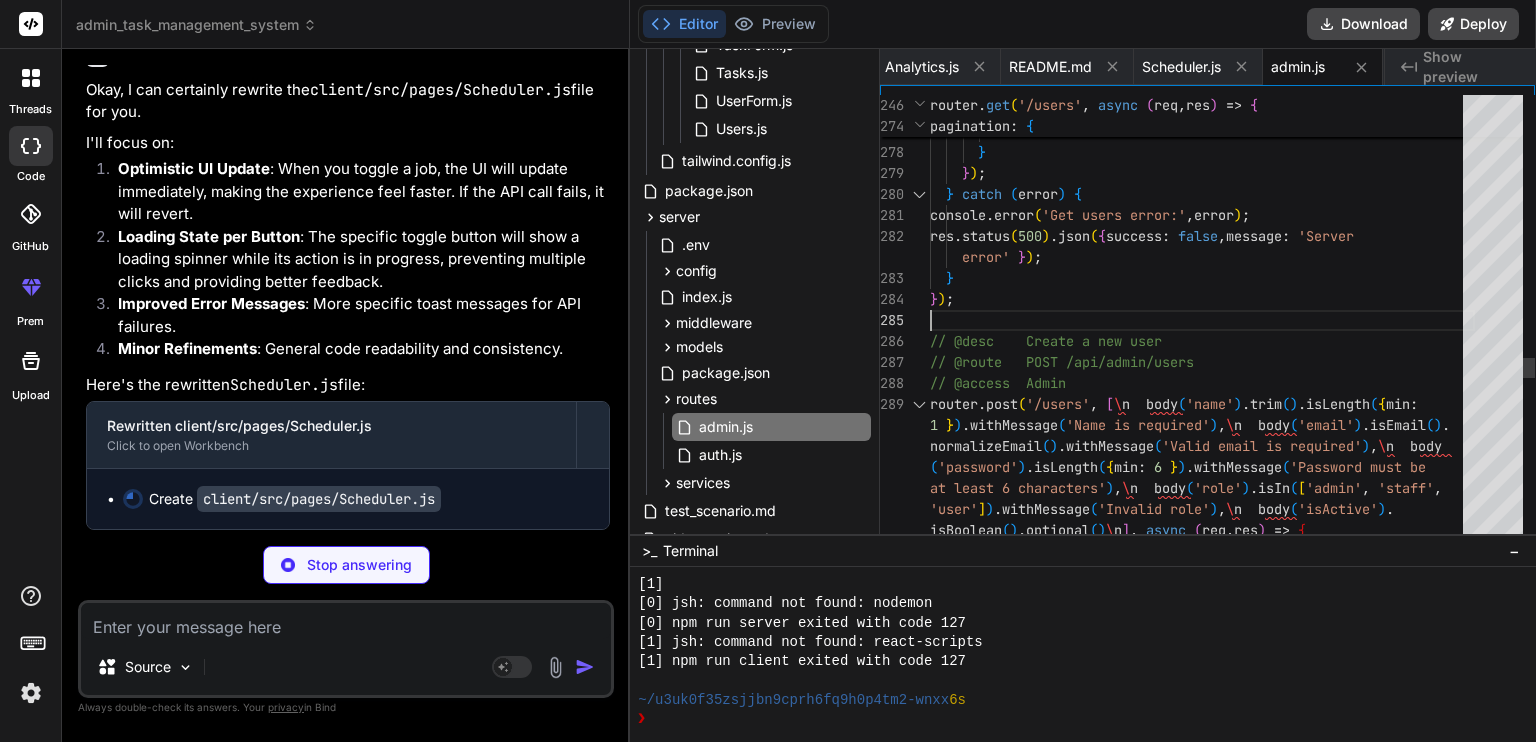 type on "x" 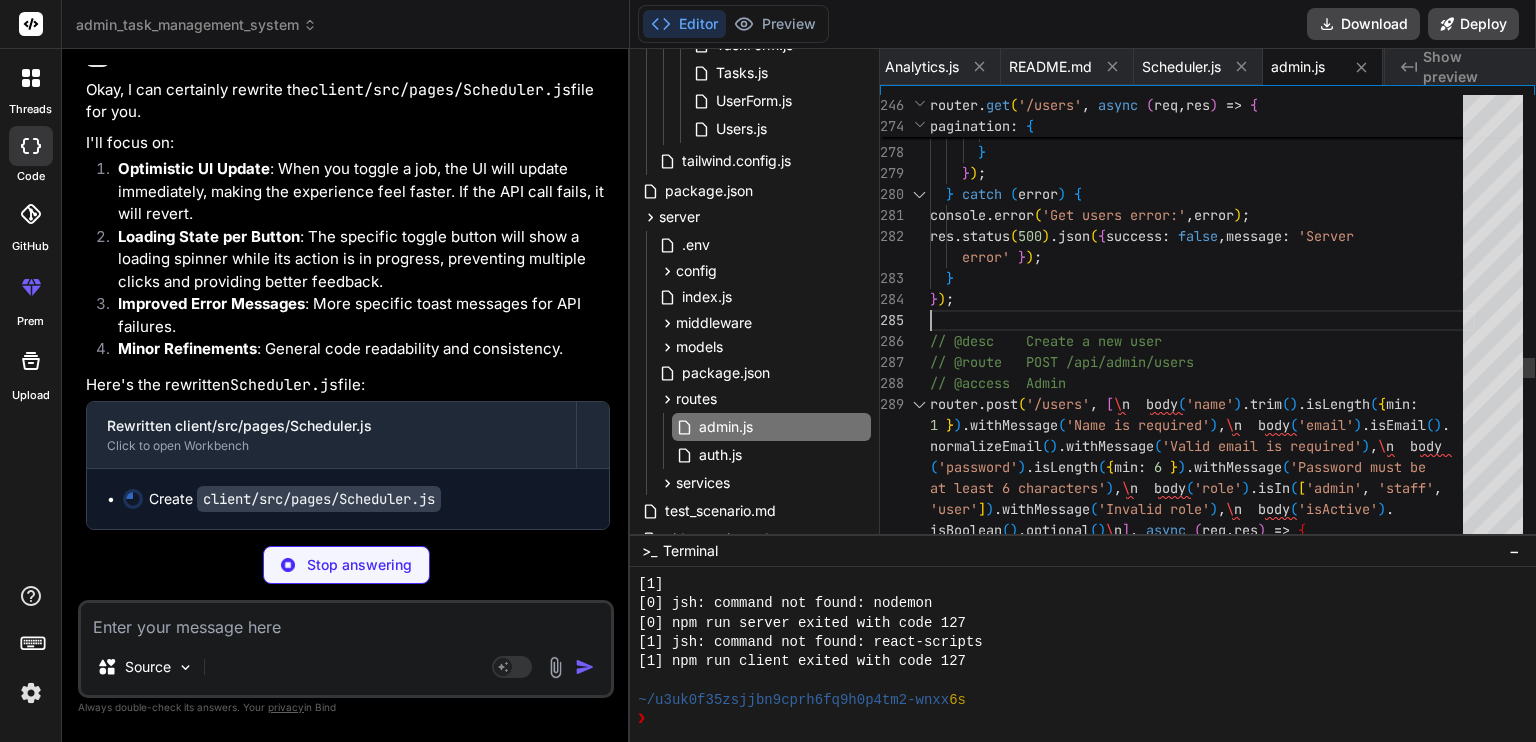 type on "const express = require('express');
const { body, validationResult, query } = require('express-validator');
const { auth, adminAuth } = require('../middleware/auth');
const Task = require('../models/Task');
const Itinerary = require('../models/Itinerary');
const User = require('../models/User');
const Cycle = require('../models/Cycle');
const schedulerService = require('../services/schedulerService');
…error:', error);
res.status(500).json({ success: false, message: 'Server error' });
}
});
module.exports = router;" 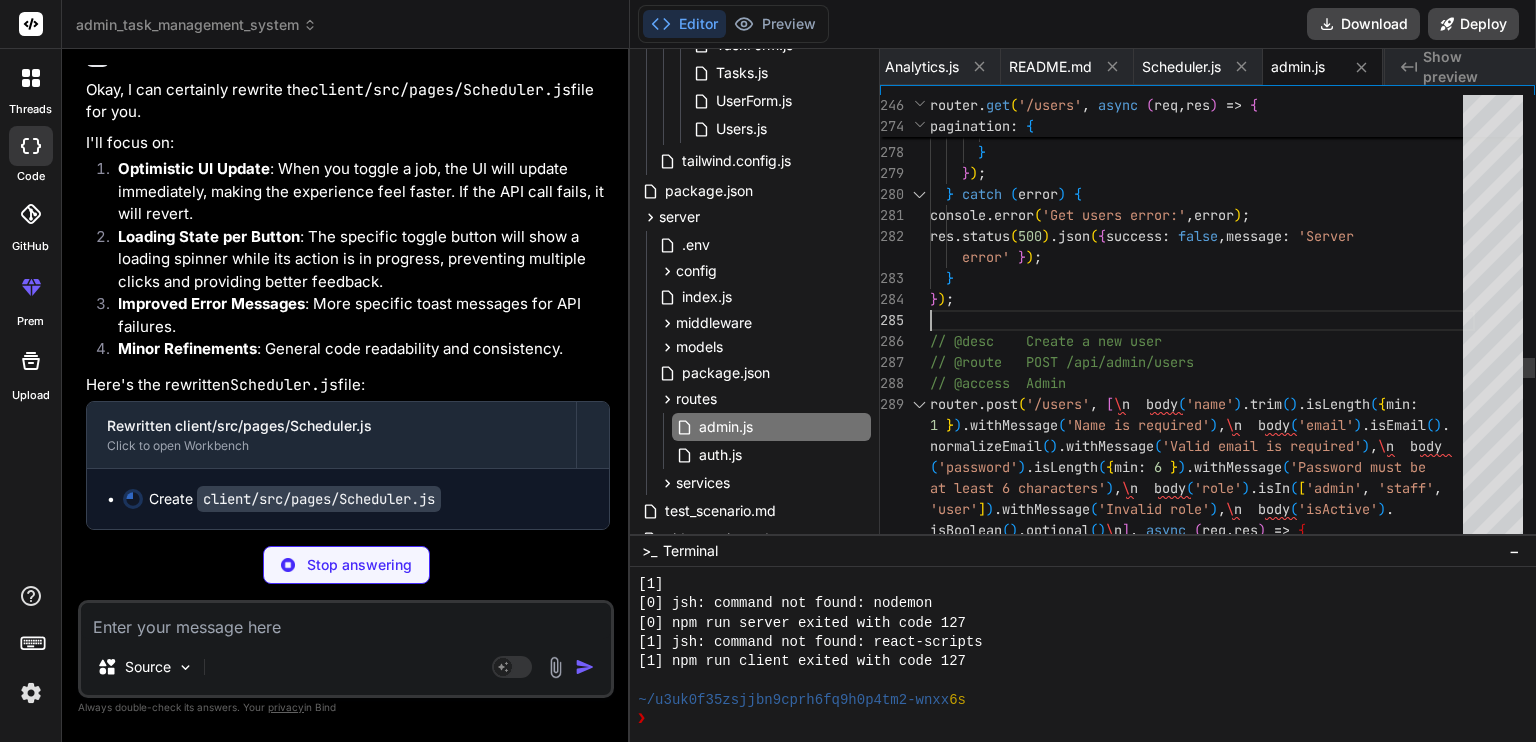 type on "x" 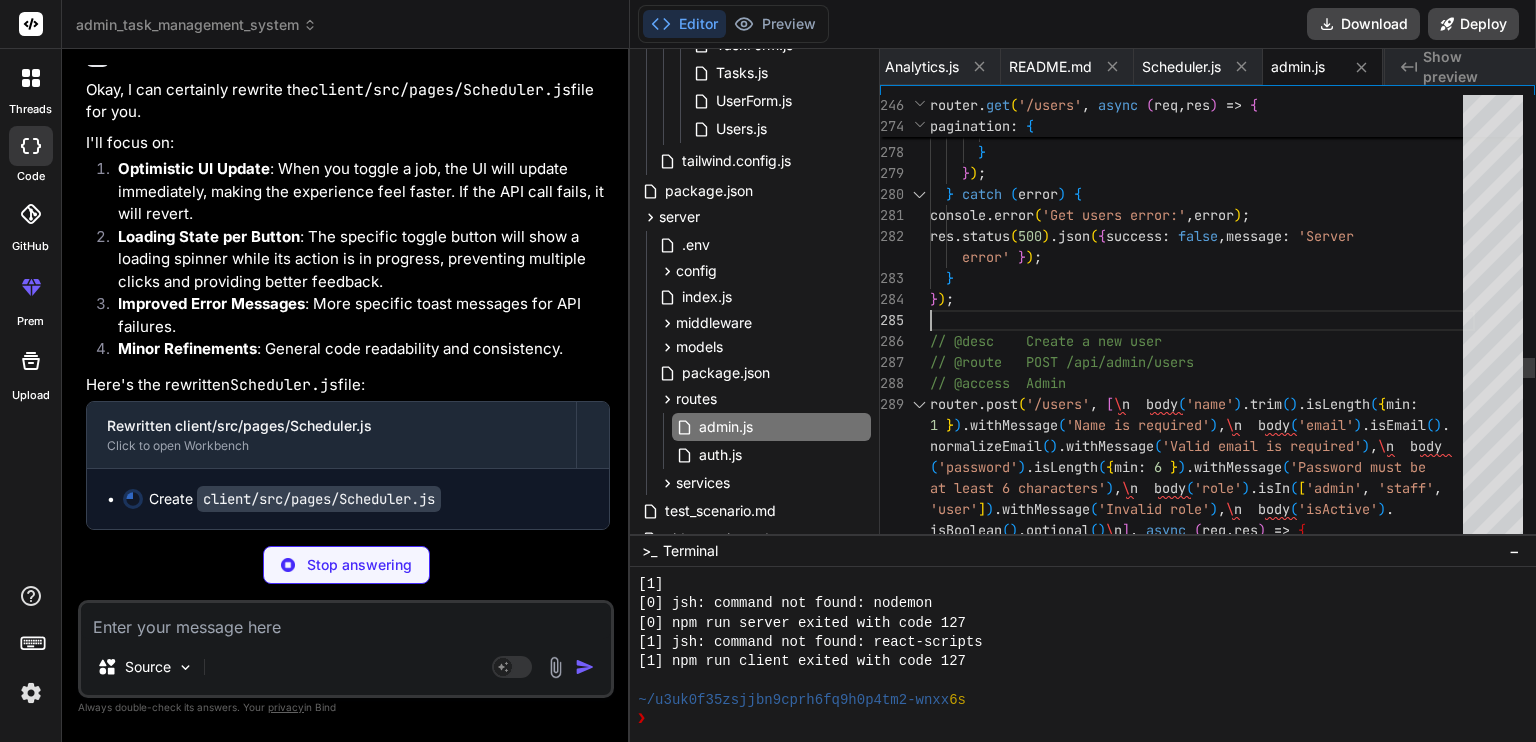 type on "</div>
);
};
export default Scheduler;" 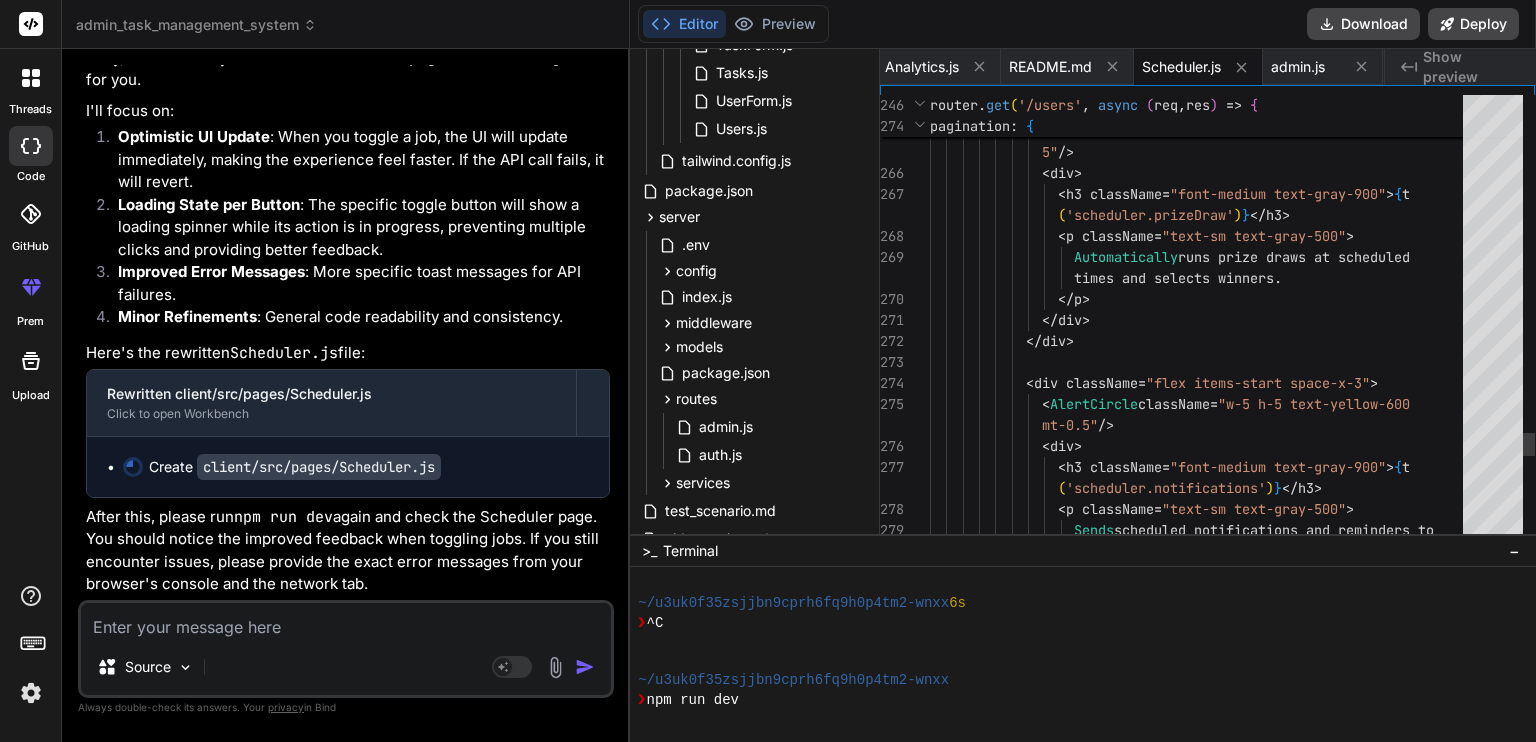 type on "x" 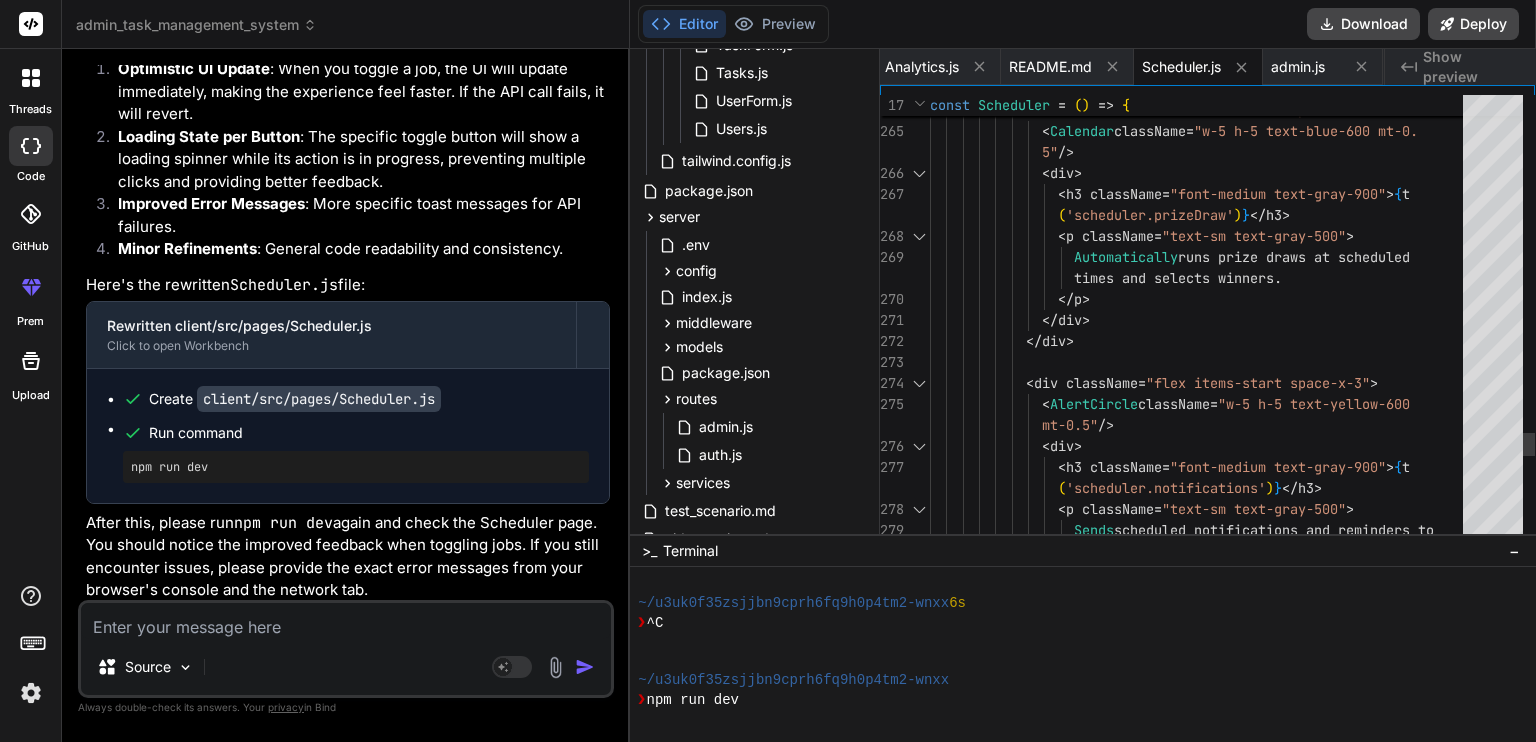 scroll, scrollTop: 844, scrollLeft: 0, axis: vertical 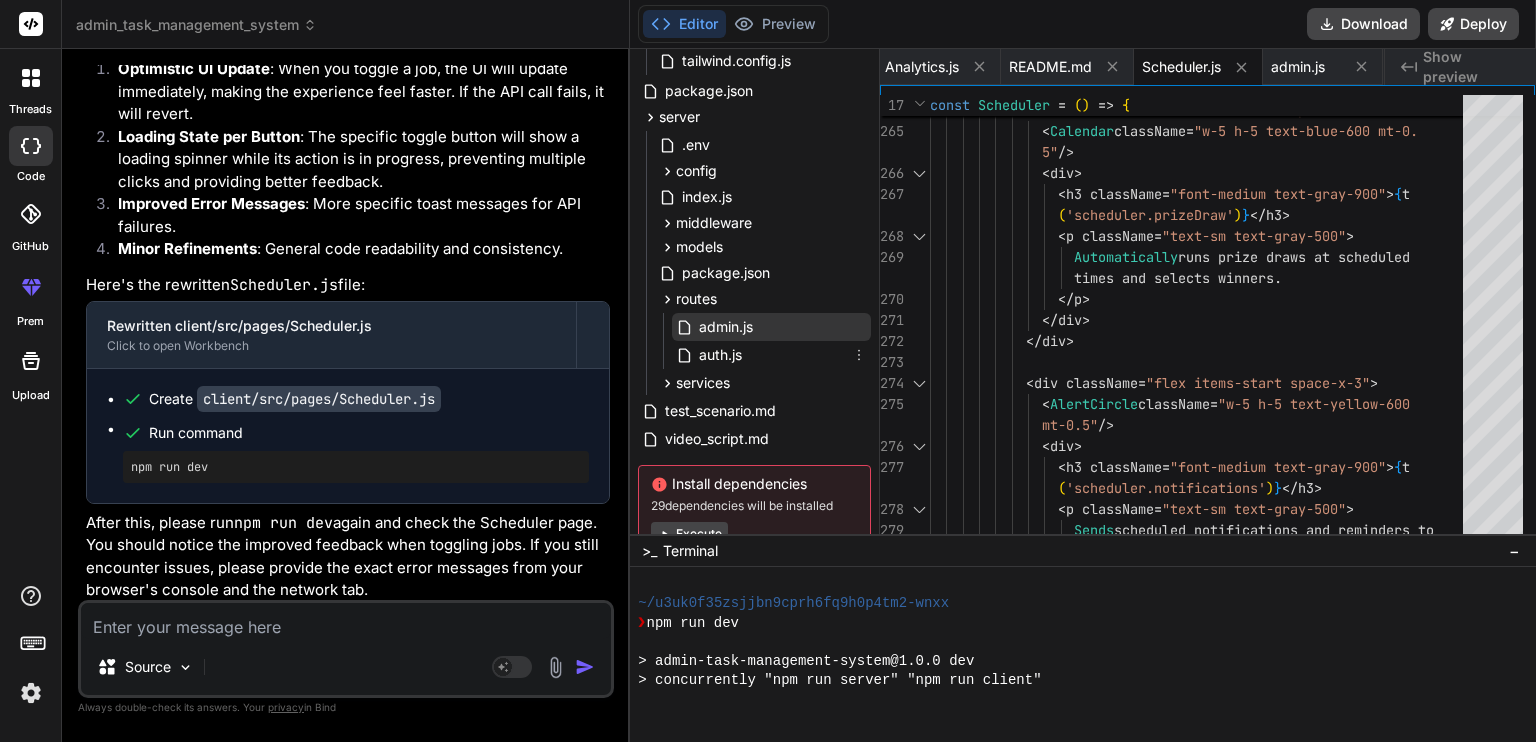 click on "admin.js" at bounding box center (771, 327) 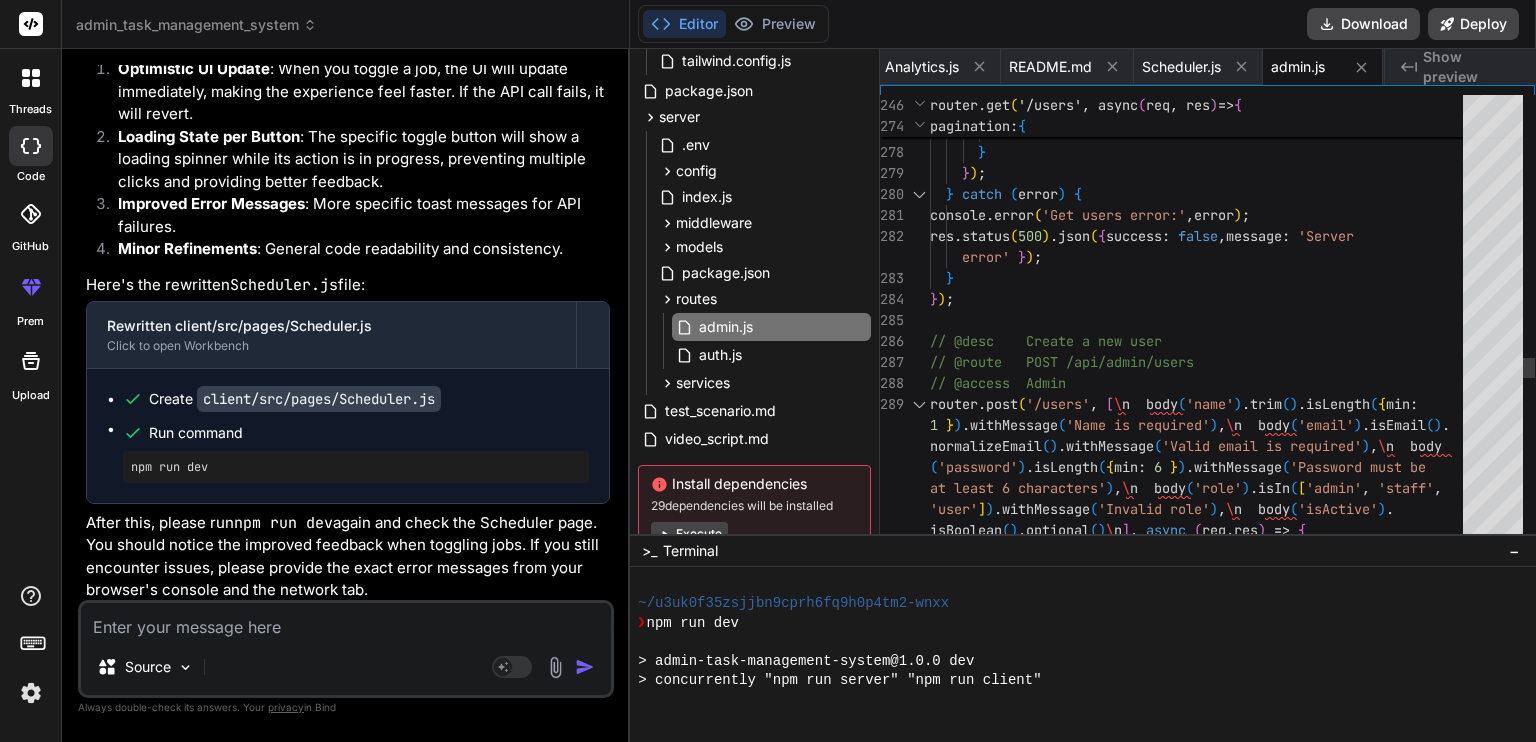 scroll, scrollTop: 0, scrollLeft: 0, axis: both 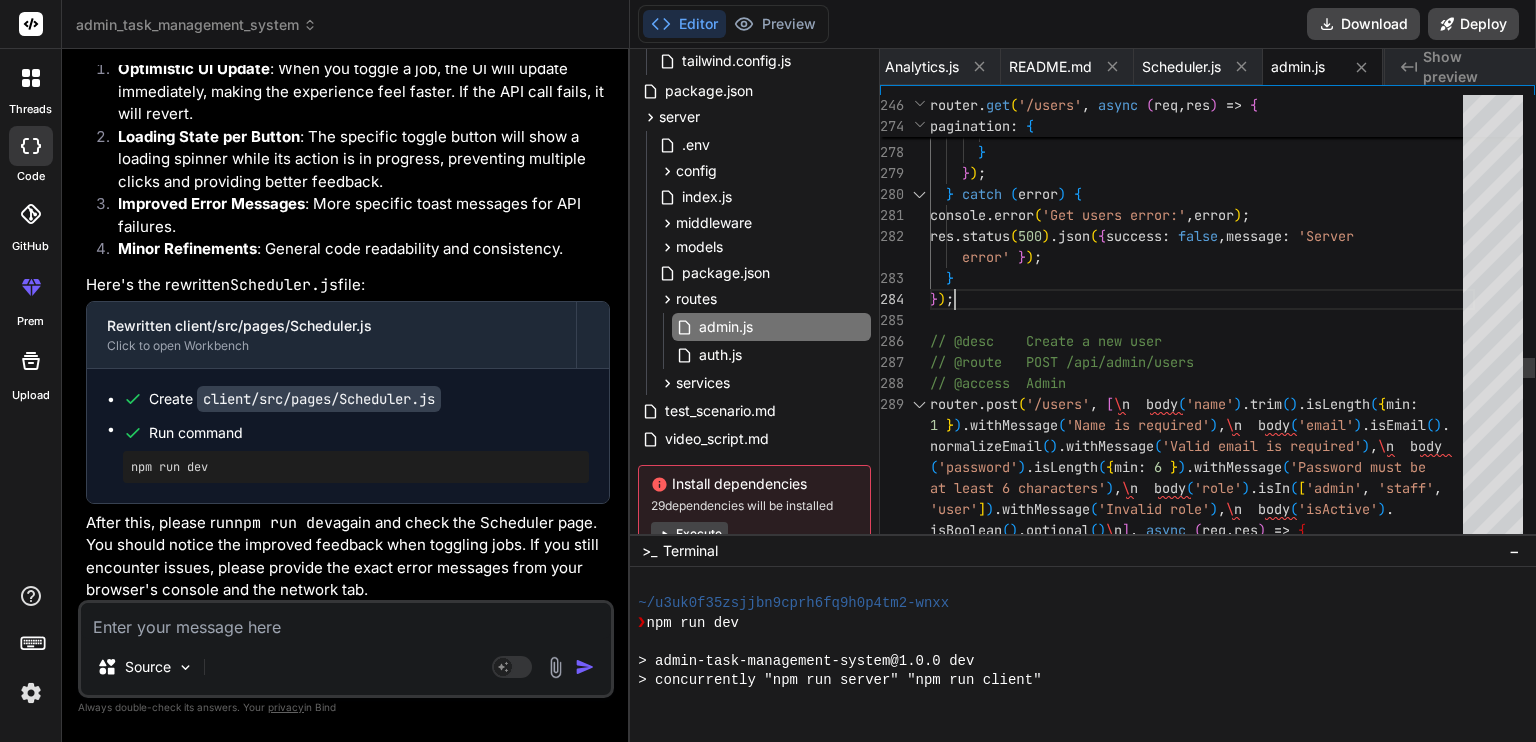 type on "const express = require('express');
const { body, validationResult, query } = require('express-validator');
const { auth, adminAuth } = require('../middleware/auth');
const Task = require('../models/Task');
const Itinerary = require('../models/Itinerary');
const User = require('../models/User');
const Cycle = require('../models/Cycle');
const schedulerService = require('../services/schedulerService');
…error:', error);
res.status(500).json({ success: false, message: 'Server error' });
}
});
module.exports = router;" 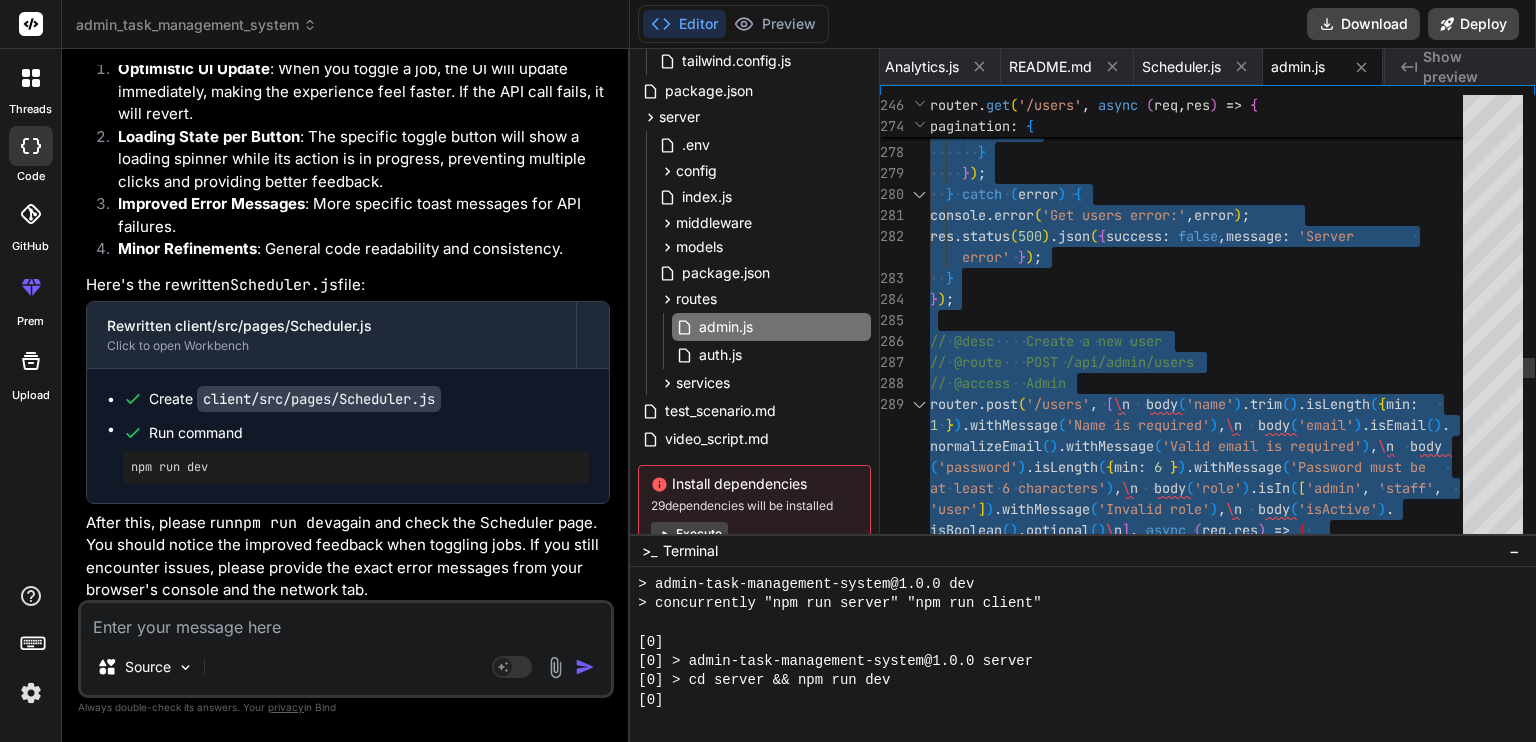 scroll, scrollTop: 997, scrollLeft: 0, axis: vertical 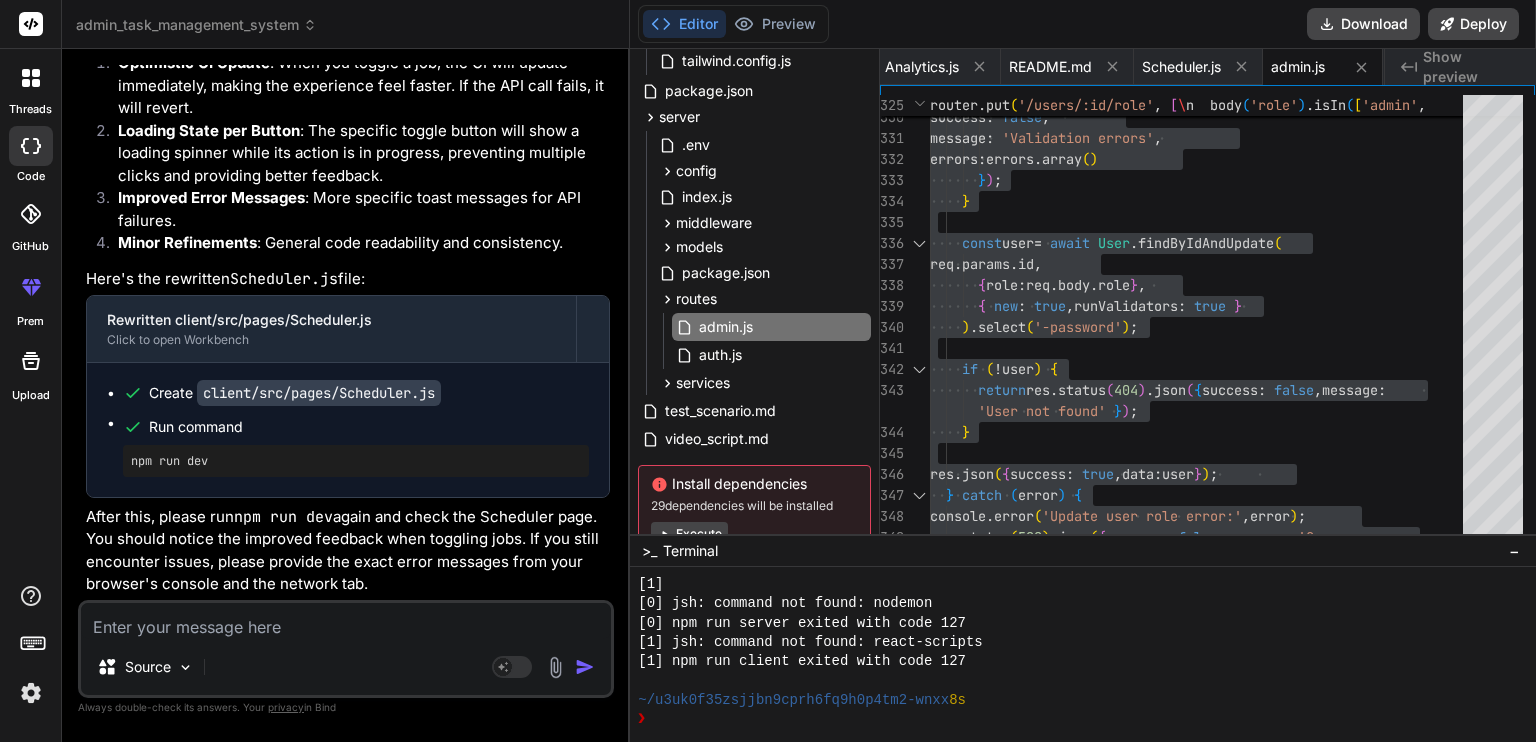 click at bounding box center (346, 621) 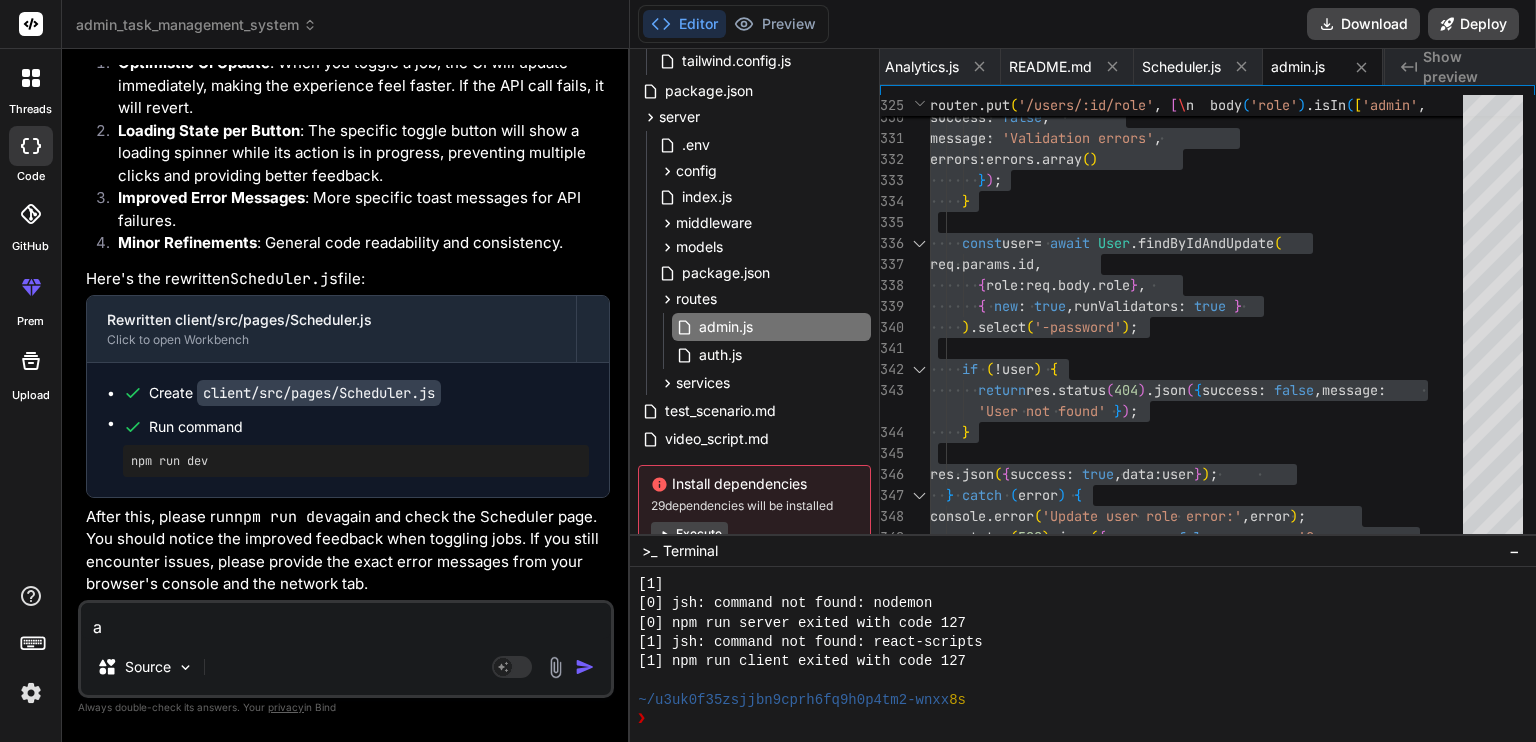 type on "al" 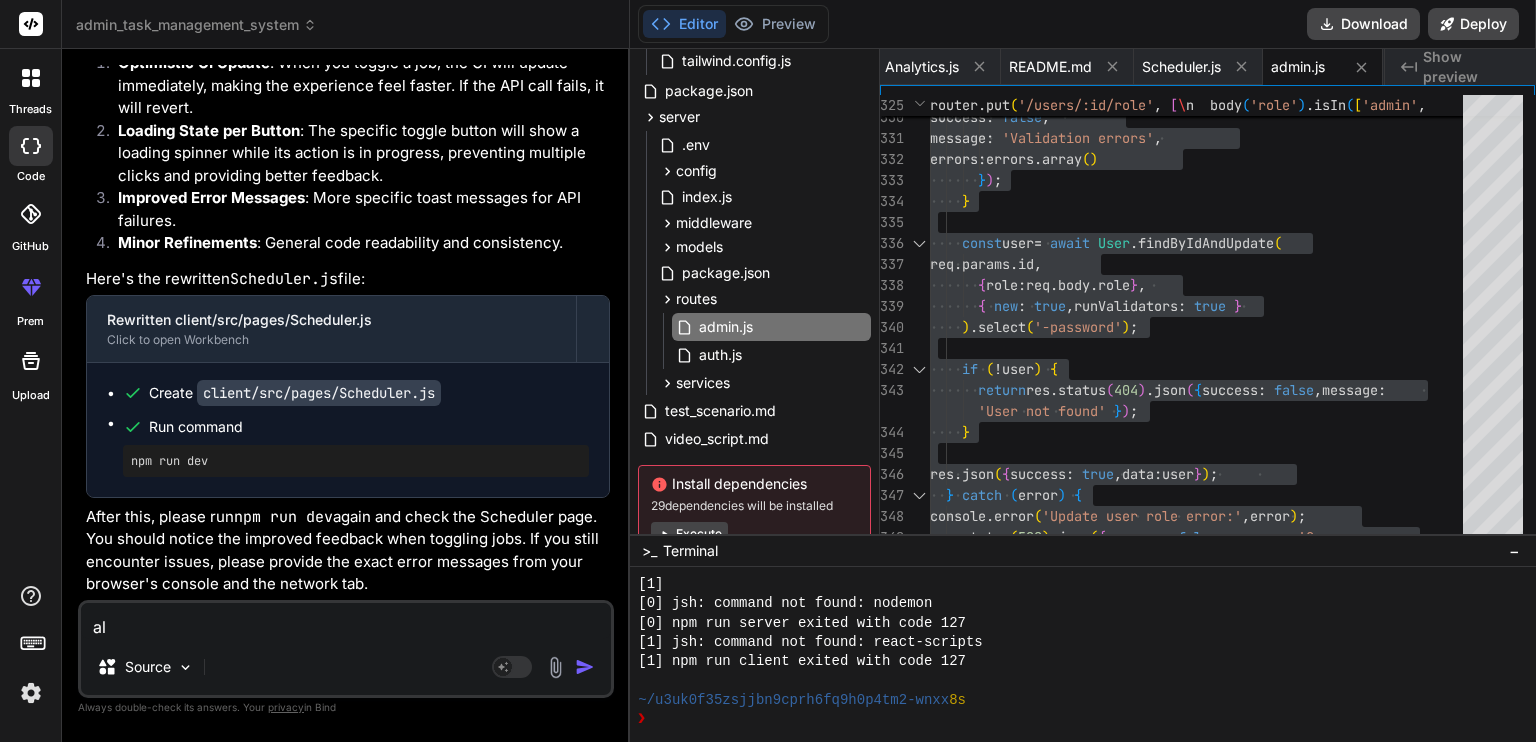 type on "x" 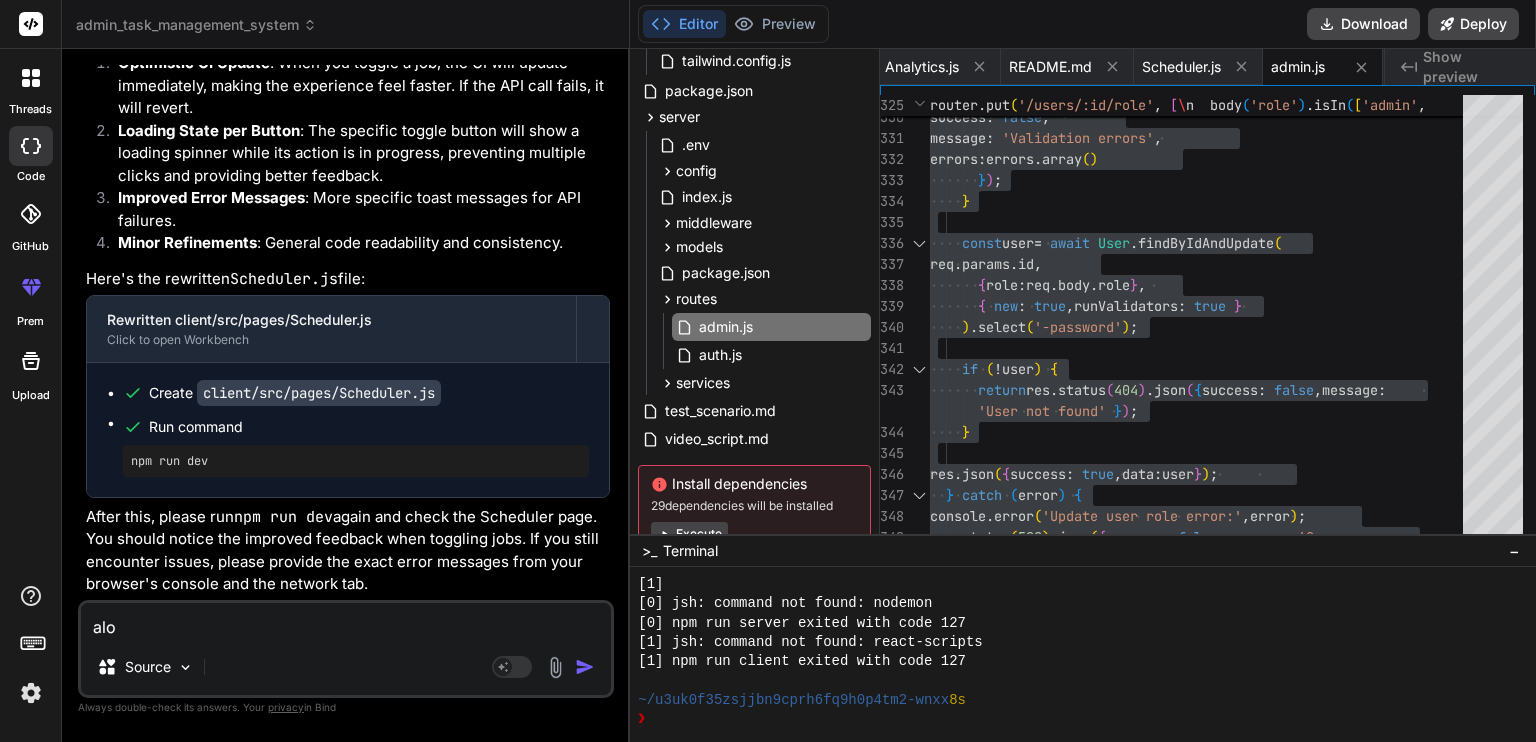 type on "al" 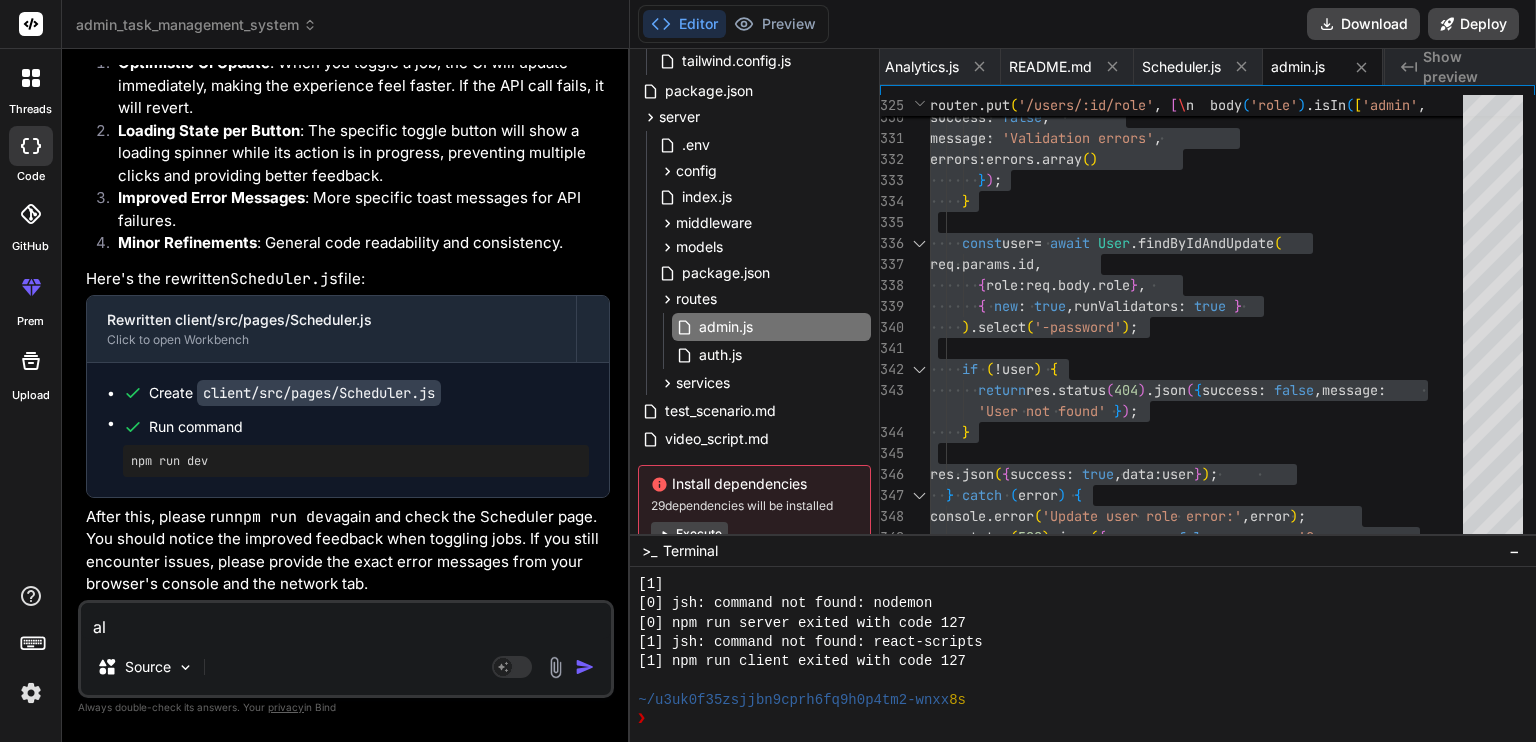 type on "als" 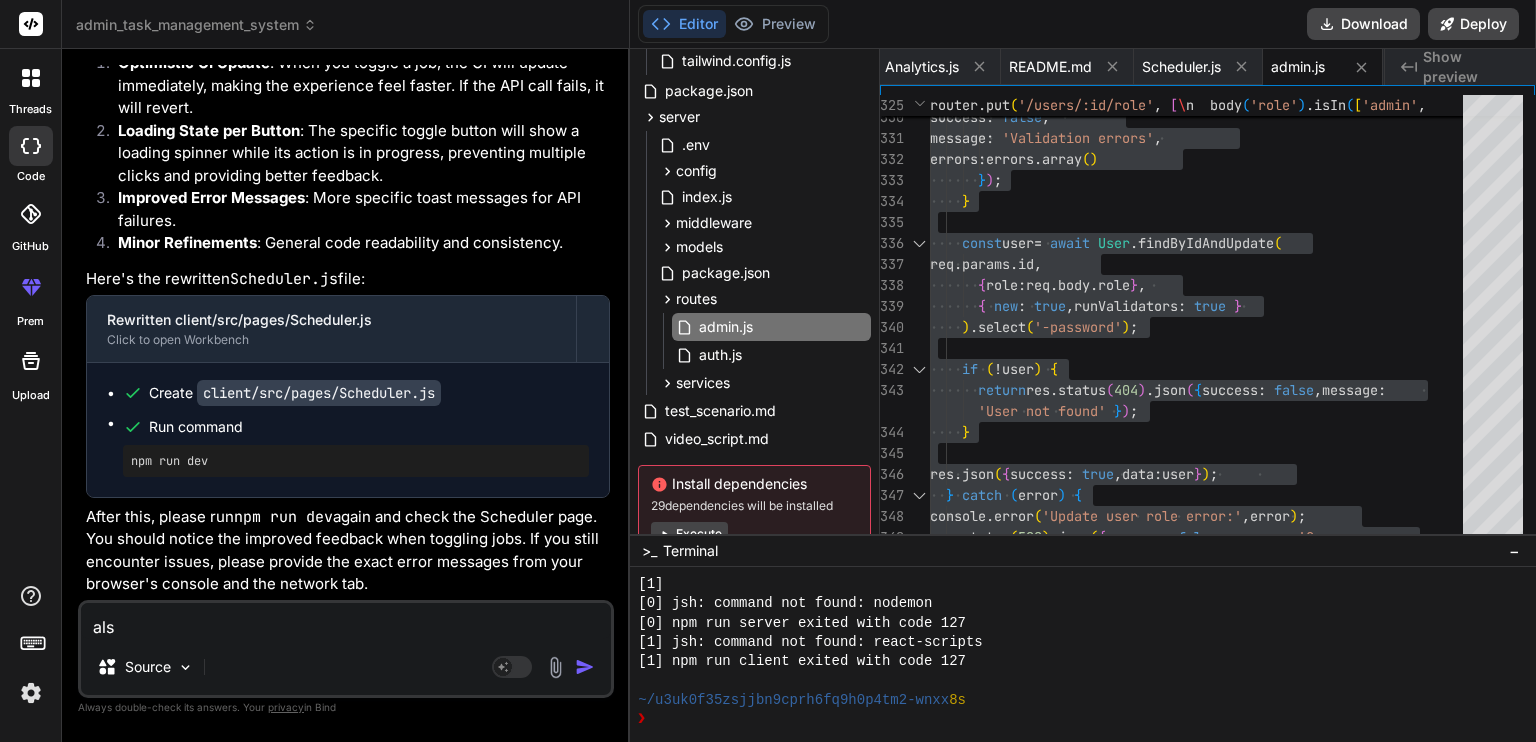 type on "also" 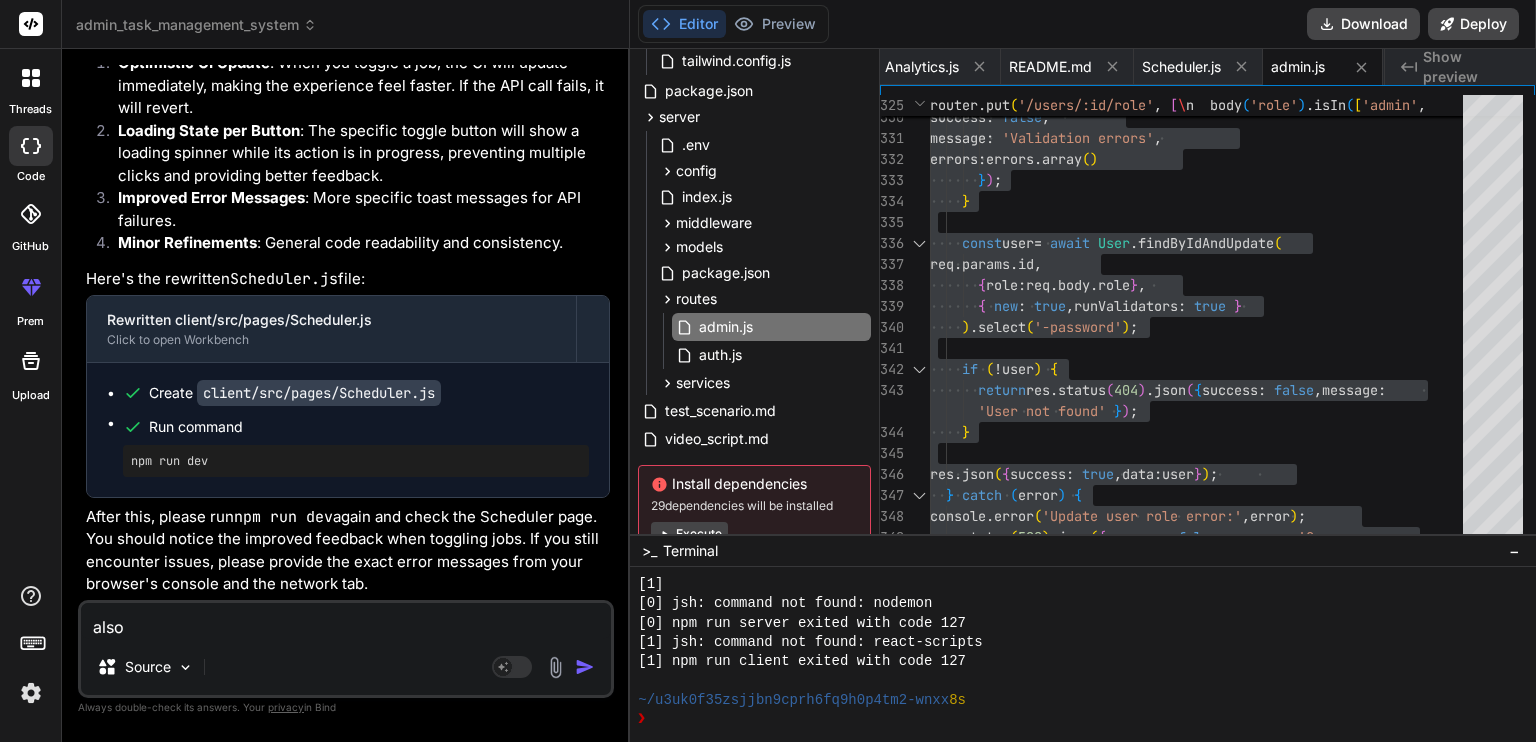 type on "also" 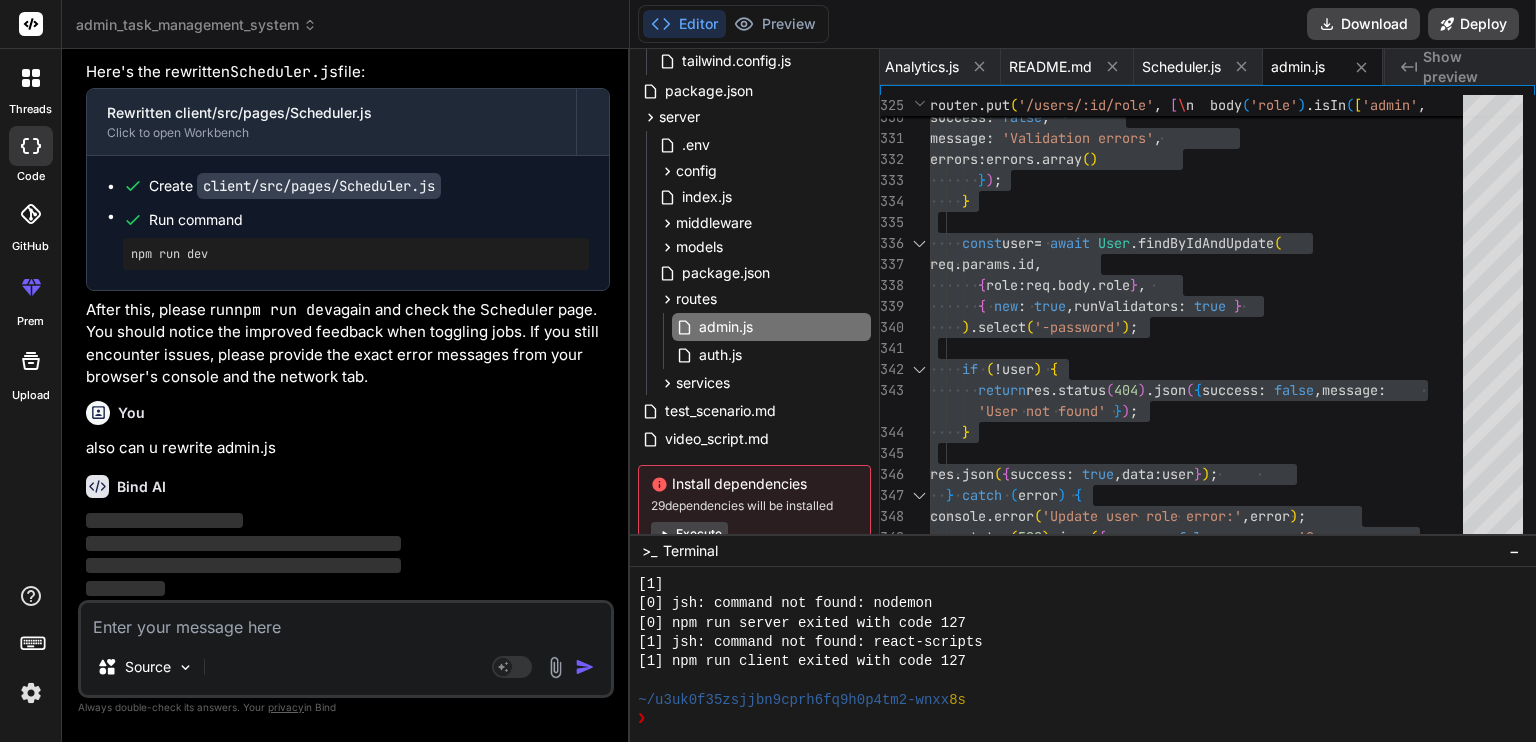 scroll, scrollTop: 11503, scrollLeft: 0, axis: vertical 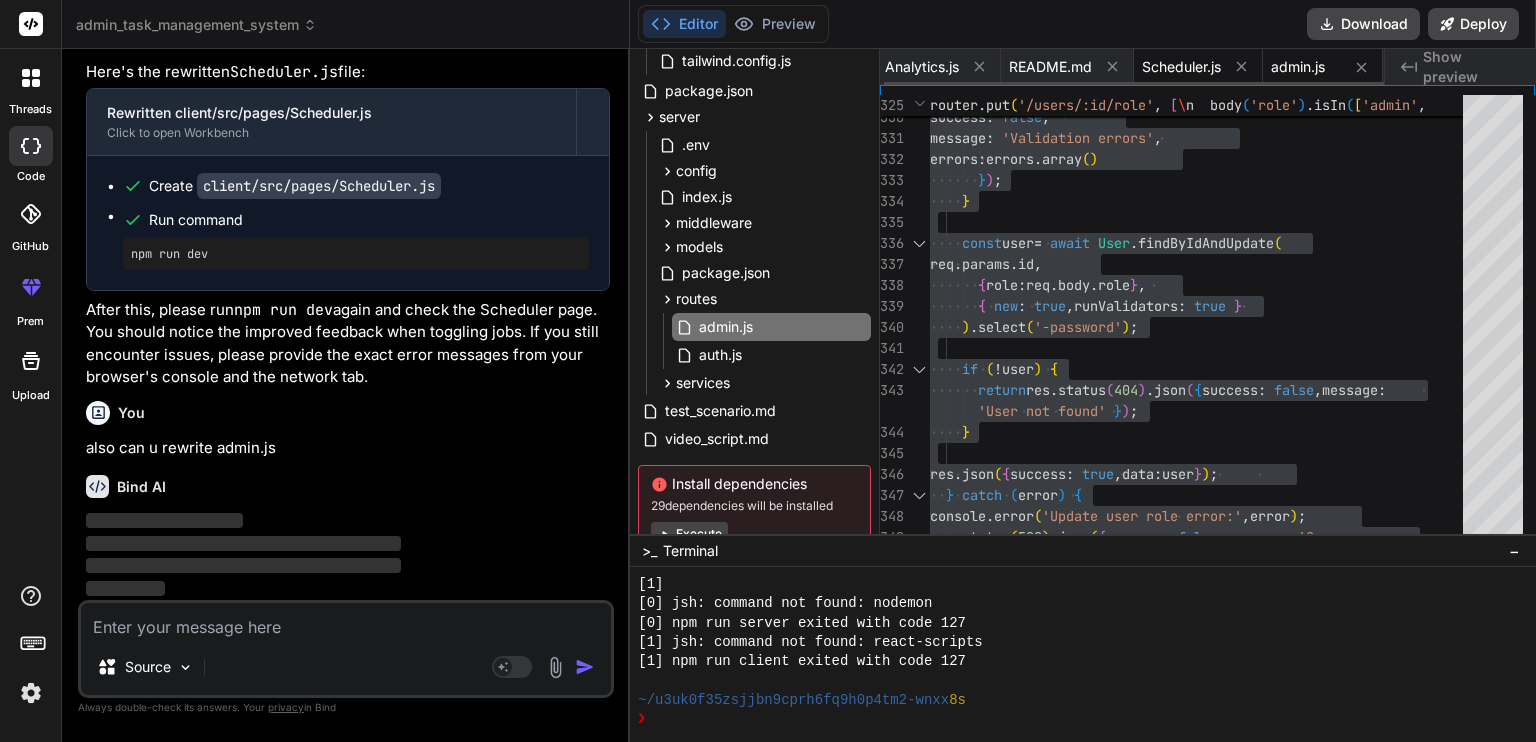 click on "Scheduler.js" at bounding box center (1181, 67) 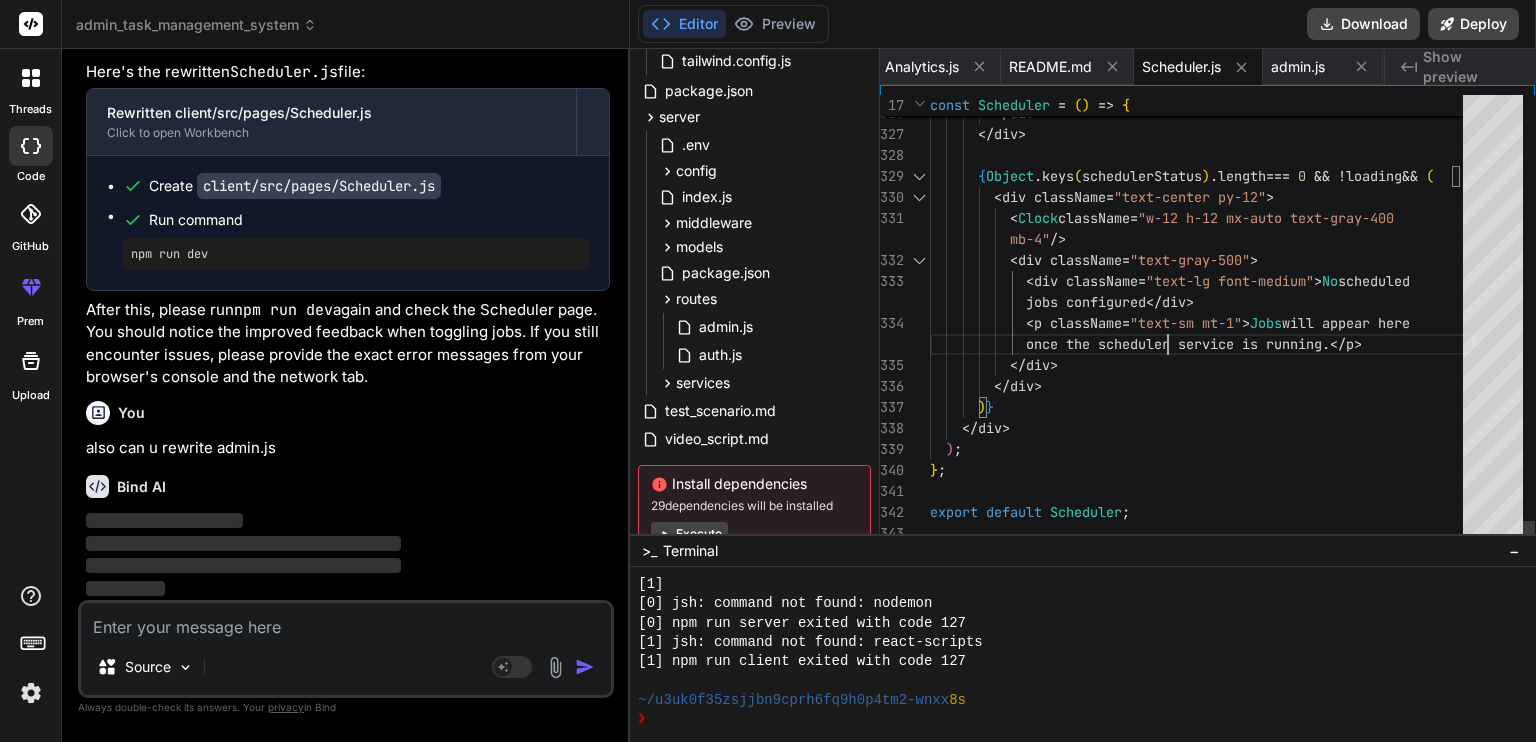 scroll, scrollTop: 0, scrollLeft: 0, axis: both 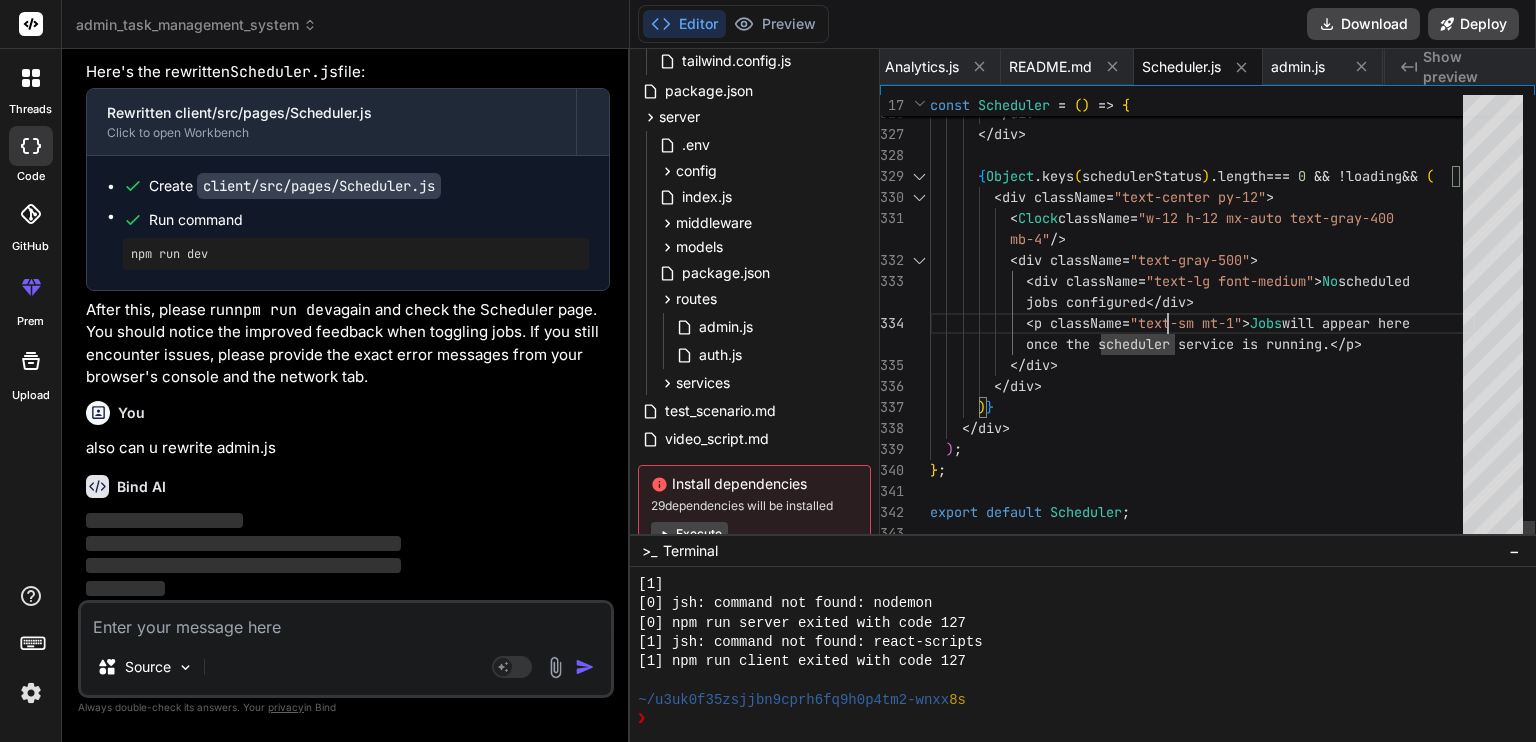click on "</ div >          </ div >        </ div >        { Object . keys ( schedulerStatus ) . length  ===   0   &&   ! loading  &&   (          < div className = "text-center py-12" >            < Clock  className = "w-12 h-12 mx-auto text-gray-400             mb-4"  />            < div className = "text-gray-500" >              < div className = "text-lg font-medium" > No  scheduled               jobs configured </ div >              < p className = "text-sm mt-1" > Jobs  will appear here               once the scheduler service is running .</ p >            </ div >          </ div >        ) }      </ div >    ) ; } ; export   default   Scheduler ;" at bounding box center (1202, -3719) 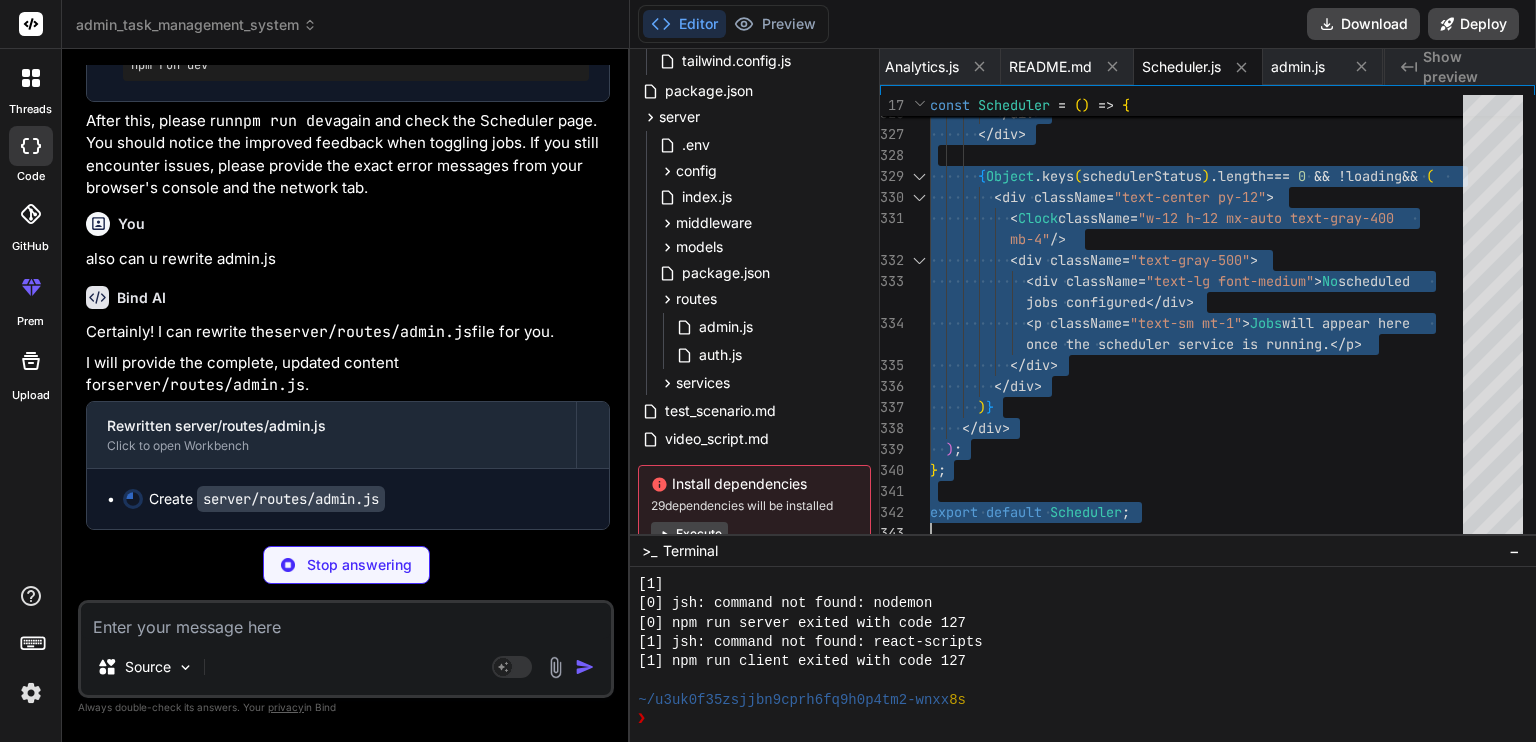 scroll, scrollTop: 11691, scrollLeft: 0, axis: vertical 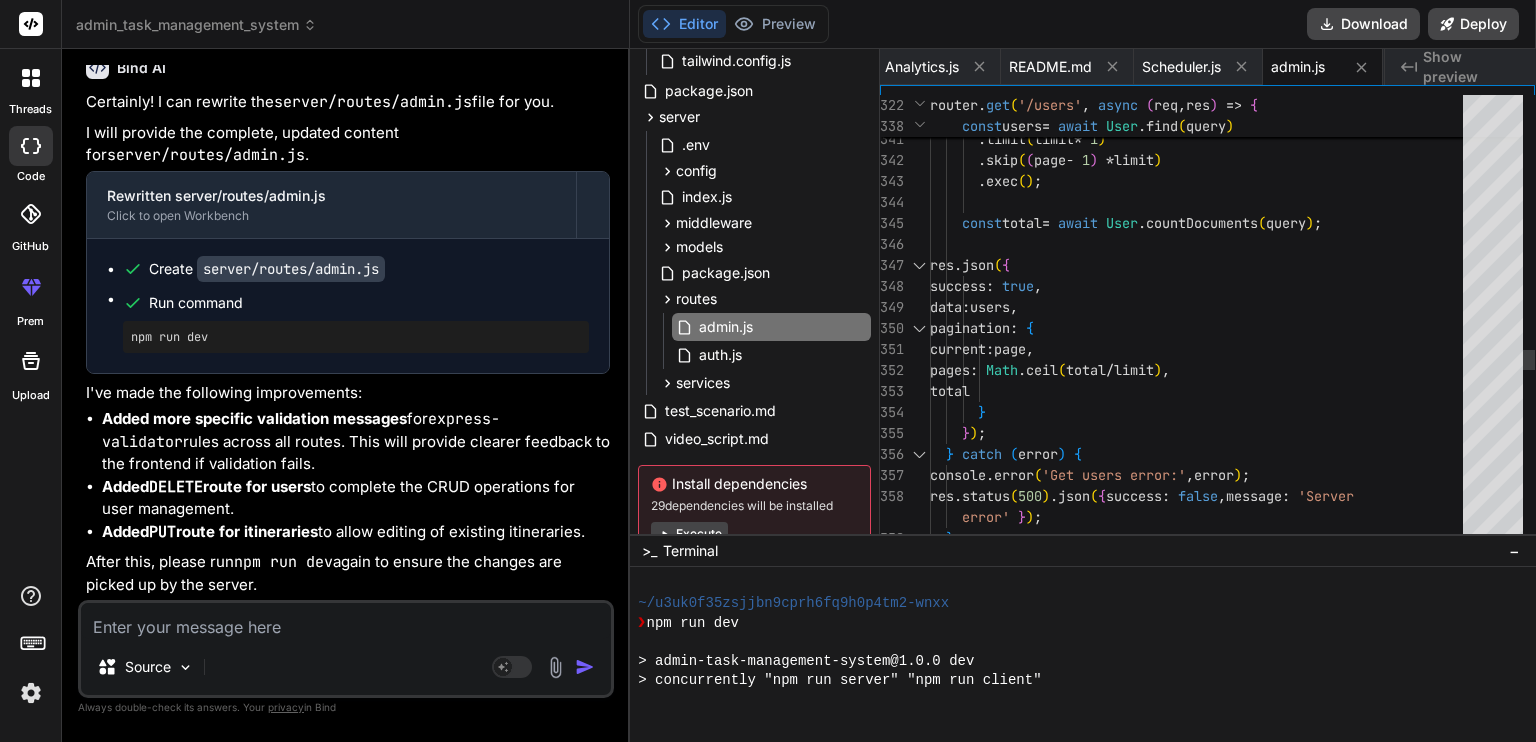click on ". select ( '-password' )        . sort ( {  createdAt :   - 1   } )        . limit ( limit  *   1 )        . skip ( ( page  -   1 )   *  limit )        . exec ( ) ;      const  total  =   await   User . countDocuments ( query ) ;     res . json ( {       success :   true ,       data :  users ,       pagination :   {         current :  page ,         pages :   Math . ceil ( total  /  limit ) ,         total        }      } ) ;    }   catch   ( error )   {     console . error ( 'Get users error:' ,  error ) ;     res . status ( 500 ) . json ( {  success :   false ,  message :   'Server       error'   } ) ;    }" at bounding box center [1202, -984] 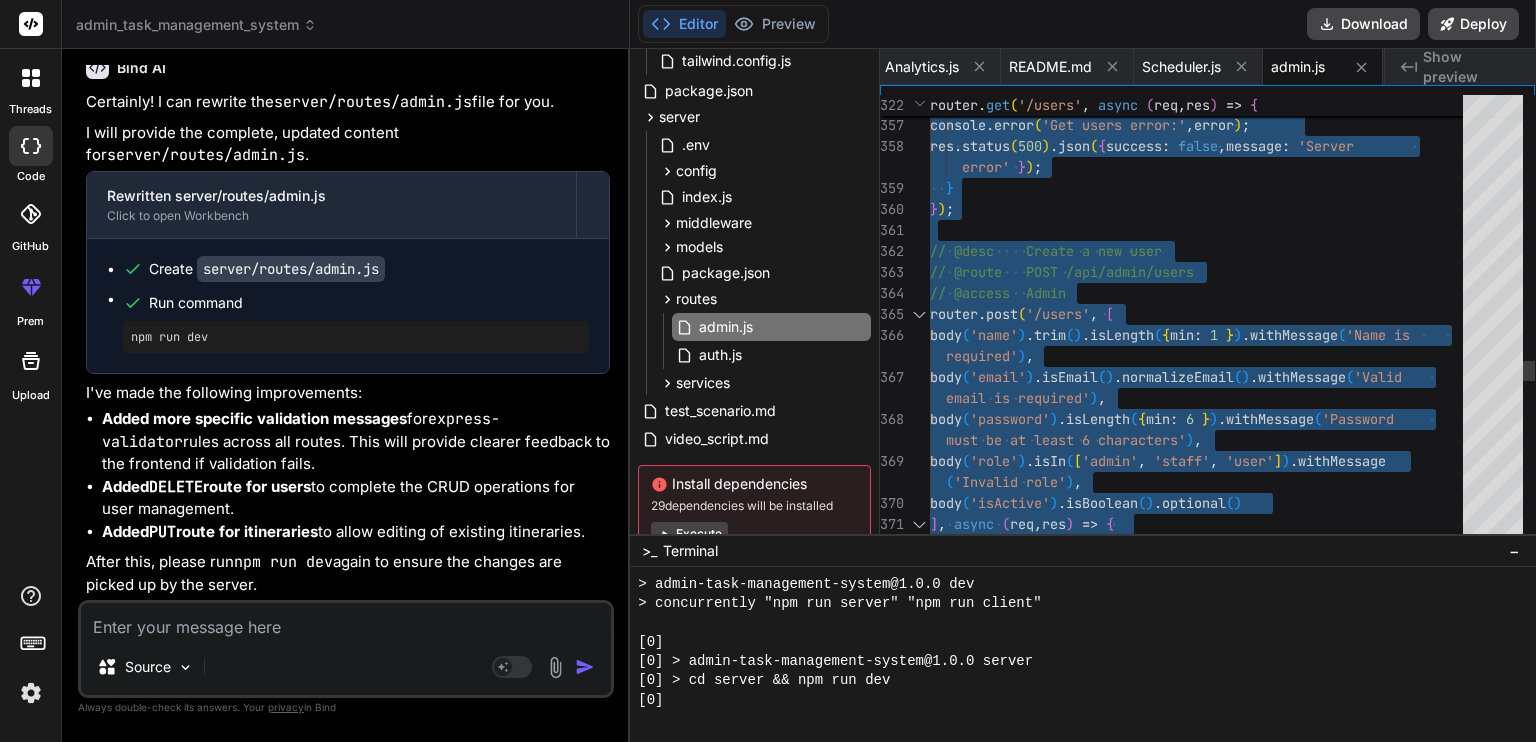 scroll, scrollTop: 1592, scrollLeft: 0, axis: vertical 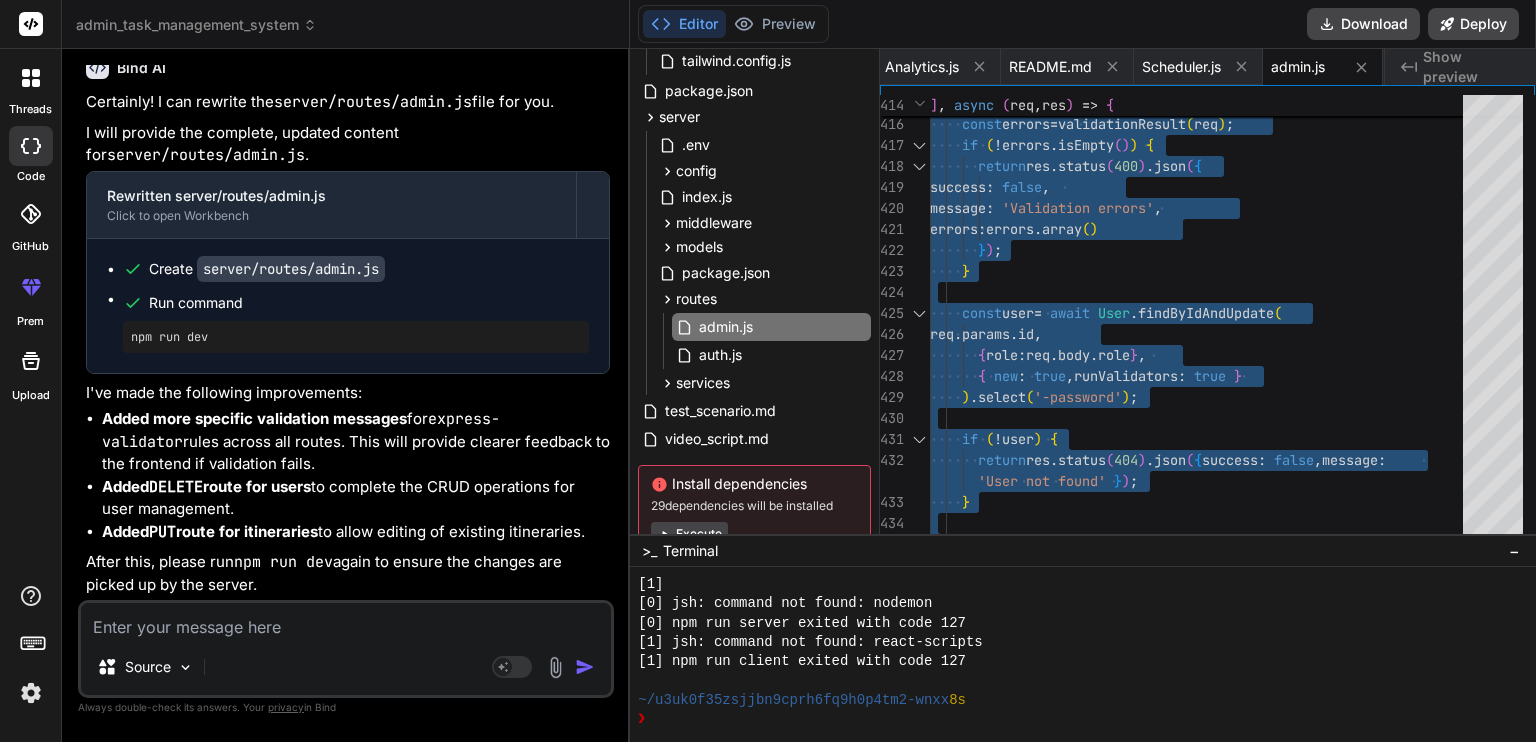 click at bounding box center [346, 621] 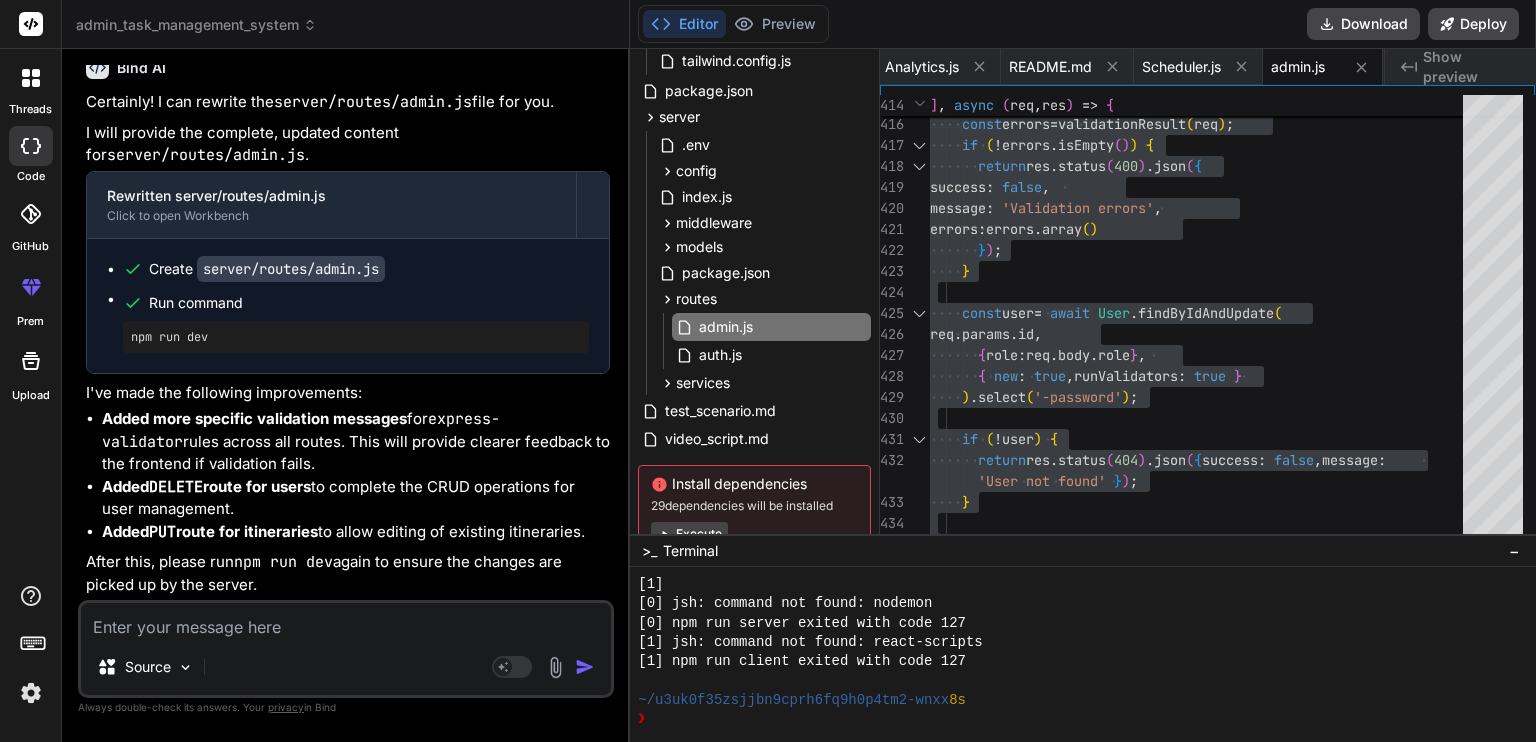 paste on "[{
"resource": "/s:/alatree ventures/client/src/pages/Scheduler.js",
"owner": "typescript",
"code": "1005",
"severity": 8,
"message": "'...' expected.",
"source": "ts",
"startLineNumber": 235,
"startColumn": 103,
"endLineNumber": 235,
"endColumn": 104,
"modelVersionId": 2
}]" 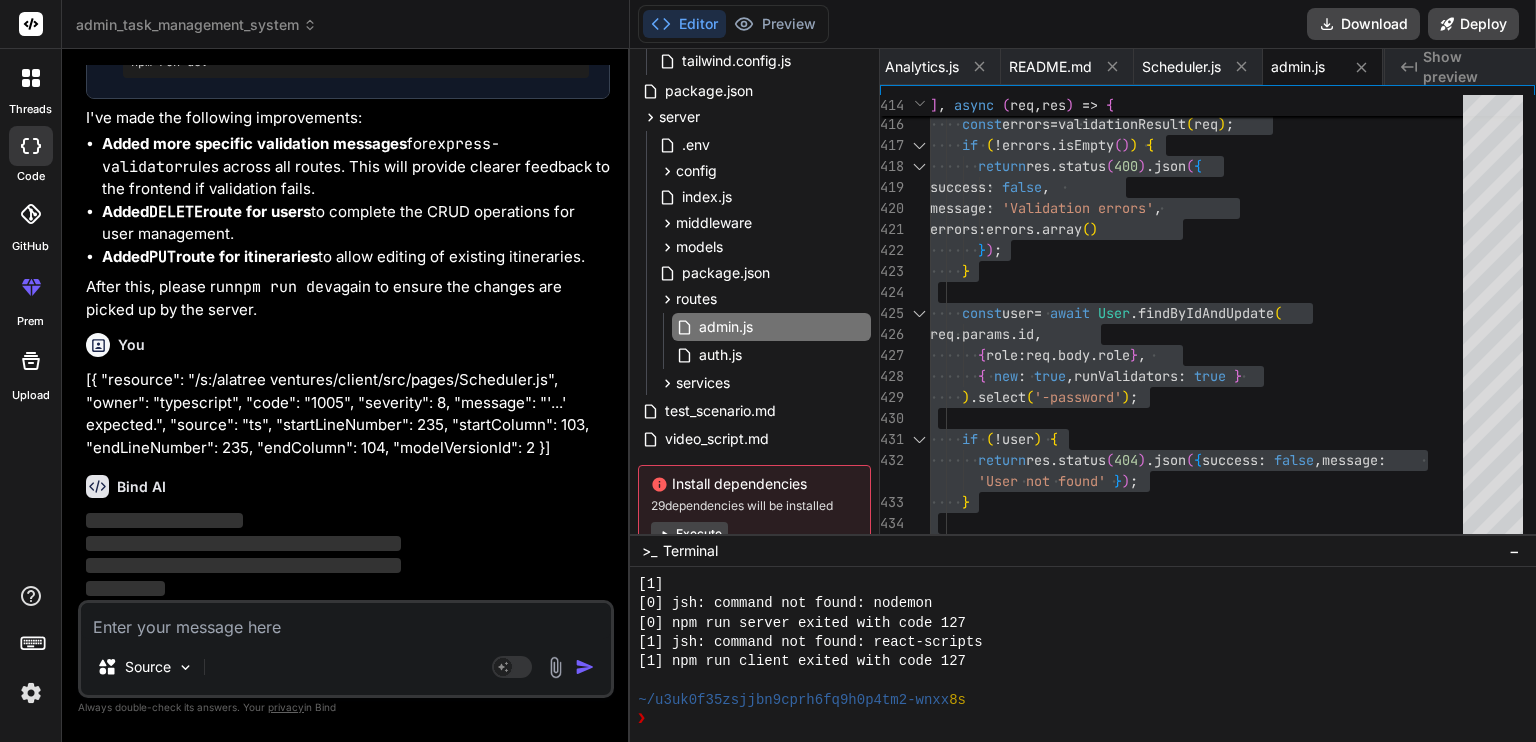 scroll, scrollTop: 0, scrollLeft: 0, axis: both 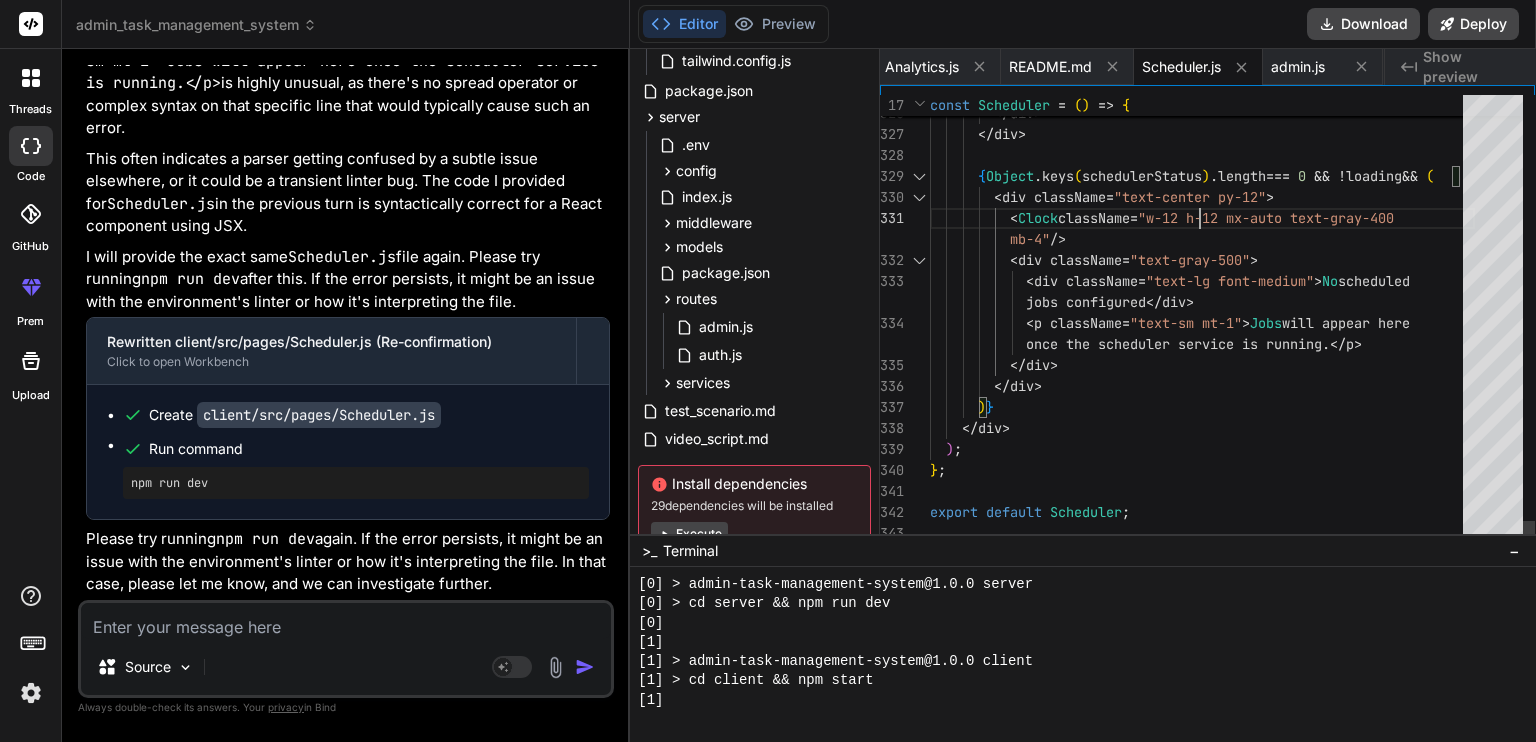 click on "</ div >          </ div >        </ div >        { Object . keys ( schedulerStatus ) . length  ===   0   &&   ! loading  &&   (          < div className = "text-center py-12" >            < Clock  className = "w-12 h-12 mx-auto text-gray-400             mb-4"  />            < div className = "text-gray-500" >              < div className = "text-lg font-medium" > No  scheduled               jobs configured </ div >              < p className = "text-sm mt-1" > Jobs  will appear here               once the scheduler service is running .</ p >            </ div >          </ div >        ) }      </ div >    ) ; } ; export   default   Scheduler ;" at bounding box center [1202, -3719] 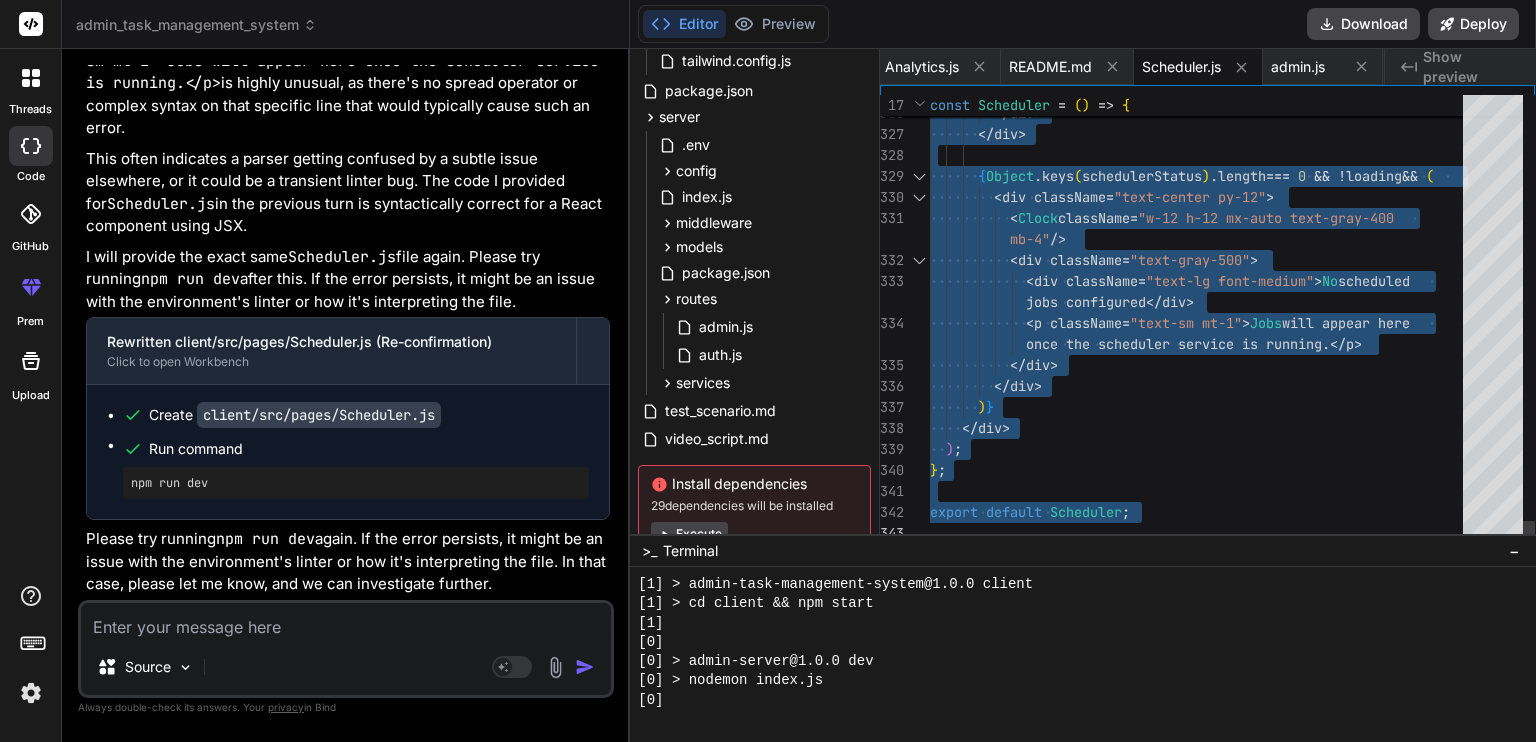 scroll, scrollTop: 2341, scrollLeft: 0, axis: vertical 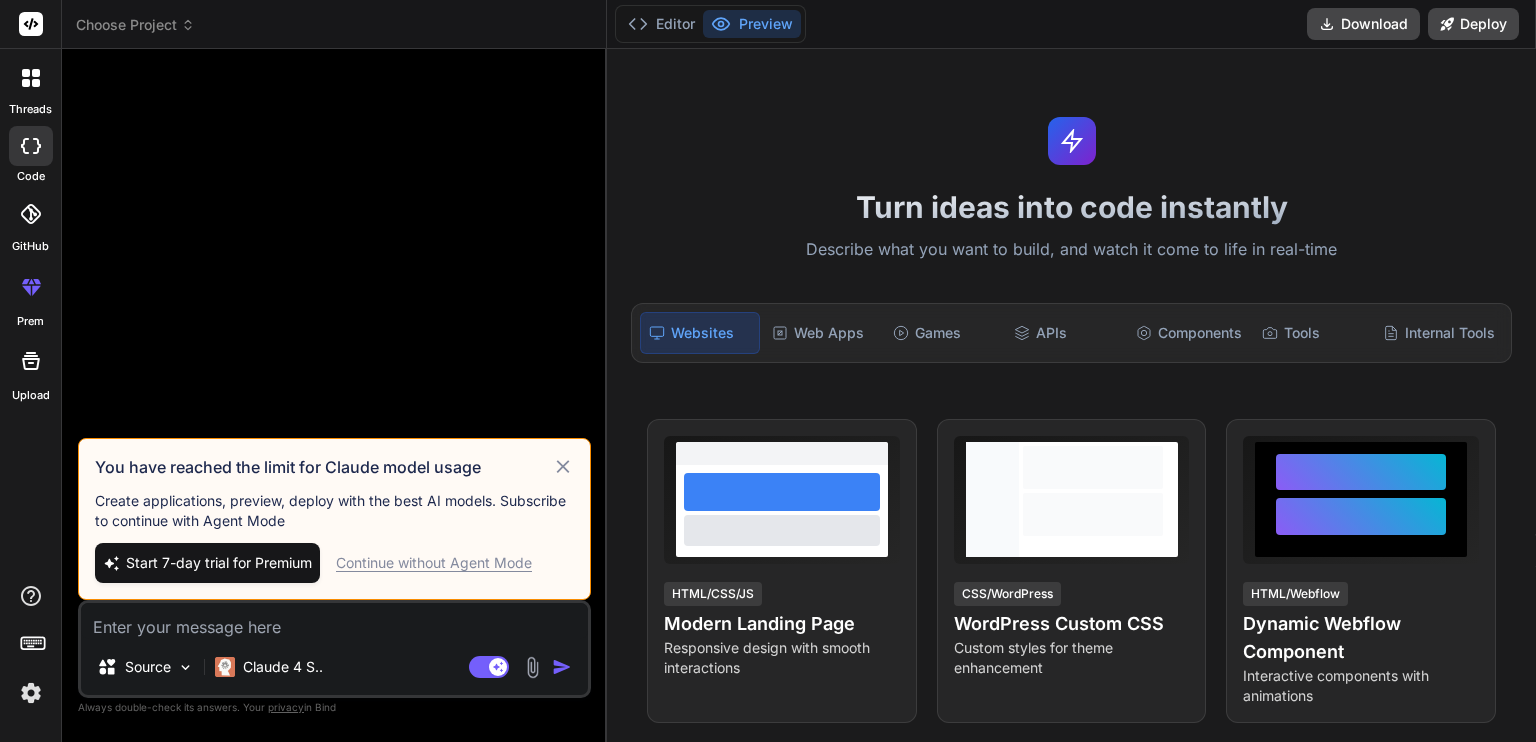 click 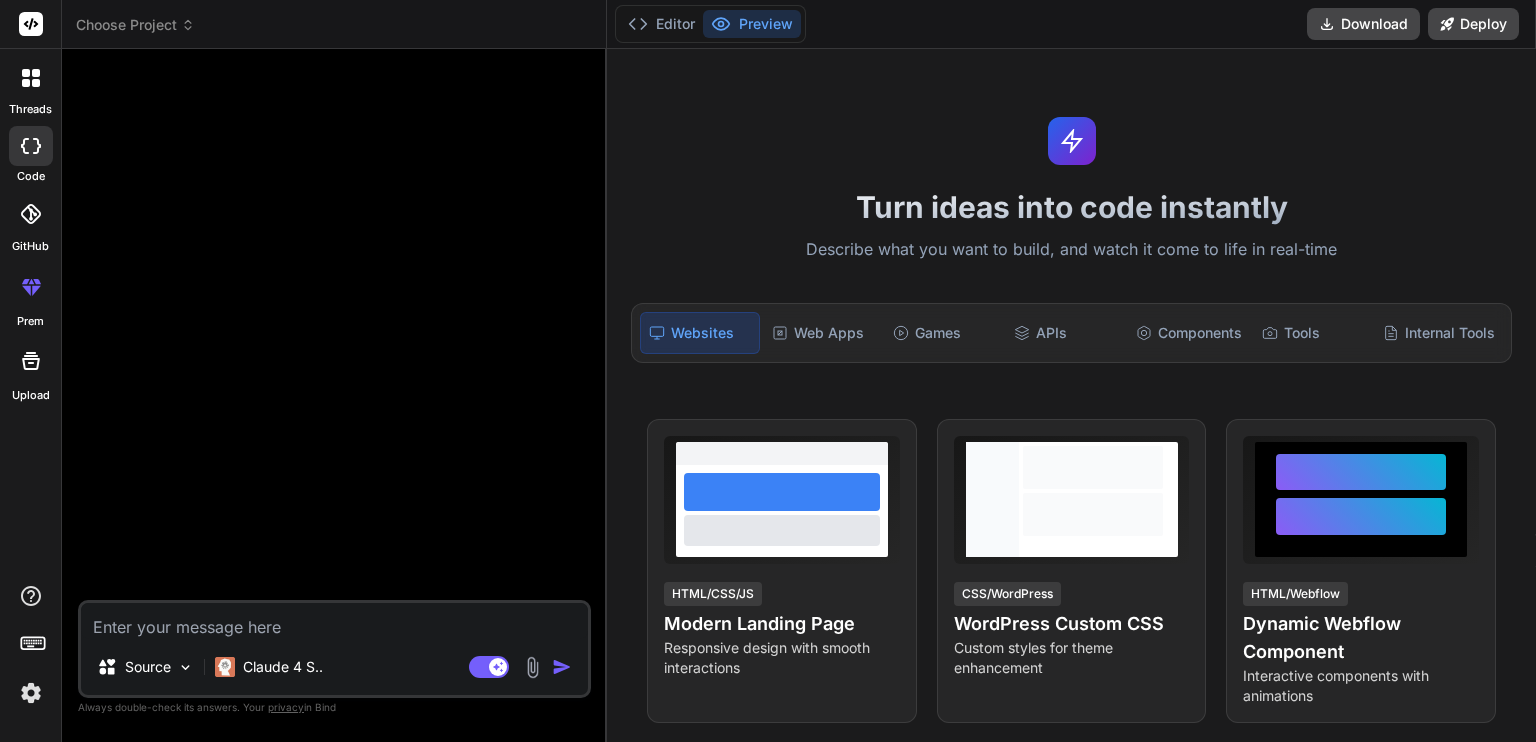click at bounding box center [562, 667] 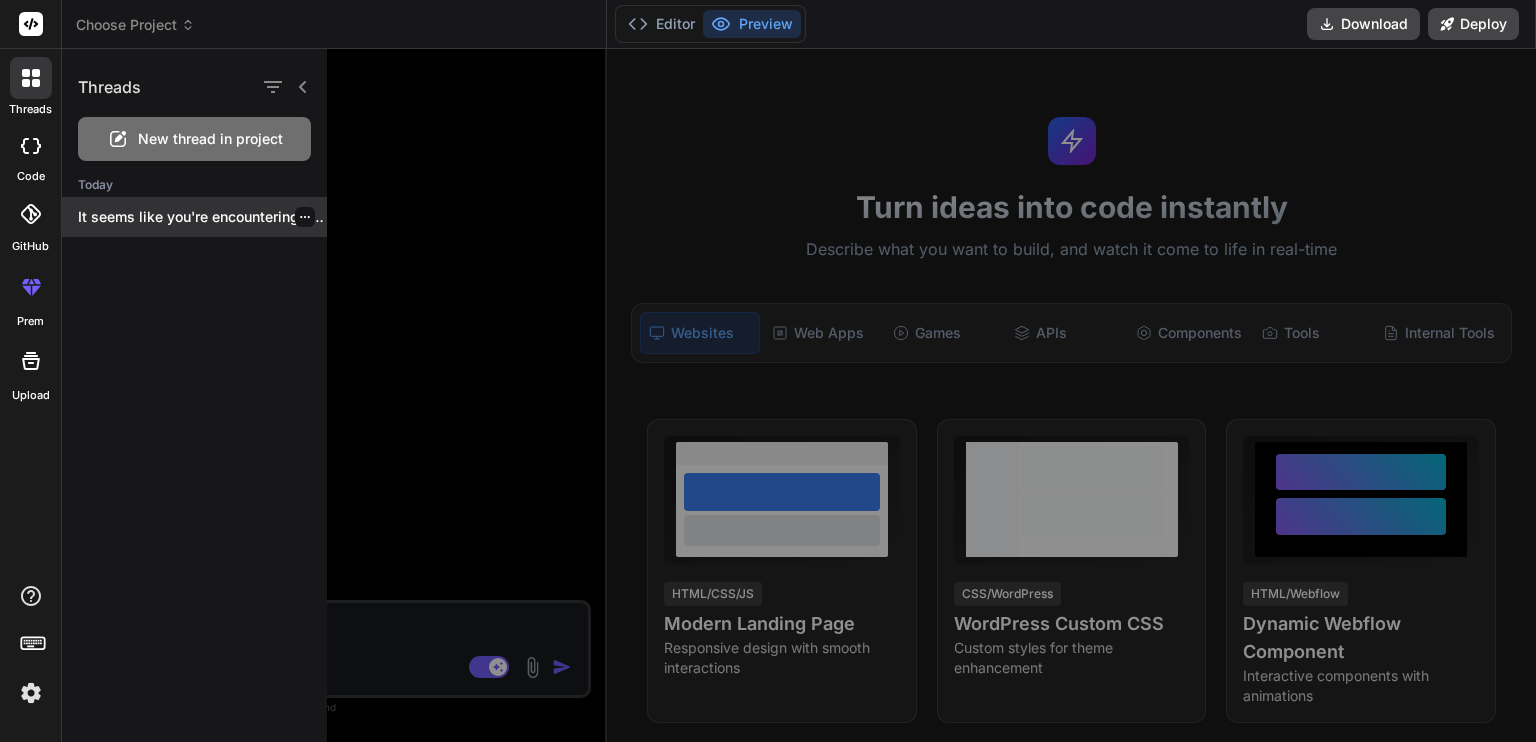 click on "It seems like you're encountering a misleading..." at bounding box center [194, 217] 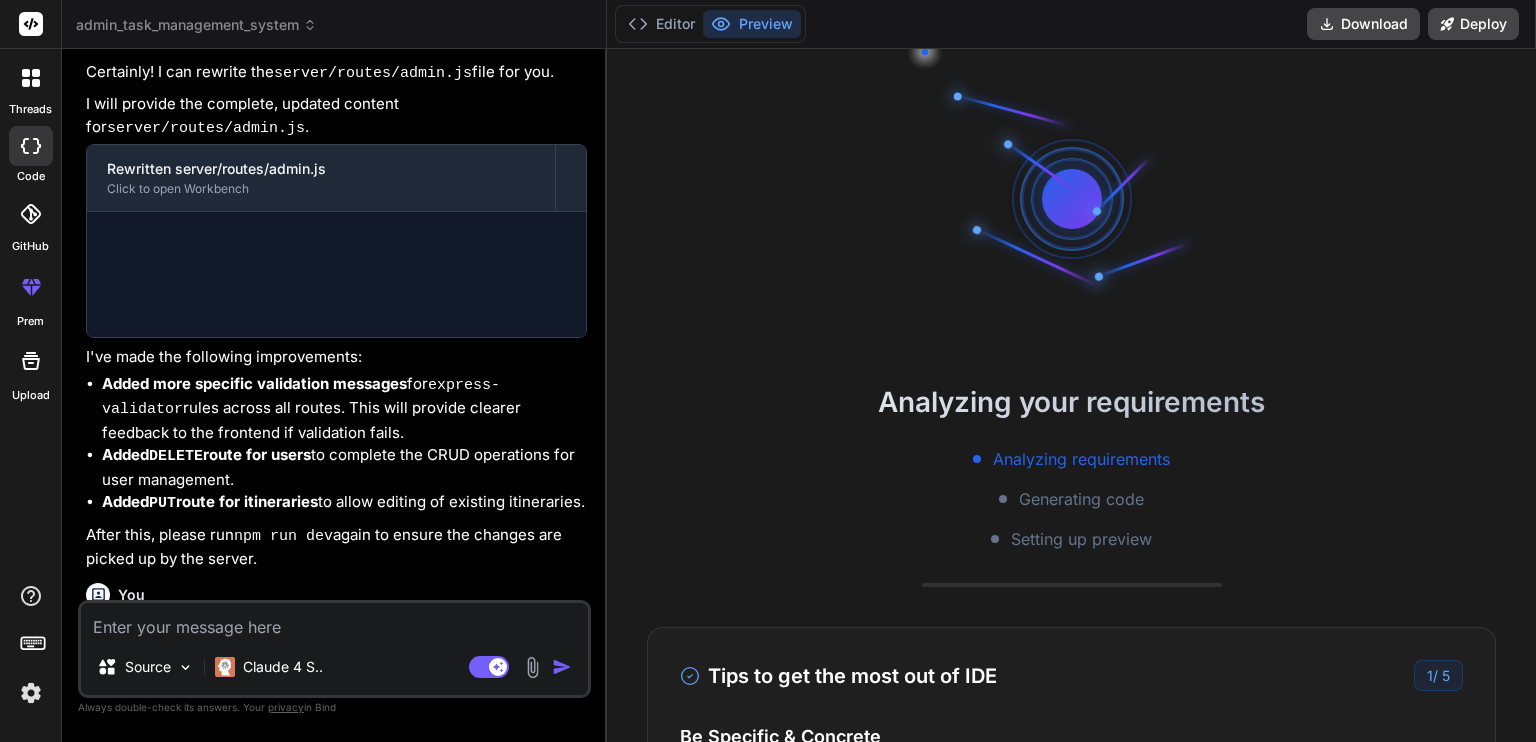 type on "x" 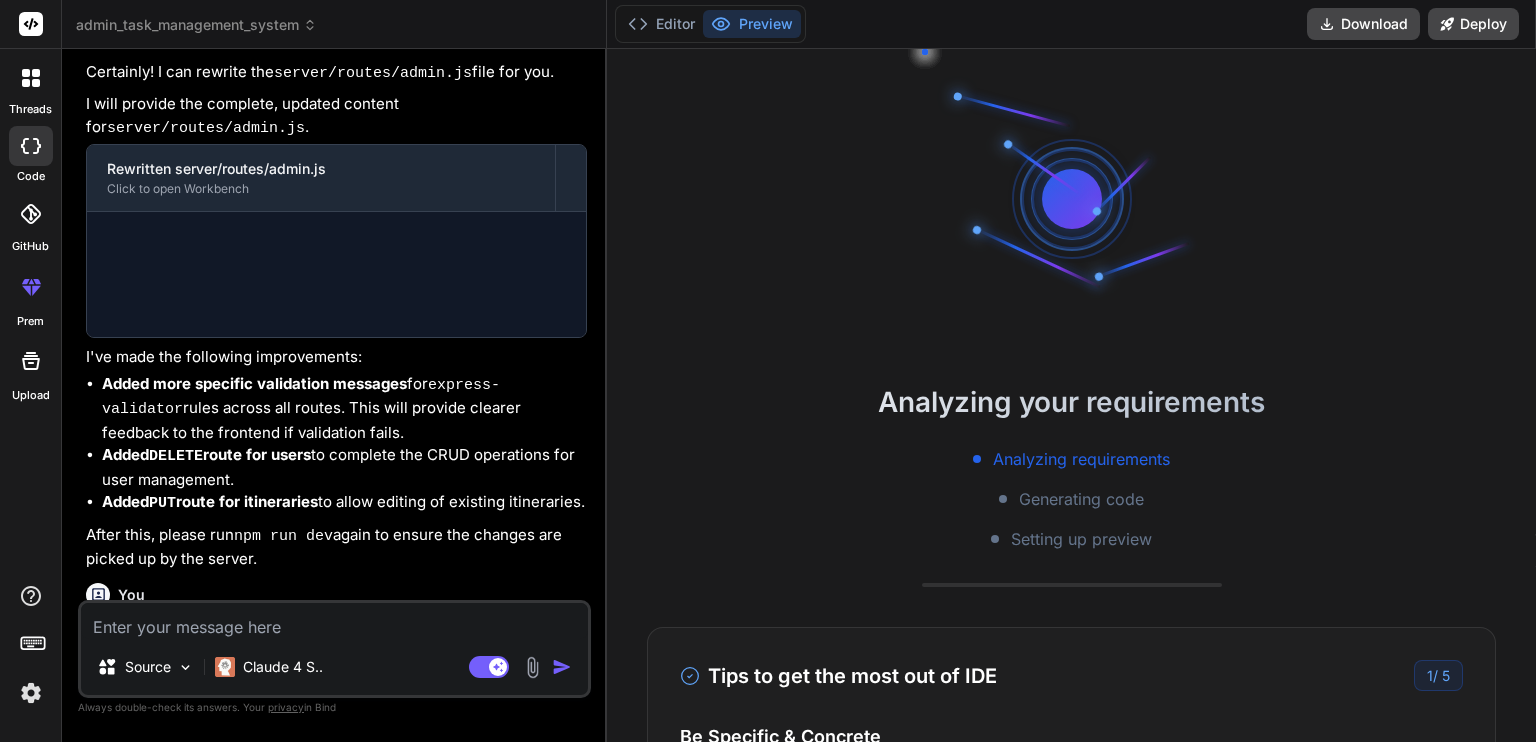 scroll, scrollTop: 3673, scrollLeft: 0, axis: vertical 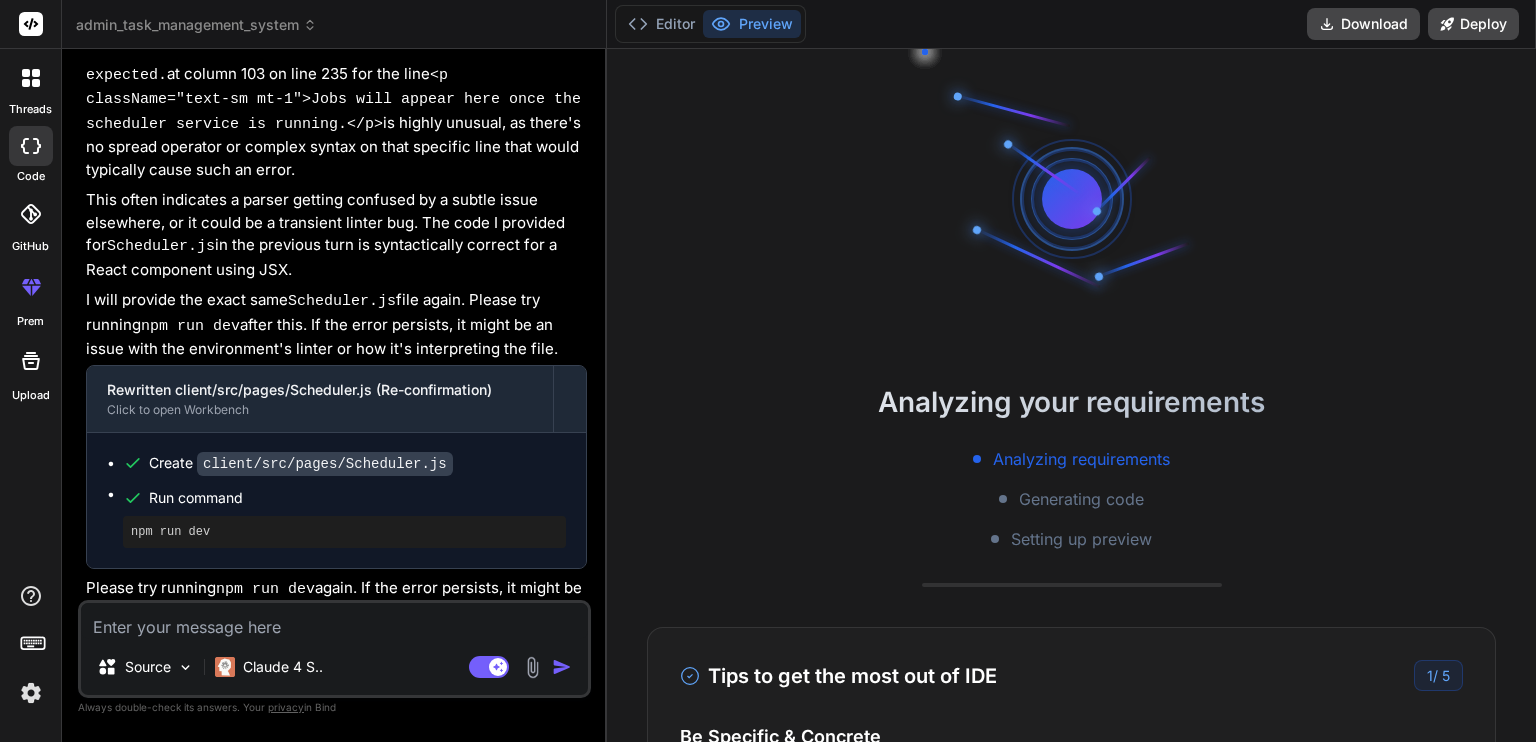 click at bounding box center [334, 621] 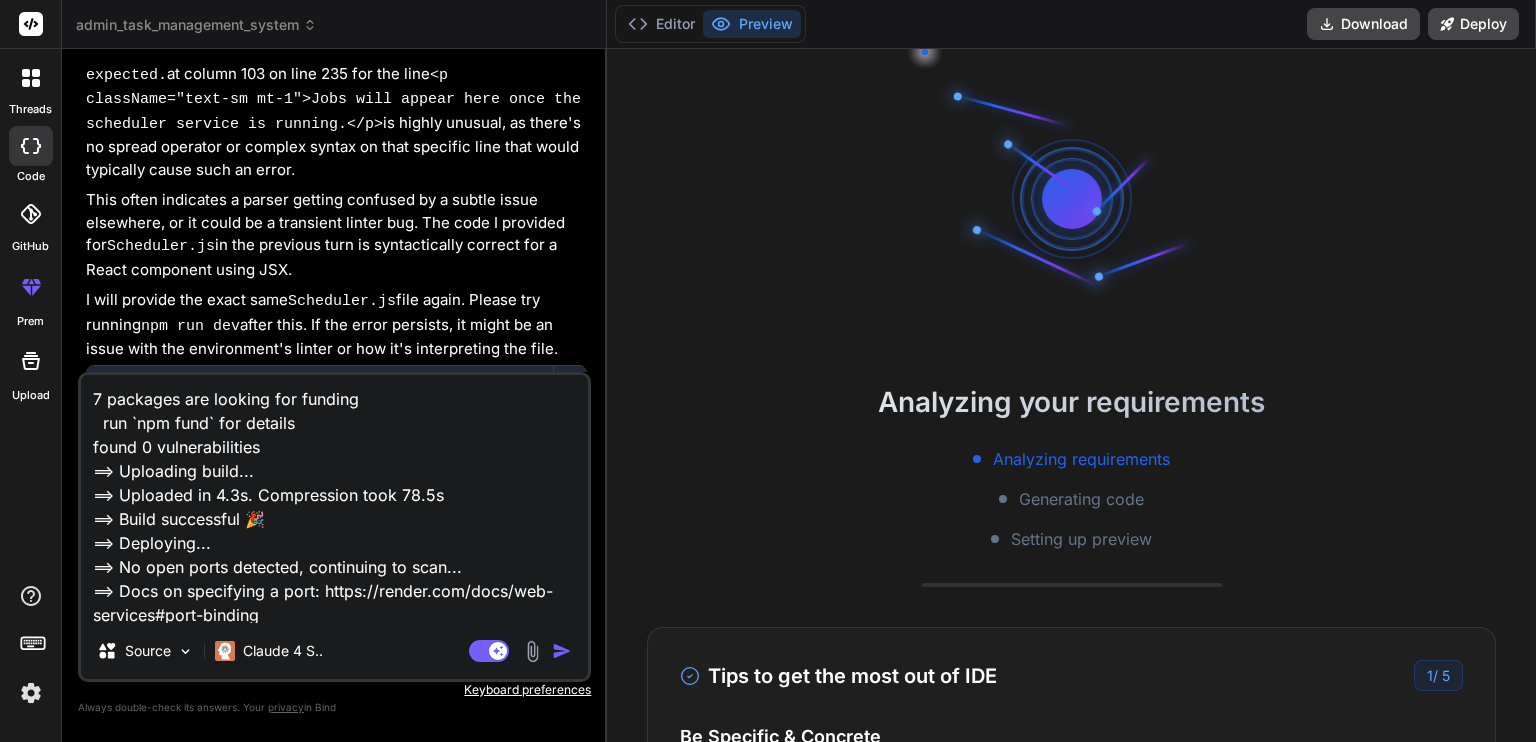 scroll, scrollTop: 577, scrollLeft: 0, axis: vertical 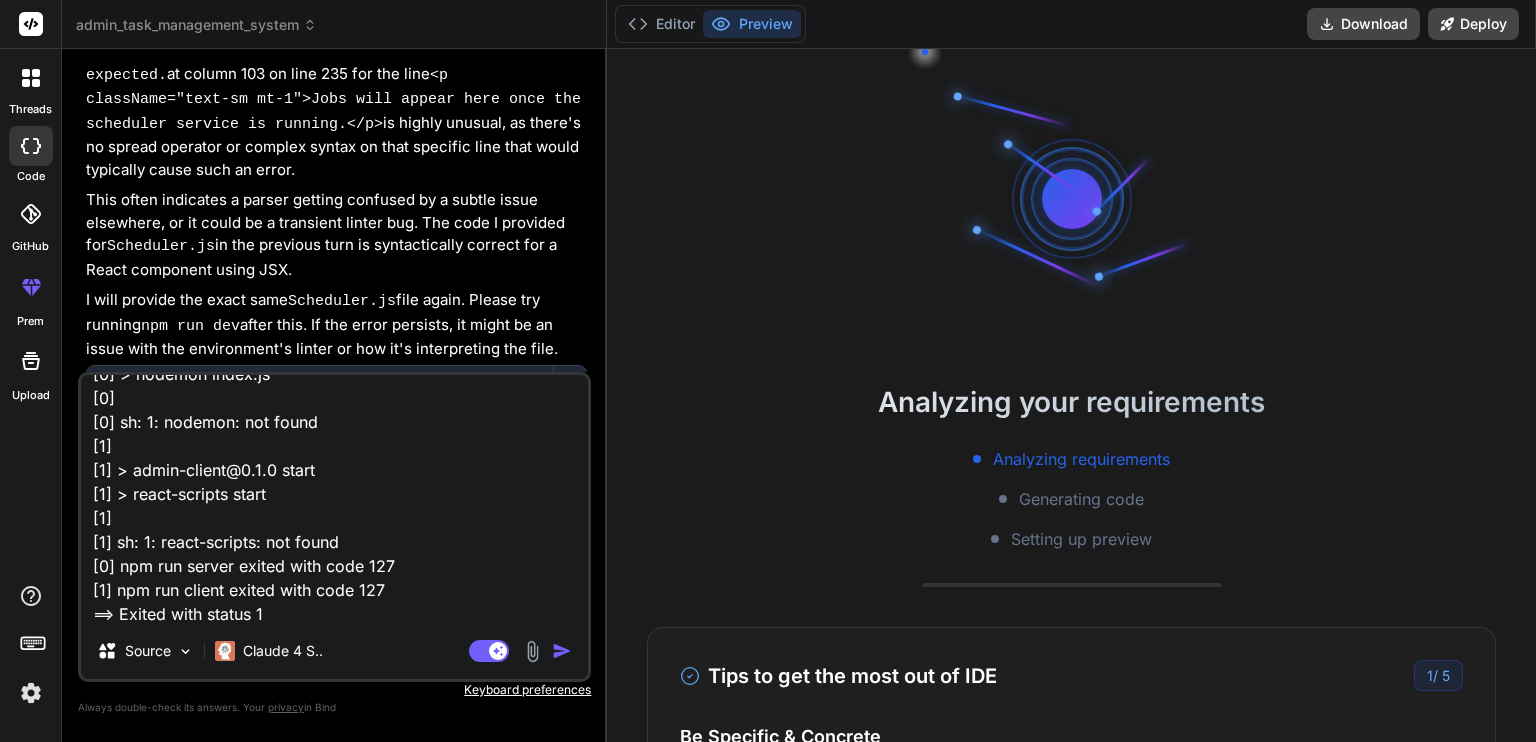 type on "7 packages are looking for funding
run `npm fund` for details
found 0 vulnerabilities
==> Uploading build...
==> Uploaded in 4.3s. Compression took 78.5s
==> Build successful 🎉
==> Deploying...
==> No open ports detected, continuing to scan...
==> Docs on specifying a port: https://render.com/docs/web-services#port-binding
==> Running 'npm run dev'
> admin-task-management-system@1.0.0 dev
> concurrently "npm run server" "npm run client"
[1]
[1] > admin-task-management-system@1.0.0 client
[1] > cd client && npm start
[1]
[0]
[0] > admin-task-management-system@1.0.0 server
[0] > cd server && npm run dev
[0]
[0]
[0] > admin-server@1.0.0 dev
[0] > nodemon index.js
[0]
[0] sh: 1: nodemon: not found
[1]
[1] > admin-client@0.1.0 start
[1] > react-scripts start
[1]
[1] sh: 1: react-scripts: not found
[0] npm run server exited with code 127
[1] npm run client exited with code 127
==> Exited with status 1" 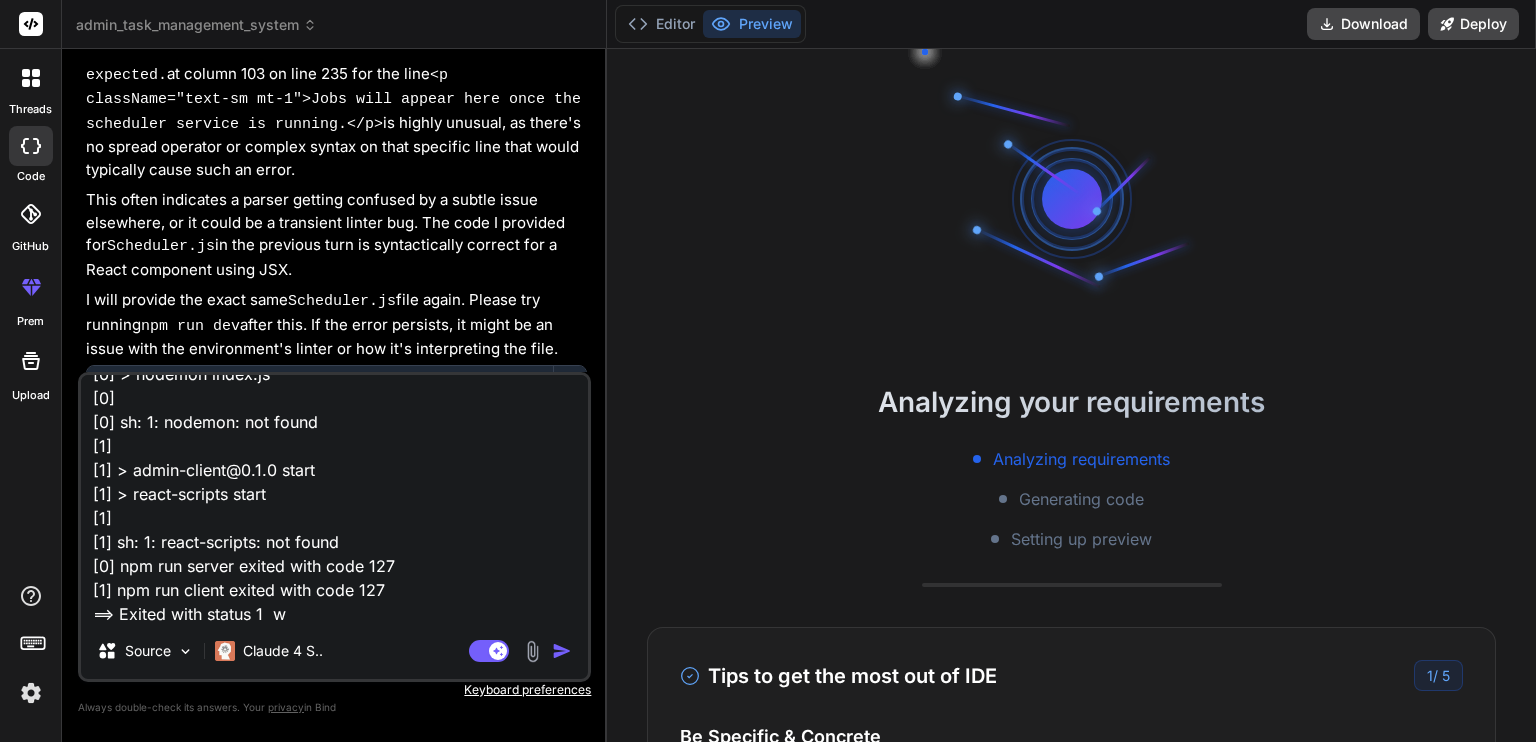 type on "7 packages are looking for funding
run `npm fund` for details
found 0 vulnerabilities
==> Uploading build...
==> Uploaded in 4.3s. Compression took 78.5s
==> Build successful 🎉
==> Deploying...
==> No open ports detected, continuing to scan...
==> Docs on specifying a port: https://render.com/docs/web-services#port-binding
==> Running 'npm run dev'
> admin-task-management-system@1.0.0 dev
> concurrently "npm run server" "npm run client"
[1]
[1] > admin-task-management-system@1.0.0 client
[1] > cd client && npm start
[1]
[0]
[0] > admin-task-management-system@1.0.0 server
[0] > cd server && npm run dev
[0]
[0]
[0] > admin-server@1.0.0 dev
[0] > nodemon index.js
[0]
[0] sh: 1: nodemon: not found
[1]
[1] > admin-client@0.1.0 start
[1] > react-scripts start
[1]
[1] sh: 1: react-scripts: not found
[0] npm run server exited with code 127
[1] npm run client exited with code 127
==> Exited with status 1  wh" 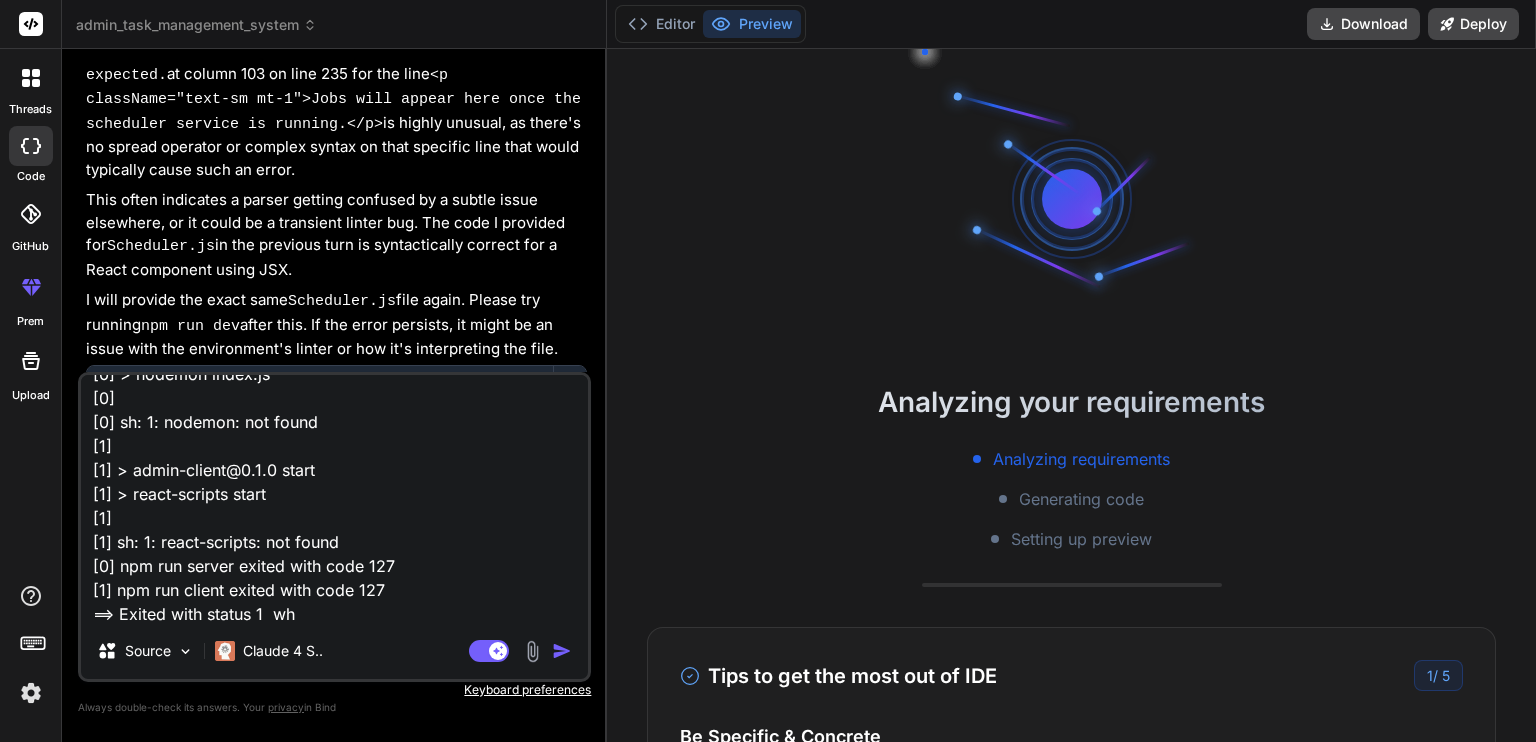 type on "7 packages are looking for funding
run `npm fund` for details
found 0 vulnerabilities
==> Uploading build...
==> Uploaded in 4.3s. Compression took 78.5s
==> Build successful 🎉
==> Deploying...
==> No open ports detected, continuing to scan...
==> Docs on specifying a port: https://render.com/docs/web-services#port-binding
==> Running 'npm run dev'
> admin-task-management-system@1.0.0 dev
> concurrently "npm run server" "npm run client"
[1]
[1] > admin-task-management-system@1.0.0 client
[1] > cd client && npm start
[1]
[0]
[0] > admin-task-management-system@1.0.0 server
[0] > cd server && npm run dev
[0]
[0]
[0] > admin-server@1.0.0 dev
[0] > nodemon index.js
[0]
[0] sh: 1: nodemon: not found
[1]
[1] > admin-client@0.1.0 start
[1] > react-scripts start
[1]
[1] sh: 1: react-scripts: not found
[0] npm run server exited with code 127
[1] npm run client exited with code 127
==> Exited with status 1  whe" 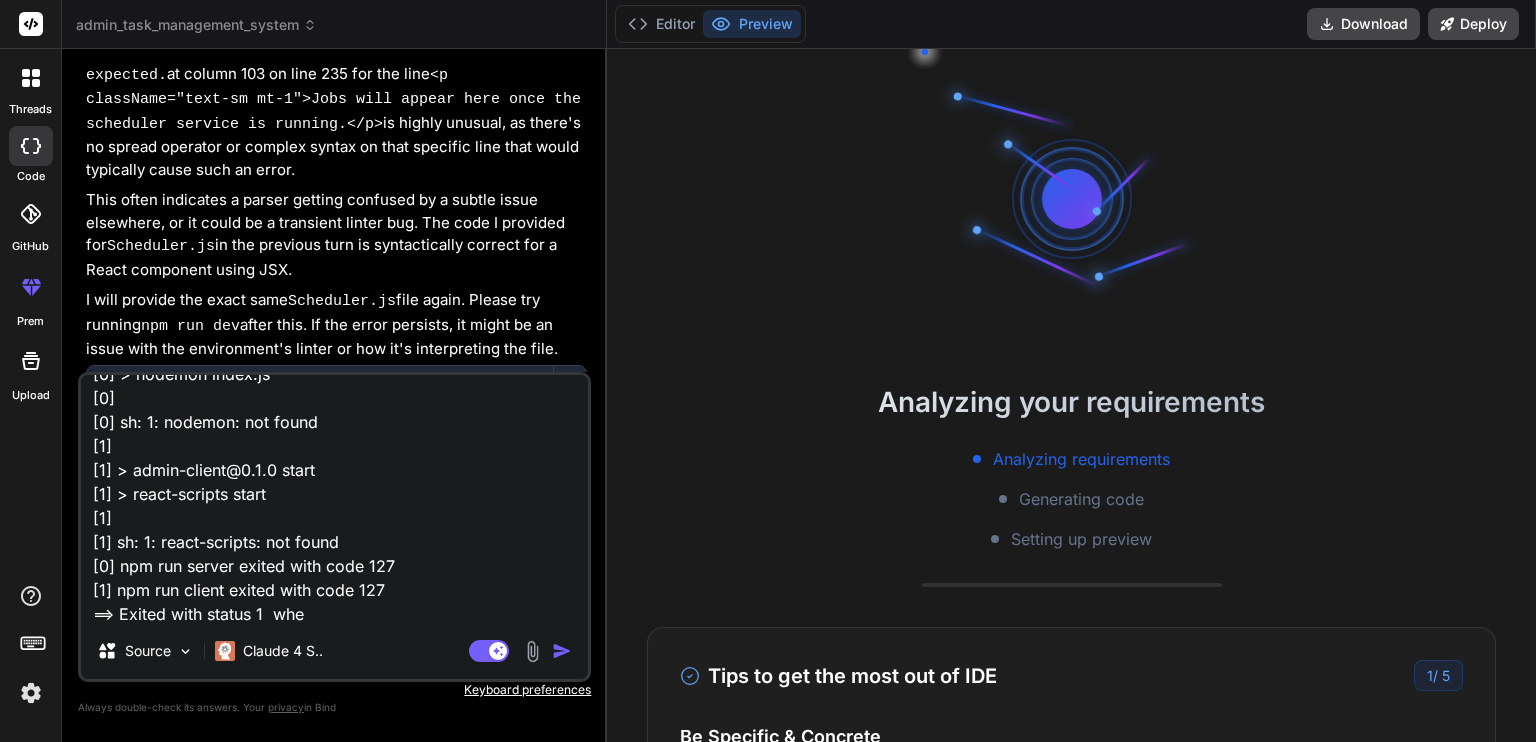 type on "7 packages are looking for funding
run `npm fund` for details
found 0 vulnerabilities
==> Uploading build...
==> Uploaded in 4.3s. Compression took 78.5s
==> Build successful 🎉
==> Deploying...
==> No open ports detected, continuing to scan...
==> Docs on specifying a port: https://render.com/docs/web-services#port-binding
==> Running 'npm run dev'
> admin-task-management-system@1.0.0 dev
> concurrently "npm run server" "npm run client"
[1]
[1] > admin-task-management-system@1.0.0 client
[1] > cd client && npm start
[1]
[0]
[0] > admin-task-management-system@1.0.0 server
[0] > cd server && npm run dev
[0]
[0]
[0] > admin-server@1.0.0 dev
[0] > nodemon index.js
[0]
[0] sh: 1: nodemon: not found
[1]
[1] > admin-client@0.1.0 start
[1] > react-scripts start
[1]
[1] sh: 1: react-scripts: not found
[0] npm run server exited with code 127
[1] npm run client exited with code 127
==> Exited with status 1  when" 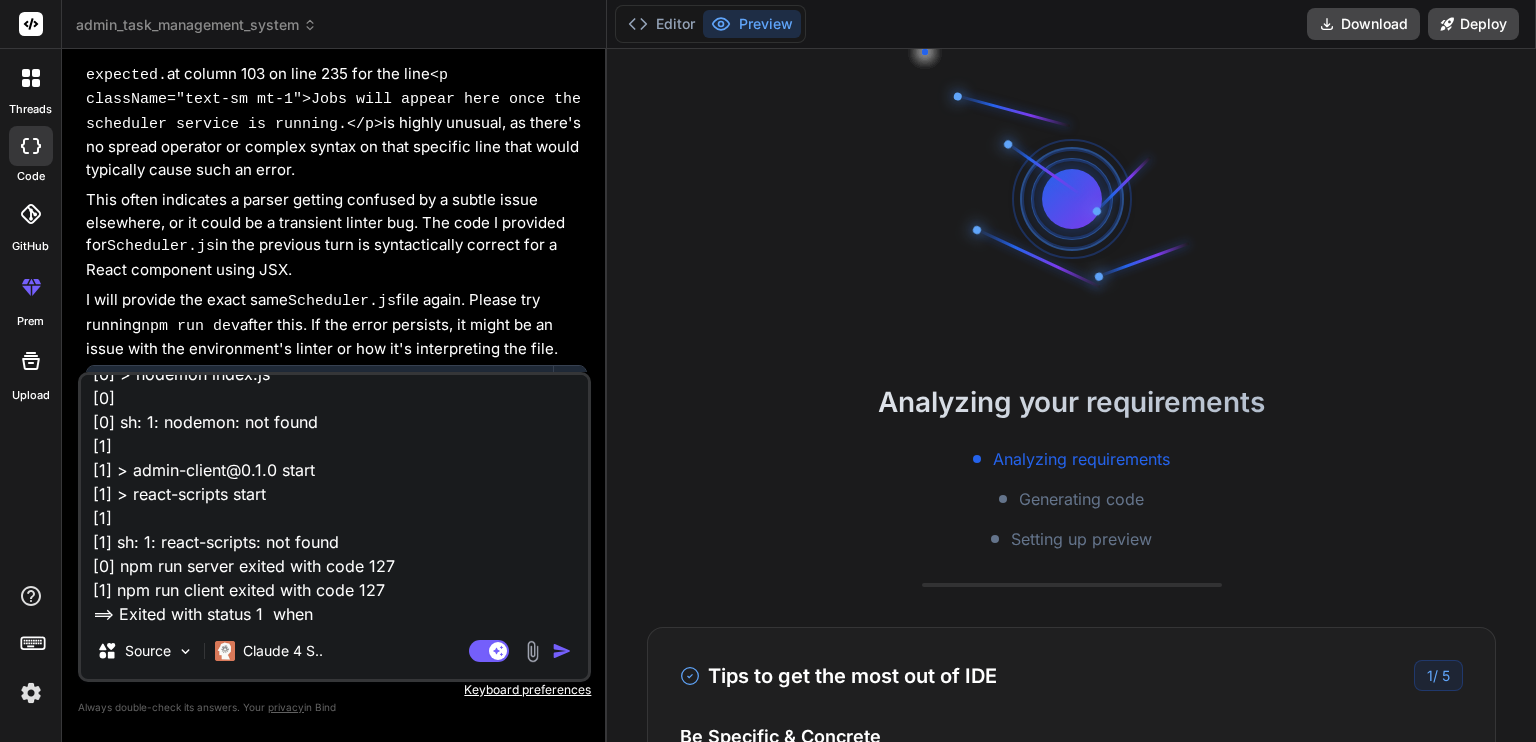 type on "7 packages are looking for funding
run `npm fund` for details
found 0 vulnerabilities
==> Uploading build...
==> Uploaded in 4.3s. Compression took 78.5s
==> Build successful 🎉
==> Deploying...
==> No open ports detected, continuing to scan...
==> Docs on specifying a port: https://render.com/docs/web-services#port-binding
==> Running 'npm run dev'
> admin-task-management-system@1.0.0 dev
> concurrently "npm run server" "npm run client"
[1]
[1] > admin-task-management-system@1.0.0 client
[1] > cd client && npm start
[1]
[0]
[0] > admin-task-management-system@1.0.0 server
[0] > cd server && npm run dev
[0]
[0]
[0] > admin-server@1.0.0 dev
[0] > nodemon index.js
[0]
[0] sh: 1: nodemon: not found
[1]
[1] > admin-client@0.1.0 start
[1] > react-scripts start
[1]
[1] sh: 1: react-scripts: not found
[0] npm run server exited with code 127
[1] npm run client exited with code 127
==> Exited with status 1  wheni" 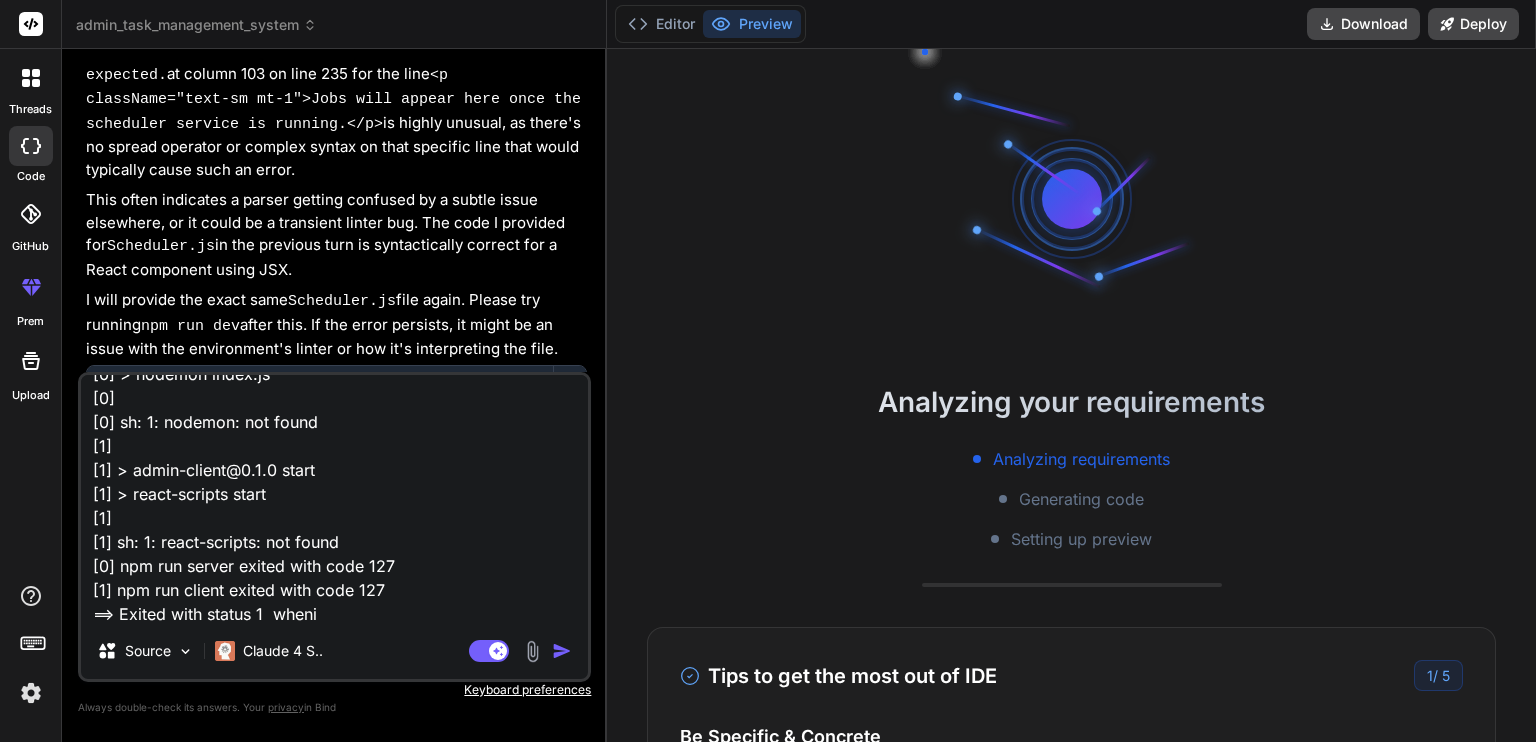 type on "7 packages are looking for funding
run `npm fund` for details
found 0 vulnerabilities
==> Uploading build...
==> Uploaded in 4.3s. Compression took 78.5s
==> Build successful 🎉
==> Deploying...
==> No open ports detected, continuing to scan...
==> Docs on specifying a port: https://render.com/docs/web-services#port-binding
==> Running 'npm run dev'
> admin-task-management-system@1.0.0 dev
> concurrently "npm run server" "npm run client"
[1]
[1] > admin-task-management-system@1.0.0 client
[1] > cd client && npm start
[1]
[0]
[0] > admin-task-management-system@1.0.0 server
[0] > cd server && npm run dev
[0]
[0]
[0] > admin-server@1.0.0 dev
[0] > nodemon index.js
[0]
[0] sh: 1: nodemon: not found
[1]
[1] > admin-client@0.1.0 start
[1] > react-scripts start
[1]
[1] sh: 1: react-scripts: not found
[0] npm run server exited with code 127
[1] npm run client exited with code 127
==> Exited with status 1  wheni" 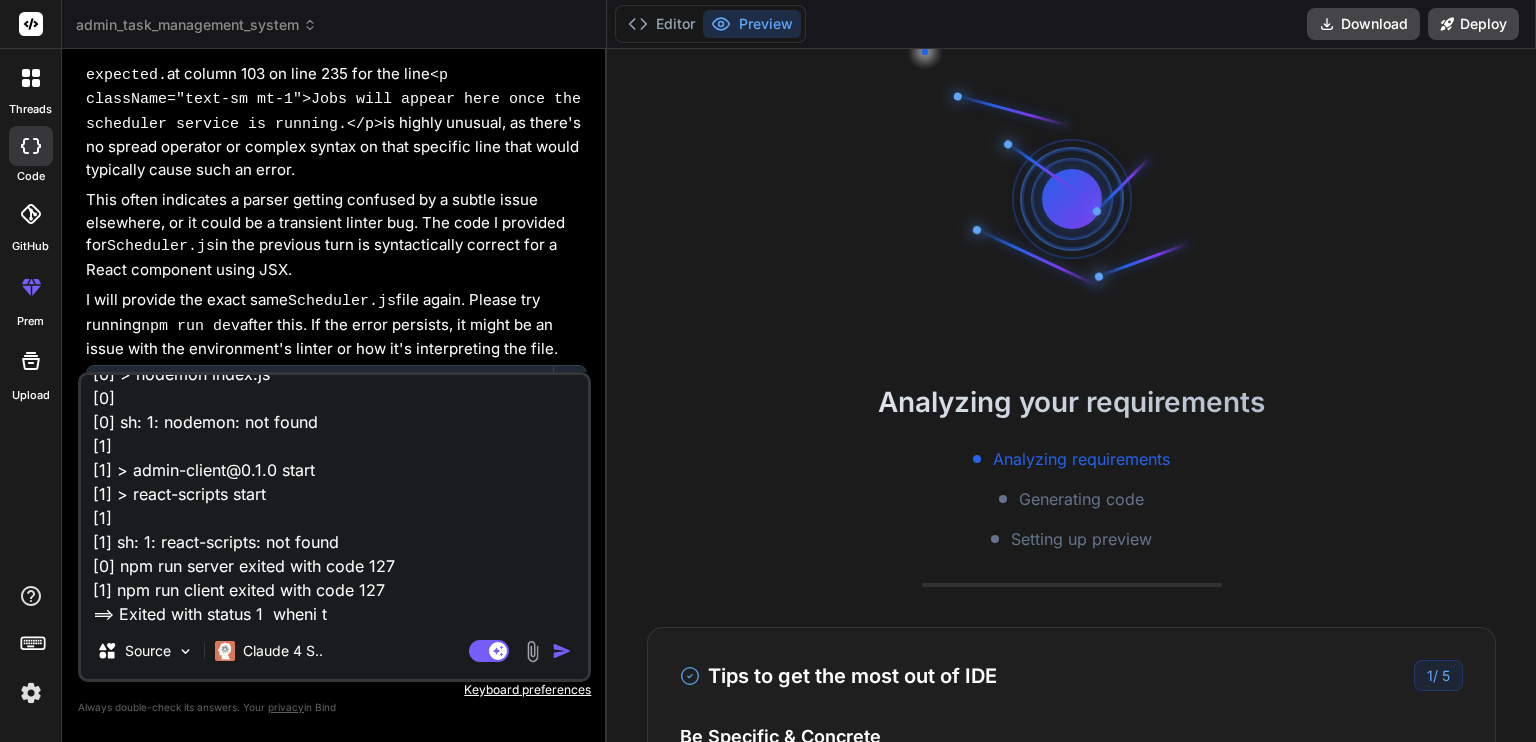 type on "7 packages are looking for funding
run `npm fund` for details
found 0 vulnerabilities
==> Uploading build...
==> Uploaded in 4.3s. Compression took 78.5s
==> Build successful 🎉
==> Deploying...
==> No open ports detected, continuing to scan...
==> Docs on specifying a port: https://render.com/docs/web-services#port-binding
==> Running 'npm run dev'
> admin-task-management-system@1.0.0 dev
> concurrently "npm run server" "npm run client"
[1]
[1] > admin-task-management-system@1.0.0 client
[1] > cd client && npm start
[1]
[0]
[0] > admin-task-management-system@1.0.0 server
[0] > cd server && npm run dev
[0]
[0]
[0] > admin-server@1.0.0 dev
[0] > nodemon index.js
[0]
[0] sh: 1: nodemon: not found
[1]
[1] > admin-client@0.1.0 start
[1] > react-scripts start
[1]
[1] sh: 1: react-scripts: not found
[0] npm run server exited with code 127
[1] npm run client exited with code 127
==> Exited with status 1  wheni tr" 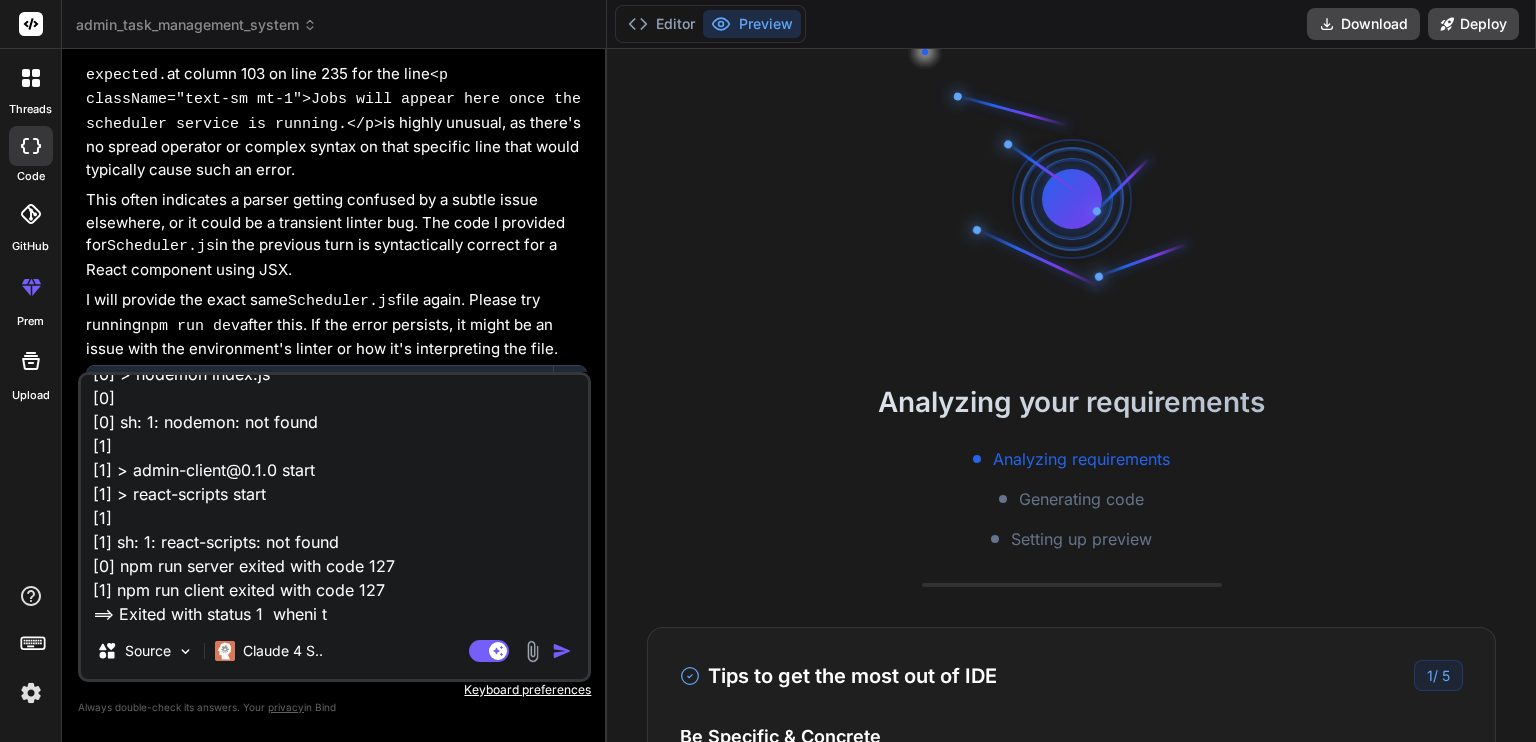 type on "x" 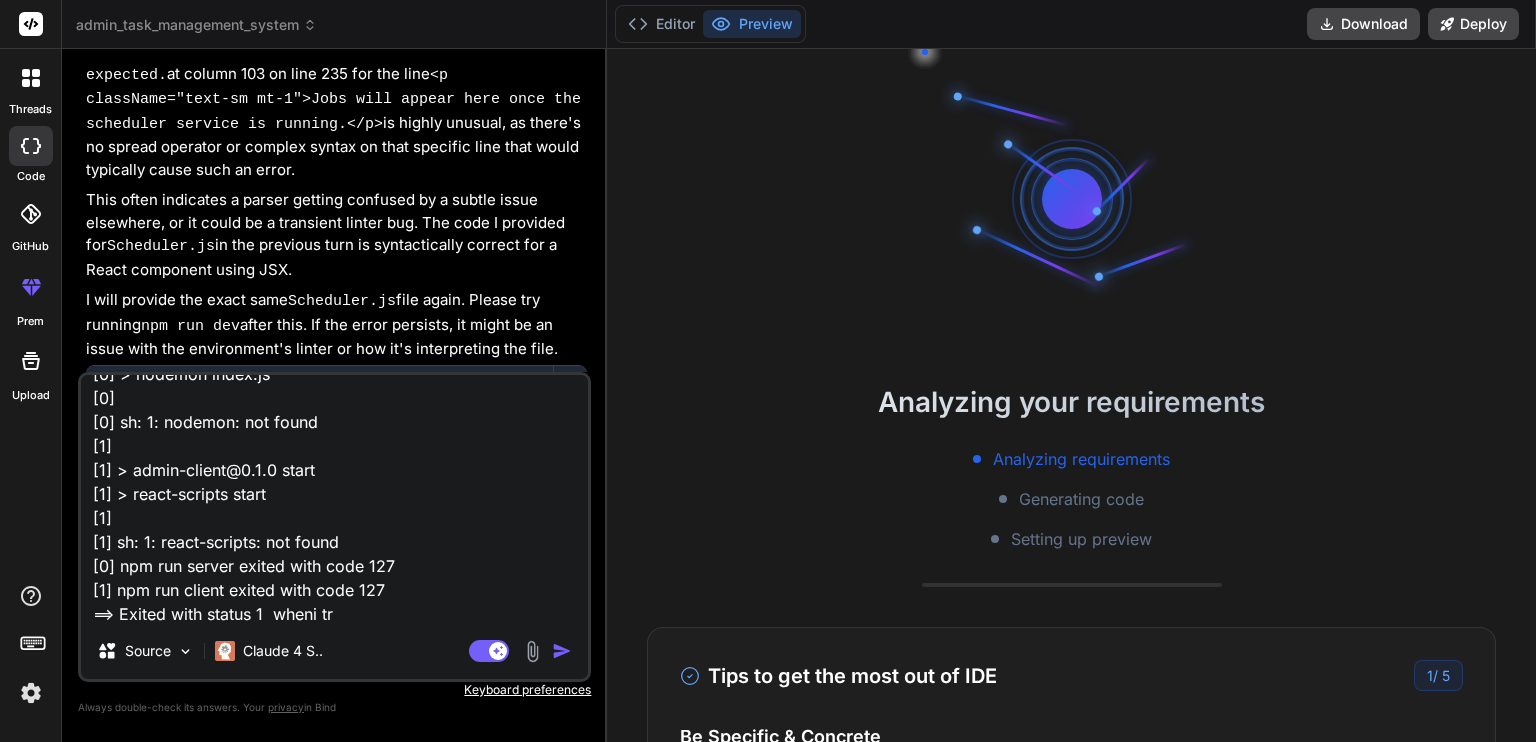 type on "7 packages are looking for funding
run `npm fund` for details
found 0 vulnerabilities
==> Uploading build...
==> Uploaded in 4.3s. Compression took 78.5s
==> Build successful 🎉
==> Deploying...
==> No open ports detected, continuing to scan...
==> Docs on specifying a port: https://render.com/docs/web-services#port-binding
==> Running 'npm run dev'
> admin-task-management-system@1.0.0 dev
> concurrently "npm run server" "npm run client"
[1]
[1] > admin-task-management-system@1.0.0 client
[1] > cd client && npm start
[1]
[0]
[0] > admin-task-management-system@1.0.0 server
[0] > cd server && npm run dev
[0]
[0]
[0] > admin-server@1.0.0 dev
[0] > nodemon index.js
[0]
[0] sh: 1: nodemon: not found
[1]
[1] > admin-client@0.1.0 start
[1] > react-scripts start
[1]
[1] sh: 1: react-scripts: not found
[0] npm run server exited with code 127
[1] npm run client exited with code 127
==> Exited with status 1  wheni tri" 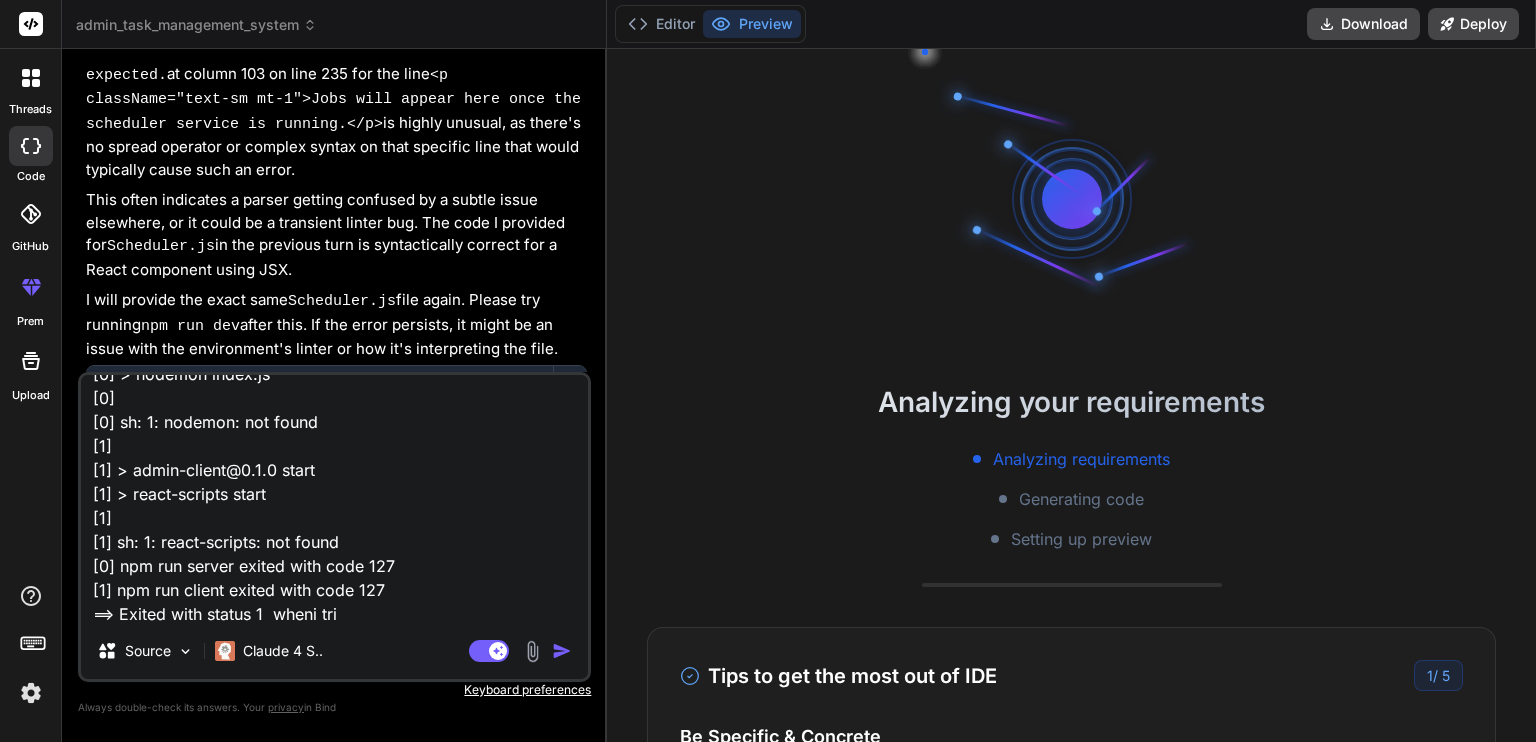 type on "7 packages are looking for funding
run `npm fund` for details
found 0 vulnerabilities
==> Uploading build...
==> Uploaded in 4.3s. Compression took 78.5s
==> Build successful 🎉
==> Deploying...
==> No open ports detected, continuing to scan...
==> Docs on specifying a port: https://render.com/docs/web-services#port-binding
==> Running 'npm run dev'
> admin-task-management-system@1.0.0 dev
> concurrently "npm run server" "npm run client"
[1]
[1] > admin-task-management-system@1.0.0 client
[1] > cd client && npm start
[1]
[0]
[0] > admin-task-management-system@1.0.0 server
[0] > cd server && npm run dev
[0]
[0]
[0] > admin-server@1.0.0 dev
[0] > nodemon index.js
[0]
[0] sh: 1: nodemon: not found
[1]
[1] > admin-client@0.1.0 start
[1] > react-scripts start
[1]
[1] sh: 1: react-scripts: not found
[0] npm run server exited with code 127
[1] npm run client exited with code 127
==> Exited with status 1  wheni trie" 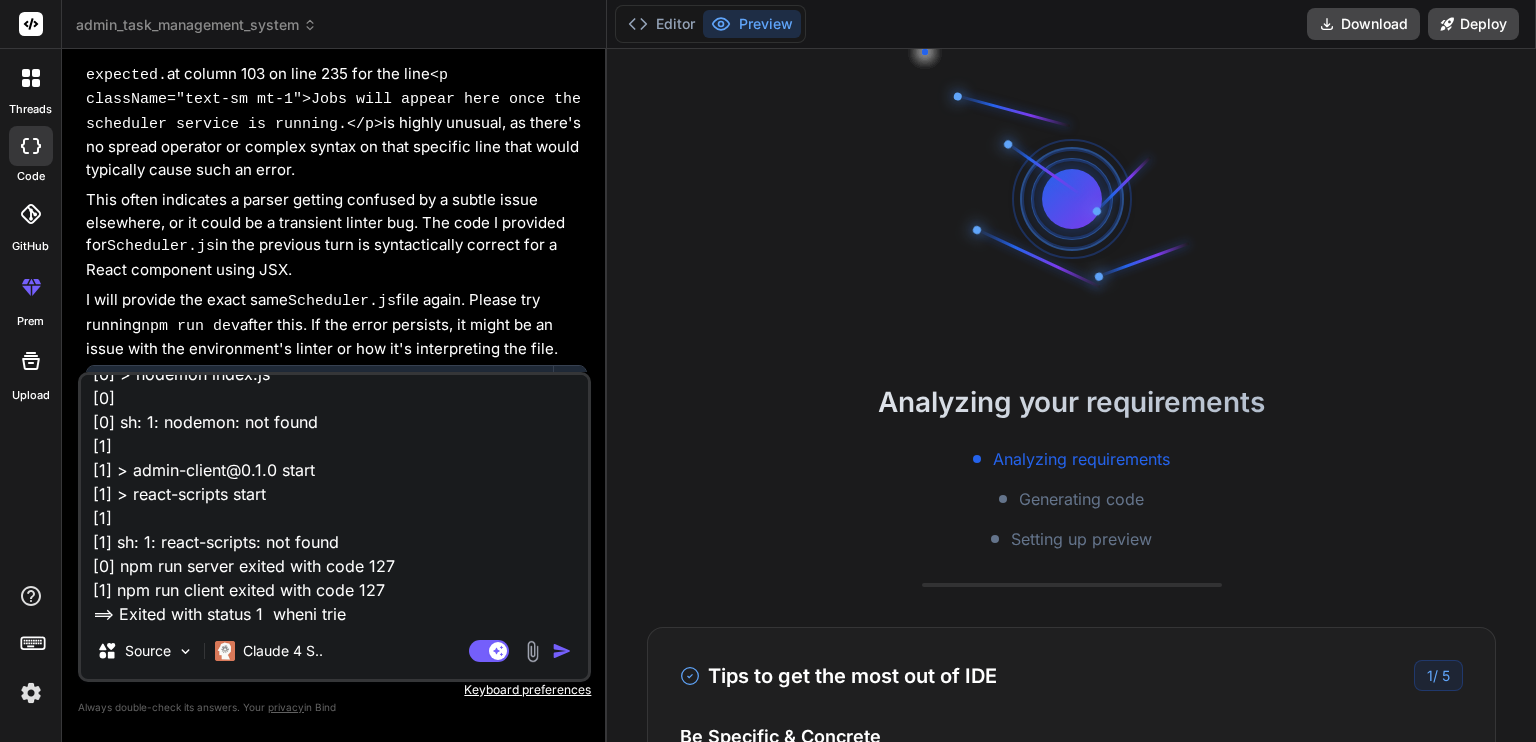 type on "x" 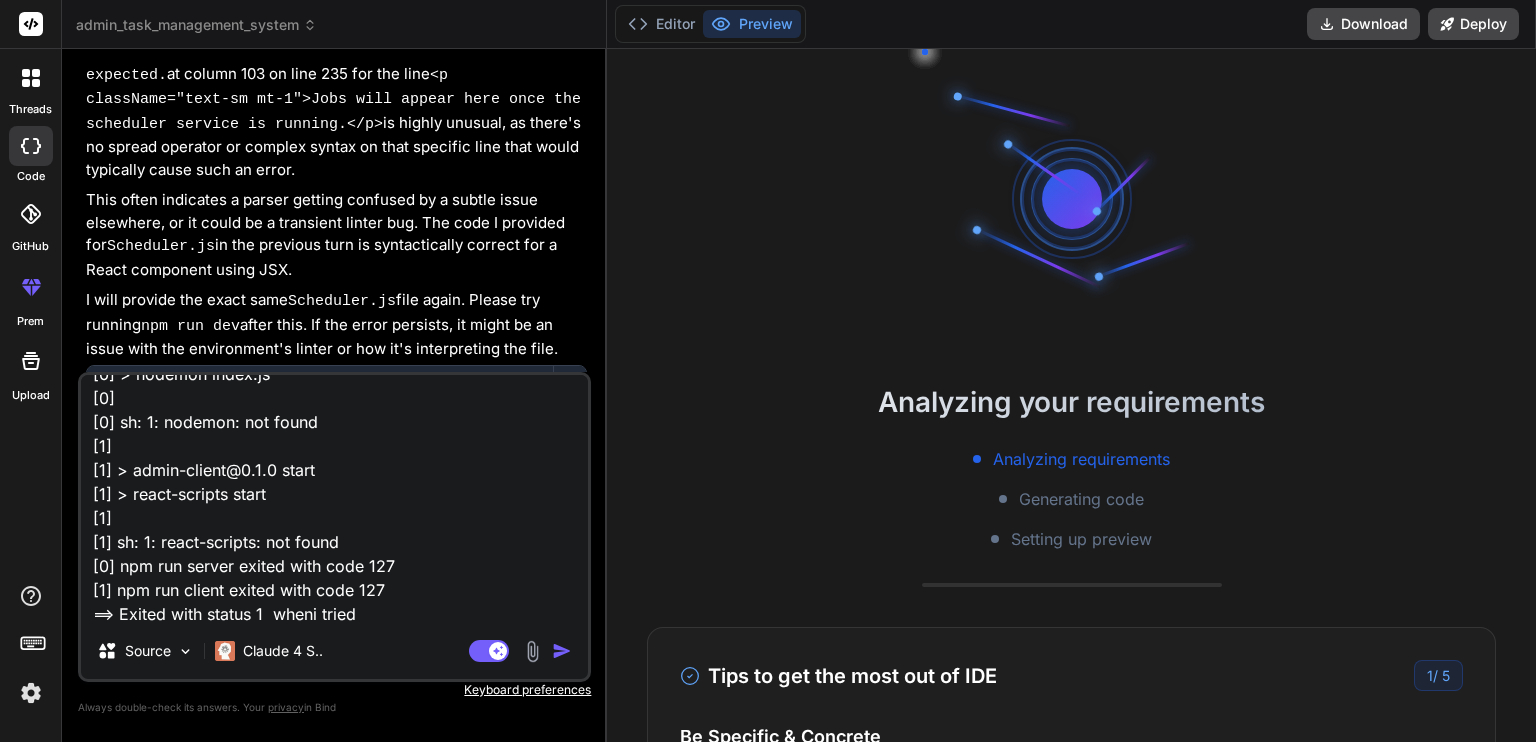 type on "7 packages are looking for funding
run `npm fund` for details
found 0 vulnerabilities
==> Uploading build...
==> Uploaded in 4.3s. Compression took 78.5s
==> Build successful 🎉
==> Deploying...
==> No open ports detected, continuing to scan...
==> Docs on specifying a port: https://render.com/docs/web-services#port-binding
==> Running 'npm run dev'
> admin-task-management-system@1.0.0 dev
> concurrently "npm run server" "npm run client"
[1]
[1] > admin-task-management-system@1.0.0 client
[1] > cd client && npm start
[1]
[0]
[0] > admin-task-management-system@1.0.0 server
[0] > cd server && npm run dev
[0]
[0]
[0] > admin-server@1.0.0 dev
[0] > nodemon index.js
[0]
[0] sh: 1: nodemon: not found
[1]
[1] > admin-client@0.1.0 start
[1] > react-scripts start
[1]
[1] sh: 1: react-scripts: not found
[0] npm run server exited with code 127
[1] npm run client exited with code 127
==> Exited with status 1  wheni tried" 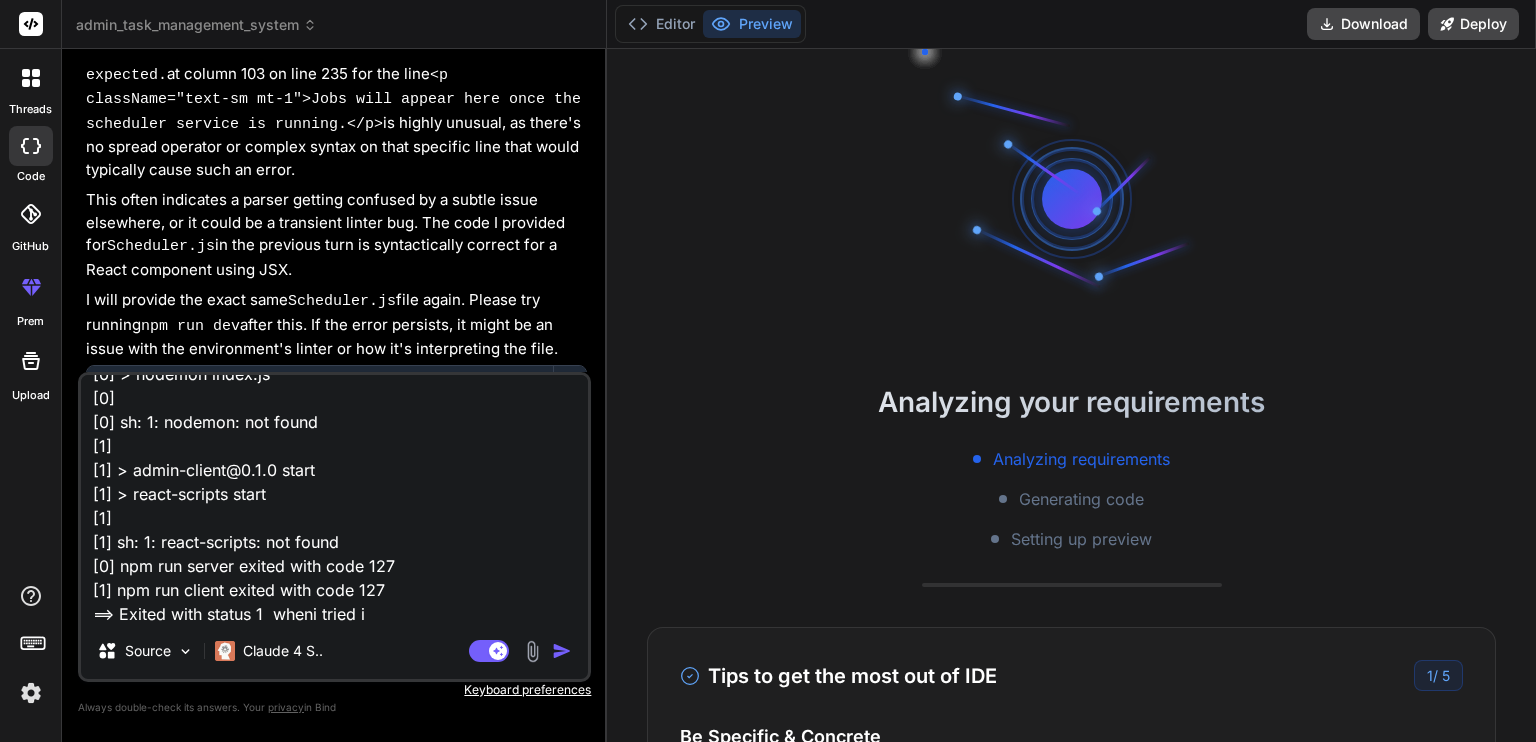 type on "7 packages are looking for funding
run `npm fund` for details
found 0 vulnerabilities
==> Uploading build...
==> Uploaded in 4.3s. Compression took 78.5s
==> Build successful 🎉
==> Deploying...
==> No open ports detected, continuing to scan...
==> Docs on specifying a port: https://render.com/docs/web-services#port-binding
==> Running 'npm run dev'
> admin-task-management-system@1.0.0 dev
> concurrently "npm run server" "npm run client"
[1]
[1] > admin-task-management-system@1.0.0 client
[1] > cd client && npm start
[1]
[0]
[0] > admin-task-management-system@1.0.0 server
[0] > cd server && npm run dev
[0]
[0]
[0] > admin-server@1.0.0 dev
[0] > nodemon index.js
[0]
[0] sh: 1: nodemon: not found
[1]
[1] > admin-client@0.1.0 start
[1] > react-scripts start
[1]
[1] sh: 1: react-scripts: not found
[0] npm run server exited with code 127
[1] npm run client exited with code 127
==> Exited with status 1  wheni tried it" 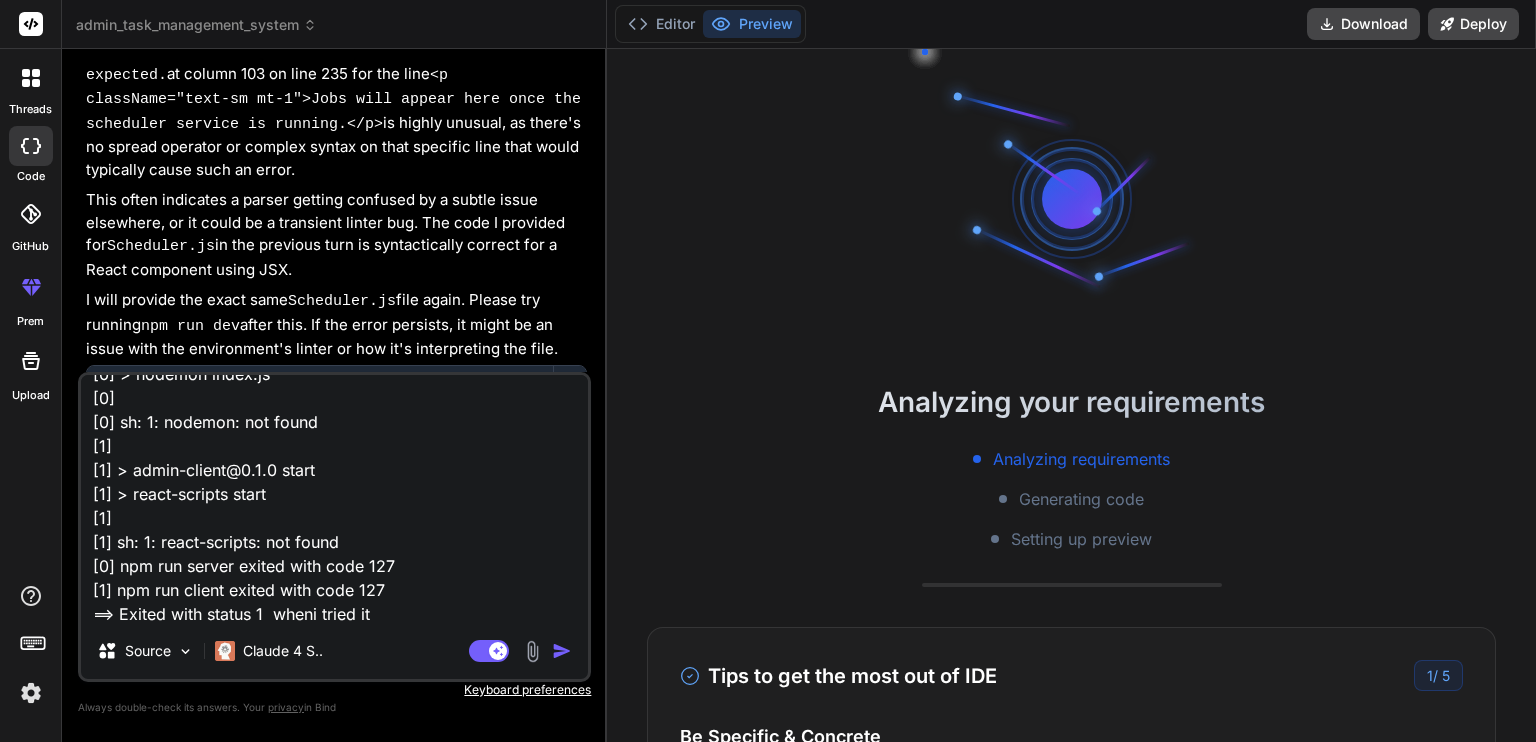 type on "7 packages are looking for funding
run `npm fund` for details
found 0 vulnerabilities
==> Uploading build...
==> Uploaded in 4.3s. Compression took 78.5s
==> Build successful 🎉
==> Deploying...
==> No open ports detected, continuing to scan...
==> Docs on specifying a port: https://render.com/docs/web-services#port-binding
==> Running 'npm run dev'
> admin-task-management-system@1.0.0 dev
> concurrently "npm run server" "npm run client"
[1]
[1] > admin-task-management-system@1.0.0 client
[1] > cd client && npm start
[1]
[0]
[0] > admin-task-management-system@1.0.0 server
[0] > cd server && npm run dev
[0]
[0]
[0] > admin-server@1.0.0 dev
[0] > nodemon index.js
[0]
[0] sh: 1: nodemon: not found
[1]
[1] > admin-client@0.1.0 start
[1] > react-scripts start
[1]
[1] sh: 1: react-scripts: not found
[0] npm run server exited with code 127
[1] npm run client exited with code 127
==> Exited with status 1  wheni tried it" 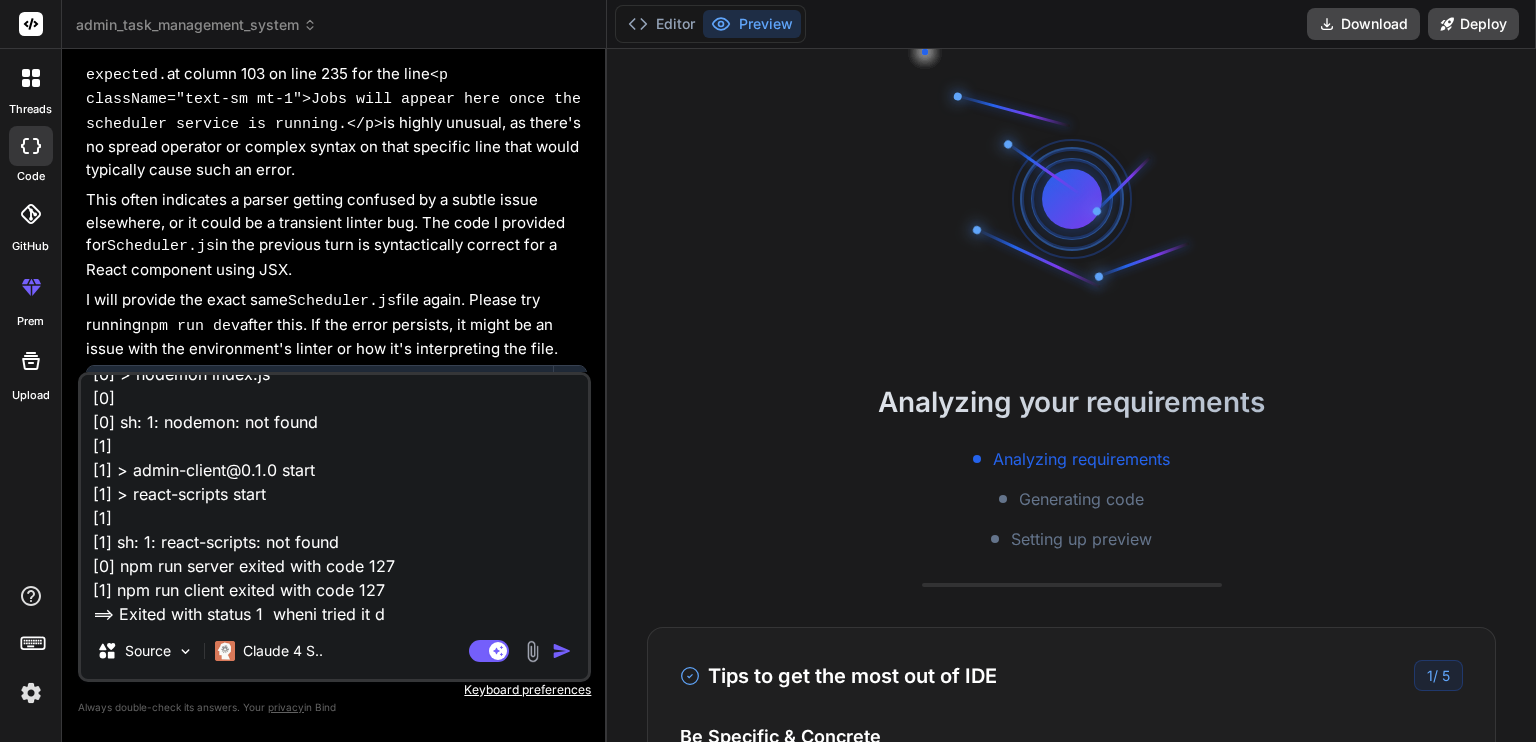 type on "7 packages are looking for funding
run `npm fund` for details
found 0 vulnerabilities
==> Uploading build...
==> Uploaded in 4.3s. Compression took 78.5s
==> Build successful 🎉
==> Deploying...
==> No open ports detected, continuing to scan...
==> Docs on specifying a port: https://render.com/docs/web-services#port-binding
==> Running 'npm run dev'
> admin-task-management-system@1.0.0 dev
> concurrently "npm run server" "npm run client"
[1]
[1] > admin-task-management-system@1.0.0 client
[1] > cd client && npm start
[1]
[0]
[0] > admin-task-management-system@1.0.0 server
[0] > cd server && npm run dev
[0]
[0]
[0] > admin-server@1.0.0 dev
[0] > nodemon index.js
[0]
[0] sh: 1: nodemon: not found
[1]
[1] > admin-client@0.1.0 start
[1] > react-scripts start
[1]
[1] sh: 1: react-scripts: not found
[0] npm run server exited with code 127
[1] npm run client exited with code 127
==> Exited with status 1  wheni tried it de" 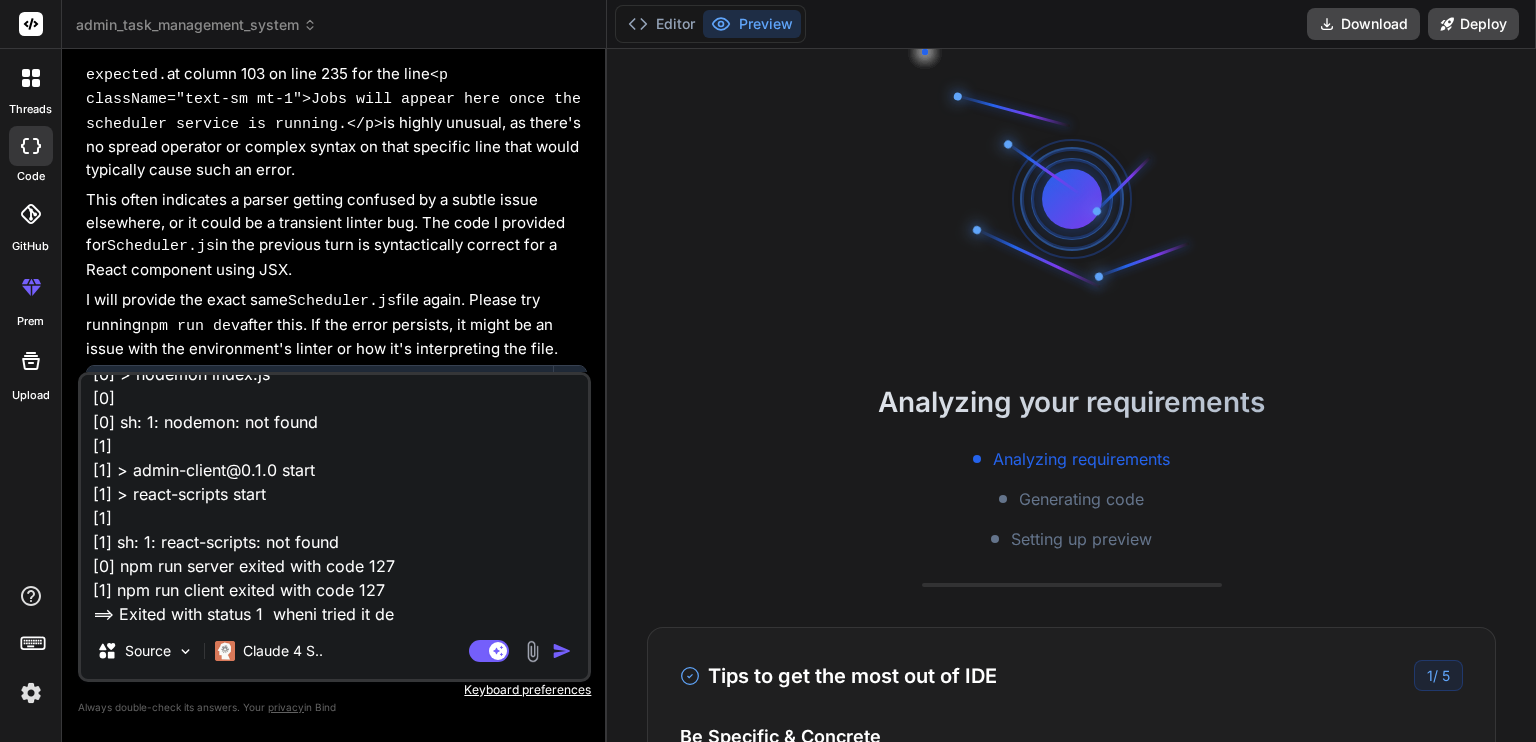 type on "7 packages are looking for funding
run `npm fund` for details
found 0 vulnerabilities
==> Uploading build...
==> Uploaded in 4.3s. Compression took 78.5s
==> Build successful 🎉
==> Deploying...
==> No open ports detected, continuing to scan...
==> Docs on specifying a port: https://render.com/docs/web-services#port-binding
==> Running 'npm run dev'
> admin-task-management-system@1.0.0 dev
> concurrently "npm run server" "npm run client"
[1]
[1] > admin-task-management-system@1.0.0 client
[1] > cd client && npm start
[1]
[0]
[0] > admin-task-management-system@1.0.0 server
[0] > cd server && npm run dev
[0]
[0]
[0] > admin-server@1.0.0 dev
[0] > nodemon index.js
[0]
[0] sh: 1: nodemon: not found
[1]
[1] > admin-client@0.1.0 start
[1] > react-scripts start
[1]
[1] sh: 1: react-scripts: not found
[0] npm run server exited with code 127
[1] npm run client exited with code 127
==> Exited with status 1  wheni tried it dep" 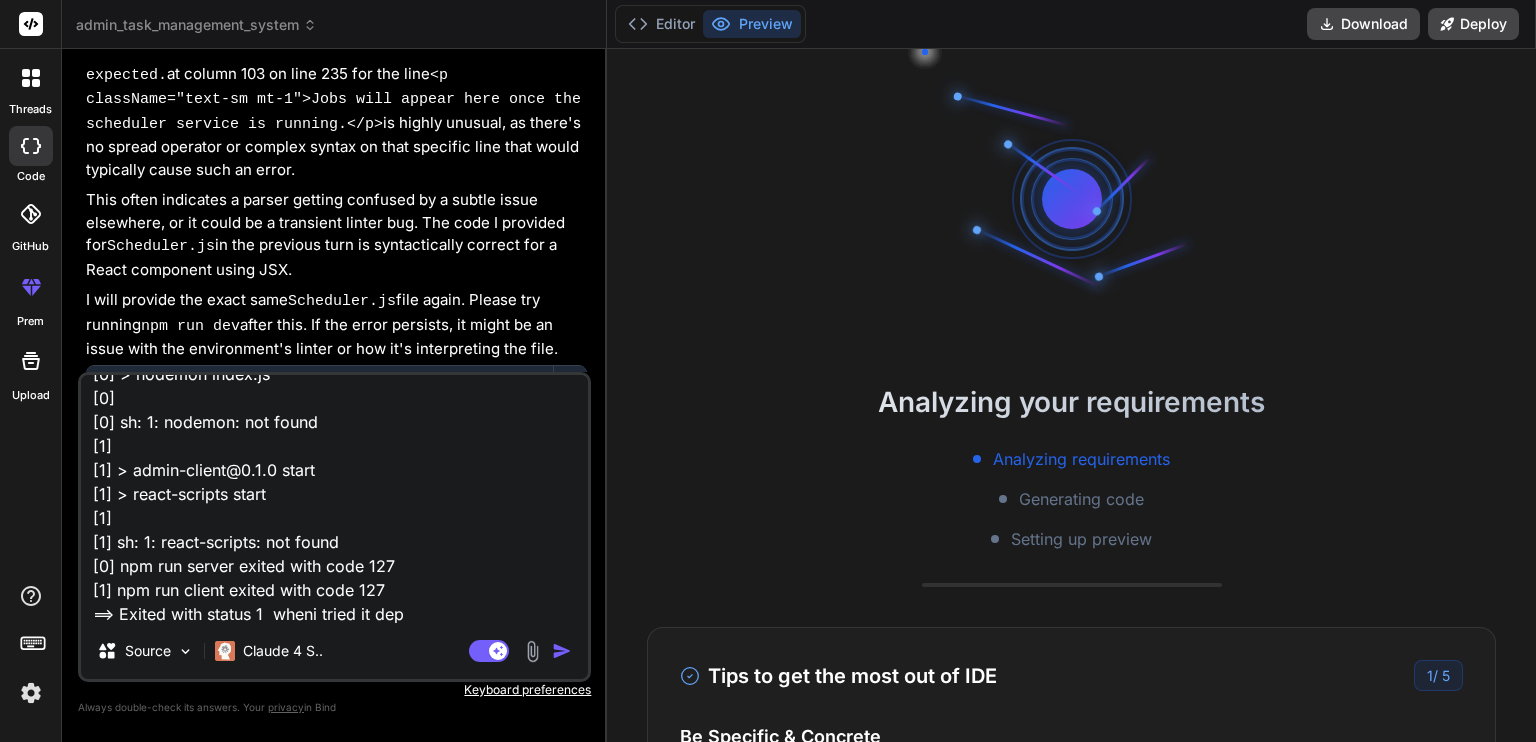 type on "7 packages are looking for funding
run `npm fund` for details
found 0 vulnerabilities
==> Uploading build...
==> Uploaded in 4.3s. Compression took 78.5s
==> Build successful 🎉
==> Deploying...
==> No open ports detected, continuing to scan...
==> Docs on specifying a port: https://render.com/docs/web-services#port-binding
==> Running 'npm run dev'
> admin-task-management-system@1.0.0 dev
> concurrently "npm run server" "npm run client"
[1]
[1] > admin-task-management-system@1.0.0 client
[1] > cd client && npm start
[1]
[0]
[0] > admin-task-management-system@1.0.0 server
[0] > cd server && npm run dev
[0]
[0]
[0] > admin-server@1.0.0 dev
[0] > nodemon index.js
[0]
[0] sh: 1: nodemon: not found
[1]
[1] > admin-client@0.1.0 start
[1] > react-scripts start
[1]
[1] sh: 1: react-scripts: not found
[0] npm run server exited with code 127
[1] npm run client exited with code 127
==> Exited with status 1  wheni tried it depl" 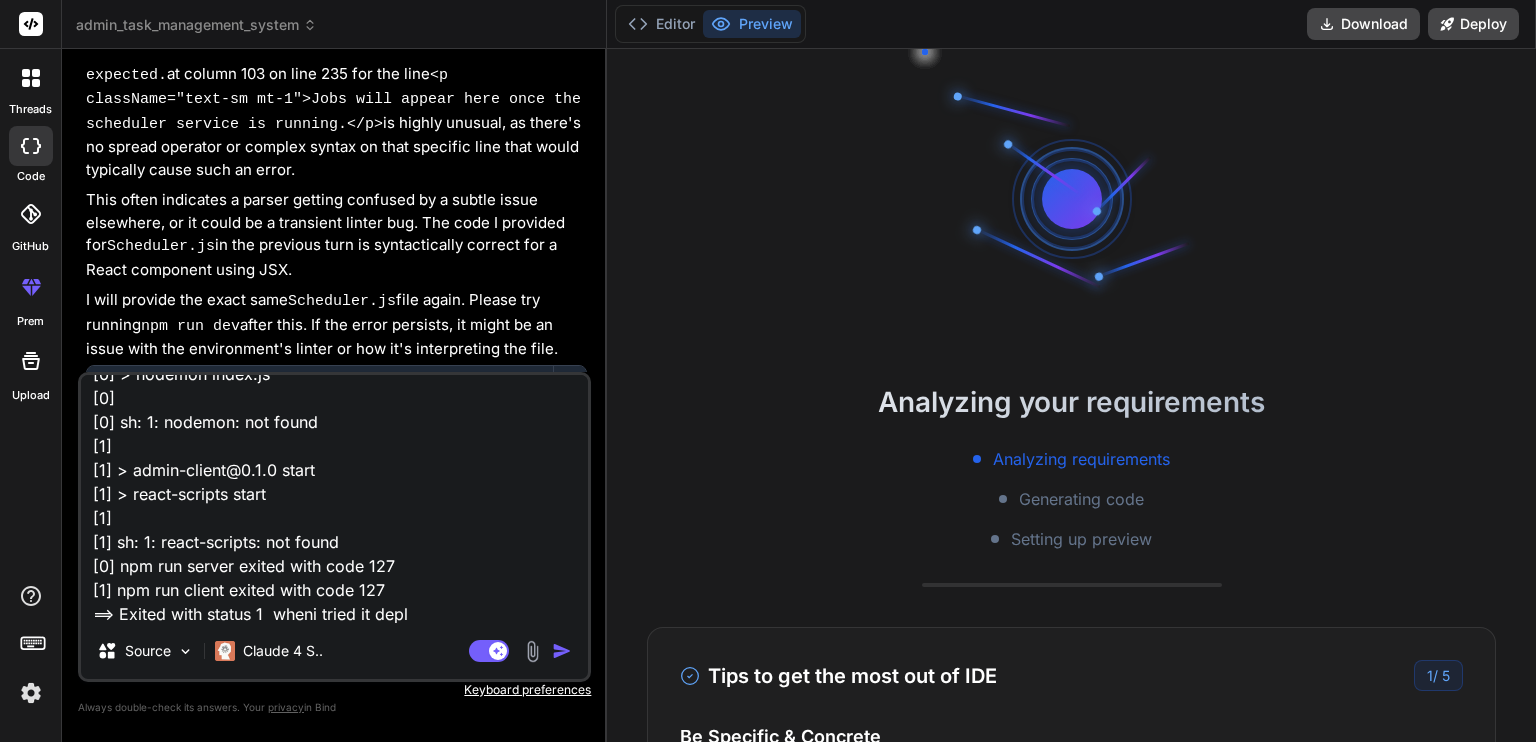 type on "7 packages are looking for funding
run `npm fund` for details
found 0 vulnerabilities
==> Uploading build...
==> Uploaded in 4.3s. Compression took 78.5s
==> Build successful 🎉
==> Deploying...
==> No open ports detected, continuing to scan...
==> Docs on specifying a port: https://render.com/docs/web-services#port-binding
==> Running 'npm run dev'
> admin-task-management-system@1.0.0 dev
> concurrently "npm run server" "npm run client"
[1]
[1] > admin-task-management-system@1.0.0 client
[1] > cd client && npm start
[1]
[0]
[0] > admin-task-management-system@1.0.0 server
[0] > cd server && npm run dev
[0]
[0]
[0] > admin-server@1.0.0 dev
[0] > nodemon index.js
[0]
[0] sh: 1: nodemon: not found
[1]
[1] > admin-client@0.1.0 start
[1] > react-scripts start
[1]
[1] sh: 1: react-scripts: not found
[0] npm run server exited with code 127
[1] npm run client exited with code 127
==> Exited with status 1  wheni tried it deplo" 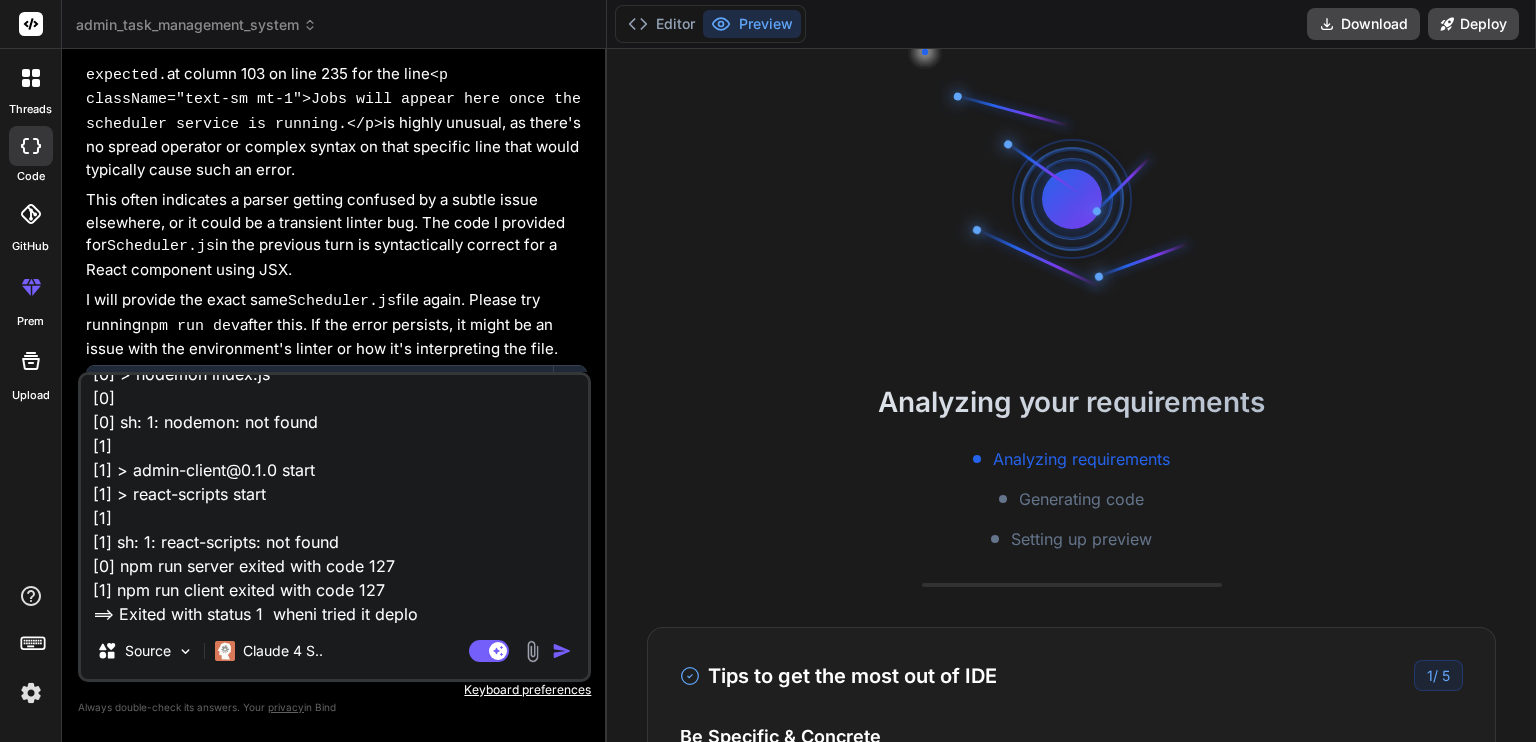 type on "x" 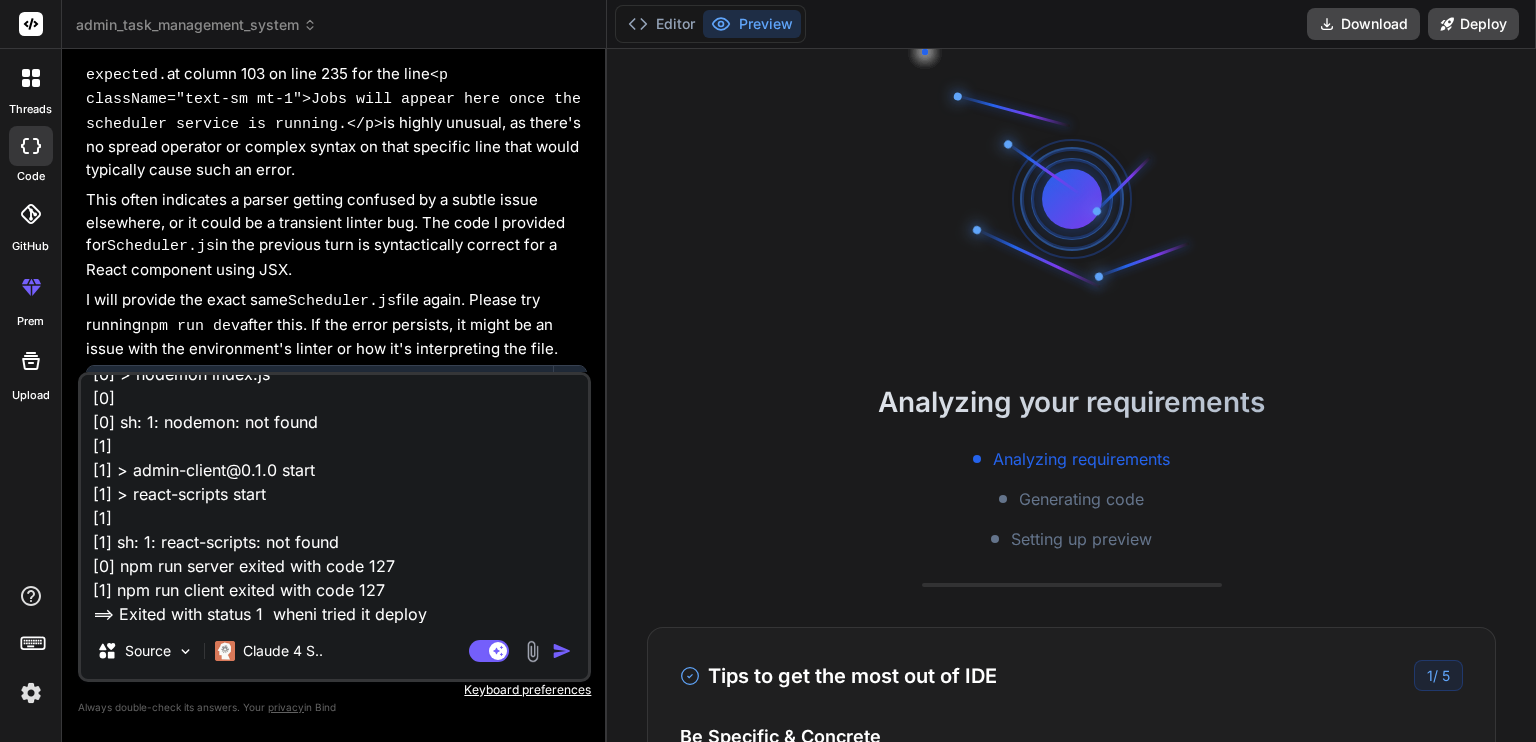 type on "7 packages are looking for funding
run `npm fund` for details
found 0 vulnerabilities
==> Uploading build...
==> Uploaded in 4.3s. Compression took 78.5s
==> Build successful 🎉
==> Deploying...
==> No open ports detected, continuing to scan...
==> Docs on specifying a port: https://render.com/docs/web-services#port-binding
==> Running 'npm run dev'
> admin-task-management-system@1.0.0 dev
> concurrently "npm run server" "npm run client"
[1]
[1] > admin-task-management-system@1.0.0 client
[1] > cd client && npm start
[1]
[0]
[0] > admin-task-management-system@1.0.0 server
[0] > cd server && npm run dev
[0]
[0]
[0] > admin-server@1.0.0 dev
[0] > nodemon index.js
[0]
[0] sh: 1: nodemon: not found
[1]
[1] > admin-client@0.1.0 start
[1] > react-scripts start
[1]
[1] sh: 1: react-scripts: not found
[0] npm run server exited with code 127
[1] npm run client exited with code 127
==> Exited with status 1  wheni tried it deployi" 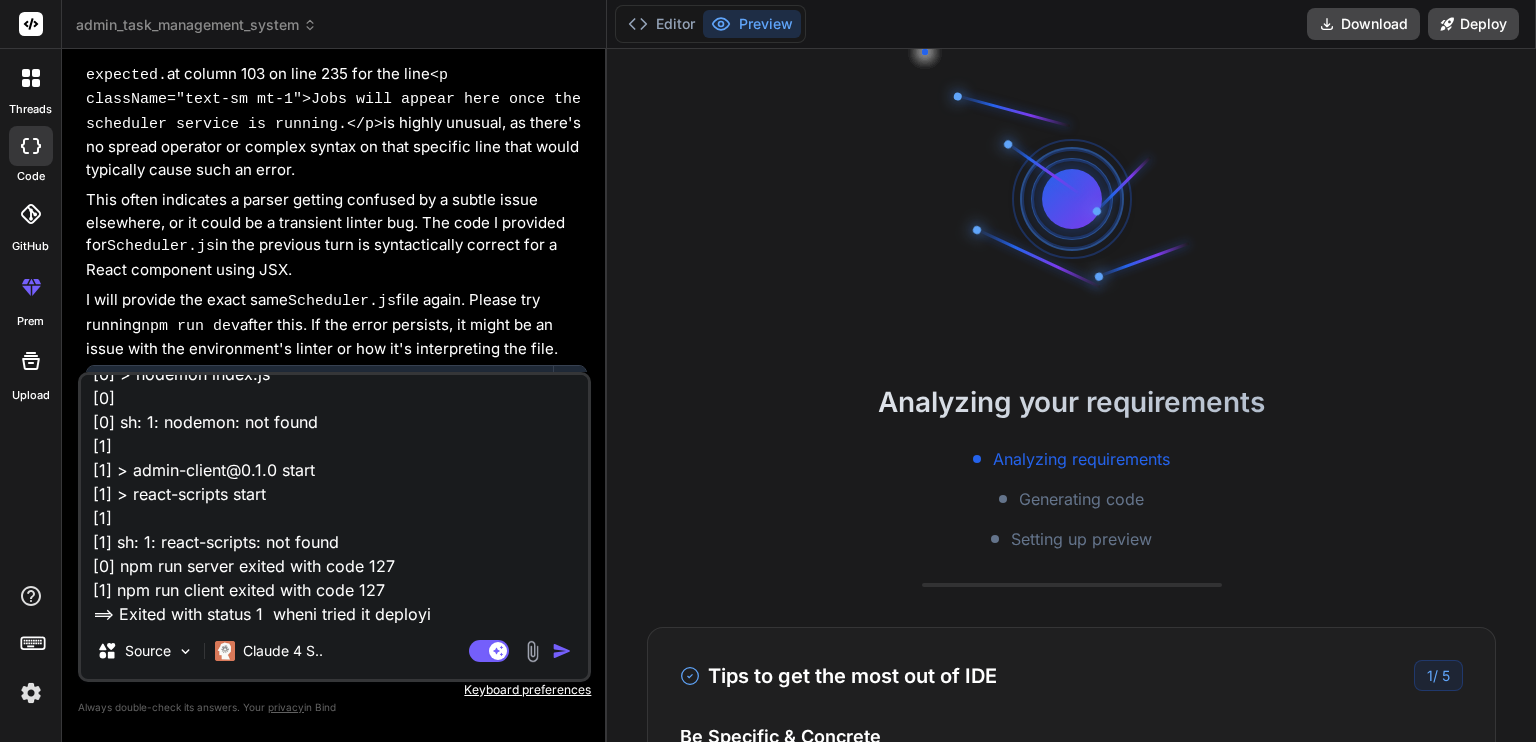 type on "7 packages are looking for funding
run `npm fund` for details
found 0 vulnerabilities
==> Uploading build...
==> Uploaded in 4.3s. Compression took 78.5s
==> Build successful 🎉
==> Deploying...
==> No open ports detected, continuing to scan...
==> Docs on specifying a port: https://render.com/docs/web-services#port-binding
==> Running 'npm run dev'
> admin-task-management-system@1.0.0 dev
> concurrently "npm run server" "npm run client"
[1]
[1] > admin-task-management-system@1.0.0 client
[1] > cd client && npm start
[1]
[0]
[0] > admin-task-management-system@1.0.0 server
[0] > cd server && npm run dev
[0]
[0]
[0] > admin-server@1.0.0 dev
[0] > nodemon index.js
[0]
[0] sh: 1: nodemon: not found
[1]
[1] > admin-client@0.1.0 start
[1] > react-scripts start
[1]
[1] sh: 1: react-scripts: not found
[0] npm run server exited with code 127
[1] npm run client exited with code 127
==> Exited with status 1  wheni tried it deployin" 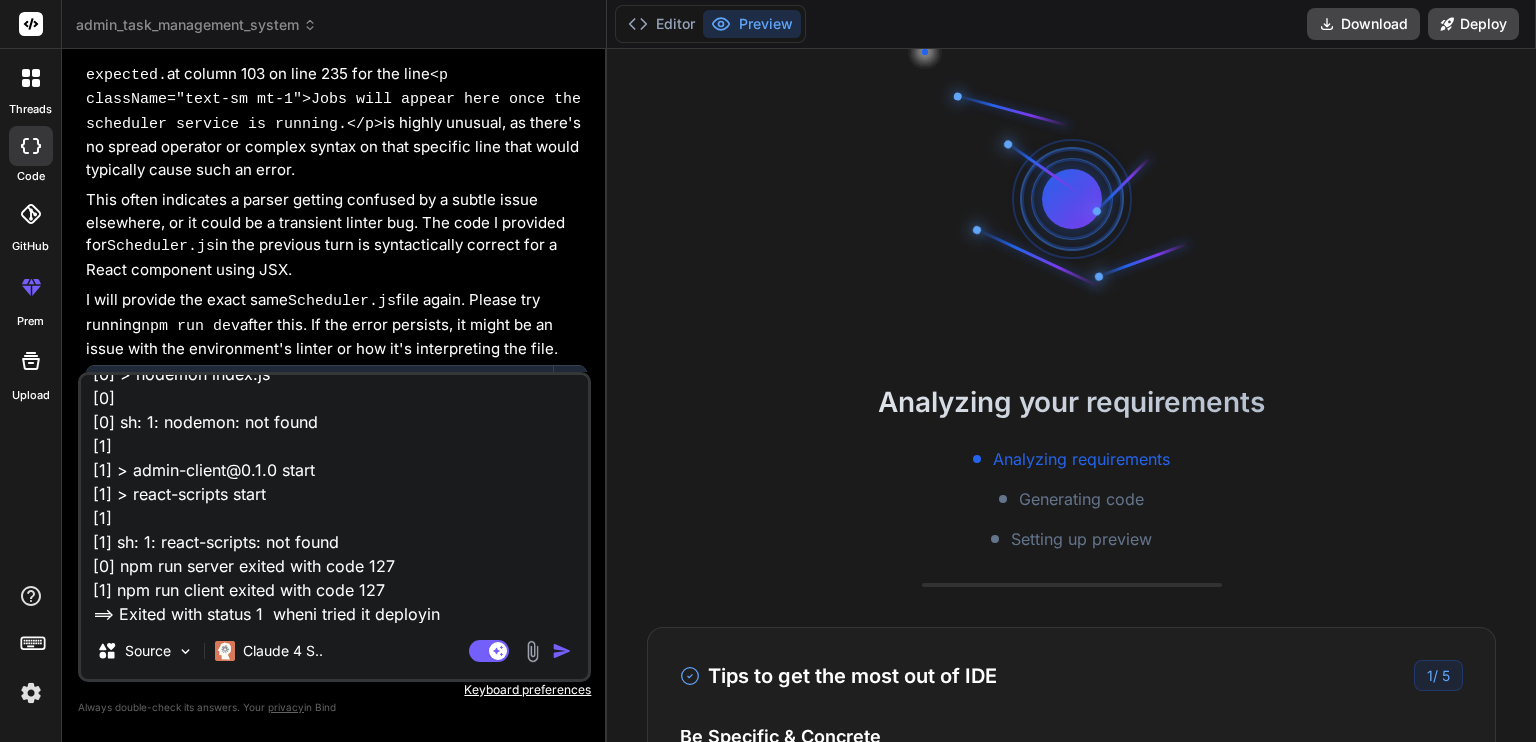 type on "x" 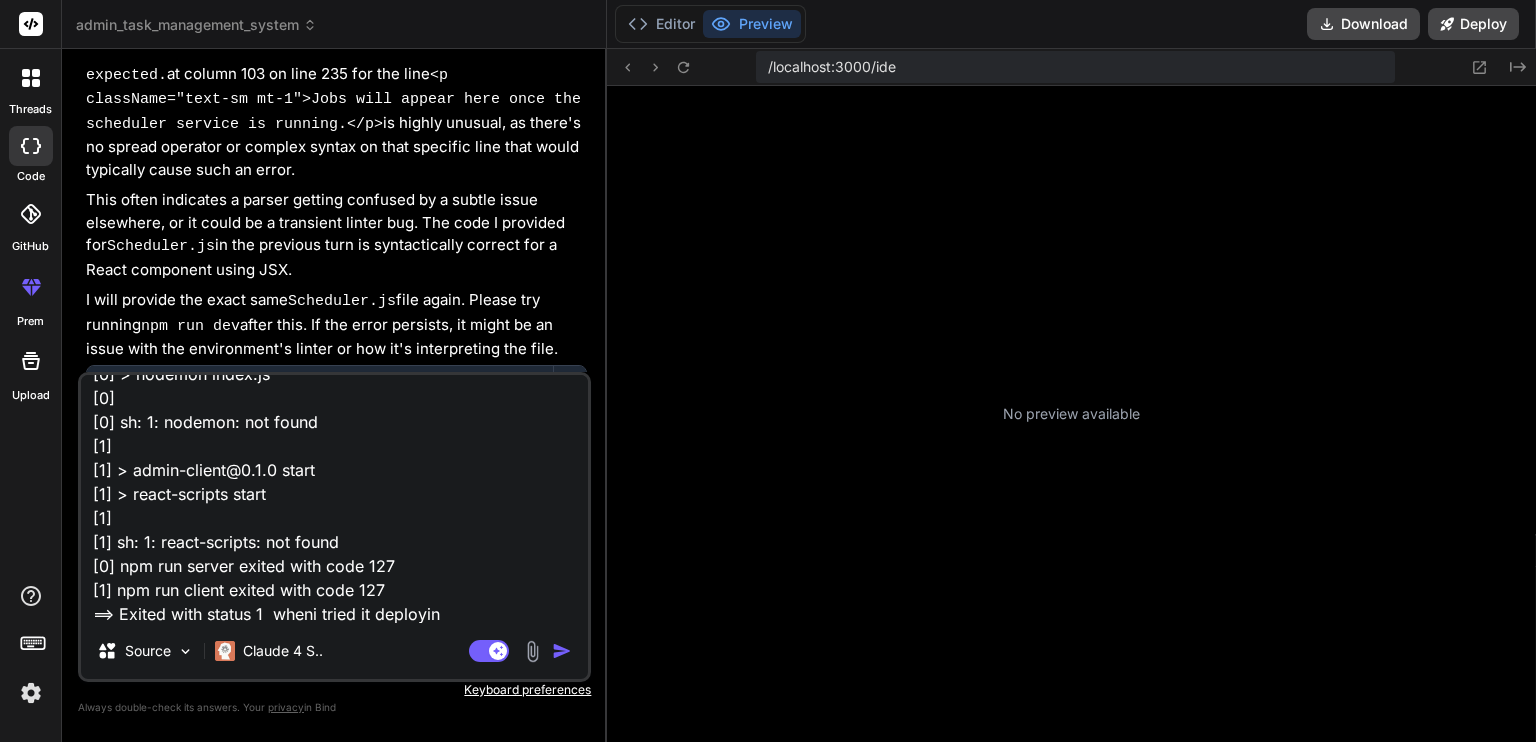 type on "7 packages are looking for funding
run `npm fund` for details
found 0 vulnerabilities
==> Uploading build...
==> Uploaded in 4.3s. Compression took 78.5s
==> Build successful 🎉
==> Deploying...
==> No open ports detected, continuing to scan...
==> Docs on specifying a port: https://render.com/docs/web-services#port-binding
==> Running 'npm run dev'
> admin-task-management-system@1.0.0 dev
> concurrently "npm run server" "npm run client"
[1]
[1] > admin-task-management-system@1.0.0 client
[1] > cd client && npm start
[1]
[0]
[0] > admin-task-management-system@1.0.0 server
[0] > cd server && npm run dev
[0]
[0]
[0] > admin-server@1.0.0 dev
[0] > nodemon index.js
[0]
[0] sh: 1: nodemon: not found
[1]
[1] > admin-client@0.1.0 start
[1] > react-scripts start
[1]
[1] sh: 1: react-scripts: not found
[0] npm run server exited with code 127
[1] npm run client exited with code 127
==> Exited with status 1  wheni tried it deploying" 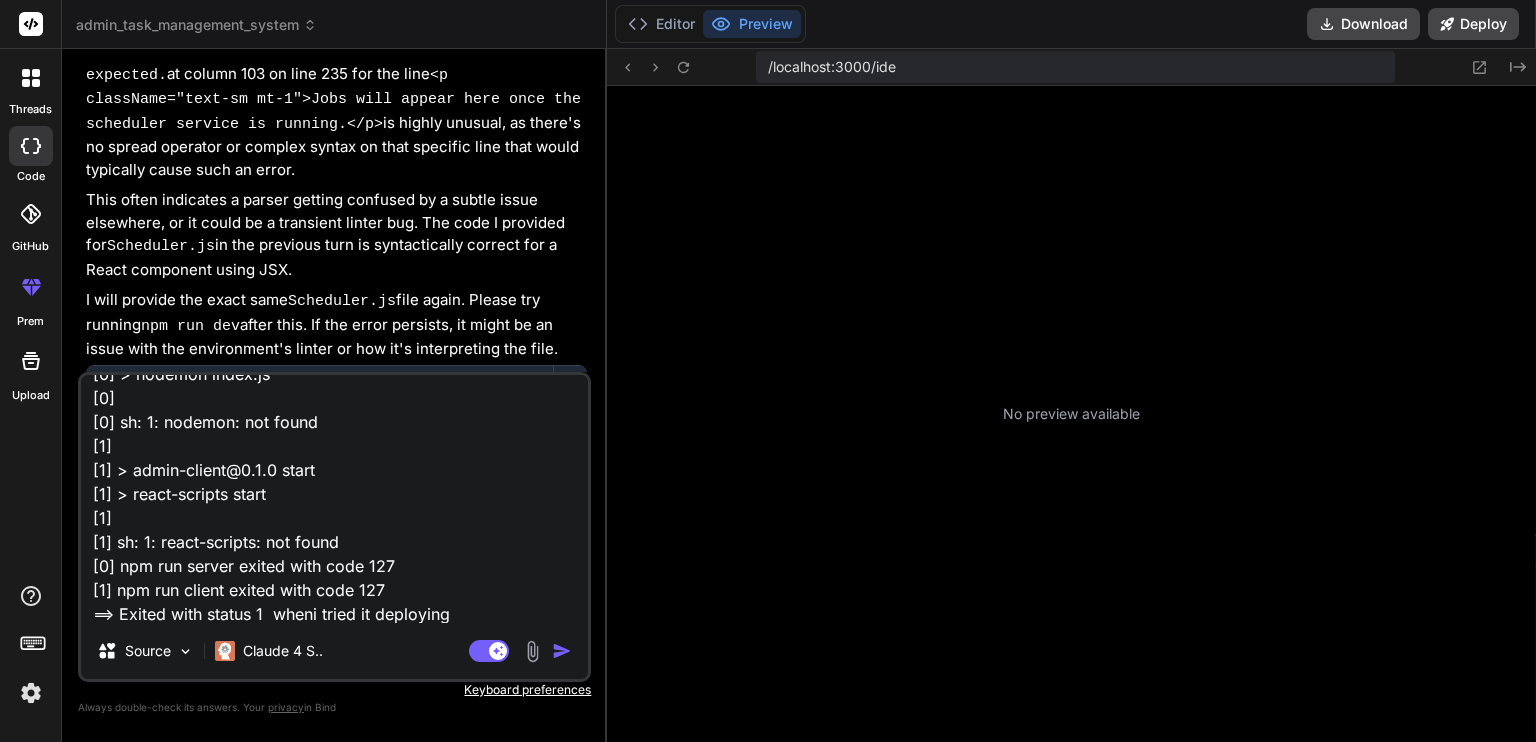 type on "7 packages are looking for funding
run `npm fund` for details
found 0 vulnerabilities
==> Uploading build...
==> Uploaded in 4.3s. Compression took 78.5s
==> Build successful 🎉
==> Deploying...
==> No open ports detected, continuing to scan...
==> Docs on specifying a port: https://render.com/docs/web-services#port-binding
==> Running 'npm run dev'
> admin-task-management-system@1.0.0 dev
> concurrently "npm run server" "npm run client"
[1]
[1] > admin-task-management-system@1.0.0 client
[1] > cd client && npm start
[1]
[0]
[0] > admin-task-management-system@1.0.0 server
[0] > cd server && npm run dev
[0]
[0]
[0] > admin-server@1.0.0 dev
[0] > nodemon index.js
[0]
[0] sh: 1: nodemon: not found
[1]
[1] > admin-client@0.1.0 start
[1] > react-scripts start
[1]
[1] sh: 1: react-scripts: not found
[0] npm run server exited with code 127
[1] npm run client exited with code 127
==> Exited with status 1  wheni tried it deploying" 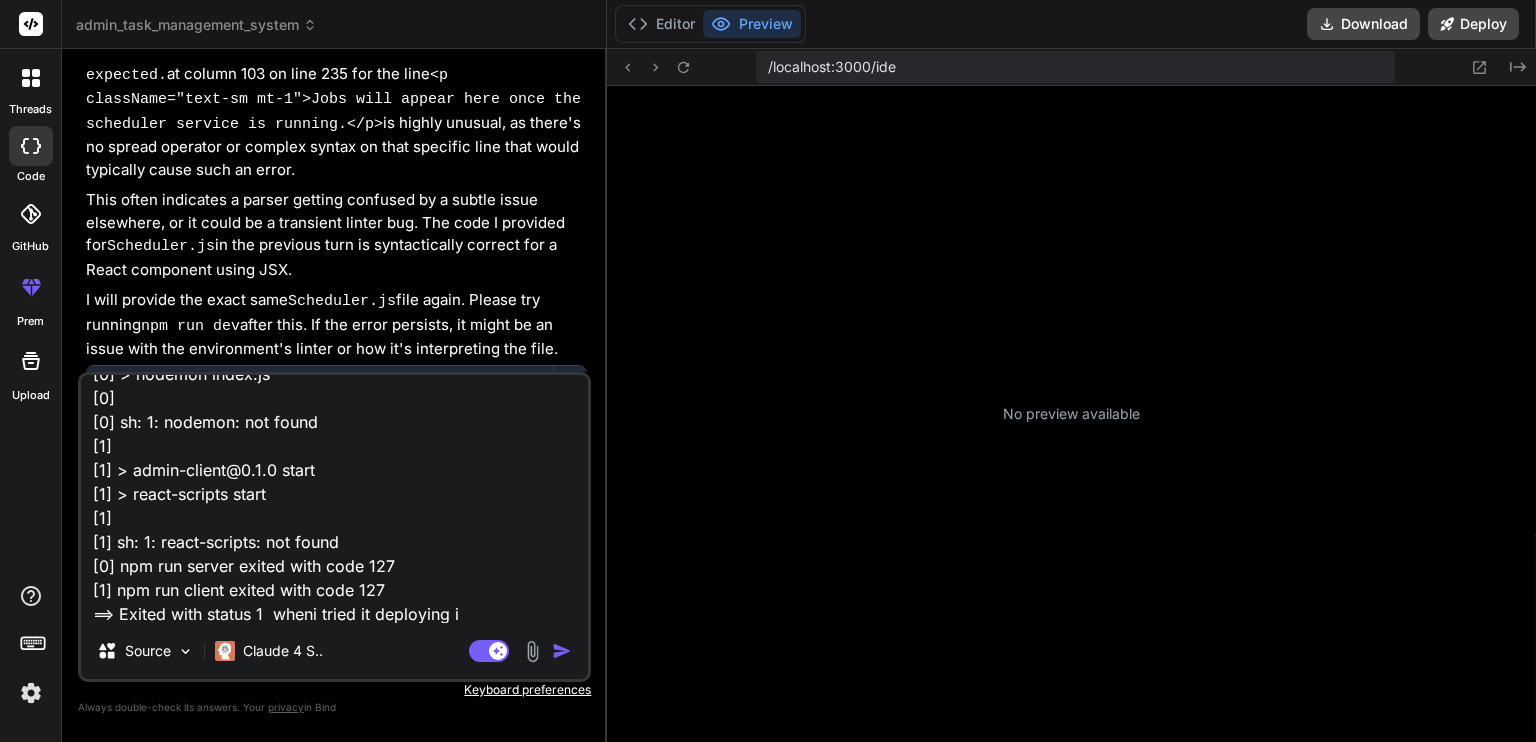 type on "7 packages are looking for funding
run `npm fund` for details
found 0 vulnerabilities
==> Uploading build...
==> Uploaded in 4.3s. Compression took 78.5s
==> Build successful 🎉
==> Deploying...
==> No open ports detected, continuing to scan...
==> Docs on specifying a port: https://render.com/docs/web-services#port-binding
==> Running 'npm run dev'
> admin-task-management-system@1.0.0 dev
> concurrently "npm run server" "npm run client"
[1]
[1] > admin-task-management-system@1.0.0 client
[1] > cd client && npm start
[1]
[0]
[0] > admin-task-management-system@1.0.0 server
[0] > cd server && npm run dev
[0]
[0]
[0] > admin-server@1.0.0 dev
[0] > nodemon index.js
[0]
[0] sh: 1: nodemon: not found
[1]
[1] > admin-client@0.1.0 start
[1] > react-scripts start
[1]
[1] sh: 1: react-scripts: not found
[0] npm run server exited with code 127
[1] npm run client exited with code 127
==> Exited with status 1  wheni tried it deploying it" 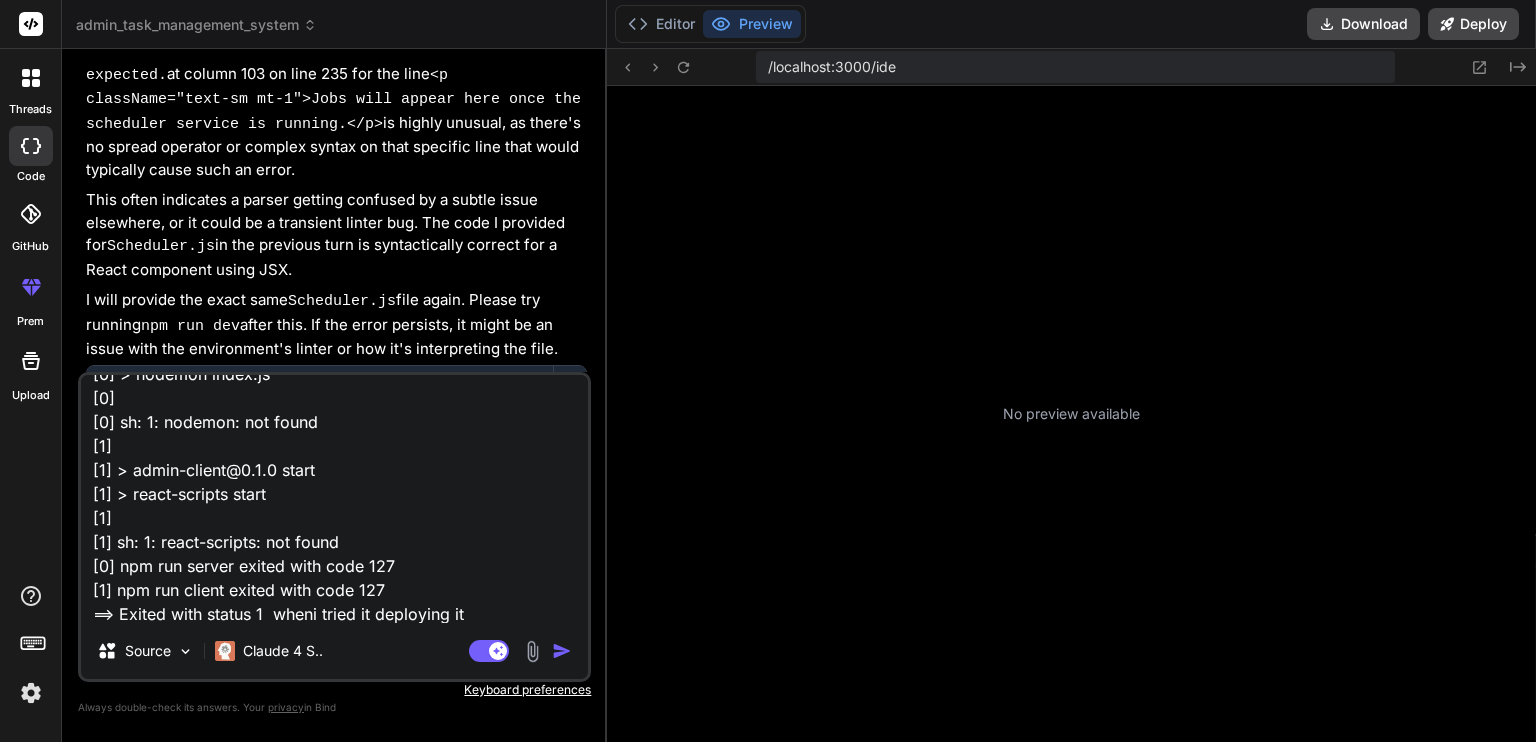 type on "7 packages are looking for funding
run `npm fund` for details
found 0 vulnerabilities
==> Uploading build...
==> Uploaded in 4.3s. Compression took 78.5s
==> Build successful 🎉
==> Deploying...
==> No open ports detected, continuing to scan...
==> Docs on specifying a port: https://render.com/docs/web-services#port-binding
==> Running 'npm run dev'
> admin-task-management-system@1.0.0 dev
> concurrently "npm run server" "npm run client"
[1]
[1] > admin-task-management-system@1.0.0 client
[1] > cd client && npm start
[1]
[0]
[0] > admin-task-management-system@1.0.0 server
[0] > cd server && npm run dev
[0]
[0]
[0] > admin-server@1.0.0 dev
[0] > nodemon index.js
[0]
[0] sh: 1: nodemon: not found
[1]
[1] > admin-client@0.1.0 start
[1] > react-scripts start
[1]
[1] sh: 1: react-scripts: not found
[0] npm run server exited with code 127
[1] npm run client exited with code 127
==> Exited with status 1  wheni tried it deploying it" 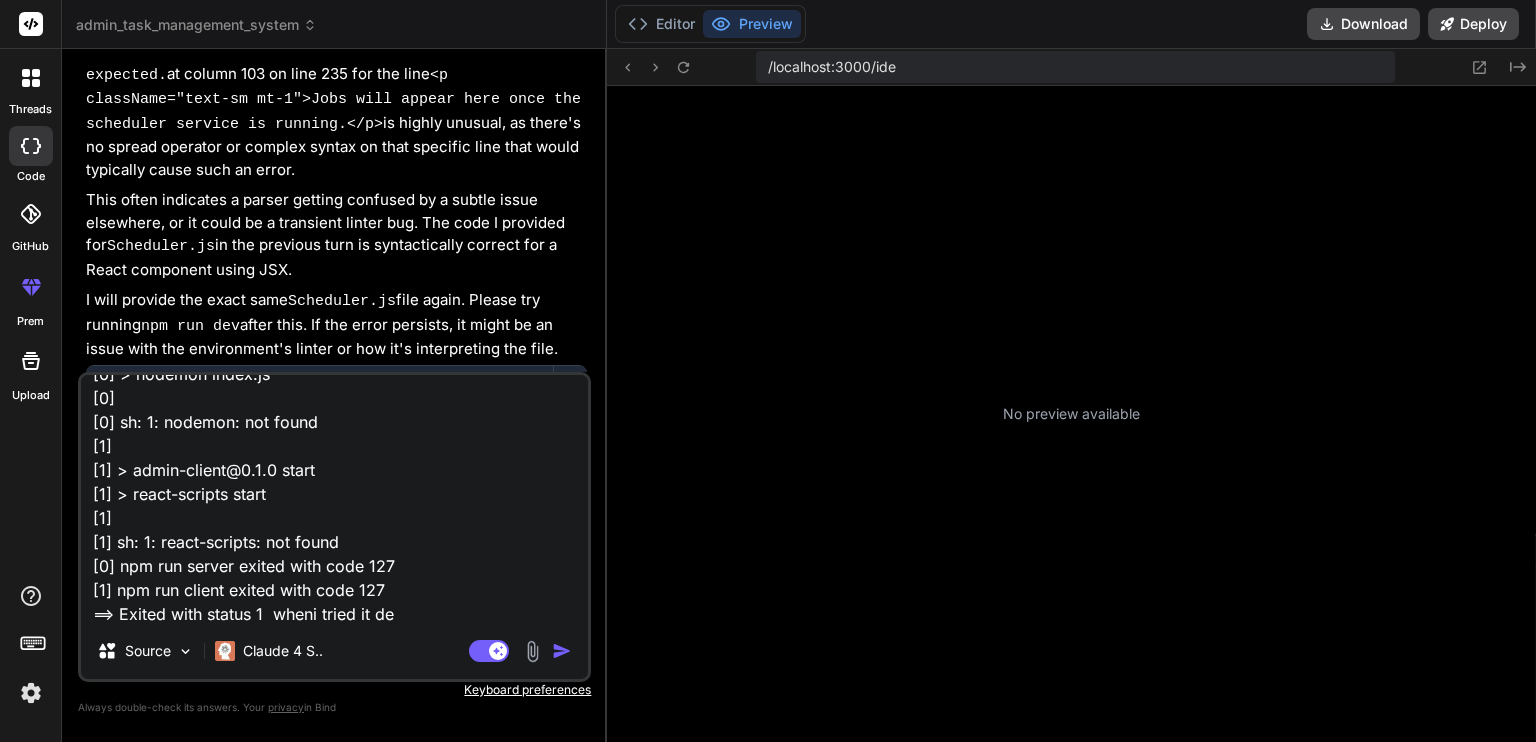 type on "7 packages are looking for funding
run `npm fund` for details
found 0 vulnerabilities
==> Uploading build...
==> Uploaded in 4.3s. Compression took 78.5s
==> Build successful 🎉
==> Deploying...
==> No open ports detected, continuing to scan...
==> Docs on specifying a port: https://render.com/docs/web-services#port-binding
==> Running 'npm run dev'
> admin-task-management-system@1.0.0 dev
> concurrently "npm run server" "npm run client"
[1]
[1] > admin-task-management-system@1.0.0 client
[1] > cd client && npm start
[1]
[0]
[0] > admin-task-management-system@1.0.0 server
[0] > cd server && npm run dev
[0]
[0]
[0] > admin-server@1.0.0 dev
[0] > nodemon index.js
[0]
[0] sh: 1: nodemon: not found
[1]
[1] > admin-client@0.1.0 start
[1] > react-scripts start
[1]
[1] sh: 1: react-scripts: not found
[0] npm run server exited with code 127
[1] npm run client exited with code 127
==> Exited with status 1  wheni tried it deploying it wi" 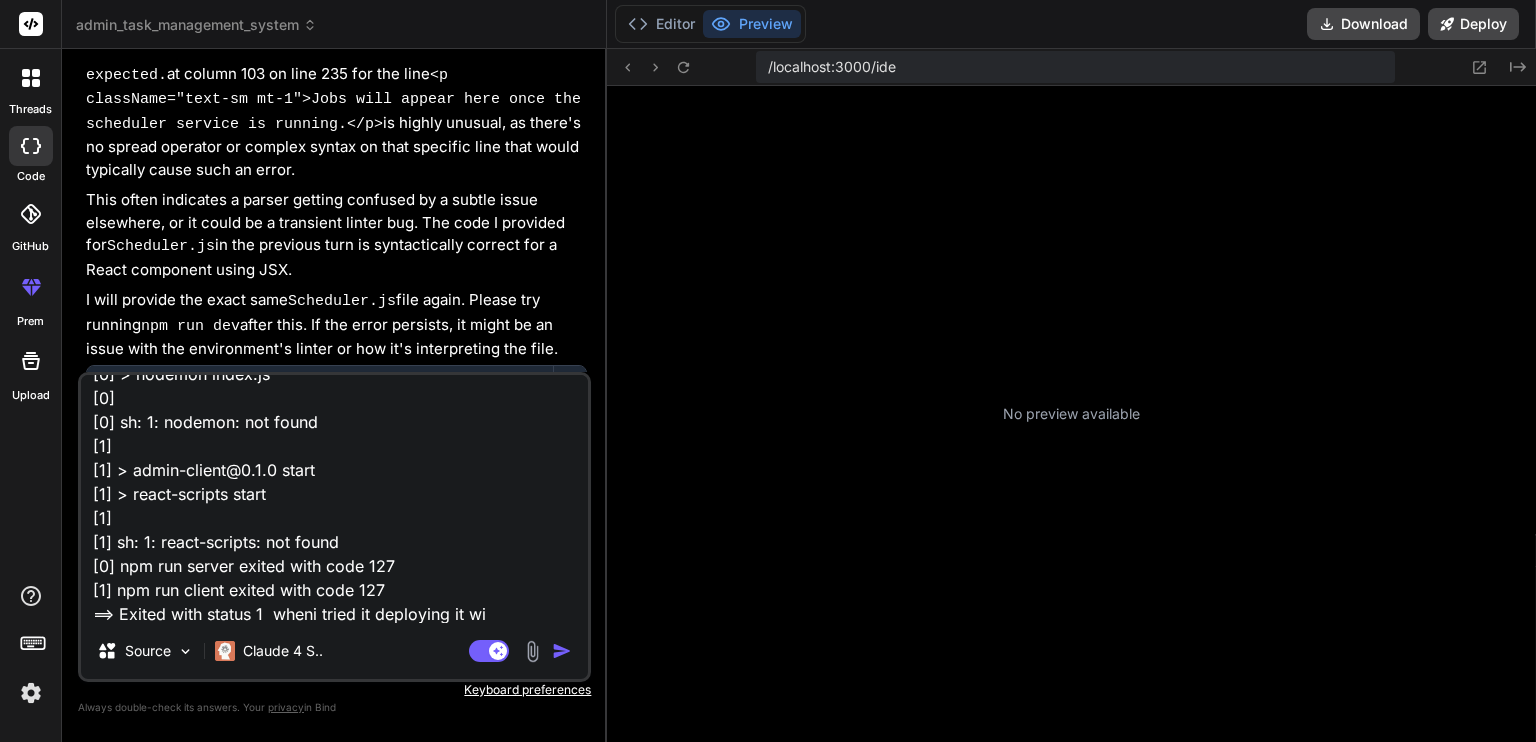 type on "7 packages are looking for funding
run `npm fund` for details
found 0 vulnerabilities
==> Uploading build...
==> Uploaded in 4.3s. Compression took 78.5s
==> Build successful 🎉
==> Deploying...
==> No open ports detected, continuing to scan...
==> Docs on specifying a port: https://render.com/docs/web-services#port-binding
==> Running 'npm run dev'
> admin-task-management-system@1.0.0 dev
> concurrently "npm run server" "npm run client"
[1]
[1] > admin-task-management-system@1.0.0 client
[1] > cd client && npm start
[1]
[0]
[0] > admin-task-management-system@1.0.0 server
[0] > cd server && npm run dev
[0]
[0]
[0] > admin-server@1.0.0 dev
[0] > nodemon index.js
[0]
[0] sh: 1: nodemon: not found
[1]
[1] > admin-client@0.1.0 start
[1] > react-scripts start
[1]
[1] sh: 1: react-scripts: not found
[0] npm run server exited with code 127
[1] npm run client exited with code 127
==> Exited with status 1  wheni tried it deploying it wit" 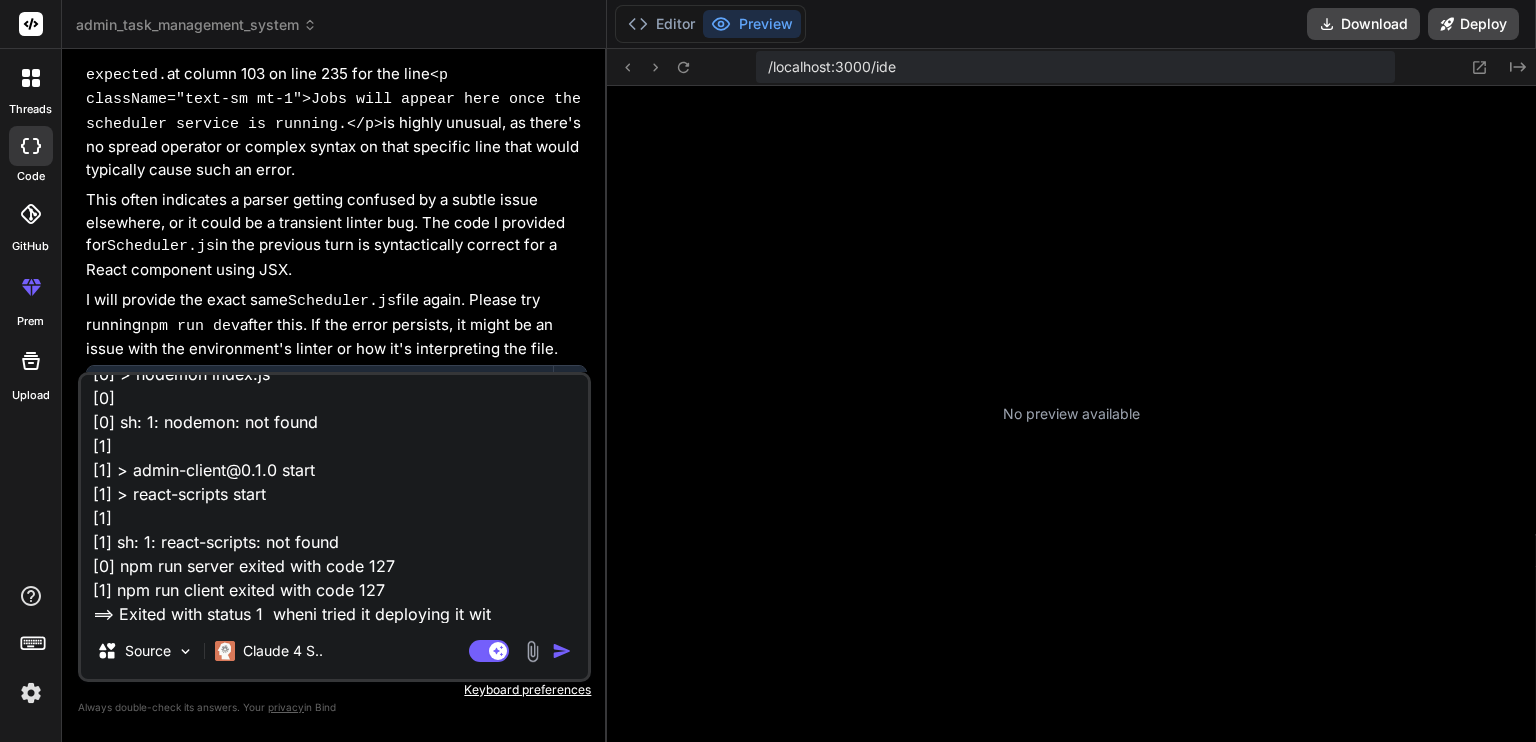 type on "7 packages are looking for funding
run `npm fund` for details
found 0 vulnerabilities
==> Uploading build...
==> Uploaded in 4.3s. Compression took 78.5s
==> Build successful 🎉
==> Deploying...
==> No open ports detected, continuing to scan...
==> Docs on specifying a port: https://render.com/docs/web-services#port-binding
==> Running 'npm run dev'
> admin-task-management-system@1.0.0 dev
> concurrently "npm run server" "npm run client"
[1]
[1] > admin-task-management-system@1.0.0 client
[1] > cd client && npm start
[1]
[0]
[0] > admin-task-management-system@1.0.0 server
[0] > cd server && npm run dev
[0]
[0]
[0] > admin-server@1.0.0 dev
[0] > nodemon index.js
[0]
[0] sh: 1: nodemon: not found
[1]
[1] > admin-client@0.1.0 start
[1] > react-scripts start
[1]
[1] sh: 1: react-scripts: not found
[0] npm run server exited with code 127
[1] npm run client exited with code 127
==> Exited with status 1  wheni tried it deploying it with" 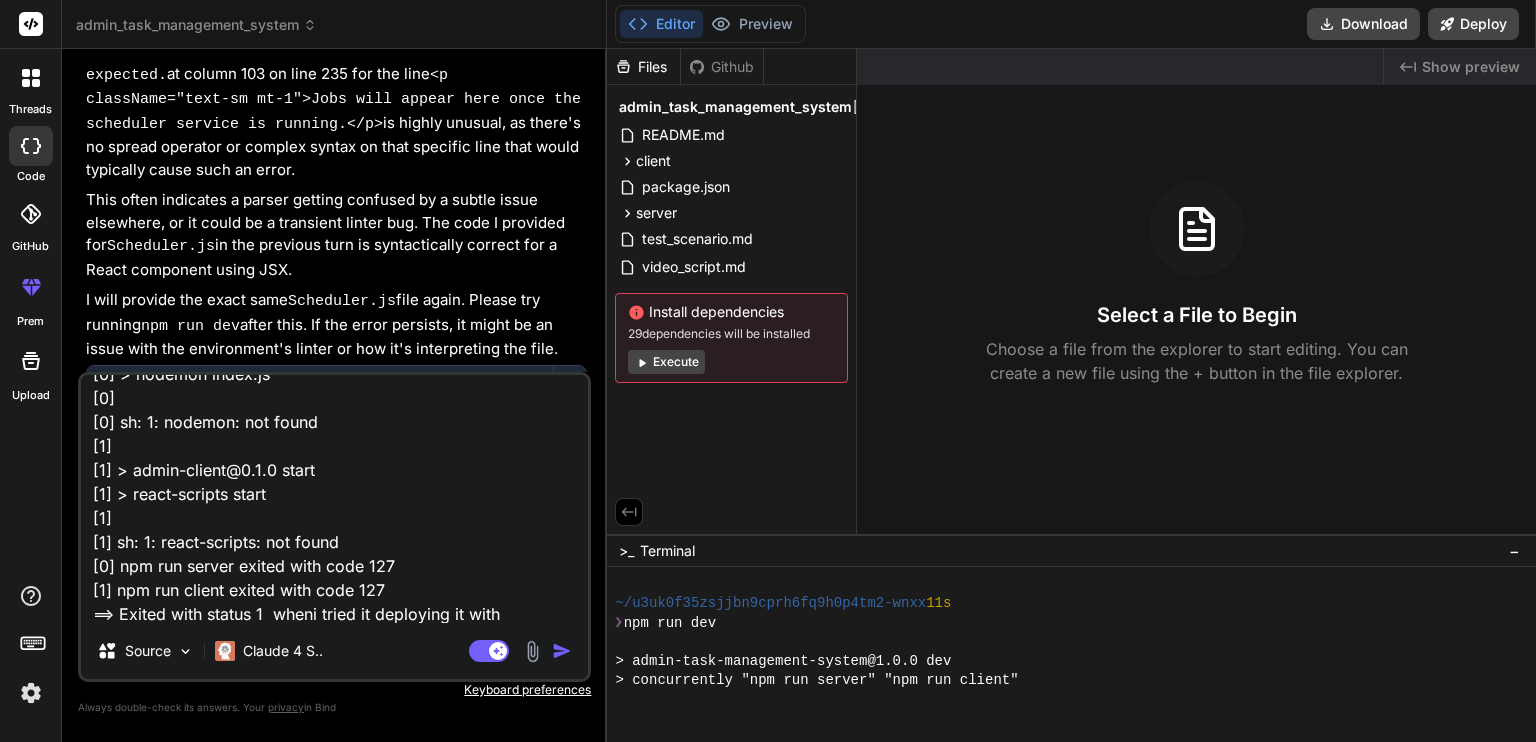 type on "7 packages are looking for funding
run `npm fund` for details
found 0 vulnerabilities
==> Uploading build...
==> Uploaded in 4.3s. Compression took 78.5s
==> Build successful 🎉
==> Deploying...
==> No open ports detected, continuing to scan...
==> Docs on specifying a port: https://render.com/docs/web-services#port-binding
==> Running 'npm run dev'
> admin-task-management-system@1.0.0 dev
> concurrently "npm run server" "npm run client"
[1]
[1] > admin-task-management-system@1.0.0 client
[1] > cd client && npm start
[1]
[0]
[0] > admin-task-management-system@1.0.0 server
[0] > cd server && npm run dev
[0]
[0]
[0] > admin-server@1.0.0 dev
[0] > nodemon index.js
[0]
[0] sh: 1: nodemon: not found
[1]
[1] > admin-client@0.1.0 start
[1] > react-scripts start
[1]
[1] sh: 1: react-scripts: not found
[0] npm run server exited with code 127
[1] npm run client exited with code 127
==> Exited with status 1  wheni tried it deploying it with" 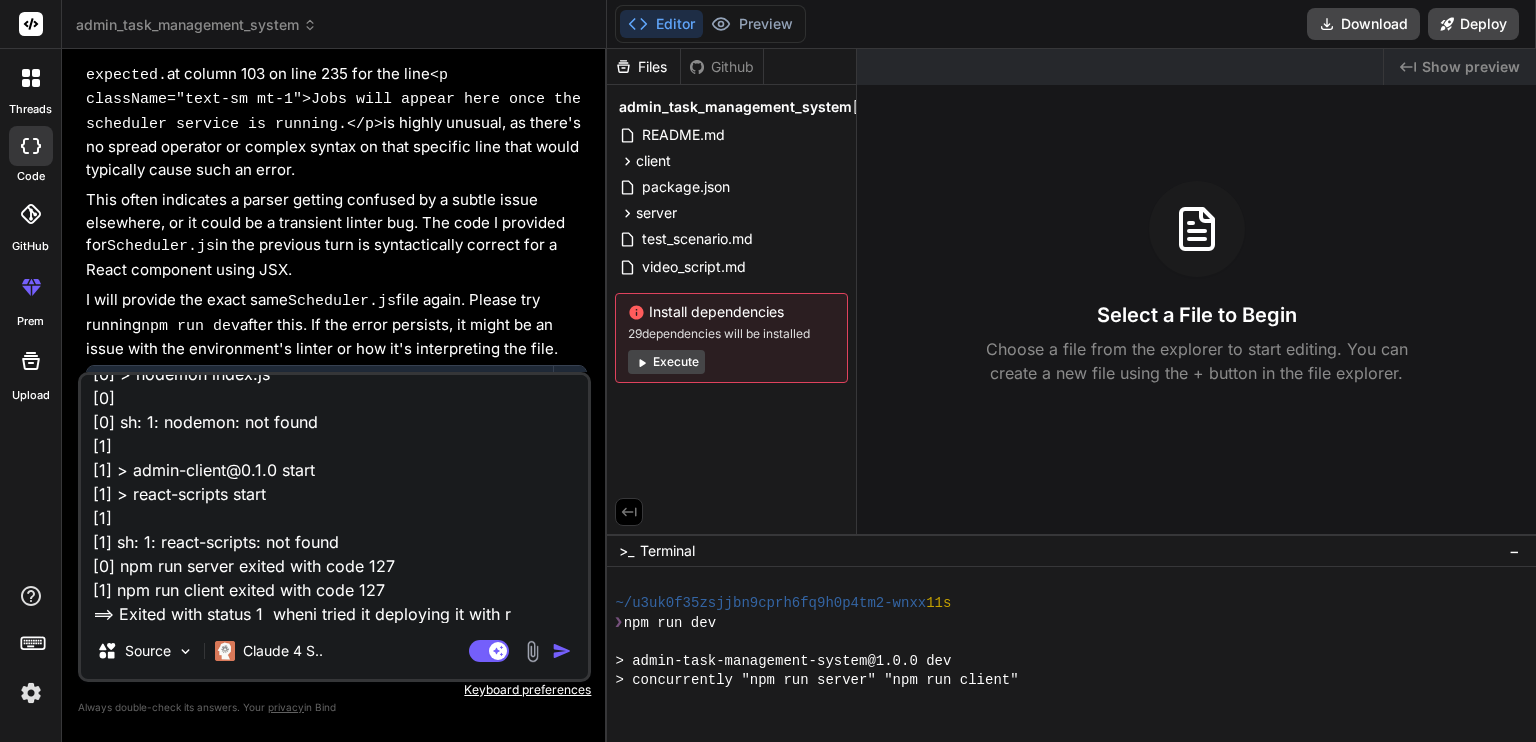 type on "7 packages are looking for funding
run `npm fund` for details
found 0 vulnerabilities
==> Uploading build...
==> Uploaded in 4.3s. Compression took 78.5s
==> Build successful 🎉
==> Deploying...
==> No open ports detected, continuing to scan...
==> Docs on specifying a port: https://render.com/docs/web-services#port-binding
==> Running 'npm run dev'
> admin-task-management-system@1.0.0 dev
> concurrently "npm run server" "npm run client"
[1]
[1] > admin-task-management-system@1.0.0 client
[1] > cd client && npm start
[1]
[0]
[0] > admin-task-management-system@1.0.0 server
[0] > cd server && npm run dev
[0]
[0]
[0] > admin-server@1.0.0 dev
[0] > nodemon index.js
[0]
[0] sh: 1: nodemon: not found
[1]
[1] > admin-client@0.1.0 start
[1] > react-scripts start
[1]
[1] sh: 1: react-scripts: not found
[0] npm run server exited with code 127
[1] npm run client exited with code 127
==> Exited with status 1  wheni tried it deploying it with render its aying this" 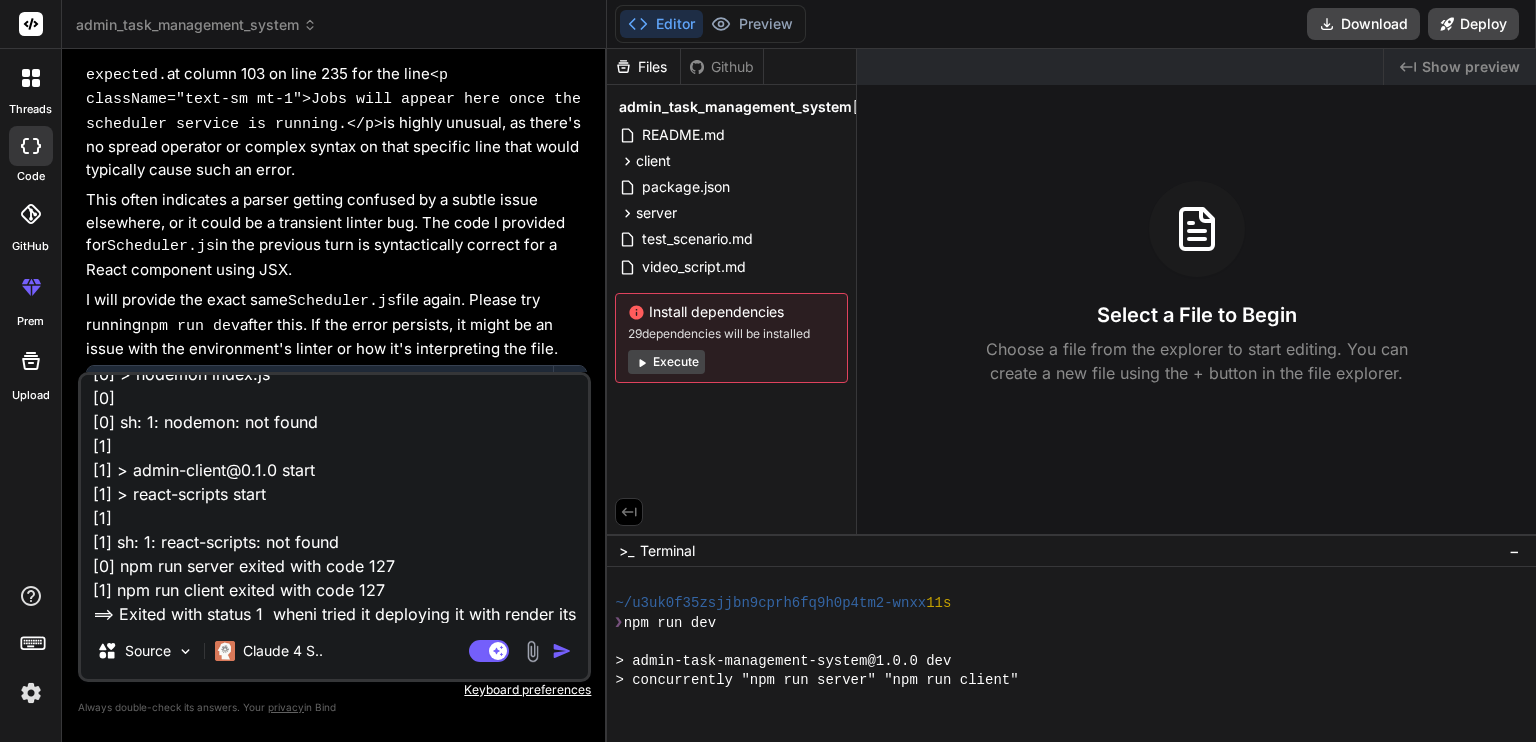 type on "7 packages are looking for funding
run `npm fund` for details
found 0 vulnerabilities
==> Uploading build...
==> Uploaded in 4.3s. Compression took 78.5s
==> Build successful 🎉
==> Deploying...
==> No open ports detected, continuing to scan...
==> Docs on specifying a port: https://render.com/docs/web-services#port-binding
==> Running 'npm run dev'
> admin-task-management-system@1.0.0 dev
> concurrently "npm run server" "npm run client"
[1]
[1] > admin-task-management-system@1.0.0 client
[1] > cd client && npm start
[1]
[0]
[0] > admin-task-management-system@1.0.0 server
[0] > cd server && npm run dev
[0]
[0]
[0] > admin-server@1.0.0 dev
[0] > nodemon index.js
[0]
[0] sh: 1: nodemon: not found
[1]
[1] > admin-client@0.1.0 start
[1] > react-scripts start
[1]
[1] sh: 1: react-scripts: not found
[0] npm run server exited with code 127
[1] npm run client exited with code 127
==> Exited with status 1  wheni tried it deploying it with ren" 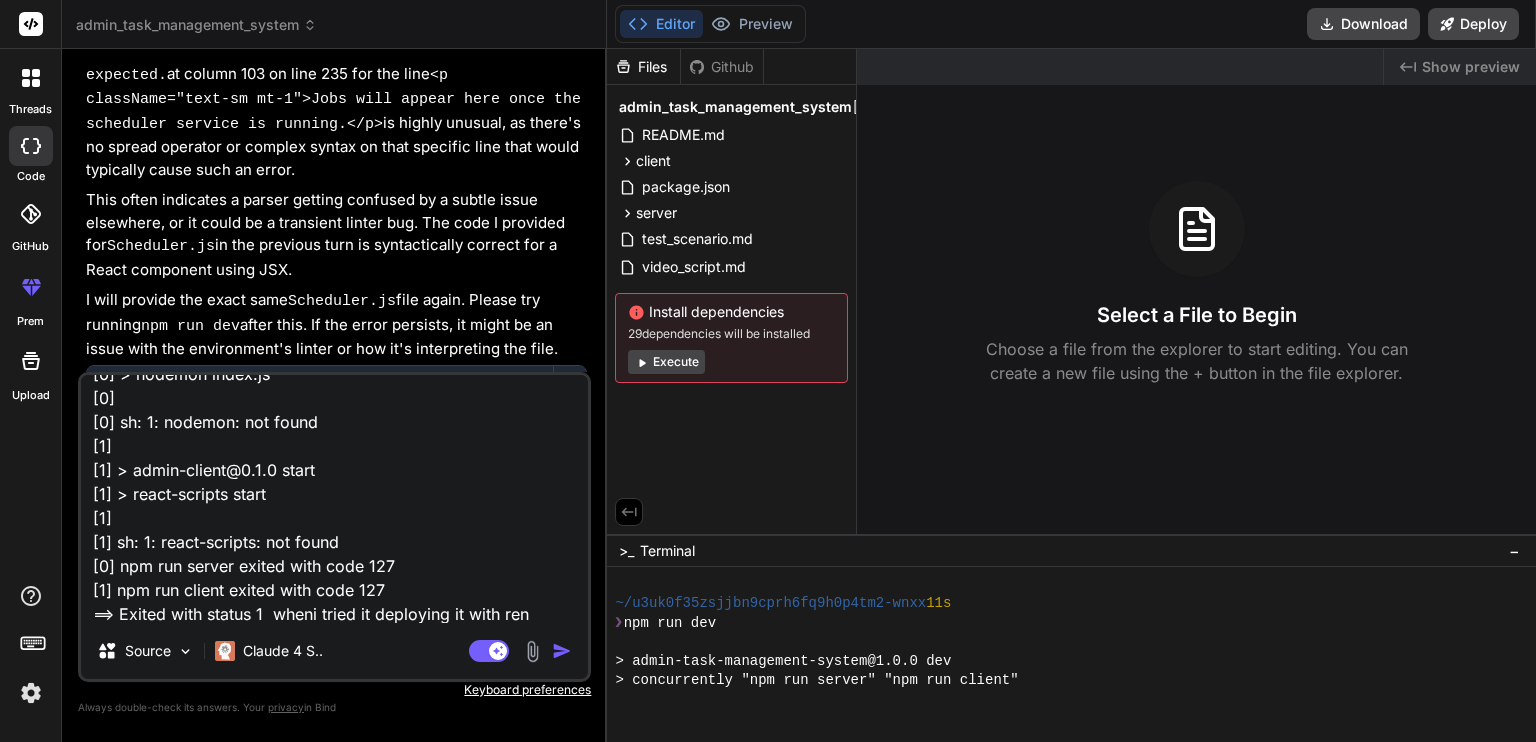 type on "7 packages are looking for funding
run `npm fund` for details
found 0 vulnerabilities
==> Uploading build...
==> Uploaded in 4.3s. Compression took 78.5s
==> Build successful 🎉
==> Deploying...
==> No open ports detected, continuing to scan...
==> Docs on specifying a port: https://render.com/docs/web-services#port-binding
==> Running 'npm run dev'
> admin-task-management-system@1.0.0 dev
> concurrently "npm run server" "npm run client"
[1]
[1] > admin-task-management-system@1.0.0 client
[1] > cd client && npm start
[1]
[0]
[0] > admin-task-management-system@1.0.0 server
[0] > cd server && npm run dev
[0]
[0]
[0] > admin-server@1.0.0 dev
[0] > nodemon index.js
[0]
[0] sh: 1: nodemon: not found
[1]
[1] > admin-client@0.1.0 start
[1] > react-scripts start
[1]
[1] sh: 1: react-scripts: not found
[0] npm run server exited with code 127
[1] npm run client exited with code 127
==> Exited with status 1  wheni tried it deploying it with rend" 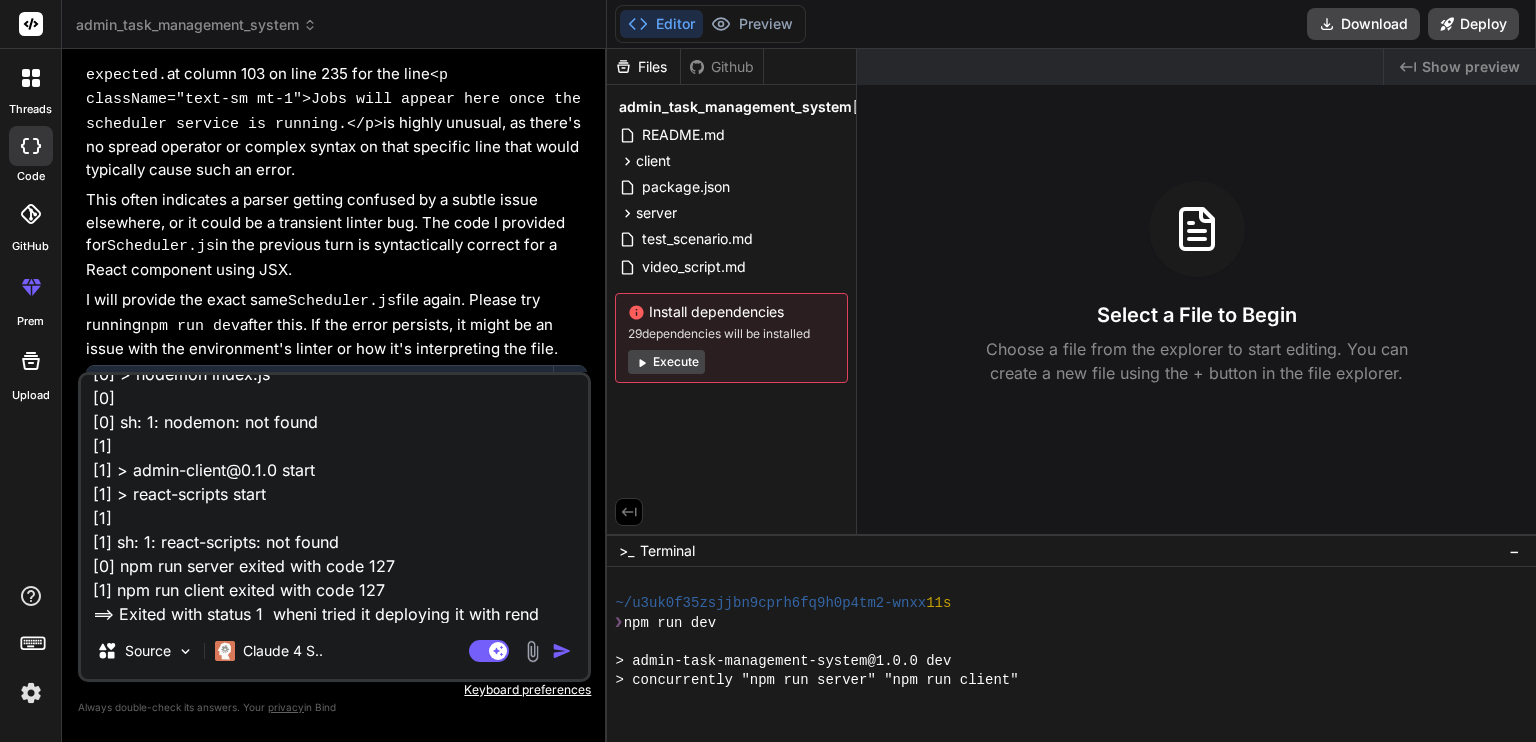 type on "7 packages are looking for funding
run `npm fund` for details
found 0 vulnerabilities
==> Uploading build...
==> Uploaded in 4.3s. Compression took 78.5s
==> Build successful 🎉
==> Deploying...
==> No open ports detected, continuing to scan...
==> Docs on specifying a port: https://render.com/docs/web-services#port-binding
==> Running 'npm run dev'
> admin-task-management-system@1.0.0 dev
> concurrently "npm run server" "npm run client"
[1]
[1] > admin-task-management-system@1.0.0 client
[1] > cd client && npm start
[1]
[0]
[0] > admin-task-management-system@1.0.0 server
[0] > cd server && npm run dev
[0]
[0]
[0] > admin-server@1.0.0 dev
[0] > nodemon index.js
[0]
[0] sh: 1: nodemon: not found
[1]
[1] > admin-client@0.1.0 start
[1] > react-scripts start
[1]
[1] sh: 1: react-scripts: not found
[0] npm run server exited with code 127
[1] npm run client exited with code 127
==> Exited with status 1  wheni tried it deploying it with rende" 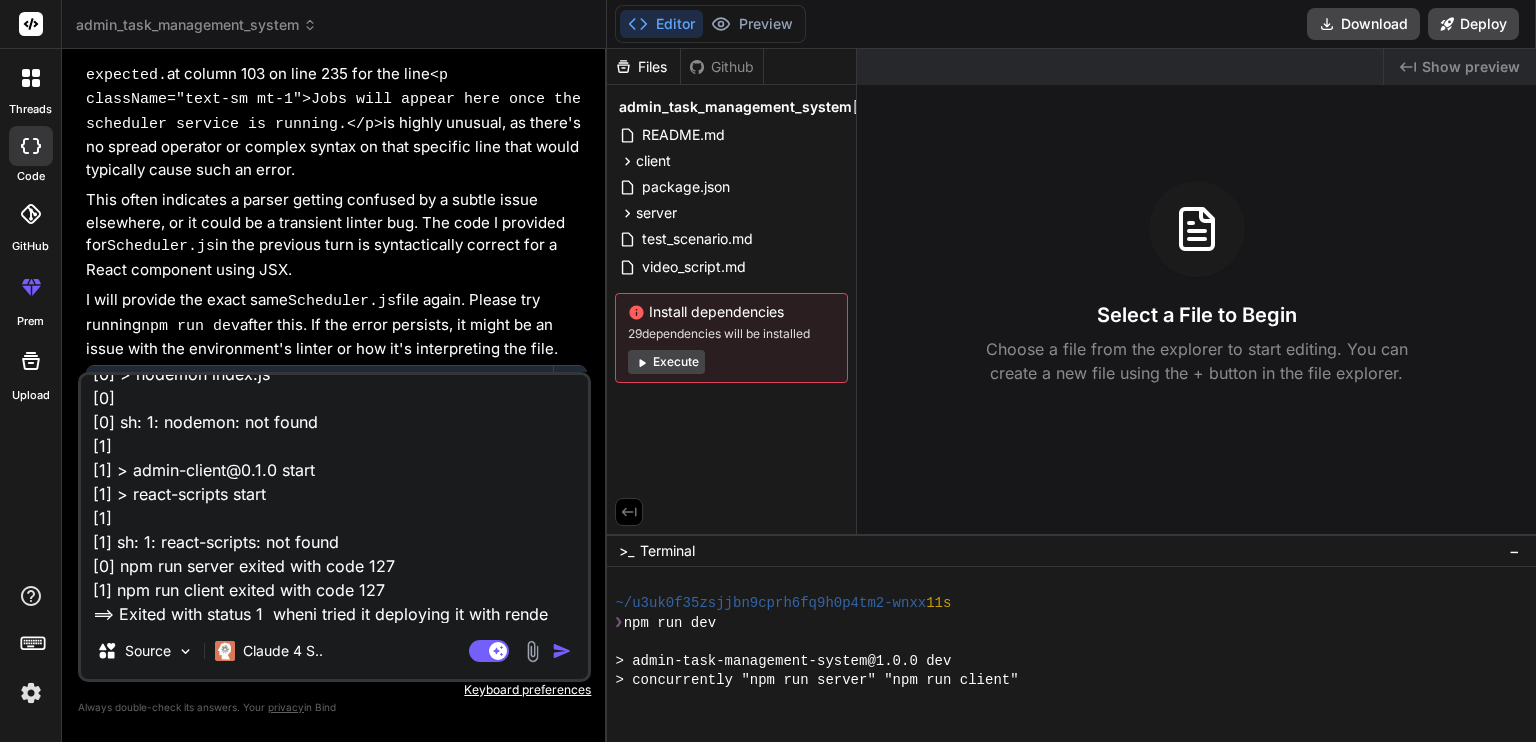 type on "7 packages are looking for funding
run `npm fund` for details
found 0 vulnerabilities
==> Uploading build...
==> Uploaded in 4.3s. Compression took 78.5s
==> Build successful 🎉
==> Deploying...
==> No open ports detected, continuing to scan...
==> Docs on specifying a port: https://render.com/docs/web-services#port-binding
==> Running 'npm run dev'
> admin-task-management-system@1.0.0 dev
> concurrently "npm run server" "npm run client"
[1]
[1] > admin-task-management-system@1.0.0 client
[1] > cd client && npm start
[1]
[0]
[0] > admin-task-management-system@1.0.0 server
[0] > cd server && npm run dev
[0]
[0]
[0] > admin-server@1.0.0 dev
[0] > nodemon index.js
[0]
[0] sh: 1: nodemon: not found
[1]
[1] > admin-client@0.1.0 start
[1] > react-scripts start
[1]
[1] sh: 1: react-scripts: not found
[0] npm run server exited with code 127
[1] npm run client exited with code 127
==> Exited with status 1  wheni tried it deploying it with render" 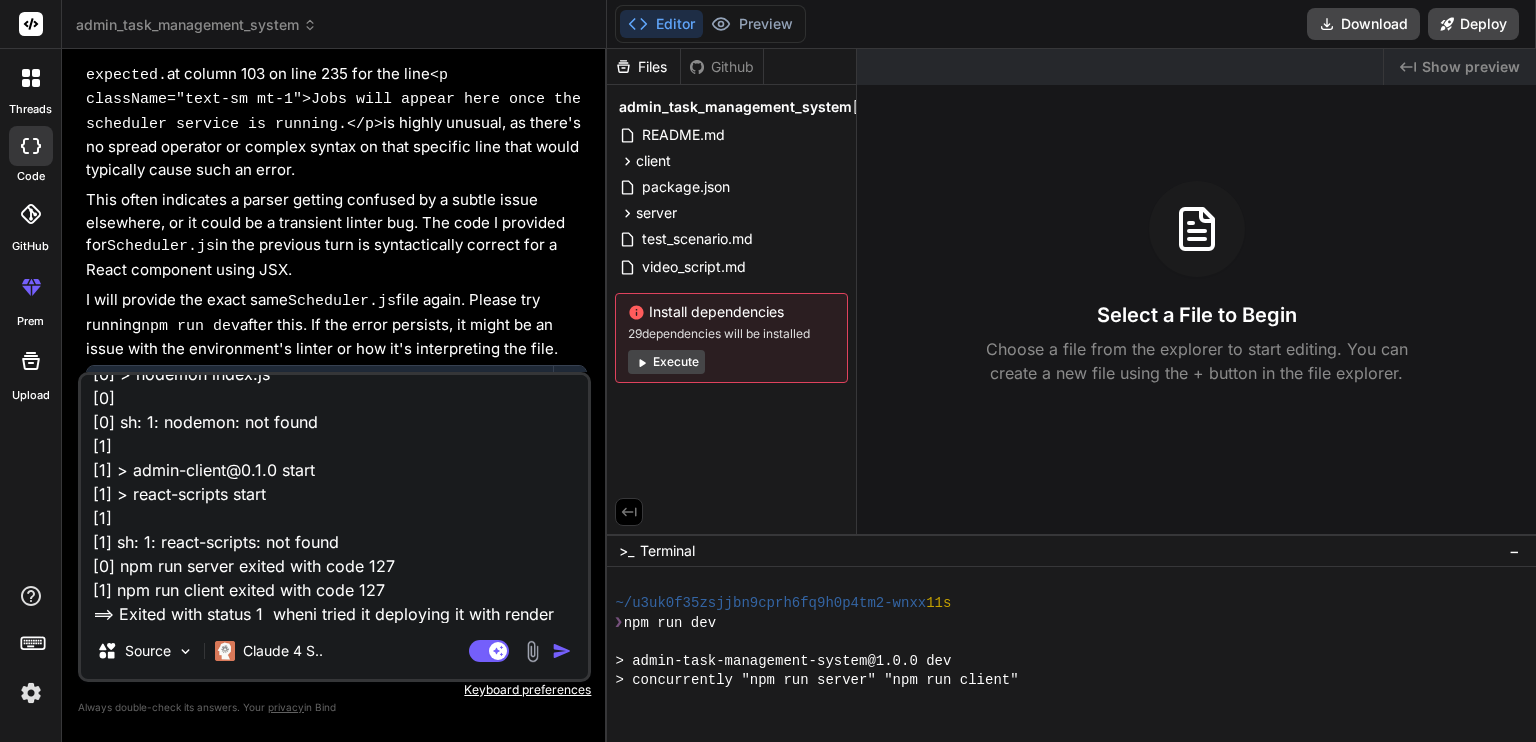 type on "7 packages are looking for funding
run `npm fund` for details
found 0 vulnerabilities
==> Uploading build...
==> Uploaded in 4.3s. Compression took 78.5s
==> Build successful 🎉
==> Deploying...
==> No open ports detected, continuing to scan...
==> Docs on specifying a port: https://render.com/docs/web-services#port-binding
==> Running 'npm run dev'
> admin-task-management-system@1.0.0 dev
> concurrently "npm run server" "npm run client"
[1]
[1] > admin-task-management-system@1.0.0 client
[1] > cd client && npm start
[1]
[0]
[0] > admin-task-management-system@1.0.0 server
[0] > cd server && npm run dev
[0]
[0]
[0] > admin-server@1.0.0 dev
[0] > nodemon index.js
[0]
[0] sh: 1: nodemon: not found
[1]
[1] > admin-client@0.1.0 start
[1] > react-scripts start
[1]
[1] sh: 1: react-scripts: not found
[0] npm run server exited with code 127
[1] npm run client exited with code 127
==> Exited with status 1  wheni tried it deploying it with render" 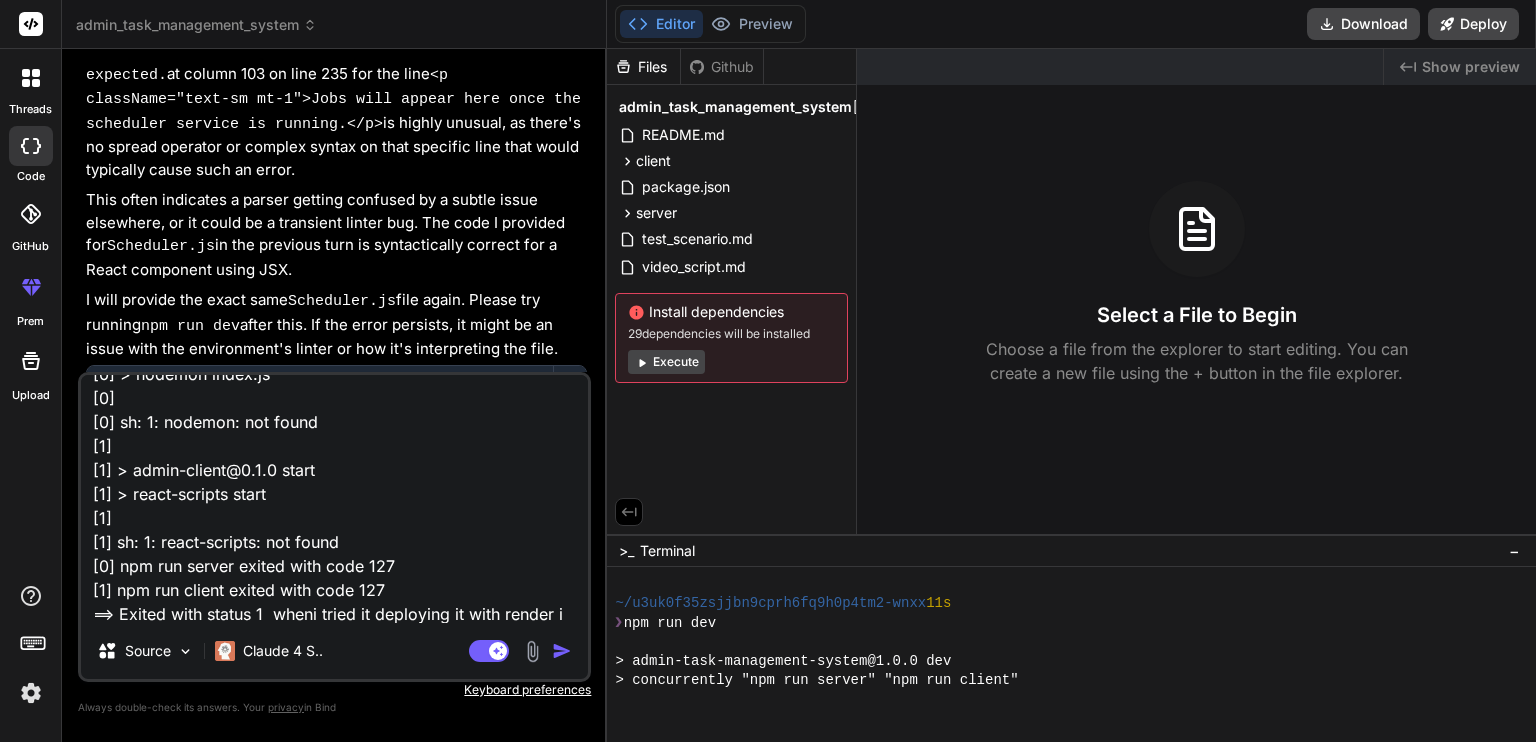 type on "7 packages are looking for funding
run `npm fund` for details
found 0 vulnerabilities
==> Uploading build...
==> Uploaded in 4.3s. Compression took 78.5s
==> Build successful 🎉
==> Deploying...
==> No open ports detected, continuing to scan...
==> Docs on specifying a port: https://render.com/docs/web-services#port-binding
==> Running 'npm run dev'
> admin-task-management-system@1.0.0 dev
> concurrently "npm run server" "npm run client"
[1]
[1] > admin-task-management-system@1.0.0 client
[1] > cd client && npm start
[1]
[0]
[0] > admin-task-management-system@1.0.0 server
[0] > cd server && npm run dev
[0]
[0]
[0] > admin-server@1.0.0 dev
[0] > nodemon index.js
[0]
[0] sh: 1: nodemon: not found
[1]
[1] > admin-client@0.1.0 start
[1] > react-scripts start
[1]
[1] sh: 1: react-scripts: not found
[0] npm run server exited with code 127
[1] npm run client exited with code 127
==> Exited with status 1  wheni tried it deploying it with render it" 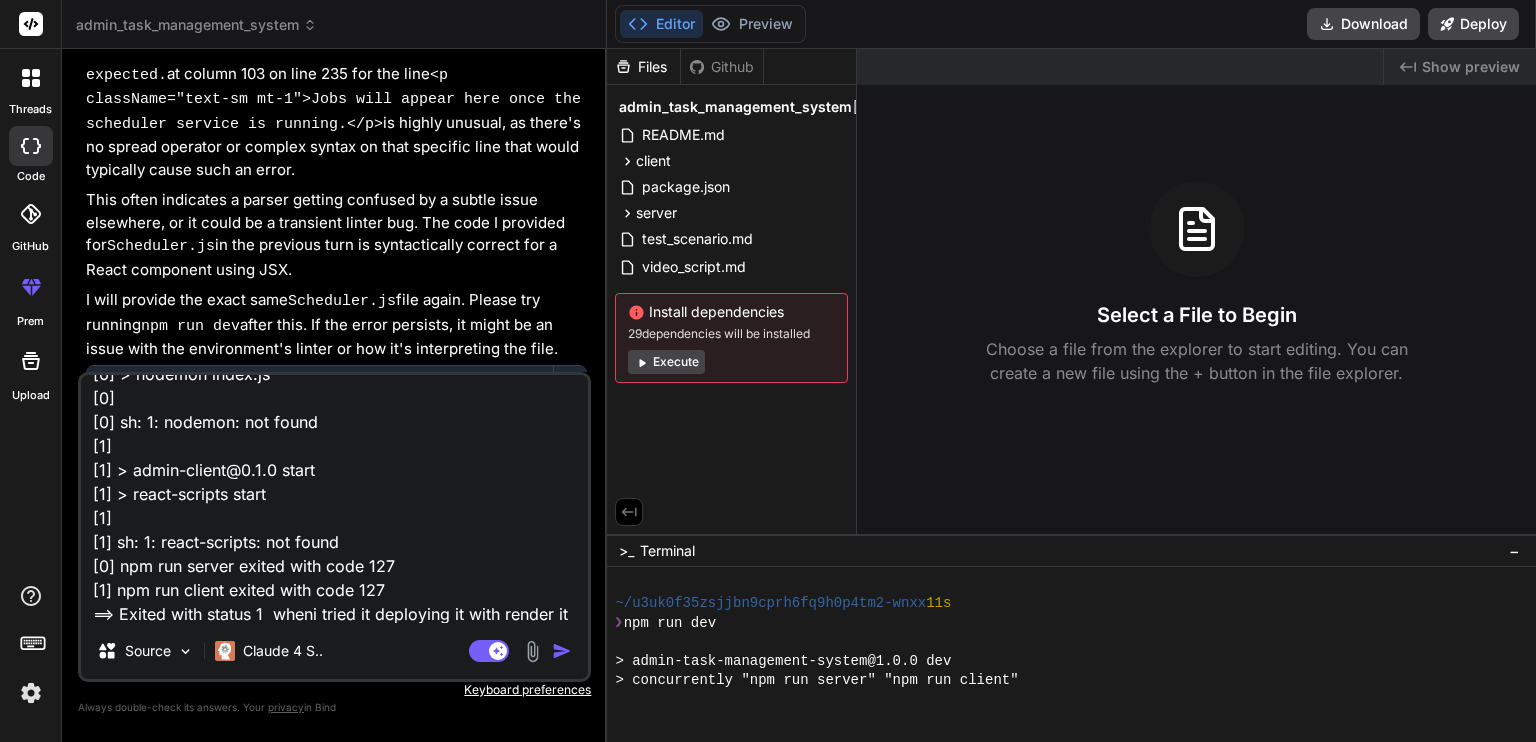 type on "x" 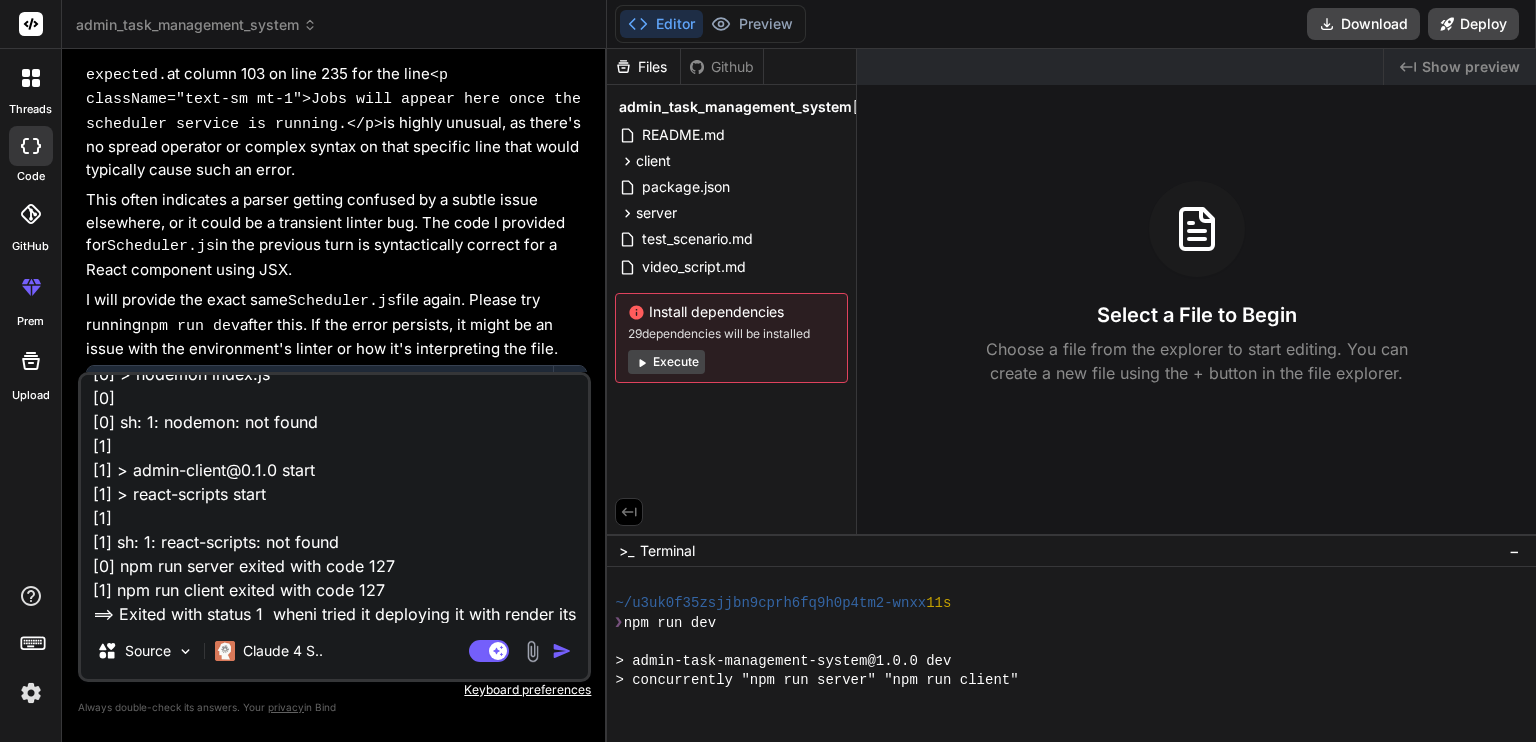scroll, scrollTop: 601, scrollLeft: 0, axis: vertical 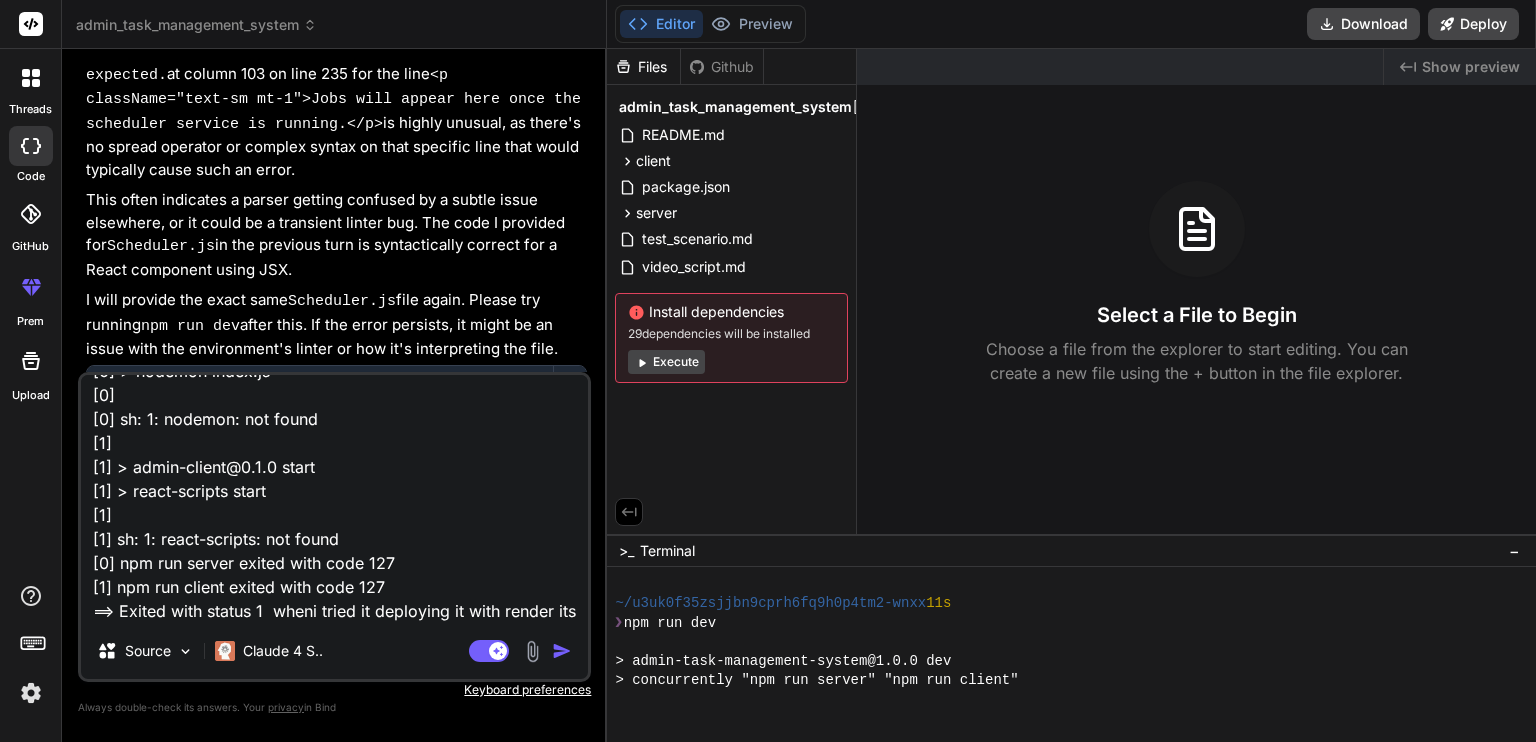 type on "7 packages are looking for funding
run `npm fund` for details
found 0 vulnerabilities
==> Uploading build...
==> Uploaded in 4.3s. Compression took 78.5s
==> Build successful 🎉
==> Deploying...
==> No open ports detected, continuing to scan...
==> Docs on specifying a port: https://render.com/docs/web-services#port-binding
==> Running 'npm run dev'
> admin-task-management-system@1.0.0 dev
> concurrently "npm run server" "npm run client"
[1]
[1] > admin-task-management-system@1.0.0 client
[1] > cd client && npm start
[1]
[0]
[0] > admin-task-management-system@1.0.0 server
[0] > cd server && npm run dev
[0]
[0]
[0] > admin-server@1.0.0 dev
[0] > nodemon index.js
[0]
[0] sh: 1: nodemon: not found
[1]
[1] > admin-client@0.1.0 start
[1] > react-scripts start
[1]
[1] sh: 1: react-scripts: not found
[0] npm run server exited with code 127
[1] npm run client exited with code 127
==> Exited with status 1  wheni tried it deploying it with render its" 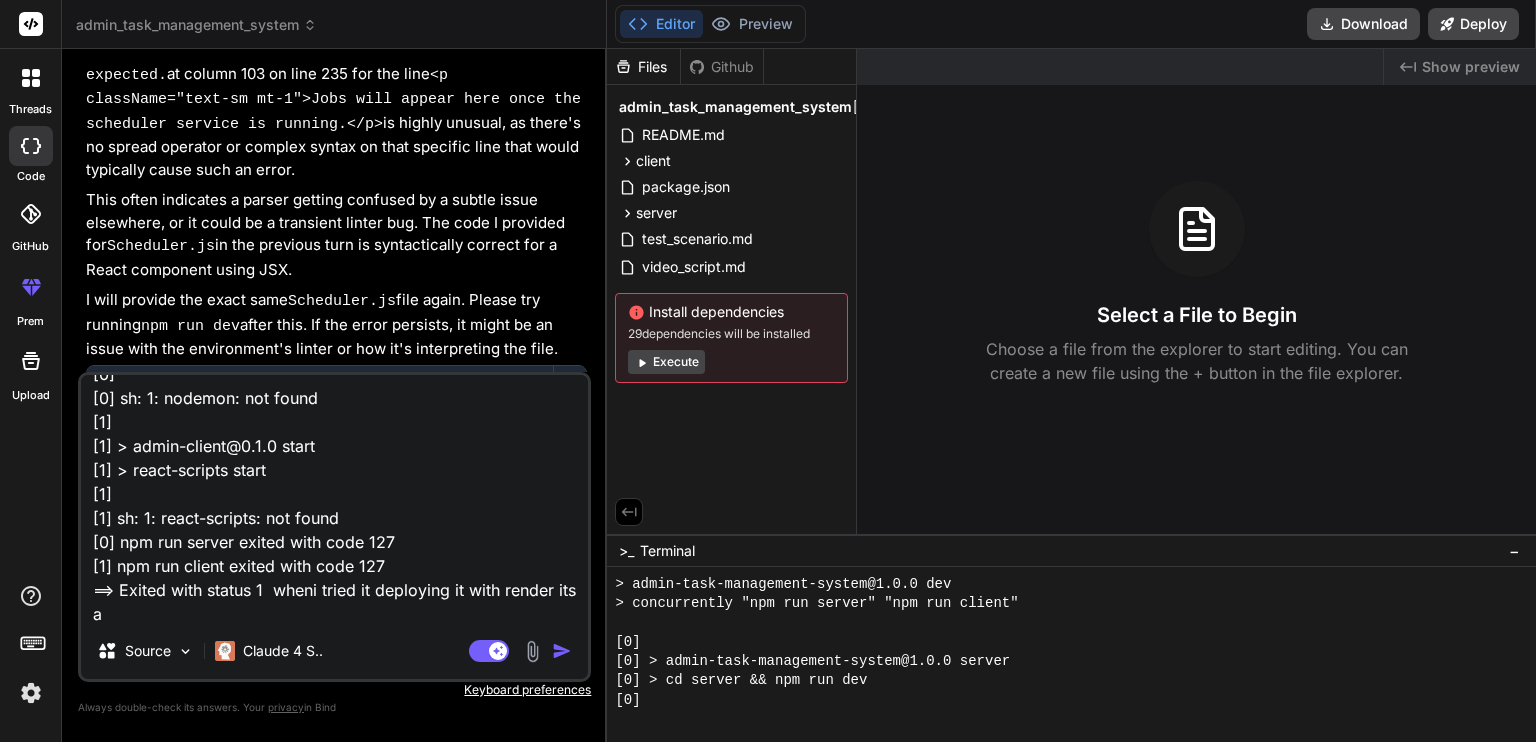 scroll, scrollTop: 403, scrollLeft: 0, axis: vertical 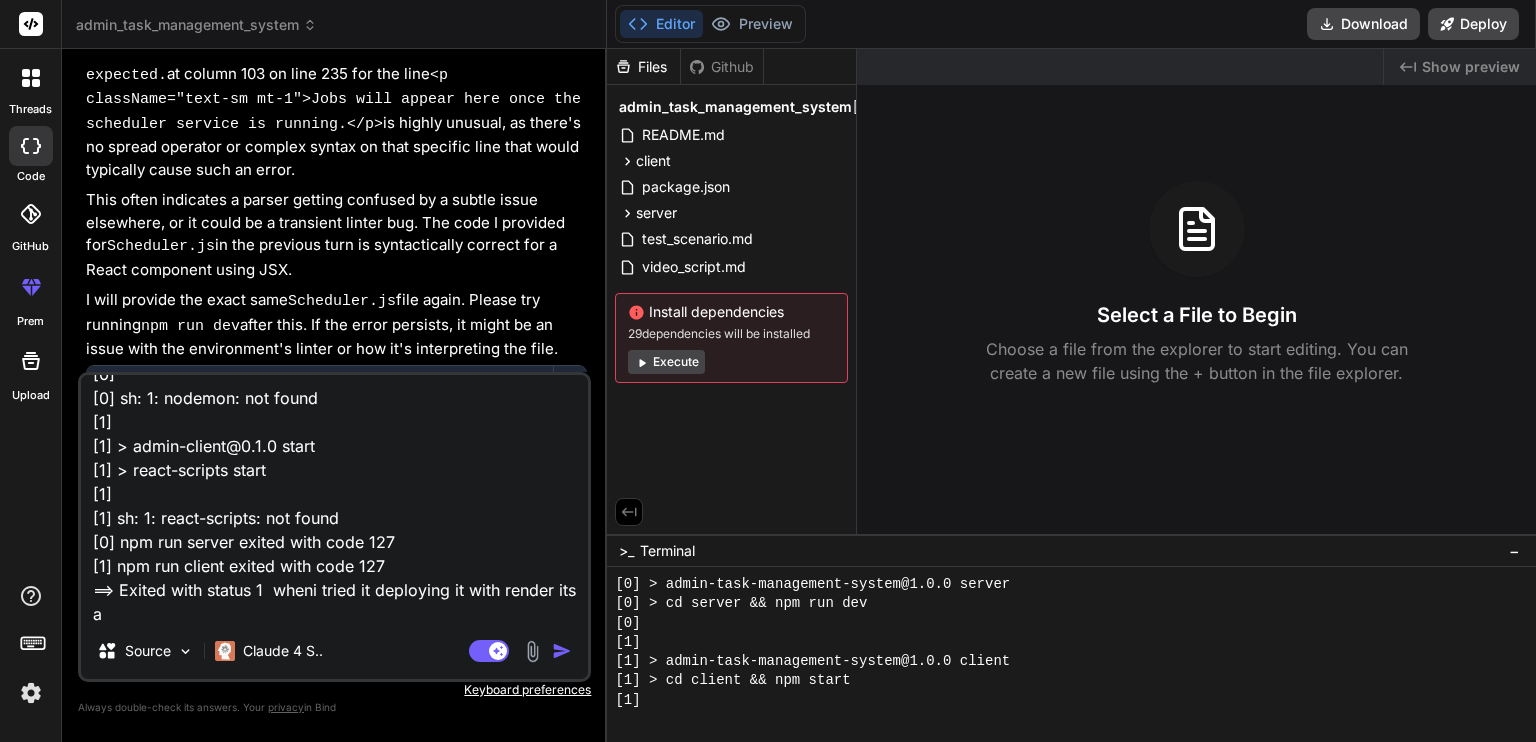 type on "7 packages are looking for funding
run `npm fund` for details
found 0 vulnerabilities
==> Uploading build...
==> Uploaded in 4.3s. Compression took 78.5s
==> Build successful 🎉
==> Deploying...
==> No open ports detected, continuing to scan...
==> Docs on specifying a port: https://render.com/docs/web-services#port-binding
==> Running 'npm run dev'
> admin-task-management-system@1.0.0 dev
> concurrently "npm run server" "npm run client"
[1]
[1] > admin-task-management-system@1.0.0 client
[1] > cd client && npm start
[1]
[0]
[0] > admin-task-management-system@1.0.0 server
[0] > cd server && npm run dev
[0]
[0]
[0] > admin-server@1.0.0 dev
[0] > nodemon index.js
[0]
[0] sh: 1: nodemon: not found
[1]
[1] > admin-client@0.1.0 start
[1] > react-scripts start
[1]
[1] sh: 1: react-scripts: not found
[0] npm run server exited with code 127
[1] npm run client exited with code 127
==> Exited with status 1  wheni tried it deploying it with render its ay" 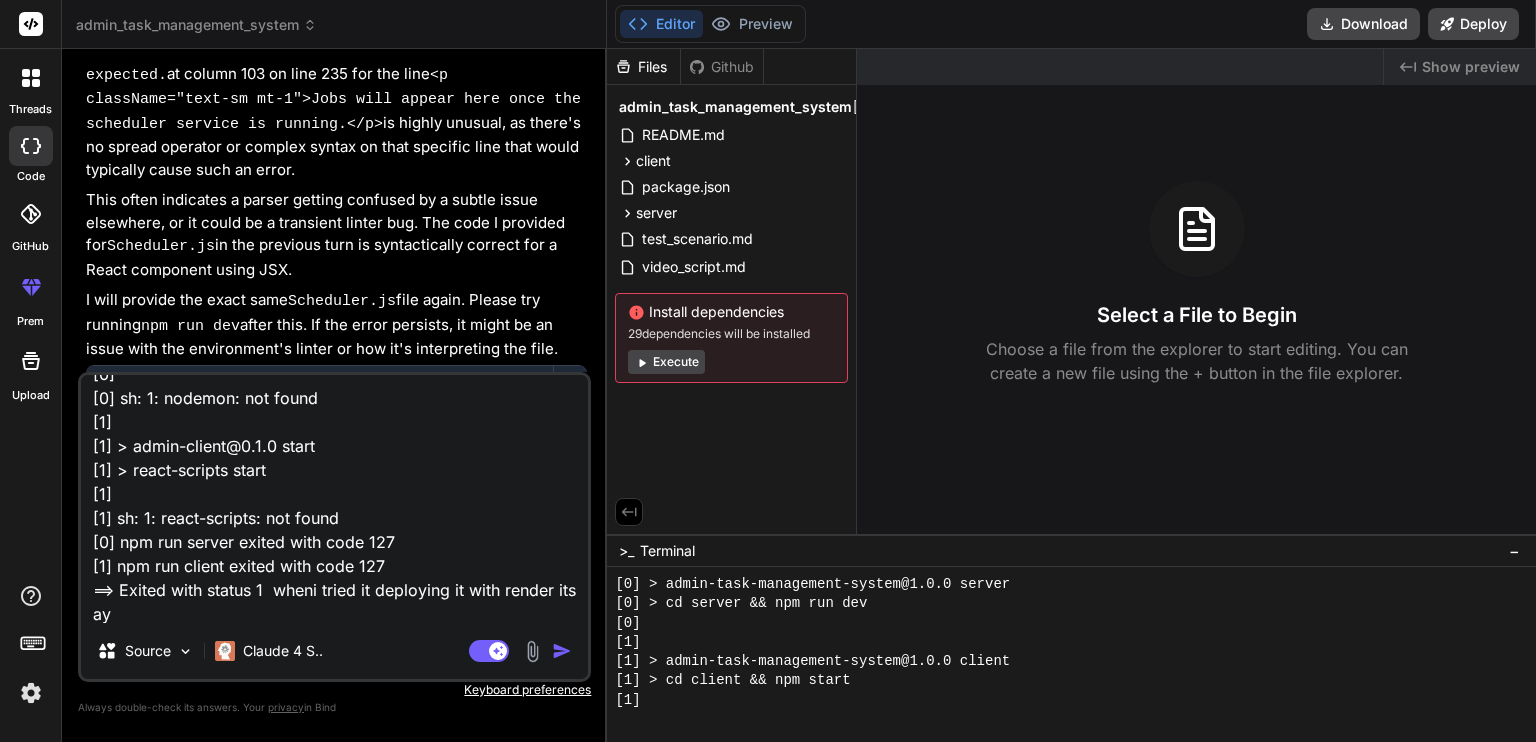 type on "7 packages are looking for funding
run `npm fund` for details
found 0 vulnerabilities
==> Uploading build...
==> Uploaded in 4.3s. Compression took 78.5s
==> Build successful 🎉
==> Deploying...
==> No open ports detected, continuing to scan...
==> Docs on specifying a port: https://render.com/docs/web-services#port-binding
==> Running 'npm run dev'
> admin-task-management-system@1.0.0 dev
> concurrently "npm run server" "npm run client"
[1]
[1] > admin-task-management-system@1.0.0 client
[1] > cd client && npm start
[1]
[0]
[0] > admin-task-management-system@1.0.0 server
[0] > cd server && npm run dev
[0]
[0]
[0] > admin-server@1.0.0 dev
[0] > nodemon index.js
[0]
[0] sh: 1: nodemon: not found
[1]
[1] > admin-client@0.1.0 start
[1] > react-scripts start
[1]
[1] sh: 1: react-scripts: not found
[0] npm run server exited with code 127
[1] npm run client exited with code 127
==> Exited with status 1  wheni tried it deploying it with render its aying this" 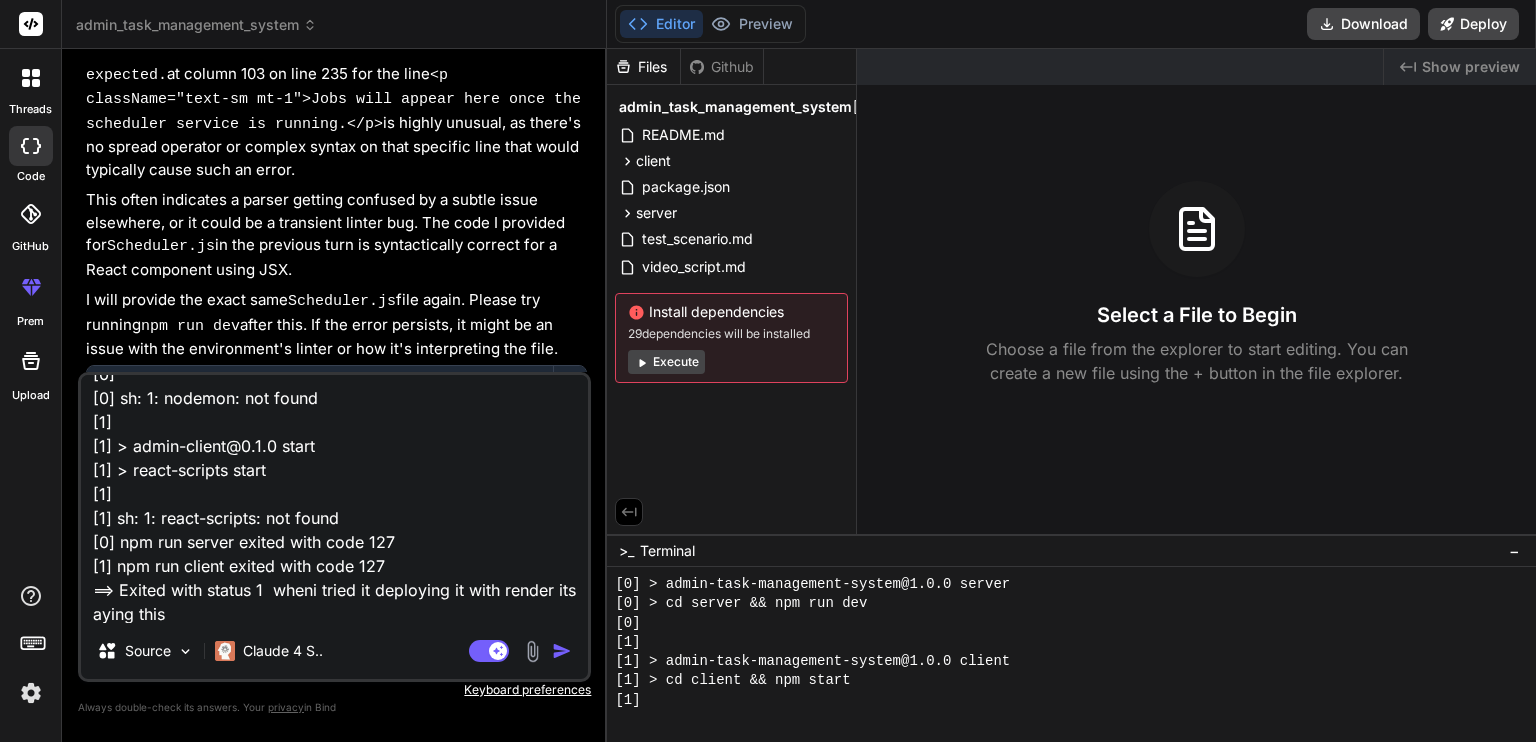 type on "7 packages are looking for funding
run `npm fund` for details
found 0 vulnerabilities
==> Uploading build...
==> Uploaded in 4.3s. Compression took 78.5s
==> Build successful 🎉
==> Deploying...
==> No open ports detected, continuing to scan...
==> Docs on specifying a port: https://render.com/docs/web-services#port-binding
==> Running 'npm run dev'
> admin-task-management-system@1.0.0 dev
> concurrently "npm run server" "npm run client"
[1]
[1] > admin-task-management-system@1.0.0 client
[1] > cd client && npm start
[1]
[0]
[0] > admin-task-management-system@1.0.0 server
[0] > cd server && npm run dev
[0]
[0]
[0] > admin-server@1.0.0 dev
[0] > nodemon index.js
[0]
[0] sh: 1: nodemon: not found
[1]
[1] > admin-client@0.1.0 start
[1] > react-scripts start
[1]
[1] sh: 1: react-scripts: not found
[0] npm run server exited with code 127
[1] npm run client exited with code 127
==> Exited with status 1  wheni tried it deploying it with render its ayin" 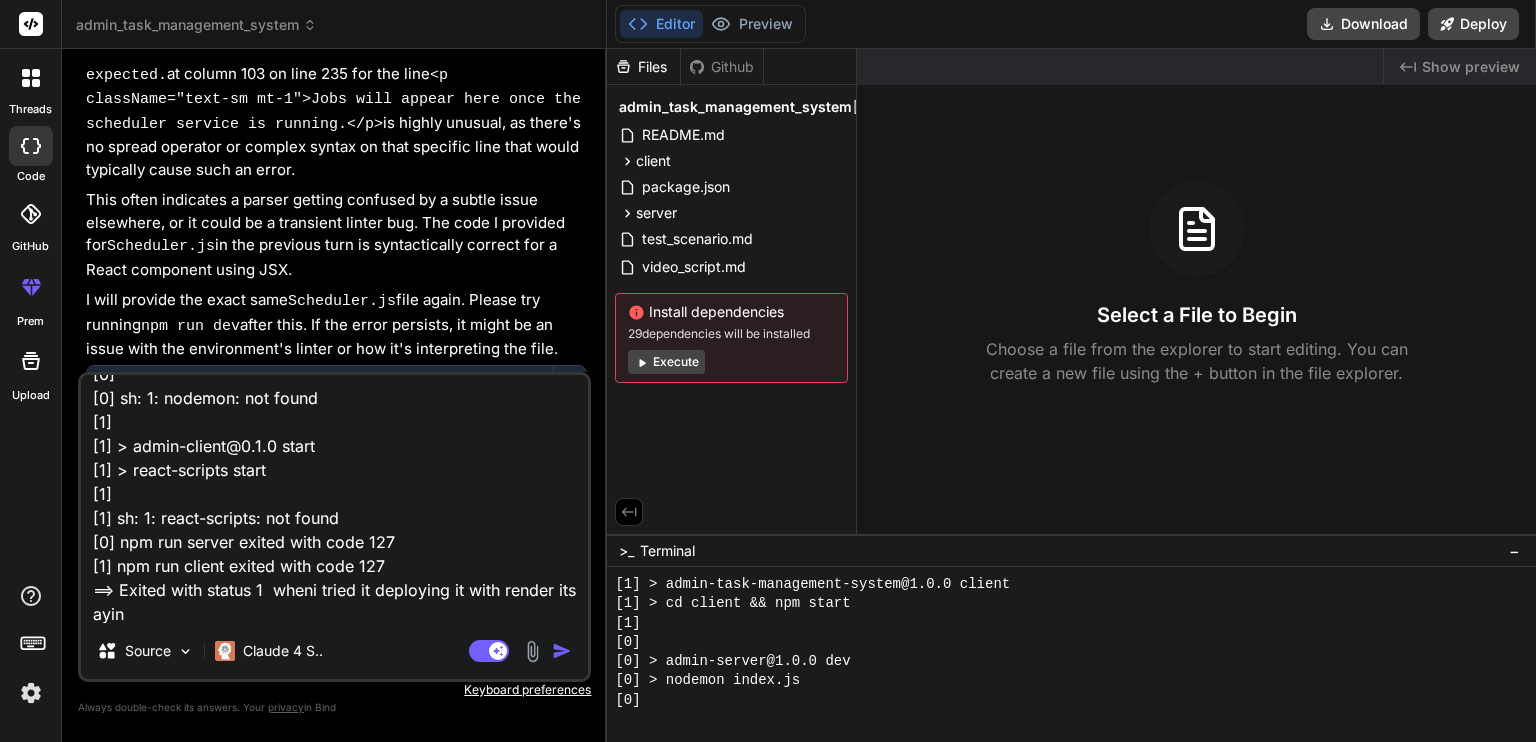 type on "7 packages are looking for funding
run `npm fund` for details
found 0 vulnerabilities
==> Uploading build...
==> Uploaded in 4.3s. Compression took 78.5s
==> Build successful 🎉
==> Deploying...
==> No open ports detected, continuing to scan...
==> Docs on specifying a port: https://render.com/docs/web-services#port-binding
==> Running 'npm run dev'
> admin-task-management-system@1.0.0 dev
> concurrently "npm run server" "npm run client"
[1]
[1] > admin-task-management-system@1.0.0 client
[1] > cd client && npm start
[1]
[0]
[0] > admin-task-management-system@1.0.0 server
[0] > cd server && npm run dev
[0]
[0]
[0] > admin-server@1.0.0 dev
[0] > nodemon index.js
[0]
[0] sh: 1: nodemon: not found
[1]
[1] > admin-client@0.1.0 start
[1] > react-scripts start
[1]
[1] sh: 1: react-scripts: not found
[0] npm run server exited with code 127
[1] npm run client exited with code 127
==> Exited with status 1  wheni tried it deploying it with render its aying" 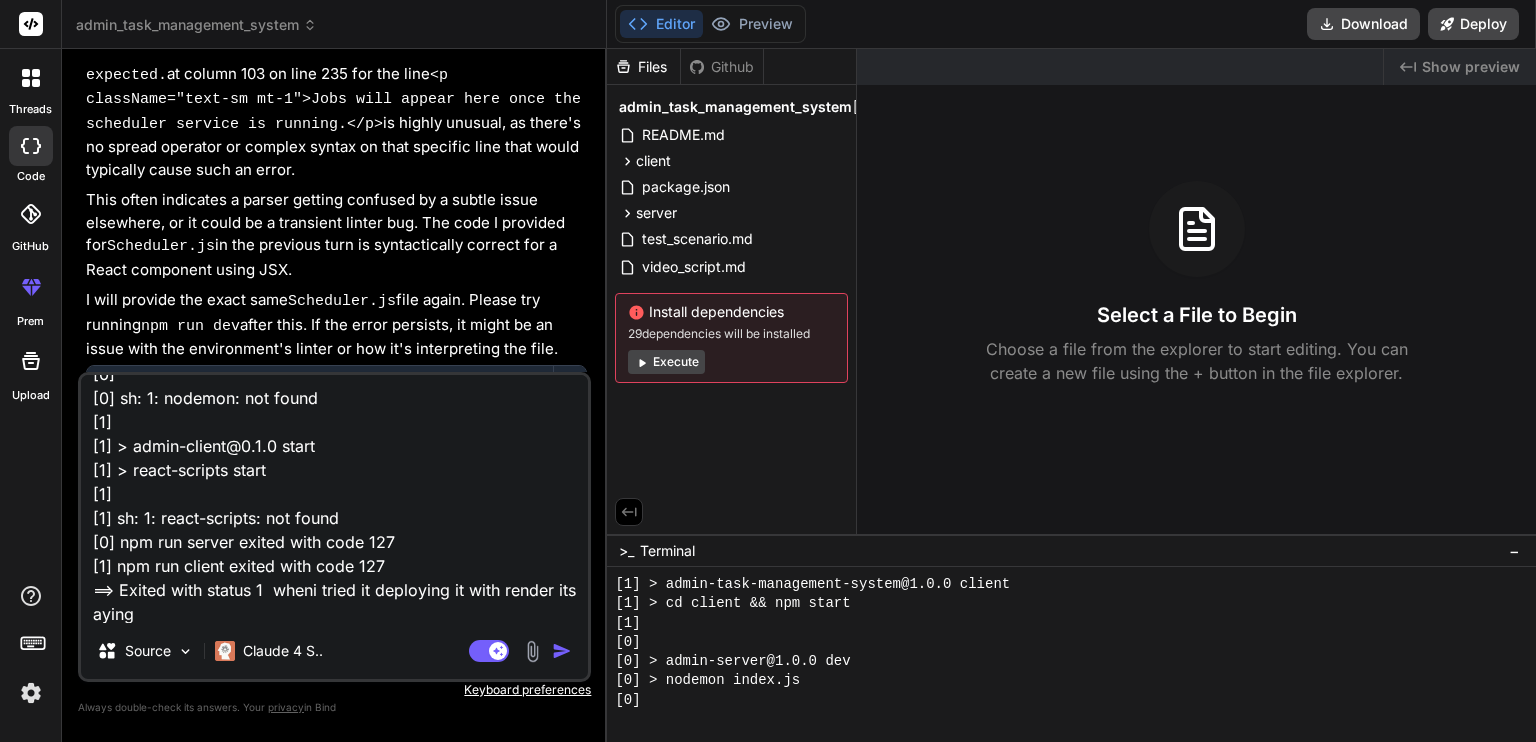 type on "7 packages are looking for funding
run `npm fund` for details
found 0 vulnerabilities
==> Uploading build...
==> Uploaded in 4.3s. Compression took 78.5s
==> Build successful 🎉
==> Deploying...
==> No open ports detected, continuing to scan...
==> Docs on specifying a port: https://render.com/docs/web-services#port-binding
==> Running 'npm run dev'
> admin-task-management-system@1.0.0 dev
> concurrently "npm run server" "npm run client"
[1]
[1] > admin-task-management-system@1.0.0 client
[1] > cd client && npm start
[1]
[0]
[0] > admin-task-management-system@1.0.0 server
[0] > cd server && npm run dev
[0]
[0]
[0] > admin-server@1.0.0 dev
[0] > nodemon index.js
[0]
[0] sh: 1: nodemon: not found
[1]
[1] > admin-client@0.1.0 start
[1] > react-scripts start
[1]
[1] sh: 1: react-scripts: not found
[0] npm run server exited with code 127
[1] npm run client exited with code 127
==> Exited with status 1  wheni tried it deploying it with render its aying" 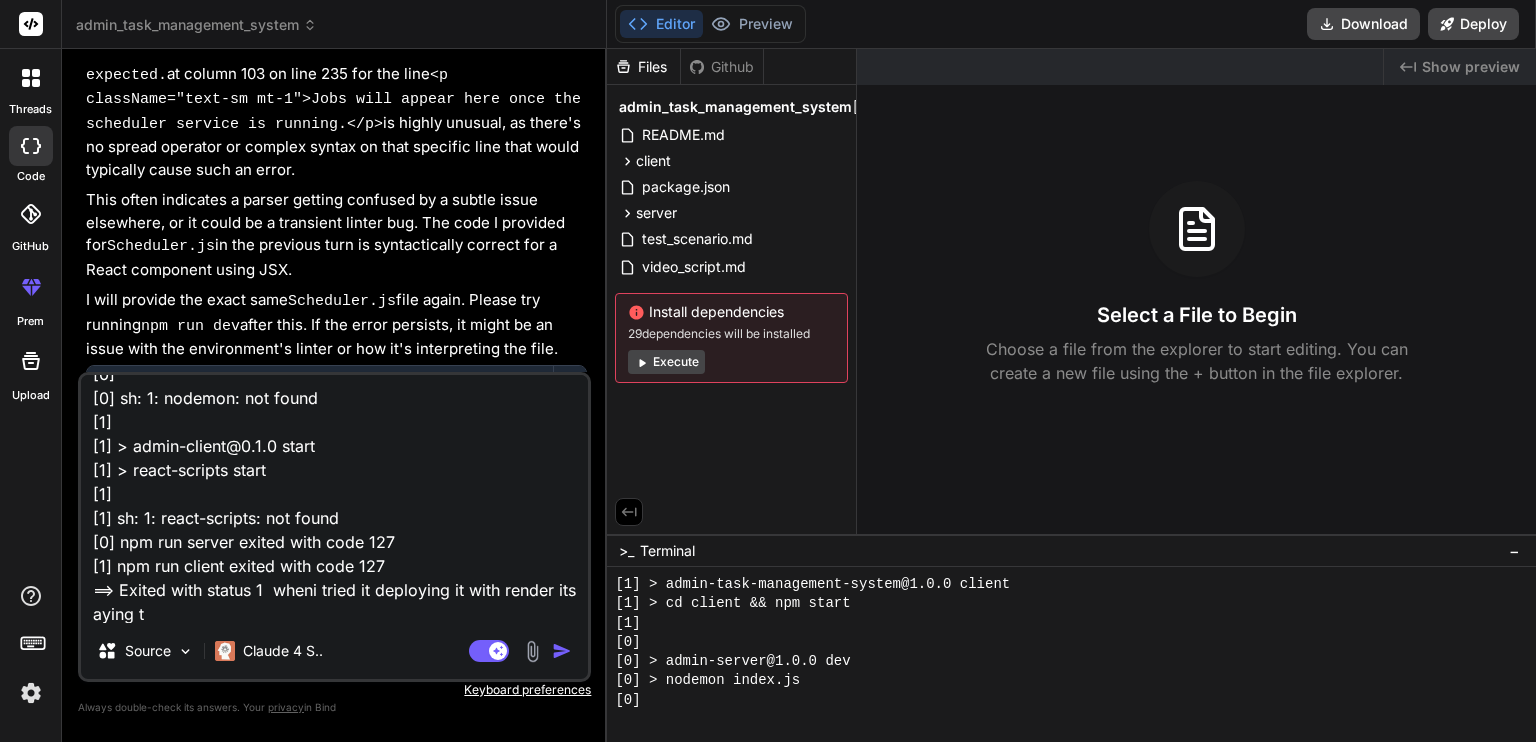 type on "7 packages are looking for funding
run `npm fund` for details
found 0 vulnerabilities
==> Uploading build...
==> Uploaded in 4.3s. Compression took 78.5s
==> Build successful 🎉
==> Deploying...
==> No open ports detected, continuing to scan...
==> Docs on specifying a port: https://render.com/docs/web-services#port-binding
==> Running 'npm run dev'
> admin-task-management-system@1.0.0 dev
> concurrently "npm run server" "npm run client"
[1]
[1] > admin-task-management-system@1.0.0 client
[1] > cd client && npm start
[1]
[0]
[0] > admin-task-management-system@1.0.0 server
[0] > cd server && npm run dev
[0]
[0]
[0] > admin-server@1.0.0 dev
[0] > nodemon index.js
[0]
[0] sh: 1: nodemon: not found
[1]
[1] > admin-client@0.1.0 start
[1] > react-scripts start
[1]
[1] sh: 1: react-scripts: not found
[0] npm run server exited with code 127
[1] npm run client exited with code 127
==> Exited with status 1  wheni tried it deploying it with render its aying th" 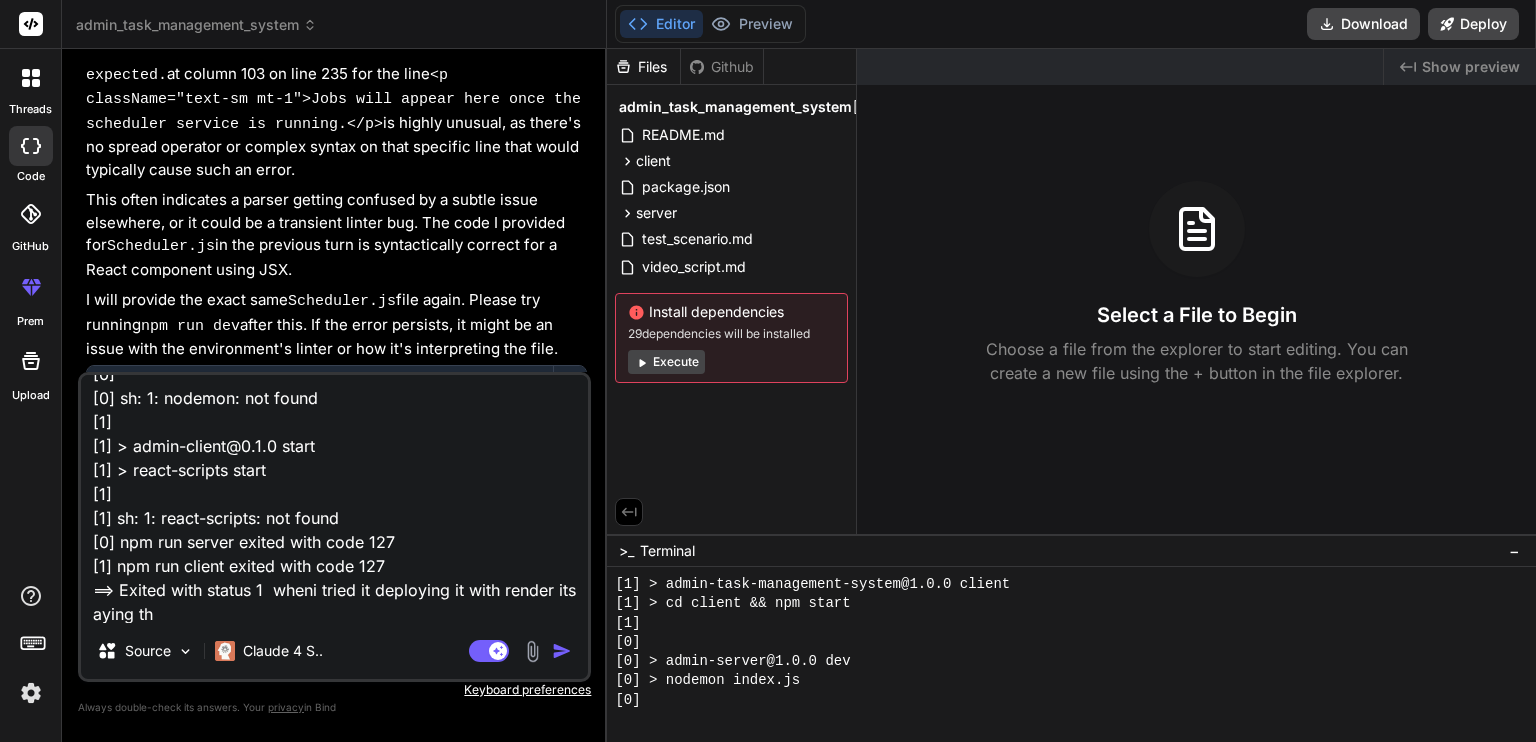 type on "x" 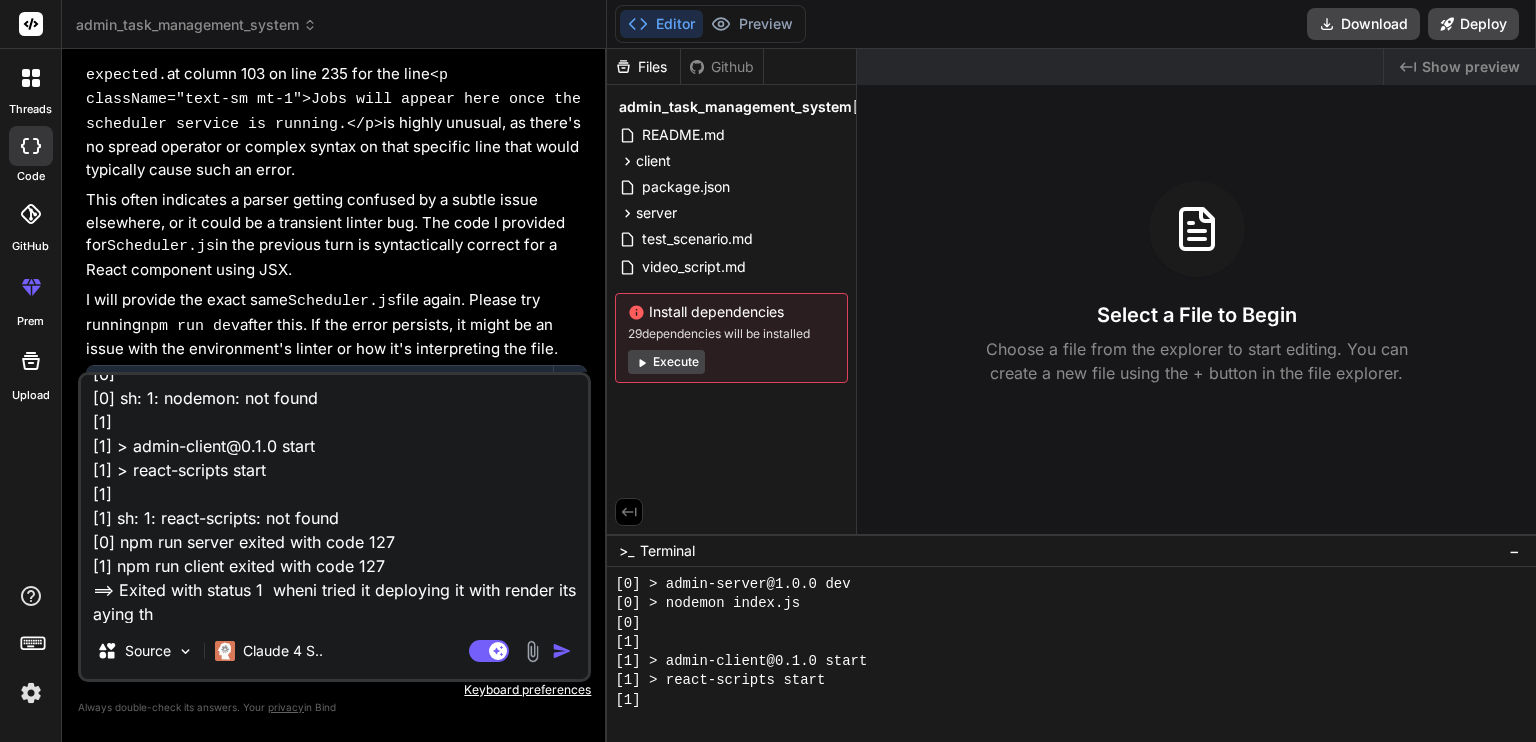 type on "7 packages are looking for funding
run `npm fund` for details
found 0 vulnerabilities
==> Uploading build...
==> Uploaded in 4.3s. Compression took 78.5s
==> Build successful 🎉
==> Deploying...
==> No open ports detected, continuing to scan...
==> Docs on specifying a port: https://render.com/docs/web-services#port-binding
==> Running 'npm run dev'
> admin-task-management-system@1.0.0 dev
> concurrently "npm run server" "npm run client"
[1]
[1] > admin-task-management-system@1.0.0 client
[1] > cd client && npm start
[1]
[0]
[0] > admin-task-management-system@1.0.0 server
[0] > cd server && npm run dev
[0]
[0]
[0] > admin-server@1.0.0 dev
[0] > nodemon index.js
[0]
[0] sh: 1: nodemon: not found
[1]
[1] > admin-client@0.1.0 start
[1] > react-scripts start
[1]
[1] sh: 1: react-scripts: not found
[0] npm run server exited with code 127
[1] npm run client exited with code 127
==> Exited with status 1  wheni tried it deploying it with render its aying thi" 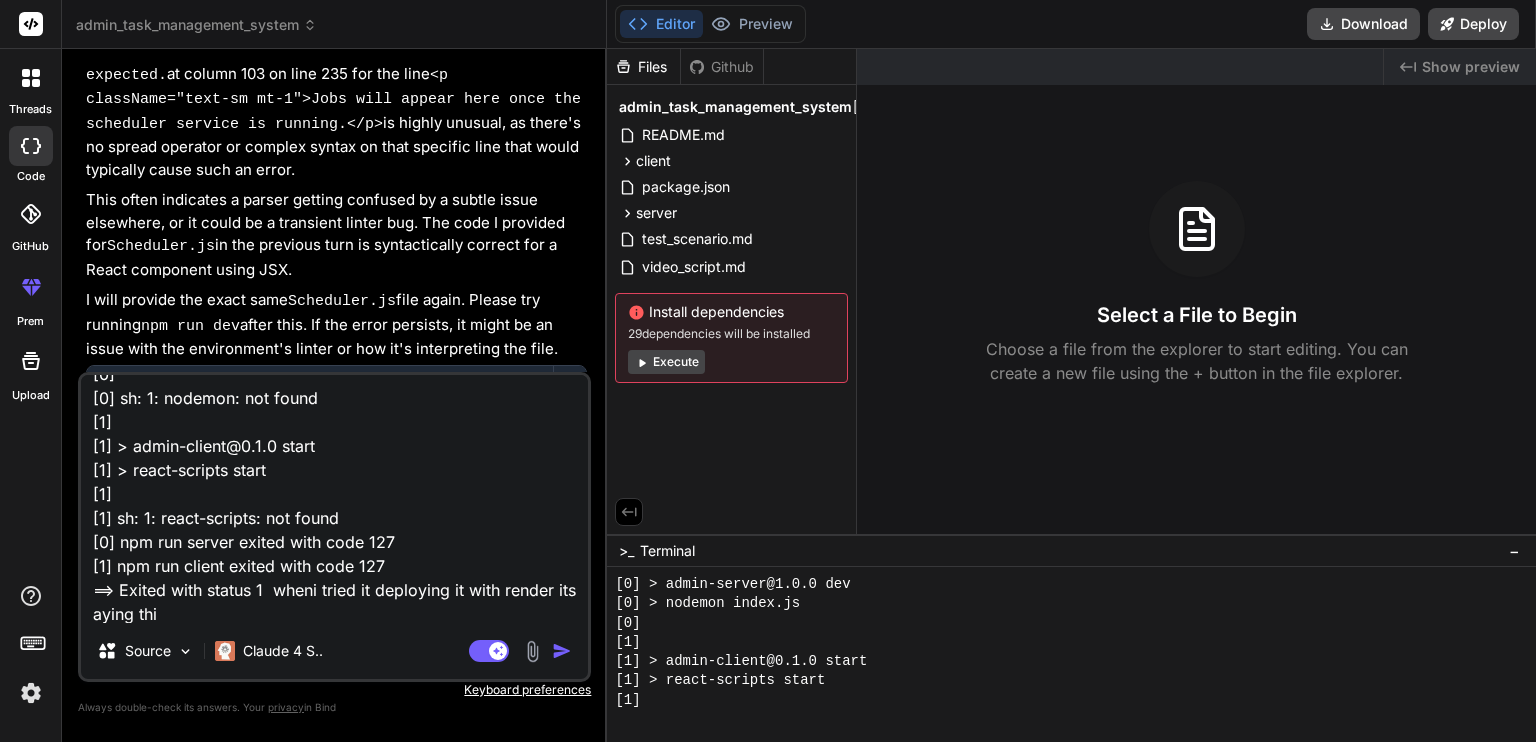 type on "7 packages are looking for funding
run `npm fund` for details
found 0 vulnerabilities
==> Uploading build...
==> Uploaded in 4.3s. Compression took 78.5s
==> Build successful 🎉
==> Deploying...
==> No open ports detected, continuing to scan...
==> Docs on specifying a port: https://render.com/docs/web-services#port-binding
==> Running 'npm run dev'
> admin-task-management-system@1.0.0 dev
> concurrently "npm run server" "npm run client"
[1]
[1] > admin-task-management-system@1.0.0 client
[1] > cd client && npm start
[1]
[0]
[0] > admin-task-management-system@1.0.0 server
[0] > cd server && npm run dev
[0]
[0]
[0] > admin-server@1.0.0 dev
[0] > nodemon index.js
[0]
[0] sh: 1: nodemon: not found
[1]
[1] > admin-client@0.1.0 start
[1] > react-scripts start
[1]
[1] sh: 1: react-scripts: not found
[0] npm run server exited with code 127
[1] npm run client exited with code 127
==> Exited with status 1  wheni tried it deploying it with render its aying this" 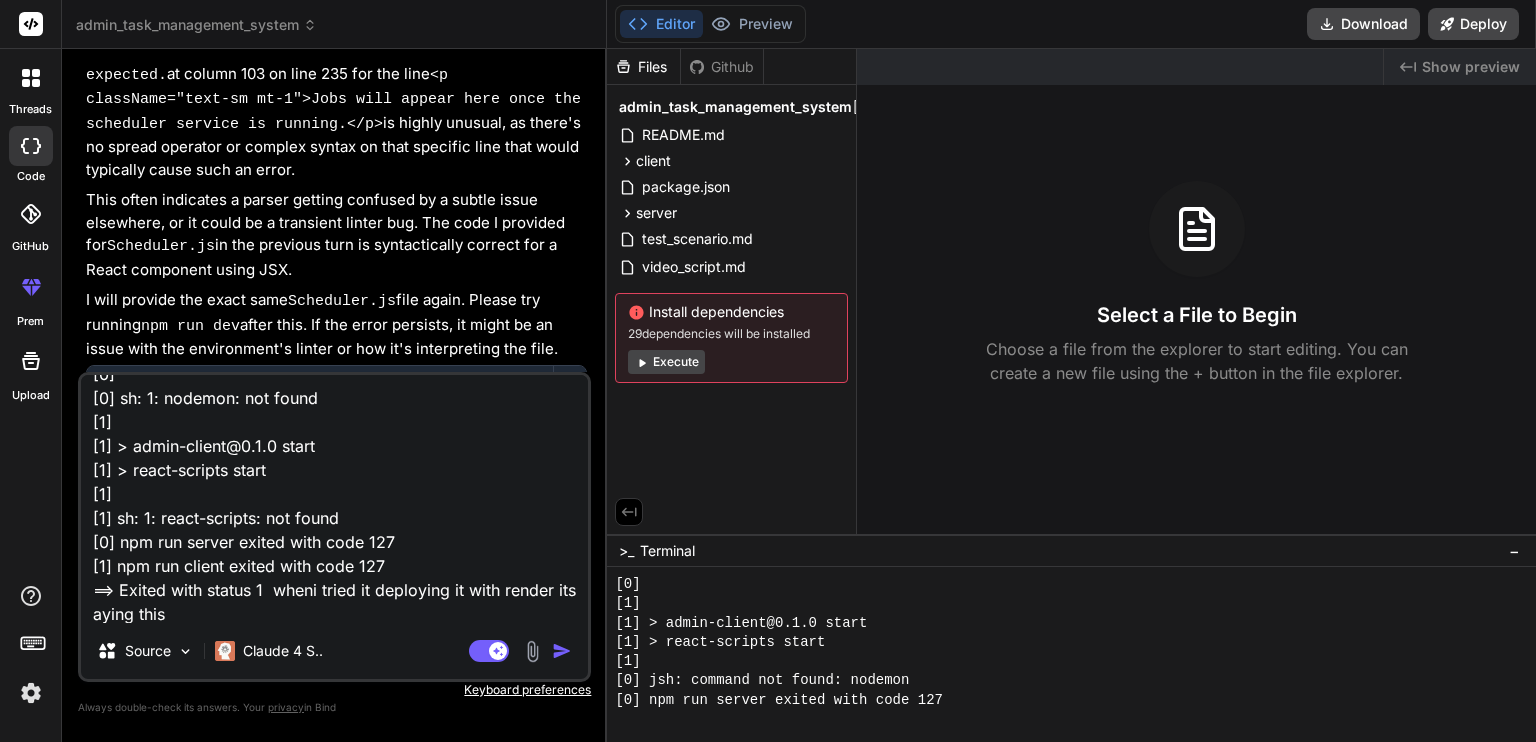 type on "7 packages are looking for funding
run `npm fund` for details
found 0 vulnerabilities
==> Uploading build...
==> Uploaded in 4.3s. Compression took 78.5s
==> Build successful 🎉
==> Deploying...
==> No open ports detected, continuing to scan...
==> Docs on specifying a port: https://render.com/docs/web-services#port-binding
==> Running 'npm run dev'
> admin-task-management-system@1.0.0 dev
> concurrently "npm run server" "npm run client"
[1]
[1] > admin-task-management-system@1.0.0 client
[1] > cd client && npm start
[1]
[0]
[0] > admin-task-management-system@1.0.0 server
[0] > cd server && npm run dev
[0]
[0]
[0] > admin-server@1.0.0 dev
[0] > nodemon index.js
[0]
[0] sh: 1: nodemon: not found
[1]
[1] > admin-client@0.1.0 start
[1] > react-scripts start
[1]
[1] sh: 1: react-scripts: not found
[0] npm run server exited with code 127
[1] npm run client exited with code 127
==> Exited with status 1  wheni tried it deploying it with render its aying this" 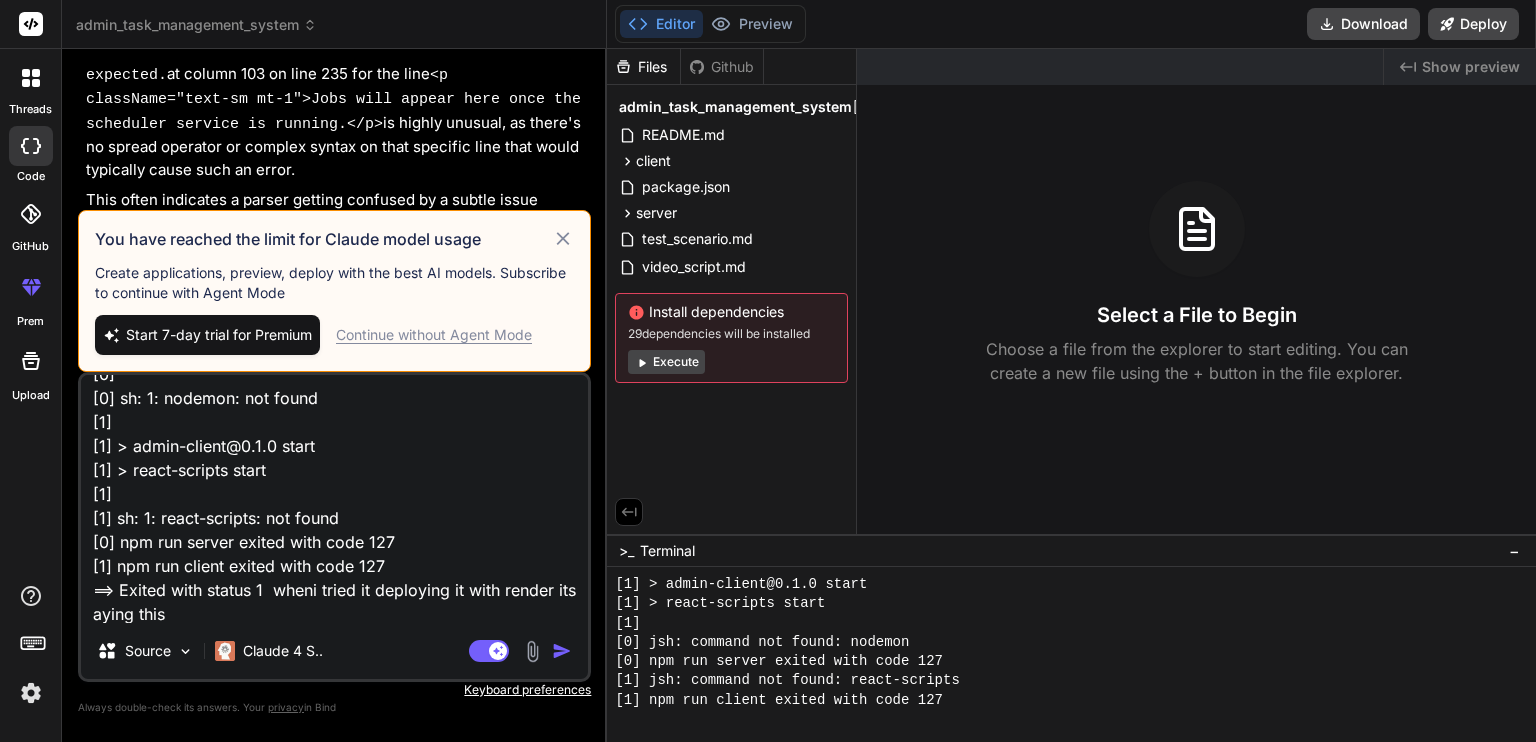 scroll, scrollTop: 672, scrollLeft: 0, axis: vertical 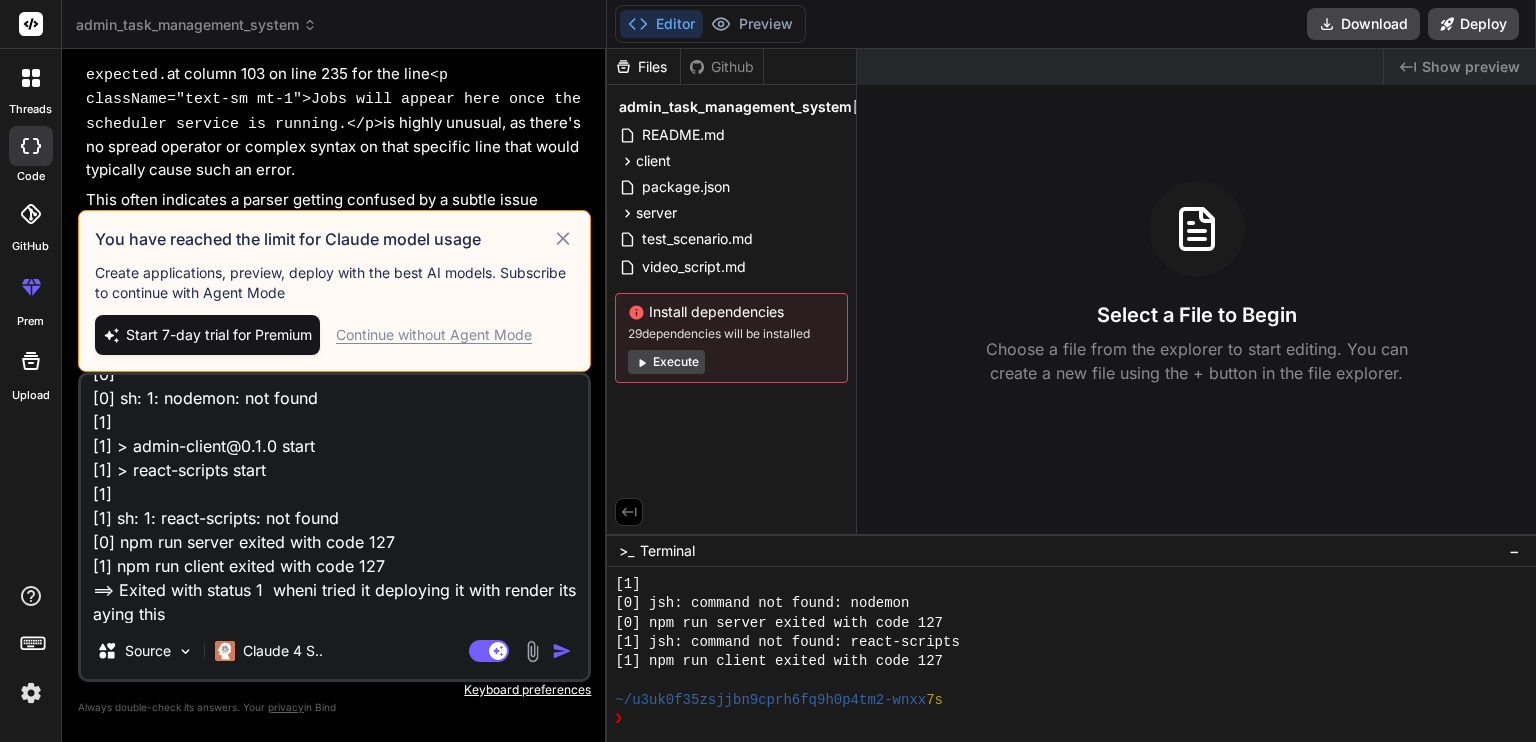 type on "7 packages are looking for funding
run `npm fund` for details
found 0 vulnerabilities
==> Uploading build...
==> Uploaded in 4.3s. Compression took 78.5s
==> Build successful 🎉
==> Deploying...
==> No open ports detected, continuing to scan...
==> Docs on specifying a port: https://render.com/docs/web-services#port-binding
==> Running 'npm run dev'
> admin-task-management-system@1.0.0 dev
> concurrently "npm run server" "npm run client"
[1]
[1] > admin-task-management-system@1.0.0 client
[1] > cd client && npm start
[1]
[0]
[0] > admin-task-management-system@1.0.0 server
[0] > cd server && npm run dev
[0]
[0]
[0] > admin-server@1.0.0 dev
[0] > nodemon index.js
[0]
[0] sh: 1: nodemon: not found
[1]
[1] > admin-client@0.1.0 start
[1] > react-scripts start
[1]
[1] sh: 1: react-scripts: not found
[0] npm run server exited with code 127
[1] npm run client exited with code 127
==> Exited with status 1  wheni tried it deploying it with render its aying this" 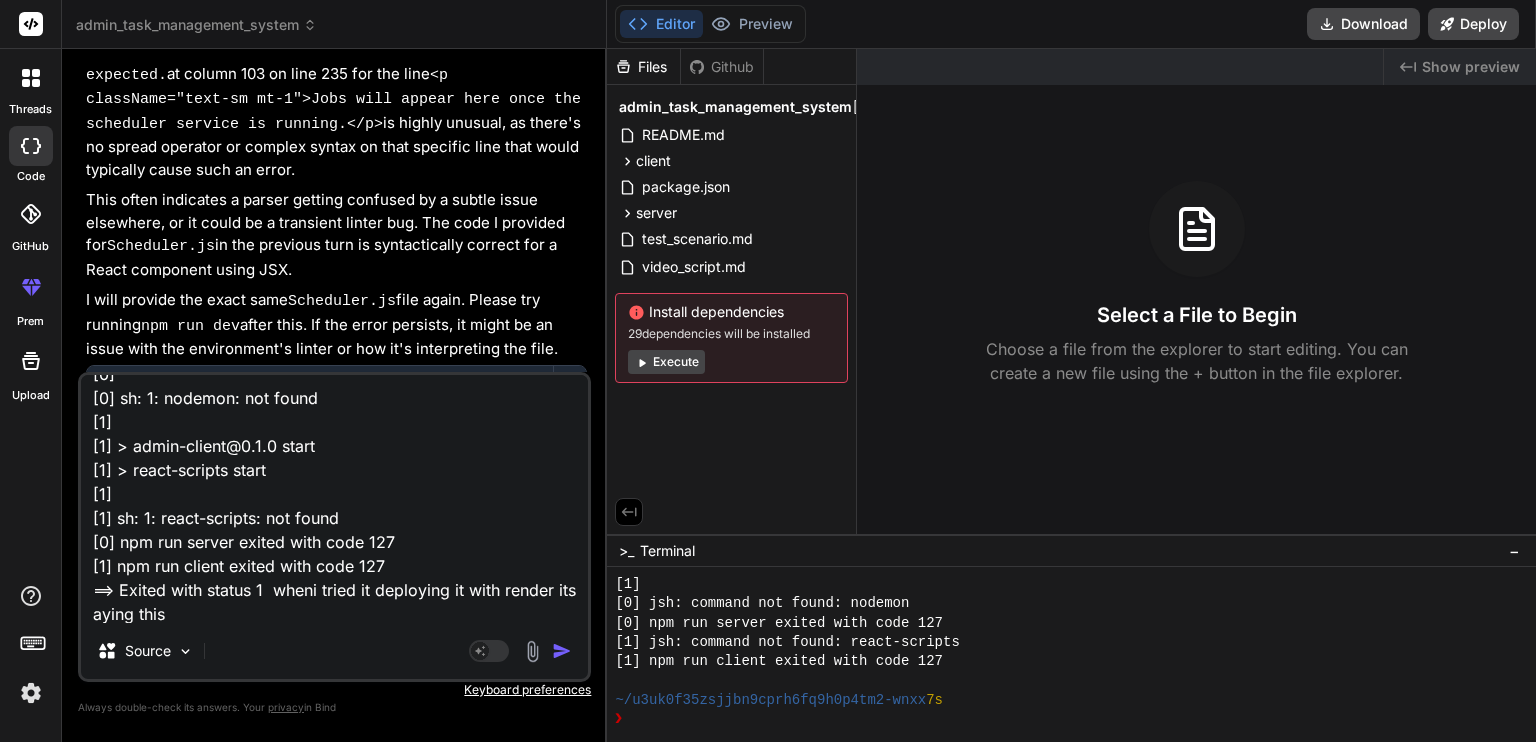 click on "Agent Mode. When this toggle is activated, AI automatically makes decisions, reasons, creates files, and runs terminal commands. Almost full autopilot." at bounding box center [522, 651] 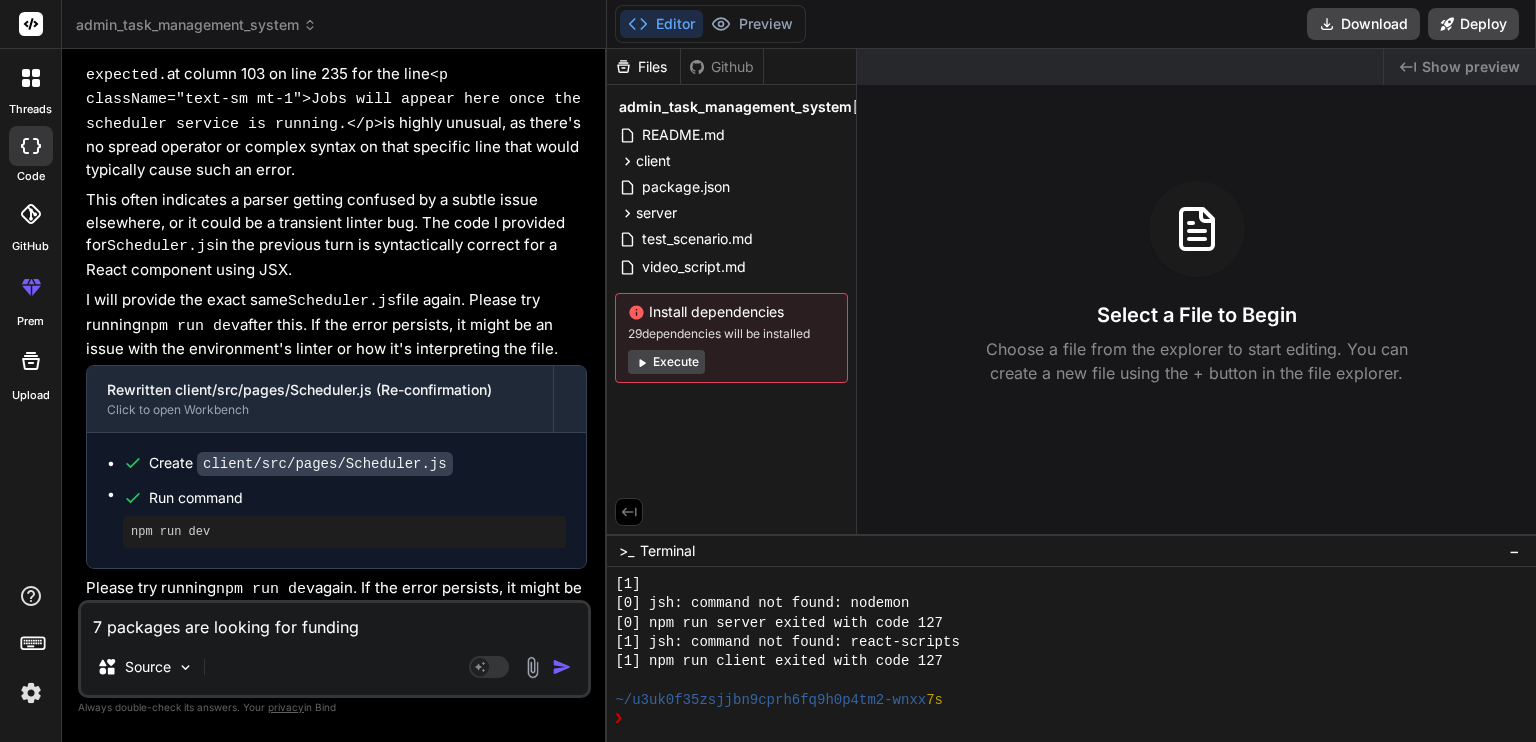 scroll, scrollTop: 4439, scrollLeft: 0, axis: vertical 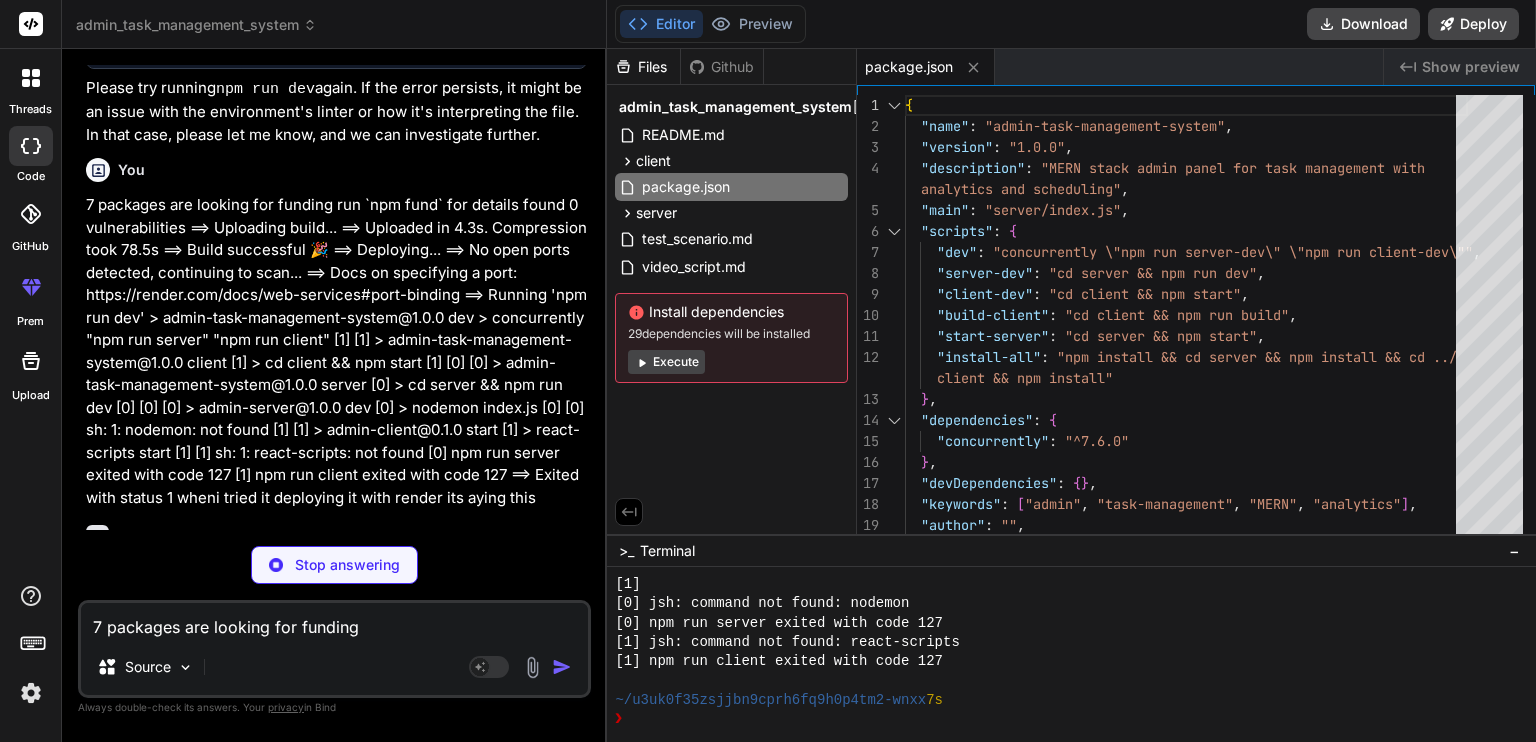 type on "x" 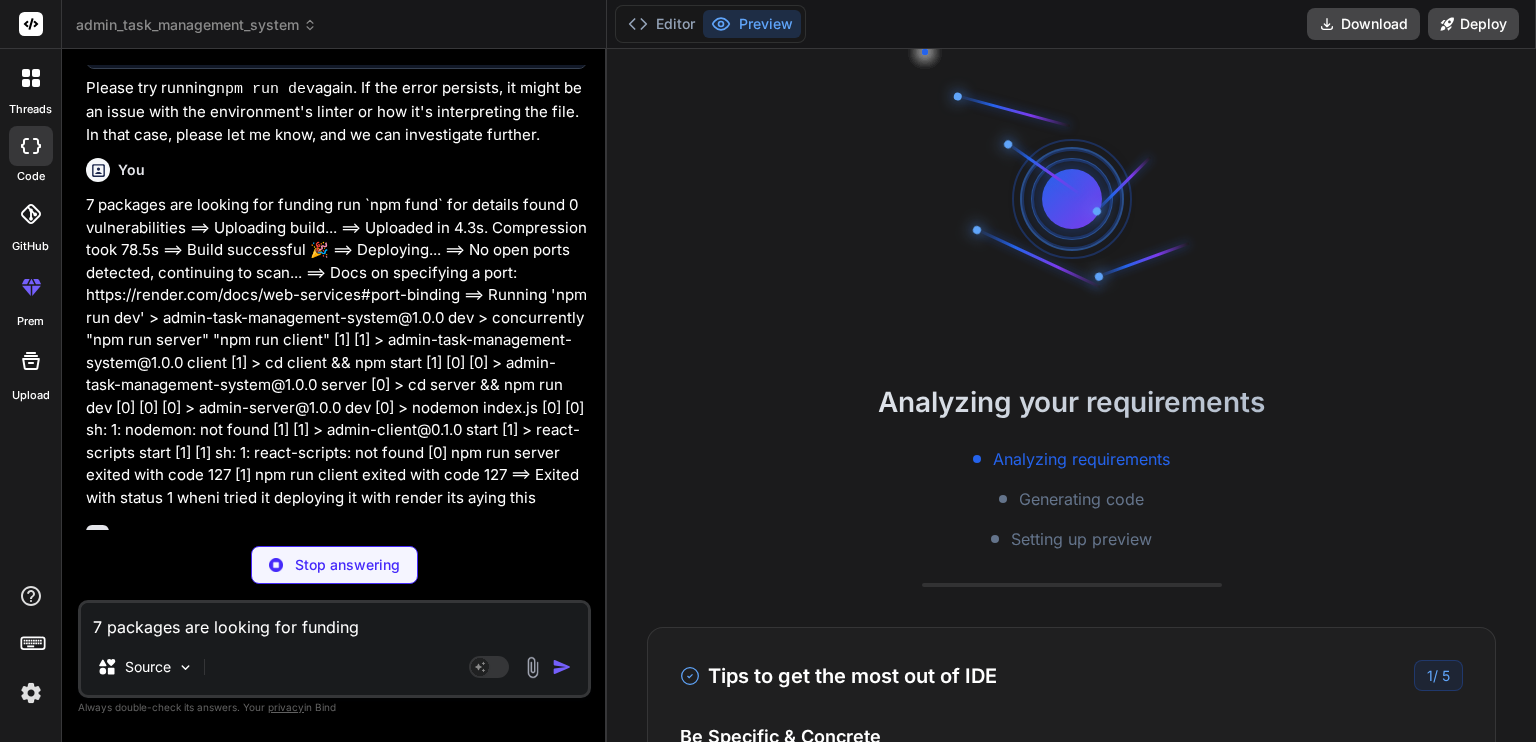 scroll, scrollTop: 768, scrollLeft: 0, axis: vertical 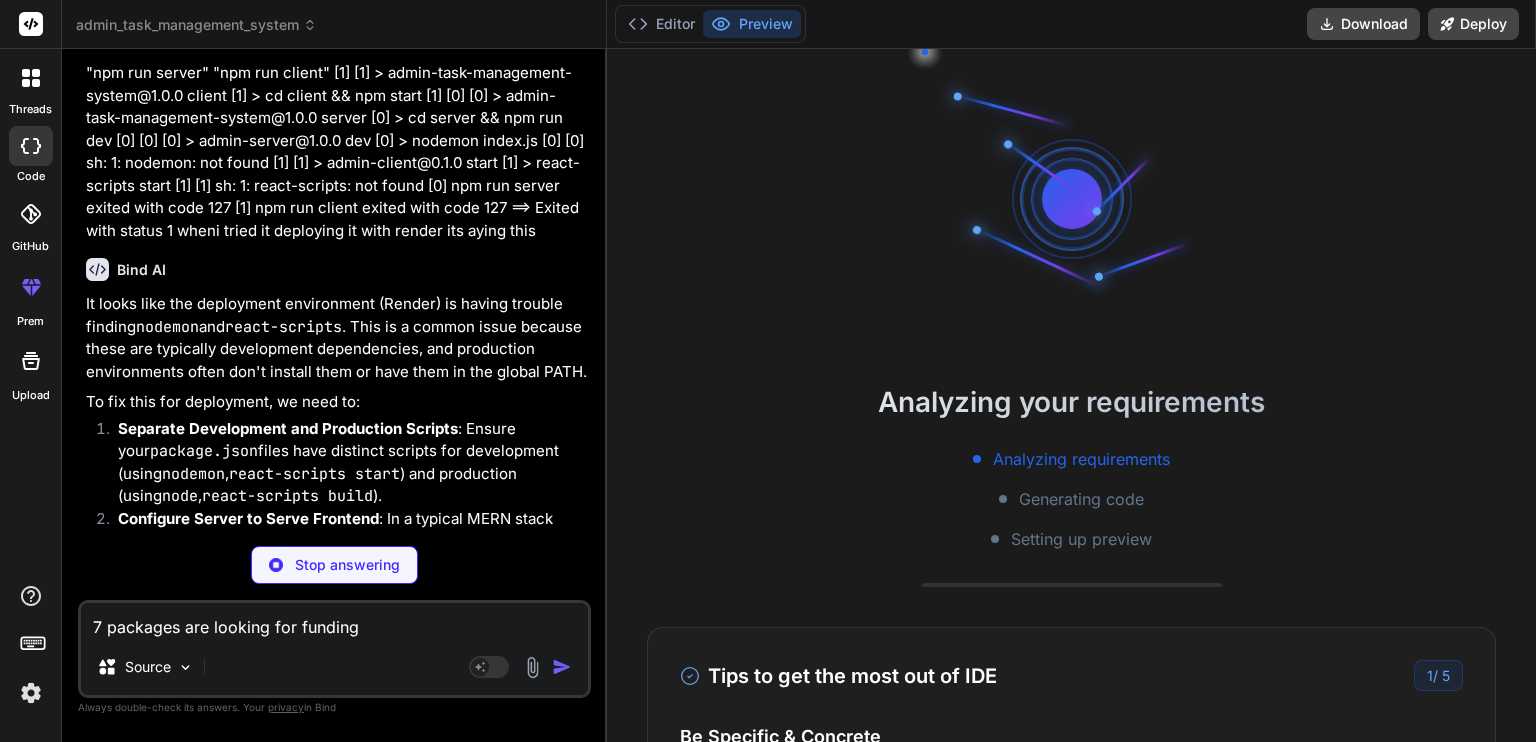 type on "x" 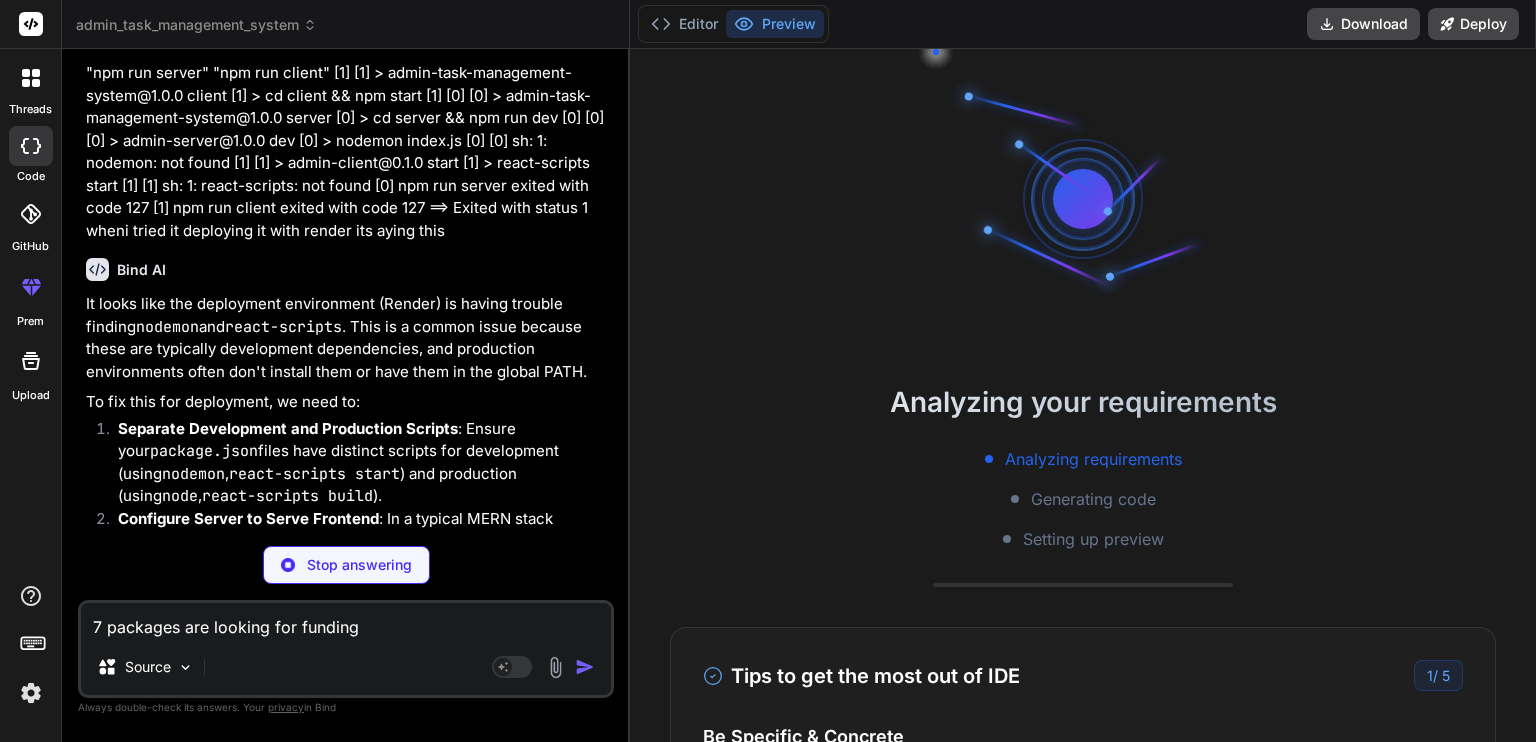 scroll, scrollTop: 4610, scrollLeft: 0, axis: vertical 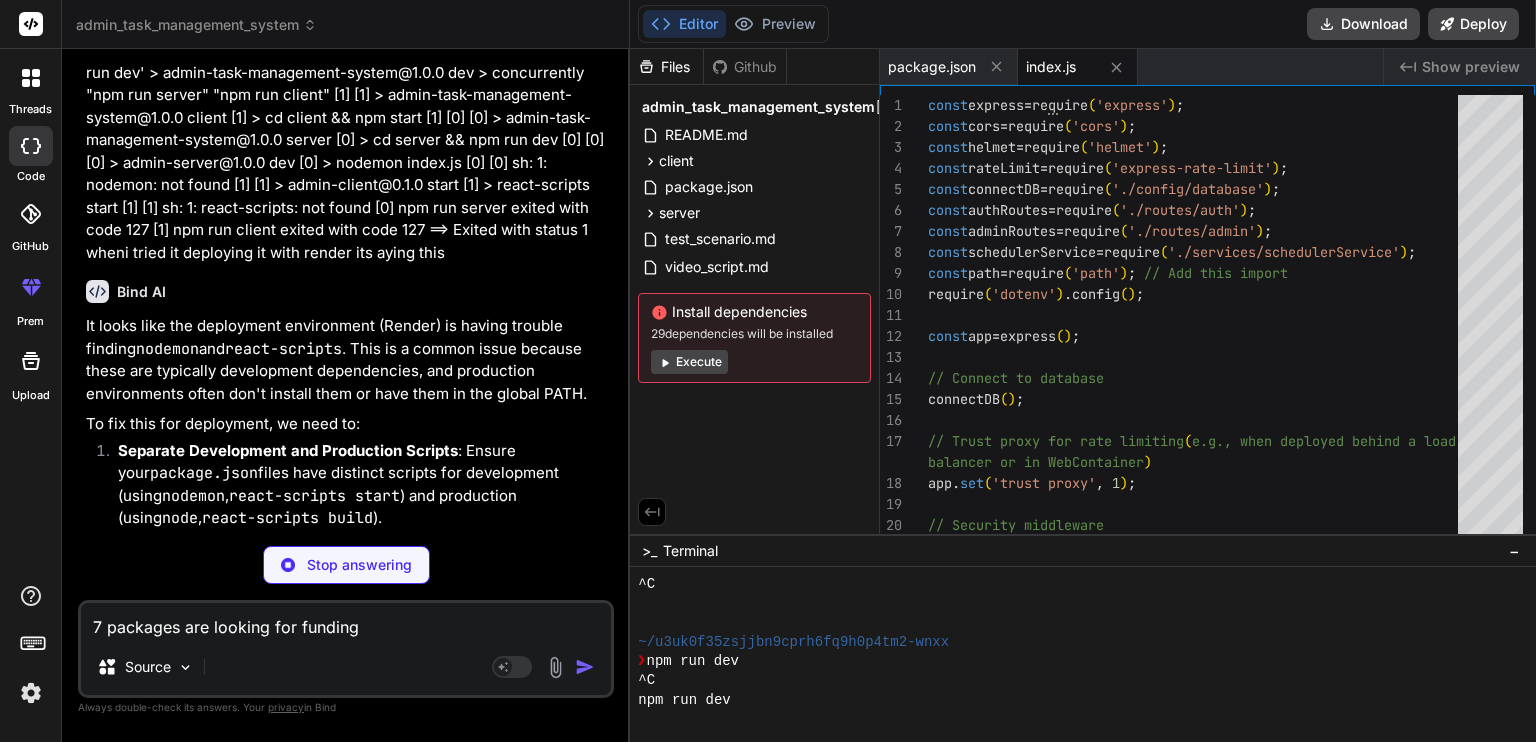type on "x" 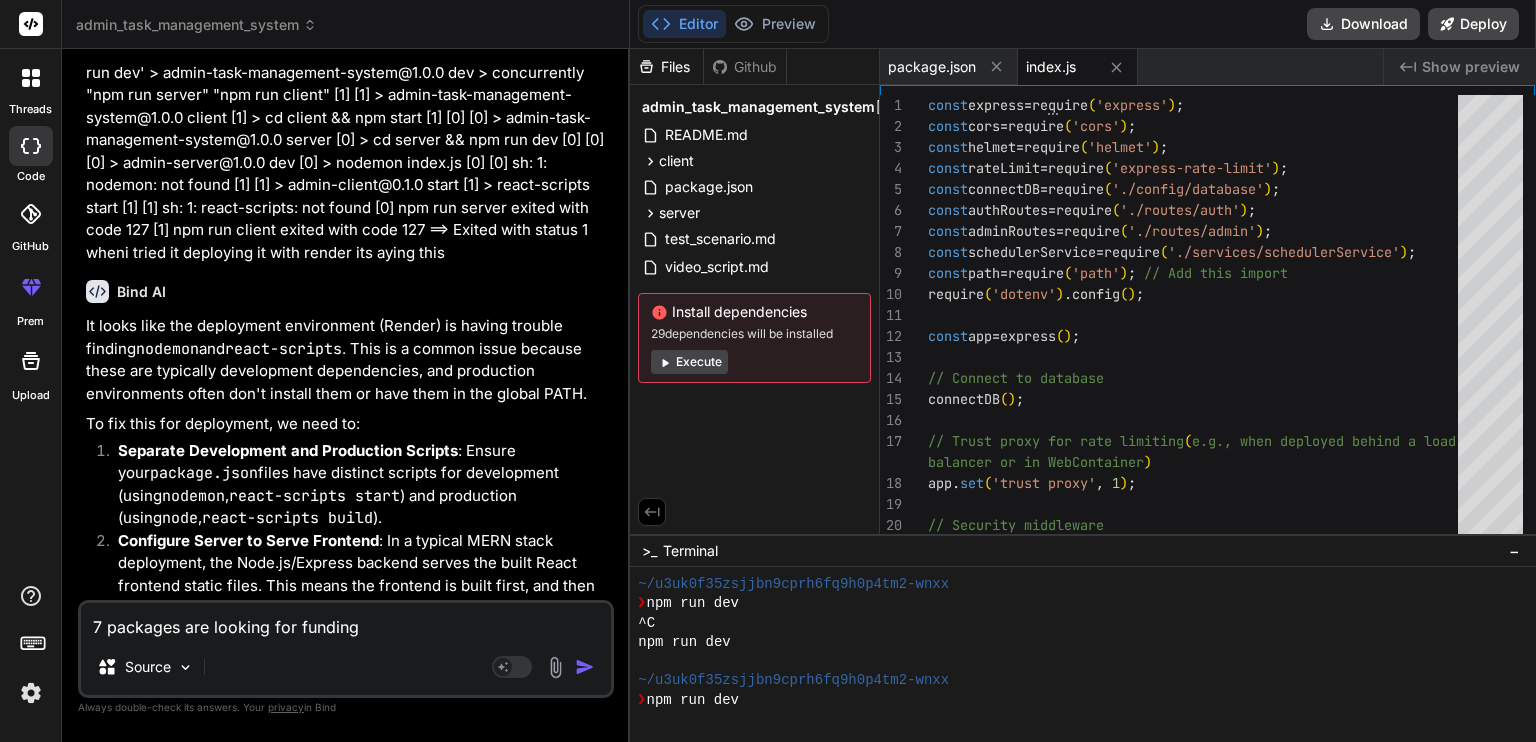 scroll, scrollTop: 1189, scrollLeft: 0, axis: vertical 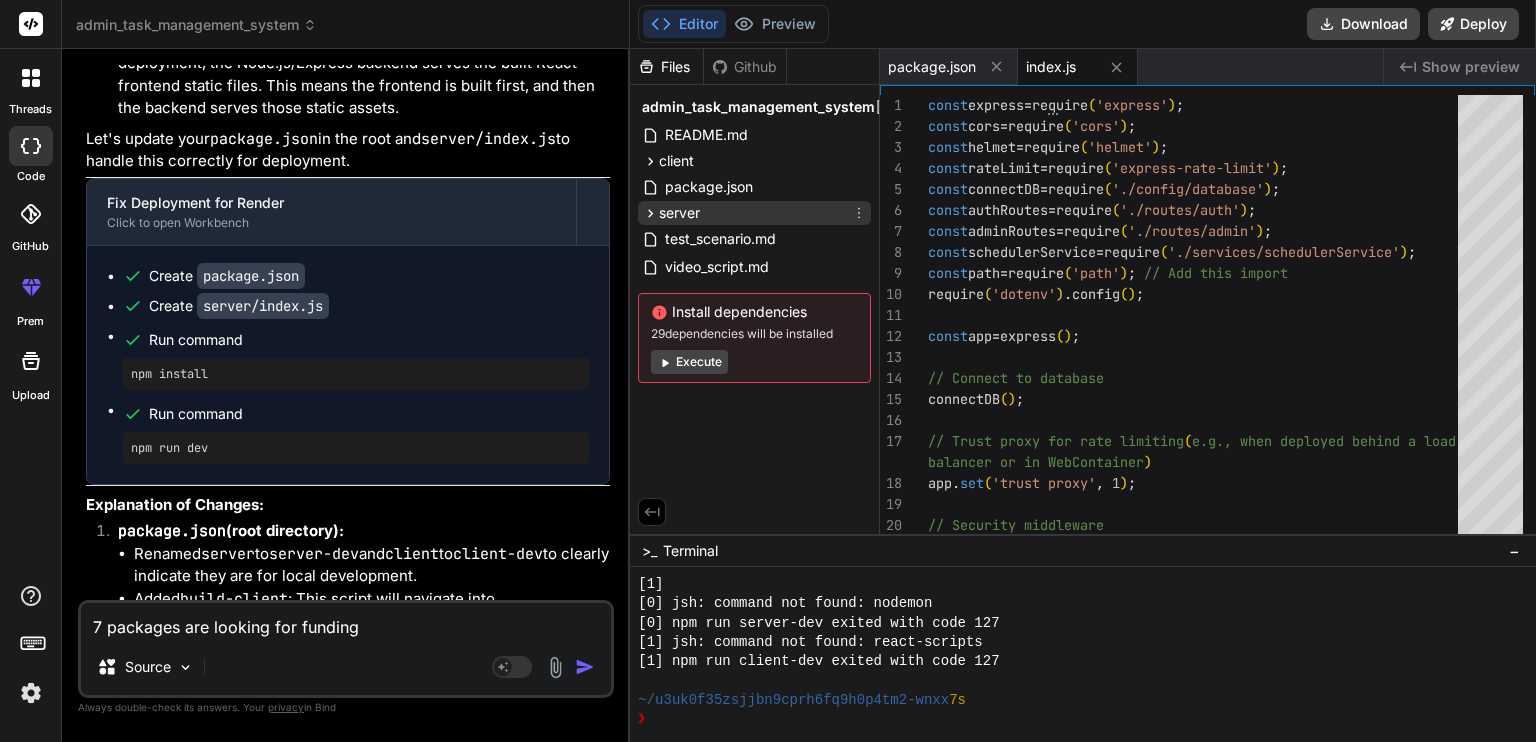 click 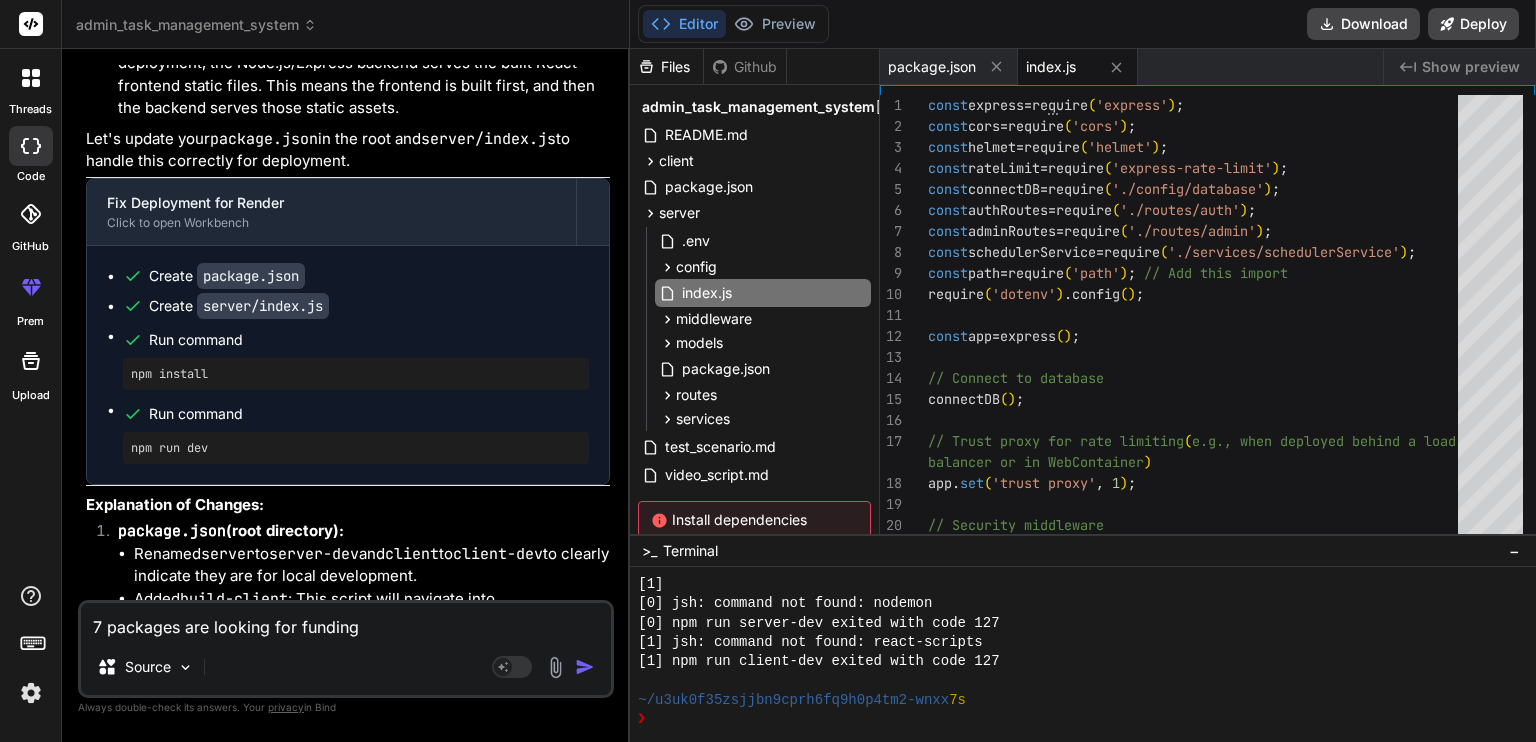 click on "index.js" at bounding box center (1051, 67) 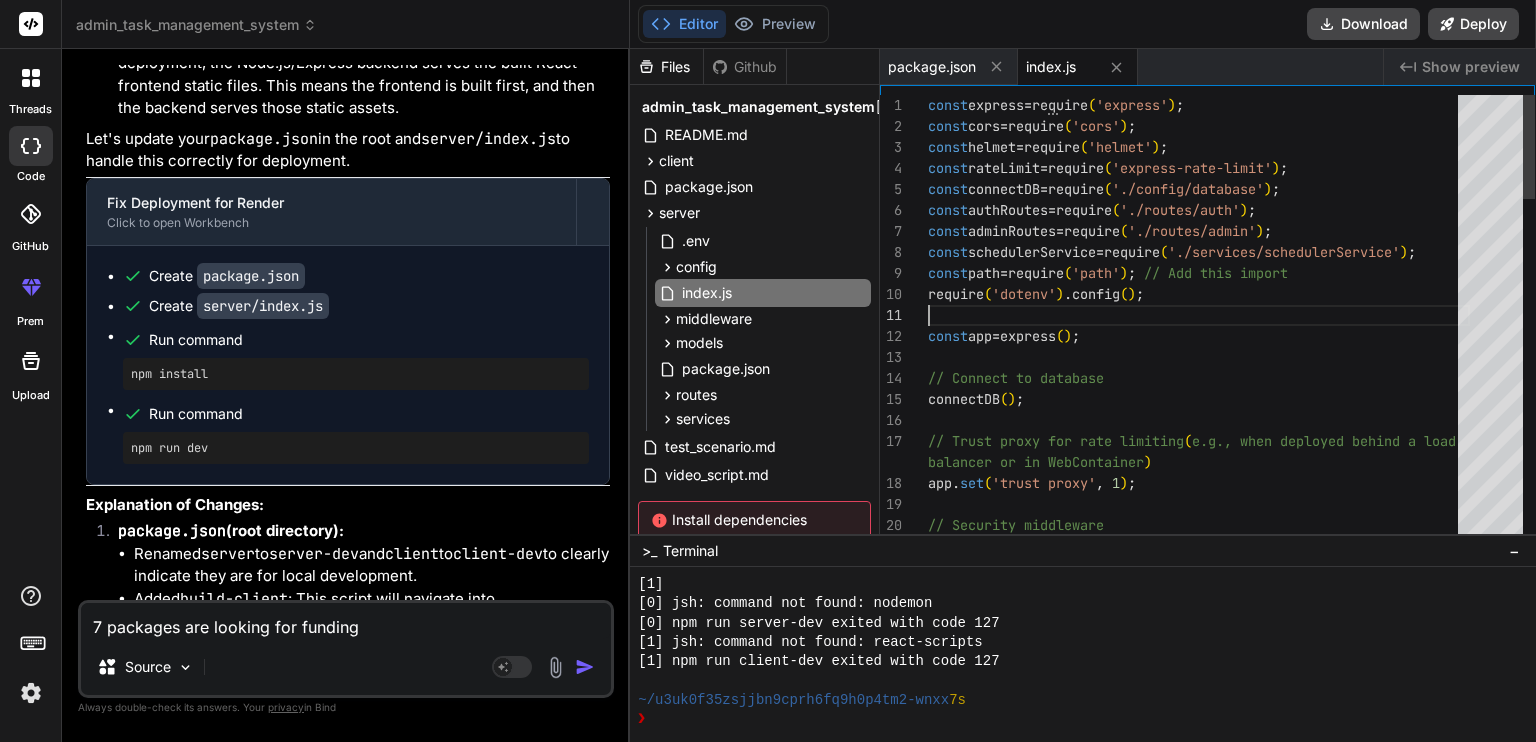 scroll, scrollTop: 0, scrollLeft: 0, axis: both 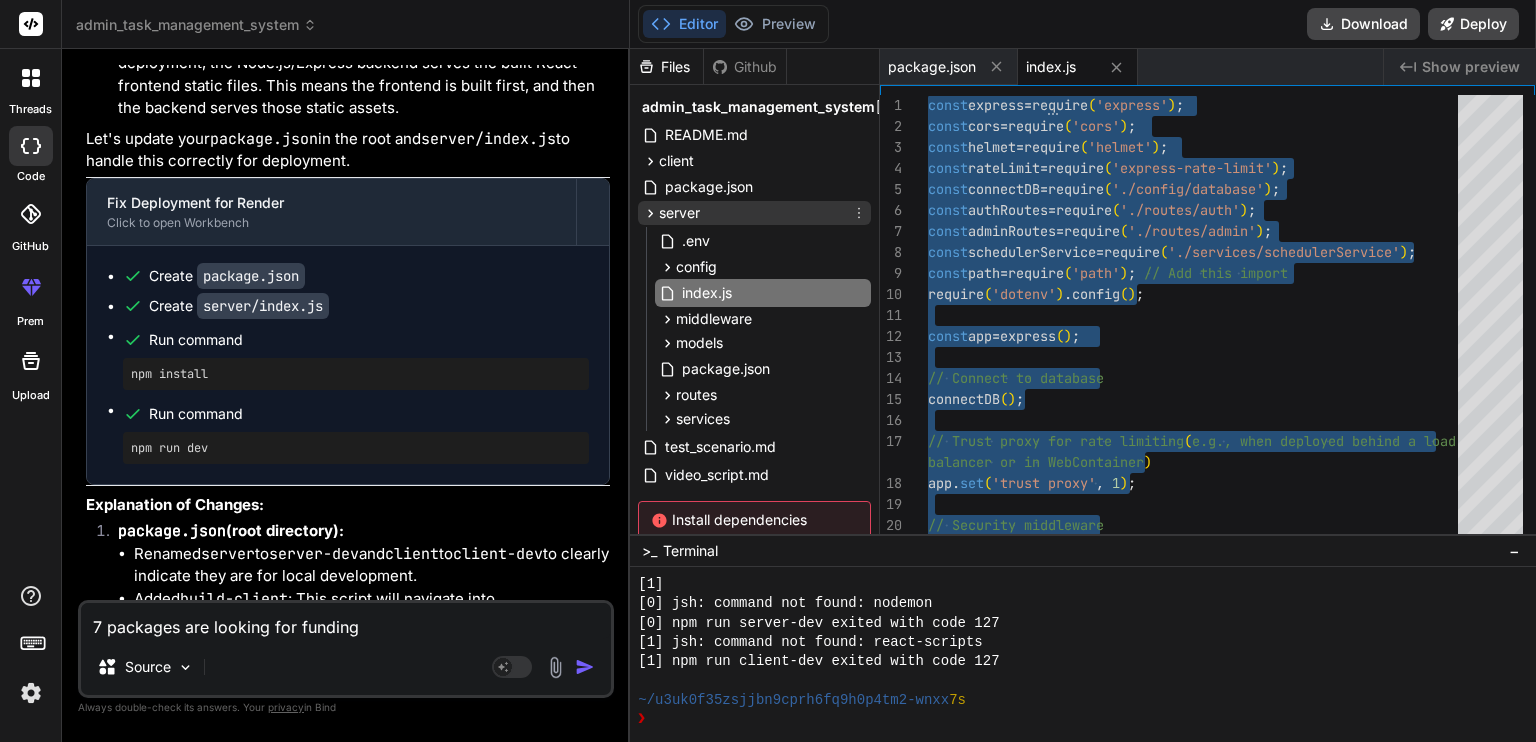 click on "server" at bounding box center (754, 213) 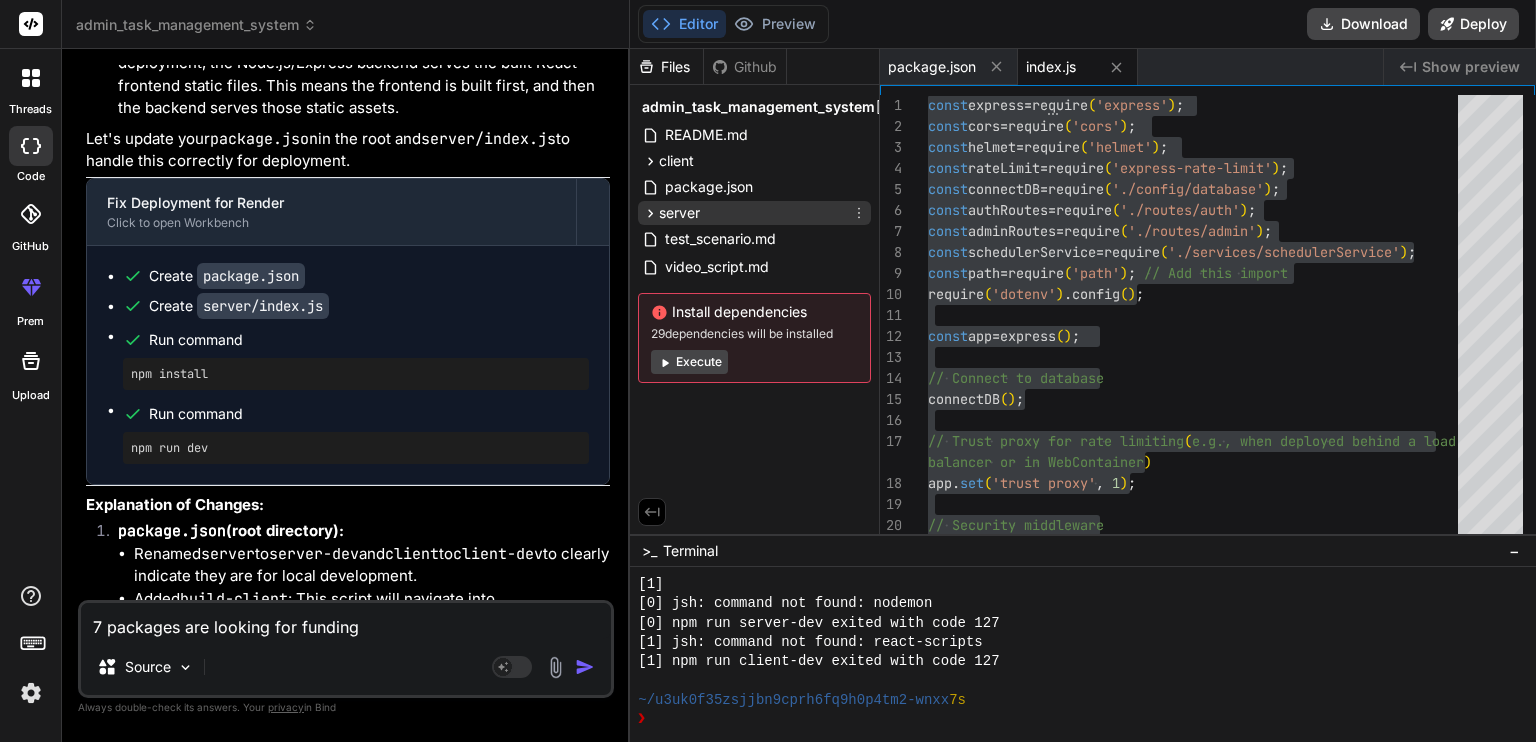 click on "server" at bounding box center [754, 213] 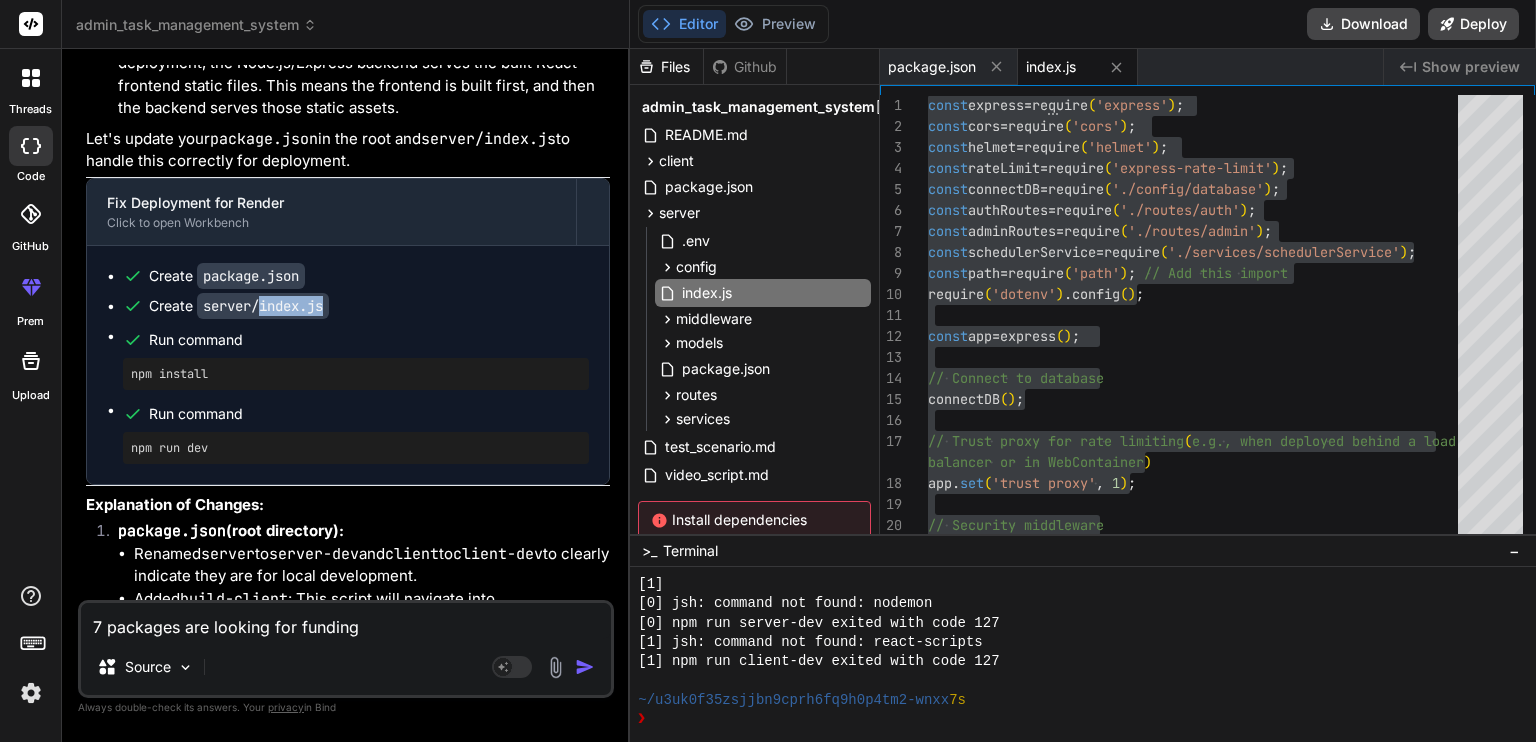 drag, startPoint x: 260, startPoint y: 299, endPoint x: 328, endPoint y: 308, distance: 68.593 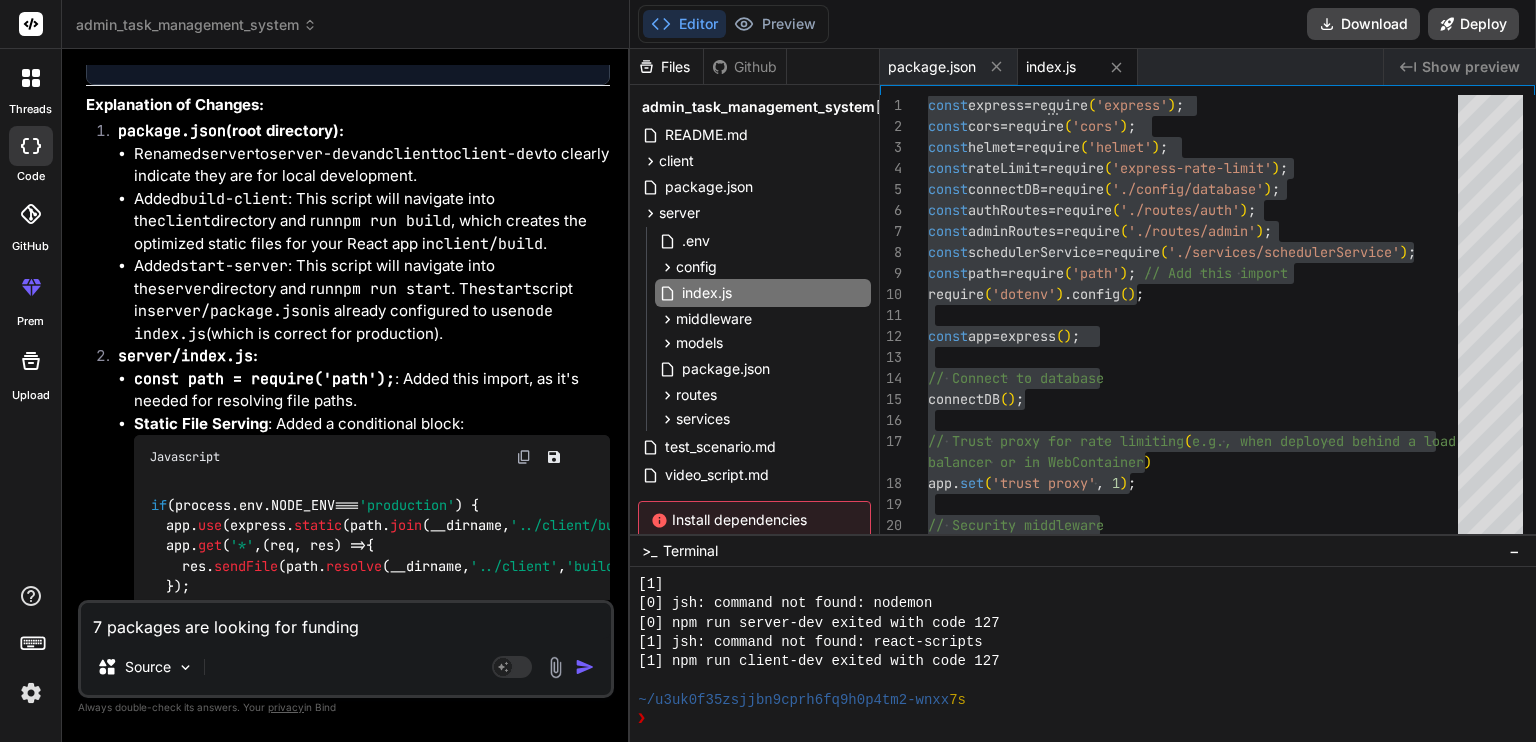 scroll, scrollTop: 5610, scrollLeft: 0, axis: vertical 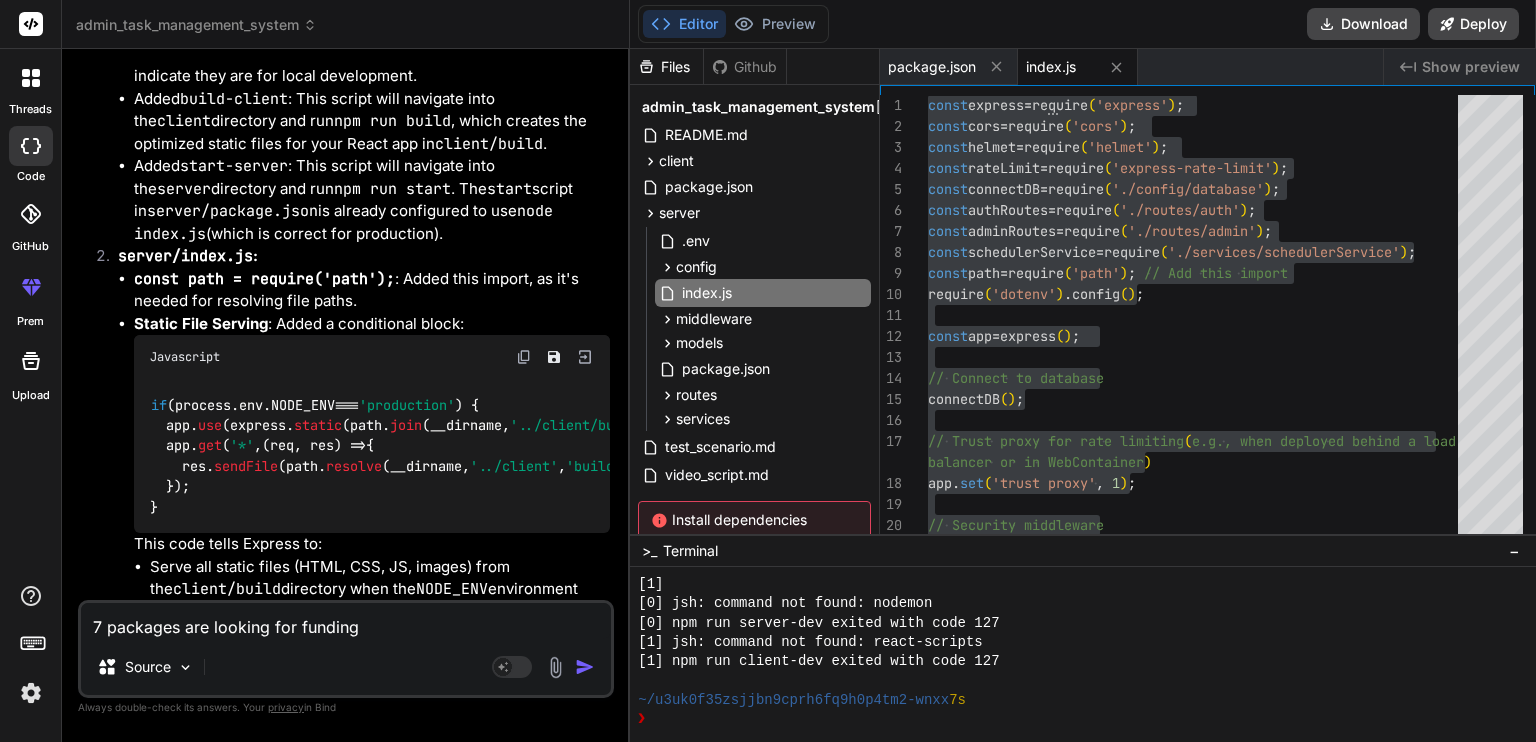 click on "7 packages are looking for funding
run `npm fund` for details
found 0 vulnerabilities
==> Uploading build...
==> Uploaded in 4.3s. Compression took 78.5s
==> Build successful 🎉
==> Deploying...
==> No open ports detected, continuing to scan...
==> Docs on specifying a port: https://render.com/docs/web-services#port-binding
==> Running 'npm run dev'
> admin-task-management-system@1.0.0 dev
> concurrently "npm run server" "npm run client"
[1]
[1] > admin-task-management-system@1.0.0 client
[1] > cd client && npm start
[1]
[0]
[0] > admin-task-management-system@1.0.0 server
[0] > cd server && npm run dev
[0]
[0]
[0] > admin-server@1.0.0 dev
[0] > nodemon index.js
[0]
[0] sh: 1: nodemon: not found
[1]
[1] > admin-client@0.1.0 start
[1] > react-scripts start
[1]
[1] sh: 1: react-scripts: not found
[0] npm run server exited with code 127
[1] npm run client exited with code 127
==> Exited with status 1  wheni tried it deploying it with render its aying this Source" at bounding box center [346, 649] 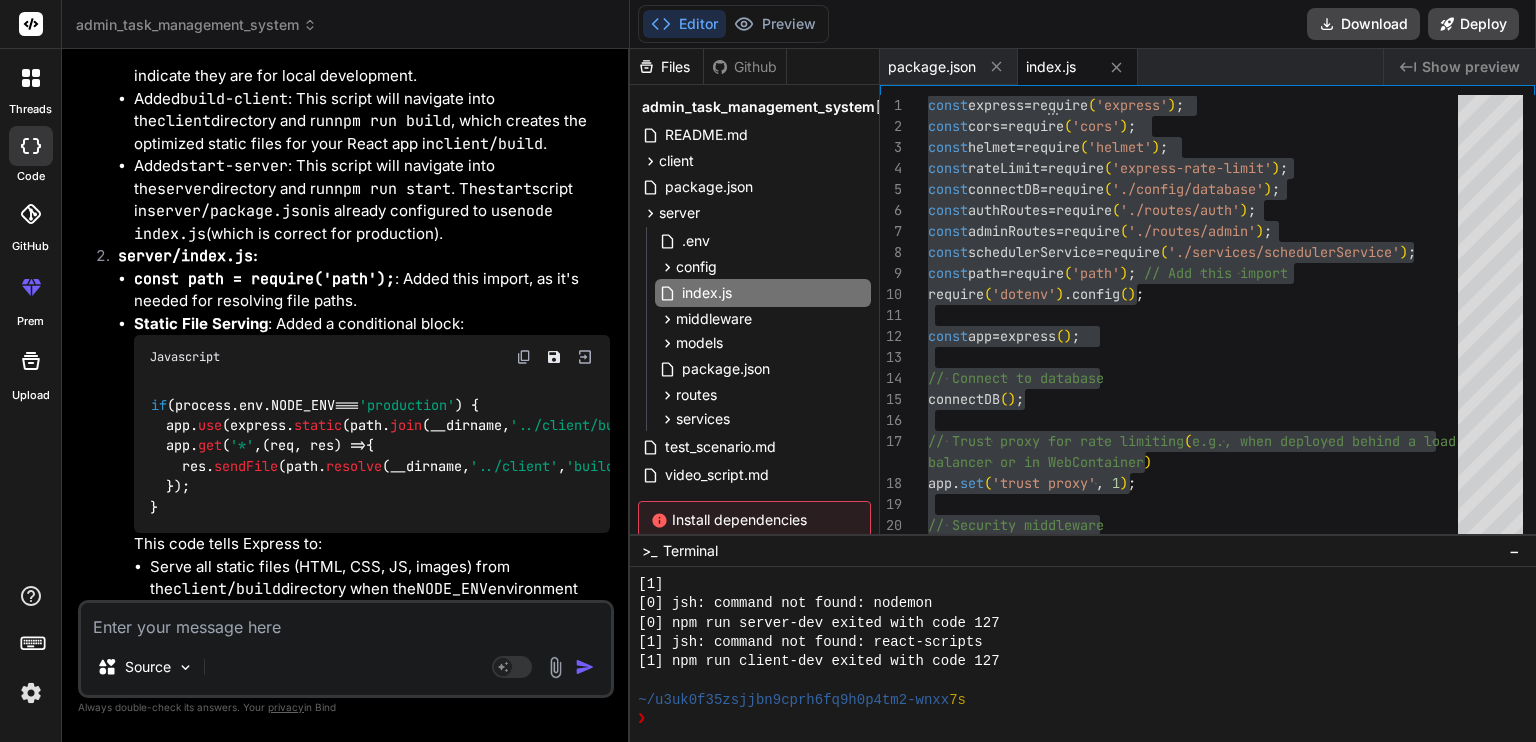 type on "i" 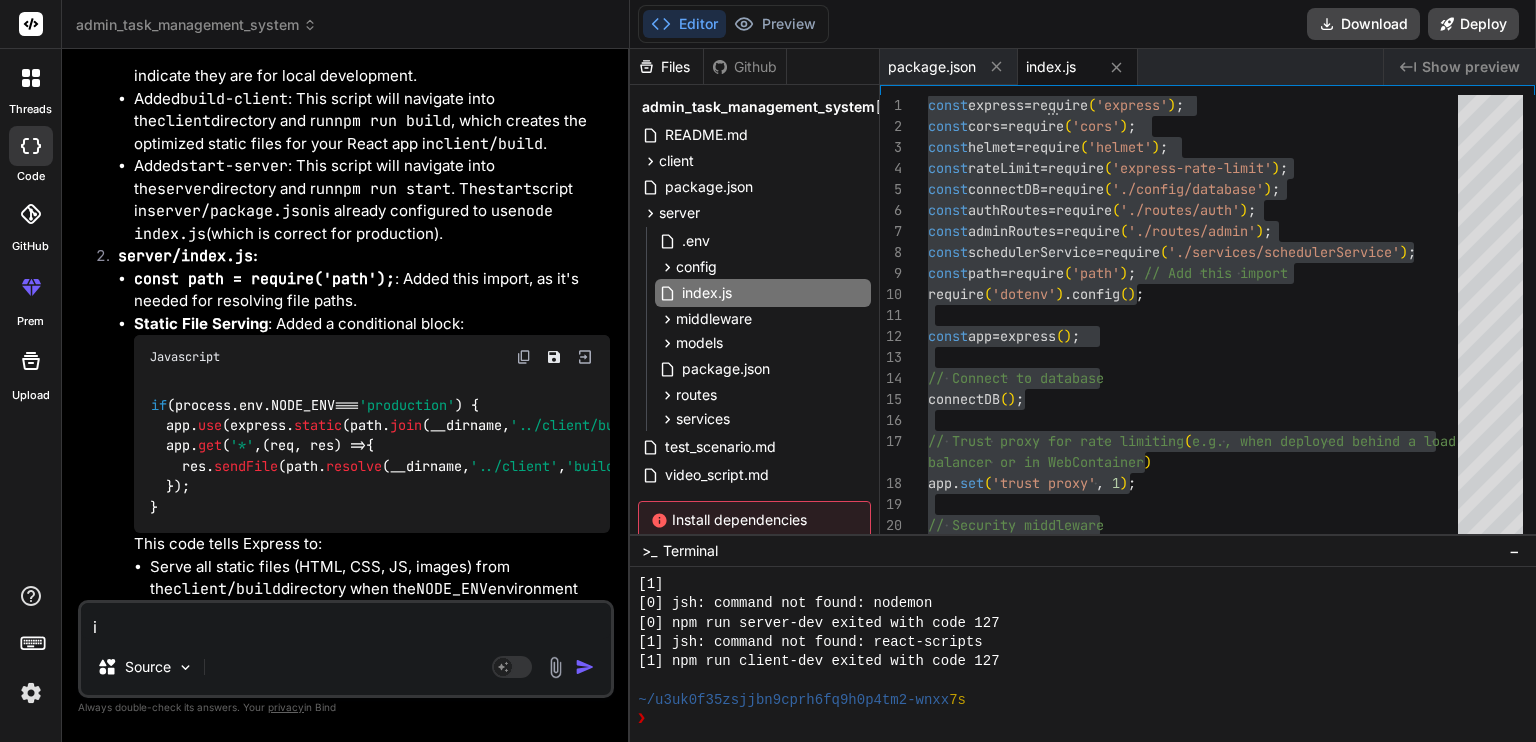 type on "i" 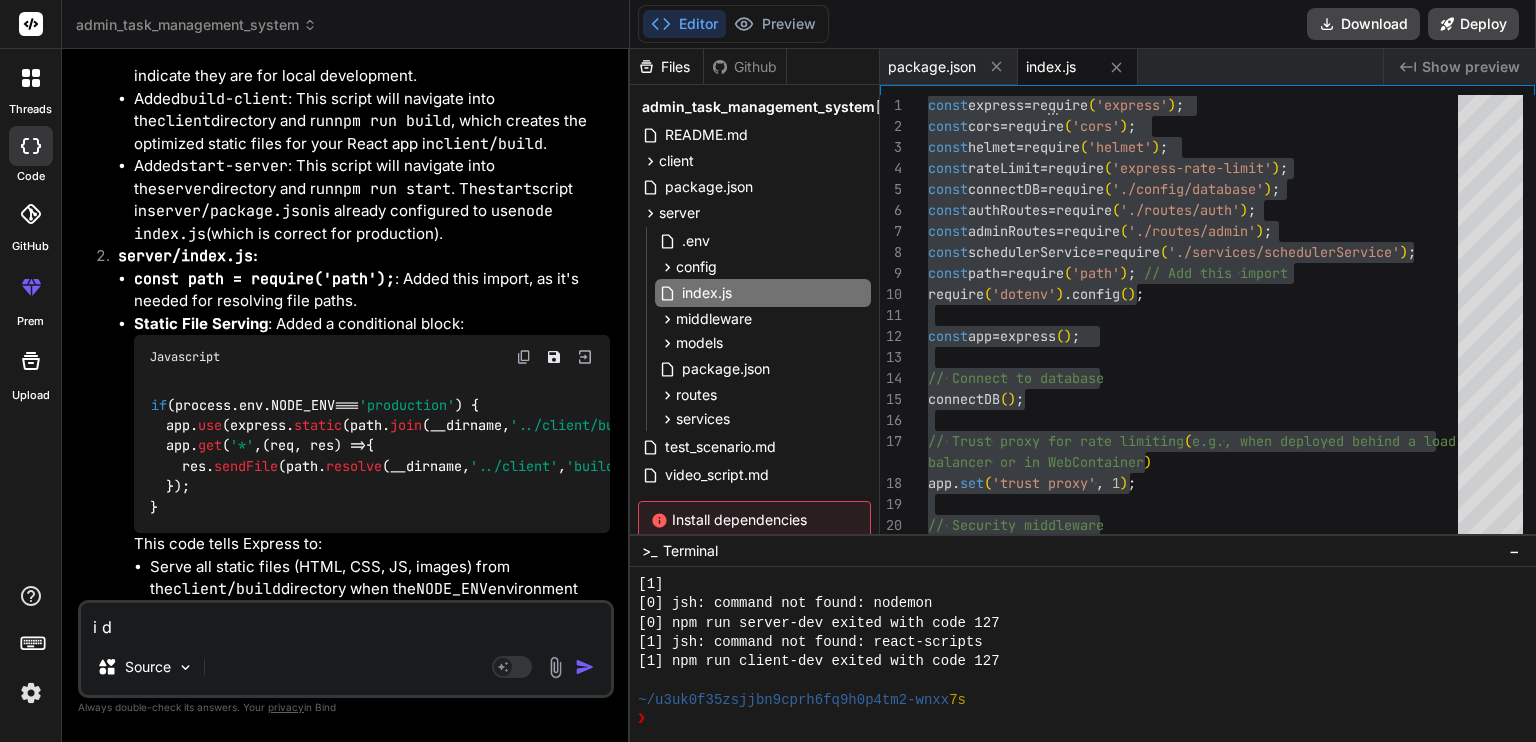 type on "i do" 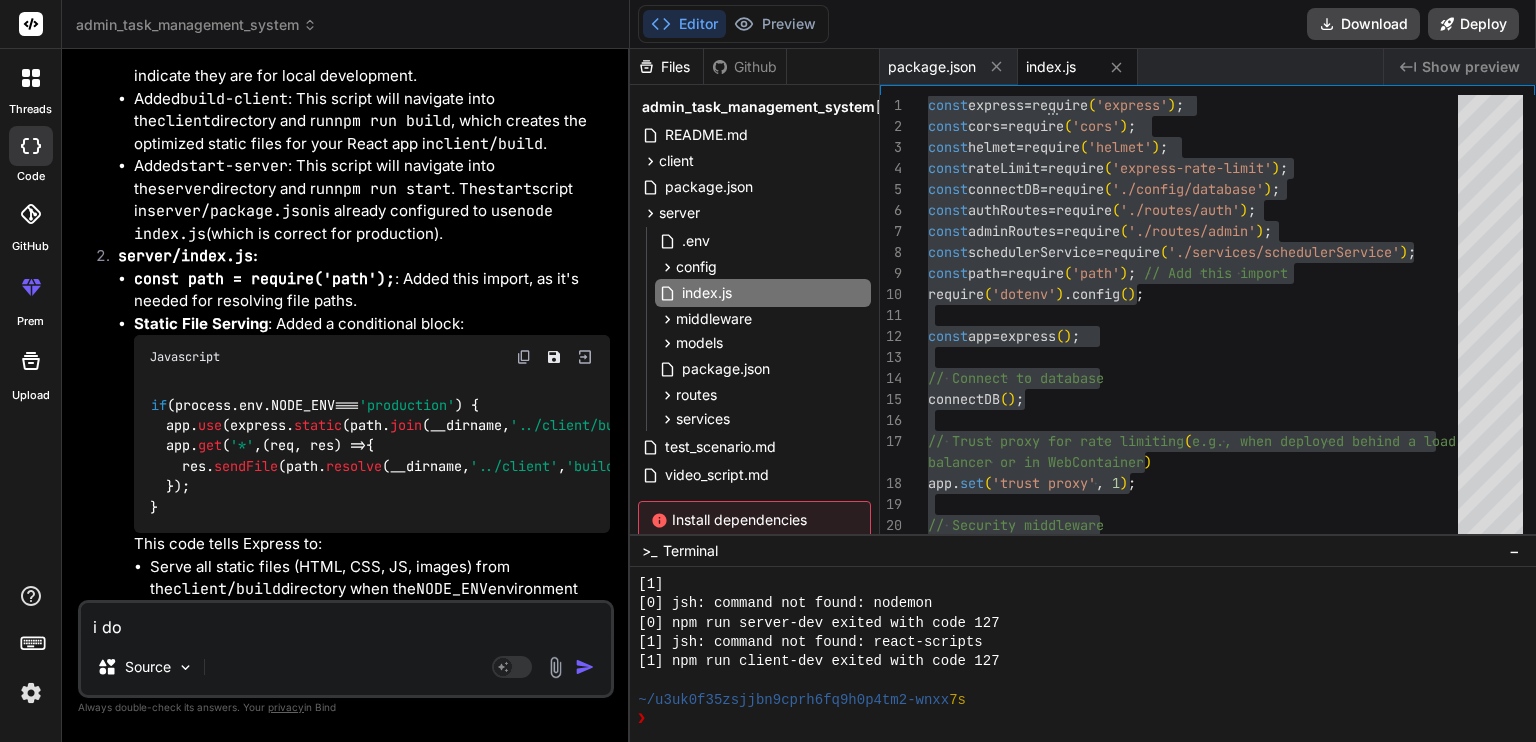 type on "i don" 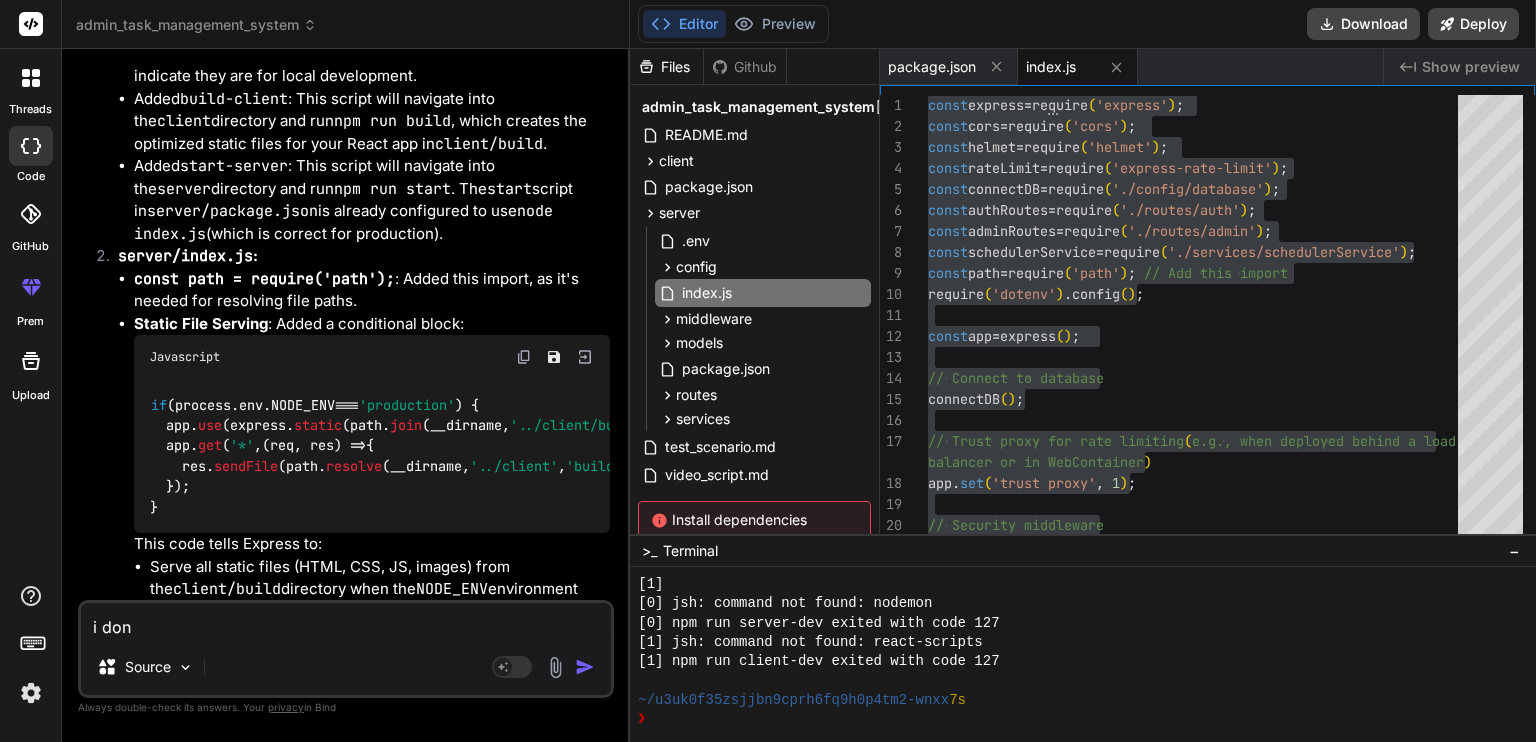 type on "i dont" 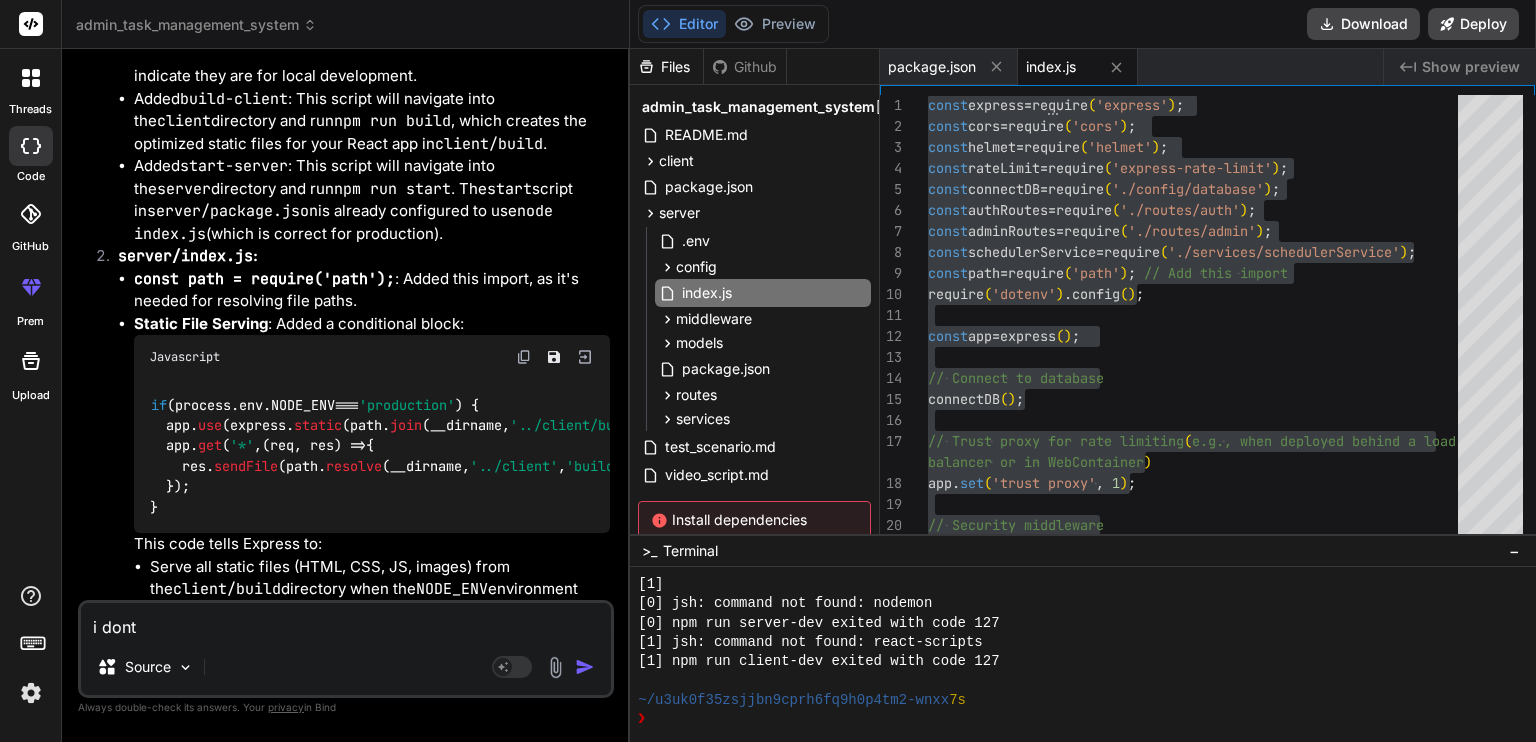 type on "i dont" 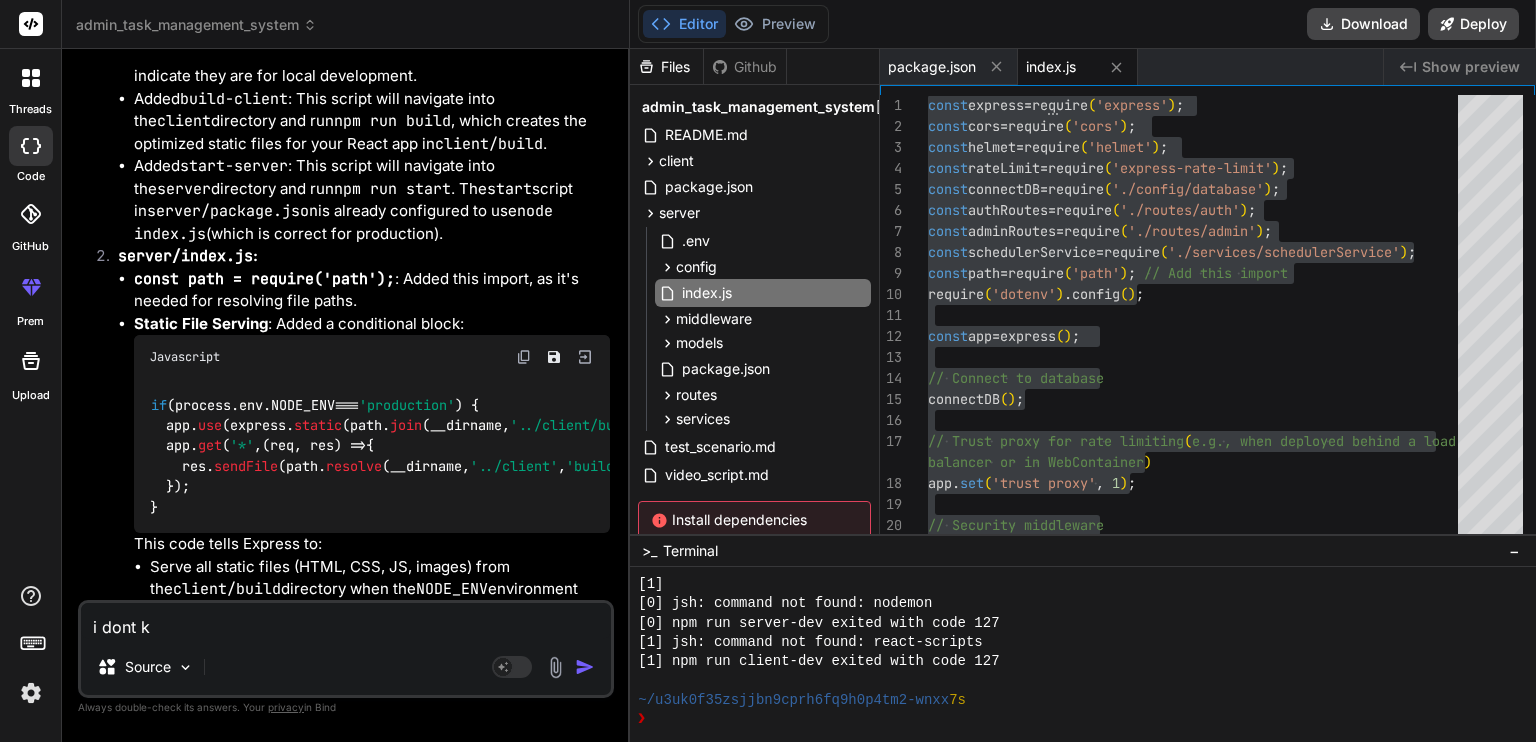 type on "i dont kn" 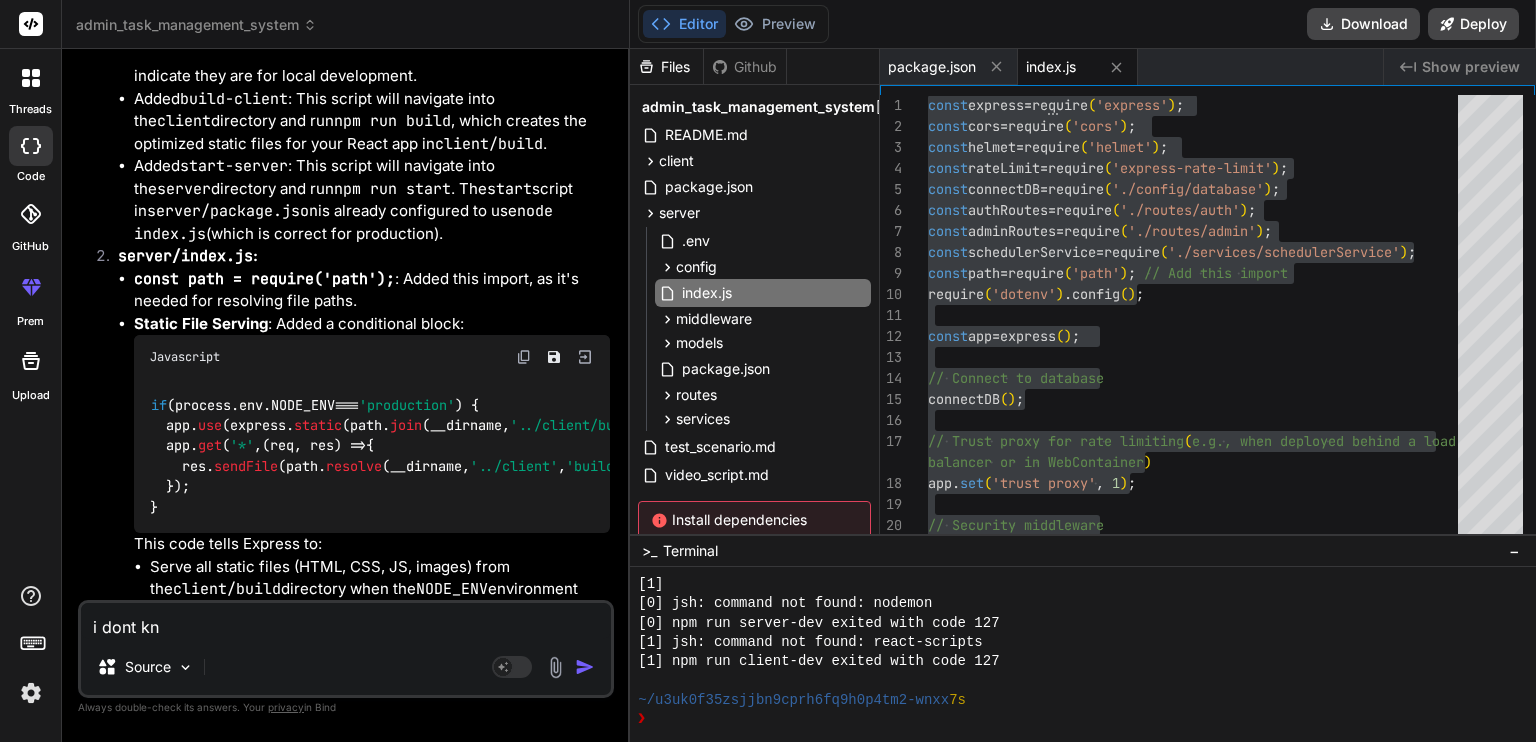 type on "i dont kno" 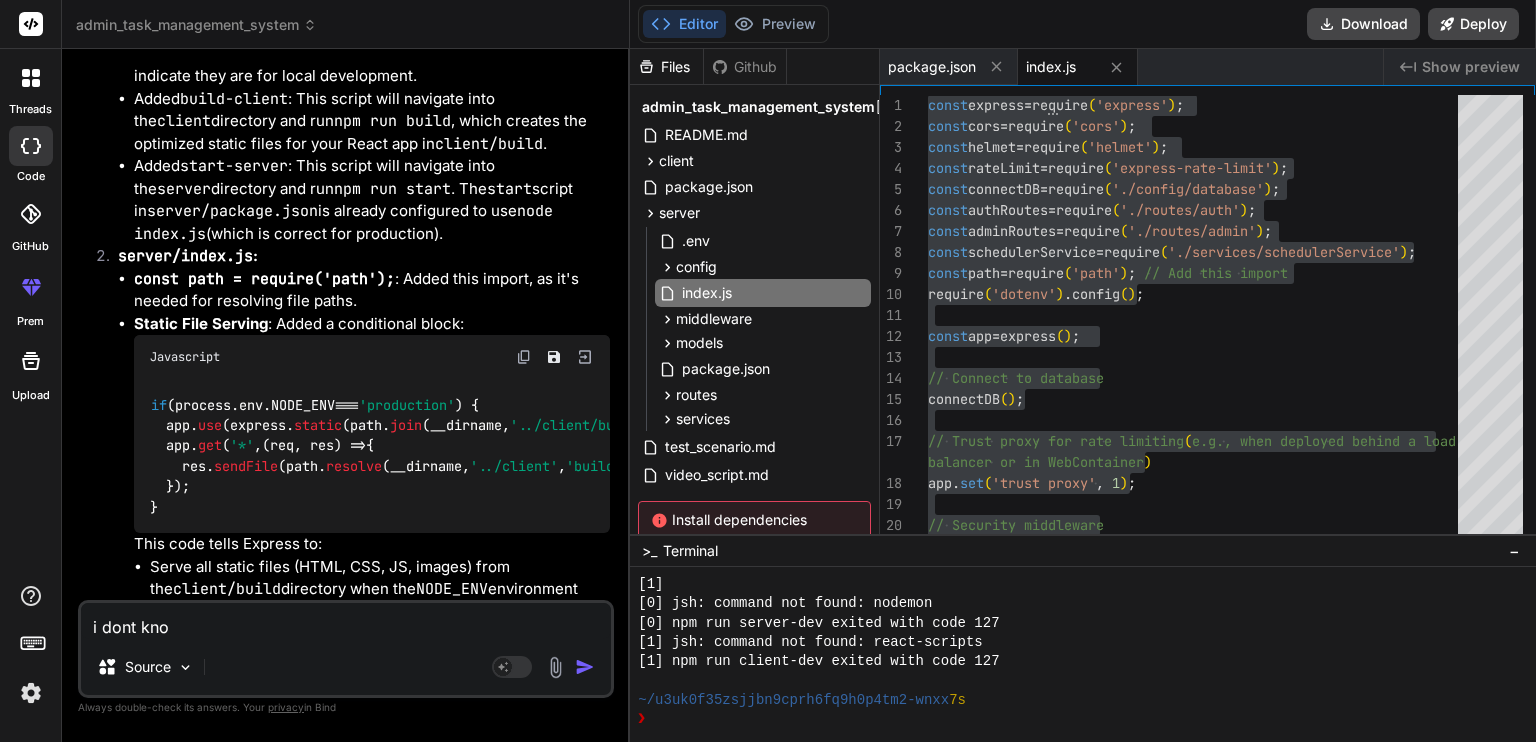 type on "i dont know" 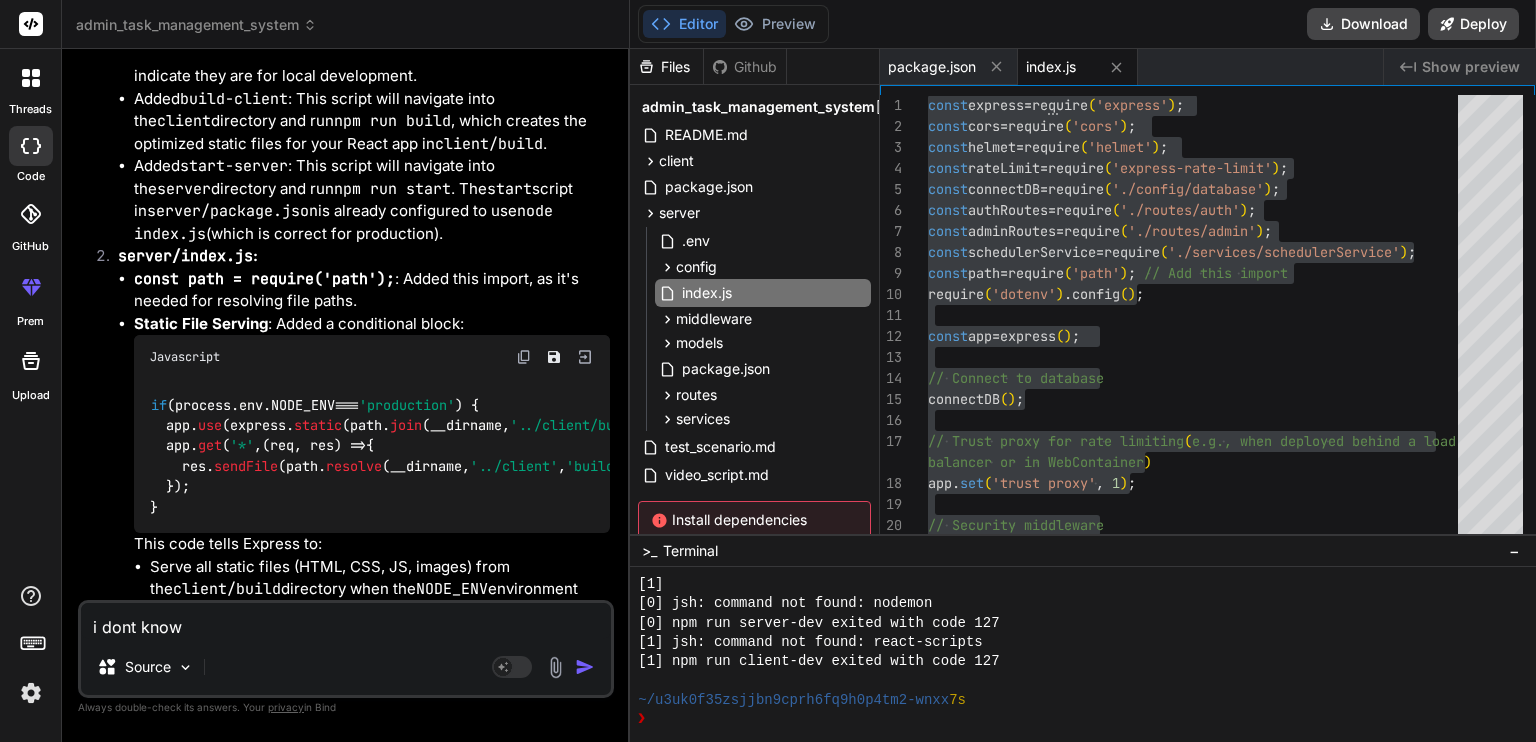 type on "i dont know" 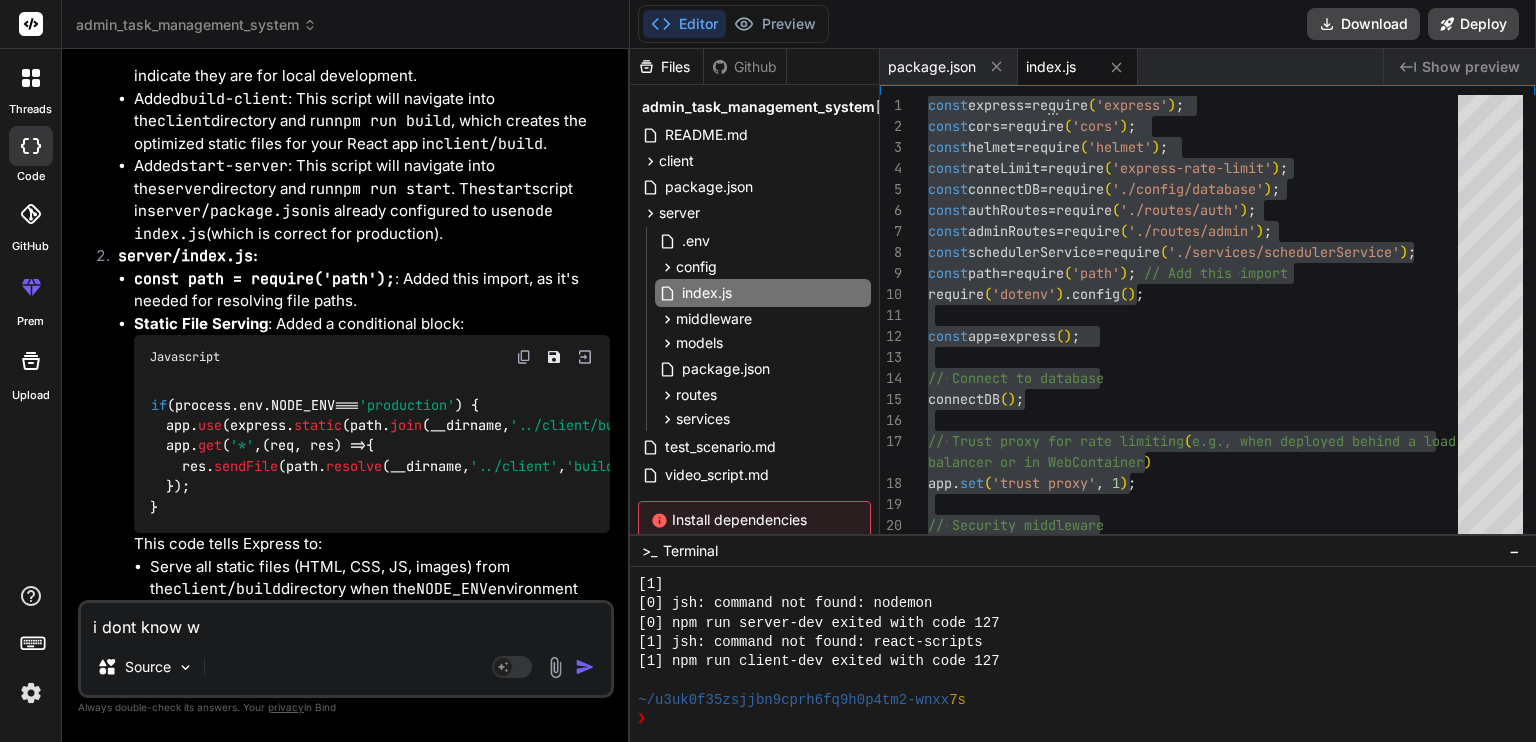 type on "i dont know wh" 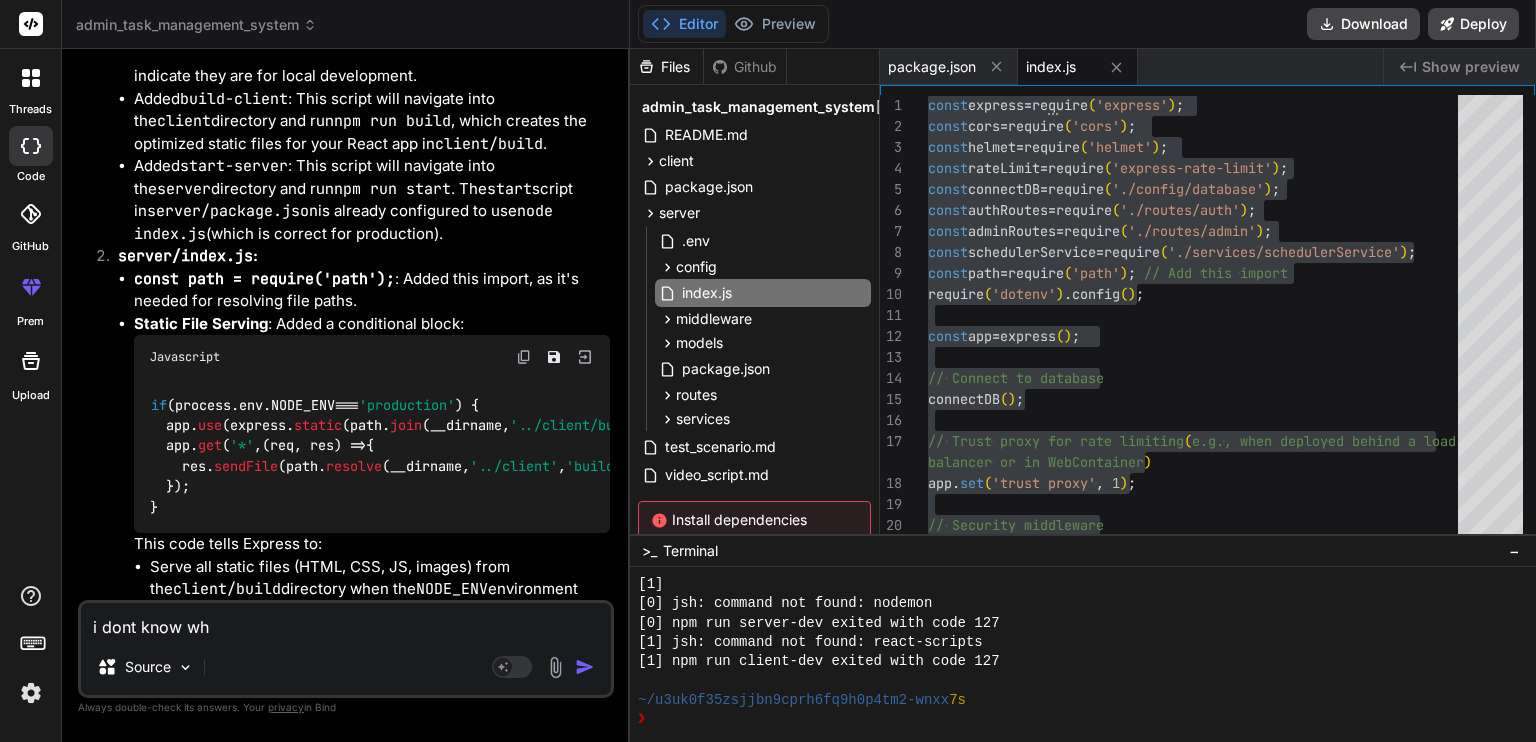 type on "i dont know whe" 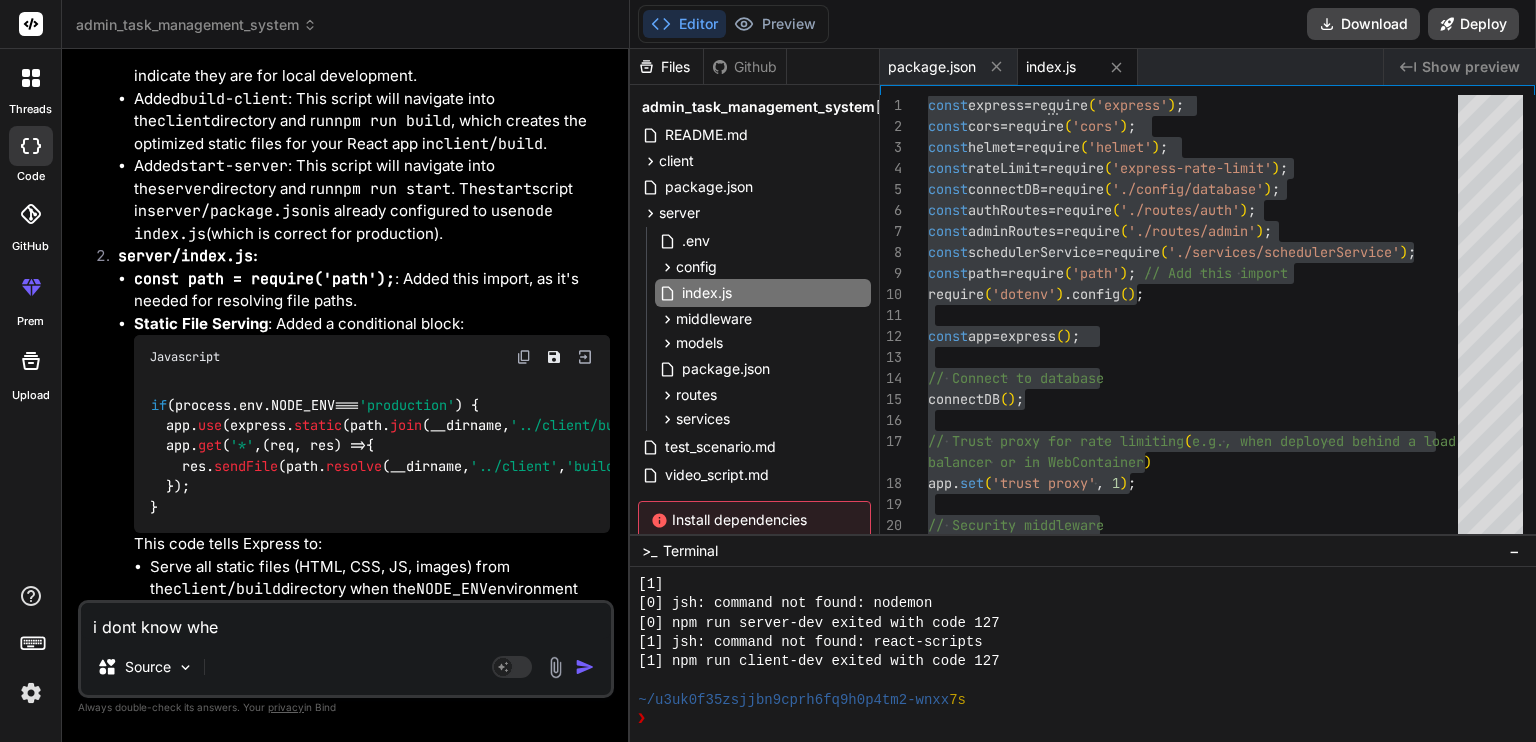 type on "i dont know wher" 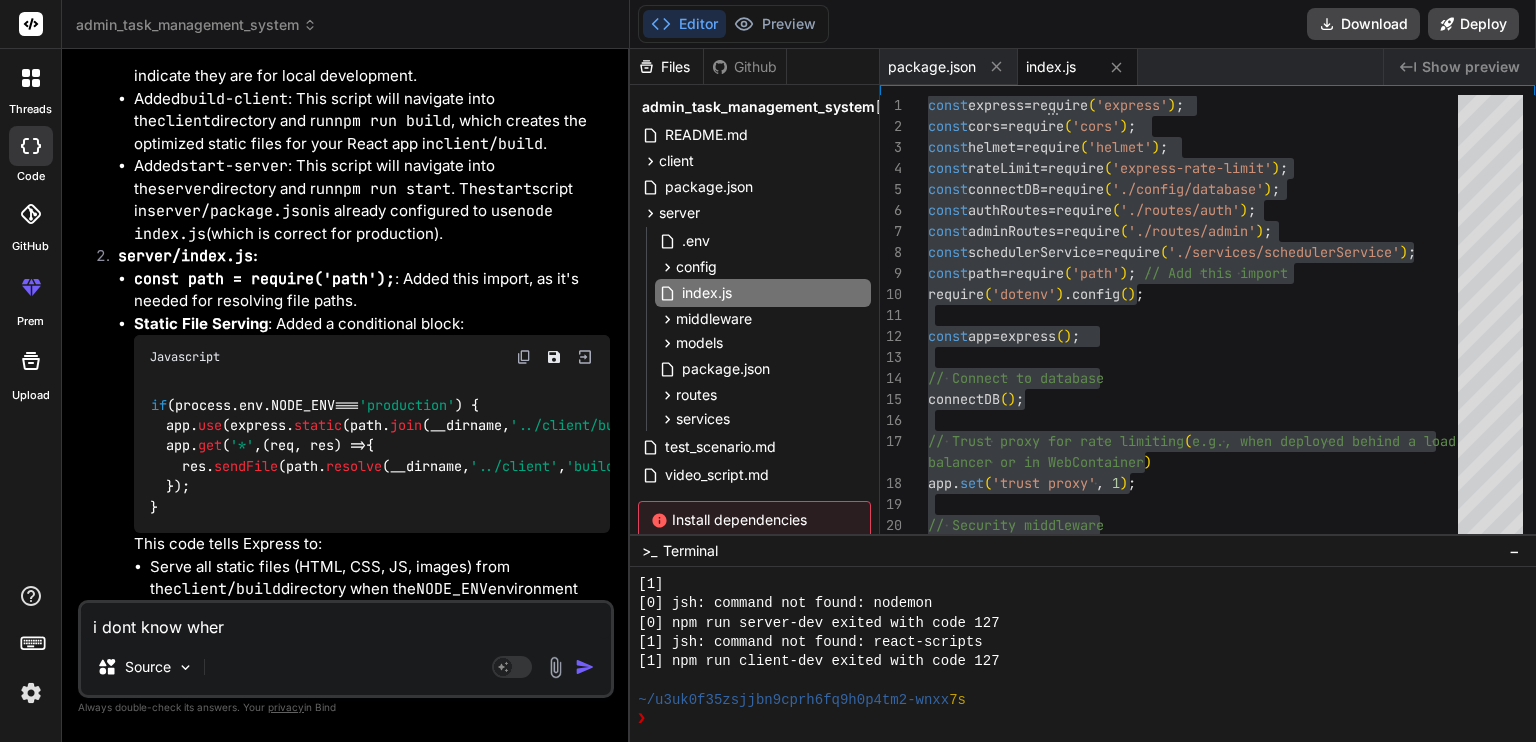 type on "i dont know where" 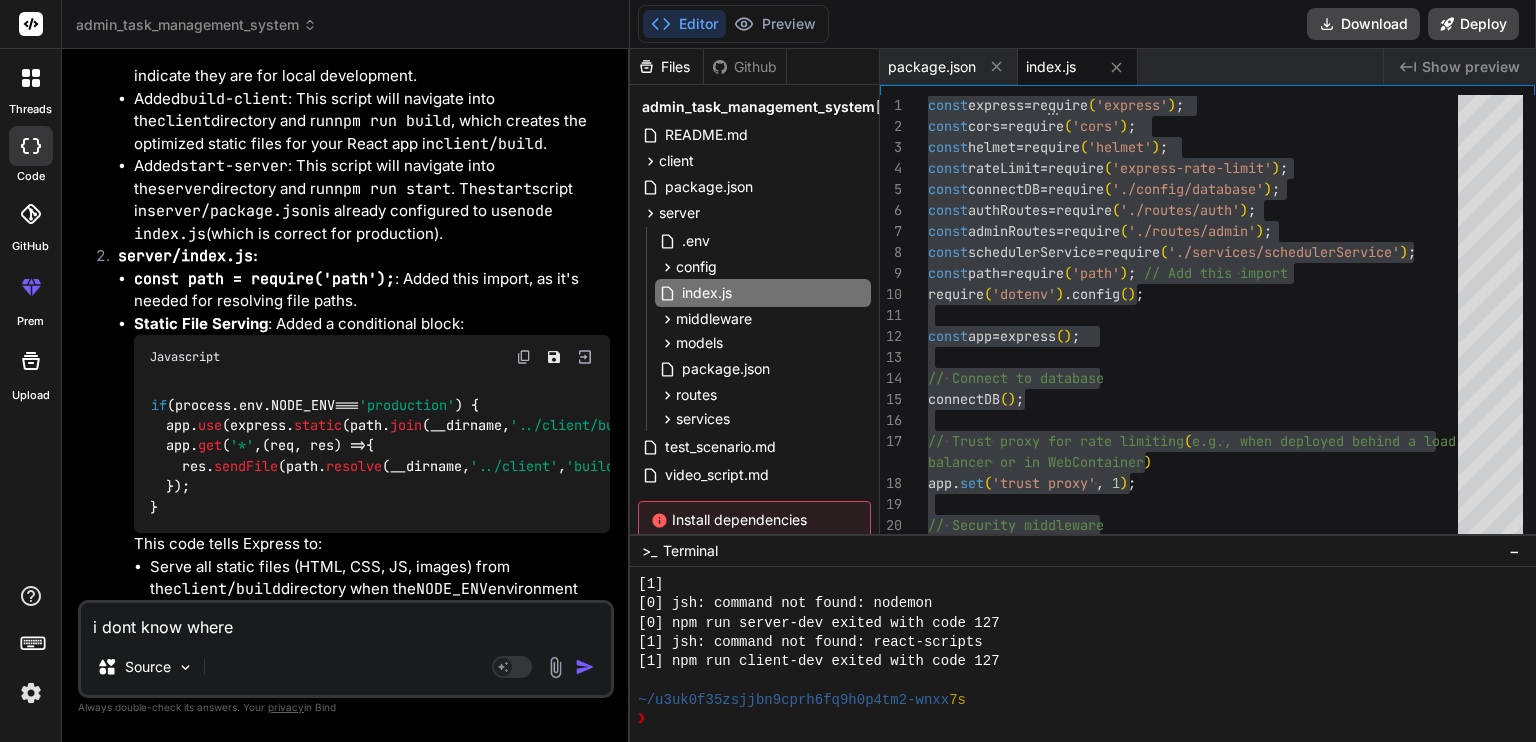 type on "i dont know where" 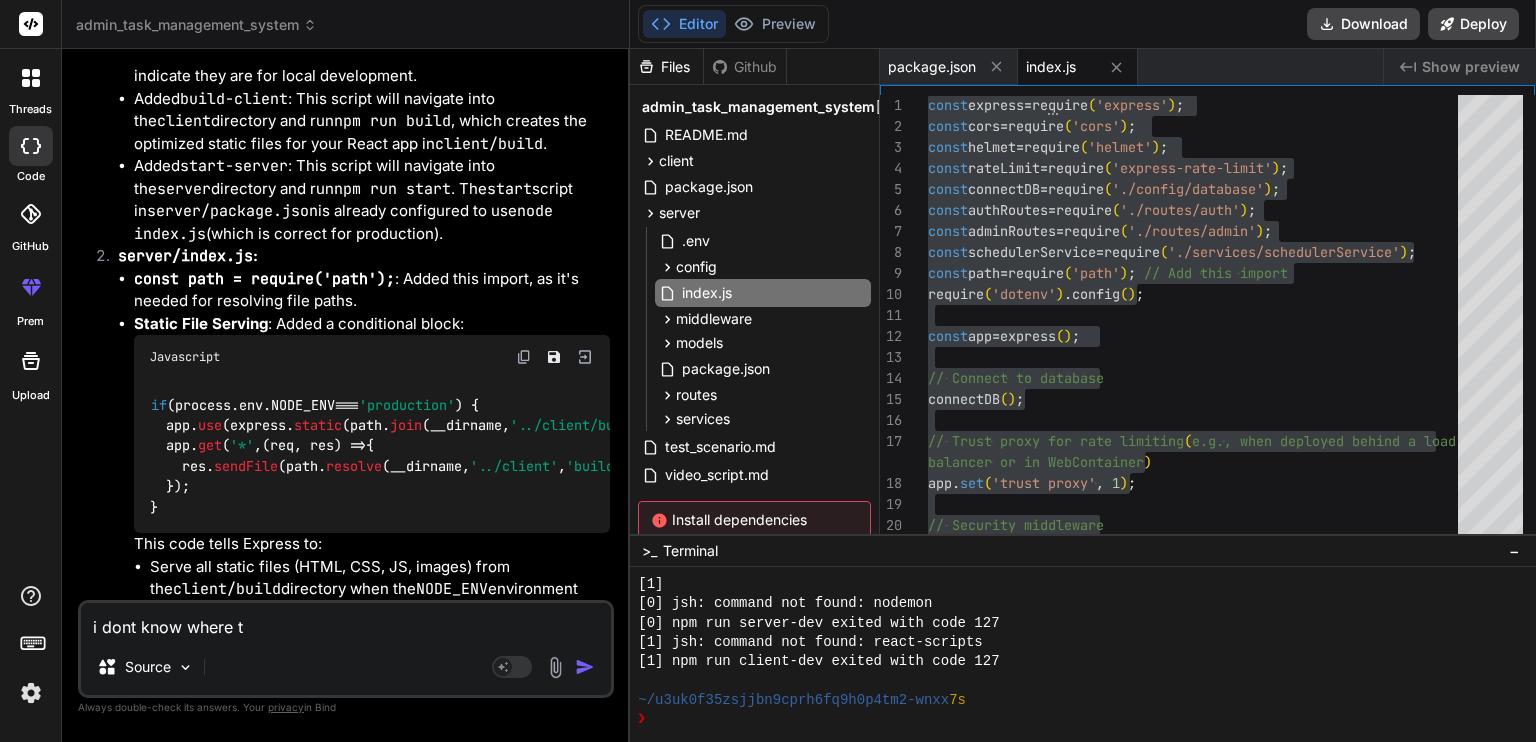 type on "x" 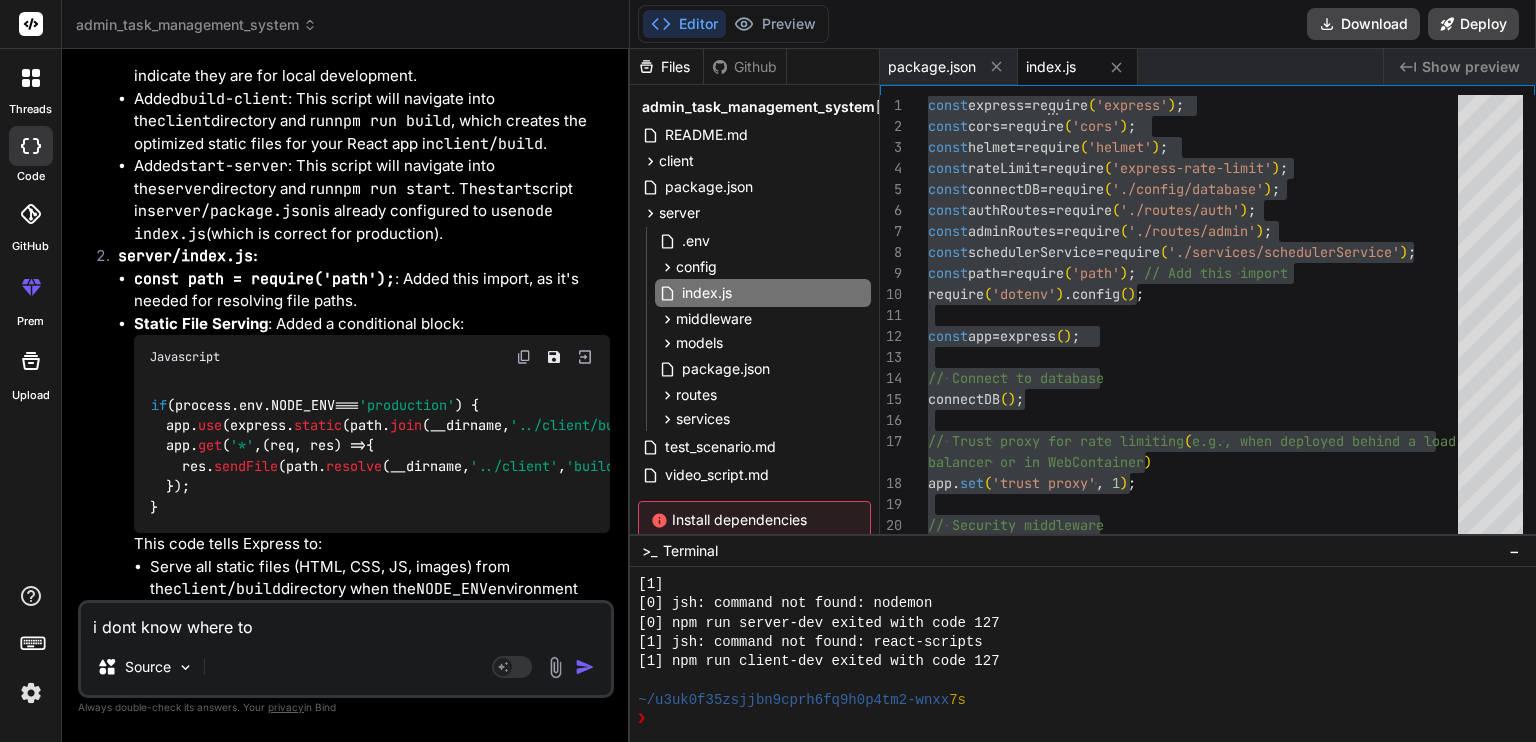 type on "i dont know where to" 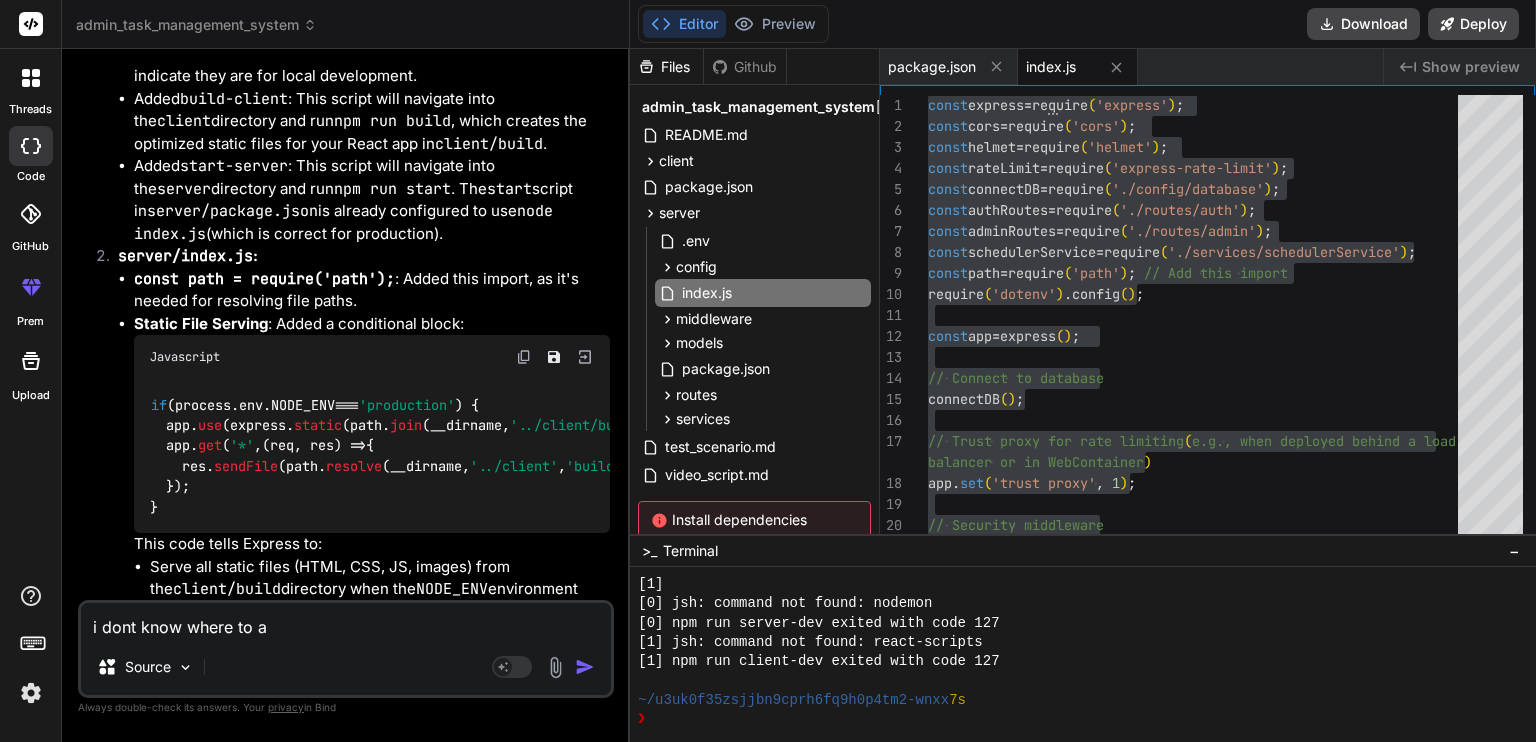 type on "i dont know where to ad" 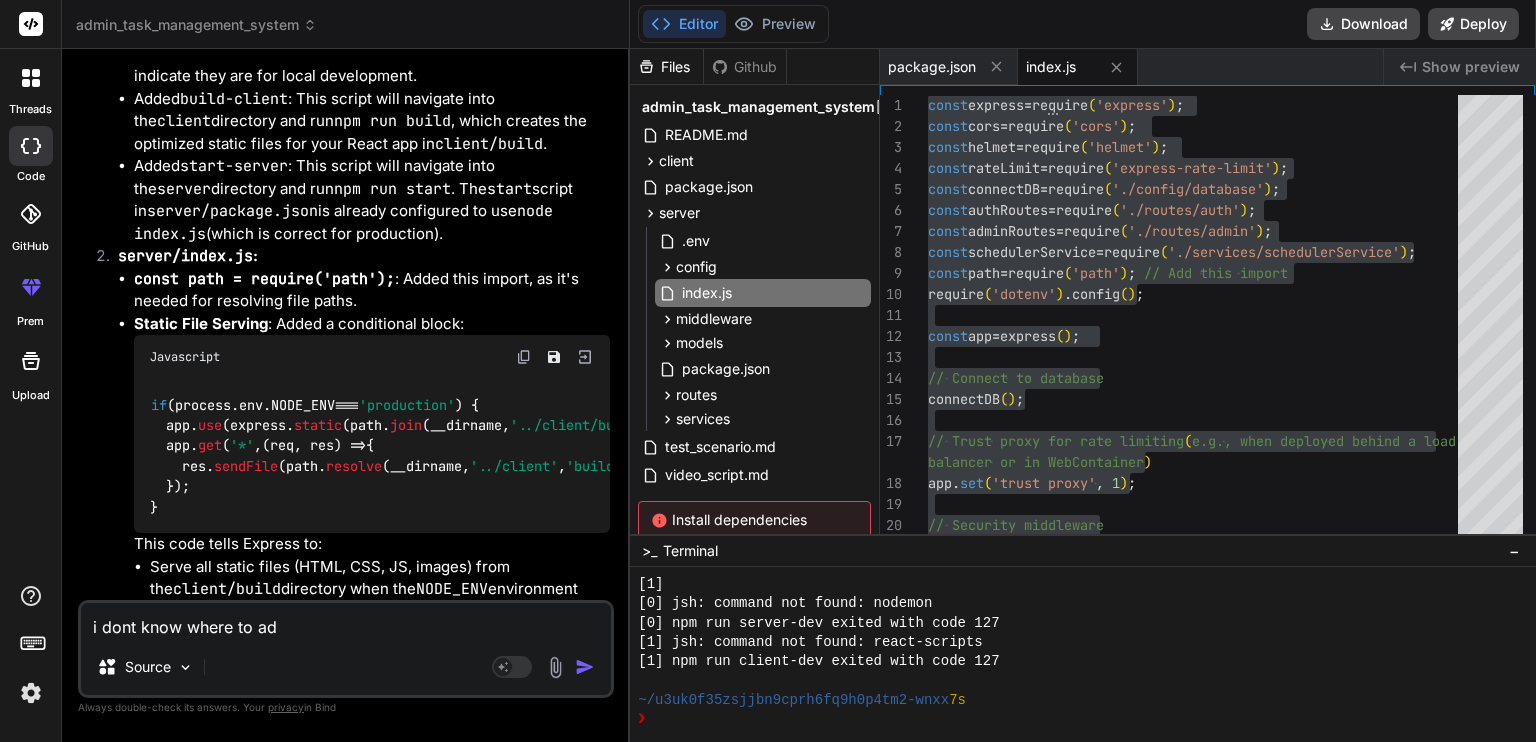 type on "i dont know where to add" 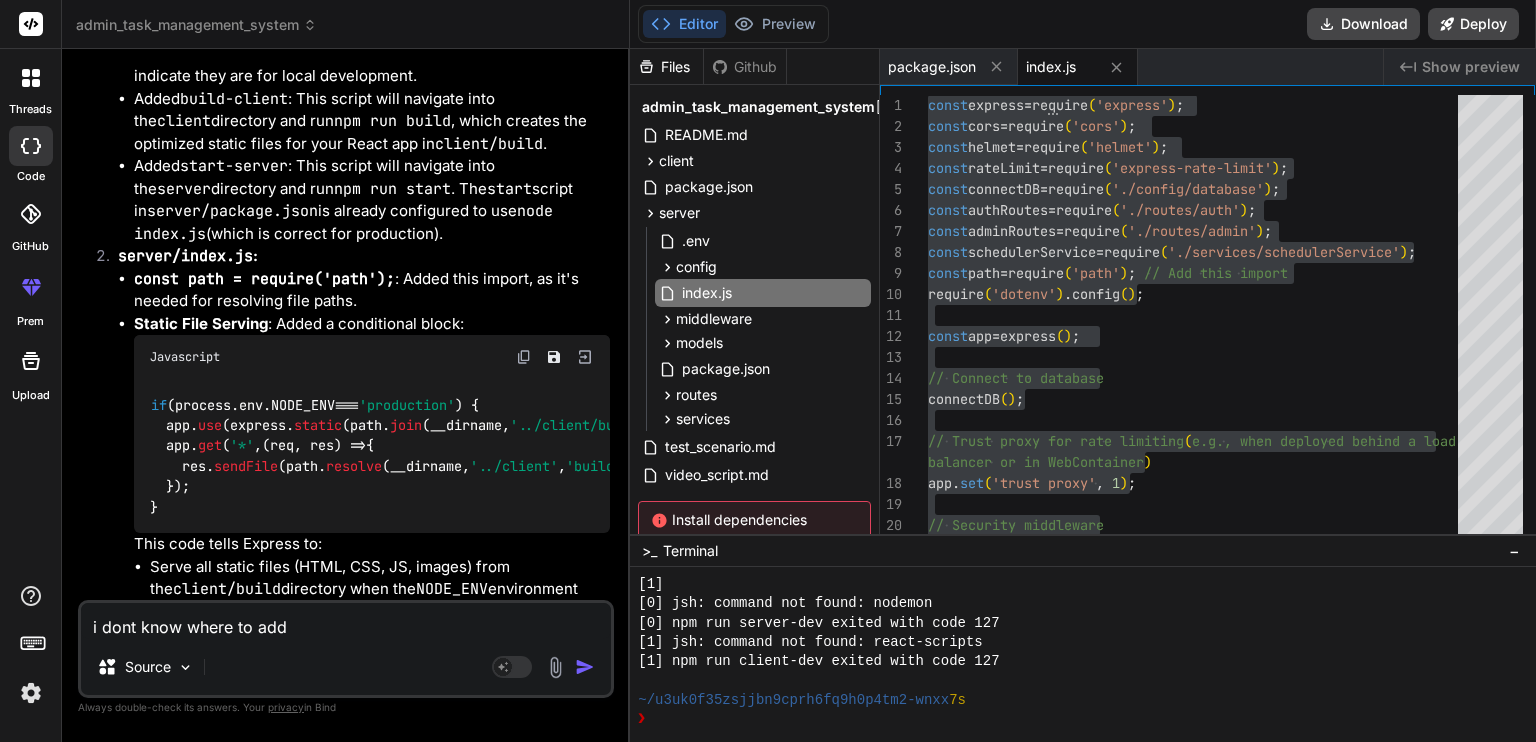 type on "i dont know where to addh" 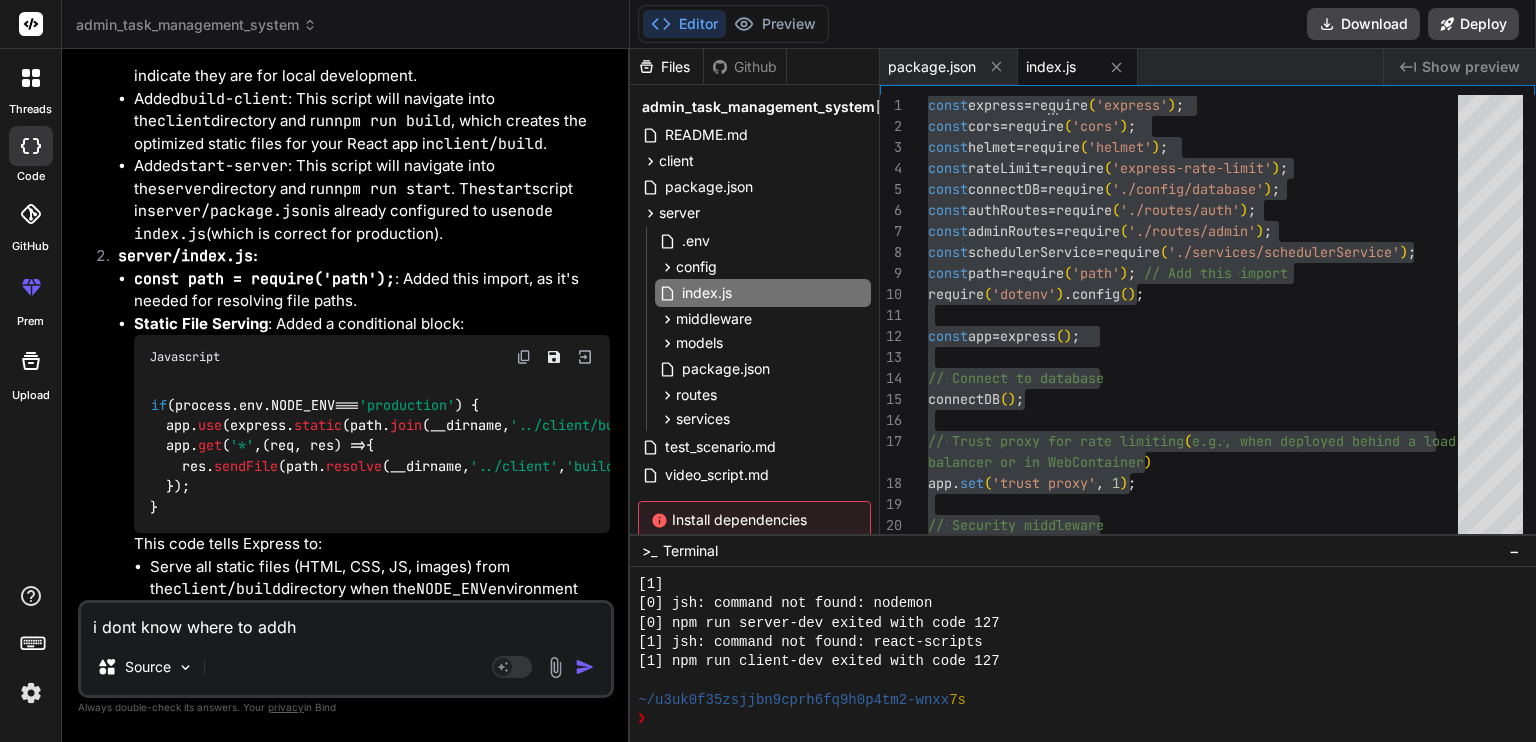 type on "i dont know where to addht" 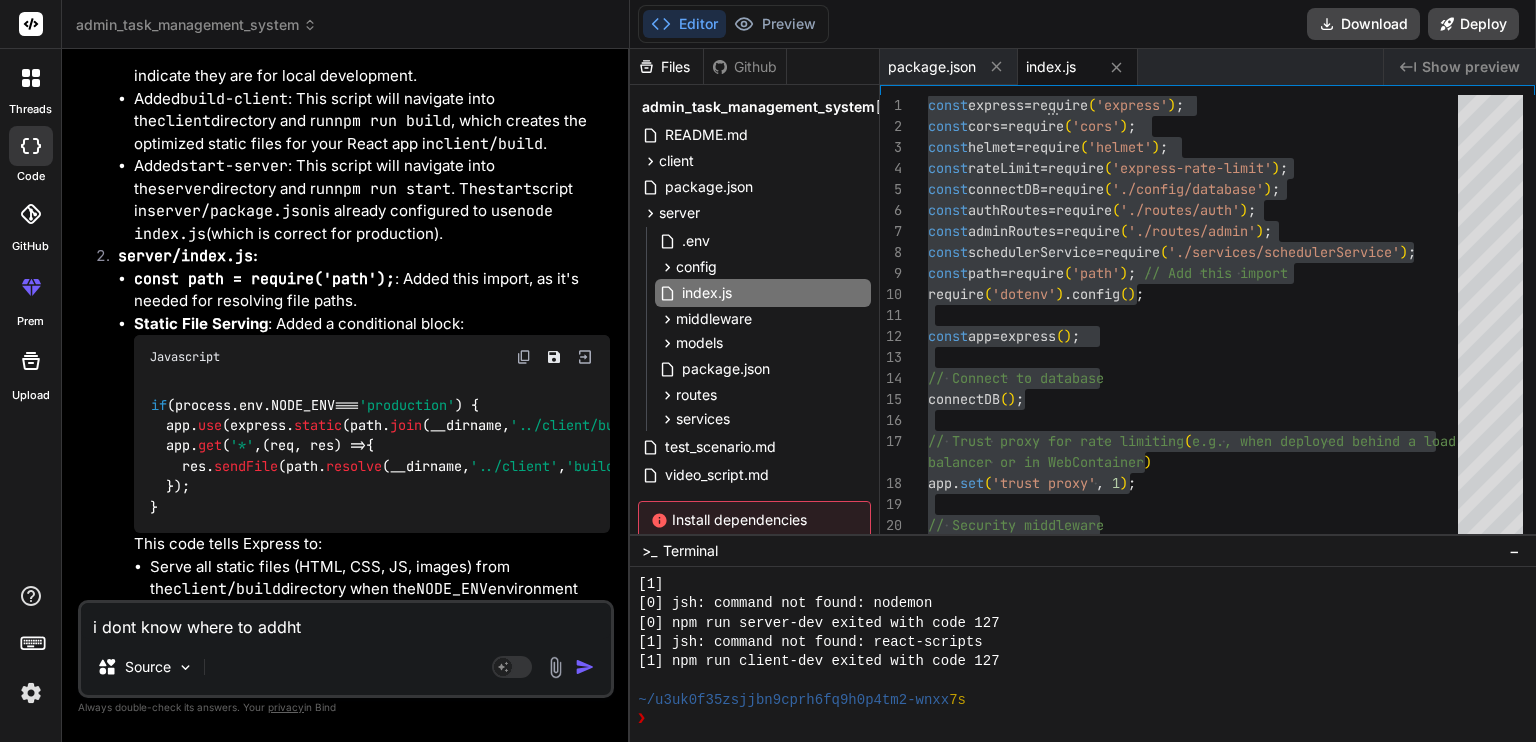type on "i dont know where to addhto" 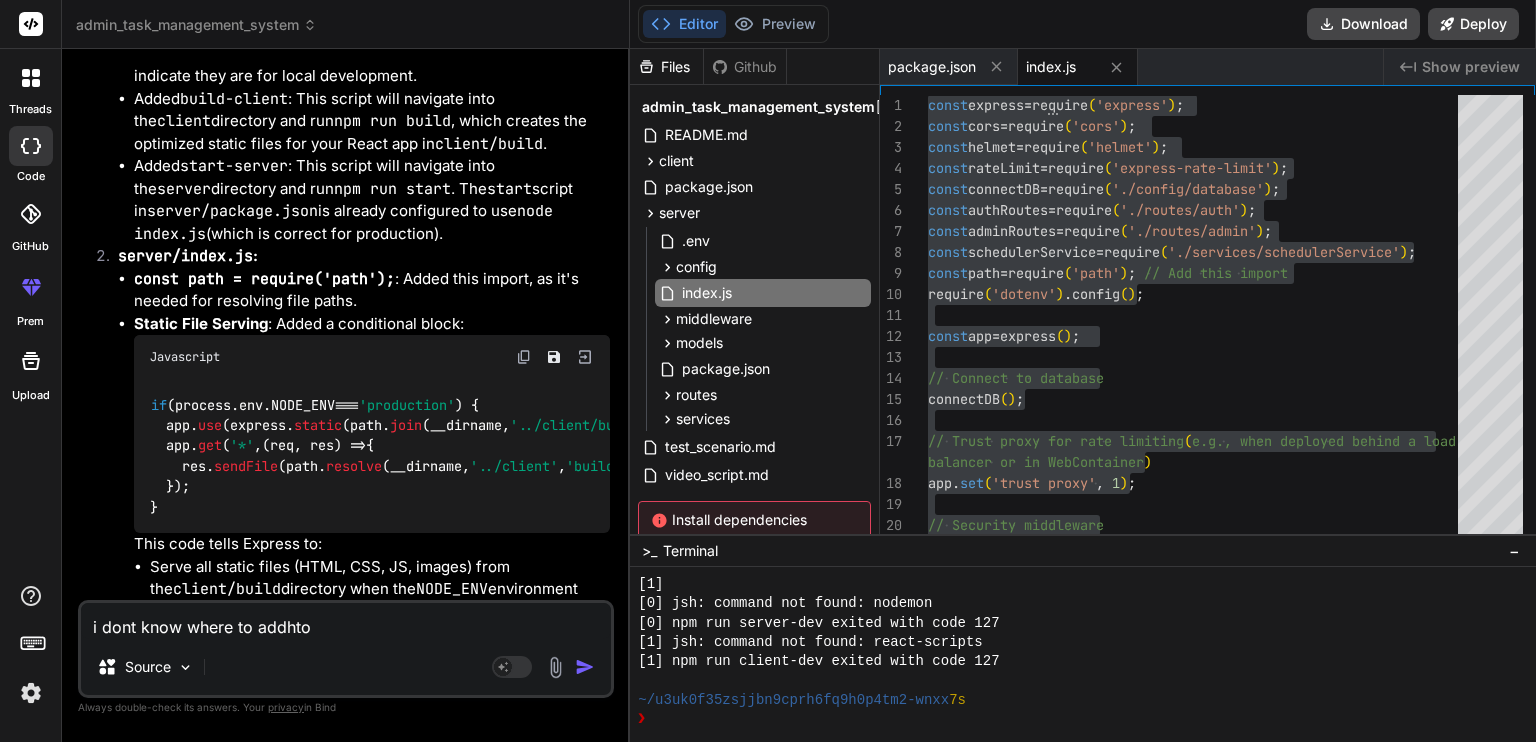 type on "x" 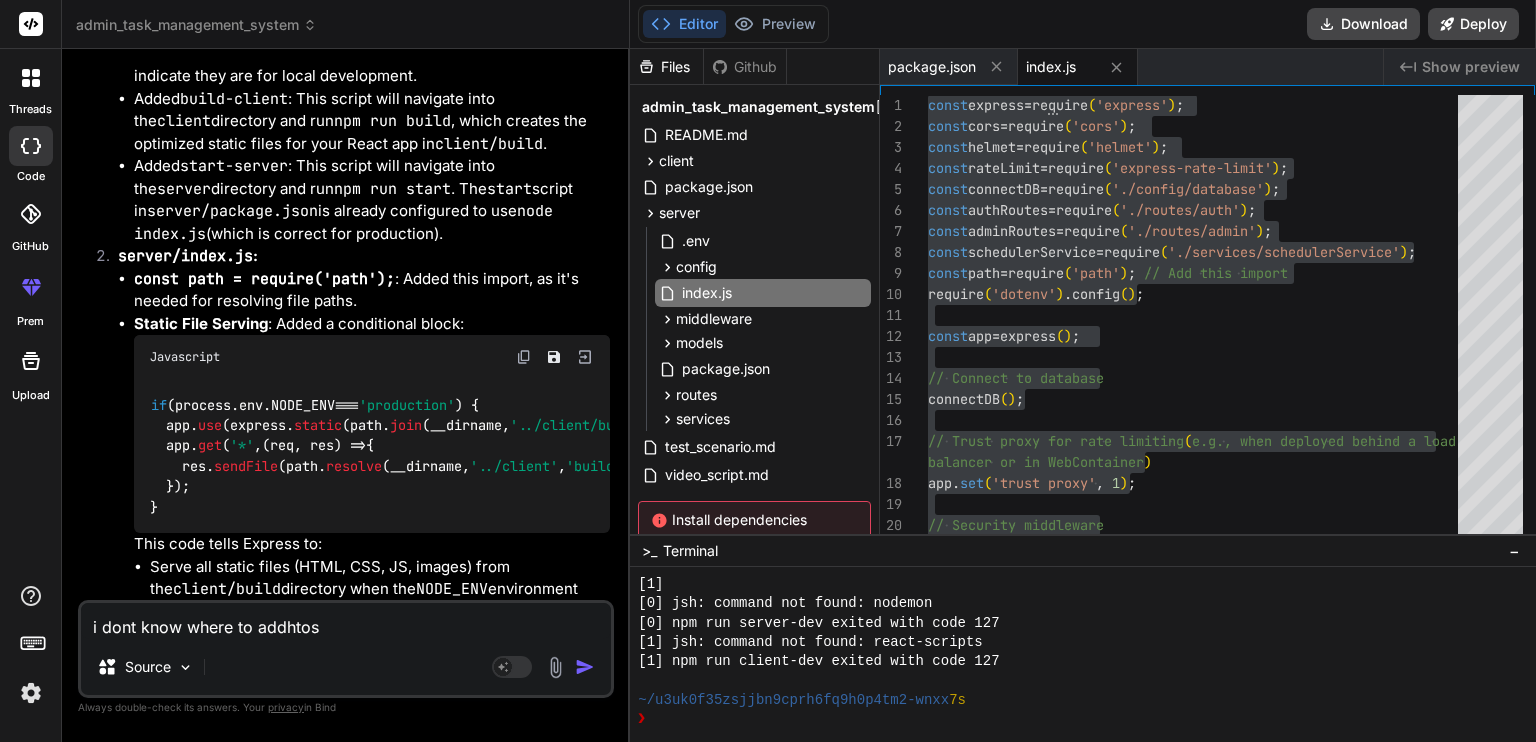 type on "i dont know where to addhto" 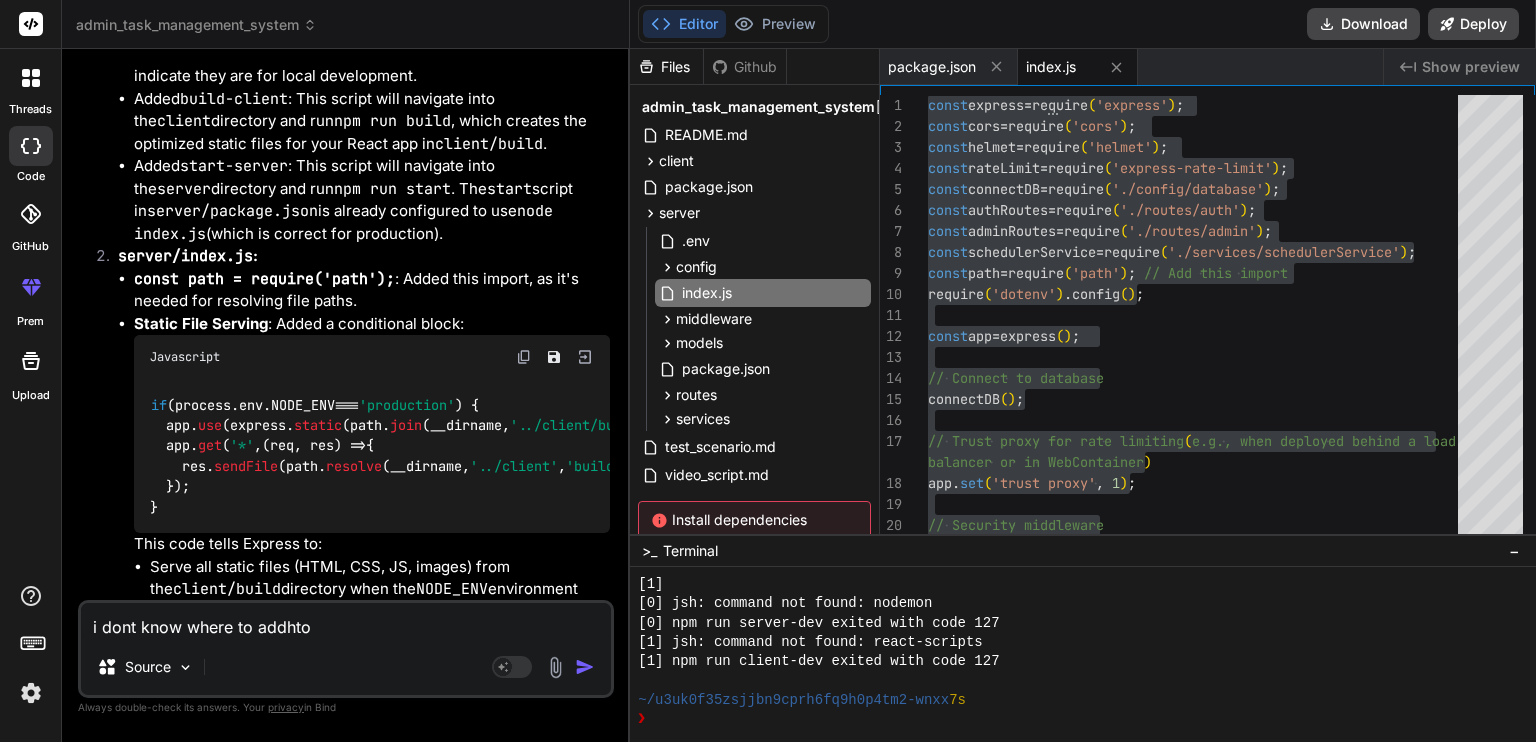 type on "i dont know where to addht" 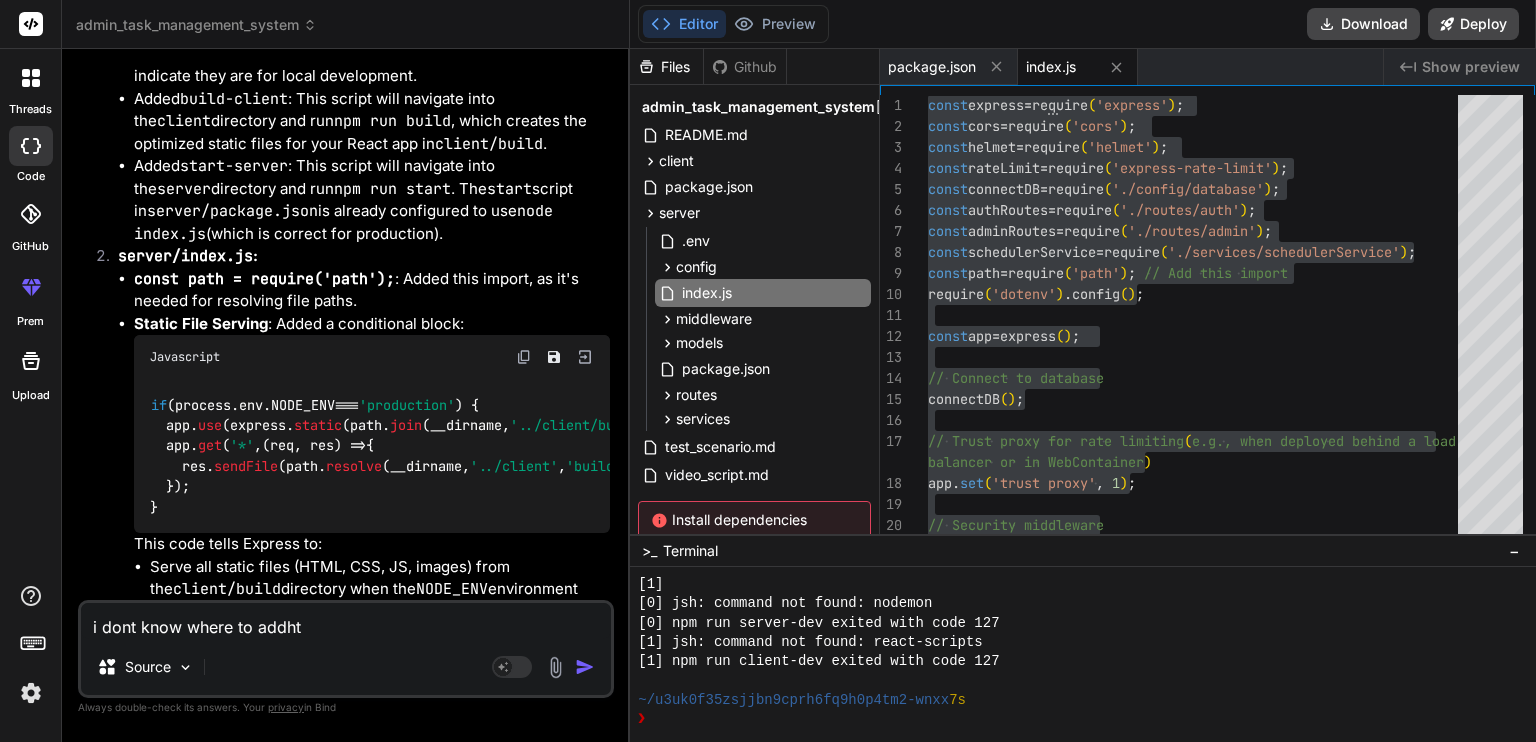 type on "i dont know where to addh" 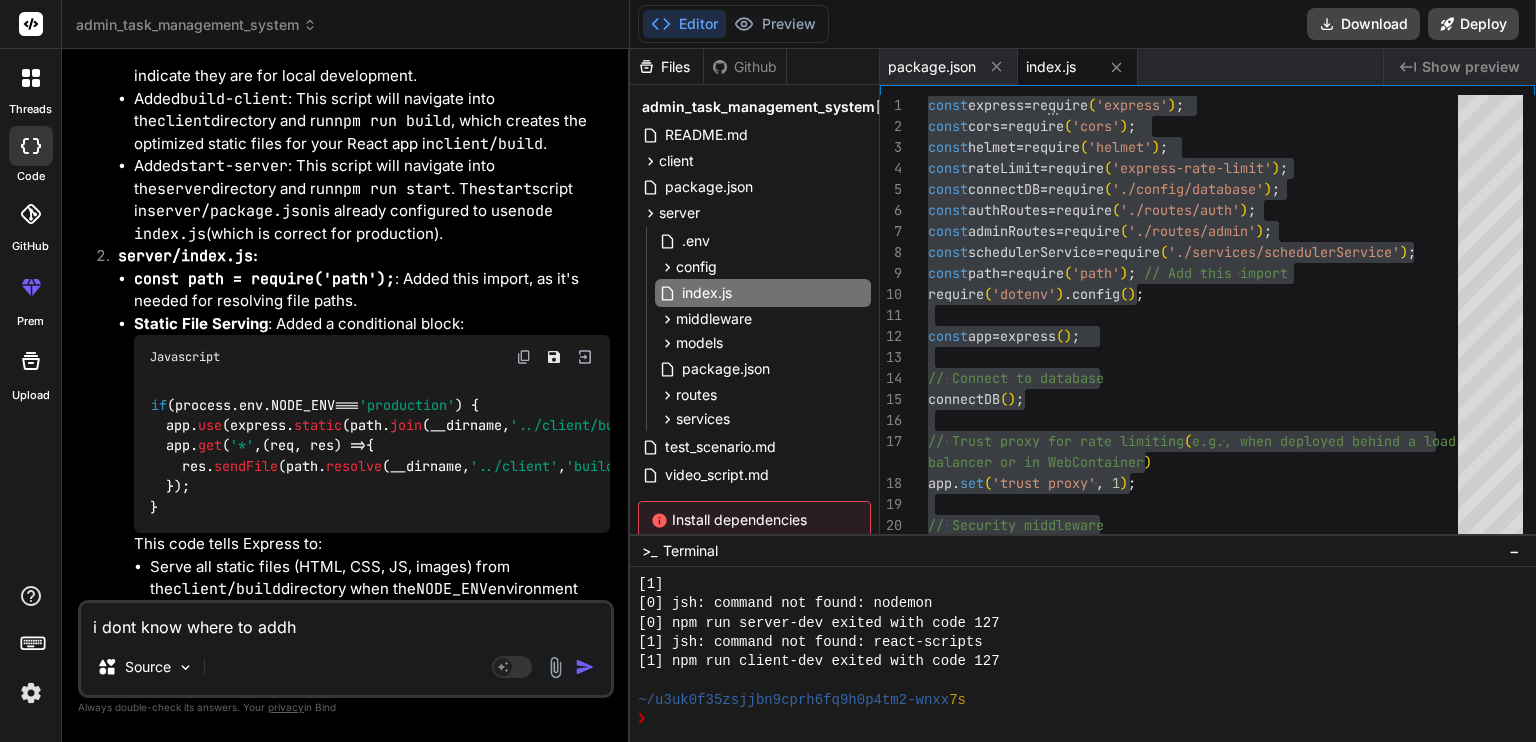 type on "i dont know where to add" 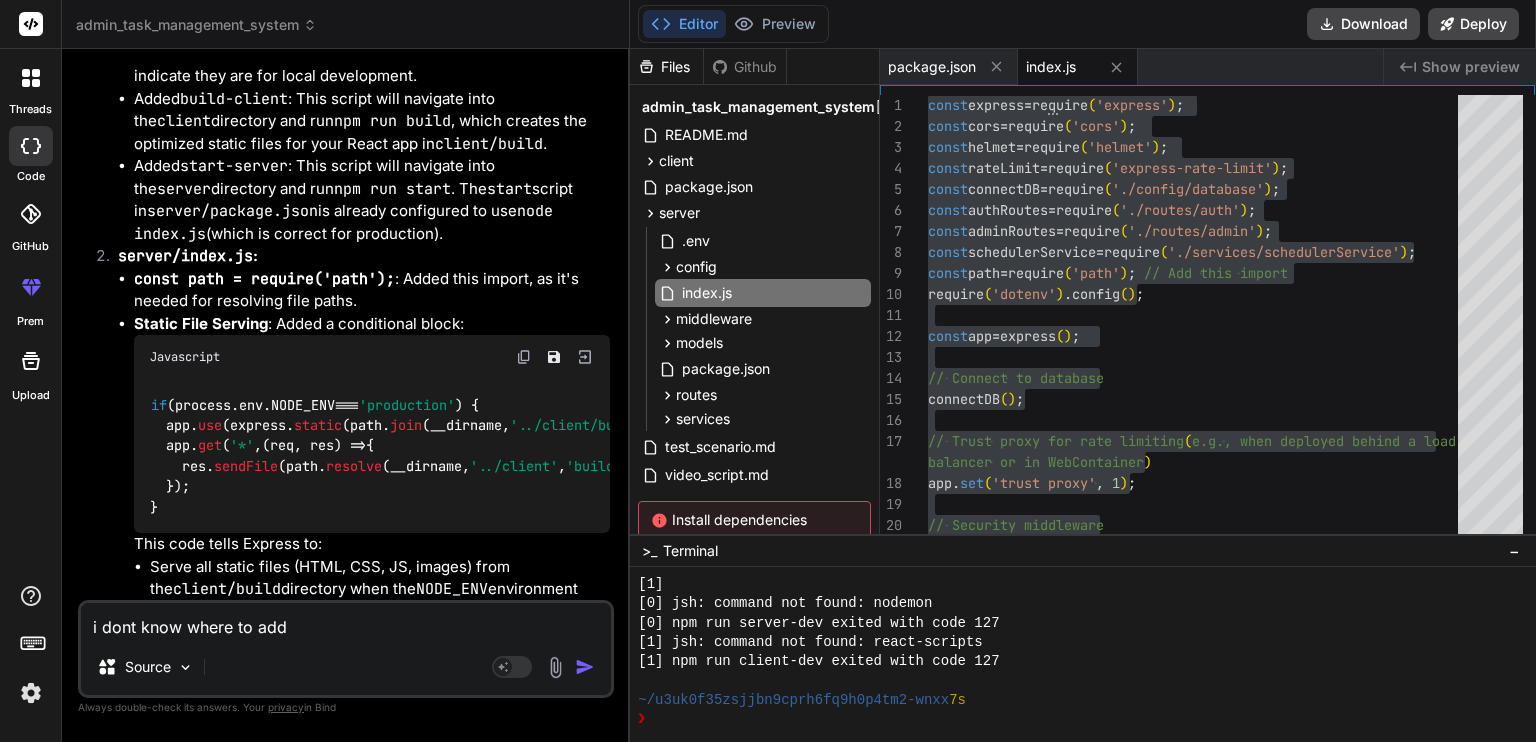 type on "i dont know where to add" 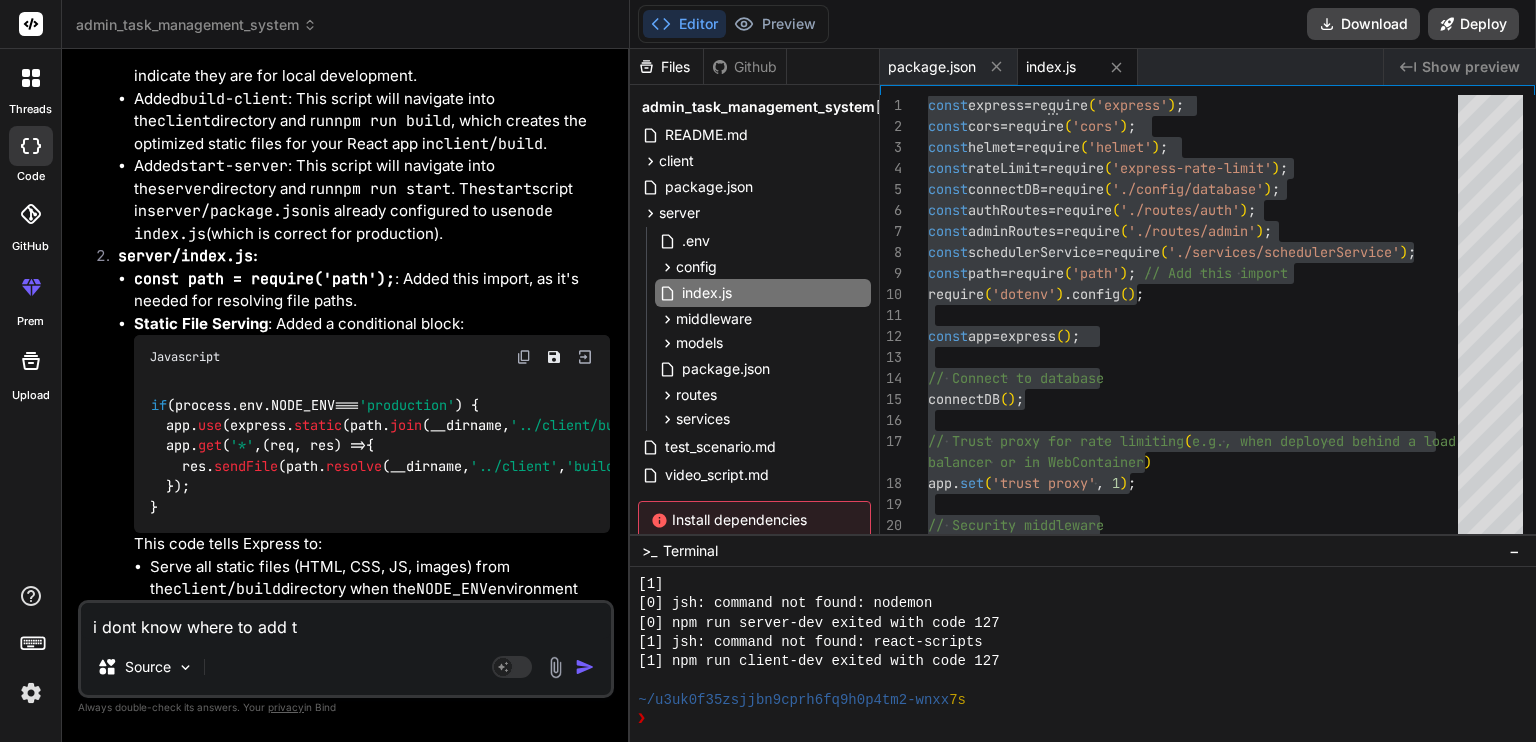 type on "i dont know where to add th" 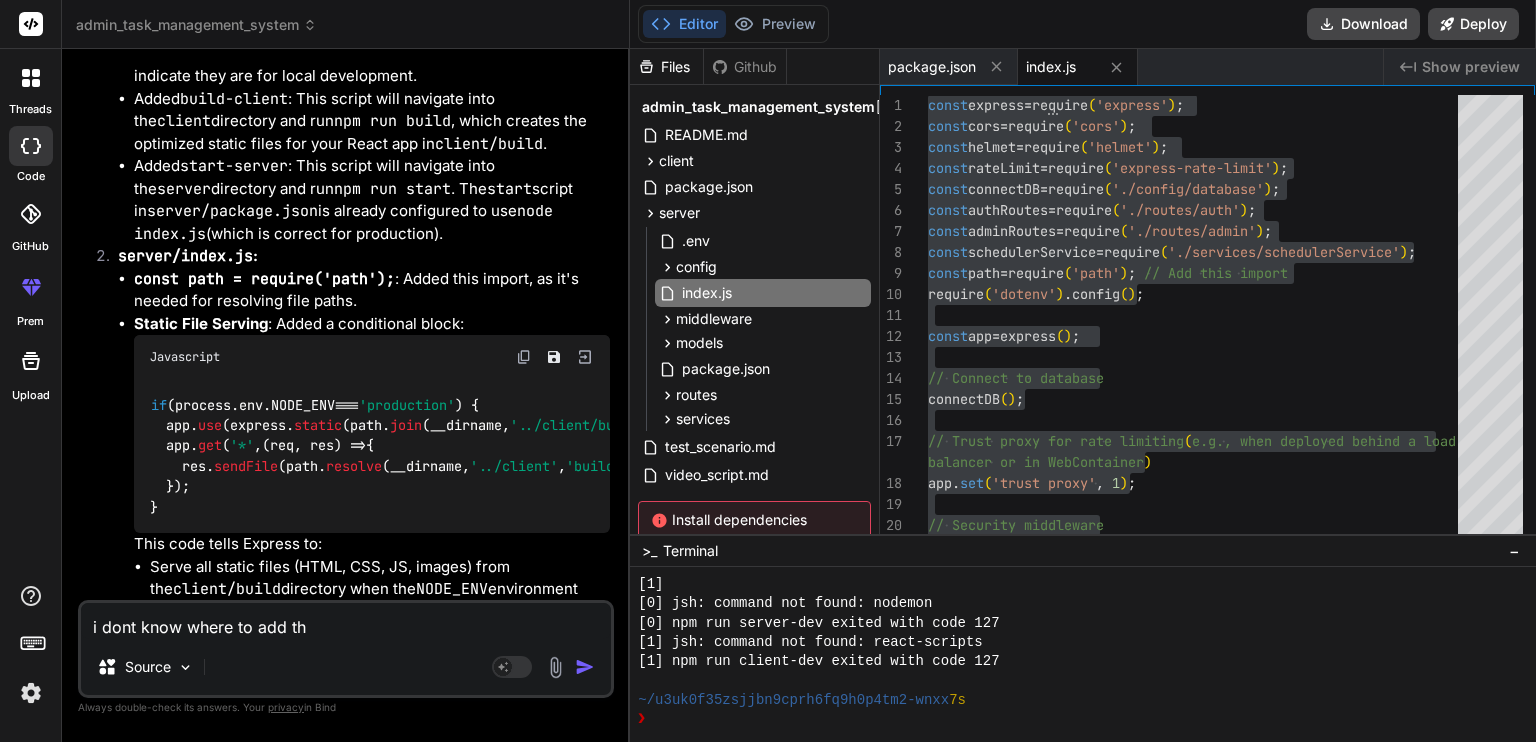 type on "i dont know where to add thi" 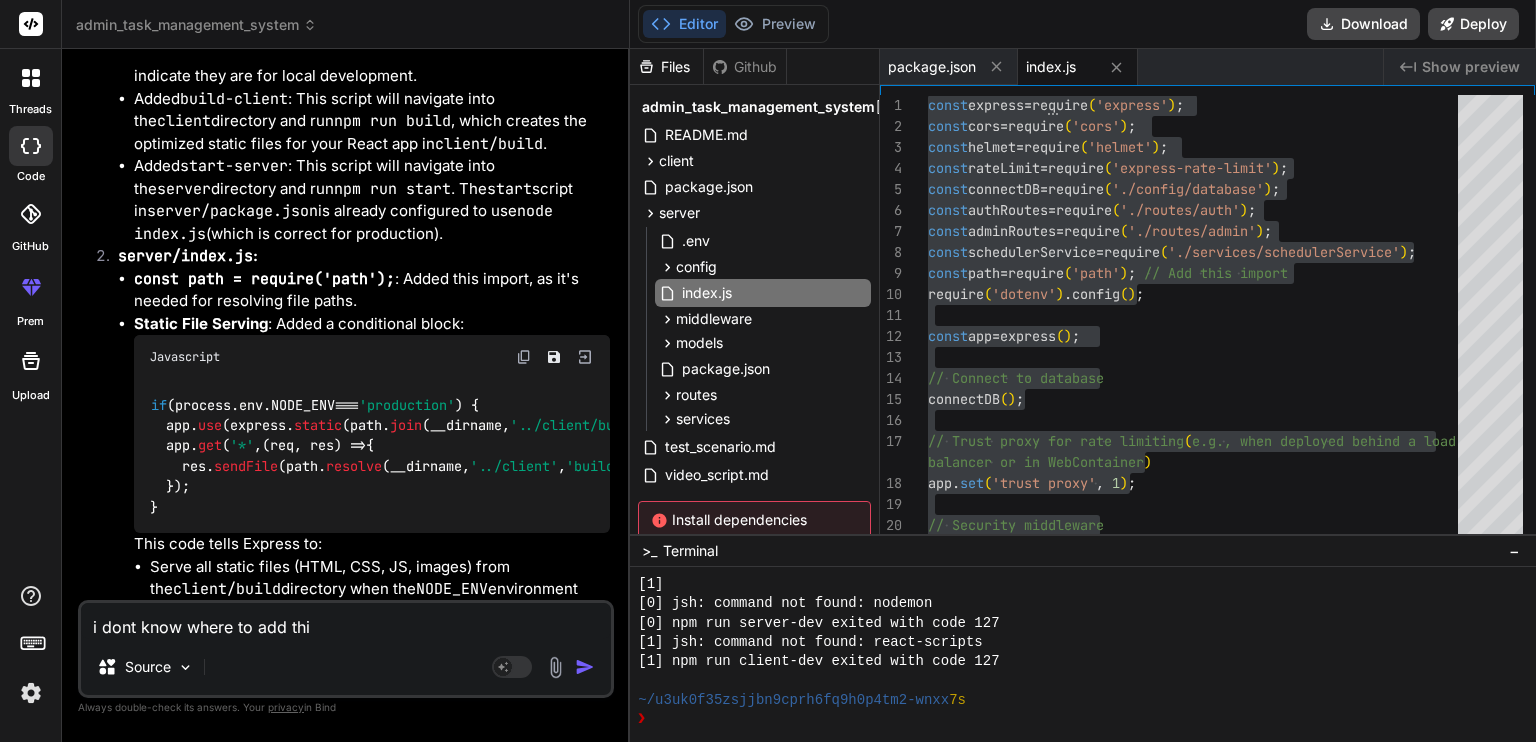 type on "i dont know where to add this" 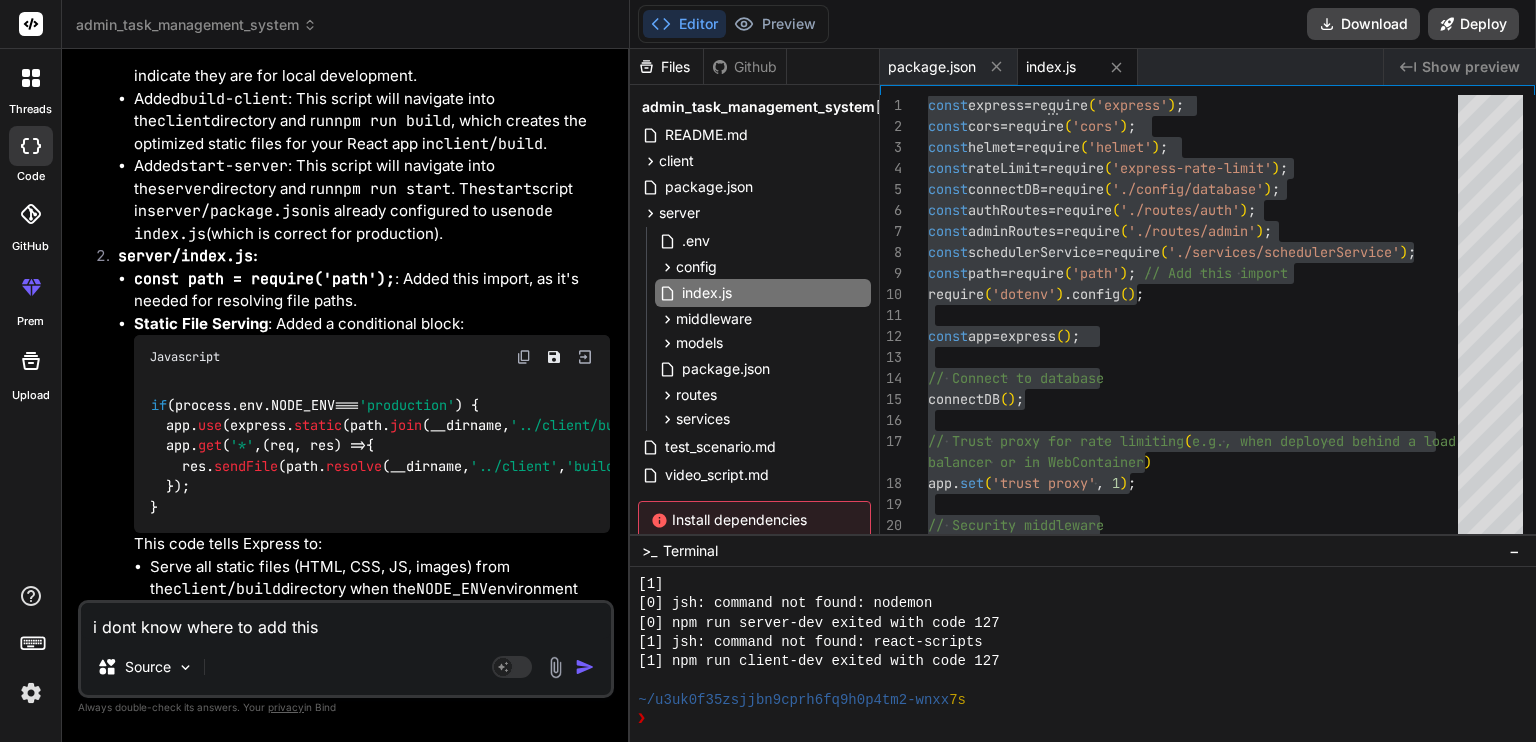 type on "i dont know where to add this" 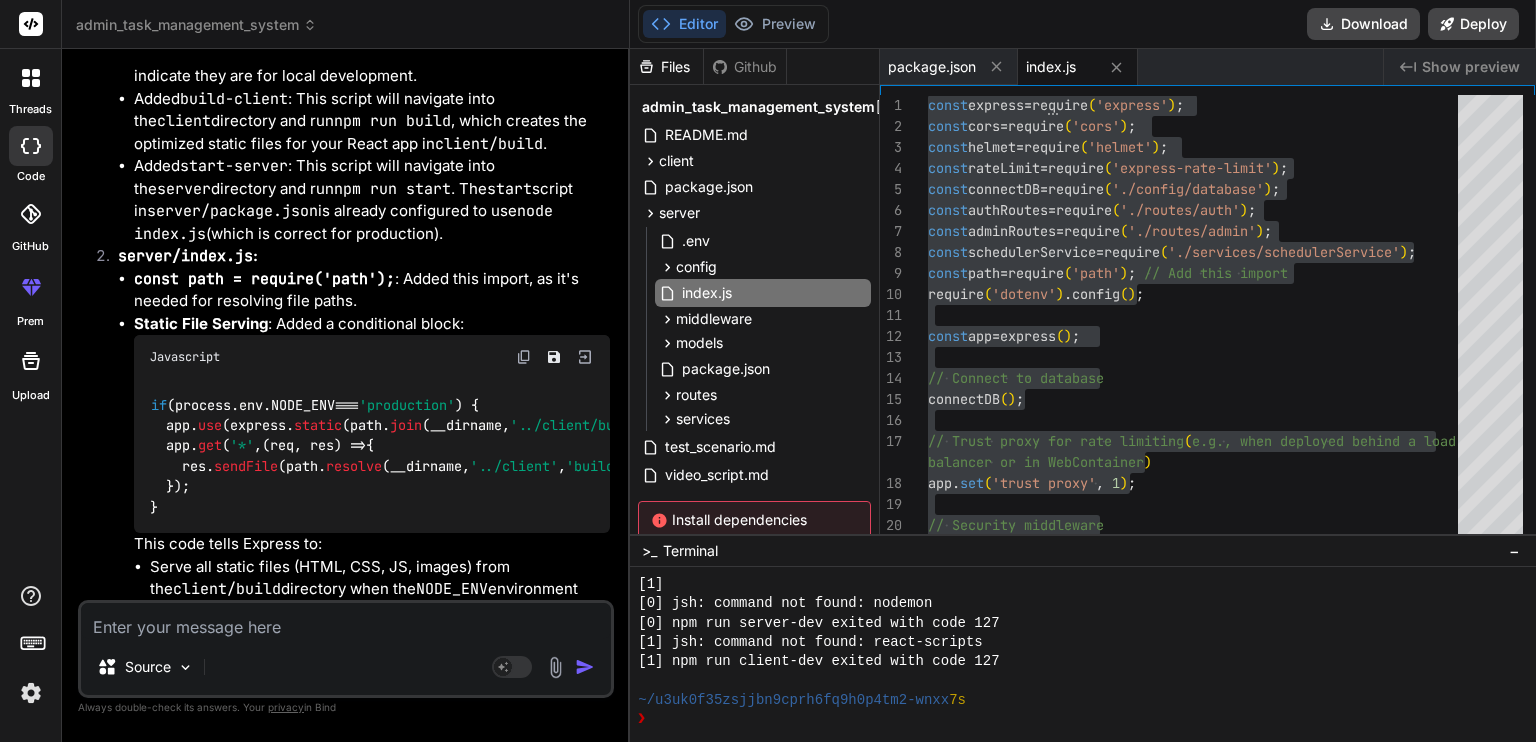 scroll, scrollTop: 6310, scrollLeft: 0, axis: vertical 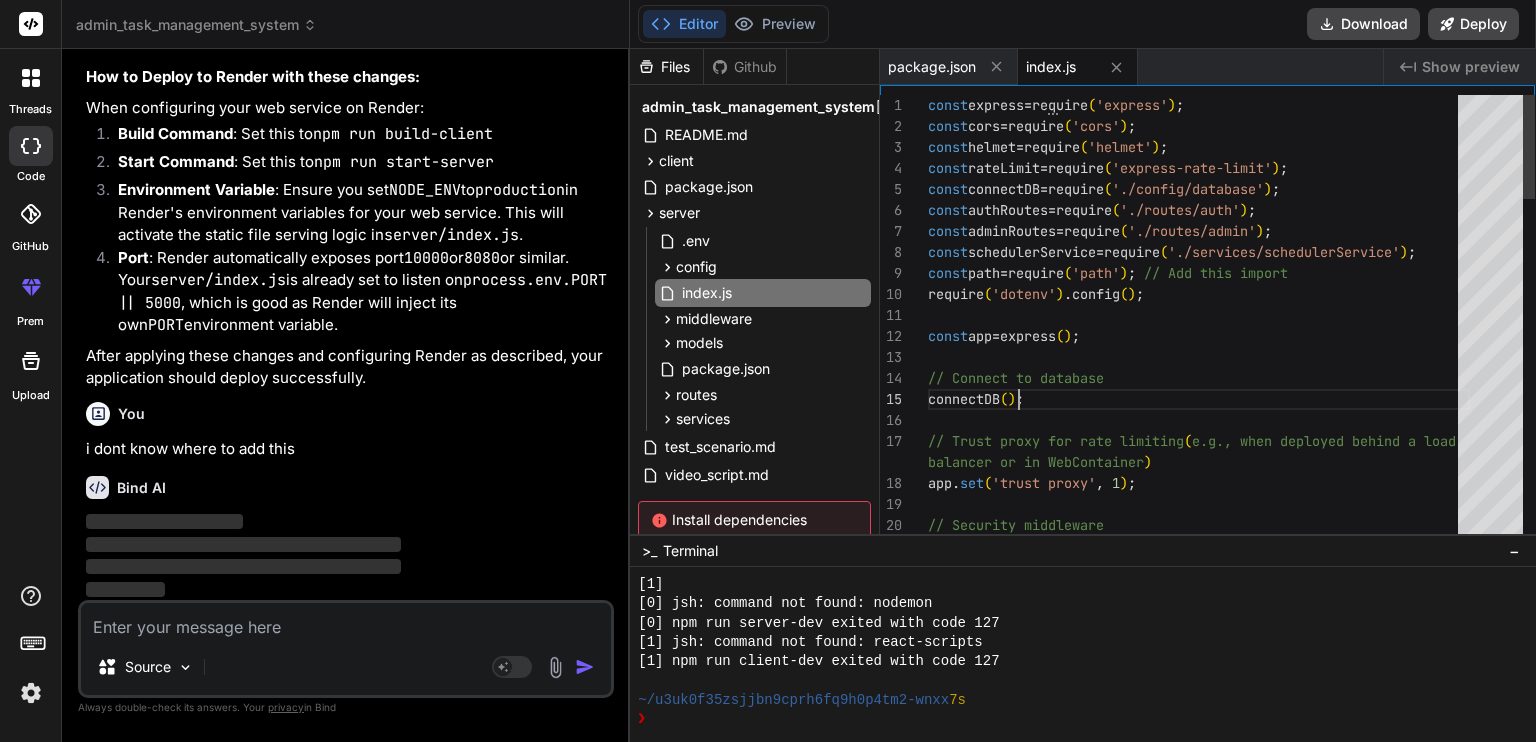 click on "const express = require('express'); const cors = require('cors'); const helmet = require('helmet'); const rateLimit = require('express-rate-limit'); const connectDB = require('./config/database'); const authRoutes = require('./routes/auth'); const adminRoutes = require('./routes/admin'); const schedulerService = require('./services/schedulerService'); const path = require('path'); // Add this import require('dotenv').config(); const app = express(); // Connect to database connectDB(); // Trust proxy for rate limiting ( e.g., when deployed behind a load balancer or in WebContainer ) app.set('trust proxy', 1); // Security middleware app.use(helmet());" at bounding box center (1199, 1061) 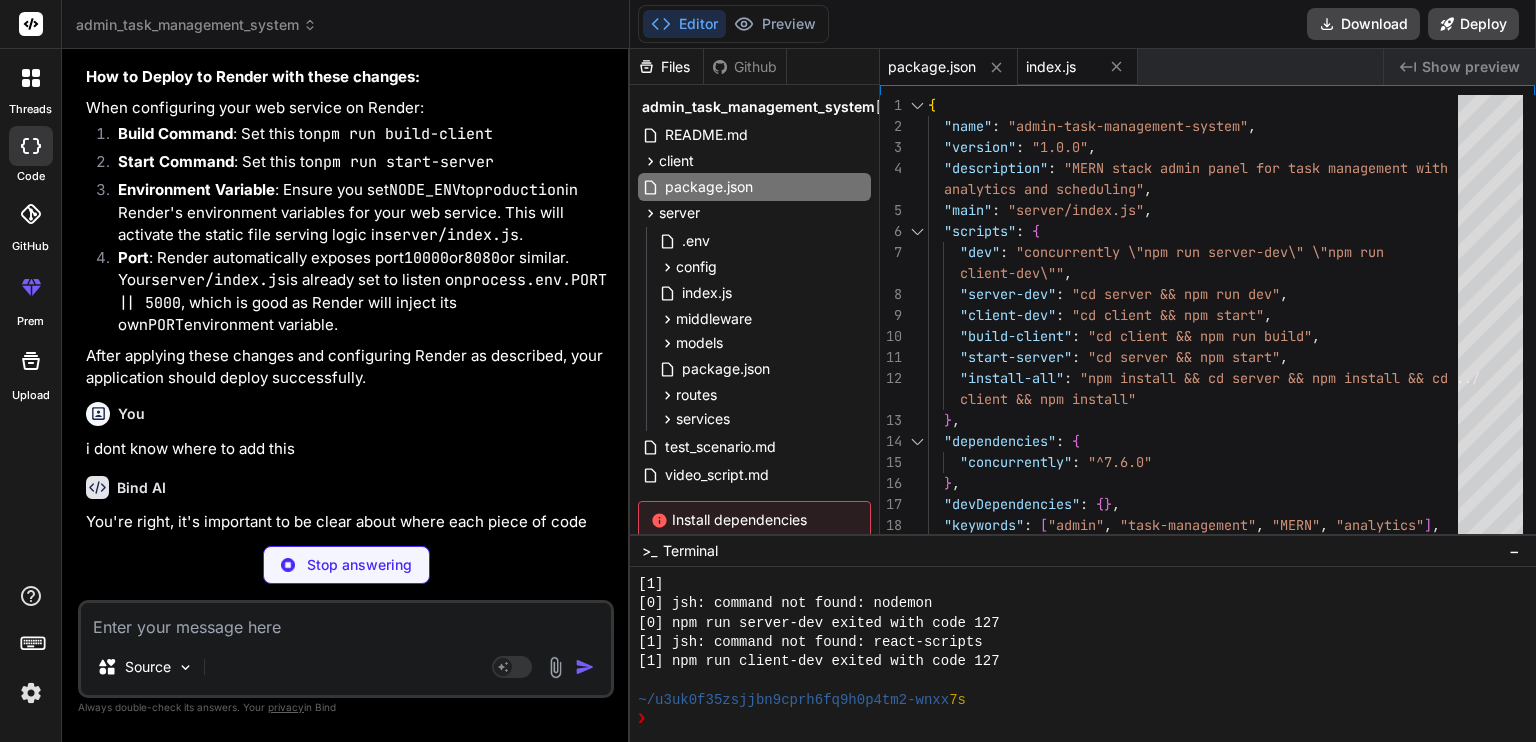 click on "index.js" at bounding box center (1051, 67) 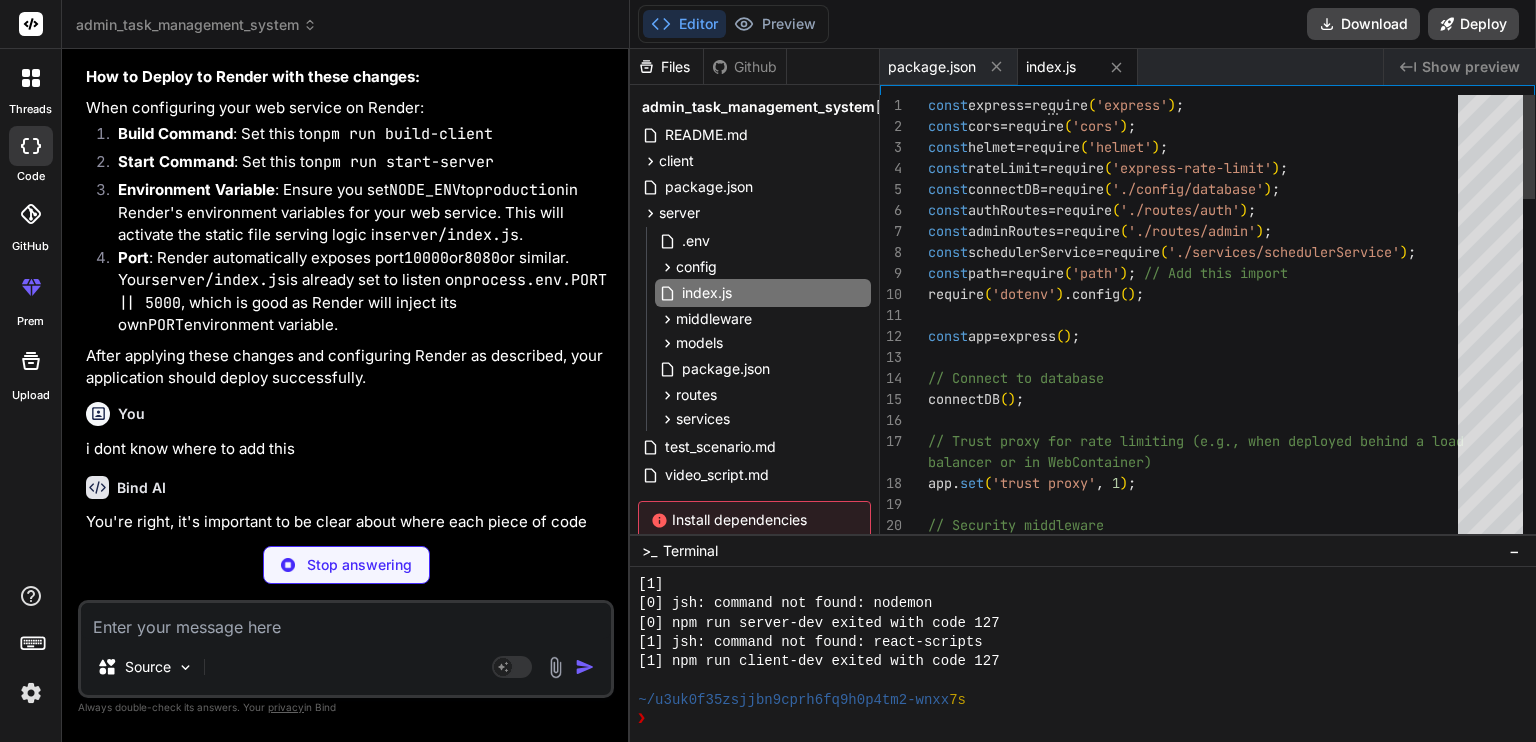 scroll, scrollTop: 0, scrollLeft: 0, axis: both 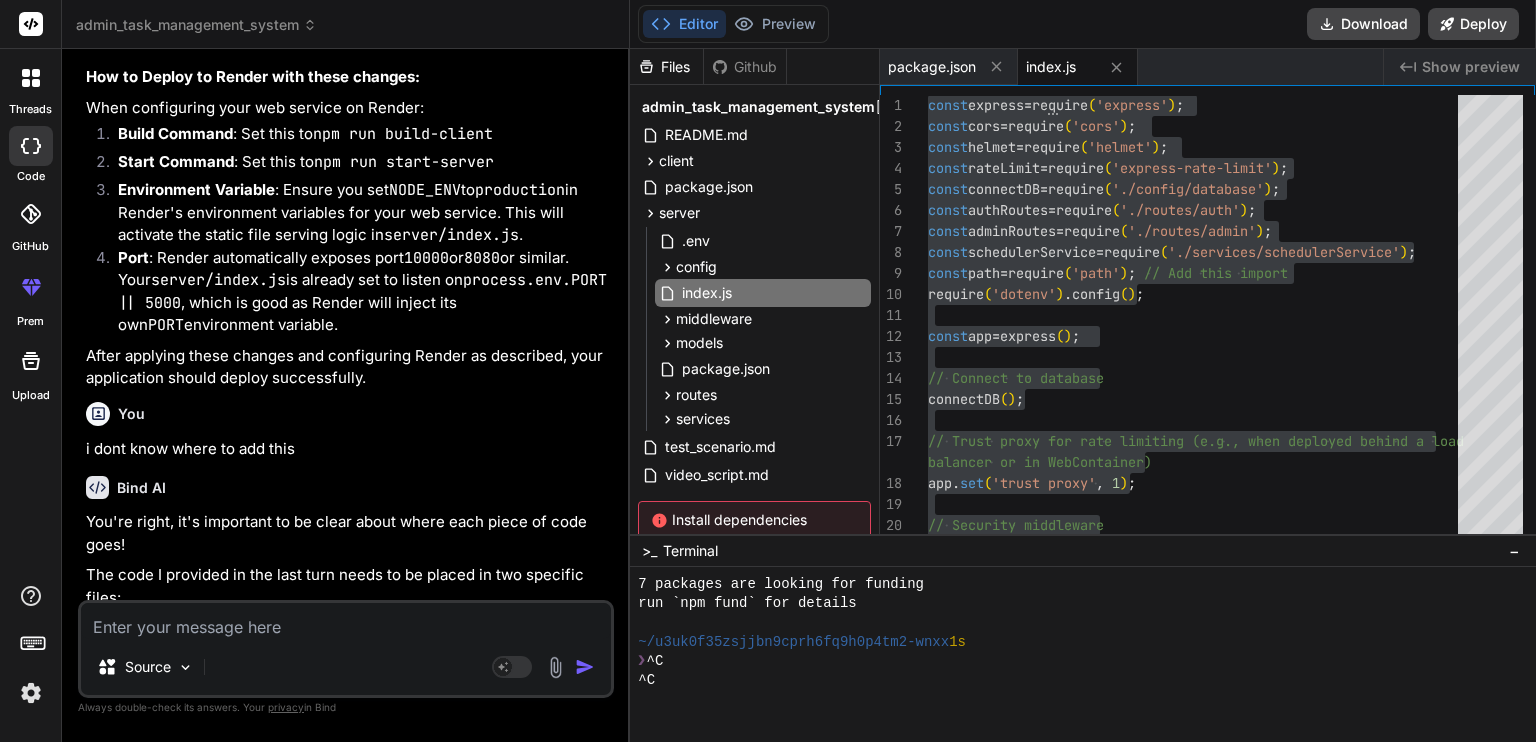 click on "Editor" at bounding box center (684, 24) 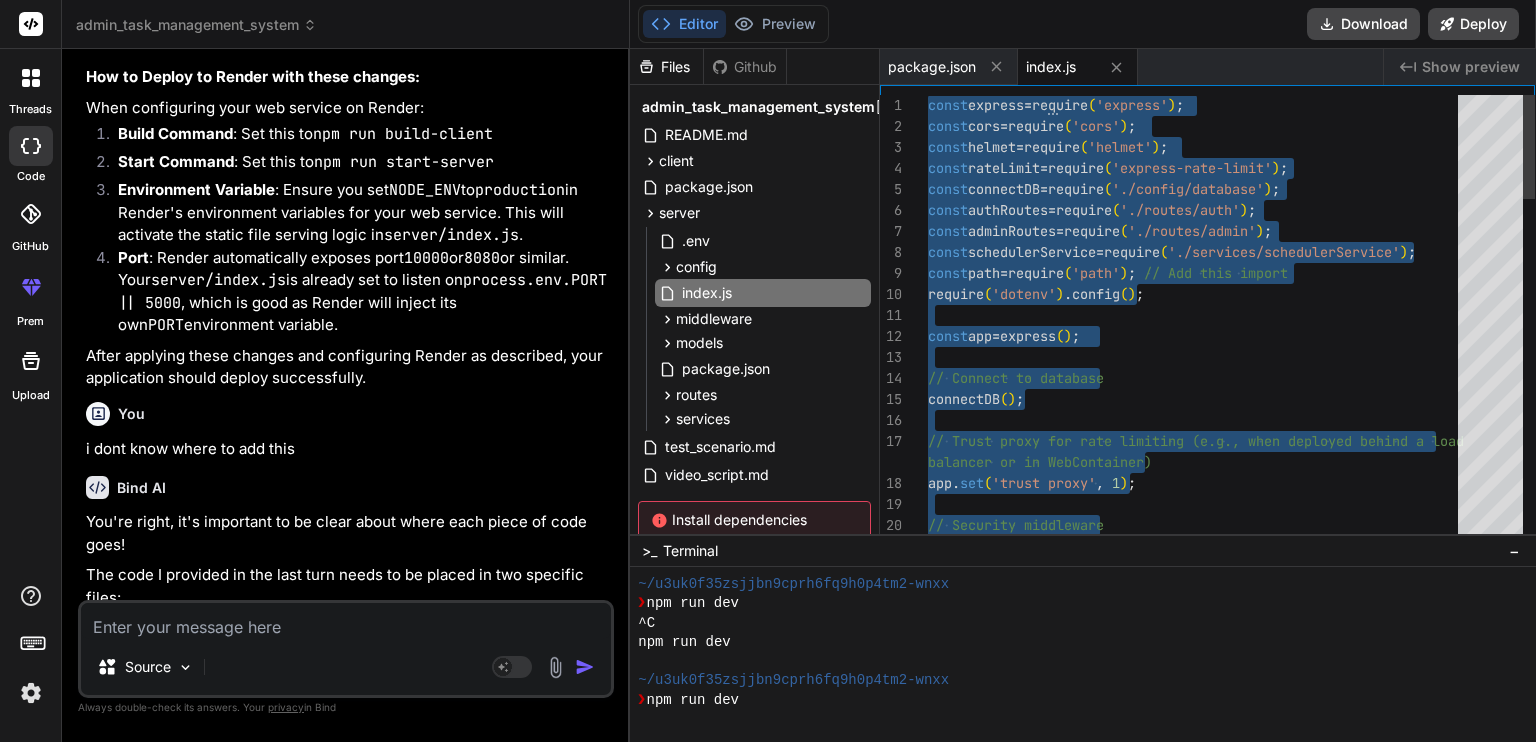 click on "const express = require ( 'express' ) ; const cors = require ( 'cors' ) ; const helmet = require ( 'helmet' ) ; const rateLimit = require ( 'express-rate-limit' ) ; const connectDB = require ( './config/database' ) ; const authRoutes = require ( './routes/auth' ) ; const adminRoutes = require ( './routes/admin' ) ; const schedulerService = require ( './services/schedulerService' ) ; const path = require ( 'path' ) ;
require ( 'dotenv' ) . config ( ) ;
const app = express ( ) ;
// Connect to database
connectDB ( ) ;
// Trust proxy for rate limiting (e.g., when deployed behind a load balancer or in WebContainer)
app.set ( 'trust proxy', 1 );
// Security middleware
app.use ( helmet ( ) ) ;" at bounding box center (1199, 1061) 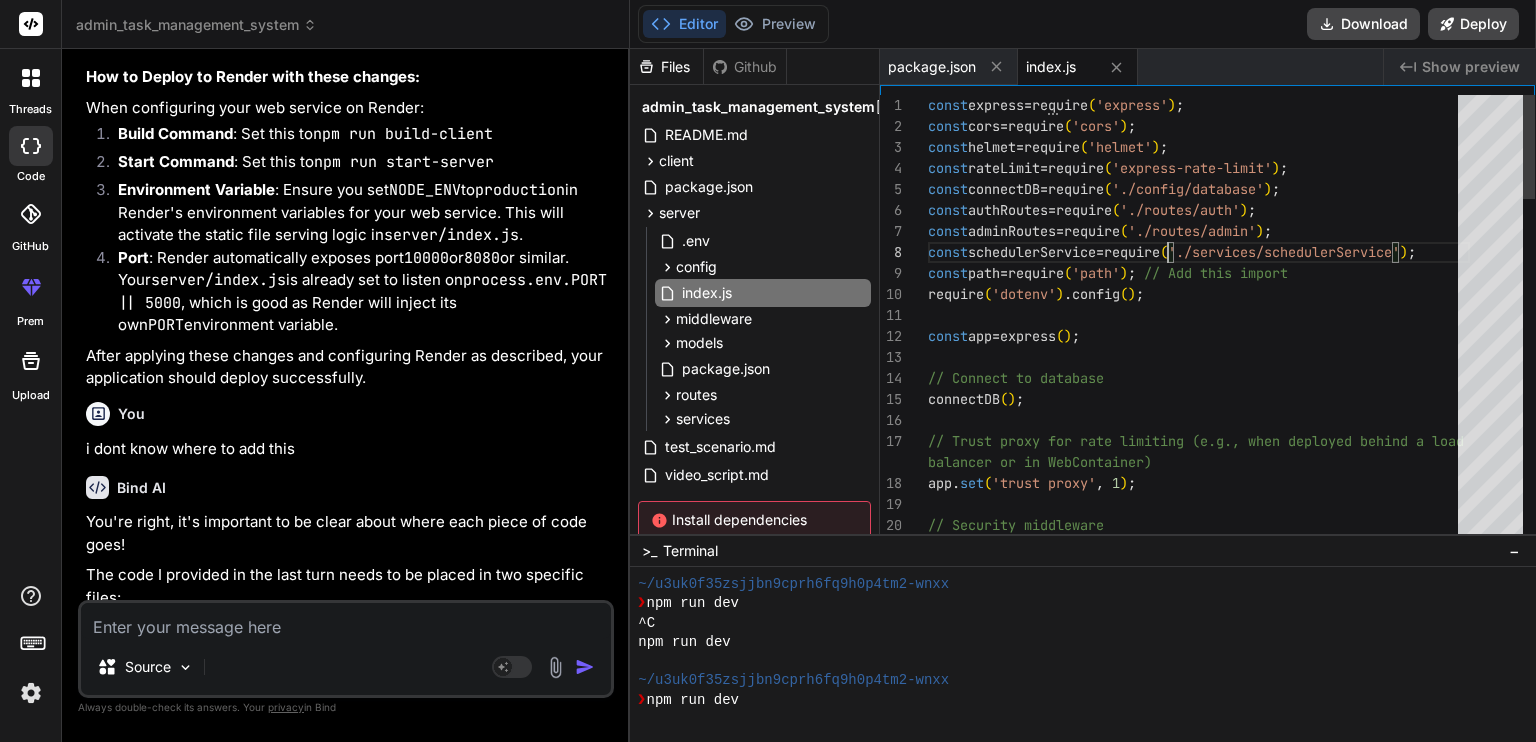 scroll, scrollTop: 2131, scrollLeft: 0, axis: vertical 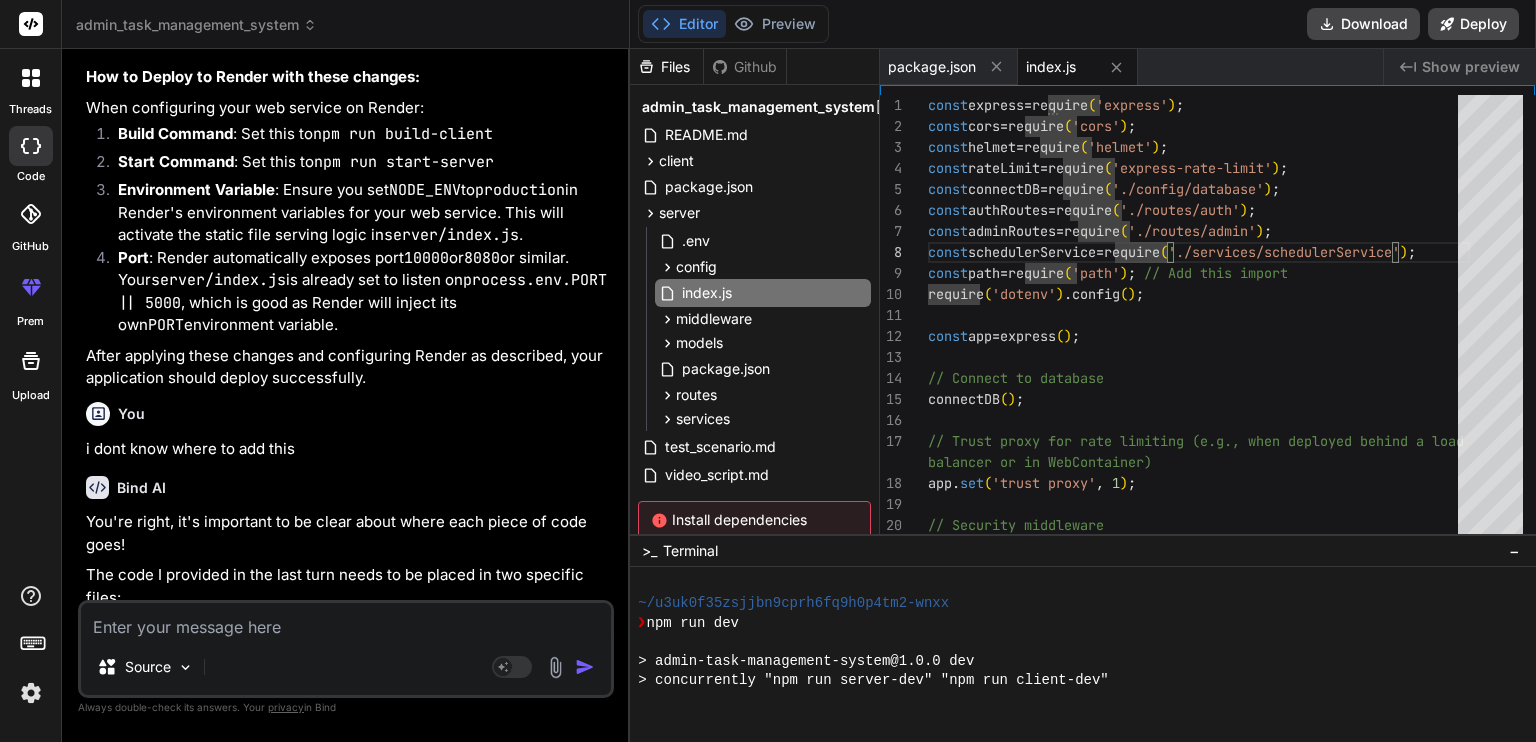click on "index.js" at bounding box center (1061, 67) 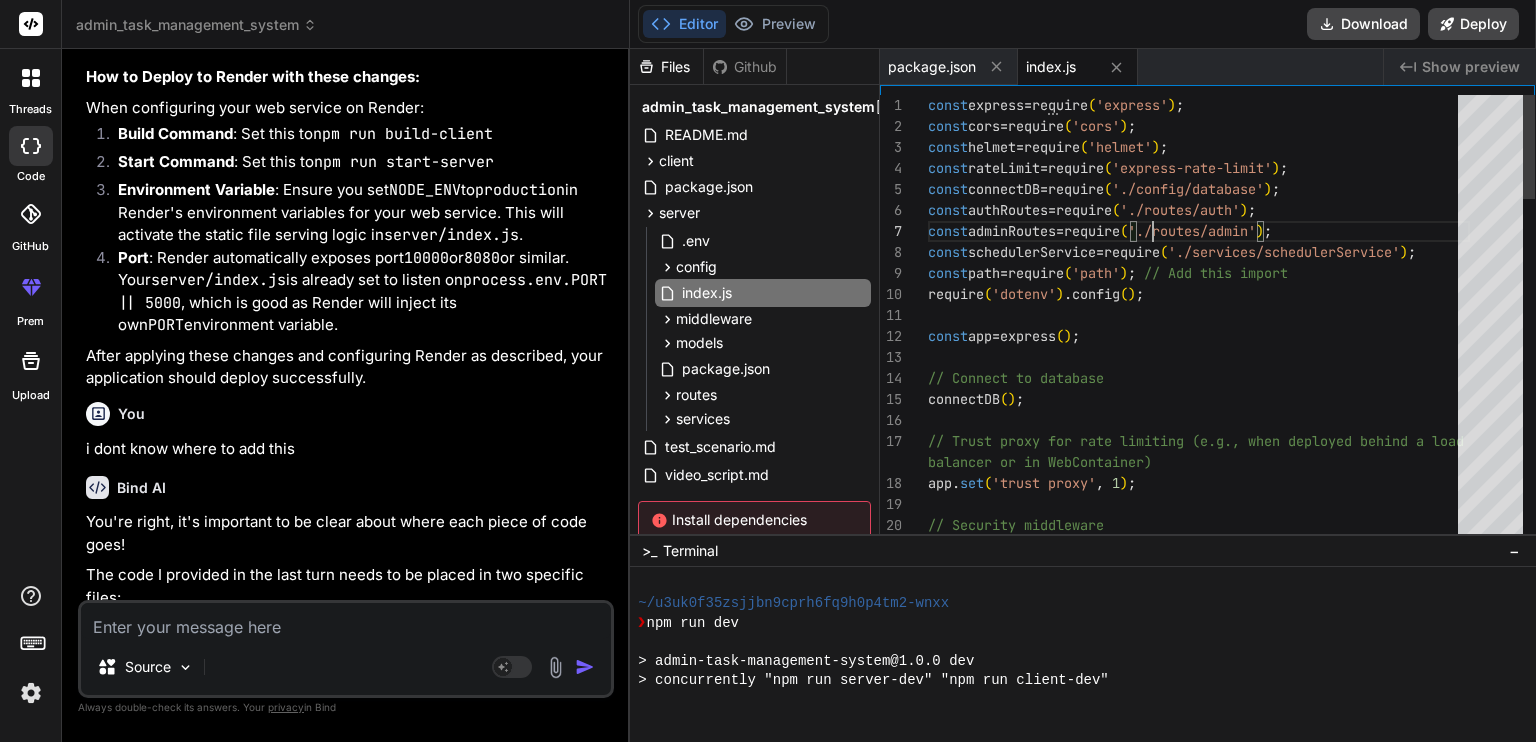 click on "const express = require ( 'express' ) ; const cors = require ( 'cors' ) ; const helmet = require ( 'helmet' ) ; const rateLimit = require ( 'express-rate-limit' ) ; const connectDB = require ( './config/database' ) ; const authRoutes = require ( './routes/auth' ) ; const adminRoutes = require ( './routes/admin' ) ; const schedulerService = require ( './services/schedulerService' ) ; const path = require ( 'path' ) ;
require ( 'dotenv' ) . config ( ) ;
const app = express ( ) ;
// Connect to database
connectDB ( ) ;
// Trust proxy for rate limiting (e.g., when deployed behind a load balancer or in WebContainer)
app.set ( 'trust proxy', 1 );
// Security middleware
app.use ( helmet ( ) ) ;" at bounding box center (1199, 1061) 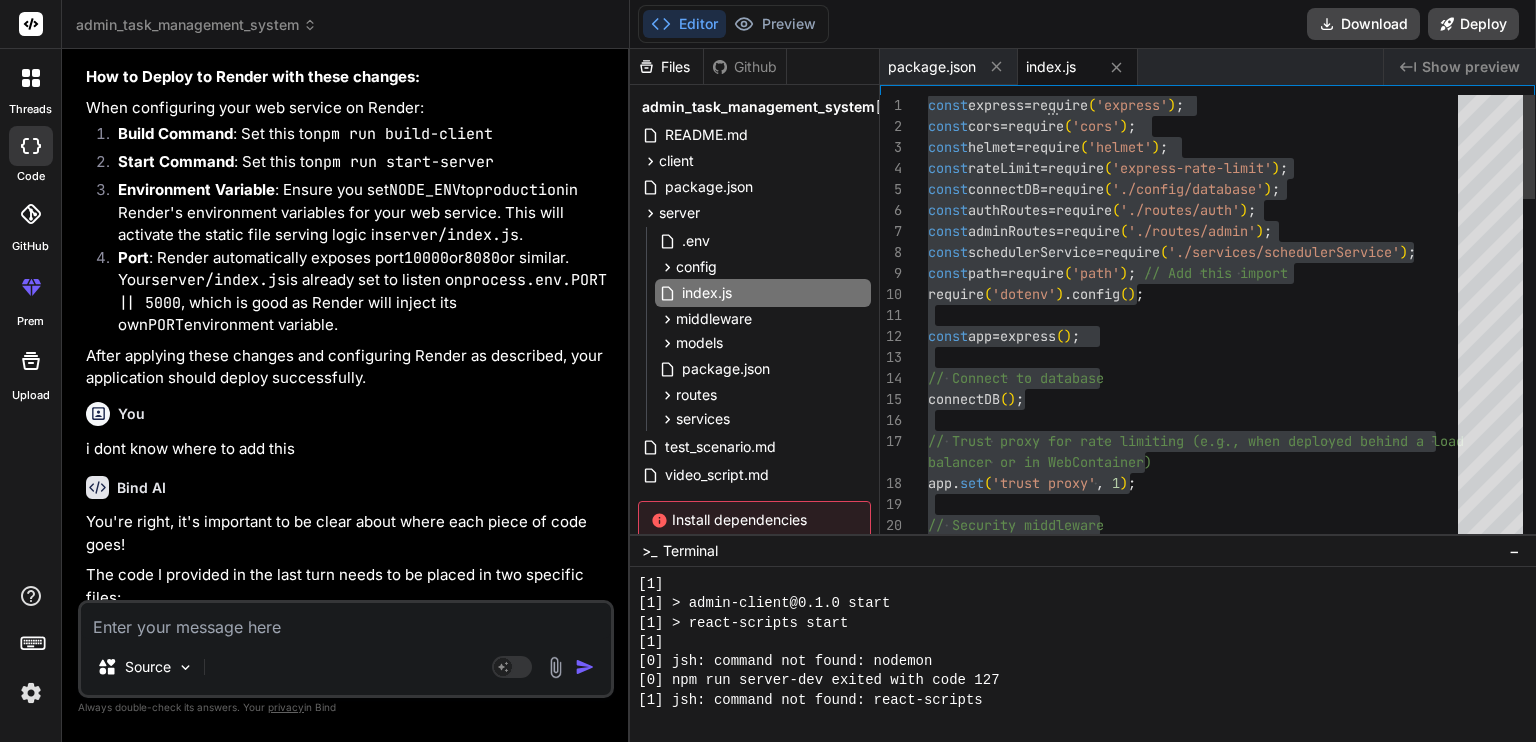 scroll, scrollTop: 2552, scrollLeft: 0, axis: vertical 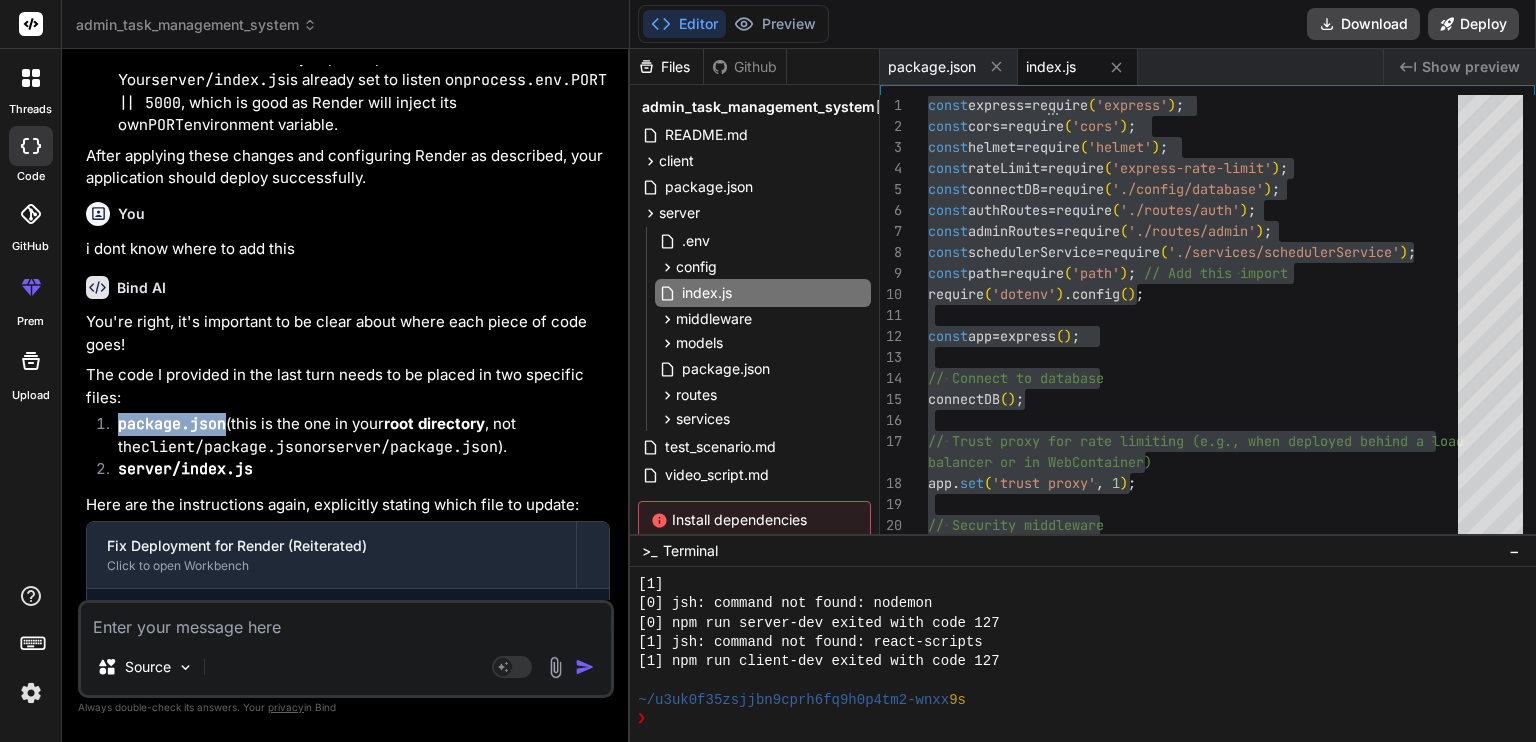 drag, startPoint x: 112, startPoint y: 421, endPoint x: 224, endPoint y: 427, distance: 112.1606 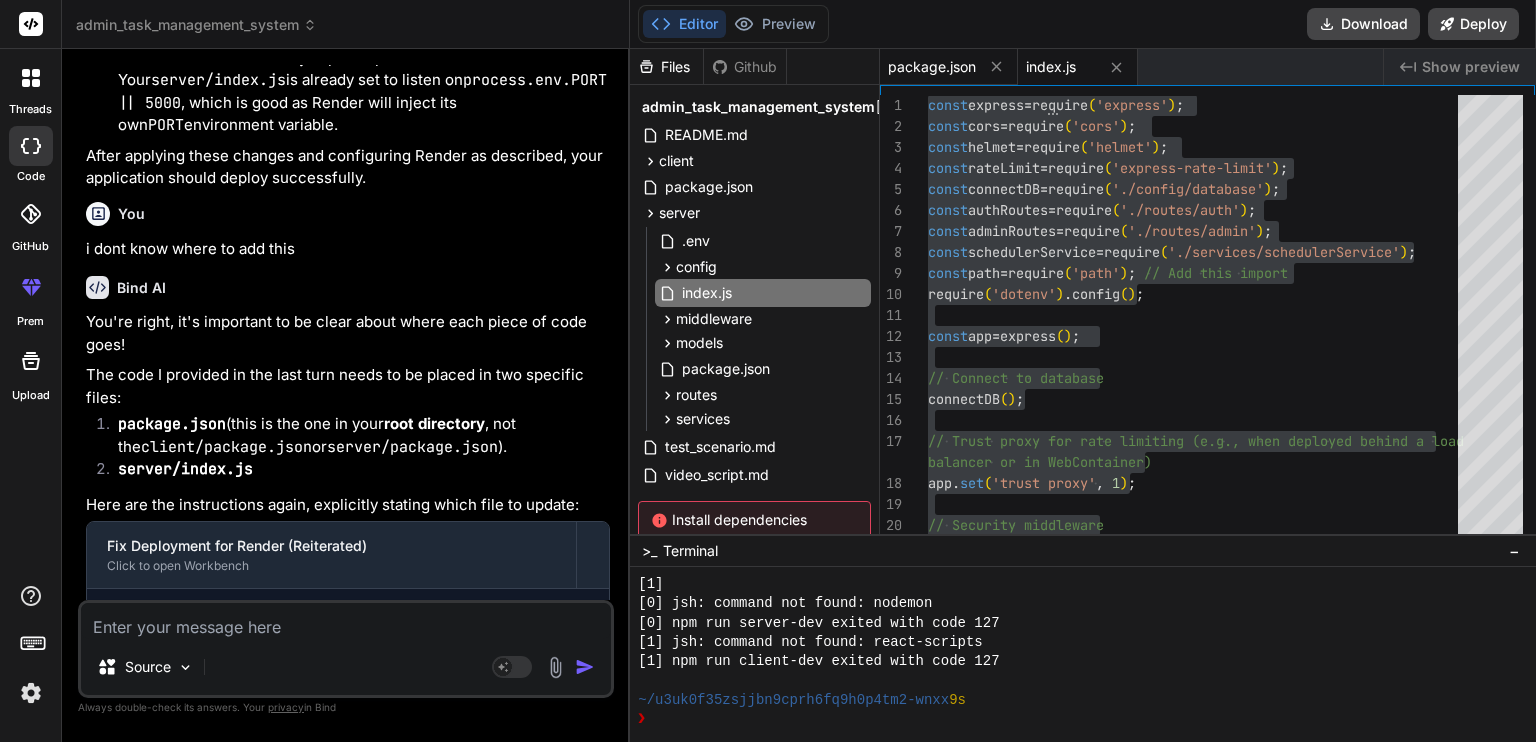 click on "package.json" at bounding box center (932, 67) 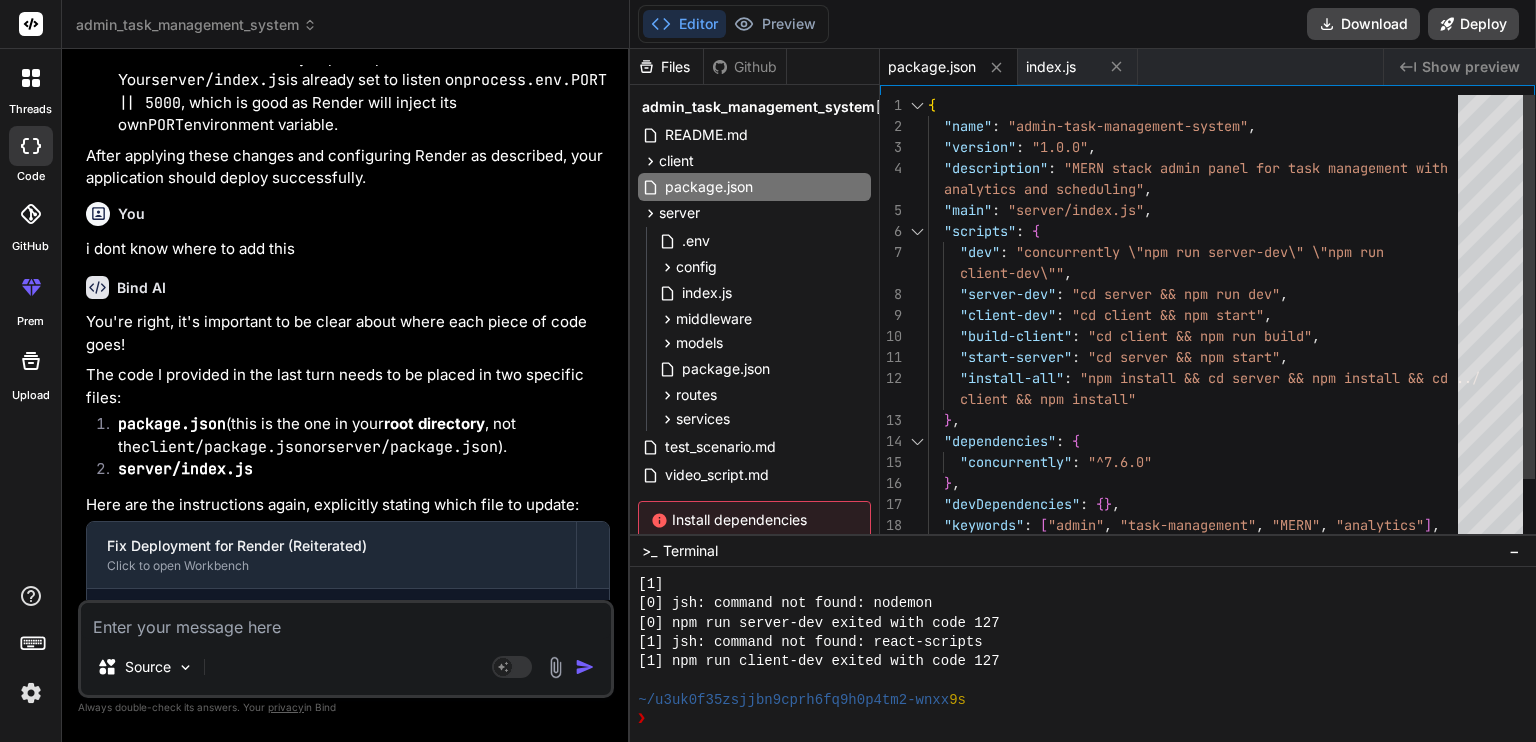 click on "{
"name": "admin-task-management-system",
"version": "1.0.0",
"description": "MERN stack admin panel for task management with analytics and scheduling",
"main": "server/index.js",
"scripts": {
"dev": "concurrently \"npm run server-dev\" \"npm run client-dev\"",
"server-dev": "cd server && npm run dev",
"client-dev": "cd client && npm start",
"build-client": "cd client && npm run build",
"start-server": "cd server && npm start",
"install-all": "npm install && cd server && npm install && cd ../ && cd client && npm install"
},
"dependencies": {
"concurrently": "^7.6.0"
},
"devDependencies": {
},
"keywords": ["admin", "task-management", "MERN", "analytics"],
"author": "",
"license": "MIT"
}" at bounding box center (1199, 357) 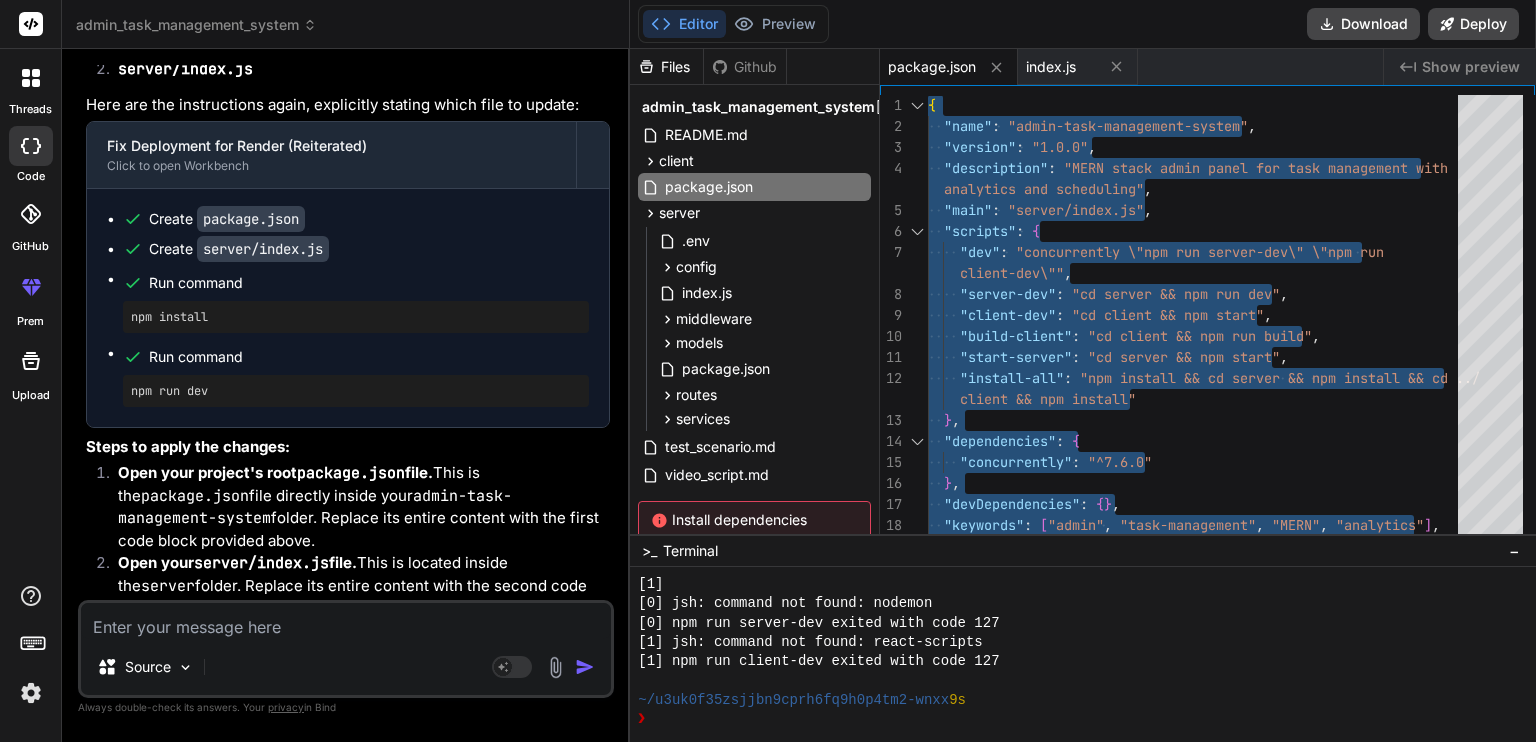 scroll, scrollTop: 7008, scrollLeft: 0, axis: vertical 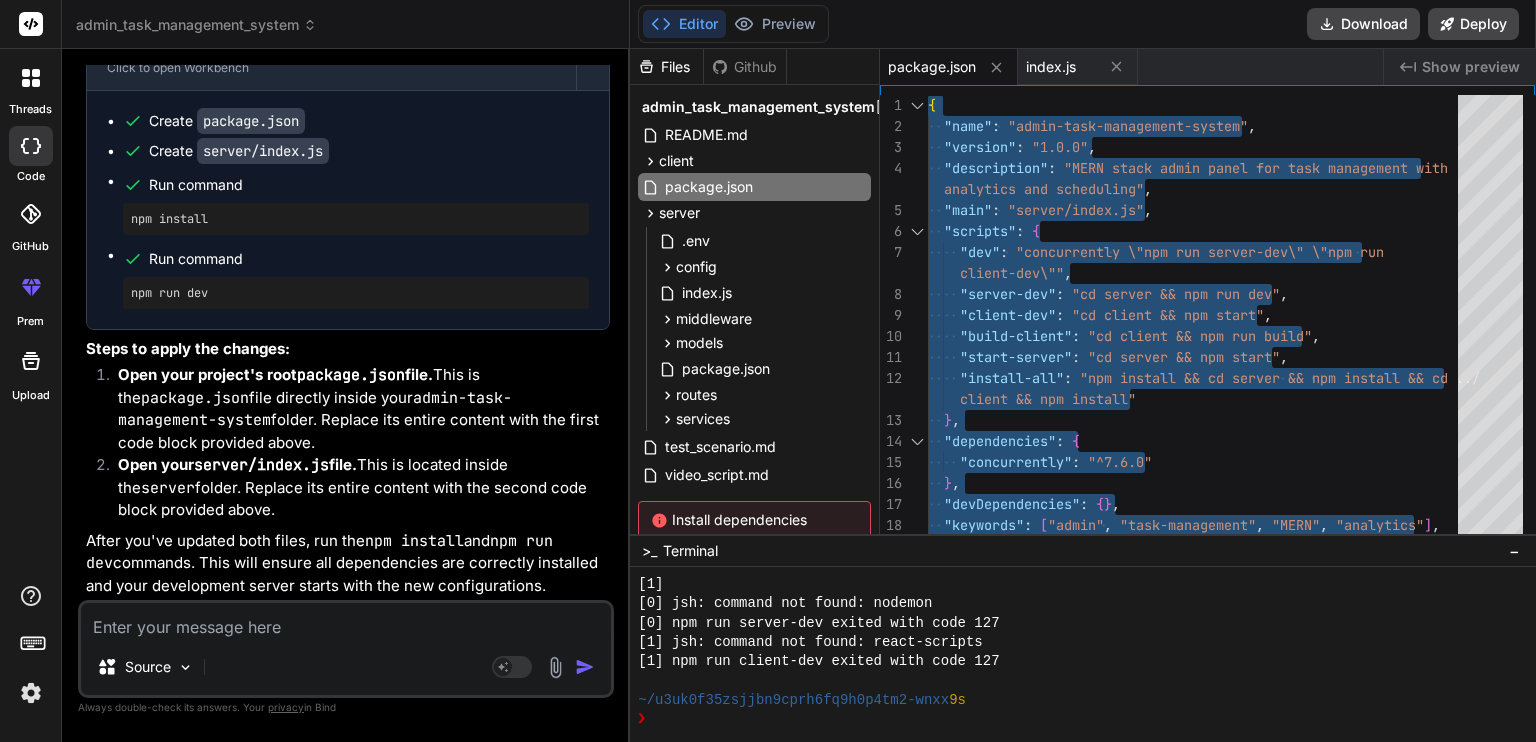 click at bounding box center (346, 621) 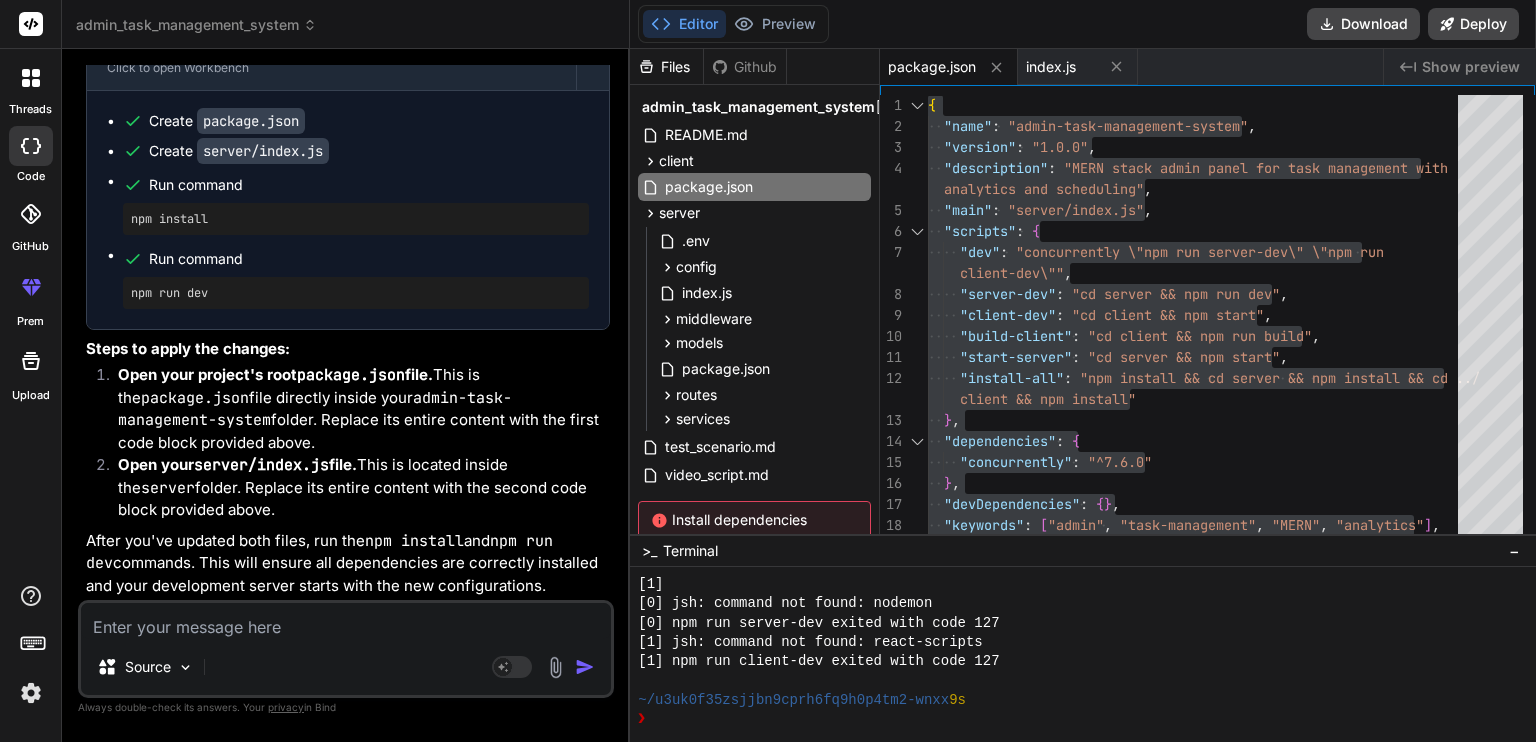 paste on "==> Lo ipsum dolo si ame'c adip elitse do eius temp, inc ut'la etd ma aliqu en admini.
==> Veniamq nost exerc://ullamc.lab/nisial54/Exeacom-consequa
==> Duisaute iru inrepr 19272v56115v35es82c9f2n8pa0032e86s6occ98 cu nonpro sunt
==> Culpa Quio.de mollita 76.15.5 (idestla)
==> Pers un omnisisten e Volu.ac dolorem: lauda://totamr.ape/eaqu/ipsa-quaeabi
==> Invento verit quasiar 'bea vitaedi'...
expli 24 nemoenim, ips quiavol 66 aspernat au 0o
6 fugitcon mag dolores eos ratione
seq `nes nequ` por quisqua
dolor 7 adipiscinumquam
==> Eiusmodit incid...
==> Magnamqu et 7.2m. Solutanobis elig 9.1o
==> Cumqu nihilimped 🎉
==> Quoplacea...
==> Facerep 'ass rep tem'
> autem-quib-officiisde-rerumn@1.9.8 sae
> evenietvolup "rep rec itaque-ear" "hic ten sapien-del"
[7]
[9] > reici-volu-maioresali-perfer@8.2.7 dolori-asp
[8] > re minimn && exe ull cor
[7]
[3]
[3] > susci-labo-aliquidcom-conseq@6.2.5 quidma-mol
[3] > mo harumq && rer facil
[9]
[1]
[4] > exped-distin@1.4.8 nam
[7] > liberot cumso.no
[6]
[7] el: 3: o..." 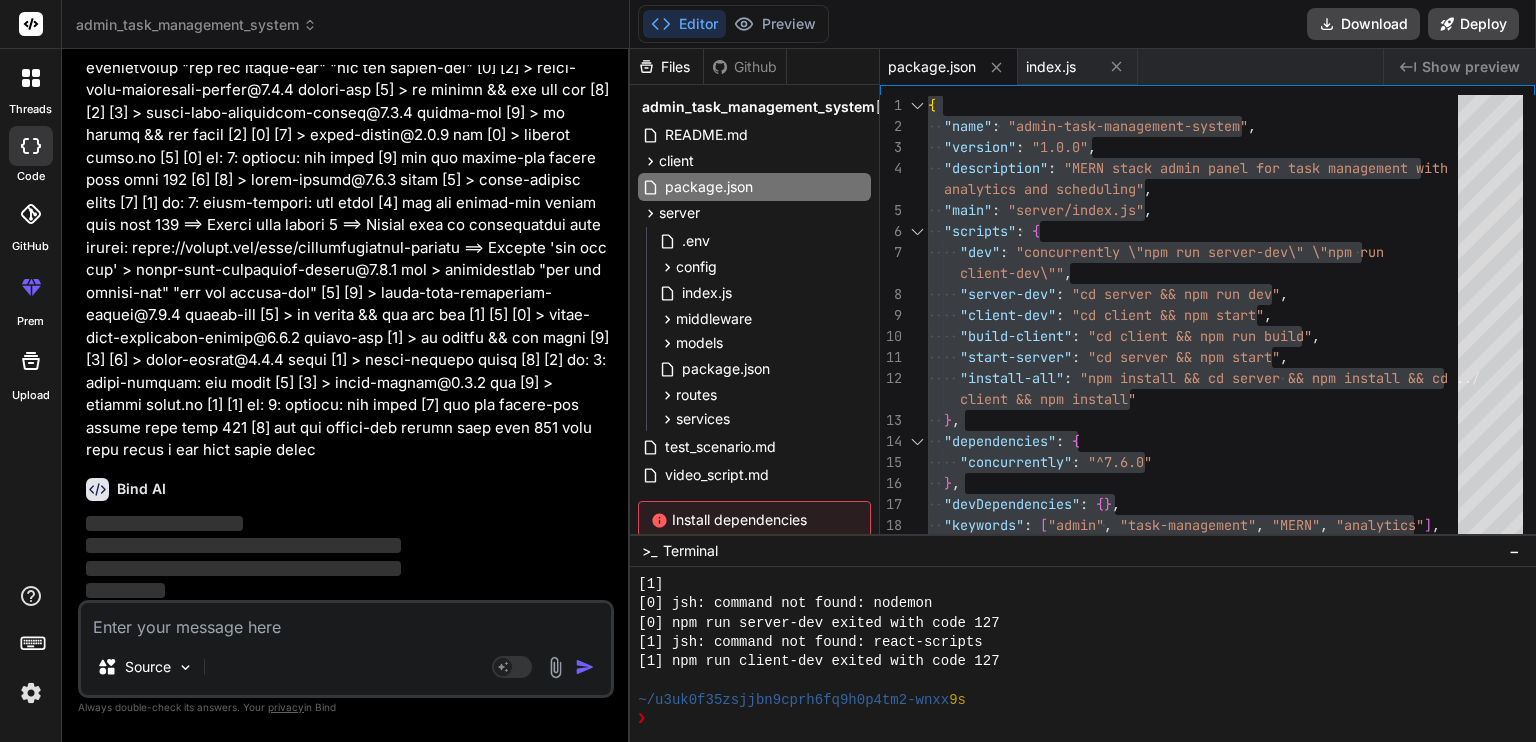 scroll, scrollTop: 7845, scrollLeft: 0, axis: vertical 